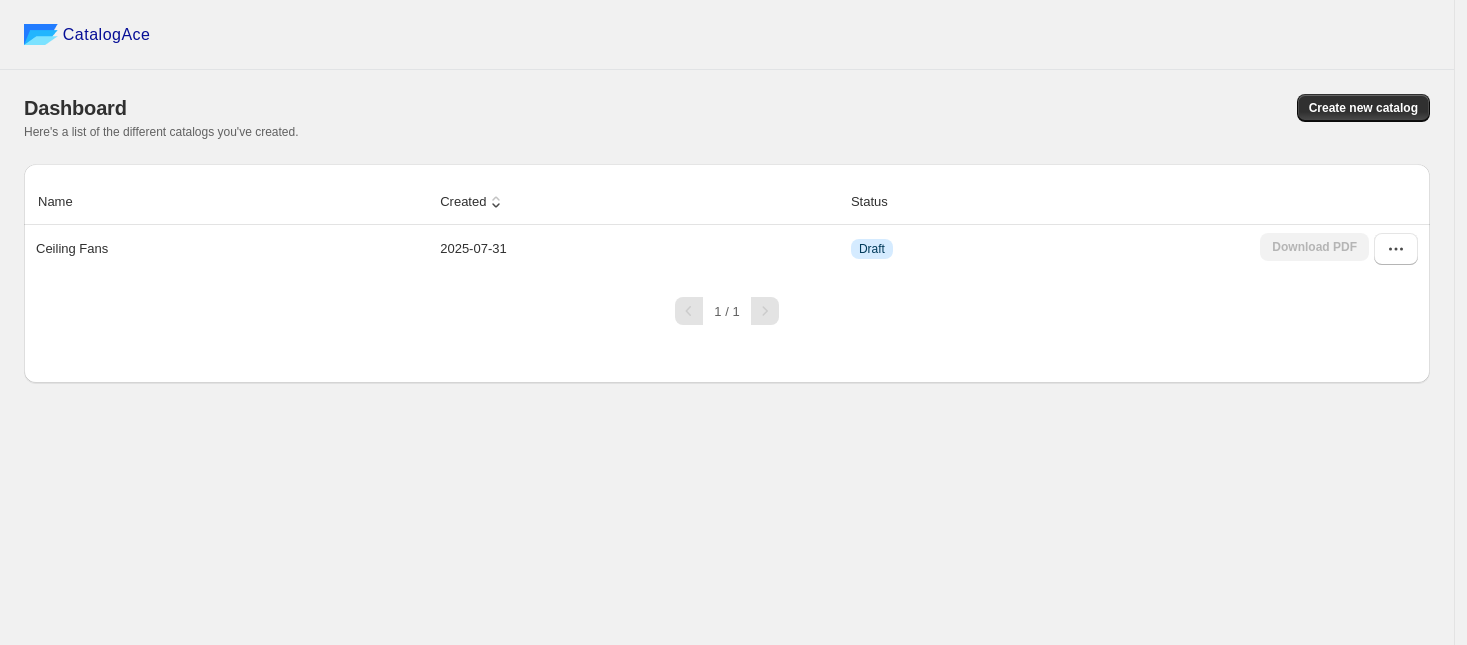 scroll, scrollTop: 0, scrollLeft: 0, axis: both 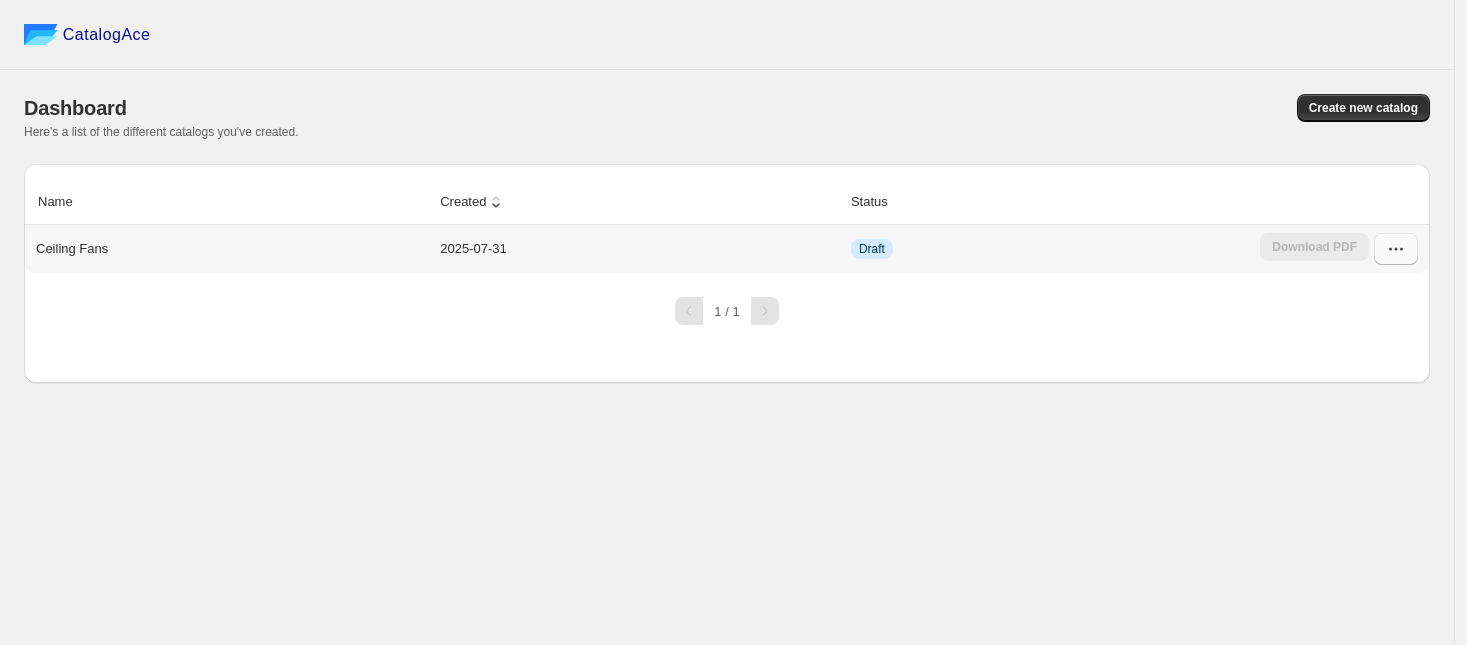 click at bounding box center (1396, 249) 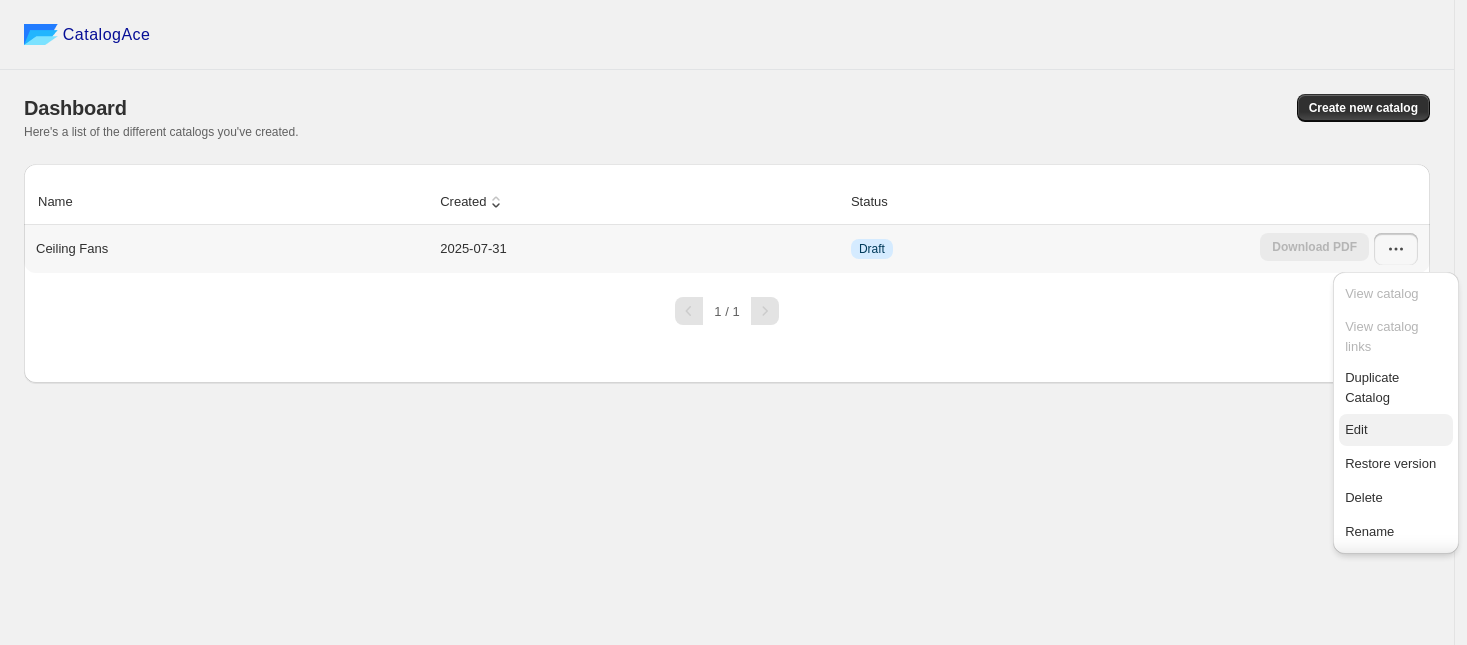 click on "Edit" at bounding box center (1356, 429) 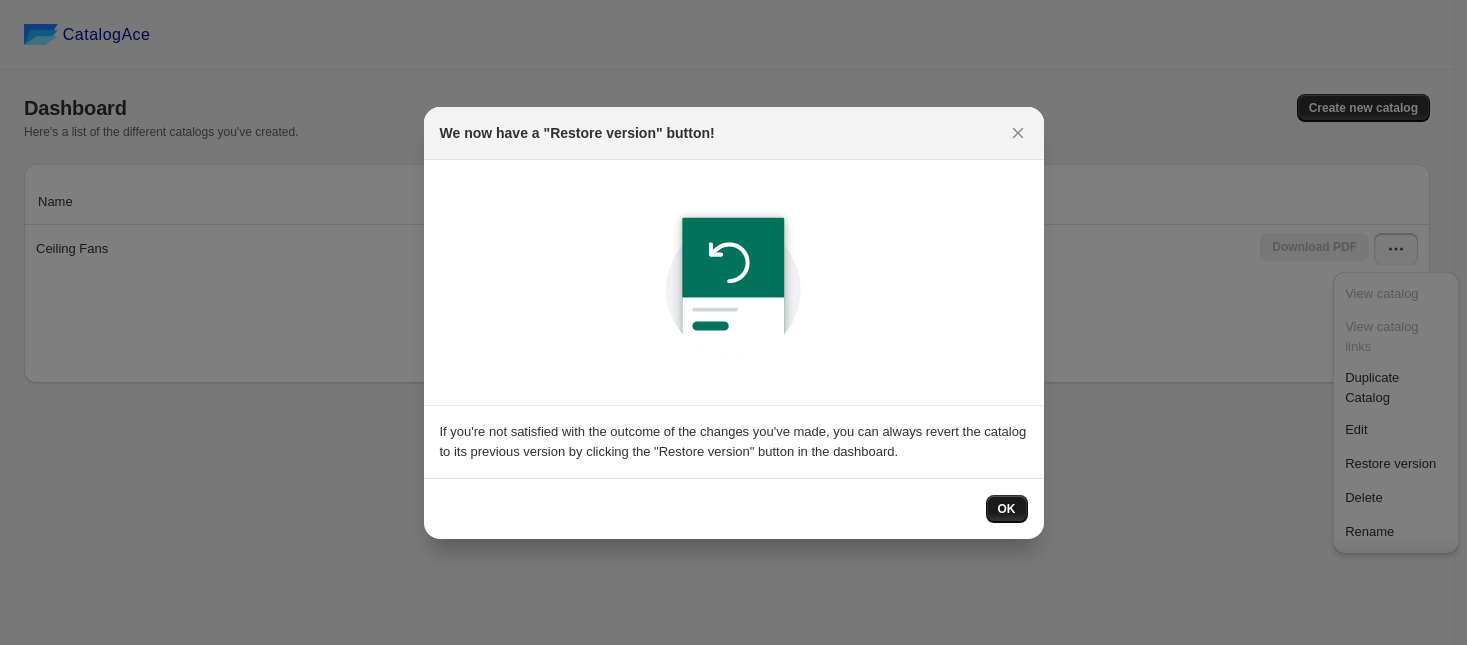 click on "OK" at bounding box center (1007, 509) 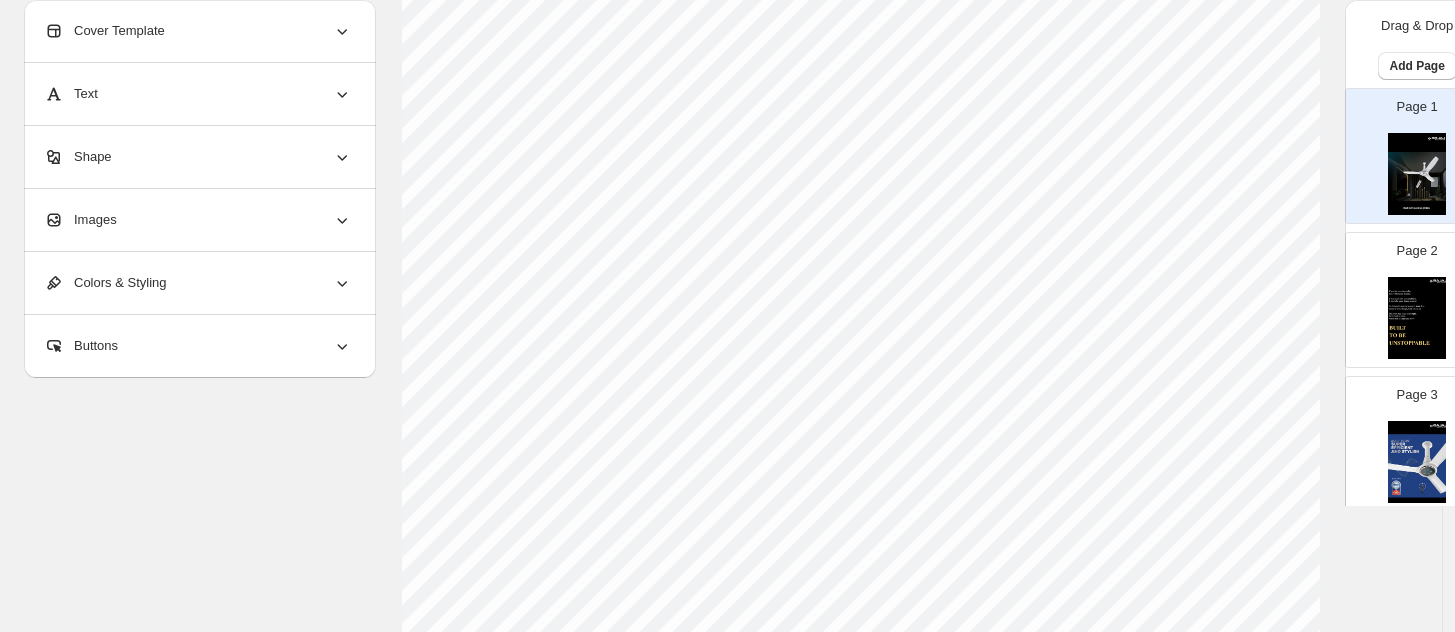 scroll, scrollTop: 718, scrollLeft: 0, axis: vertical 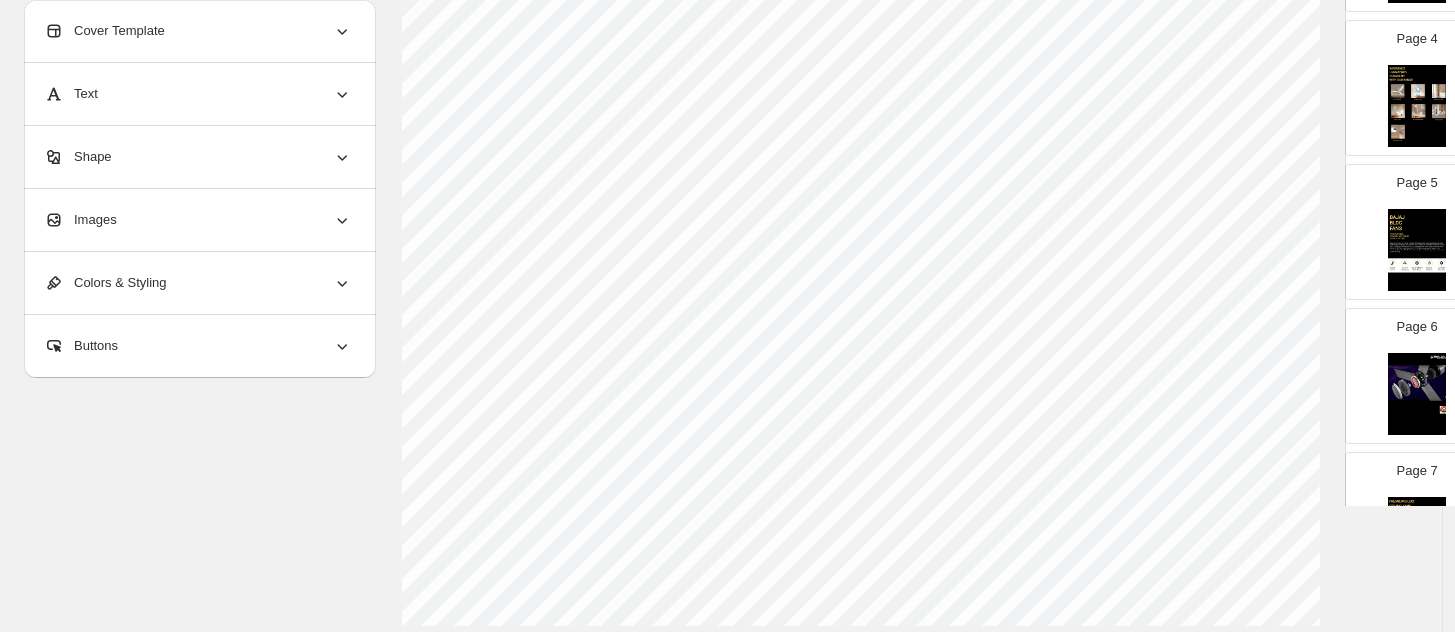 click on "Page 5" at bounding box center [1409, 224] 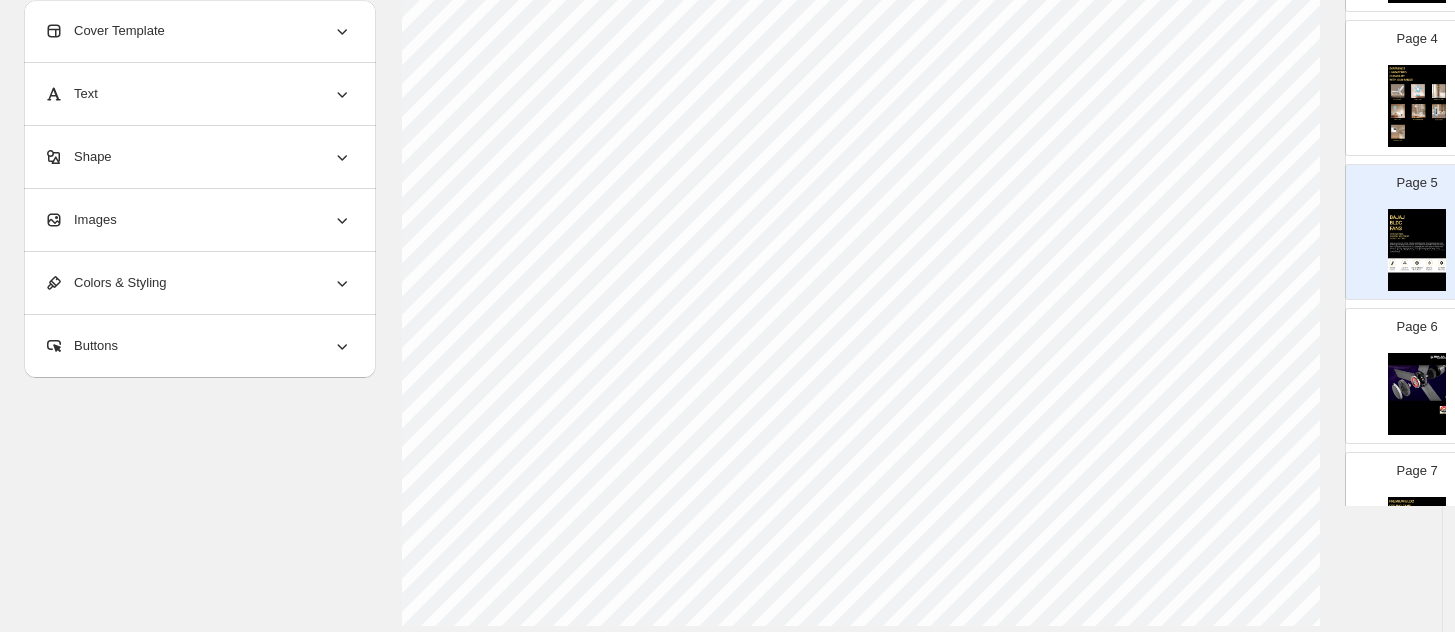 click at bounding box center [1417, 394] 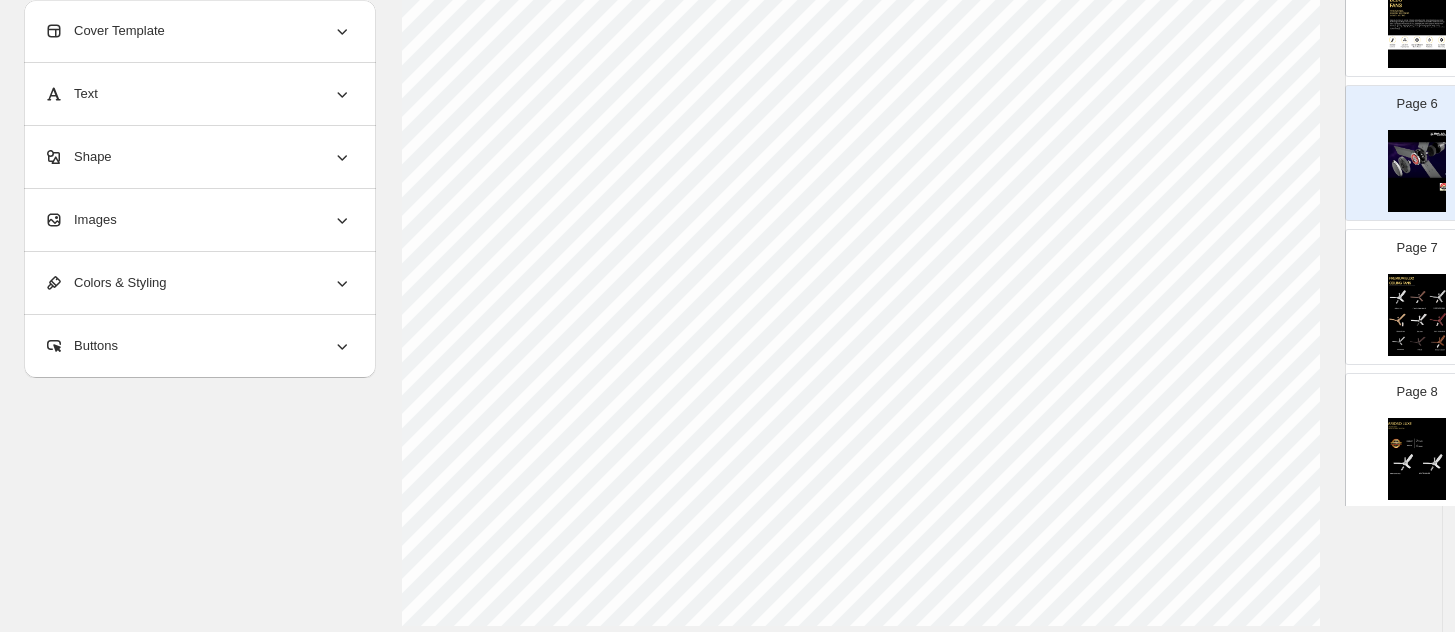 scroll, scrollTop: 750, scrollLeft: 0, axis: vertical 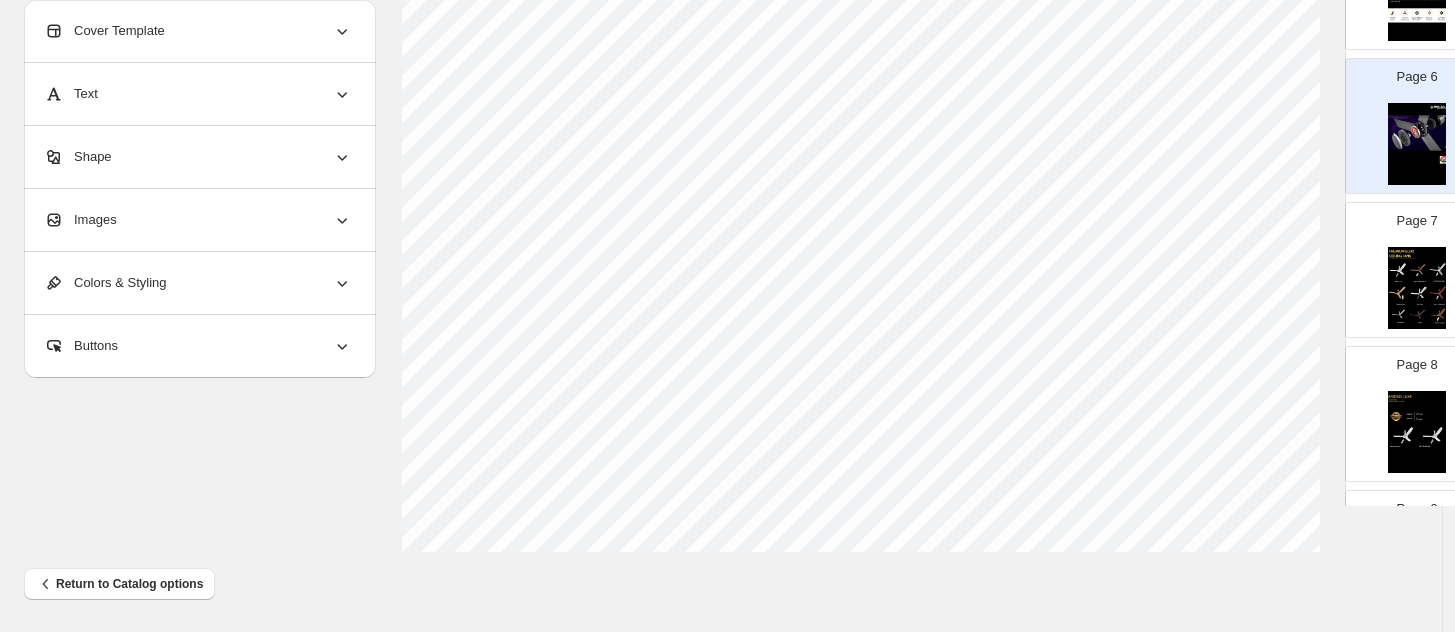 click at bounding box center (1417, 432) 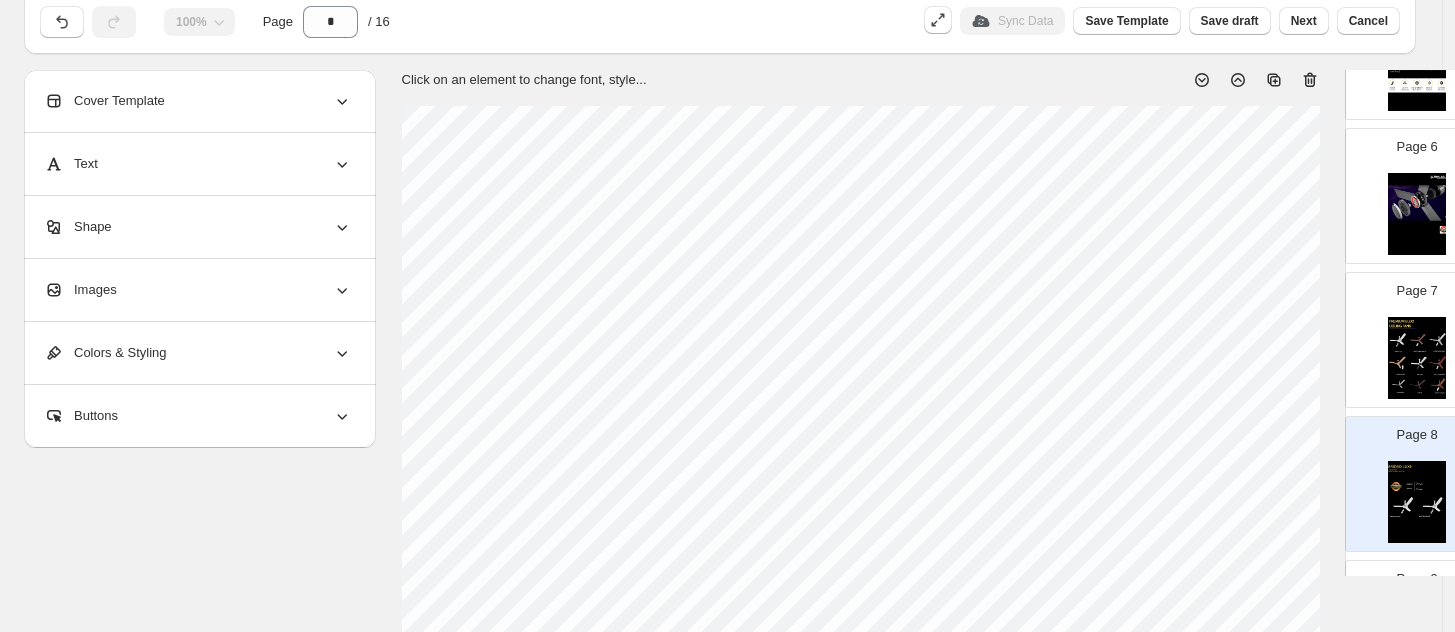 scroll, scrollTop: 42, scrollLeft: 0, axis: vertical 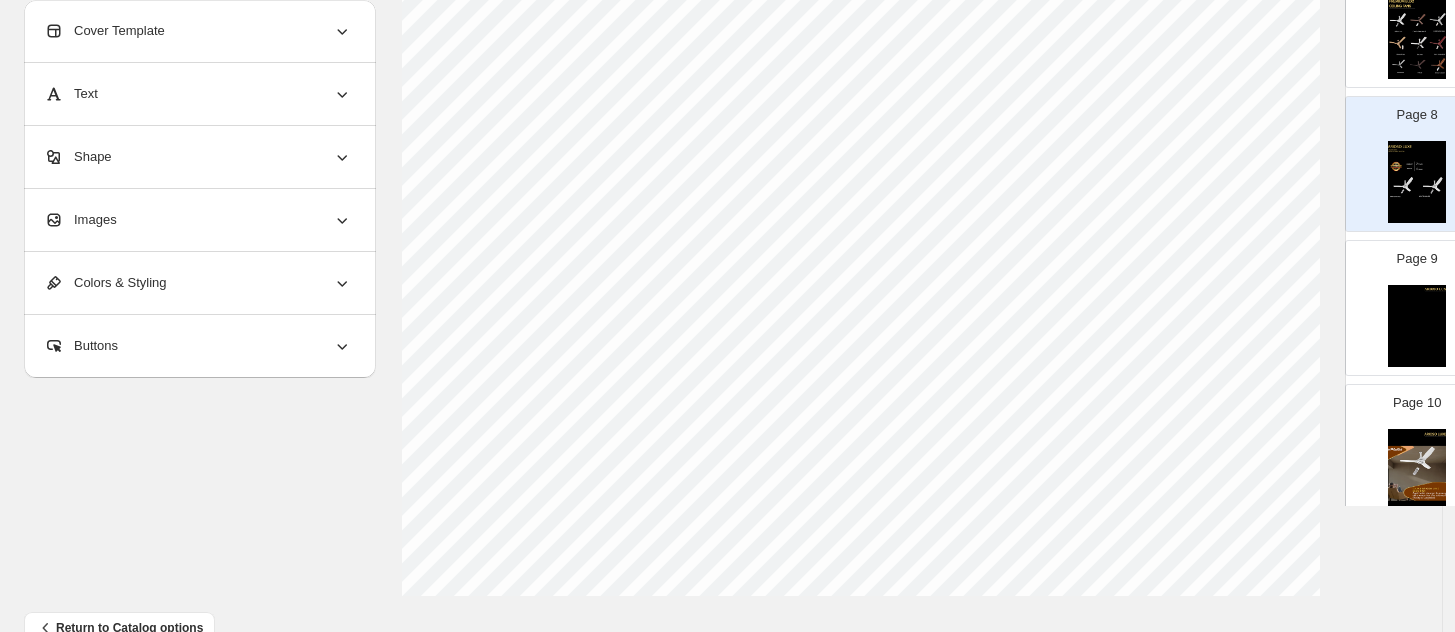 click on "Images" at bounding box center (80, 220) 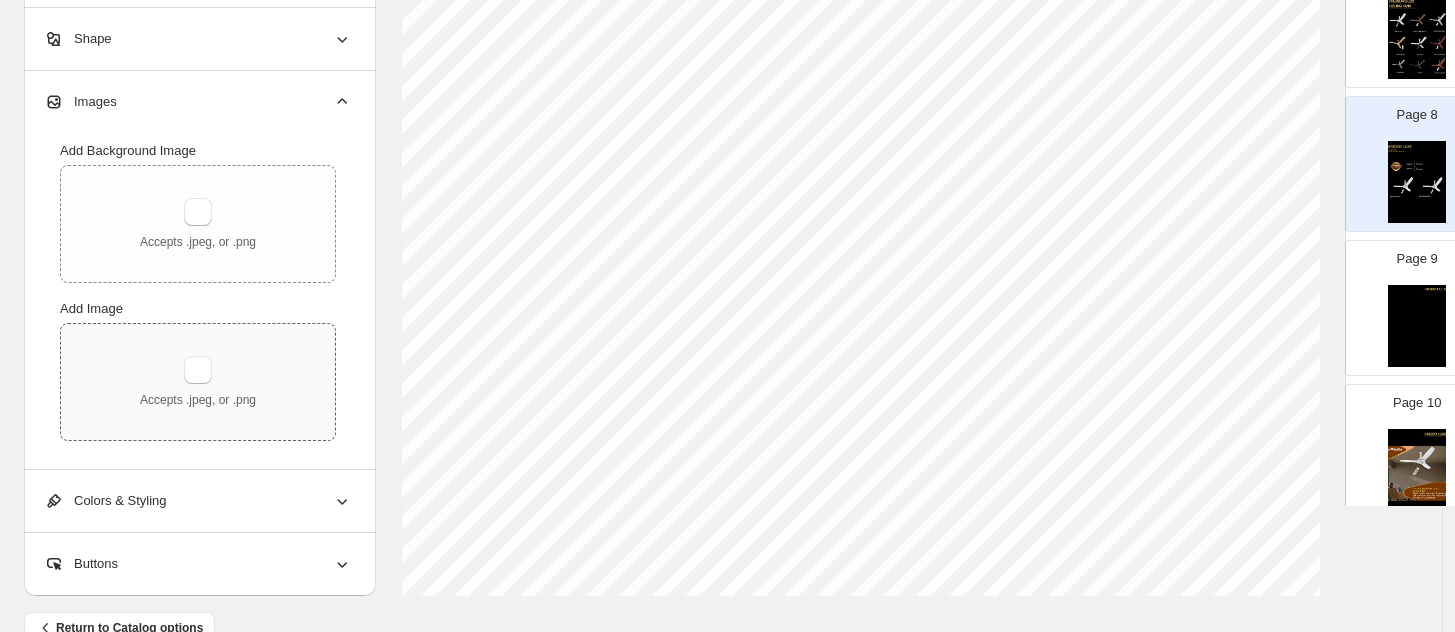 click on "Accepts .jpeg, or .png" at bounding box center [198, 382] 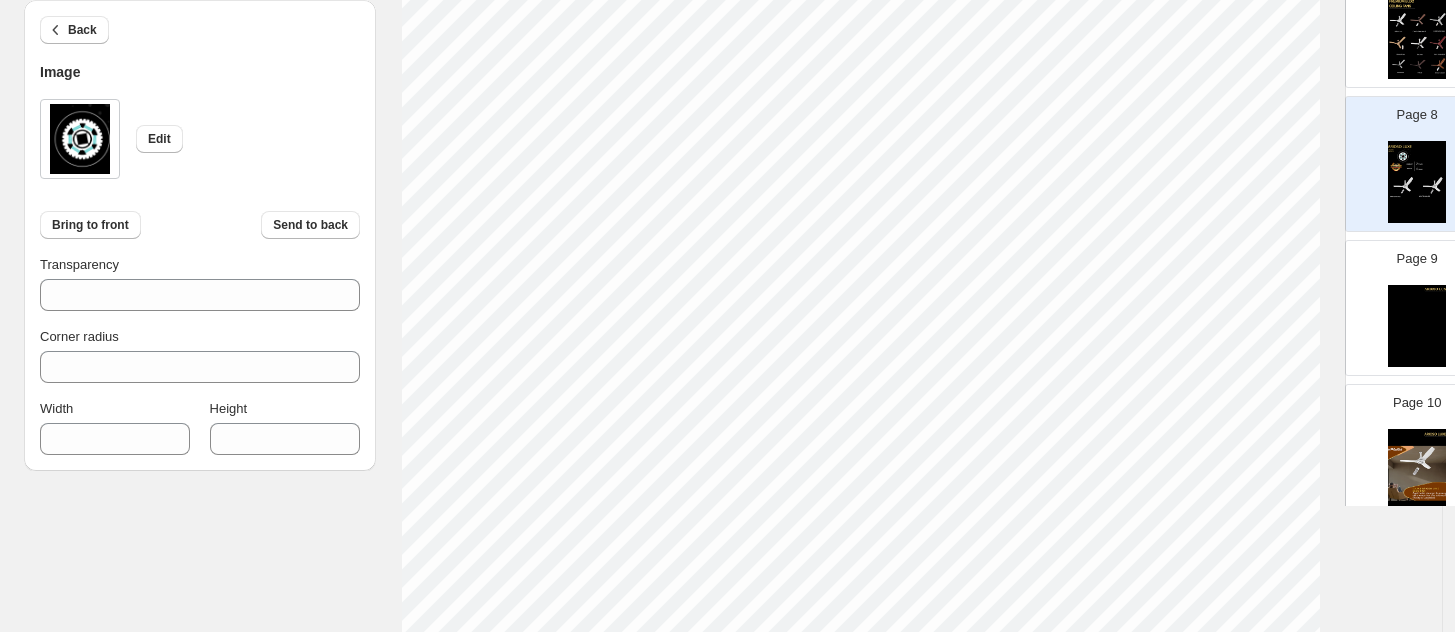 scroll, scrollTop: 792, scrollLeft: 0, axis: vertical 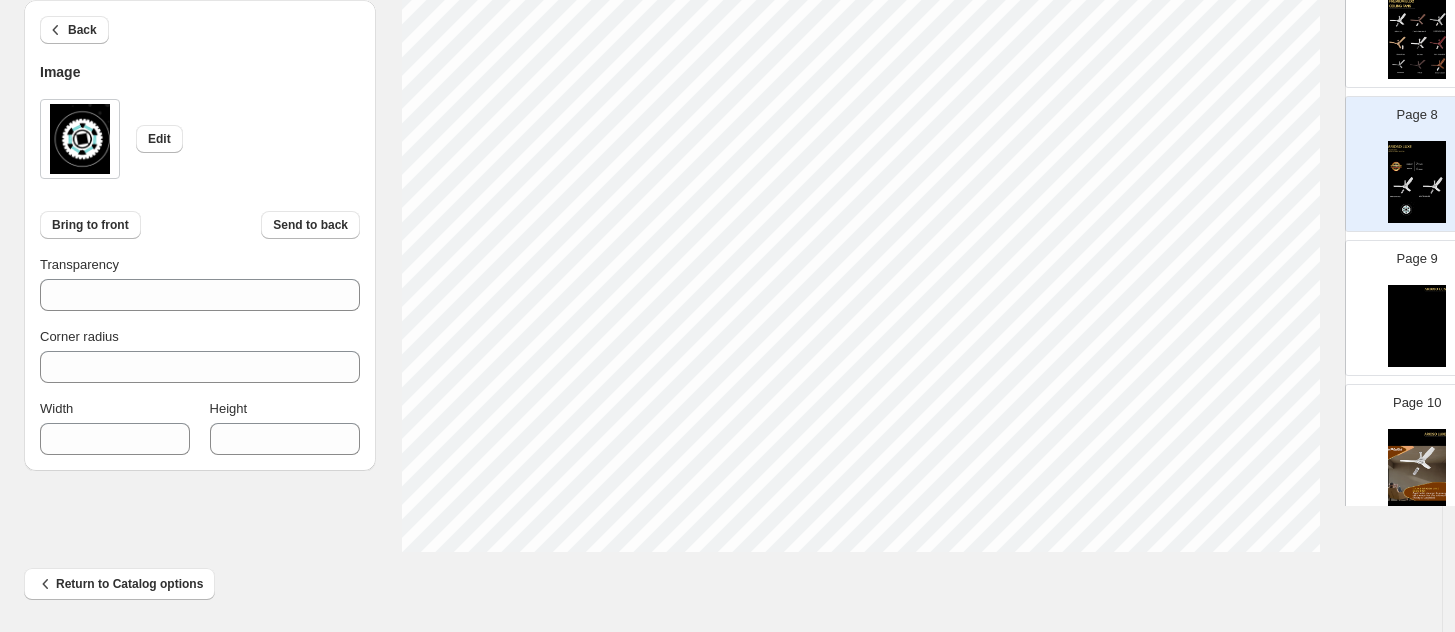 type on "***" 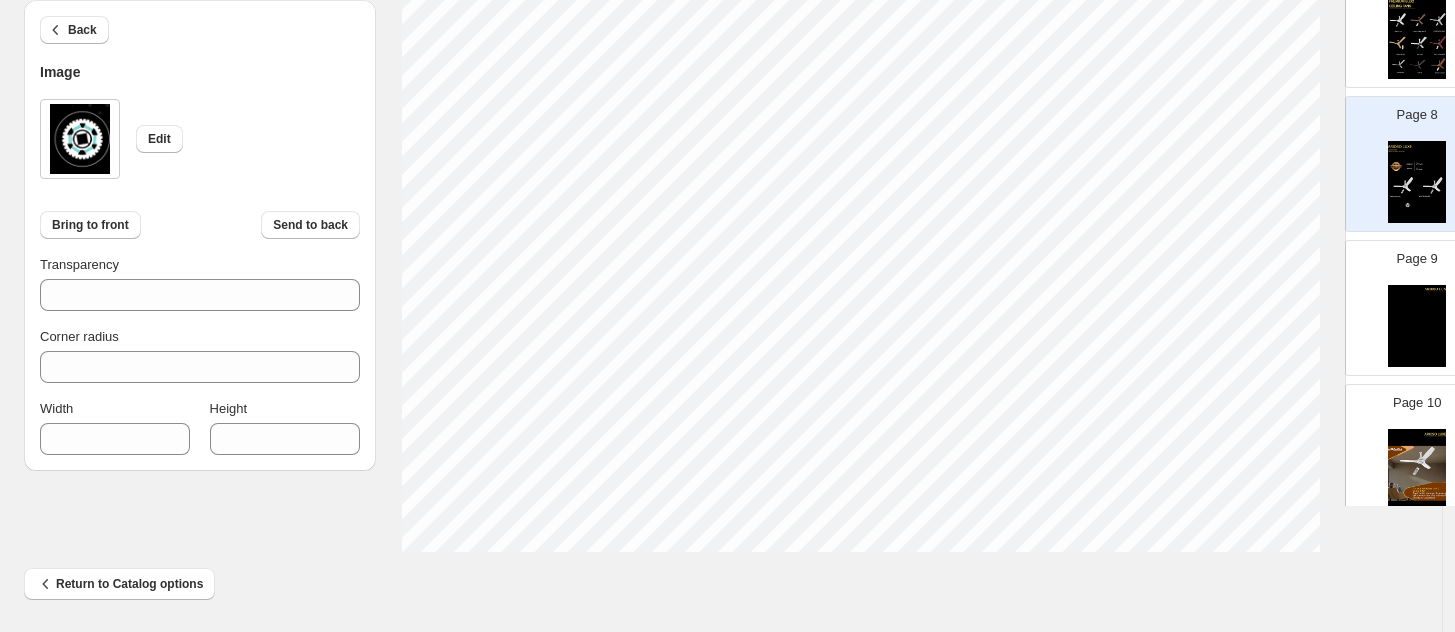 type on "***" 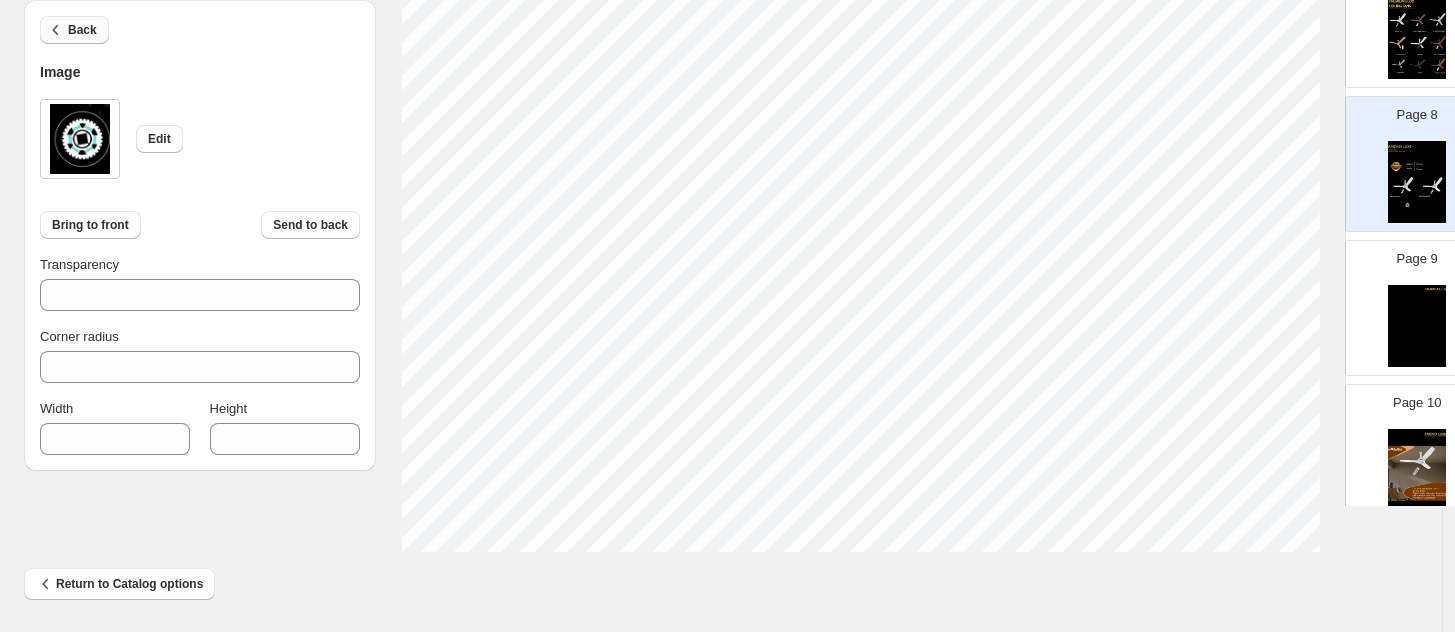 click on "Back" at bounding box center [82, 30] 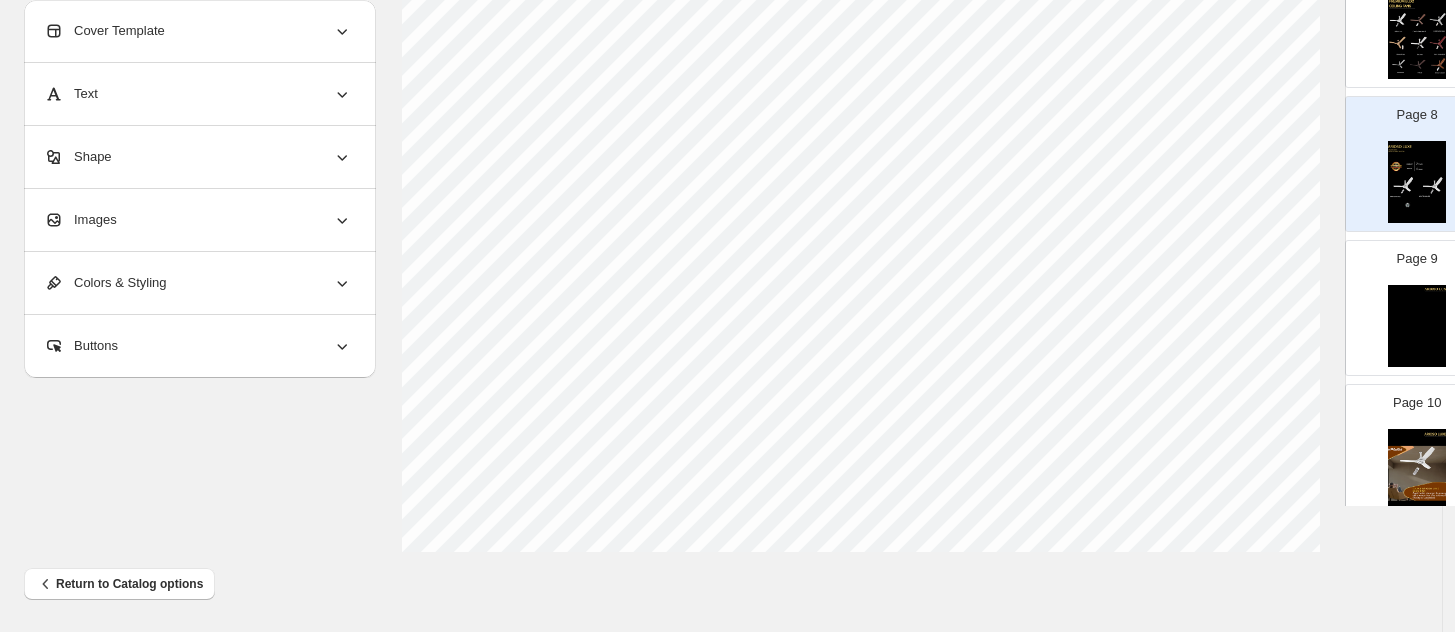 click on "Images" at bounding box center (198, 220) 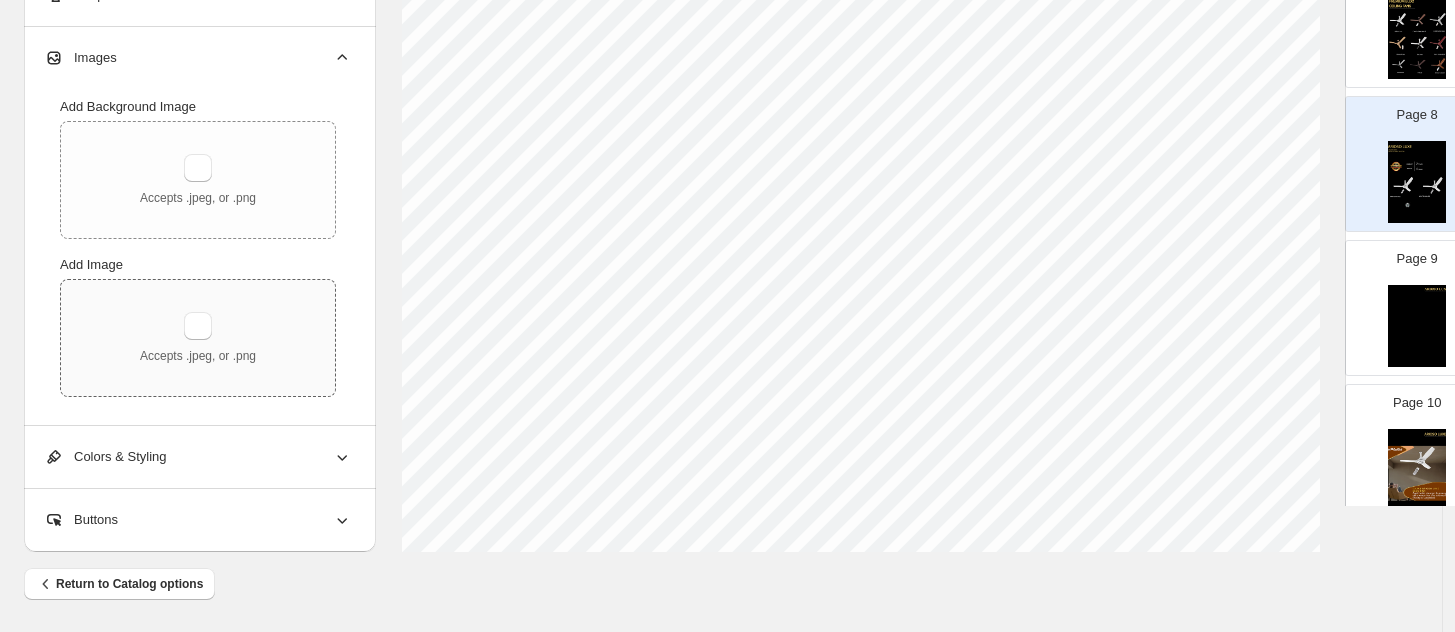 click on "Accepts .jpeg, or .png" at bounding box center [198, 356] 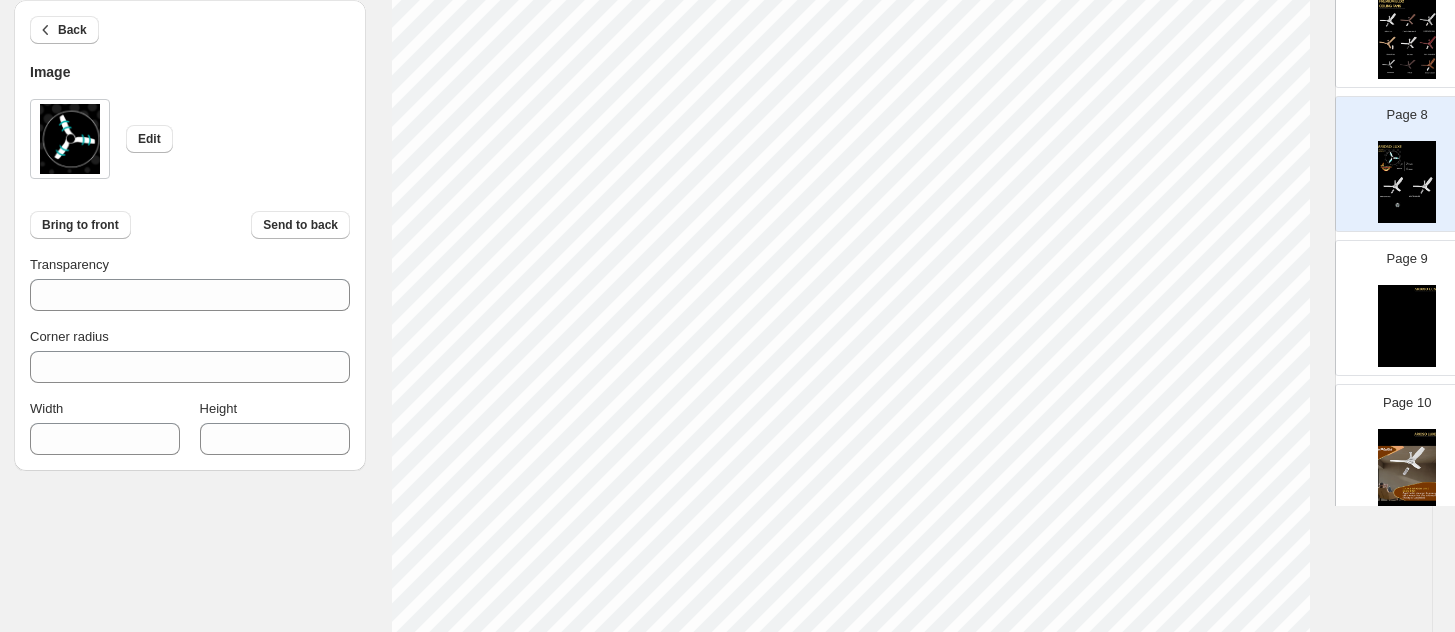 scroll, scrollTop: 792, scrollLeft: 10, axis: both 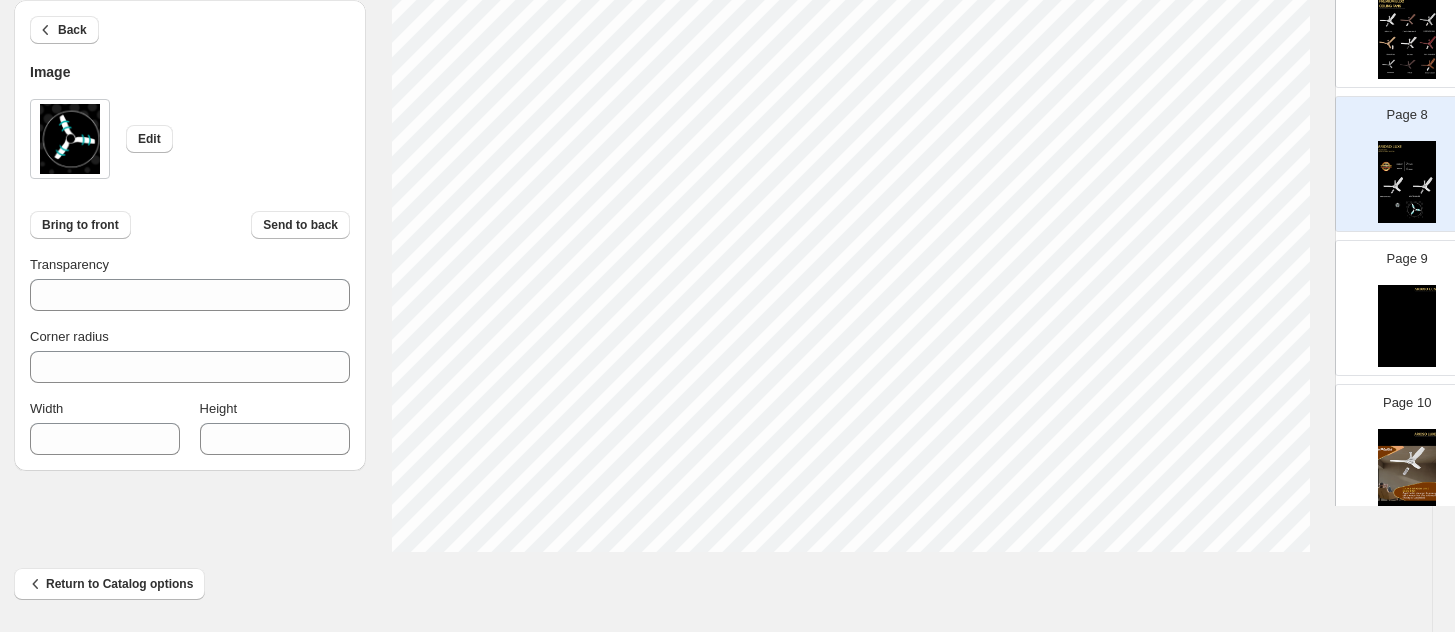type on "**" 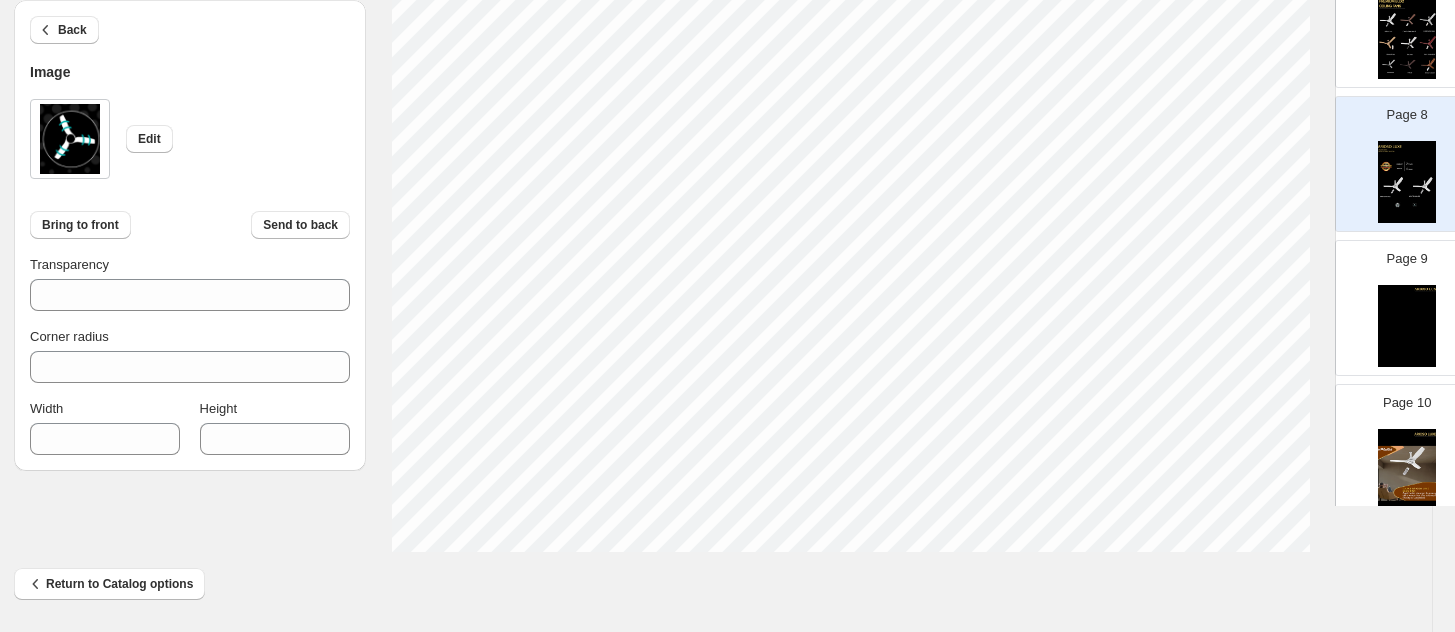 type on "***" 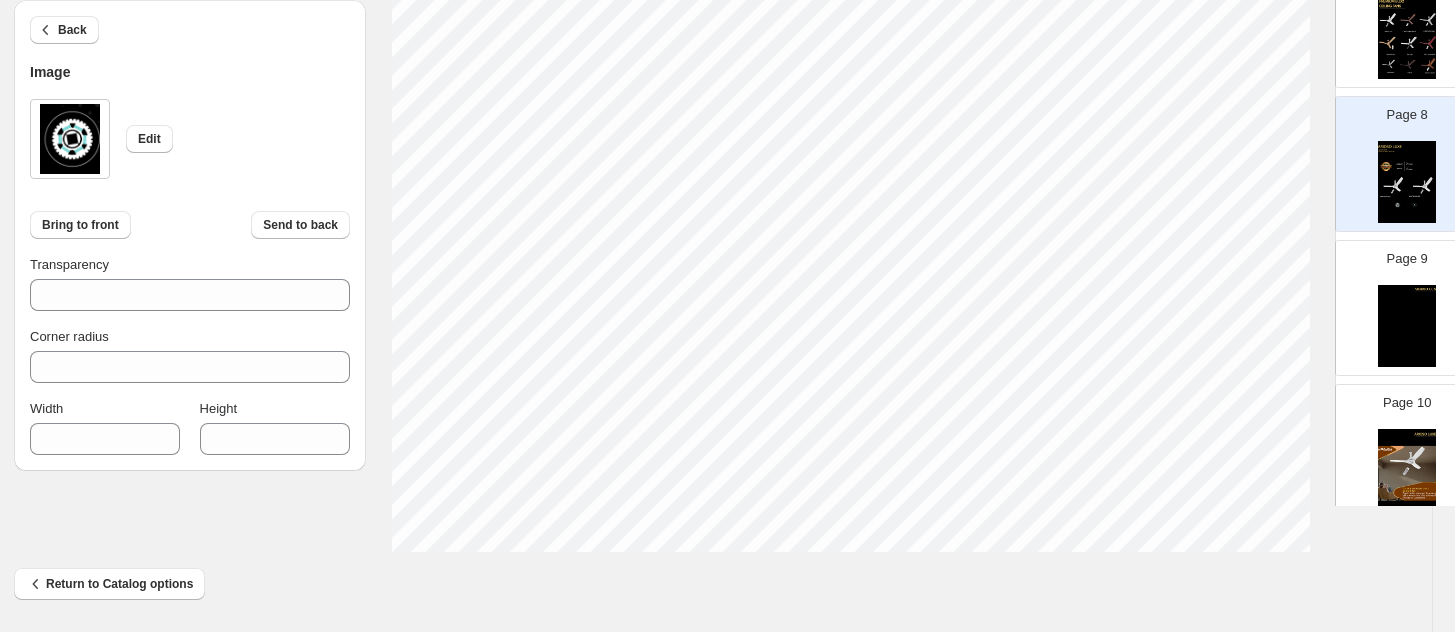type on "**" 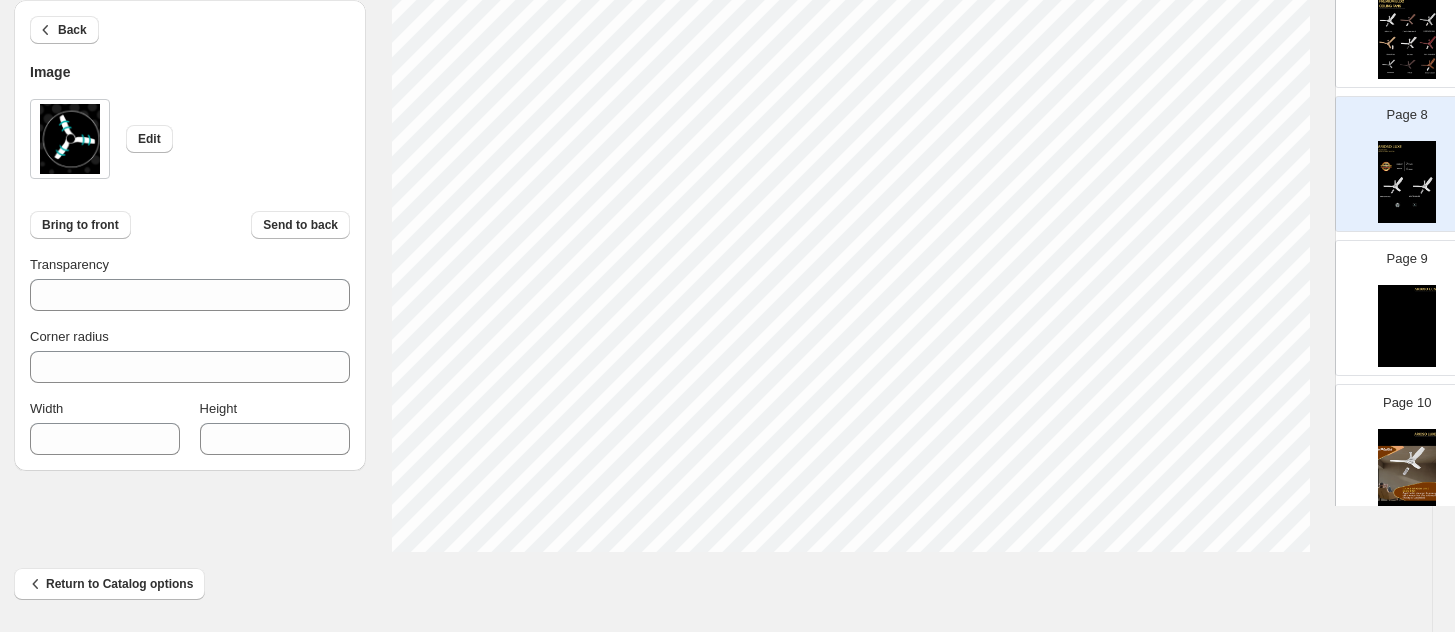 type on "***" 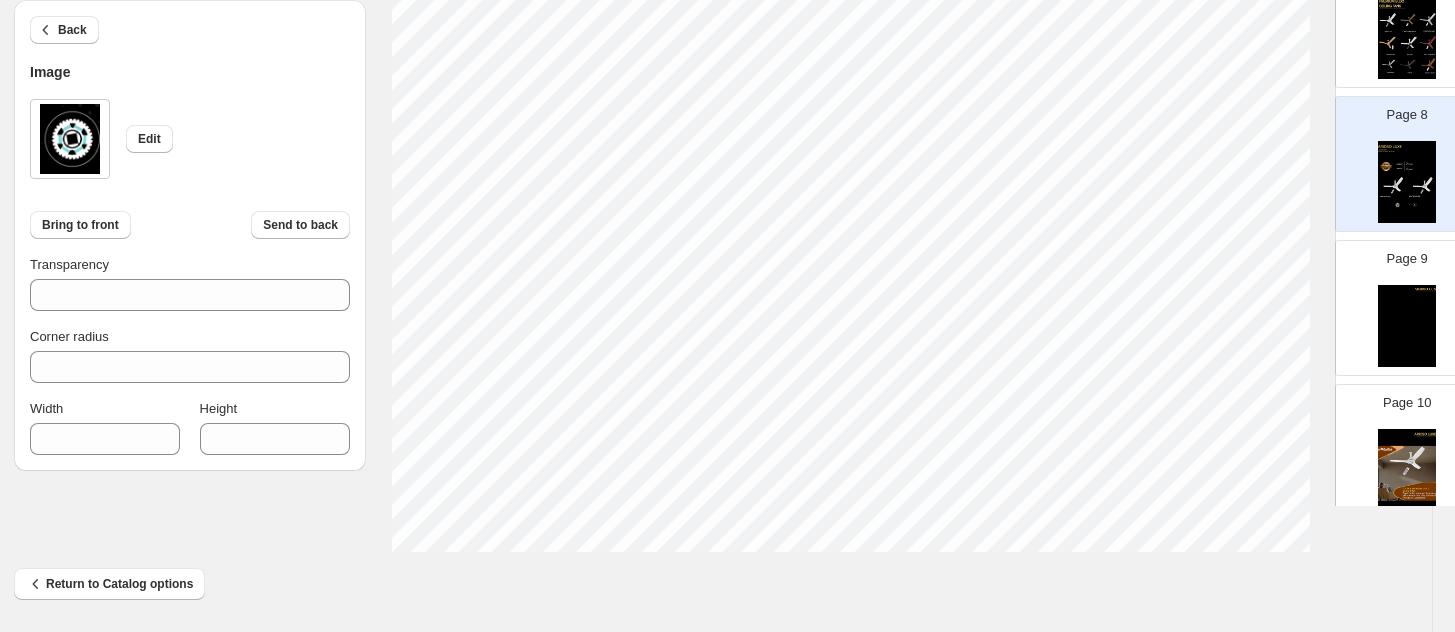 type on "**" 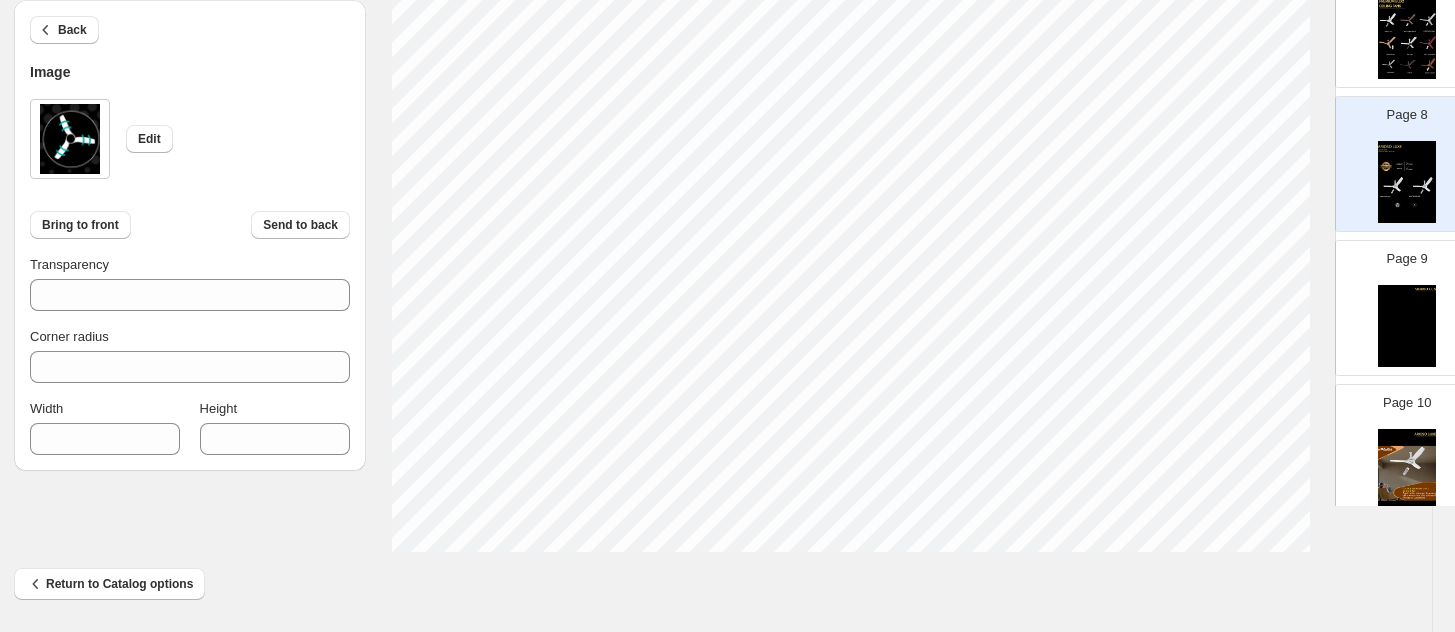 type on "***" 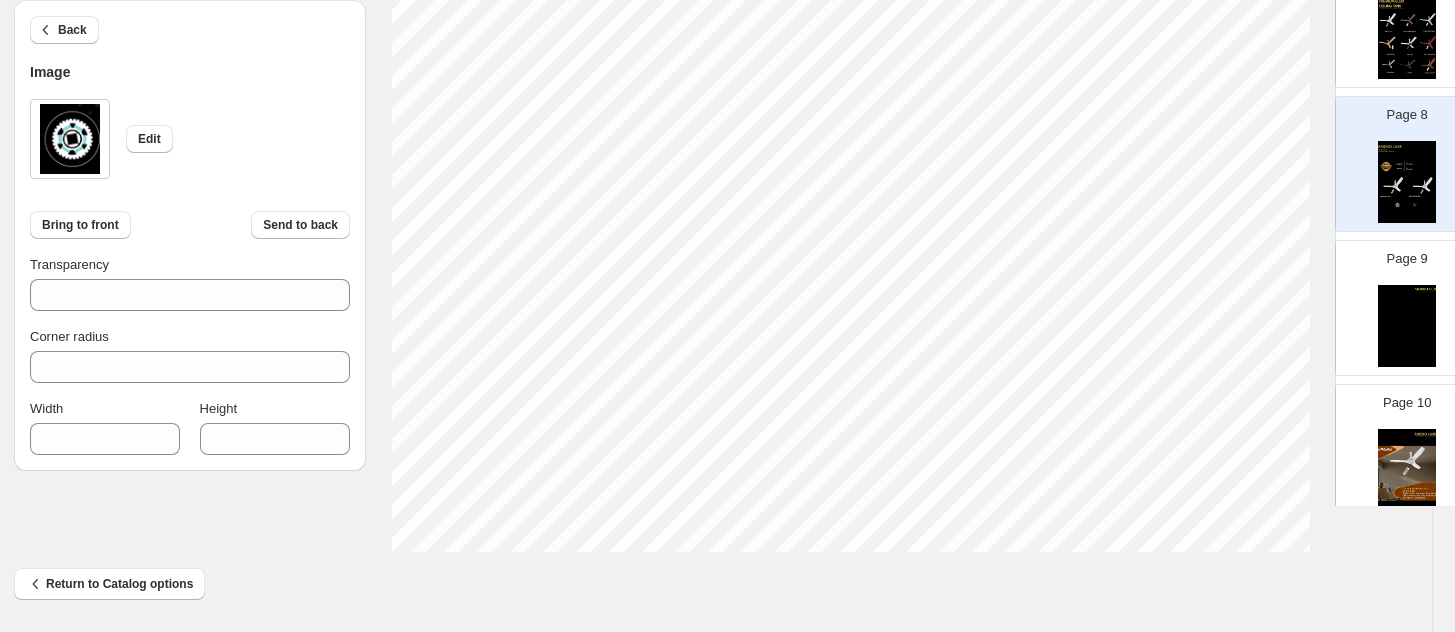 type on "**" 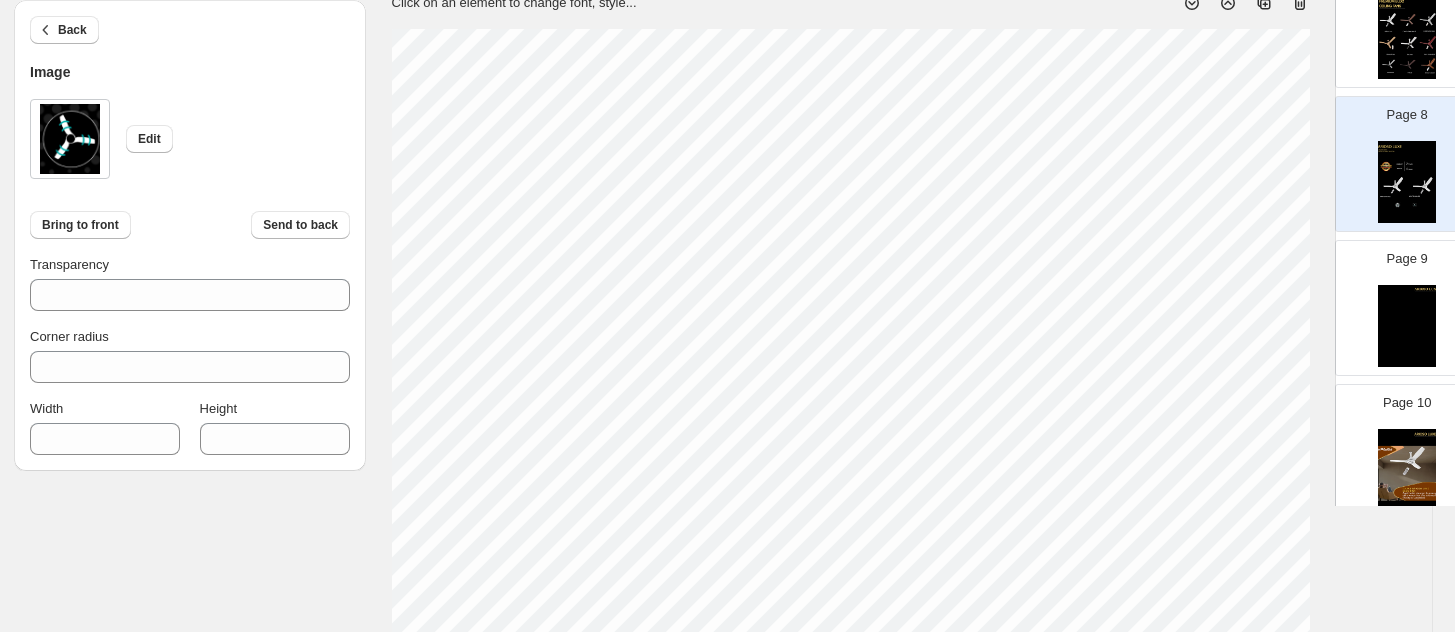 scroll, scrollTop: 167, scrollLeft: 10, axis: both 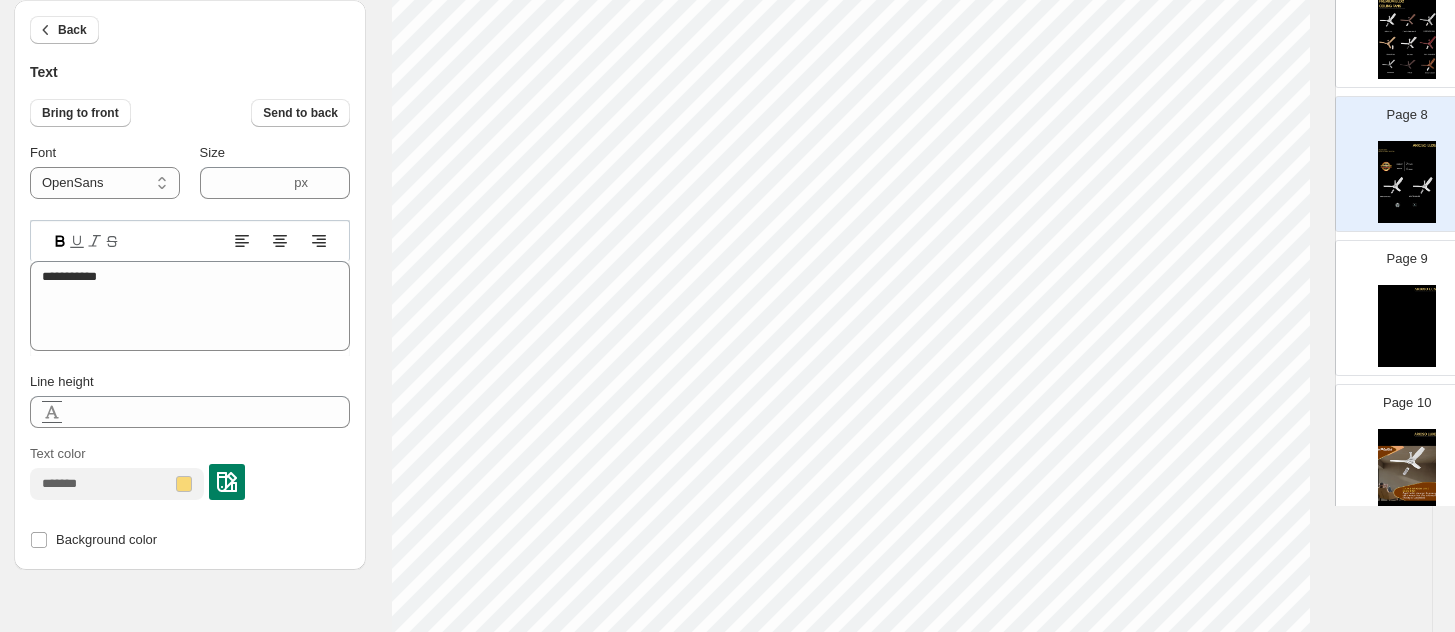 select on "******" 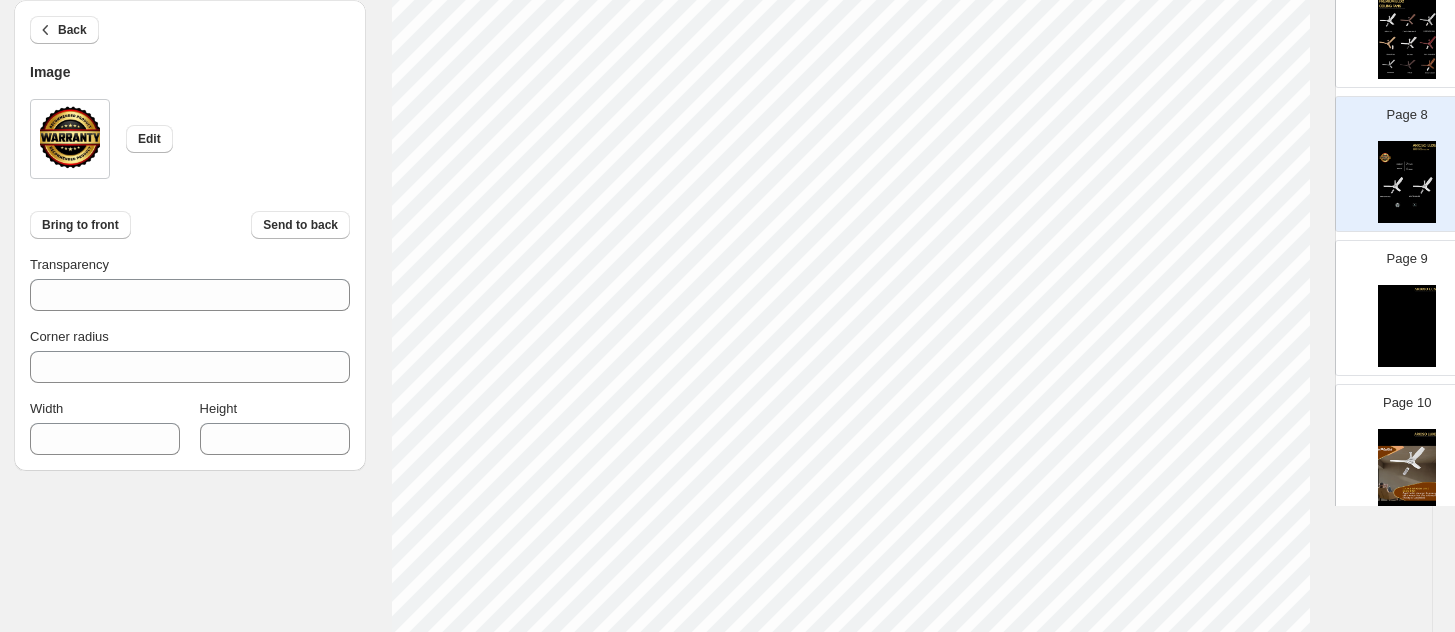 type on "***" 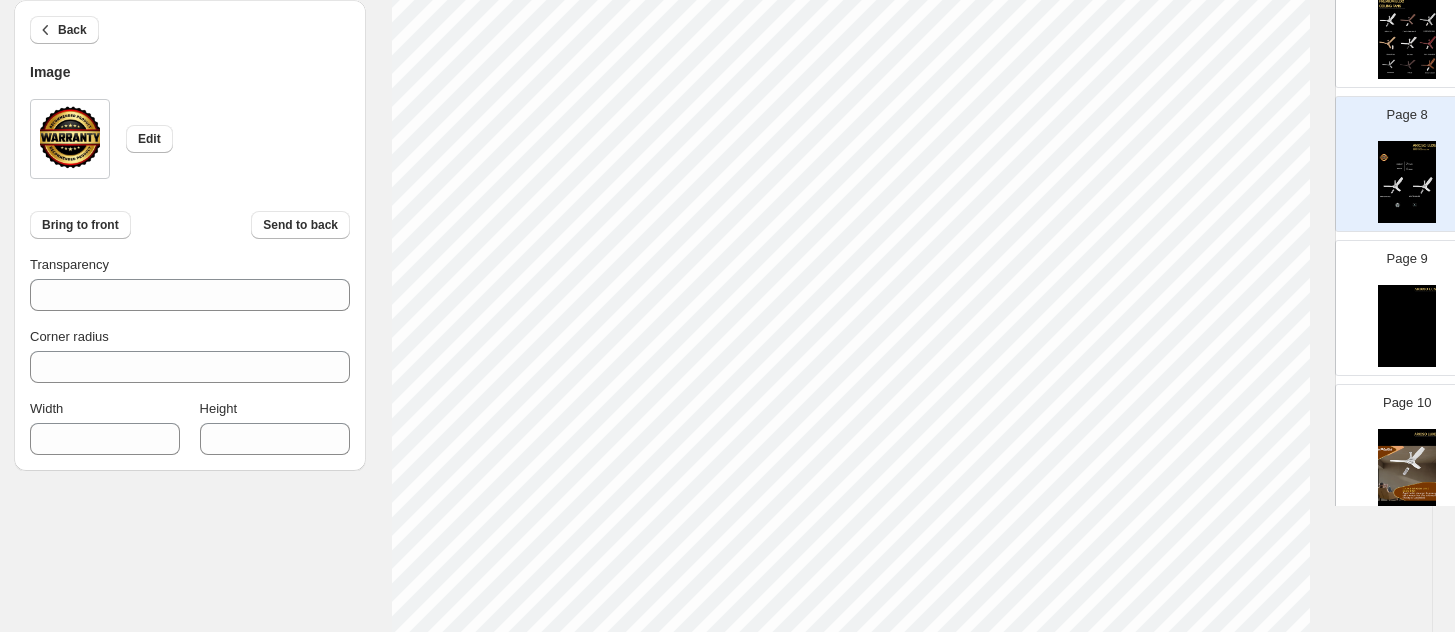select on "******" 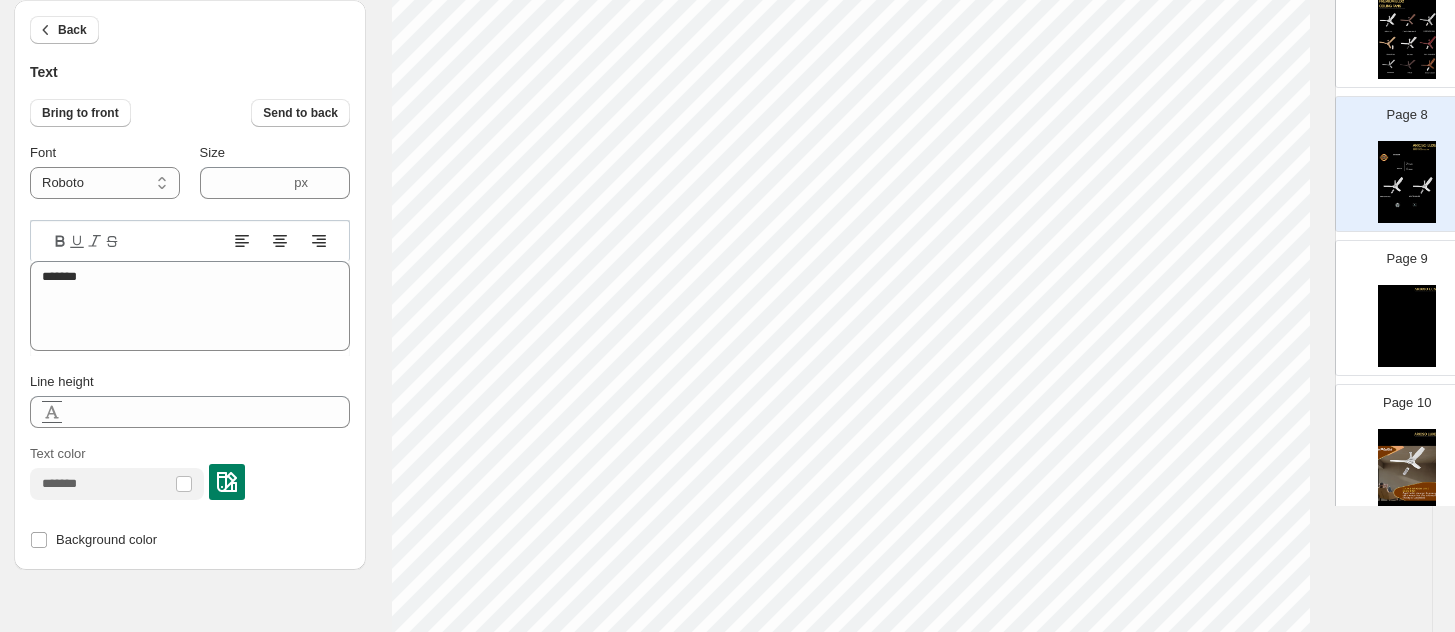 type on "*****" 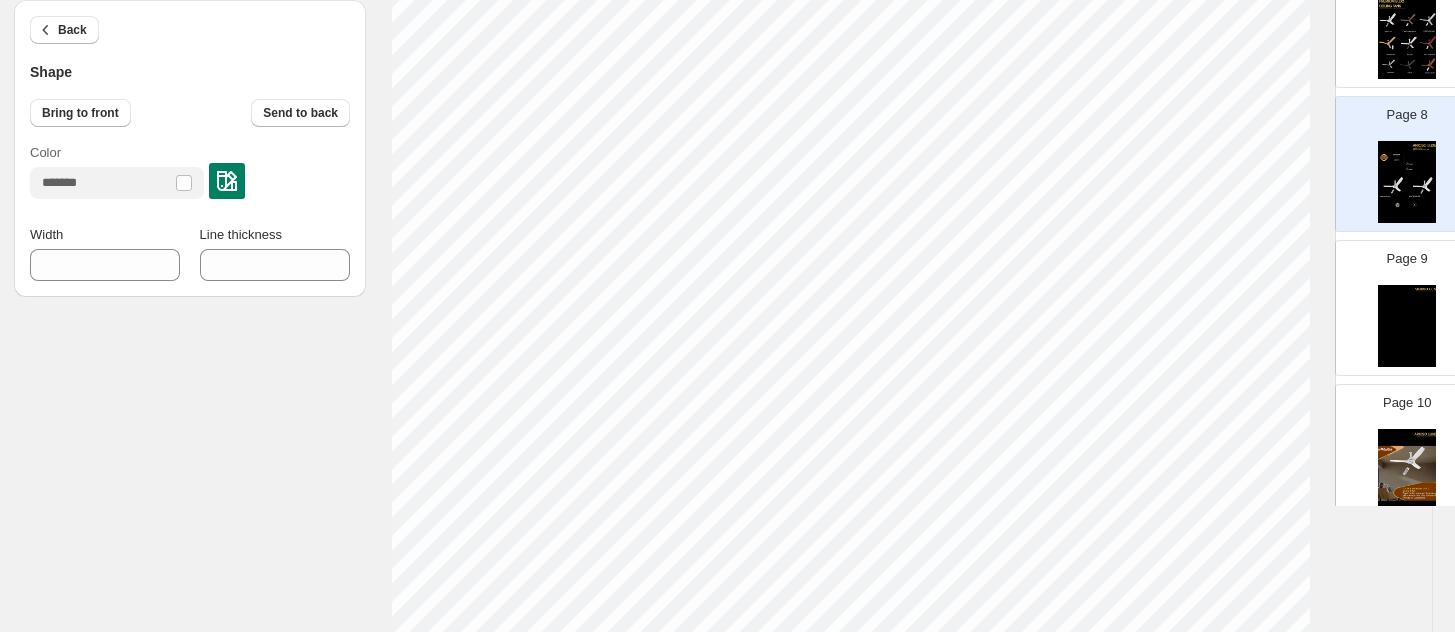 type on "***" 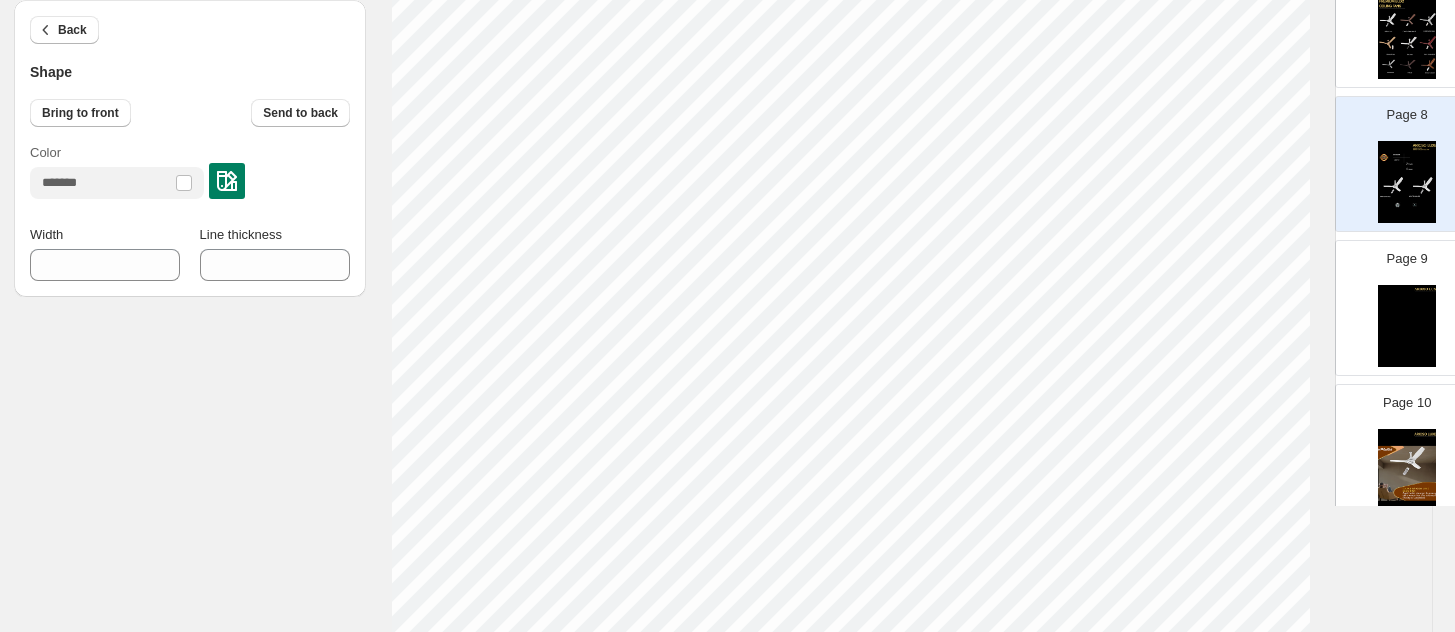 select on "******" 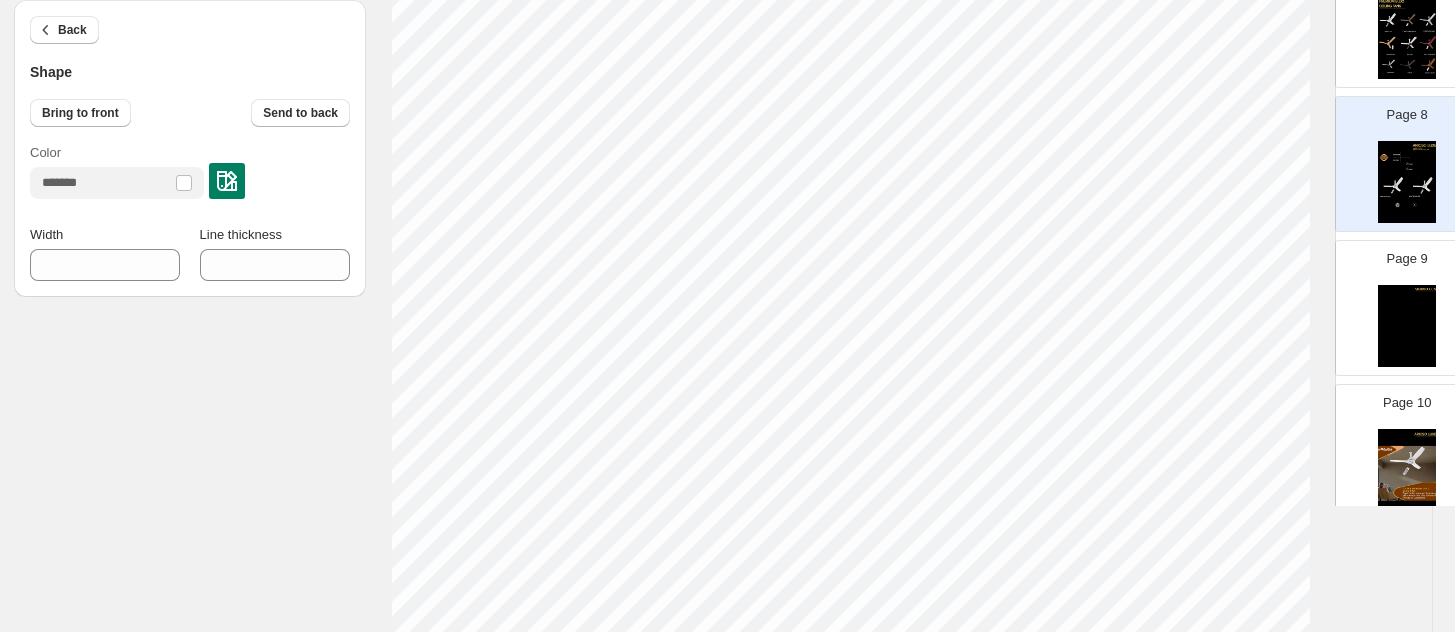 type on "***" 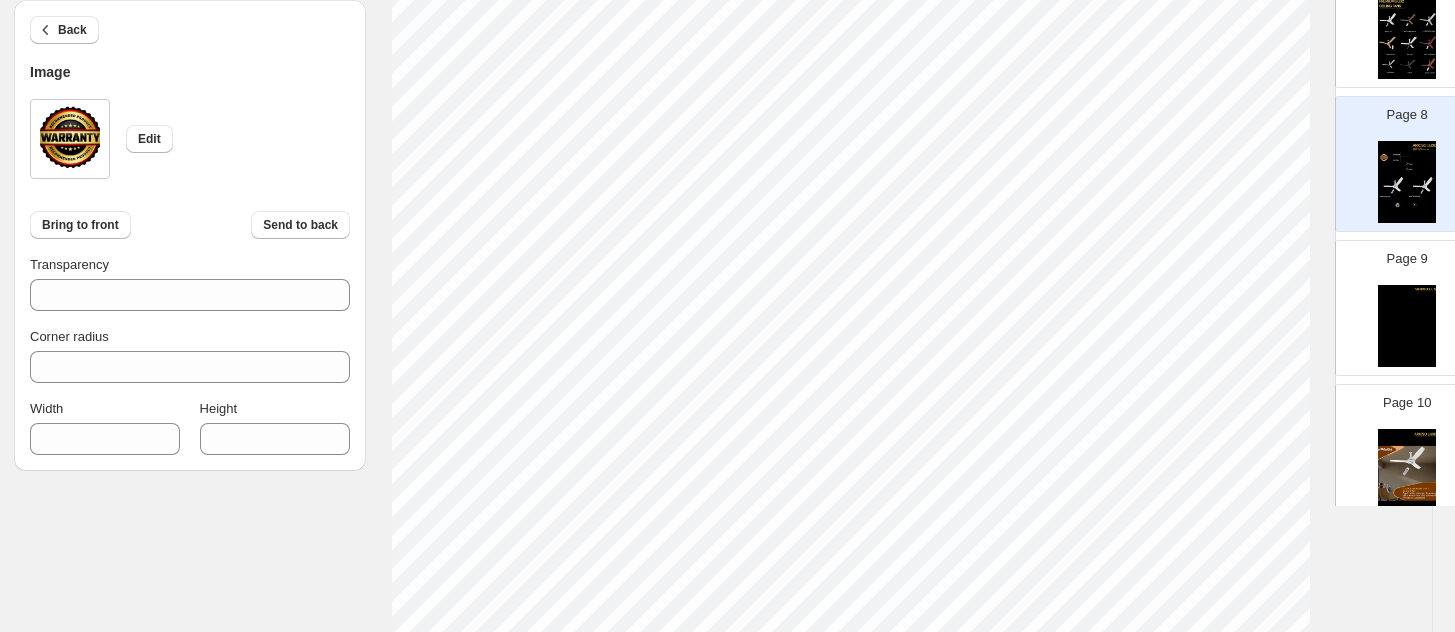 type on "***" 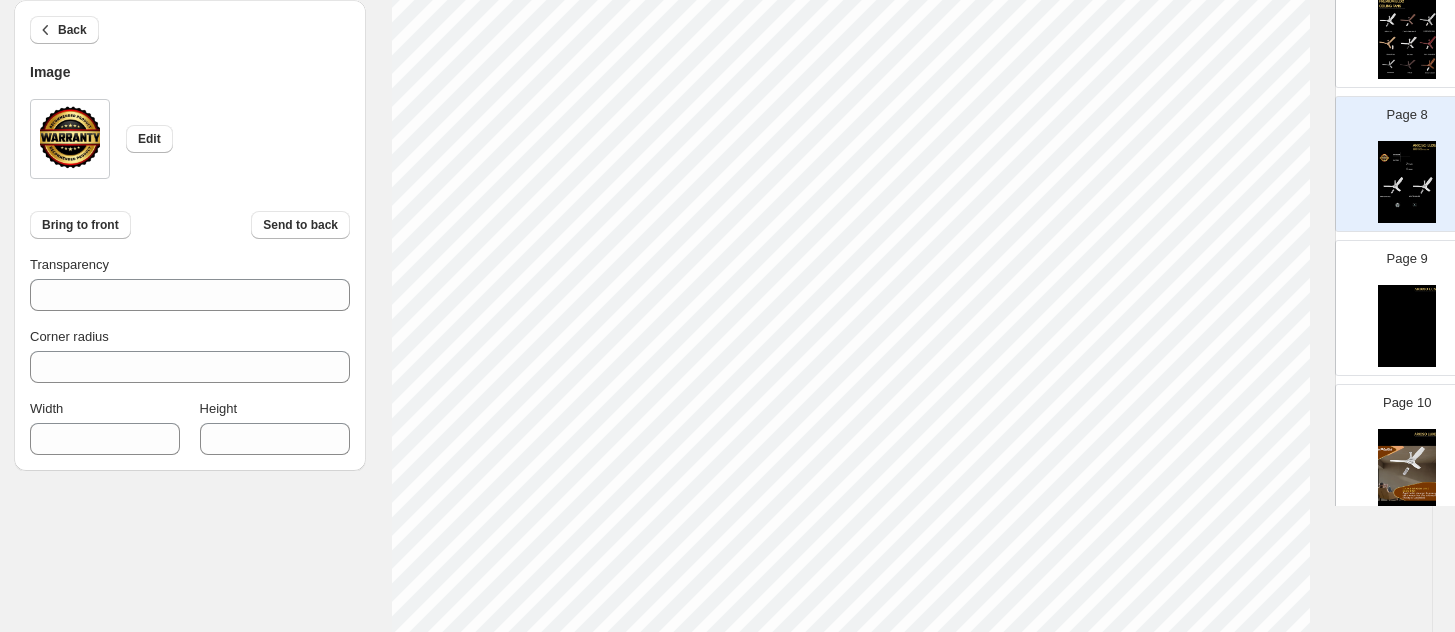 type on "***" 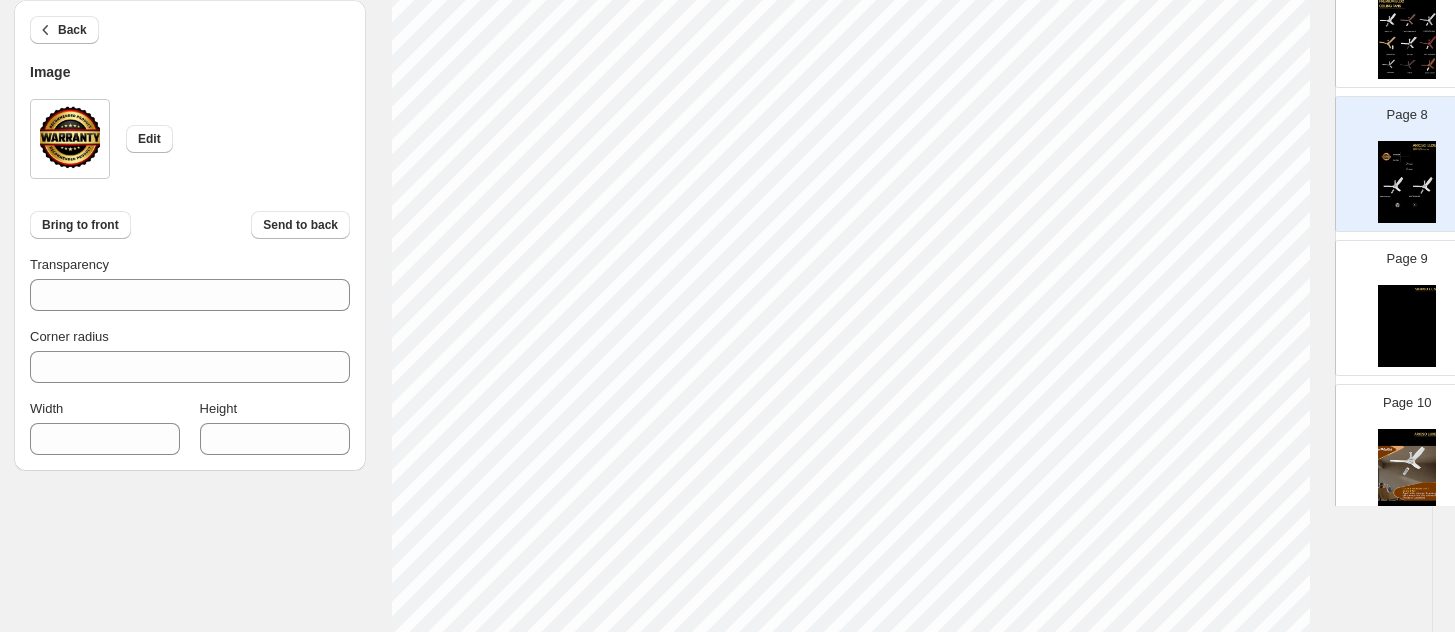 select on "******" 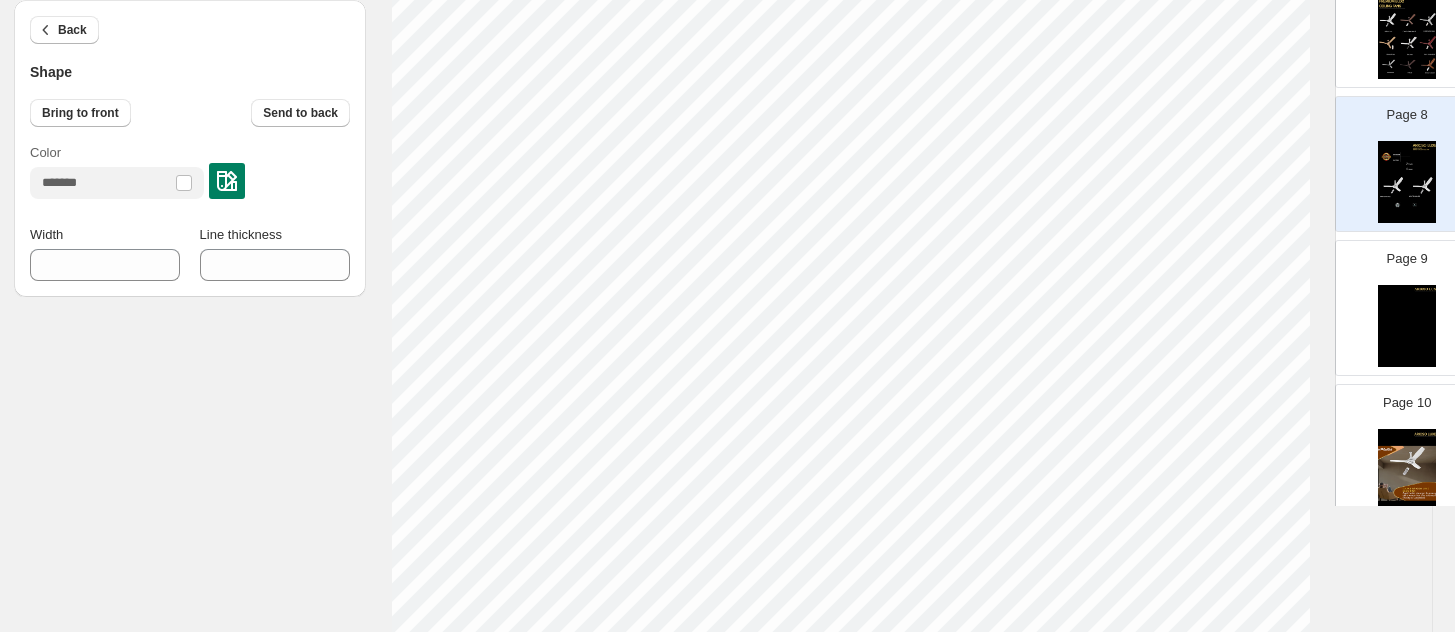 select on "******" 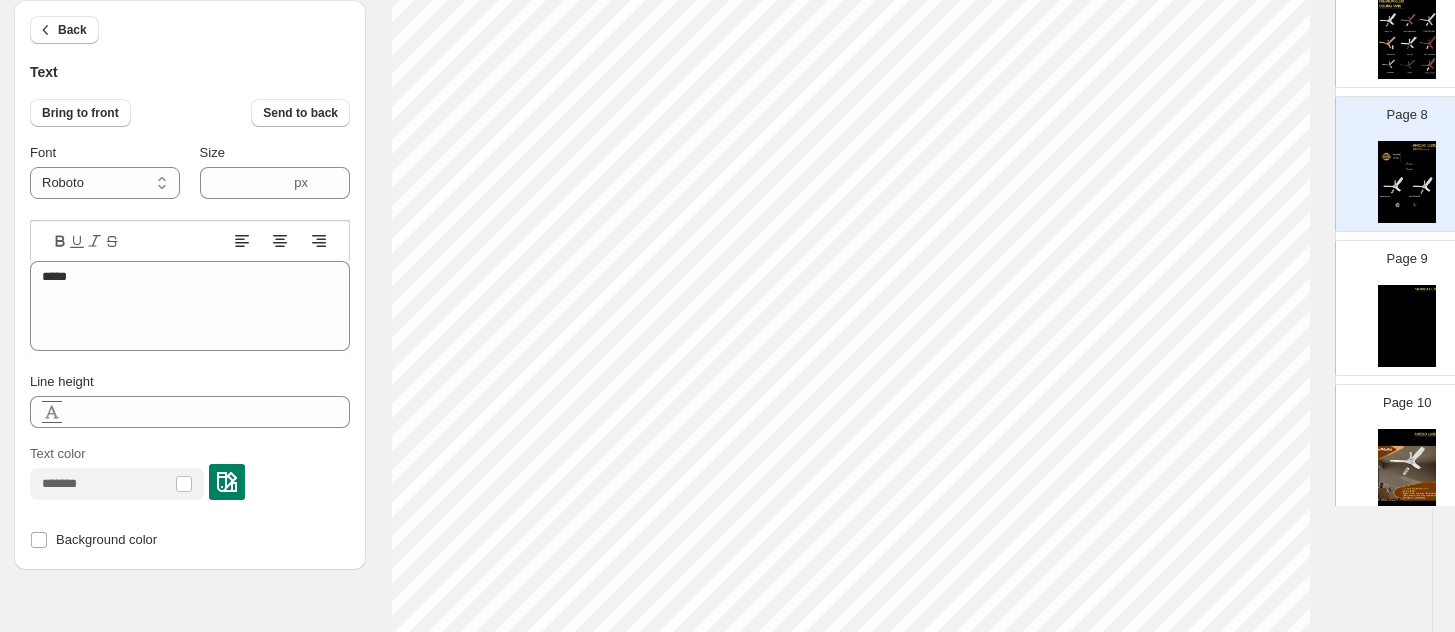 type on "*******" 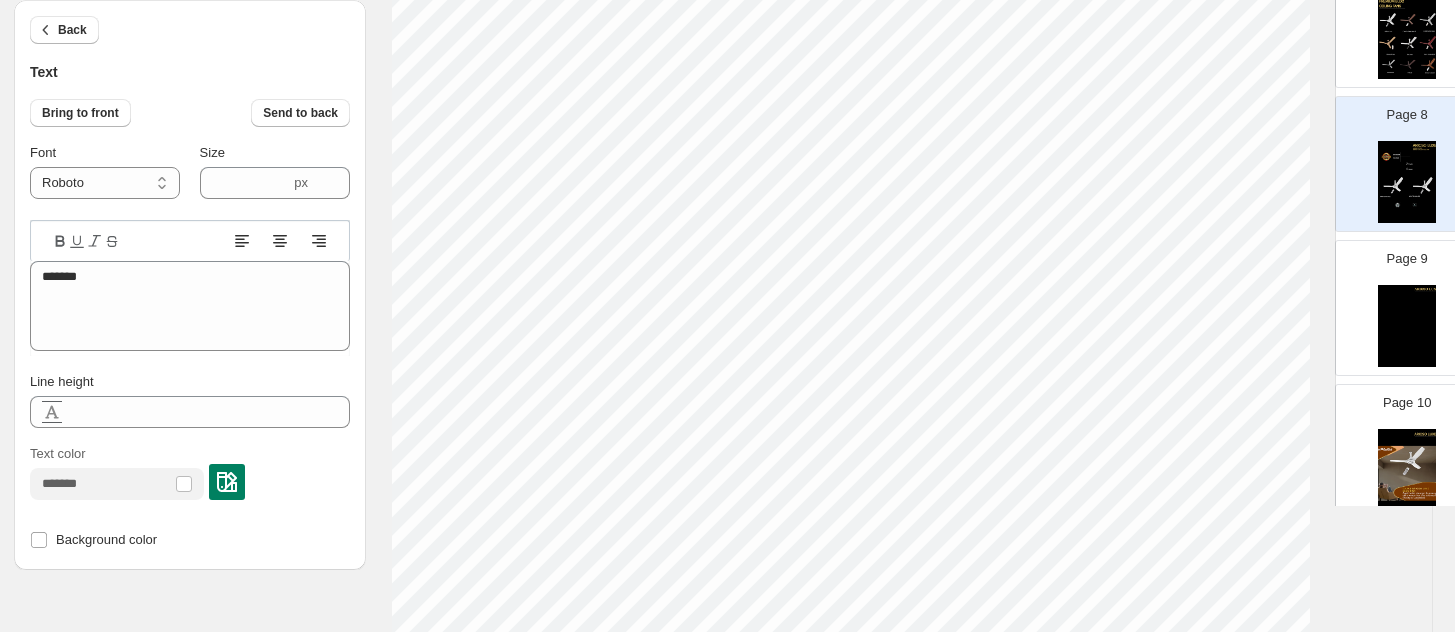 scroll, scrollTop: 167, scrollLeft: 33, axis: both 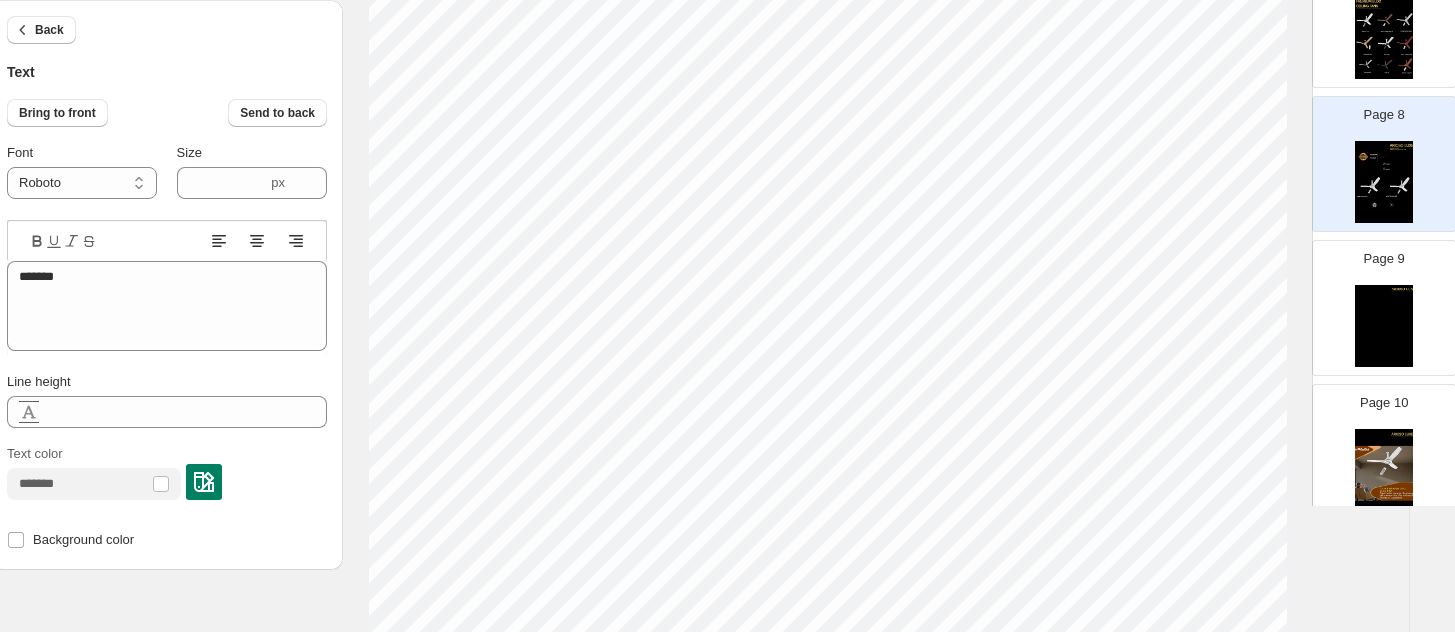 type on "****" 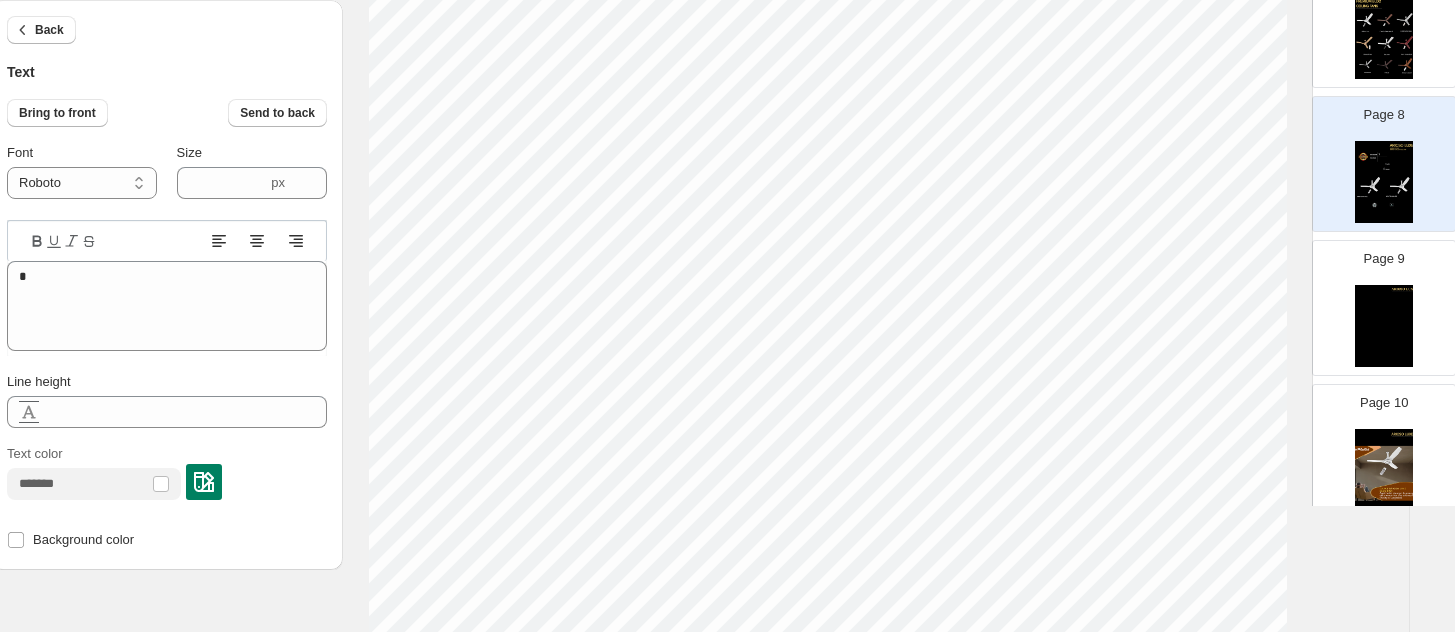 type on "*" 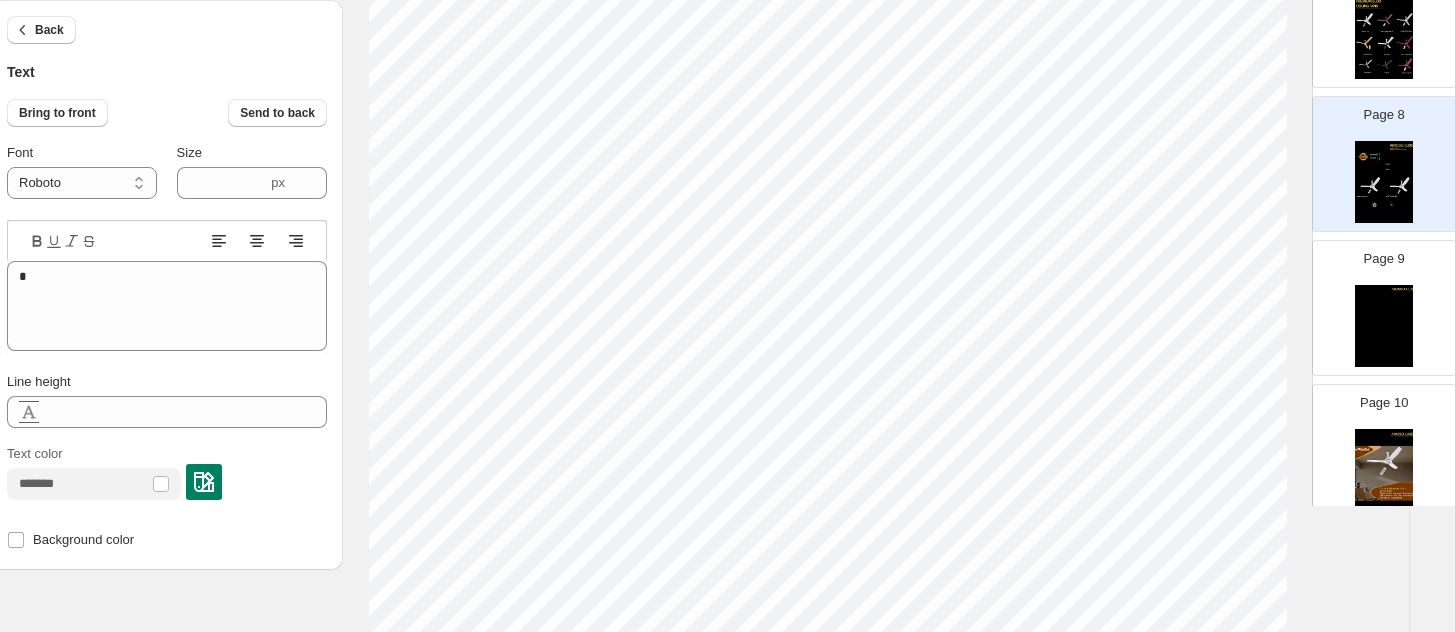 type on "****" 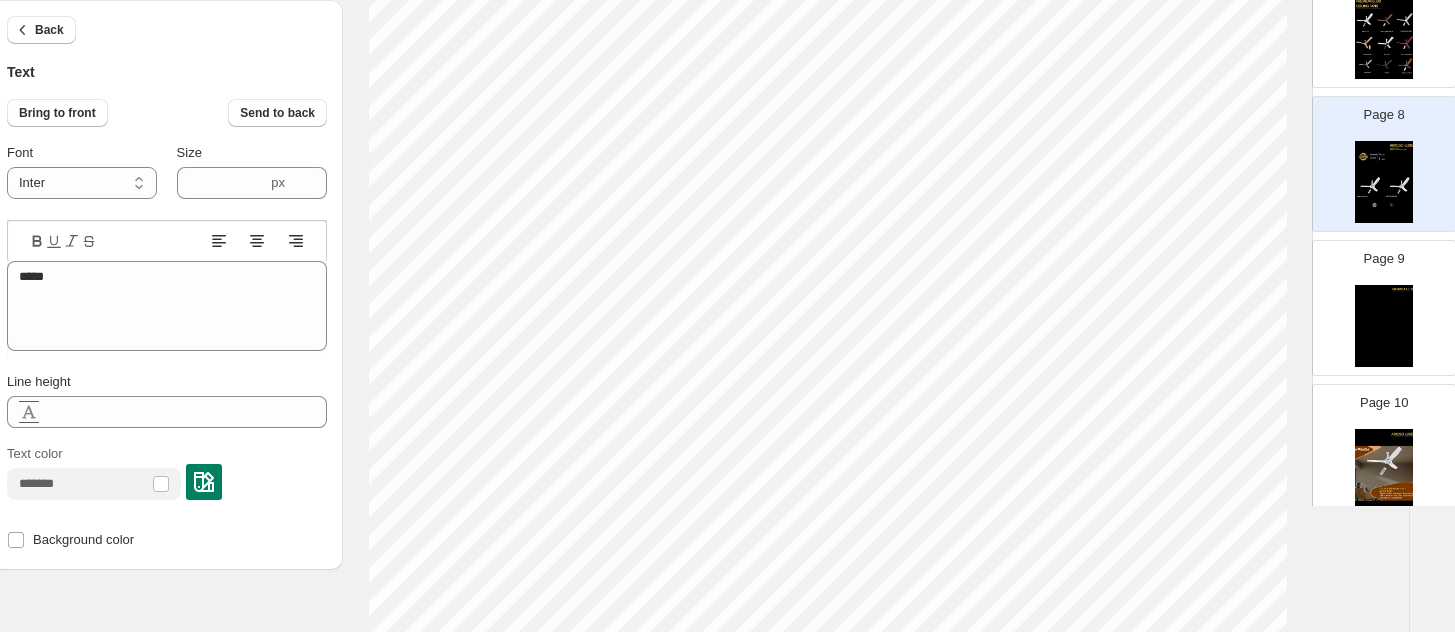 select on "******" 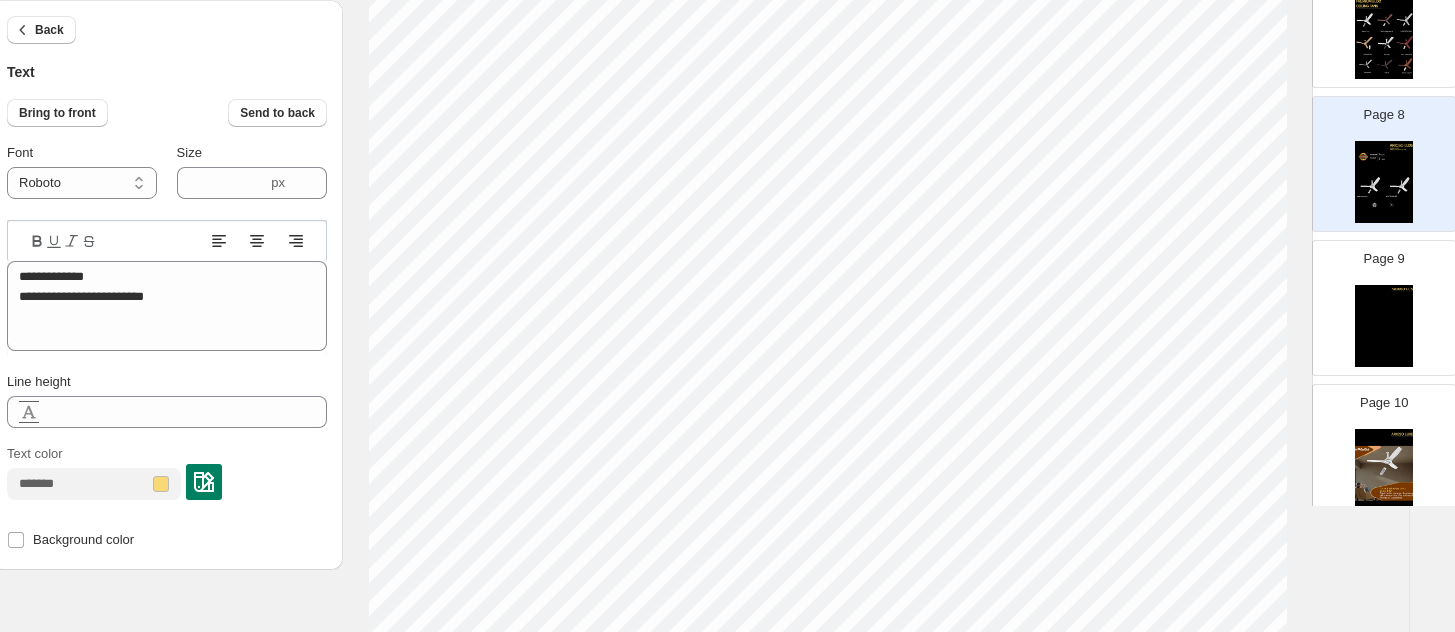 select on "*****" 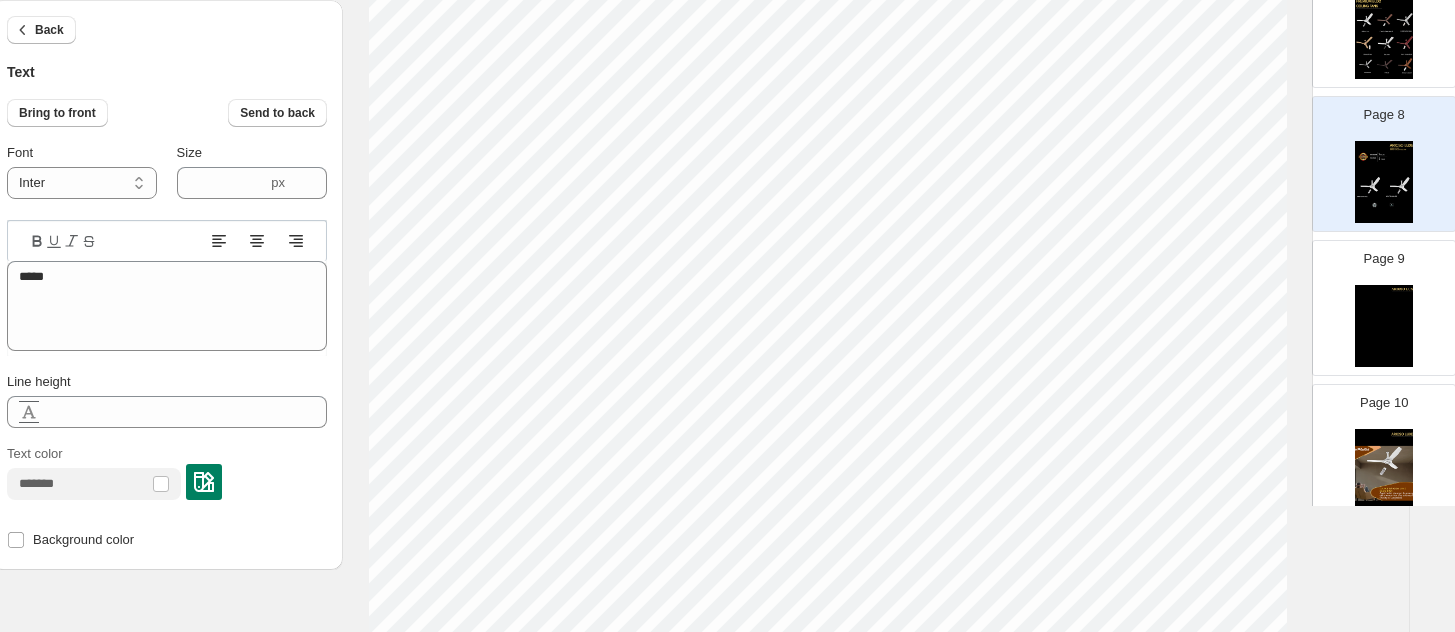 select on "********" 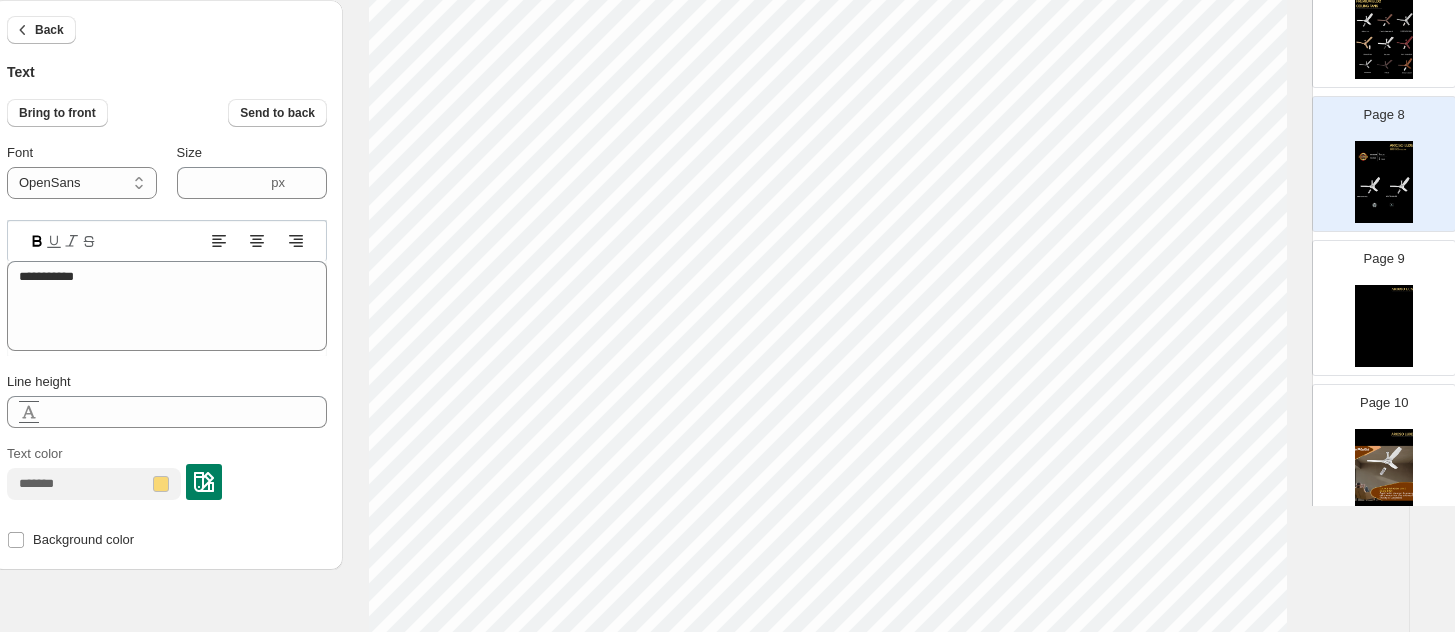 select on "******" 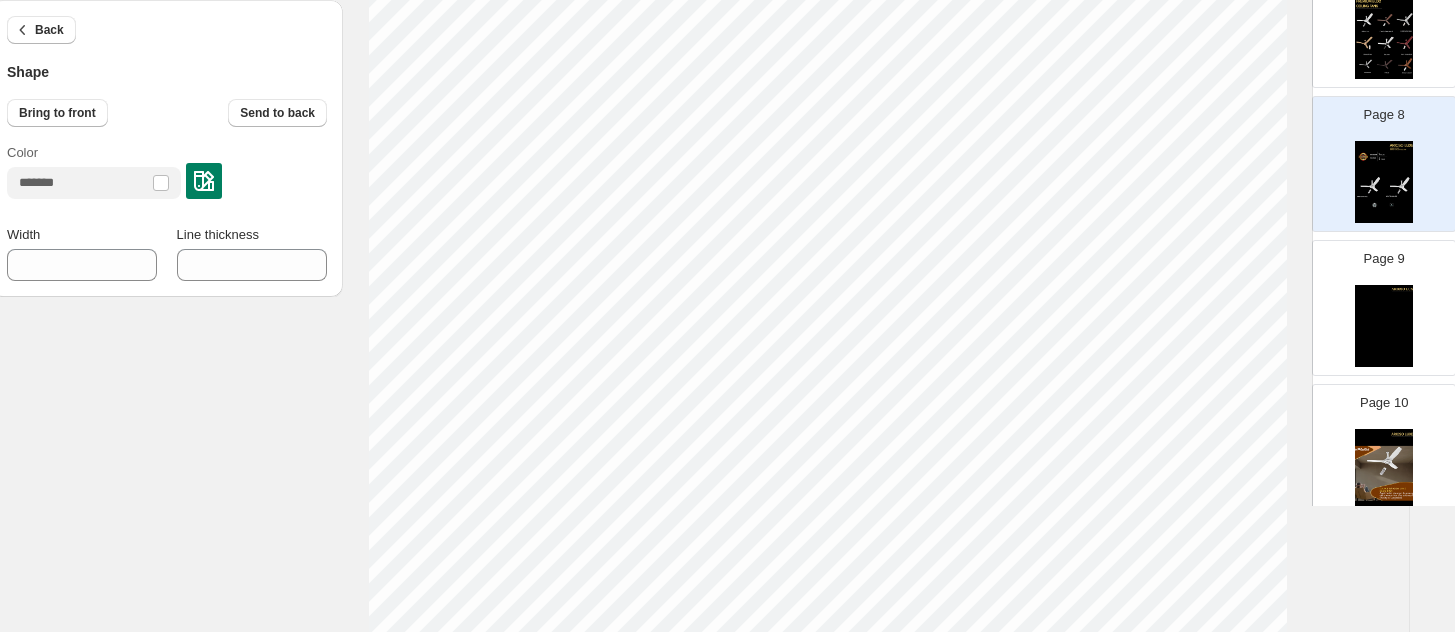 type on "***" 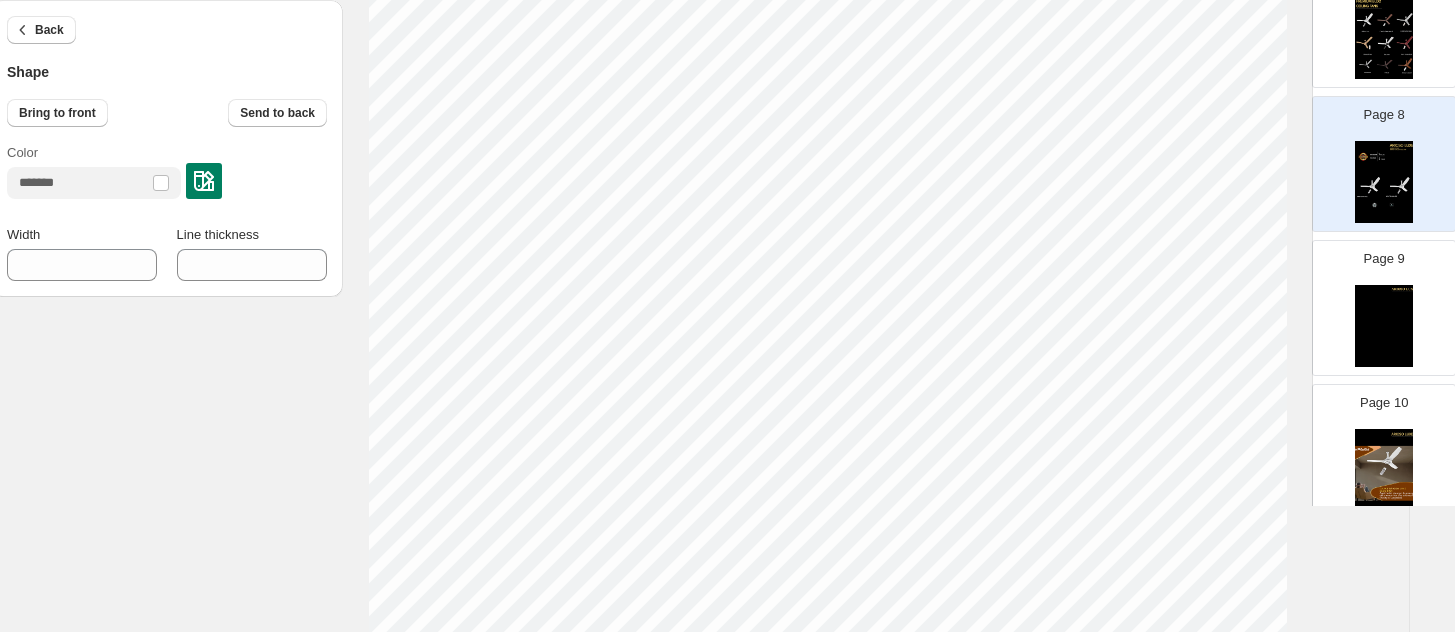 type on "***" 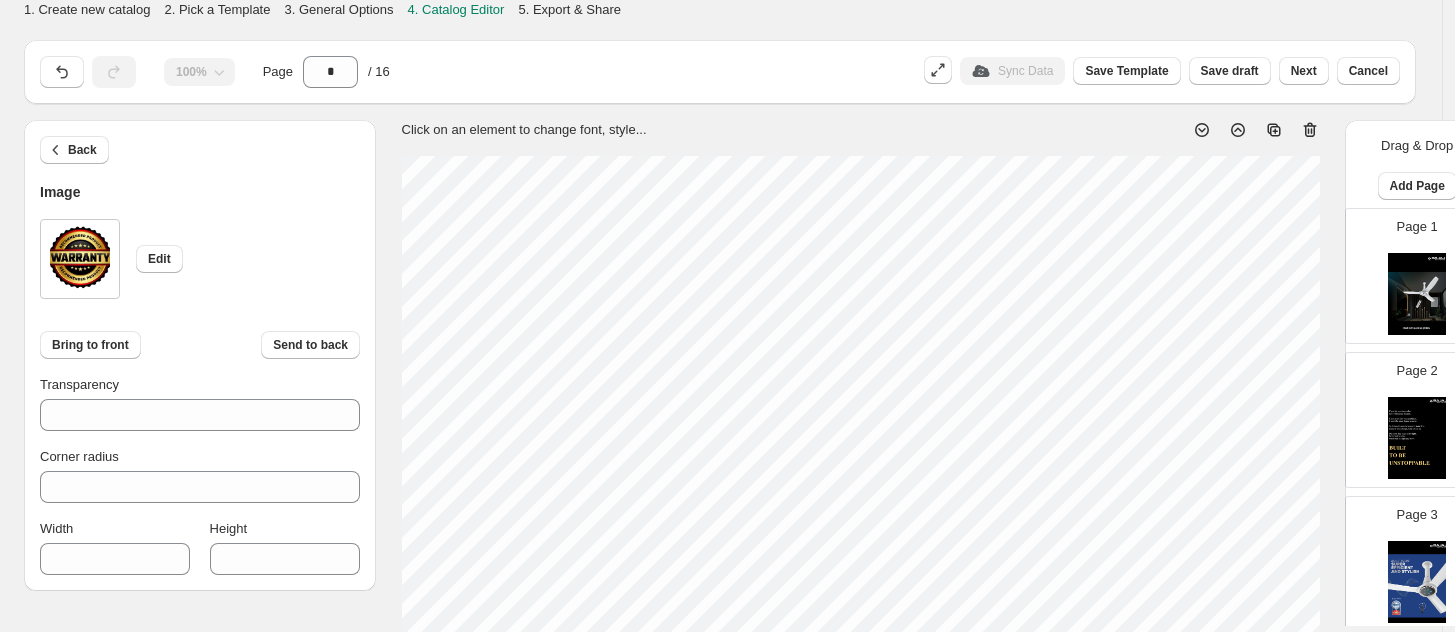 scroll, scrollTop: 167, scrollLeft: 33, axis: both 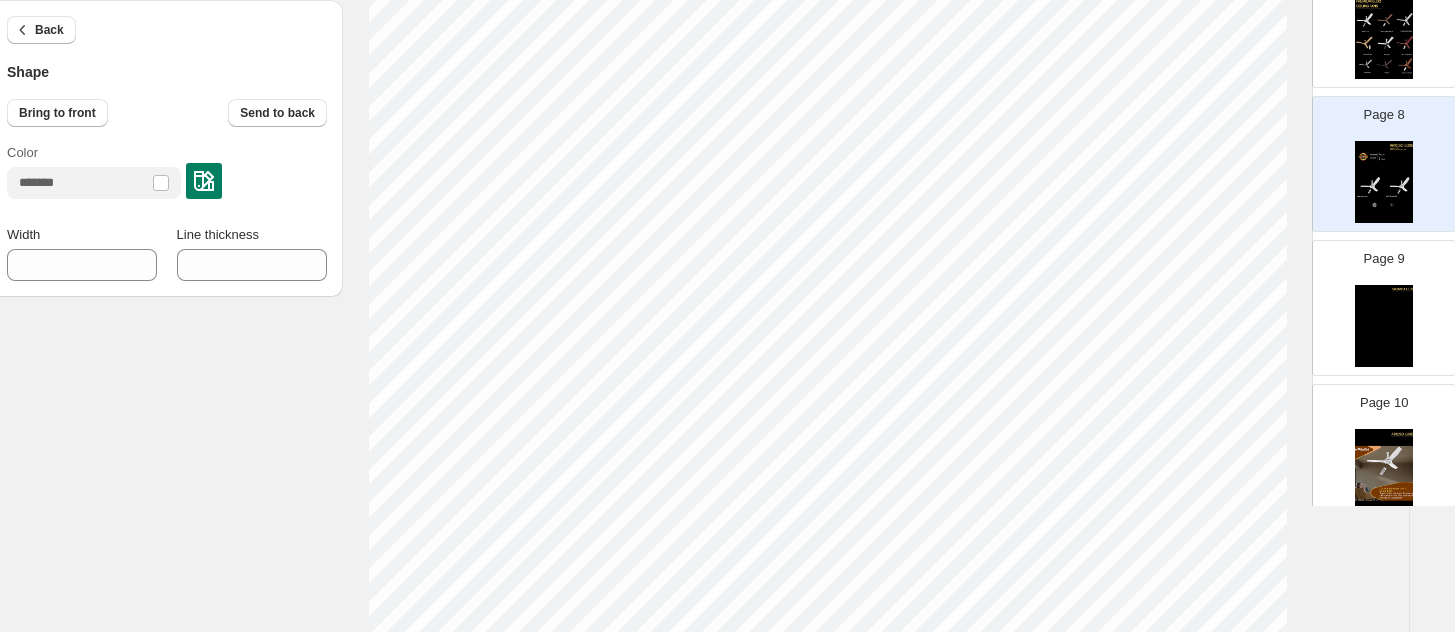 type on "*" 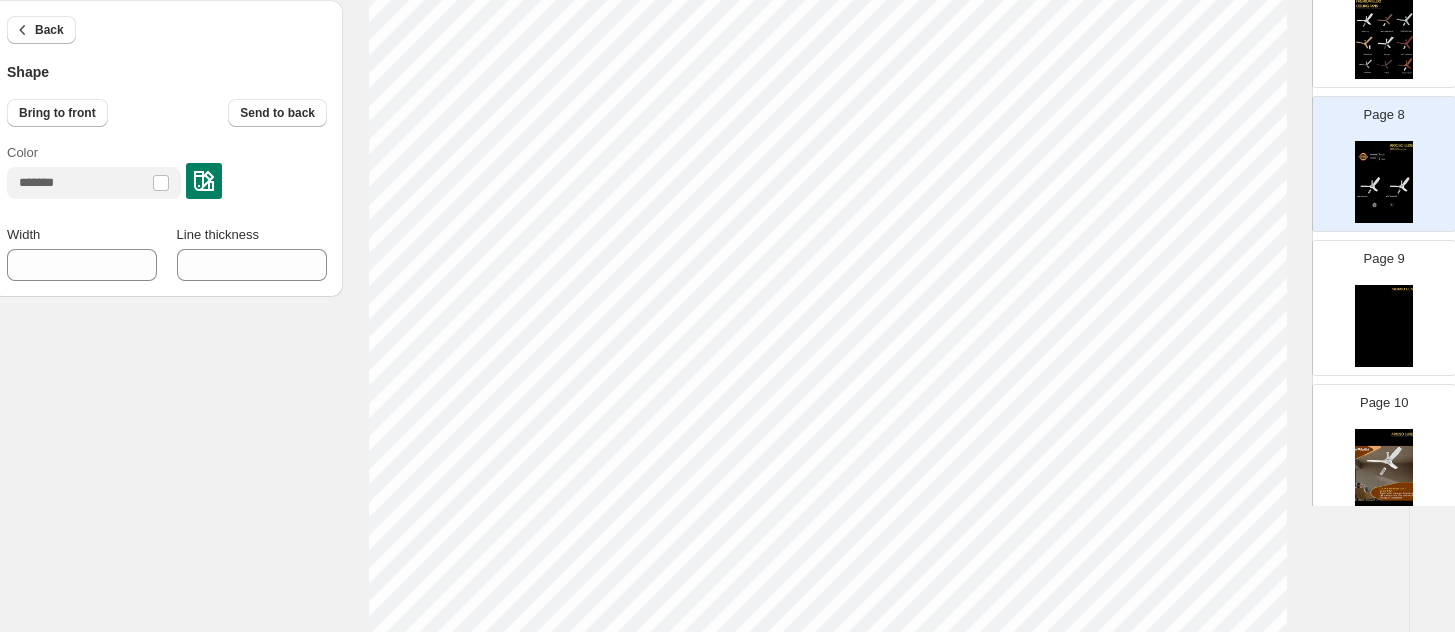 type on "***" 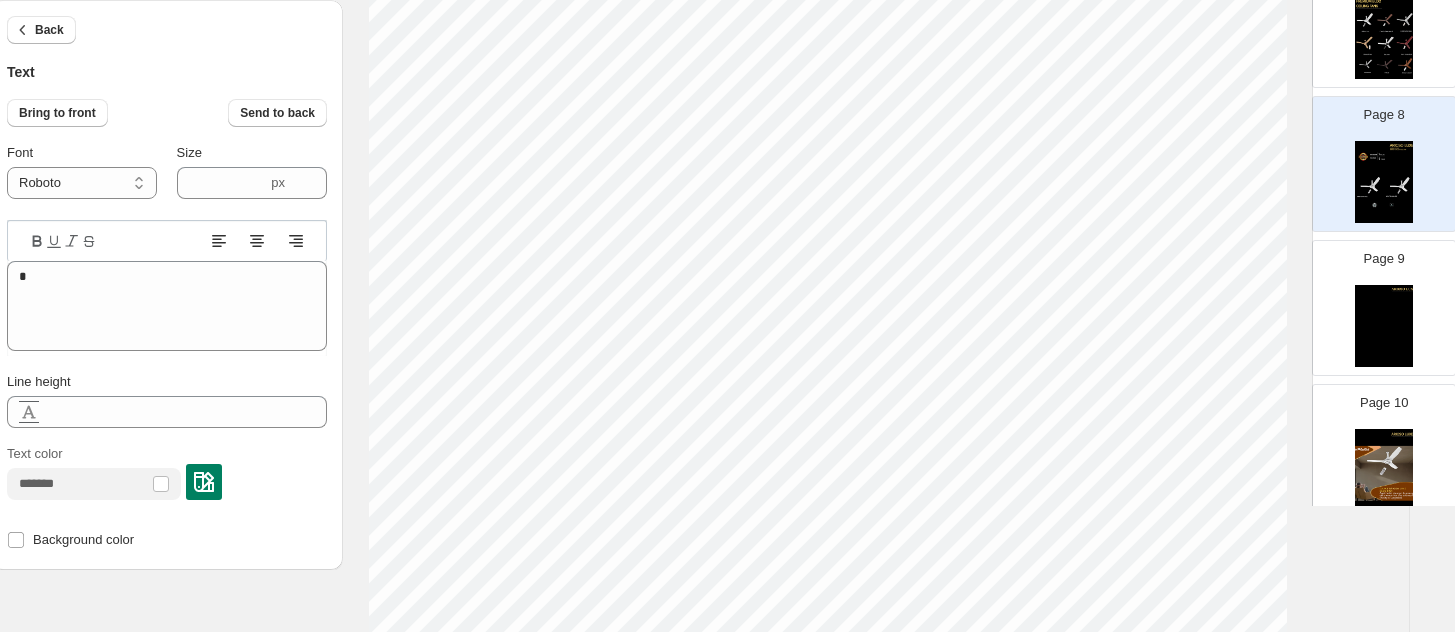 select on "*****" 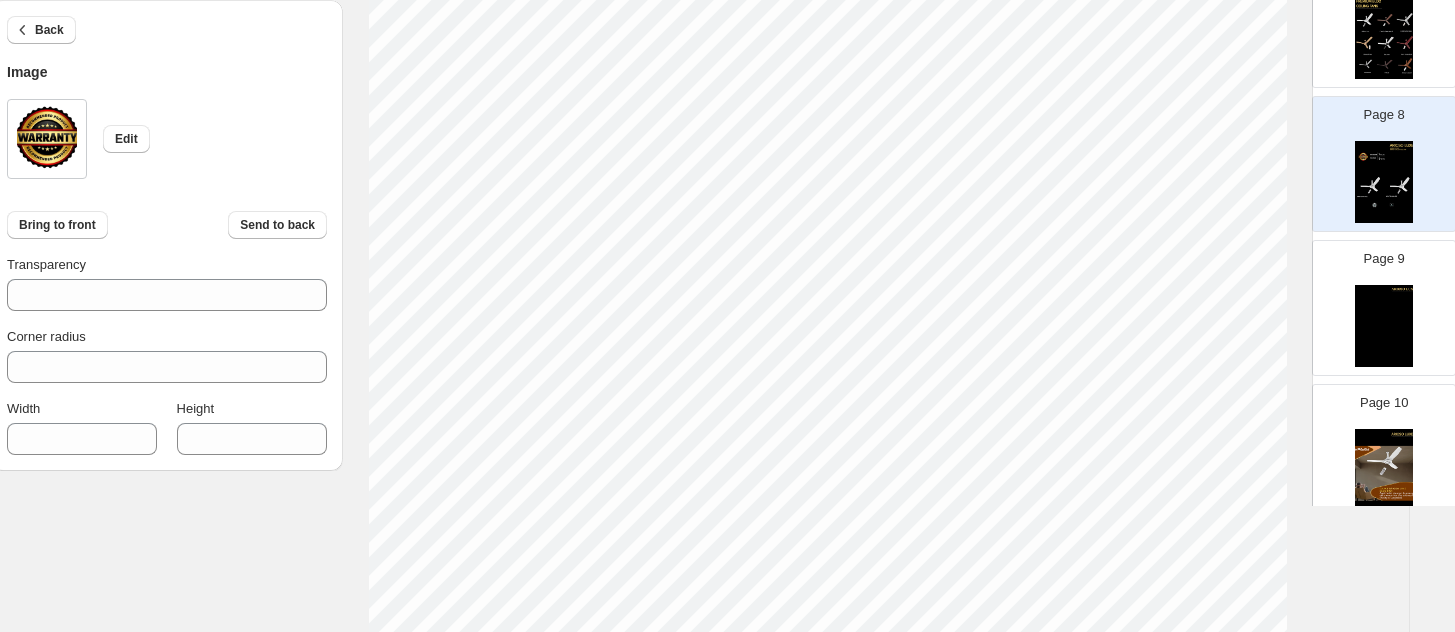 scroll, scrollTop: 417, scrollLeft: 33, axis: both 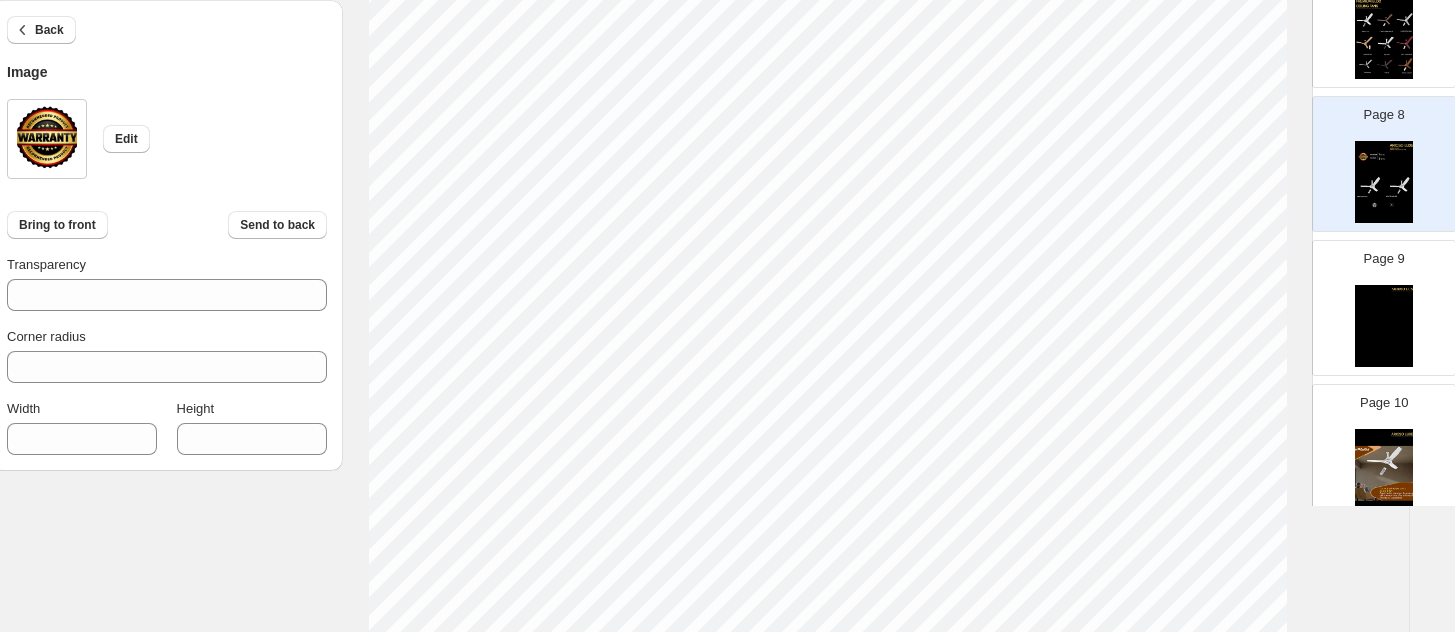 type on "***" 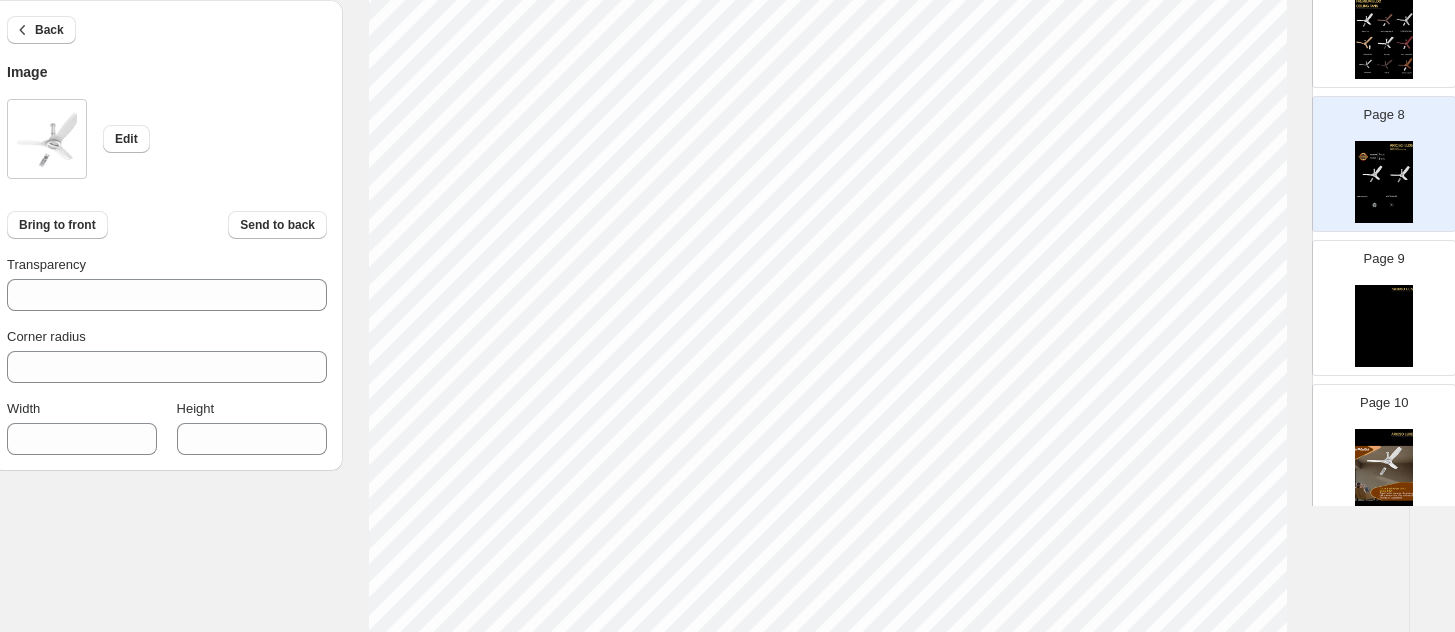 select on "******" 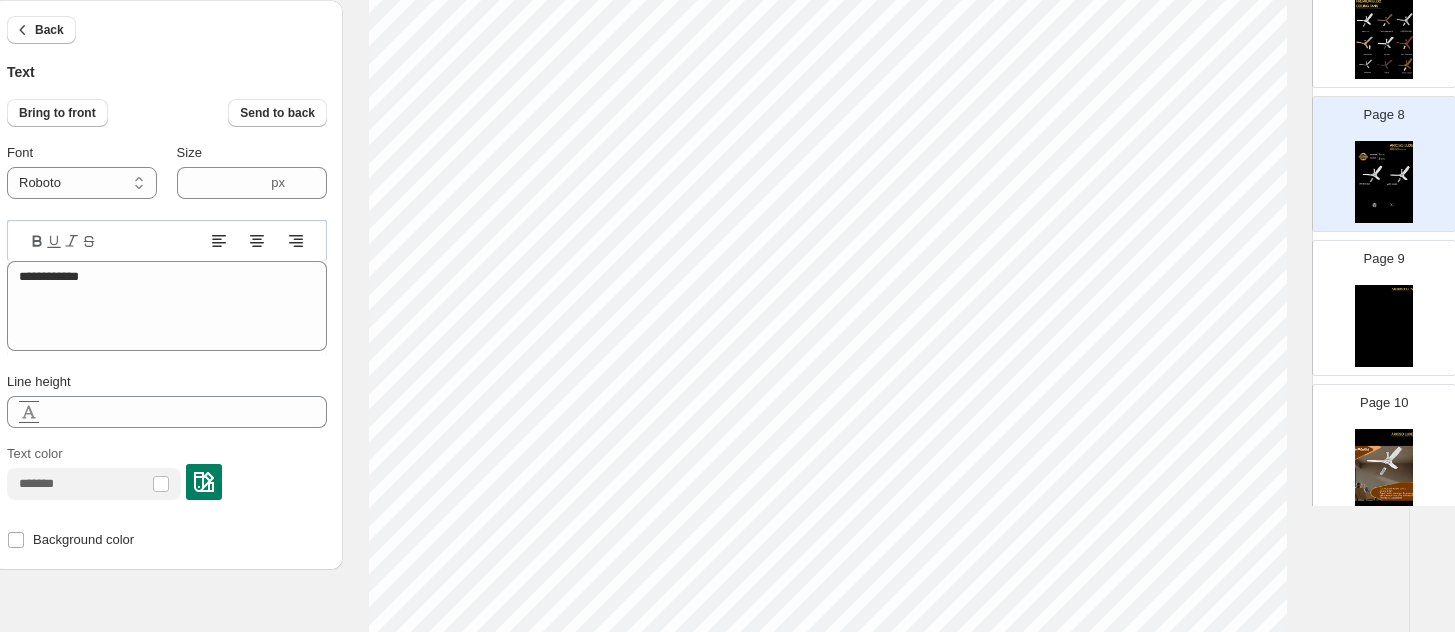 scroll, scrollTop: 672, scrollLeft: 33, axis: both 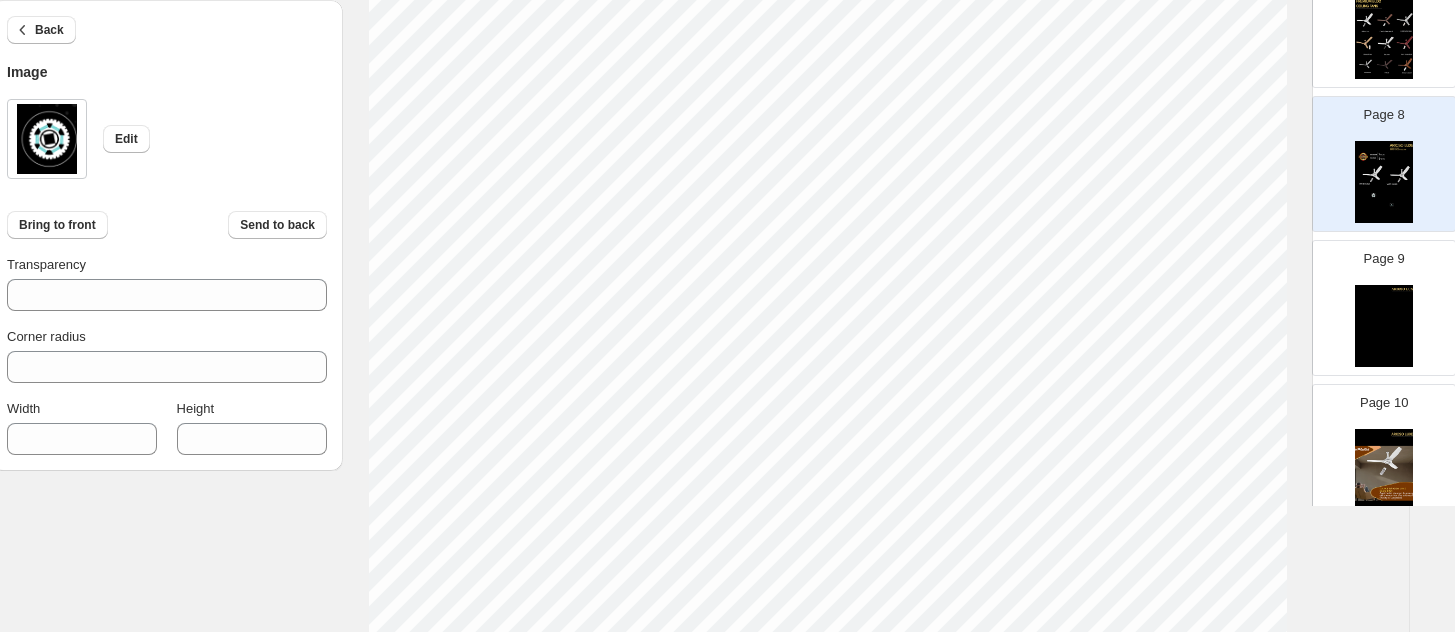 type on "**" 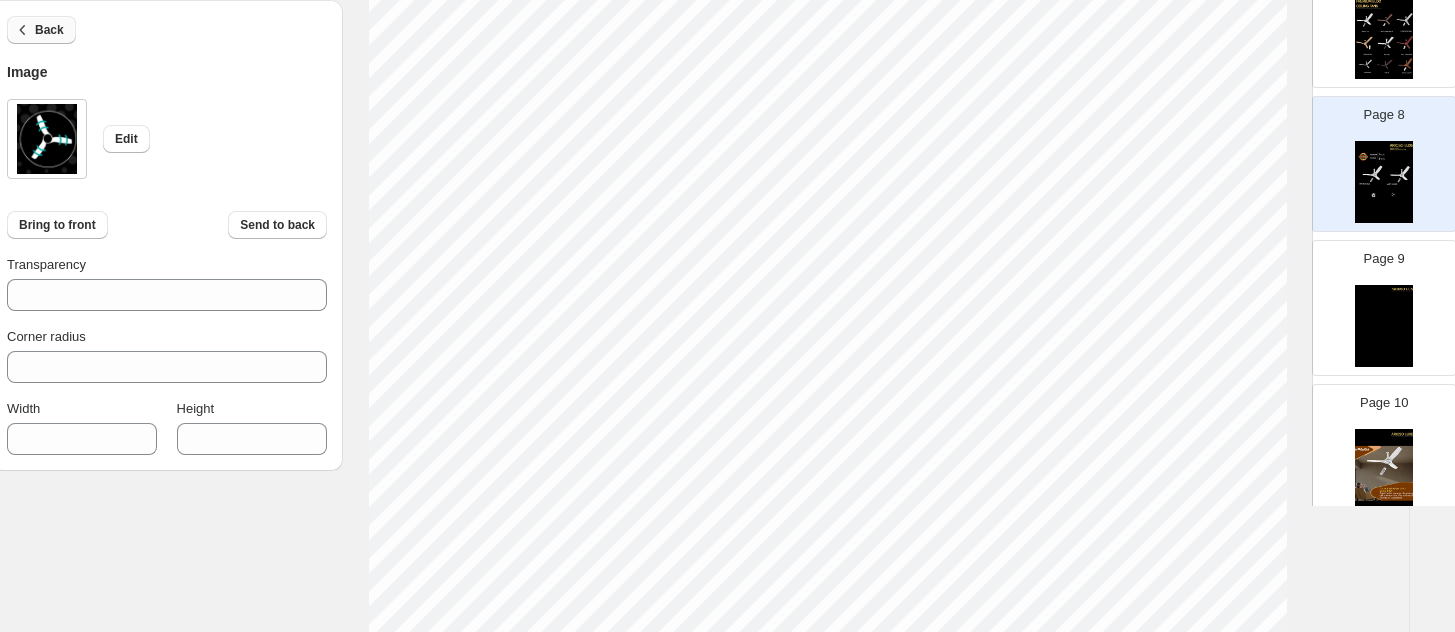 click on "Back" at bounding box center [49, 30] 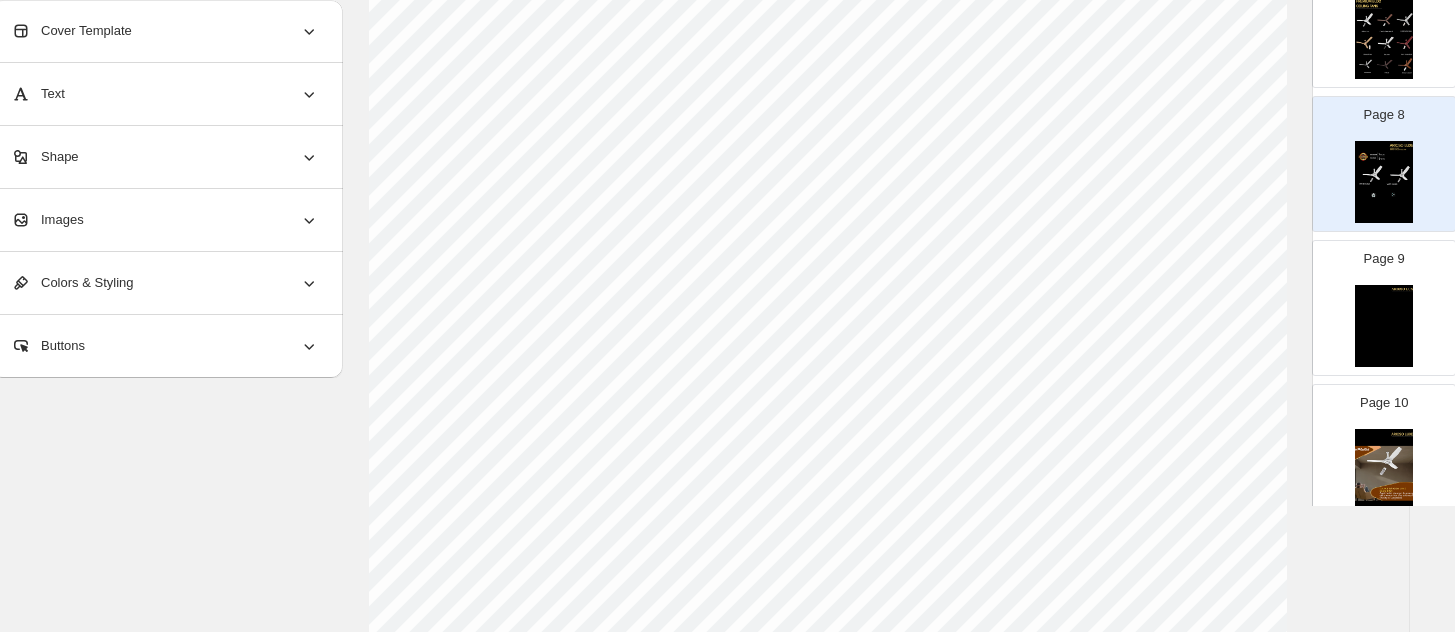 click on "Shape" at bounding box center (165, 157) 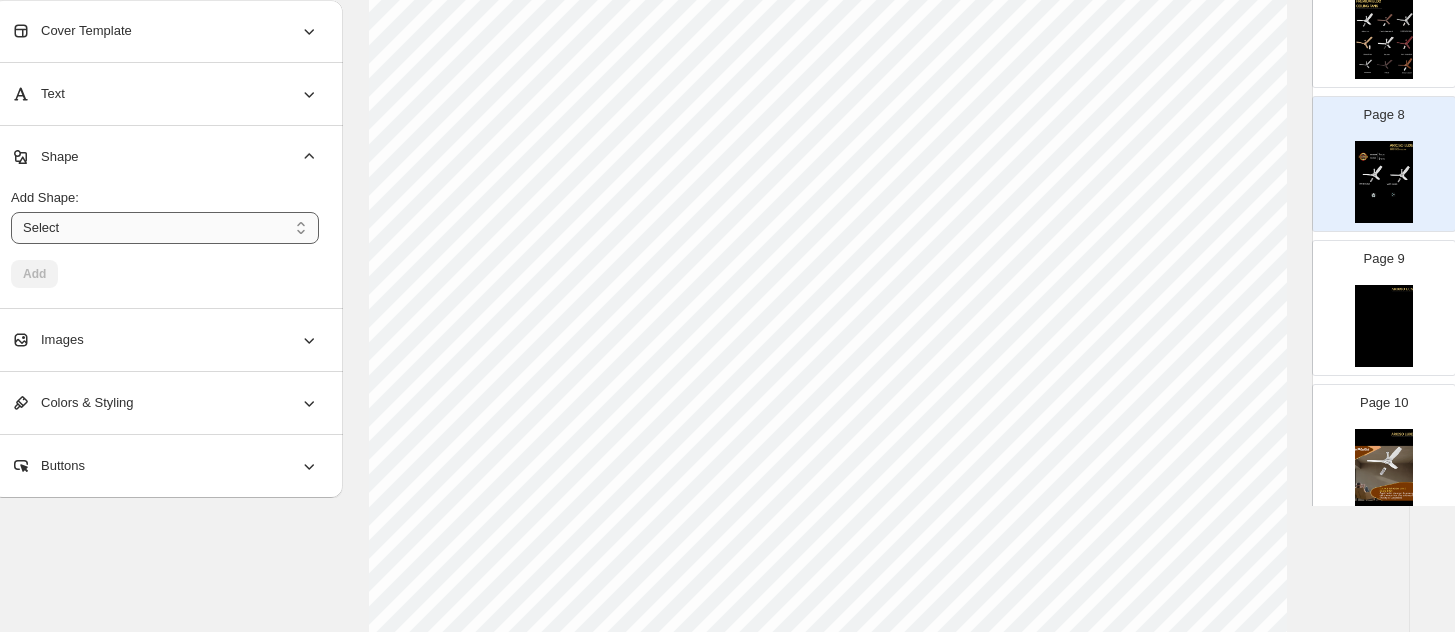 drag, startPoint x: 91, startPoint y: 225, endPoint x: 87, endPoint y: 244, distance: 19.416489 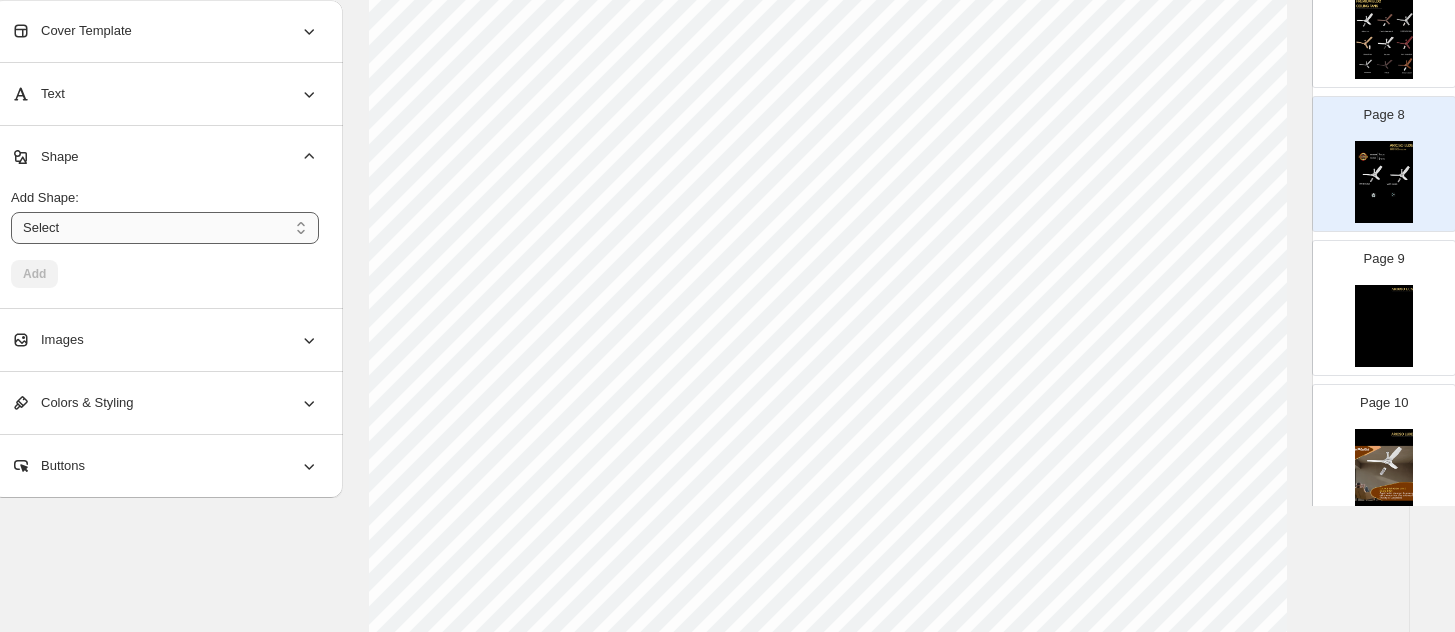 select on "****" 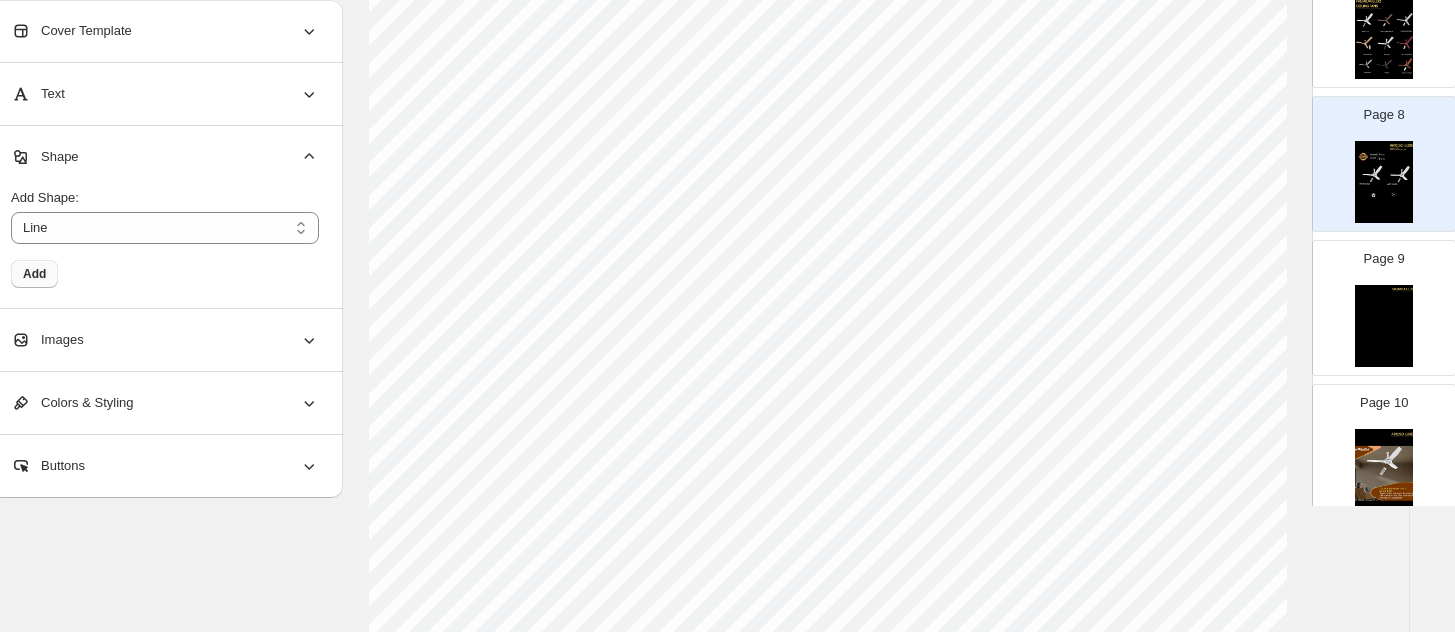 click on "Add" at bounding box center [34, 274] 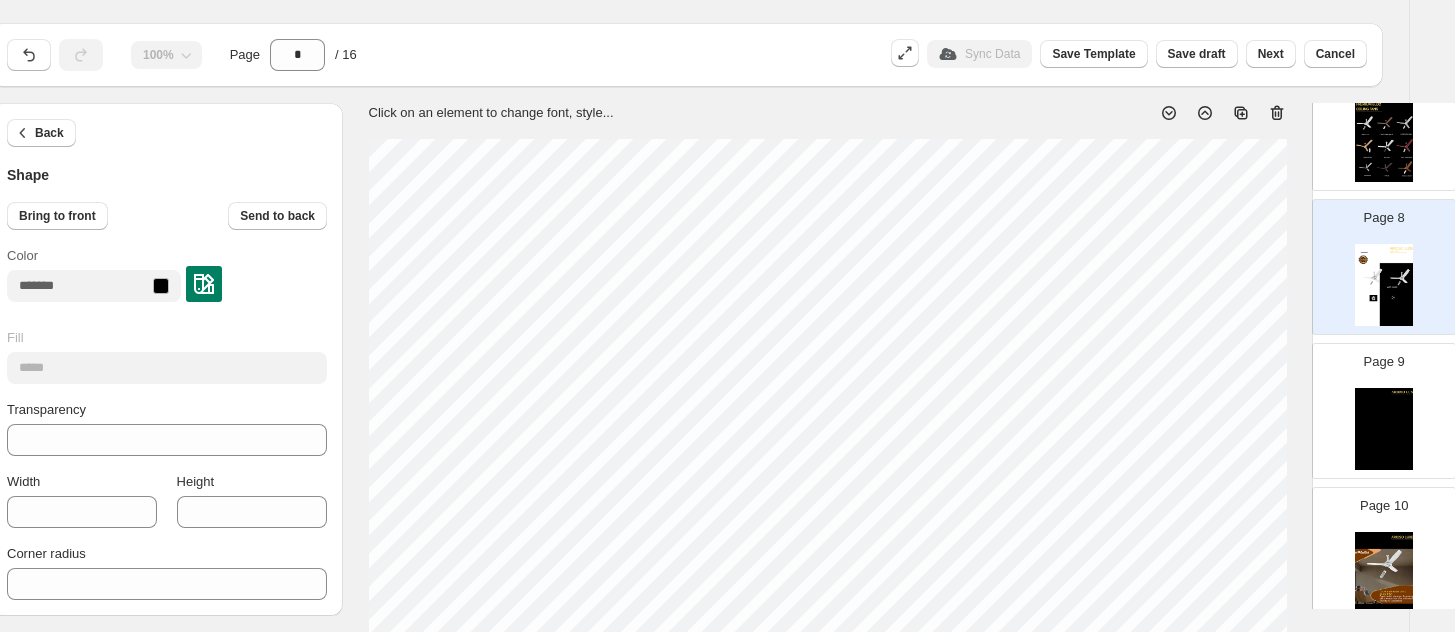 scroll, scrollTop: 0, scrollLeft: 33, axis: horizontal 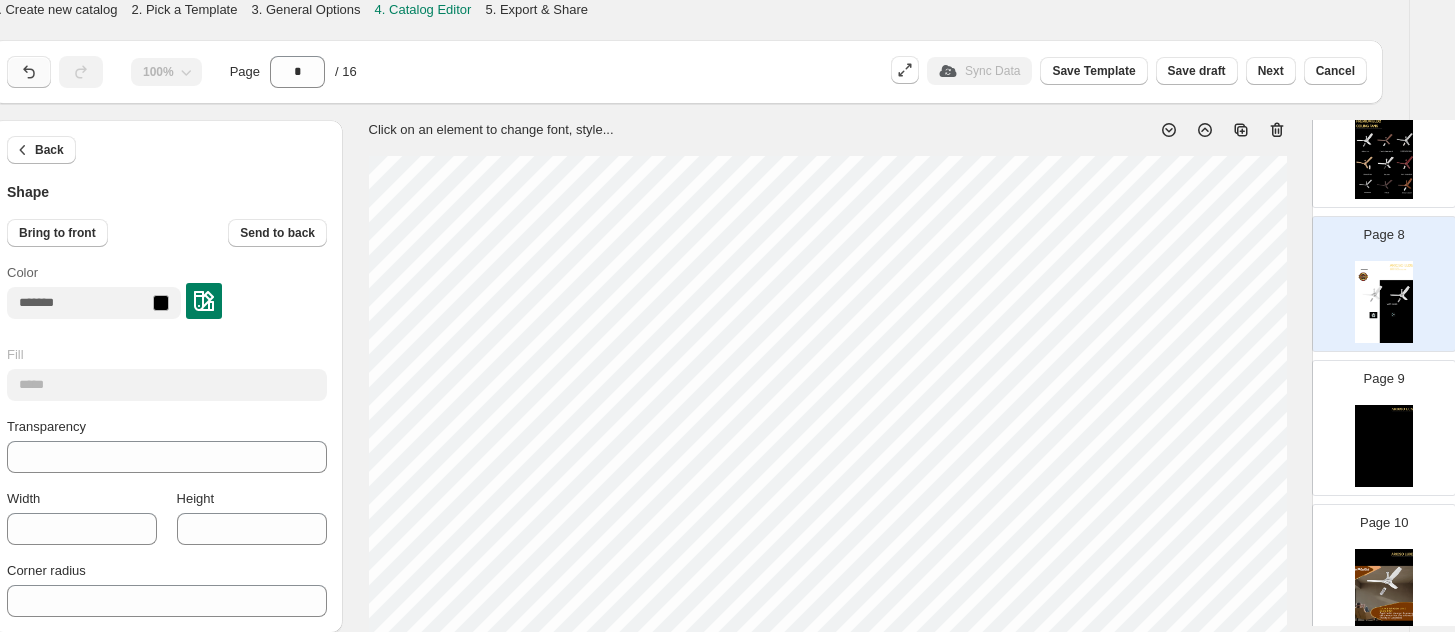 click 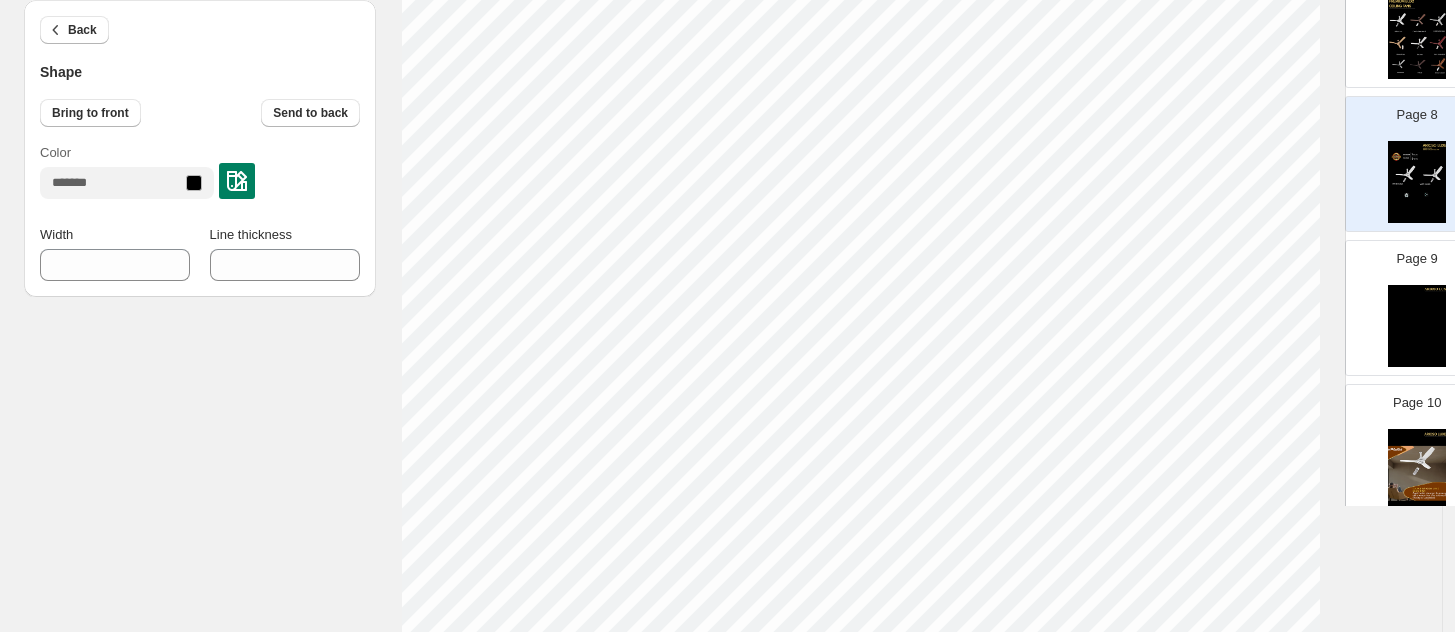 scroll, scrollTop: 237, scrollLeft: 0, axis: vertical 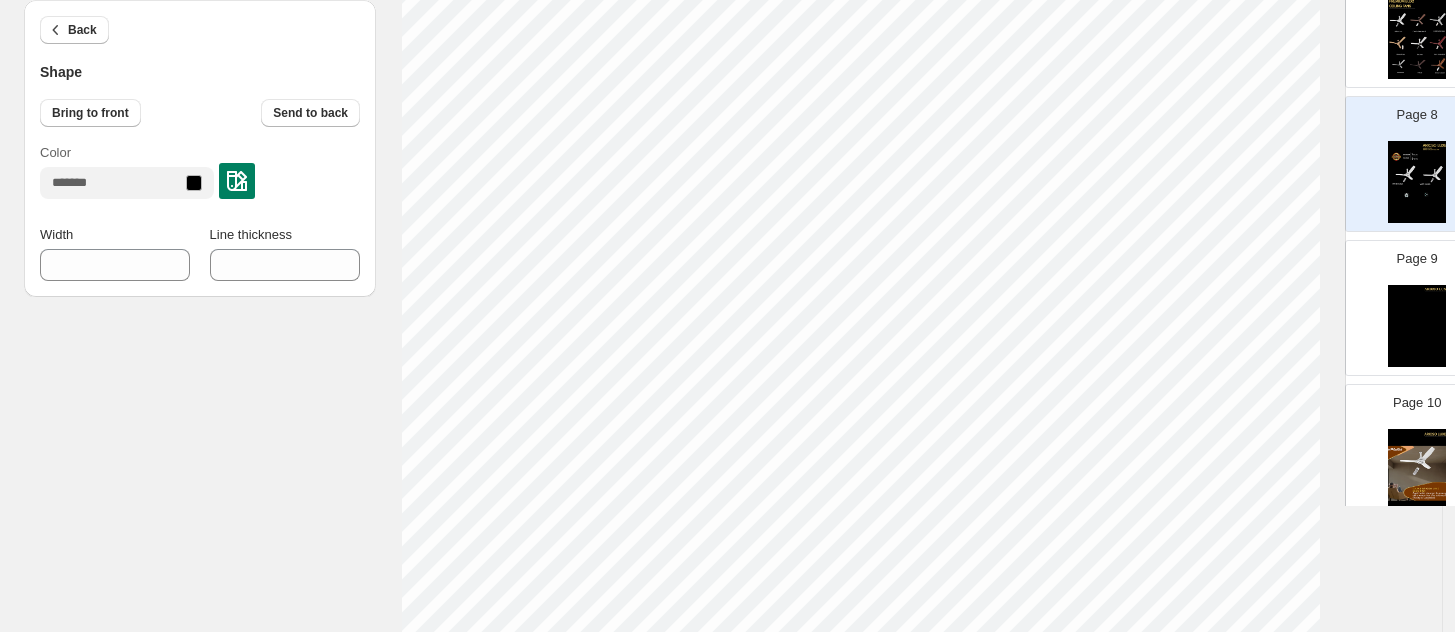 click at bounding box center (237, 181) 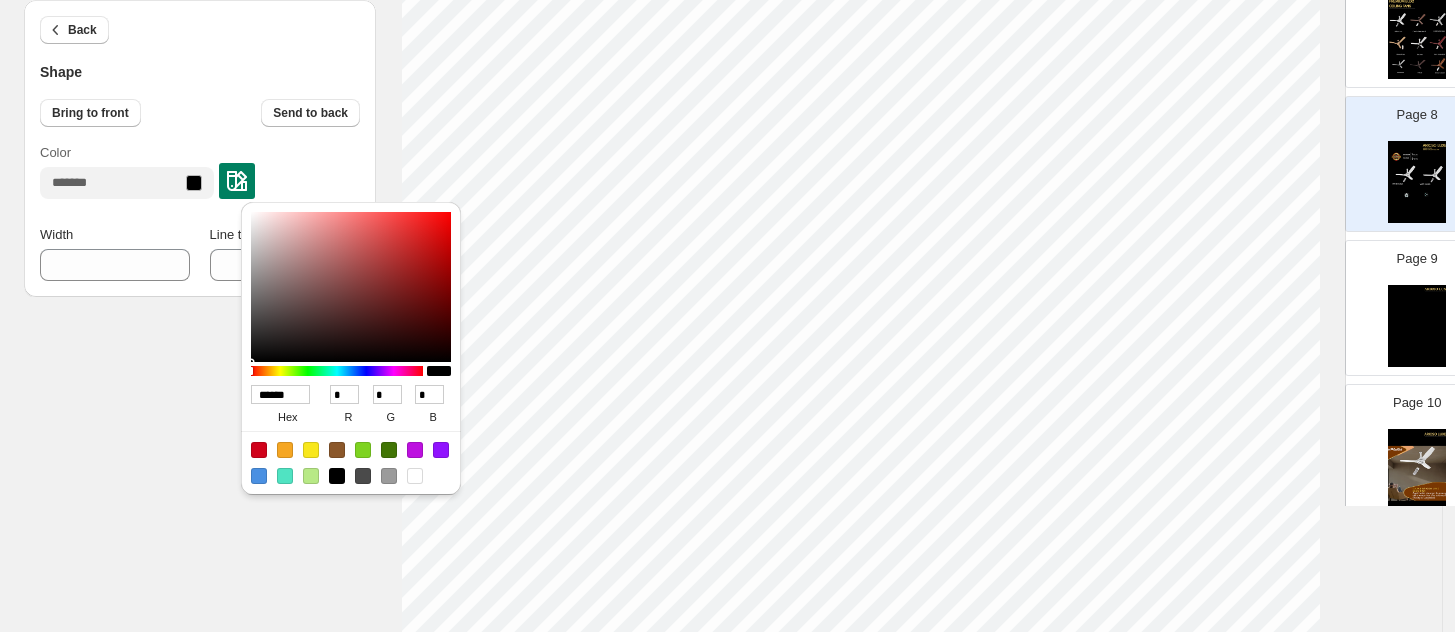 click at bounding box center [415, 476] 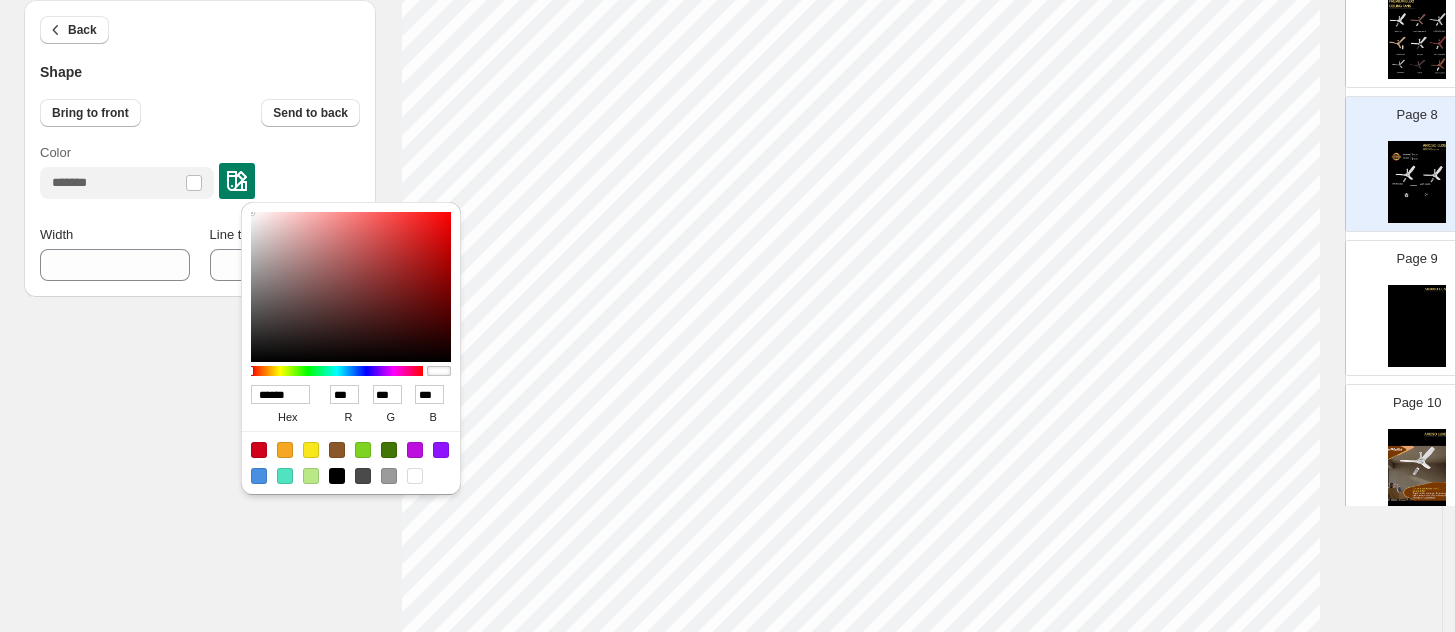 click on "Back Shape Bring to front Send to back Color Width *** Line thickness * Click on an element to change font, style... Drag & Drop Add Page Page 1 Page 2 Page 3 Page 4 Page 5 Page 6 Page 7 Page 8 Page 9 Page 10 Page 11 Page 12 Page 13 Page 14 Page 15 Page 16 16 Pages" at bounding box center [721, 495] 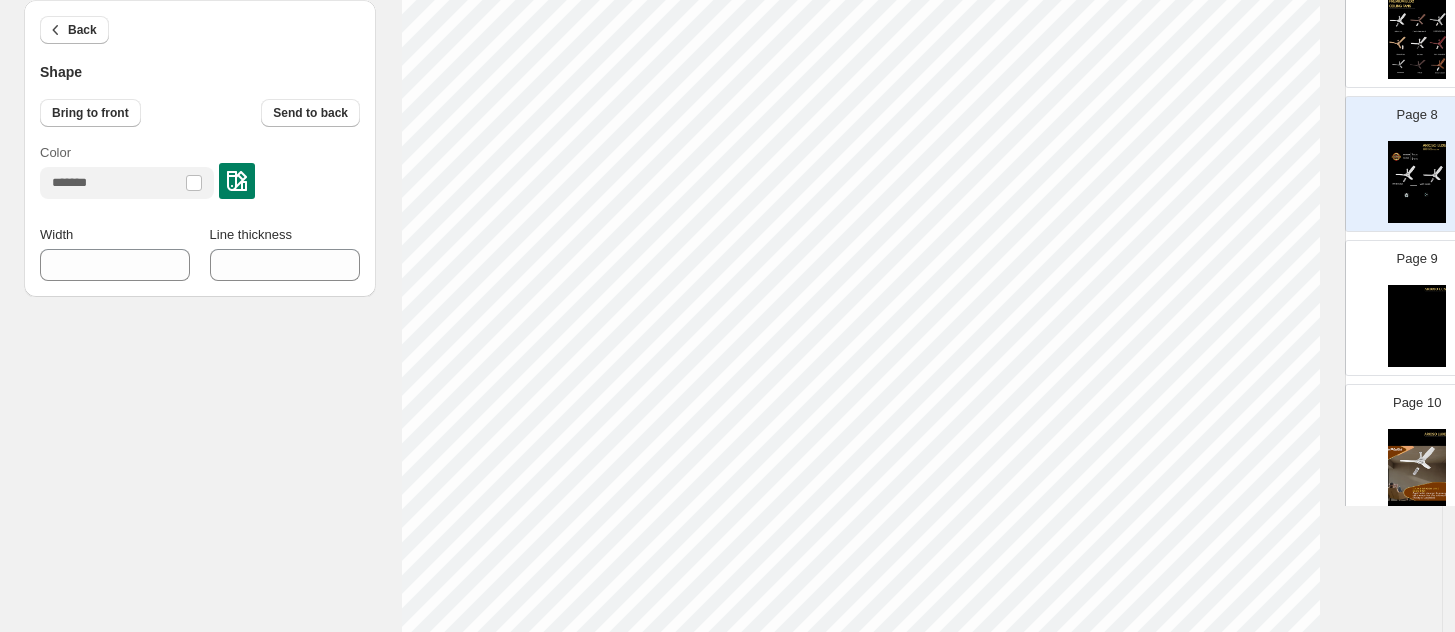 scroll, scrollTop: 612, scrollLeft: 0, axis: vertical 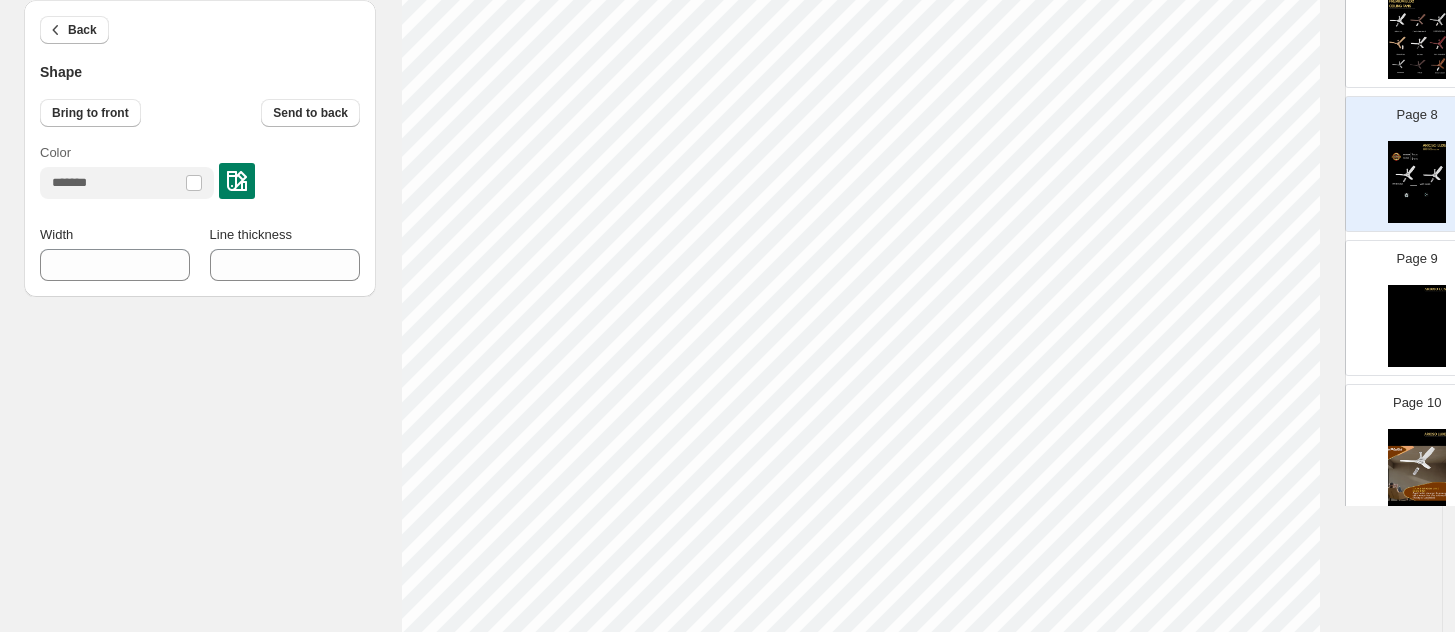 type on "***" 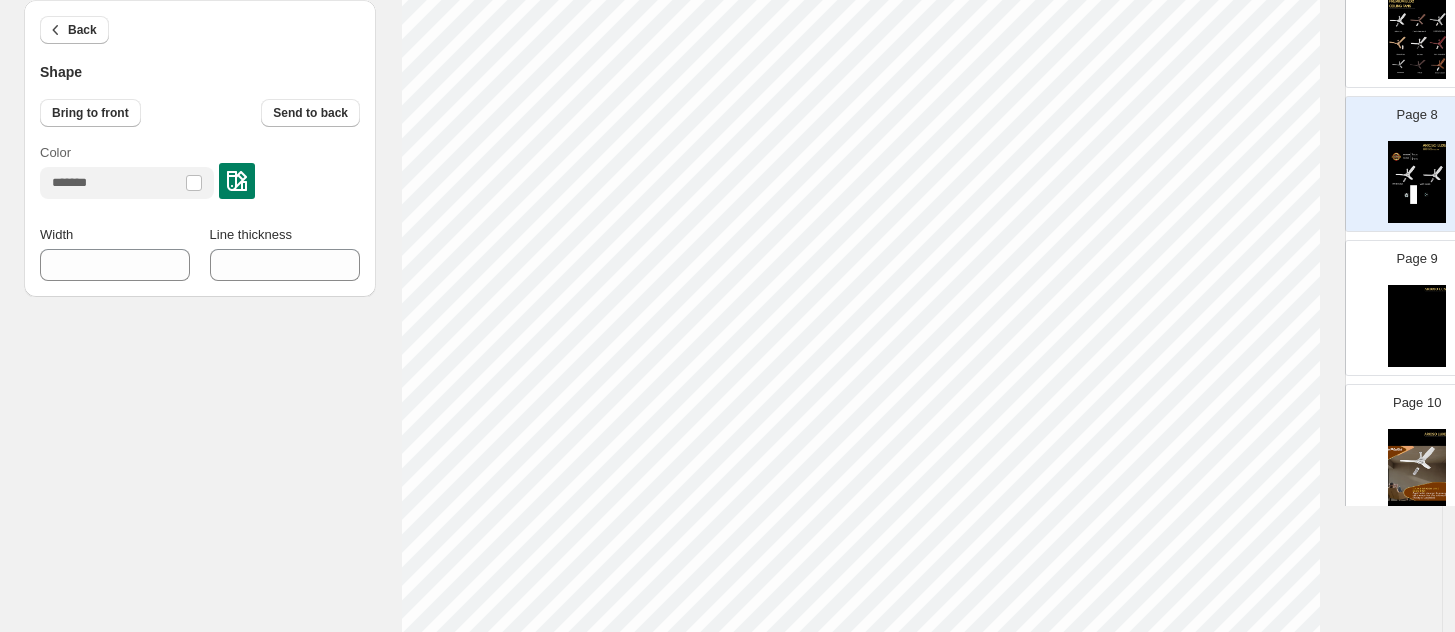 type on "*" 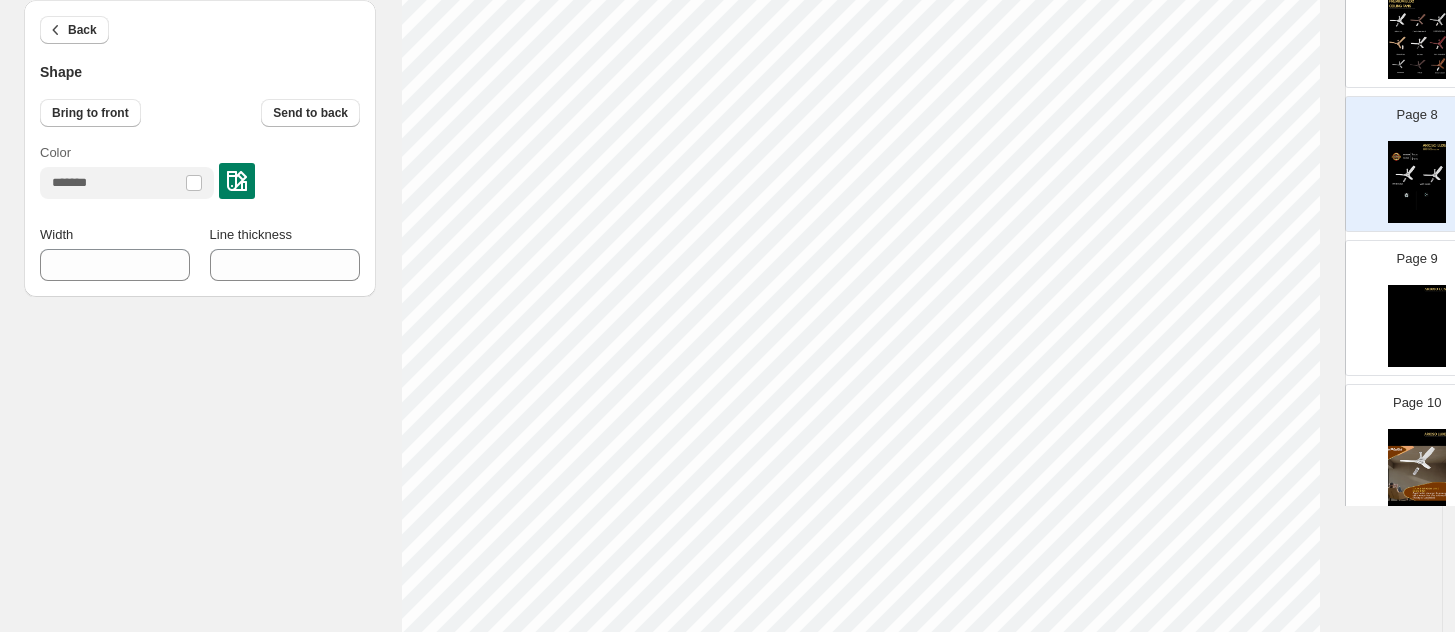 type on "***" 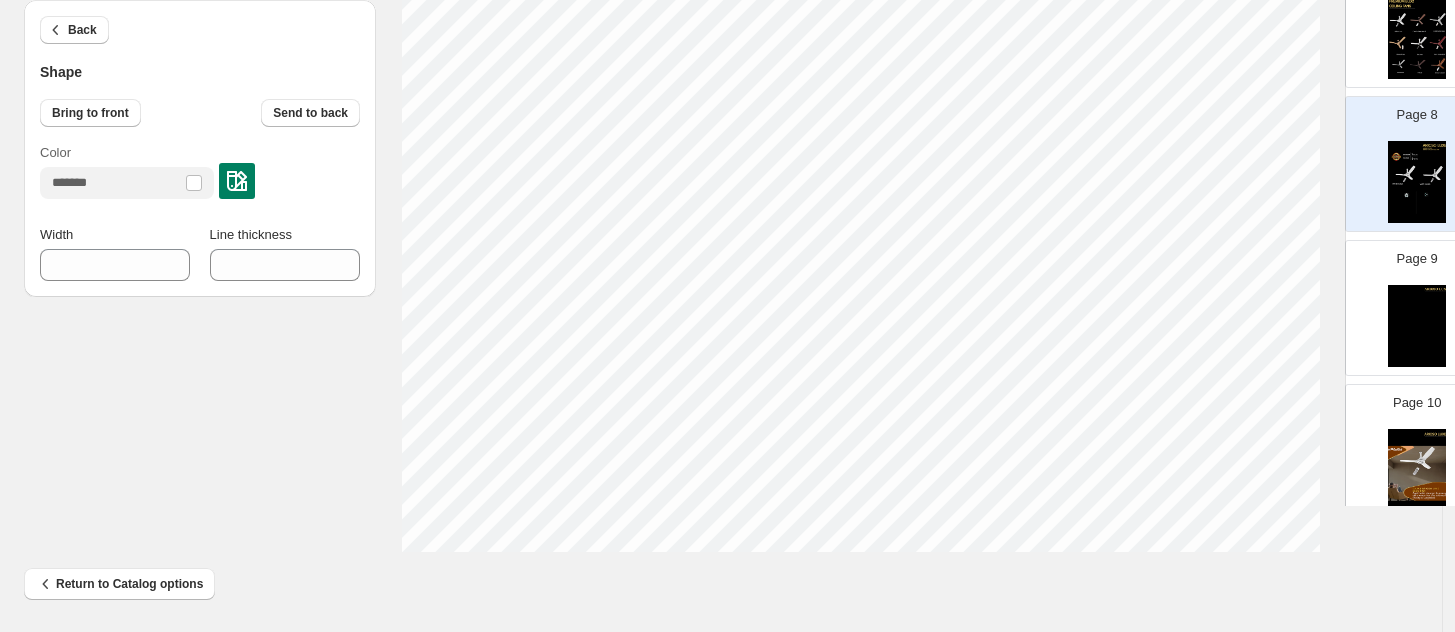 scroll, scrollTop: 667, scrollLeft: 0, axis: vertical 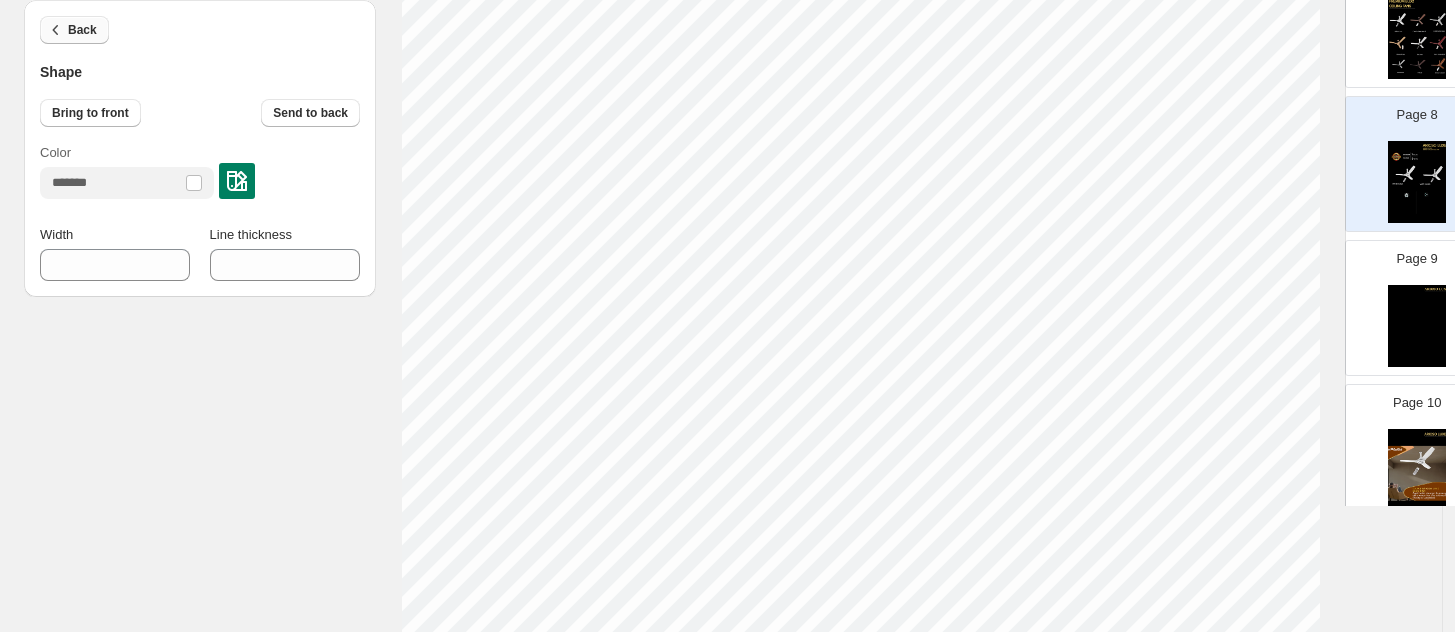 click on "Back" at bounding box center (74, 30) 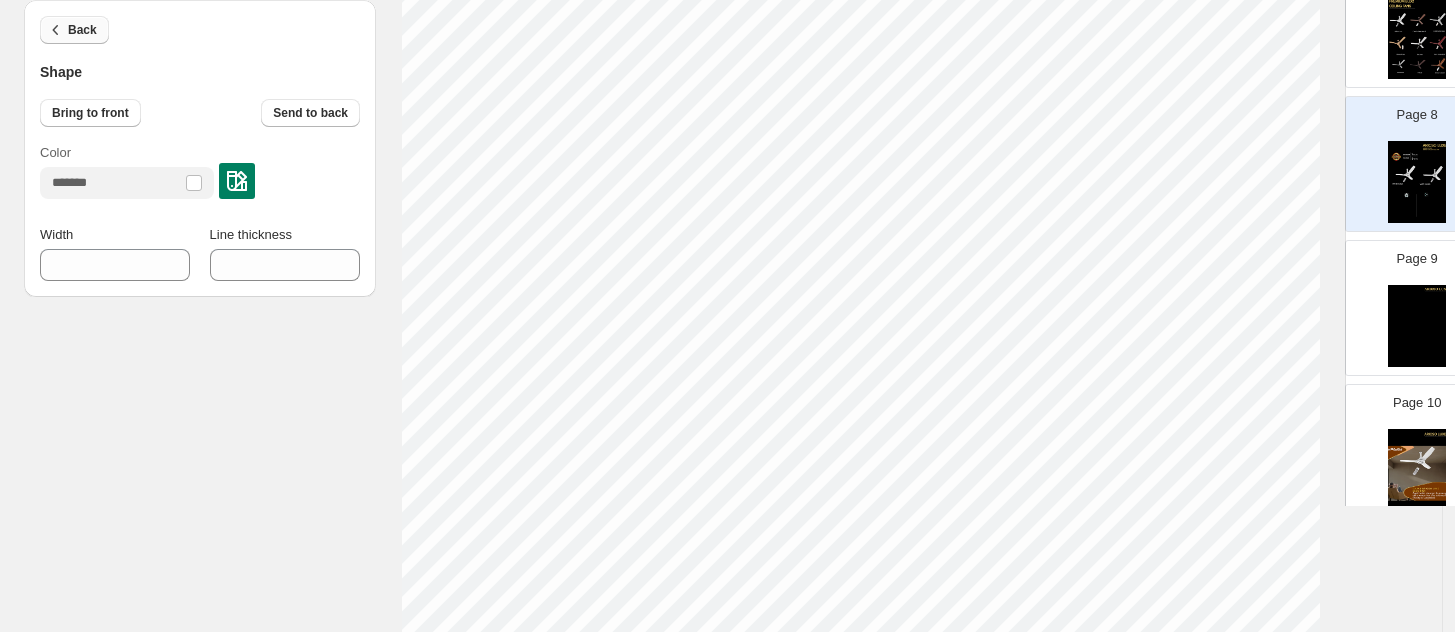 click on "Back" at bounding box center (82, 30) 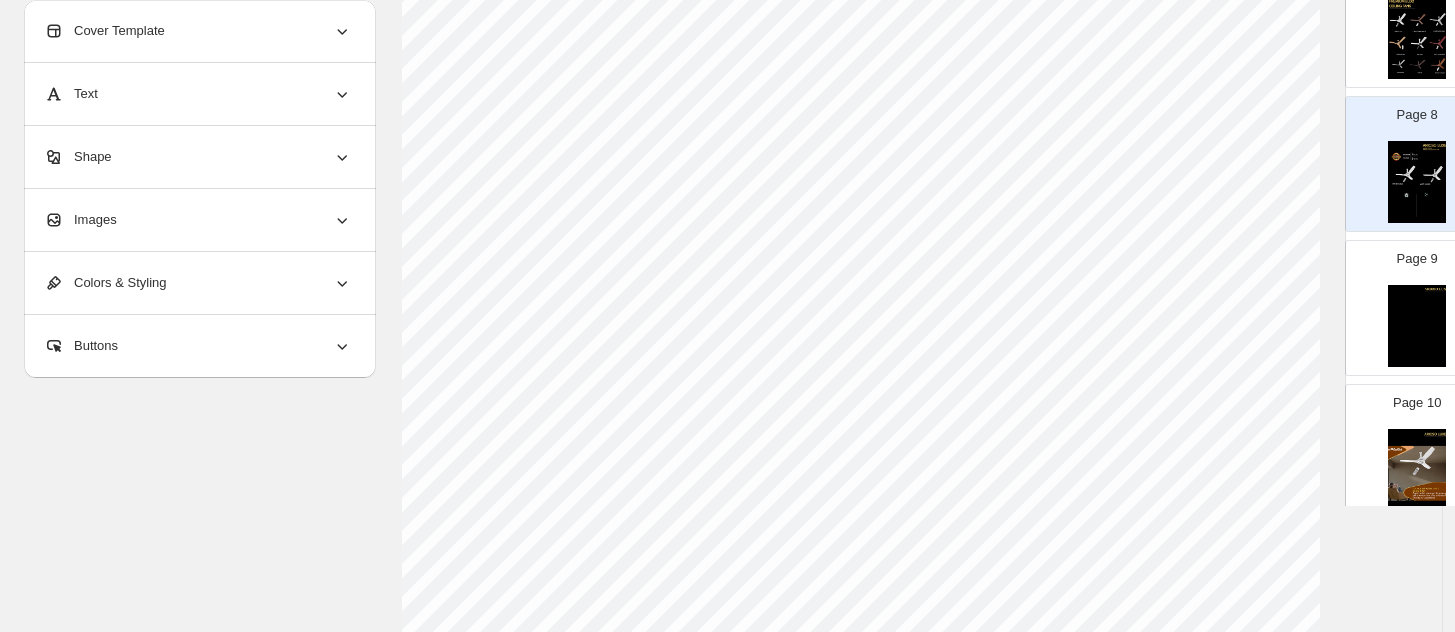 click on "Text" at bounding box center (198, 94) 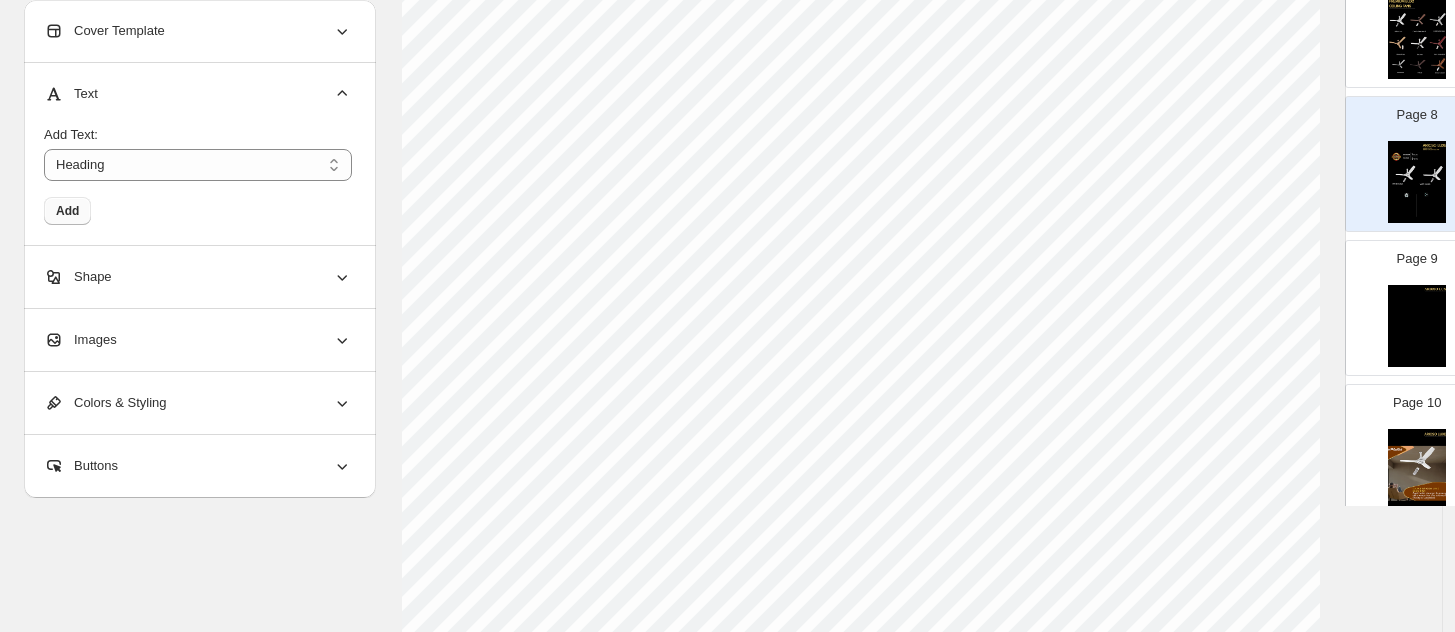 click on "Add" at bounding box center [67, 211] 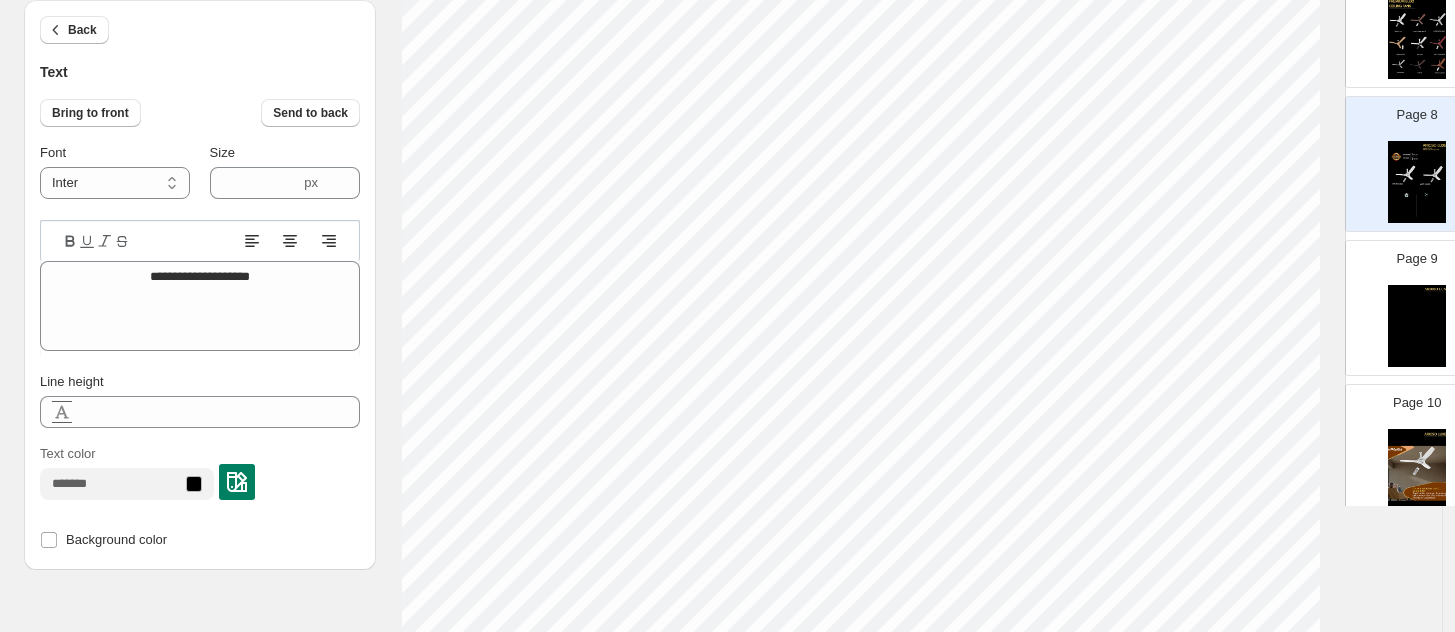 scroll, scrollTop: 663, scrollLeft: 0, axis: vertical 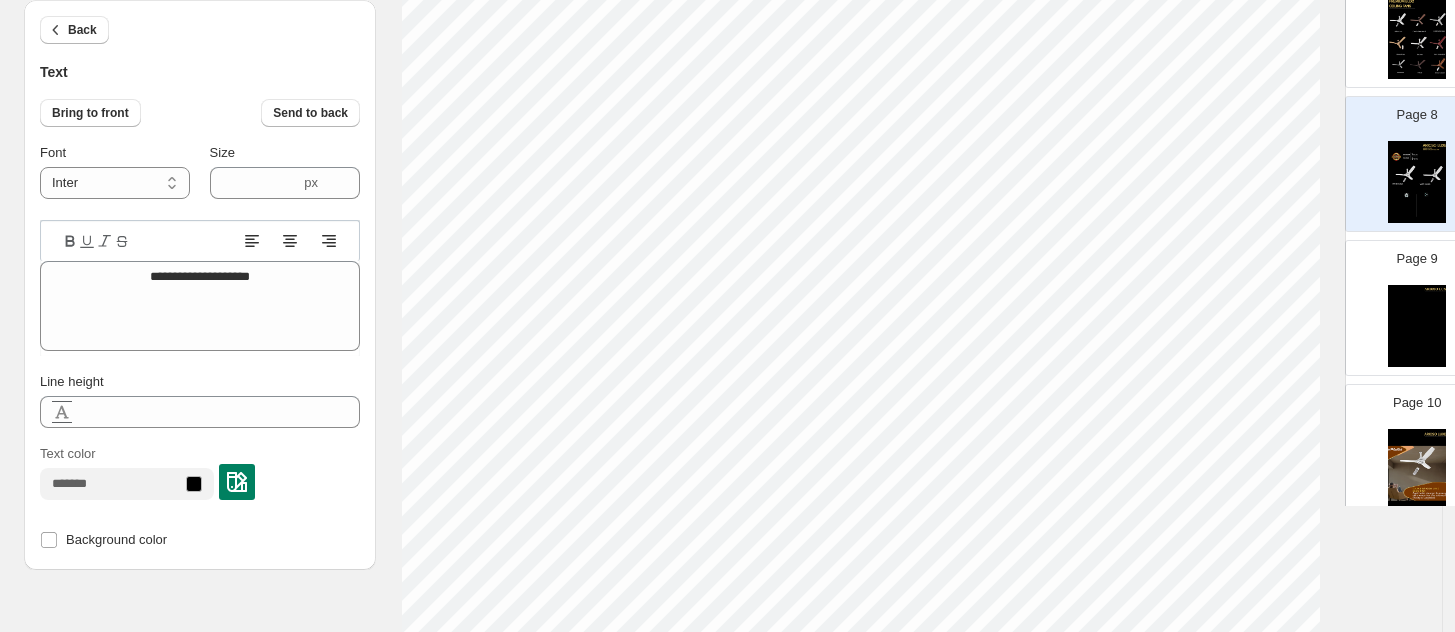 drag, startPoint x: 248, startPoint y: 481, endPoint x: 380, endPoint y: 516, distance: 136.56134 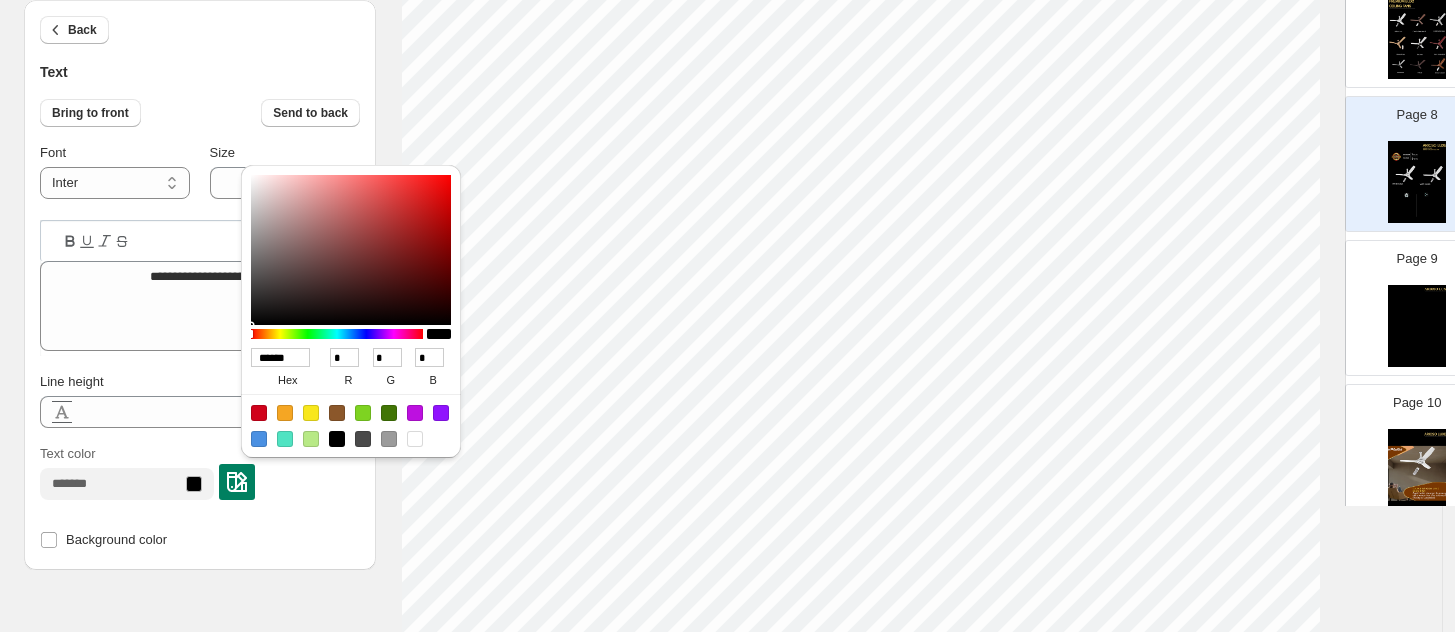 click at bounding box center (415, 439) 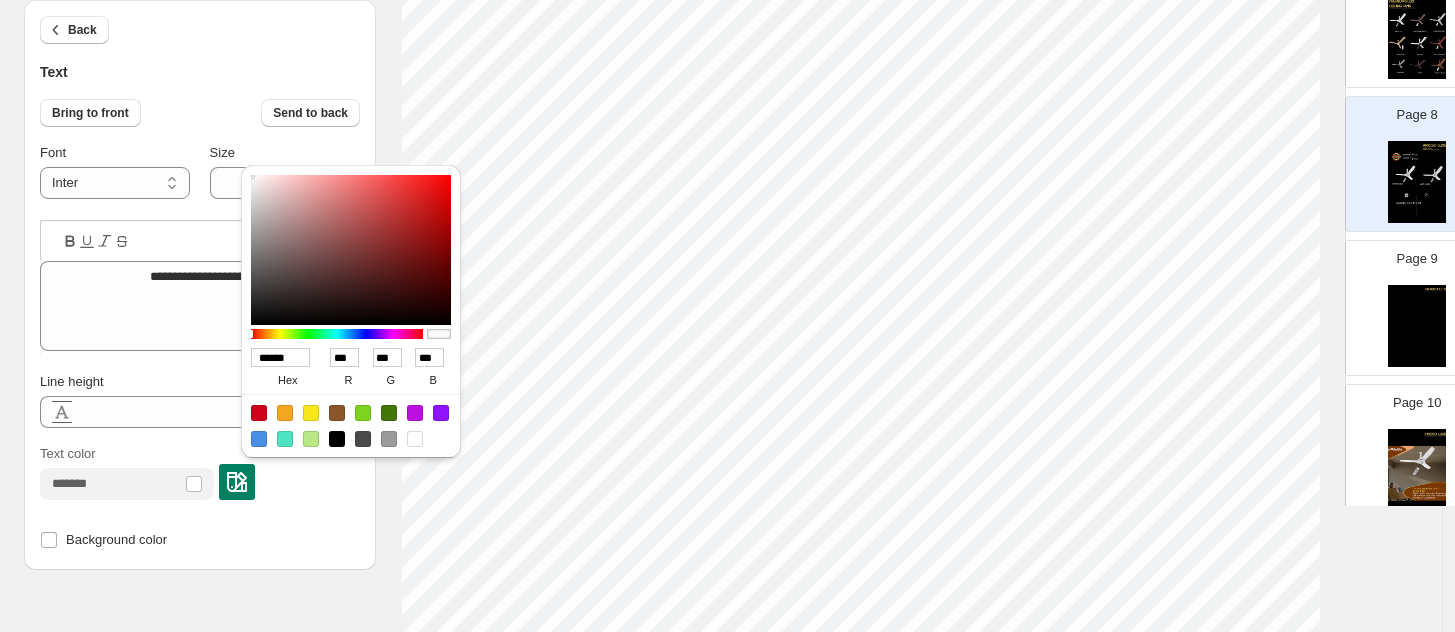 click on "Background color" at bounding box center [200, 532] 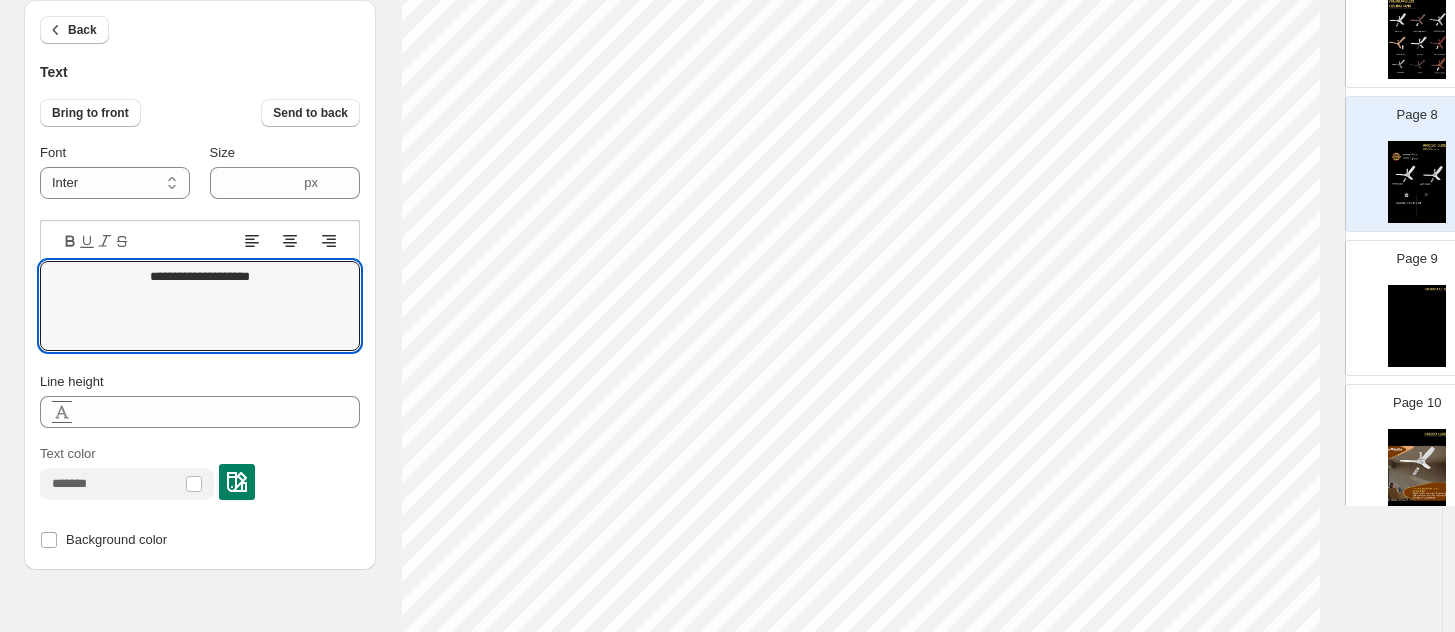 click 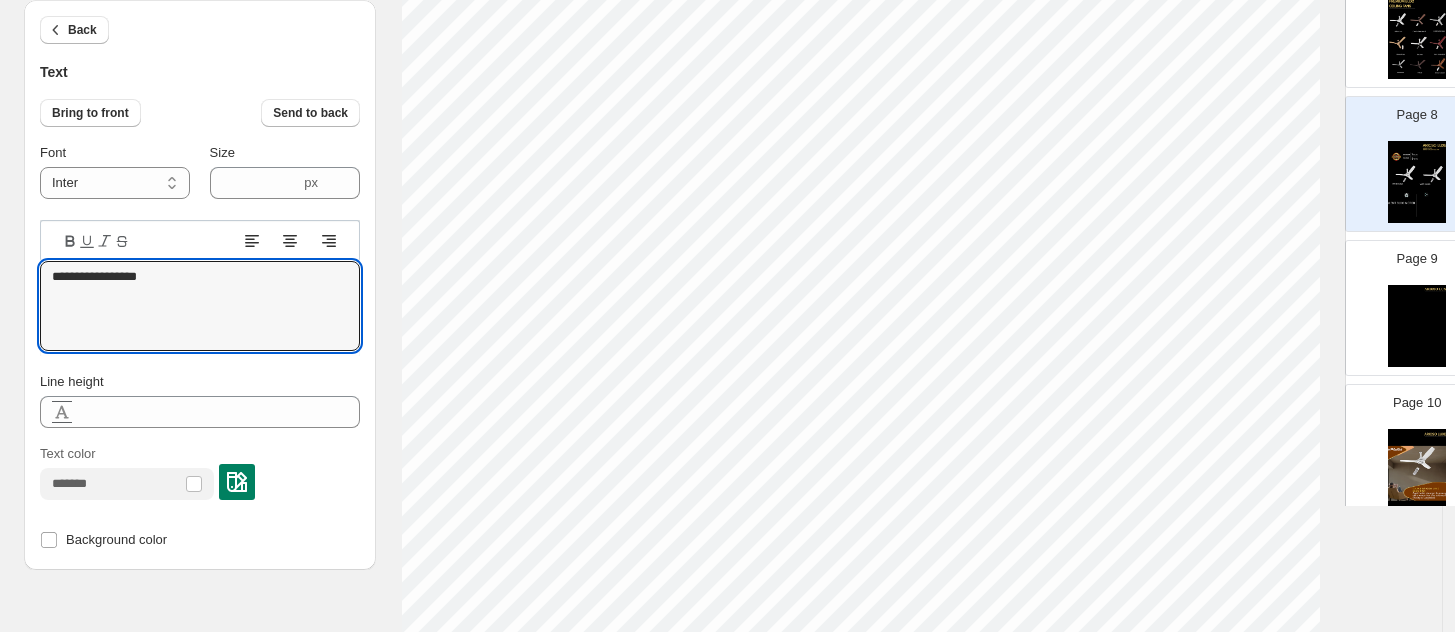 type on "**********" 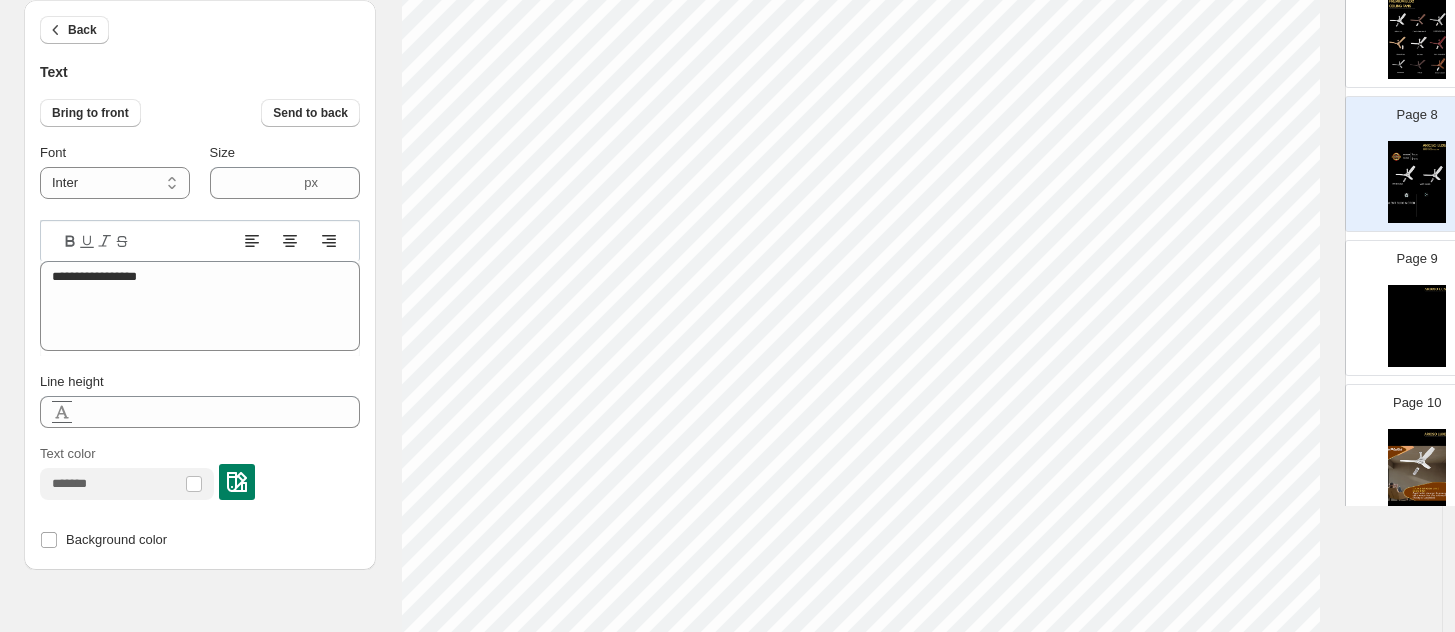 type on "****" 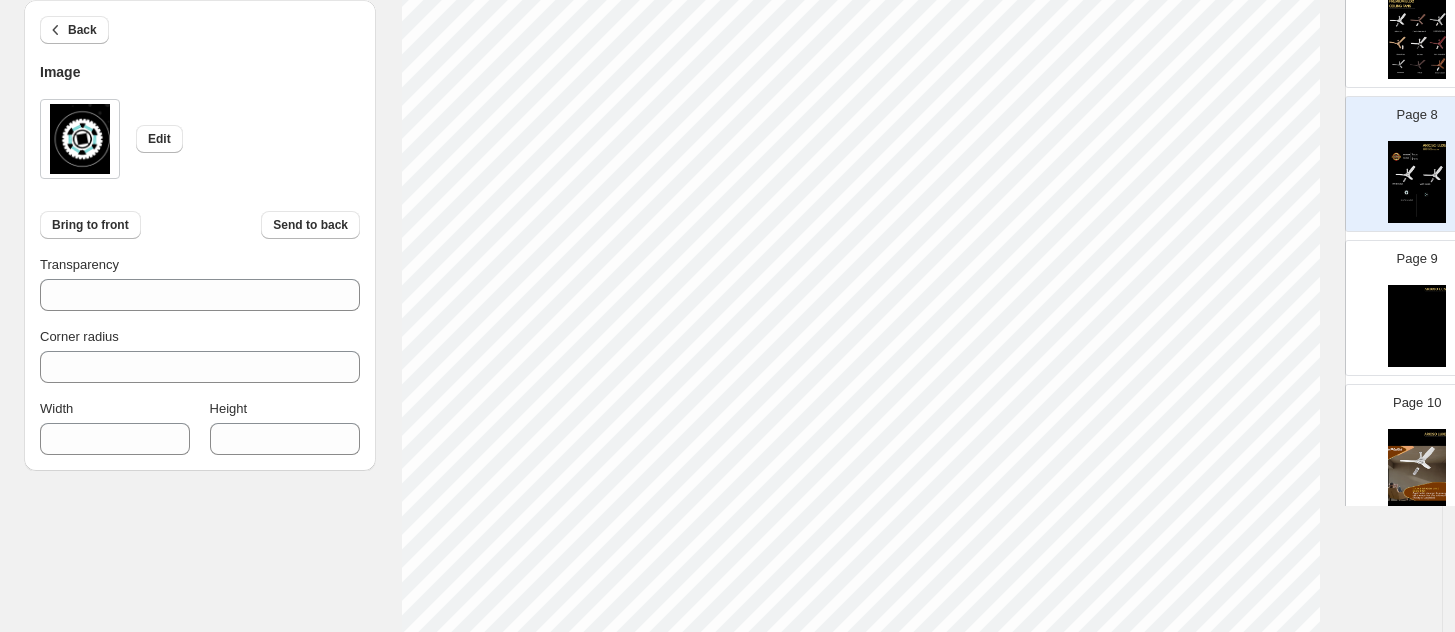 type on "**" 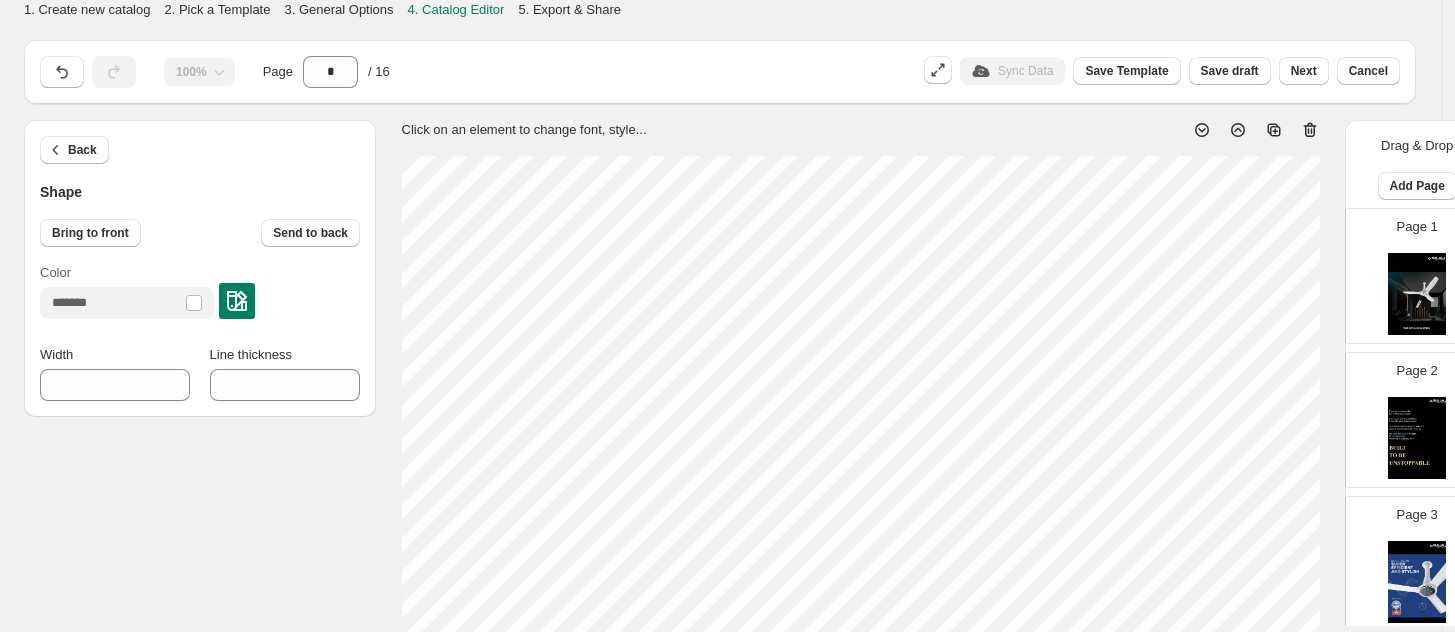 scroll, scrollTop: 663, scrollLeft: 0, axis: vertical 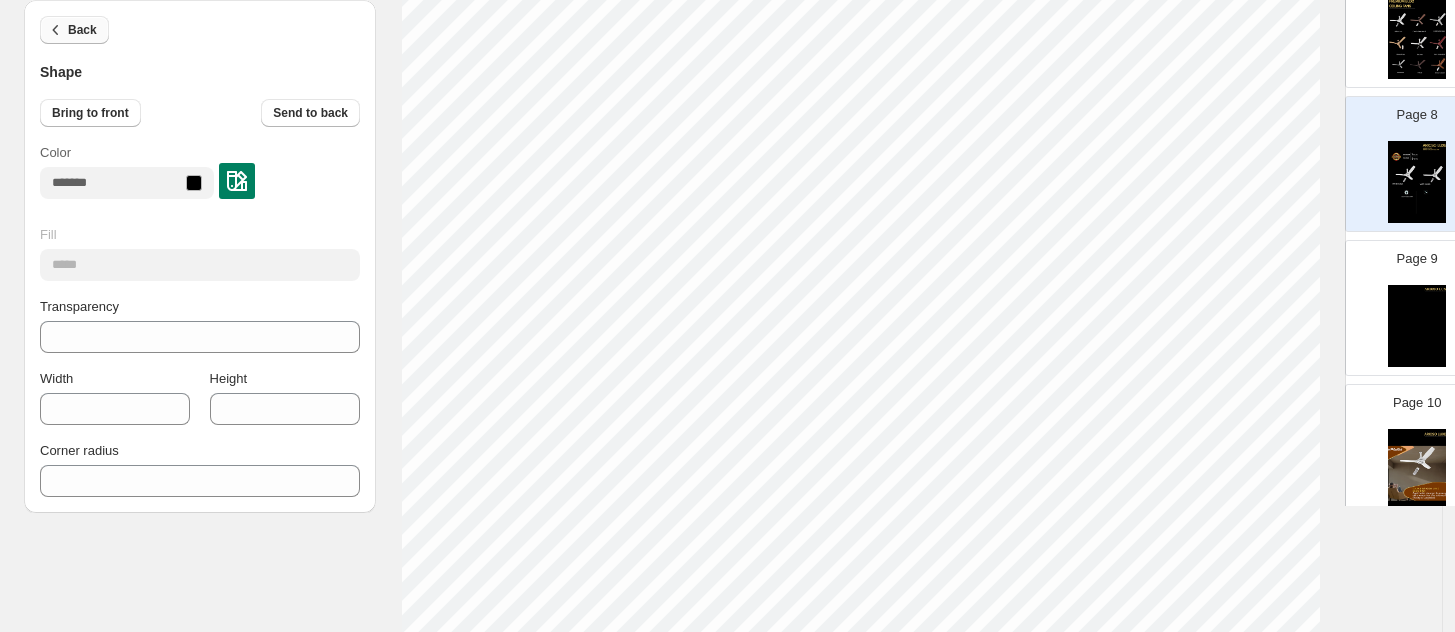click on "Back" at bounding box center (82, 30) 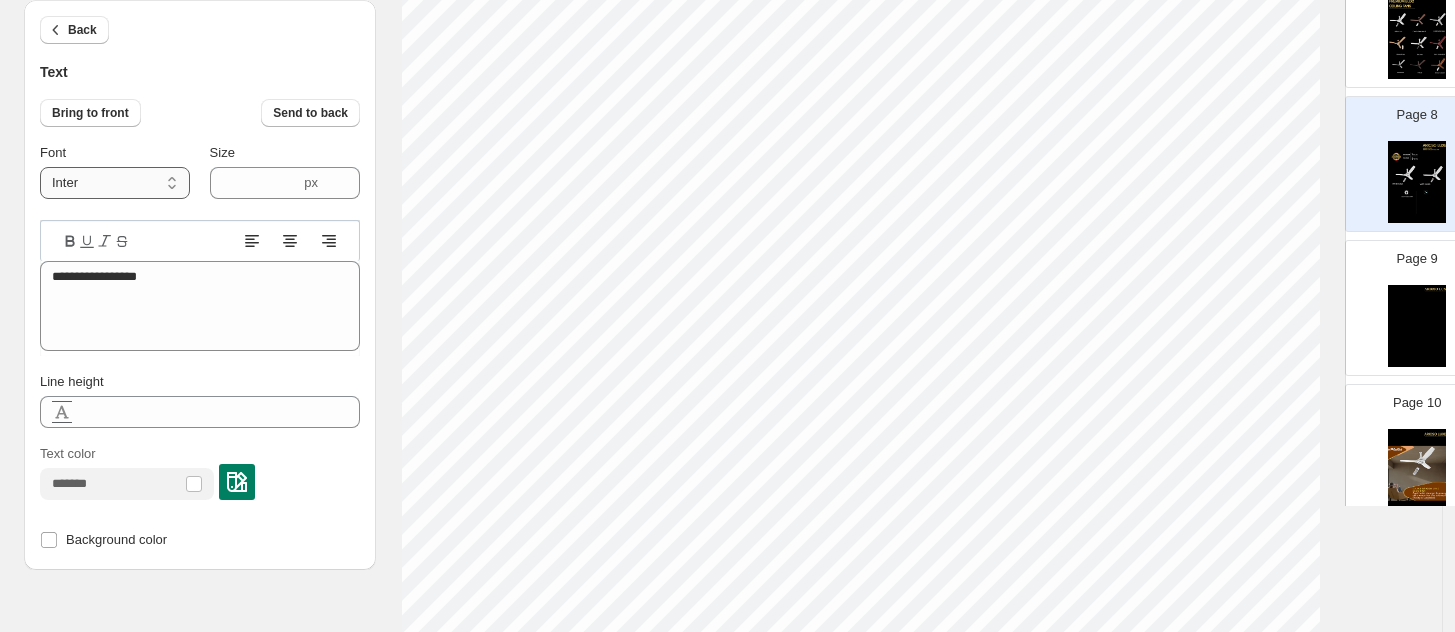 click on "**********" at bounding box center (115, 183) 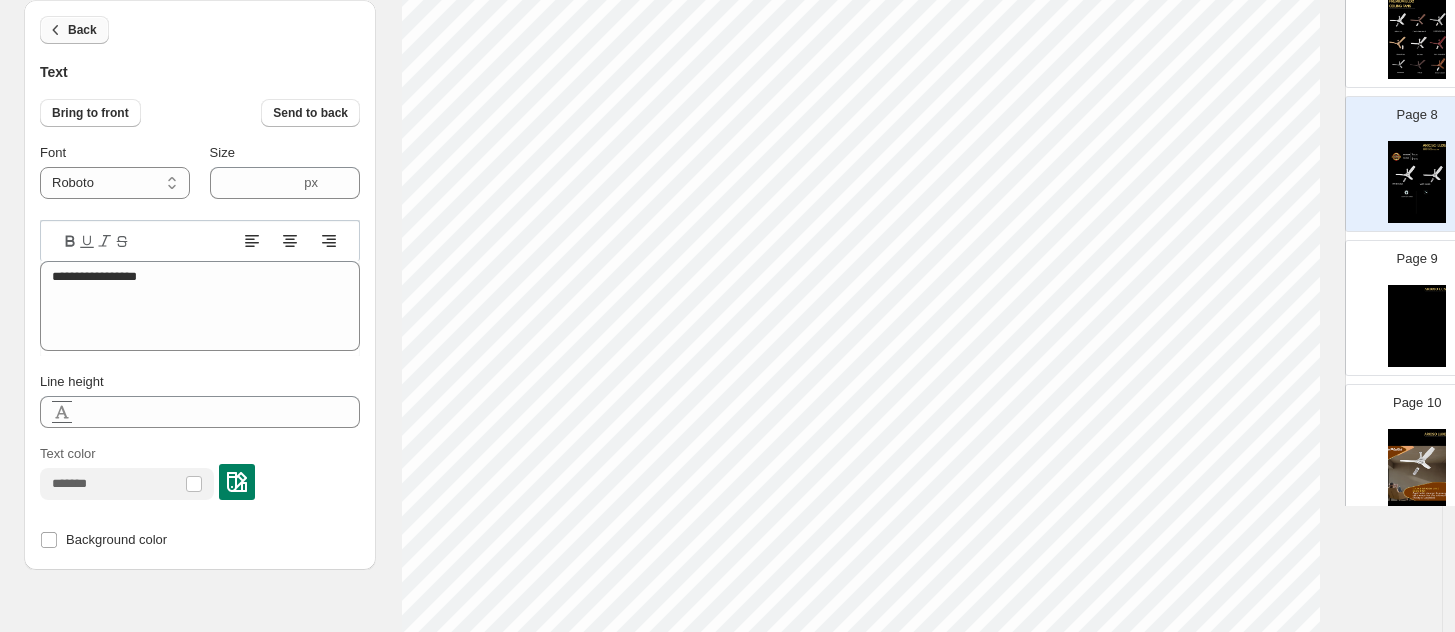 click on "Back" at bounding box center (82, 30) 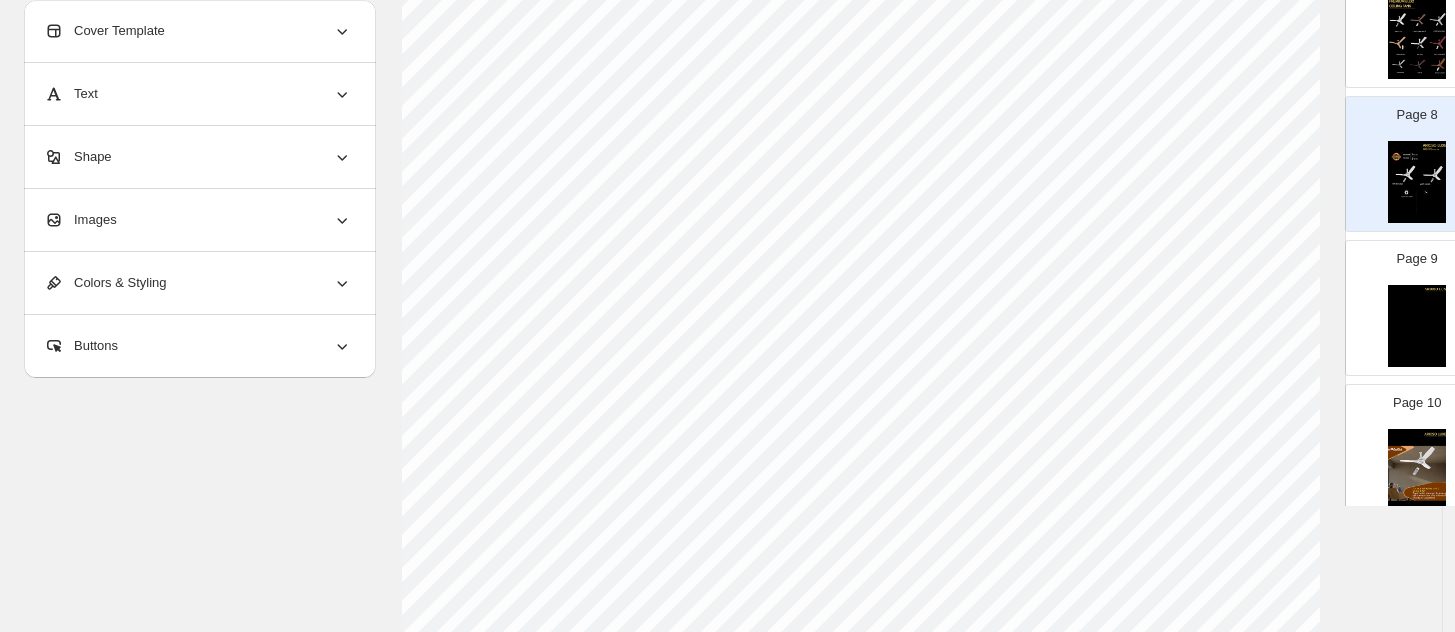 click on "Text" at bounding box center (71, 94) 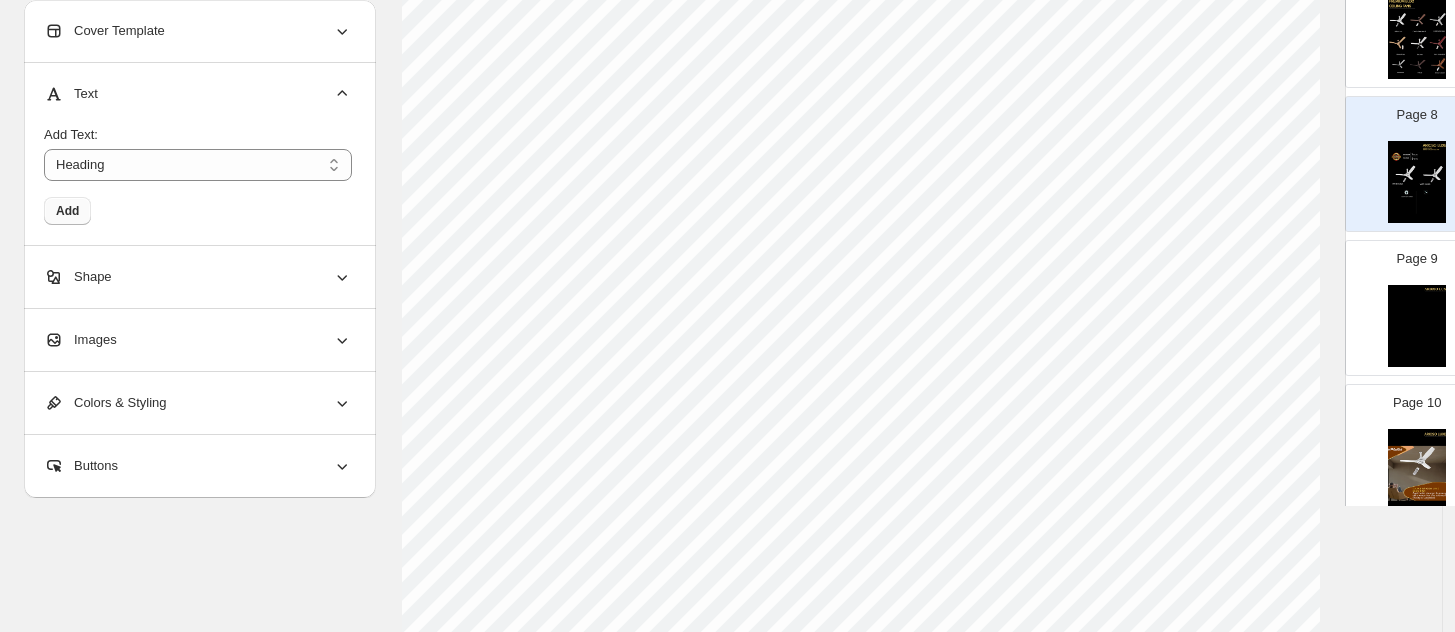 click on "Add" at bounding box center (67, 211) 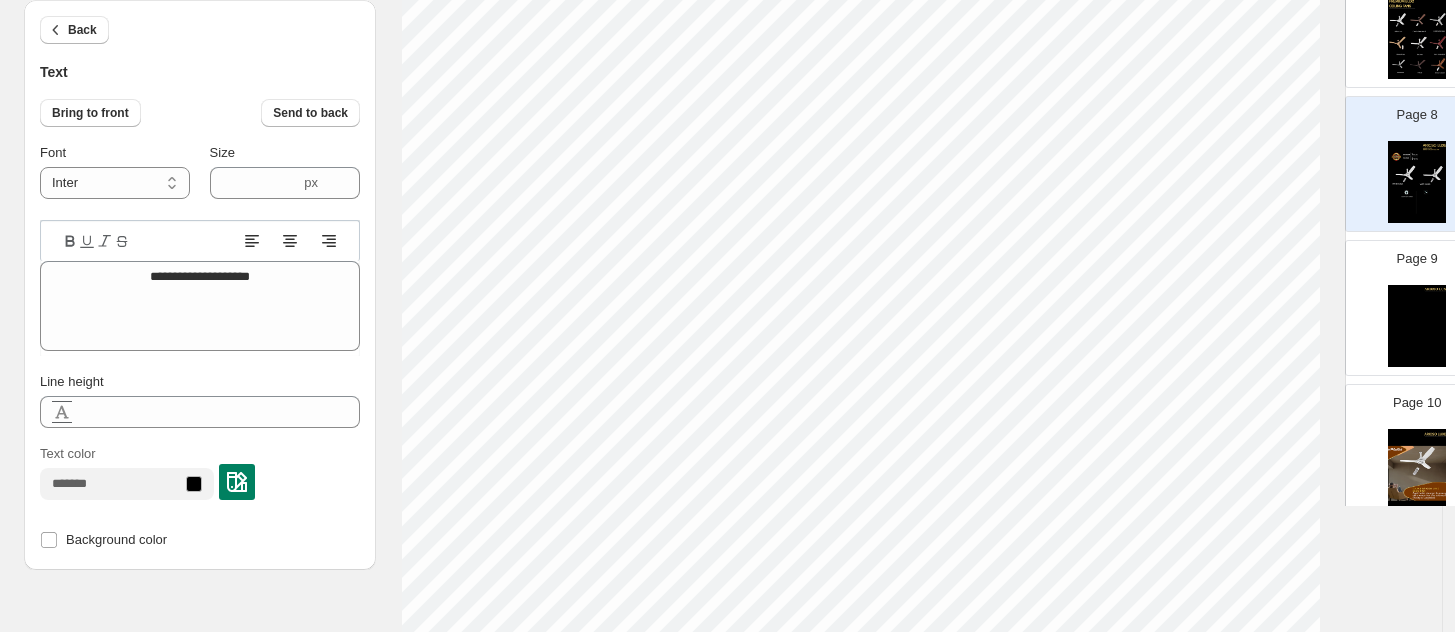 scroll, scrollTop: 580, scrollLeft: 0, axis: vertical 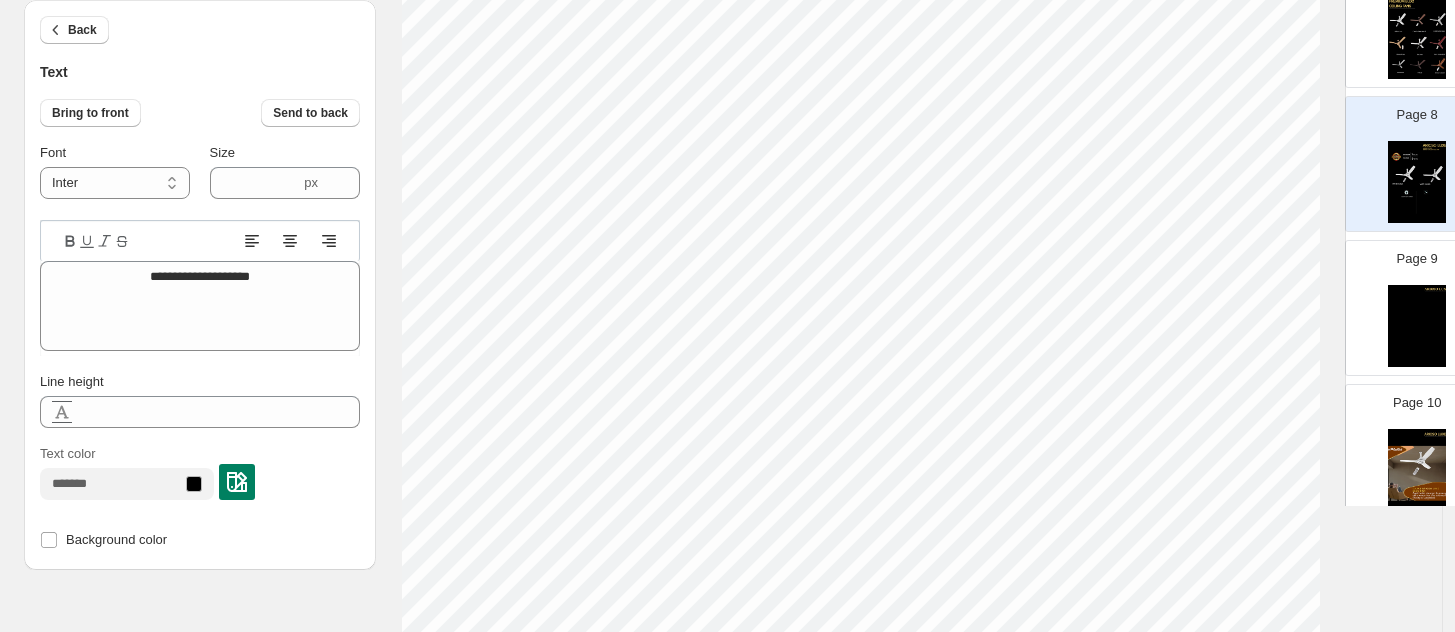 click at bounding box center (237, 482) 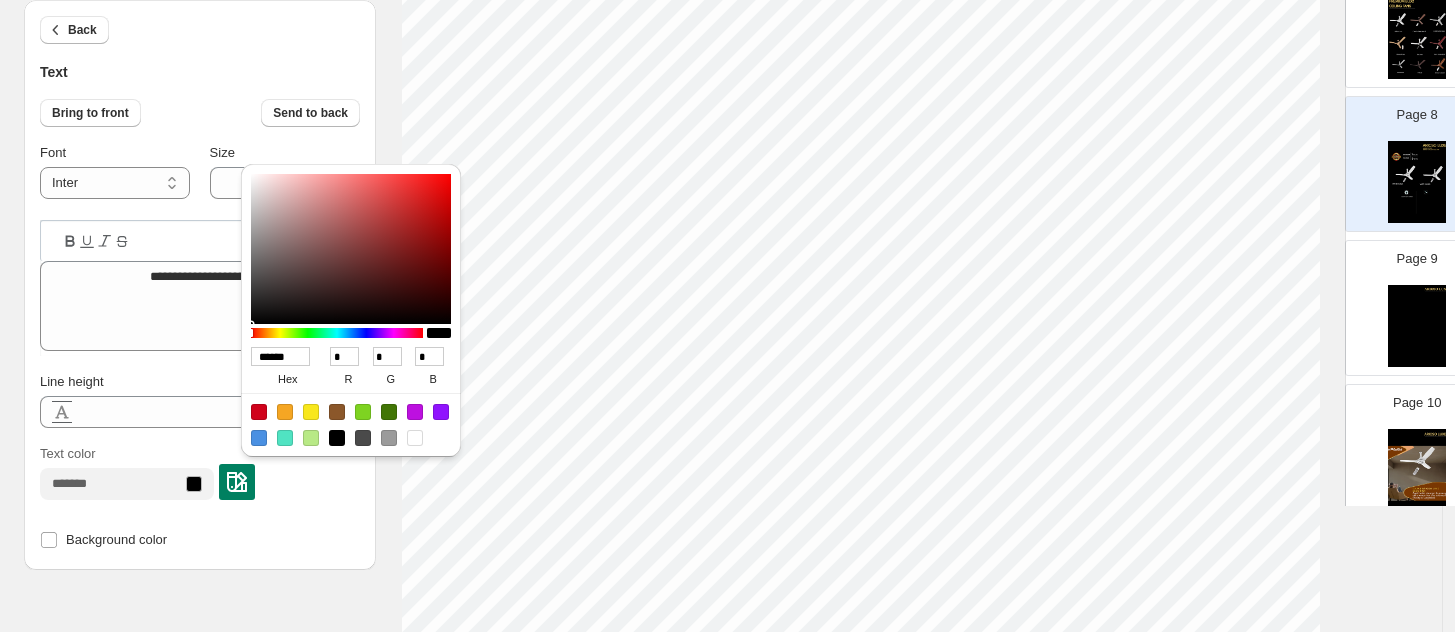 click at bounding box center (415, 438) 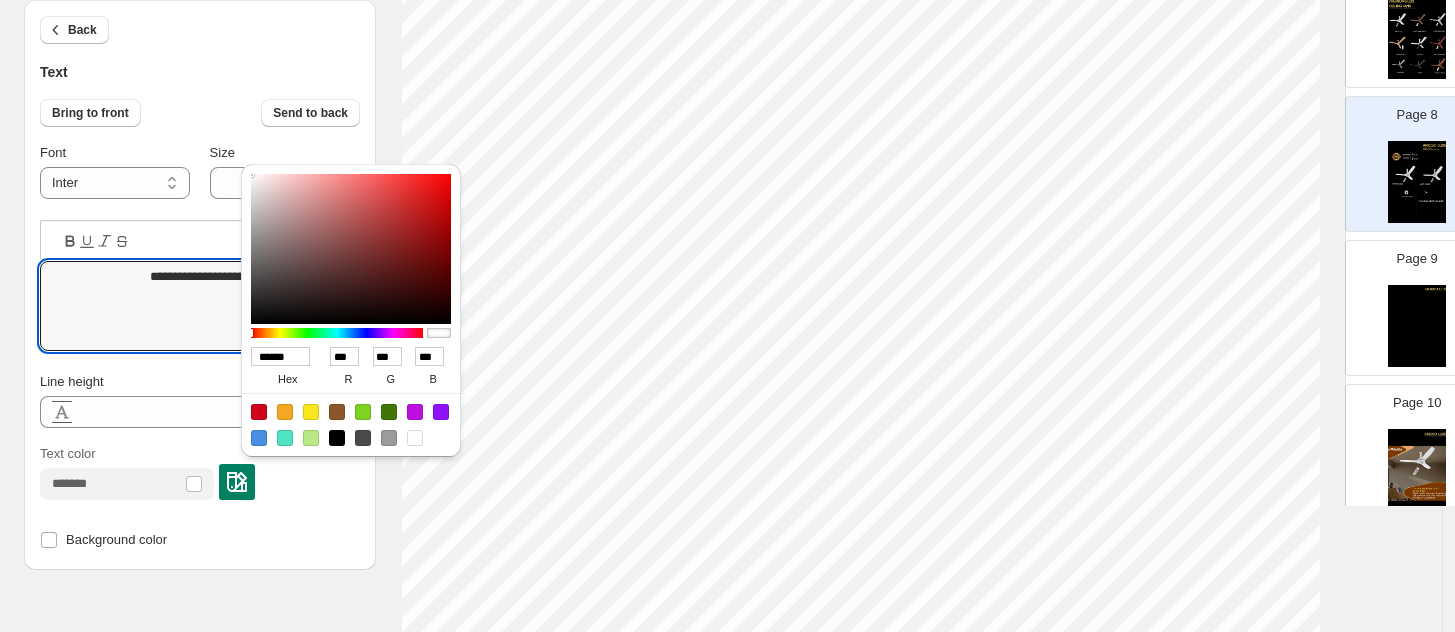 click on "Text color" at bounding box center (200, 477) 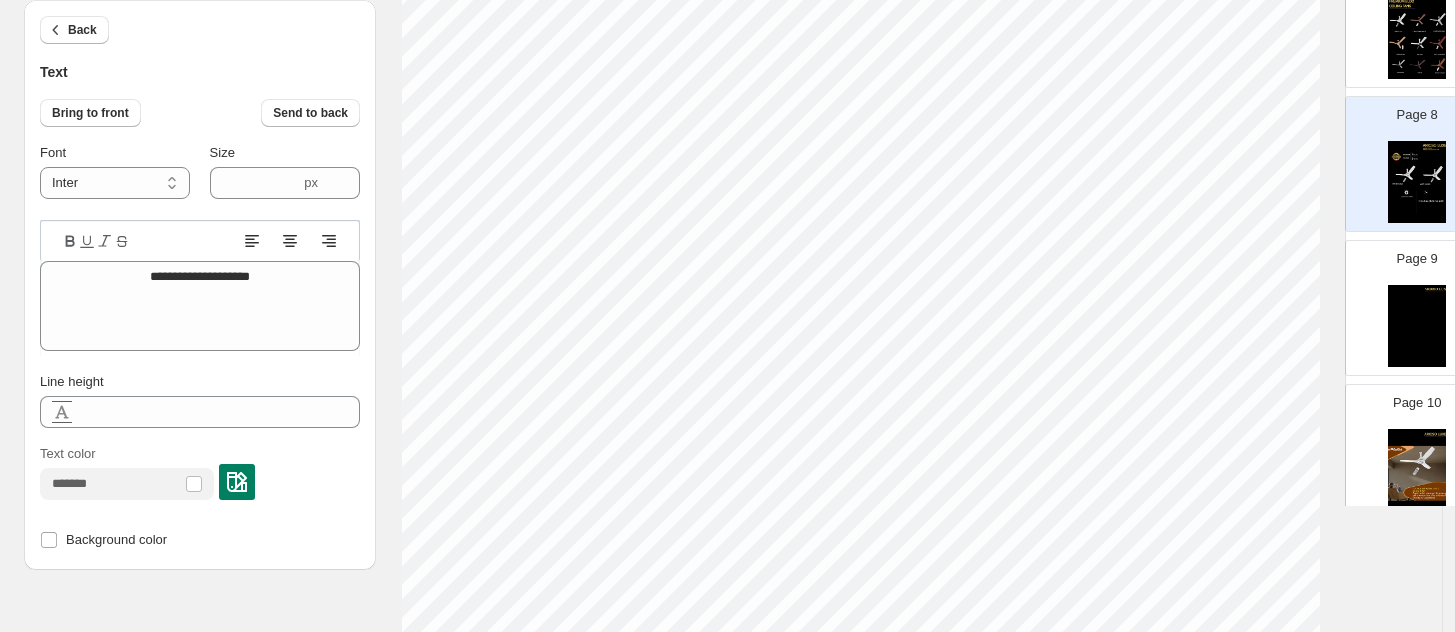 click 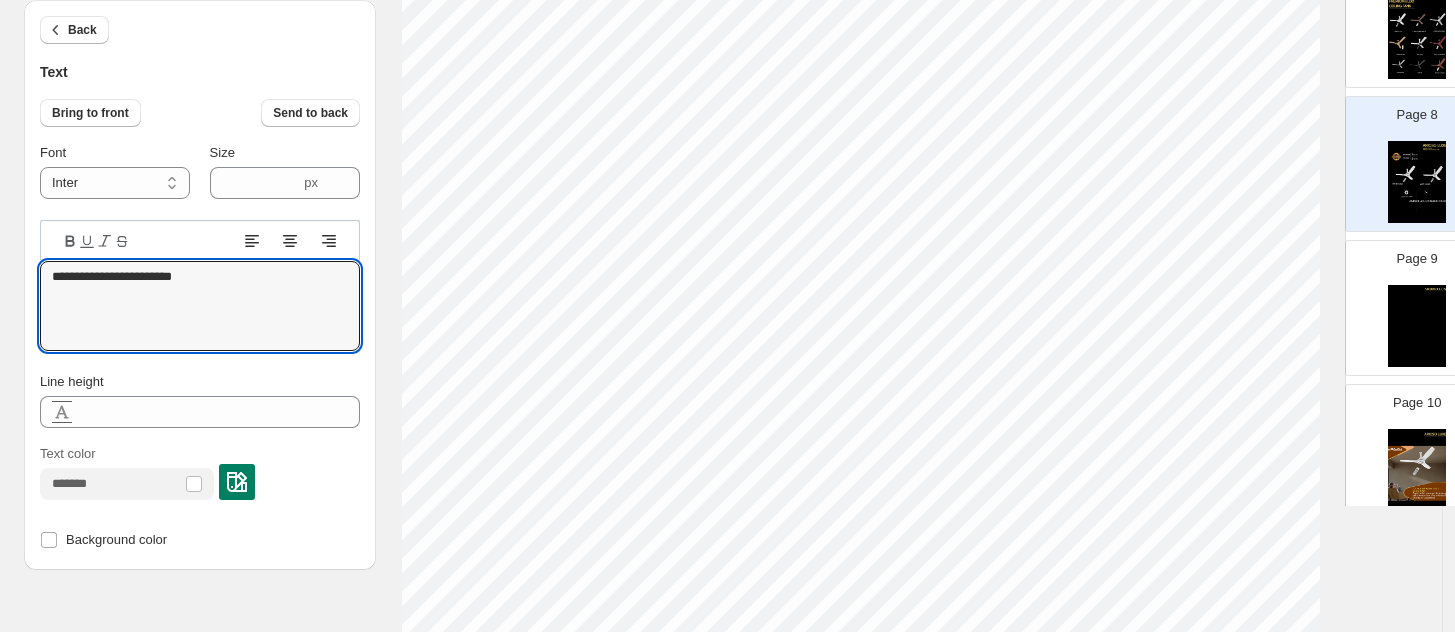 scroll, scrollTop: 705, scrollLeft: 33, axis: both 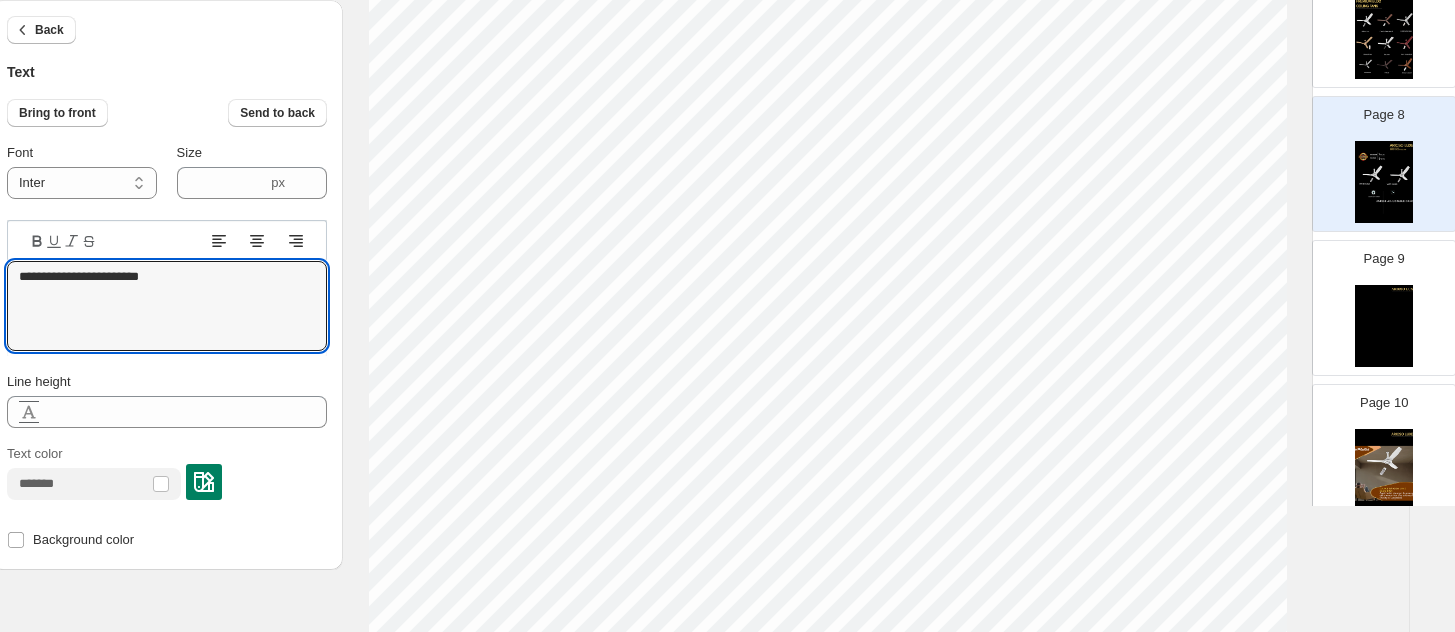 type on "**********" 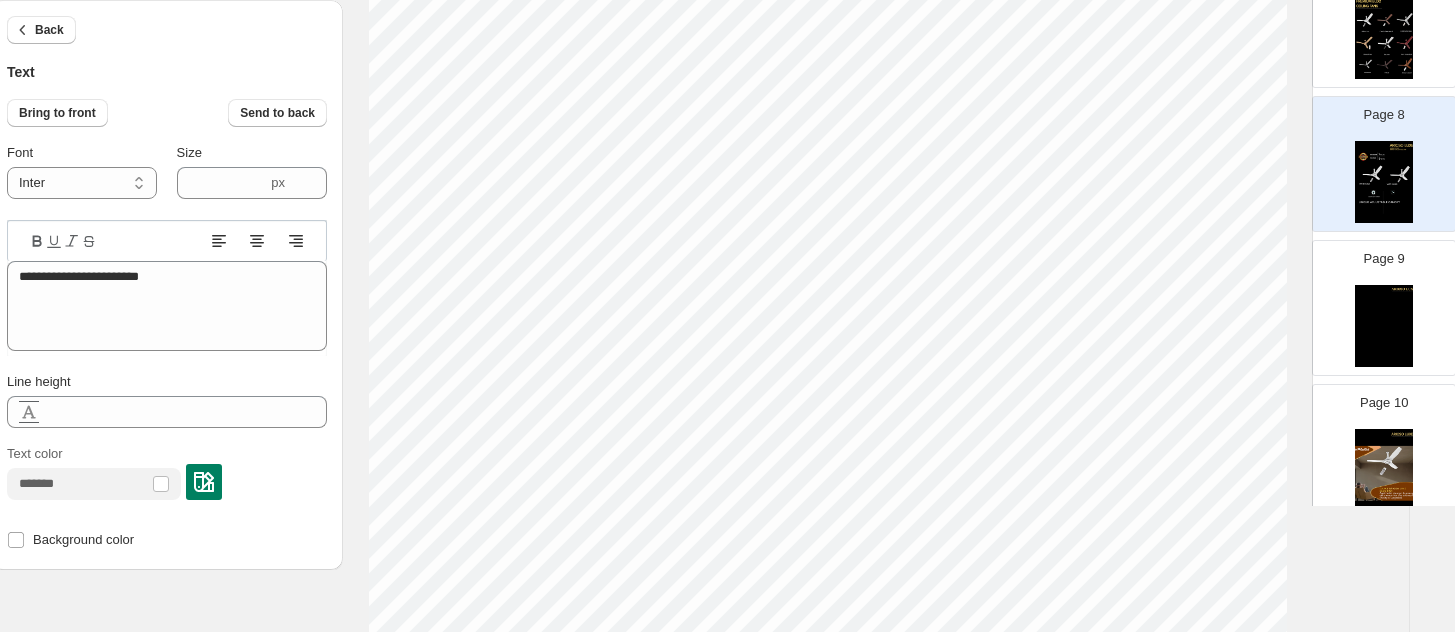 type on "****" 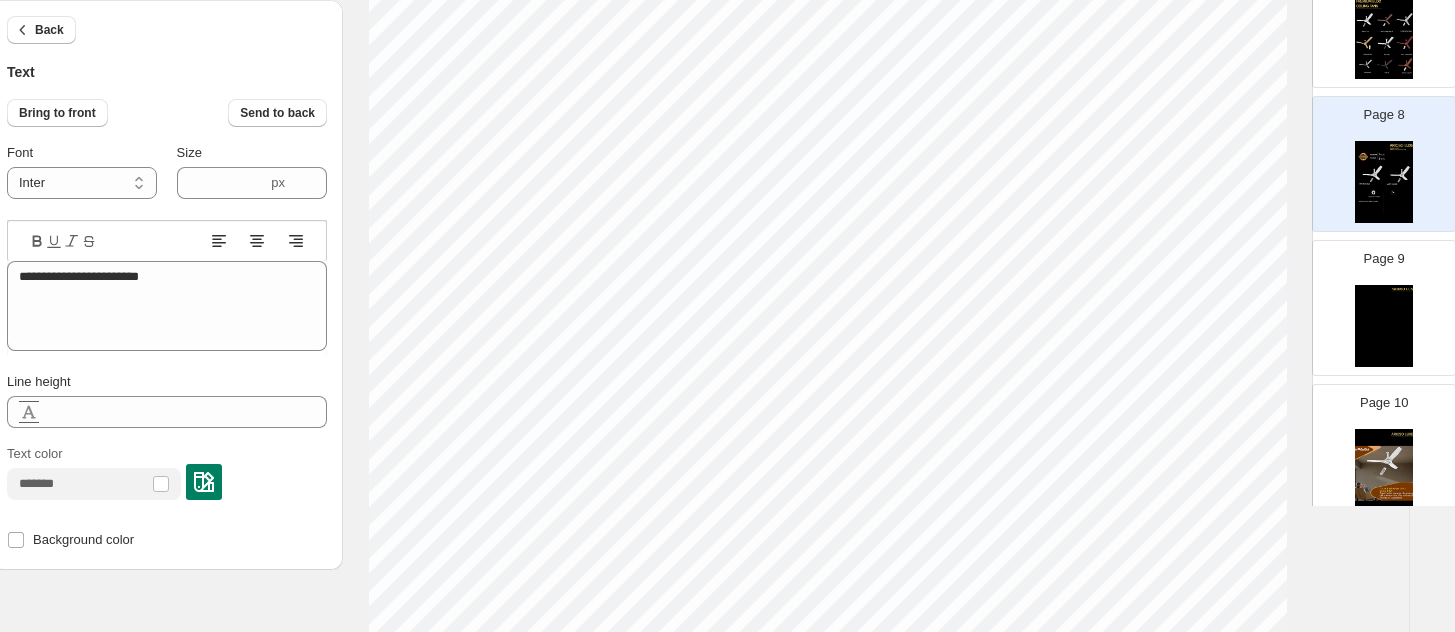click on "Font" at bounding box center [82, 153] 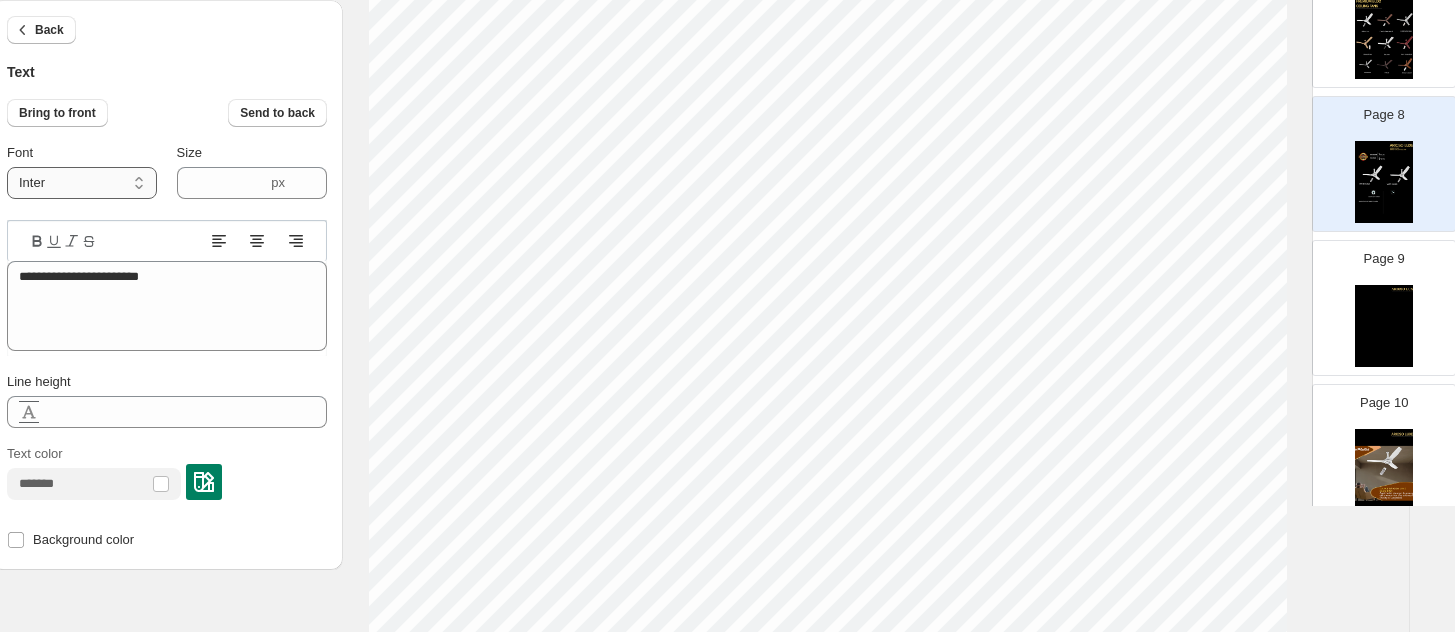 drag, startPoint x: 56, startPoint y: 178, endPoint x: 56, endPoint y: 193, distance: 15 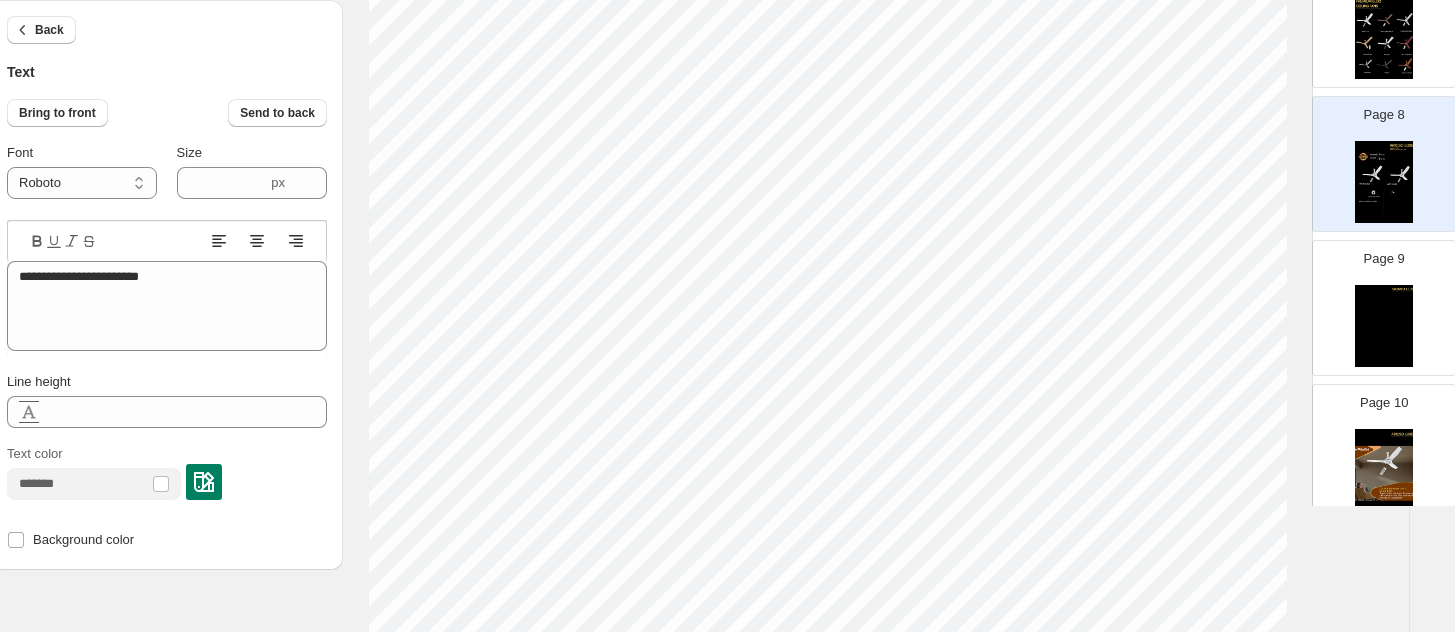 type on "****" 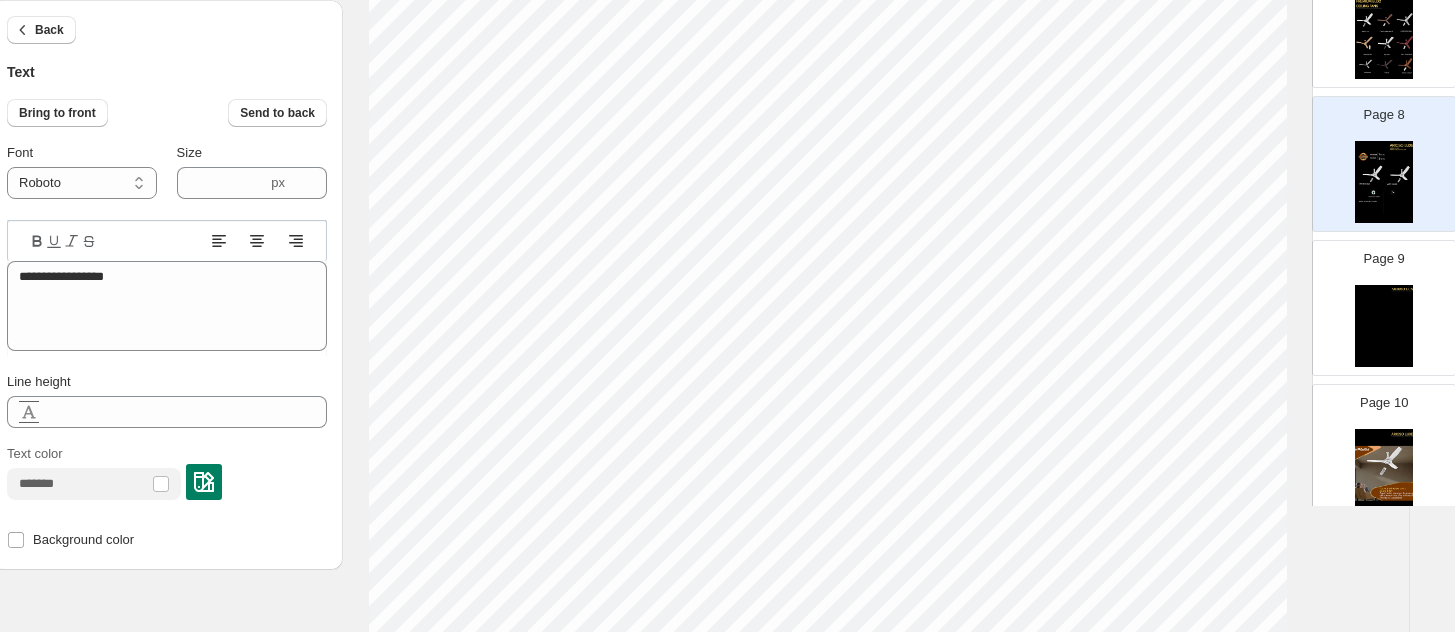 type on "****" 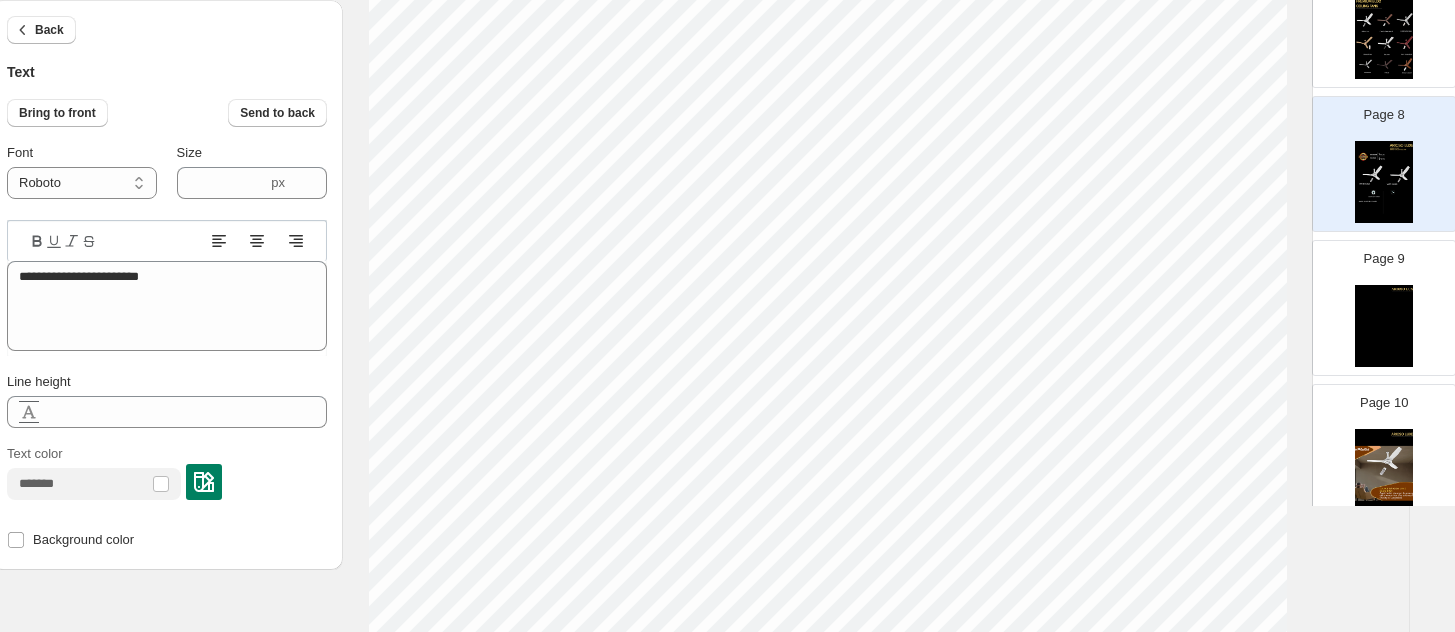 type on "****" 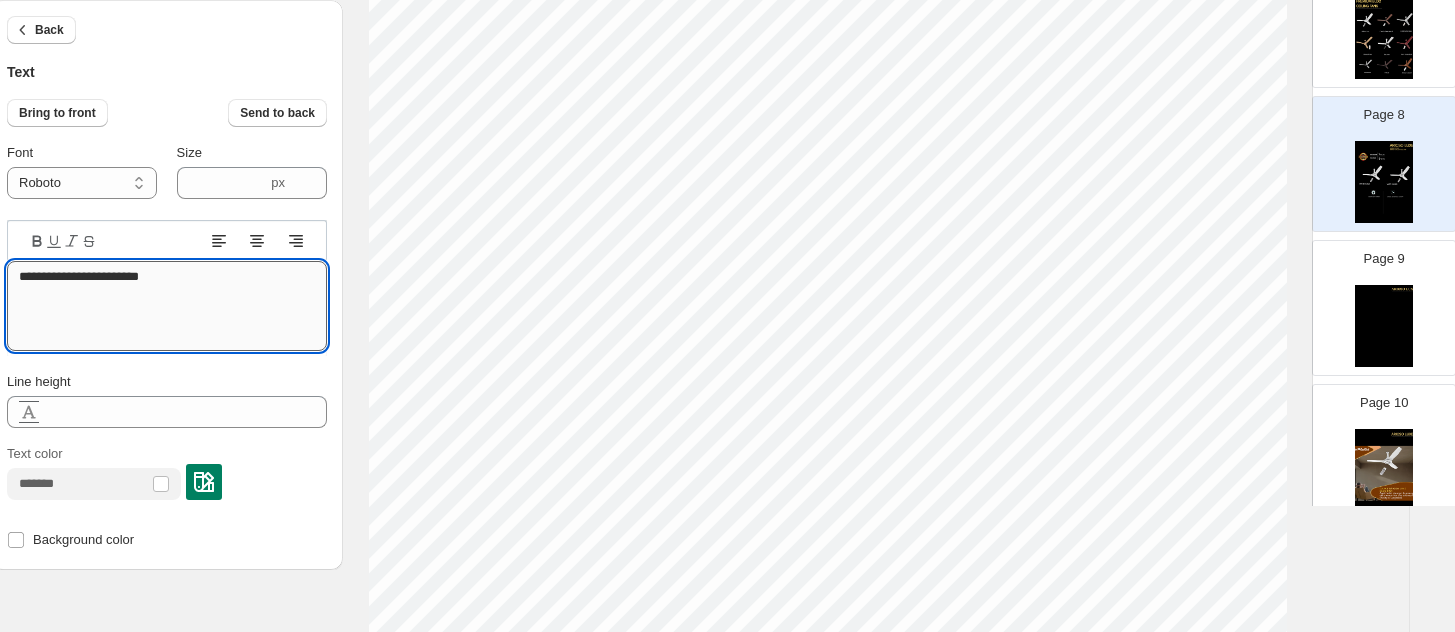 click on "**********" at bounding box center (167, 306) 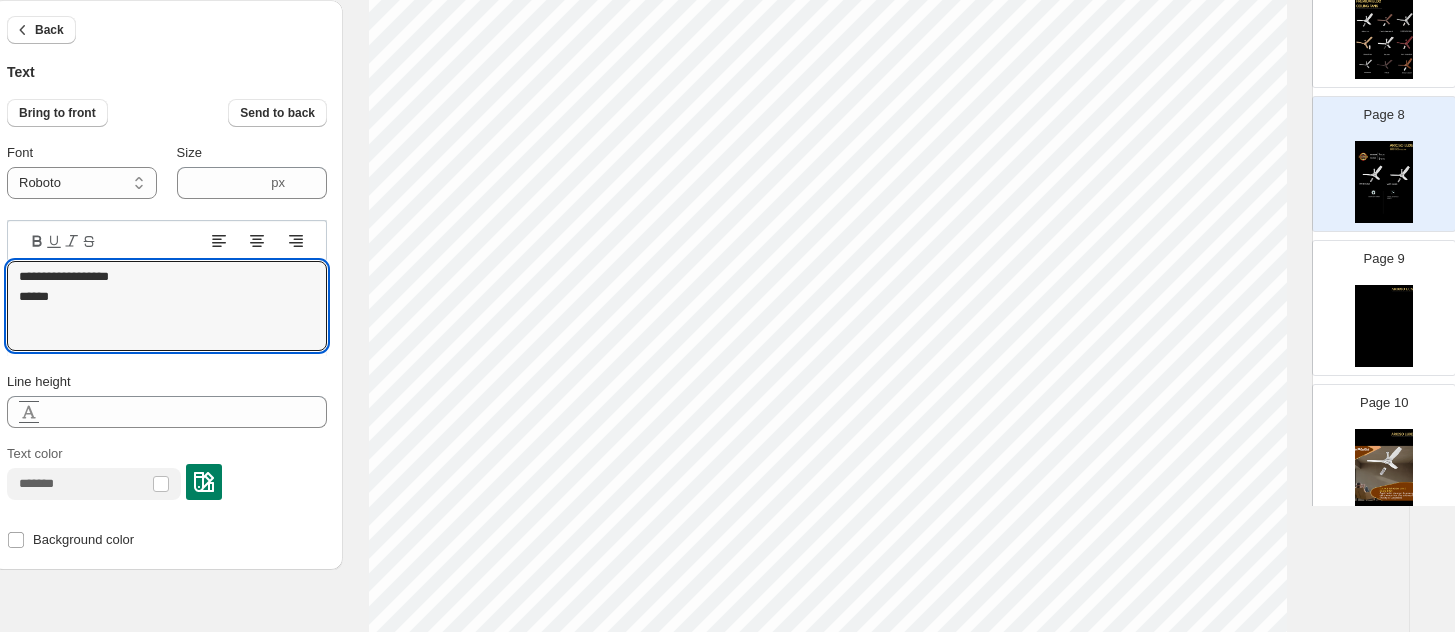 type on "**********" 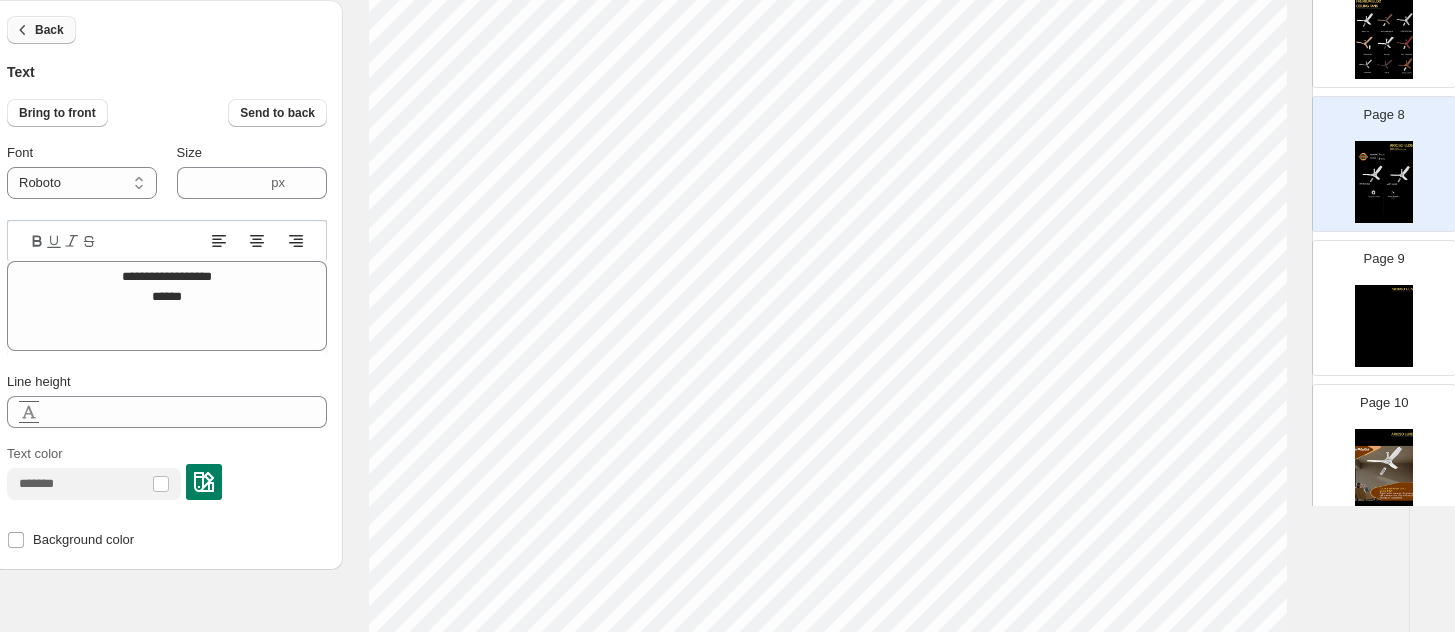click on "Back" at bounding box center [49, 30] 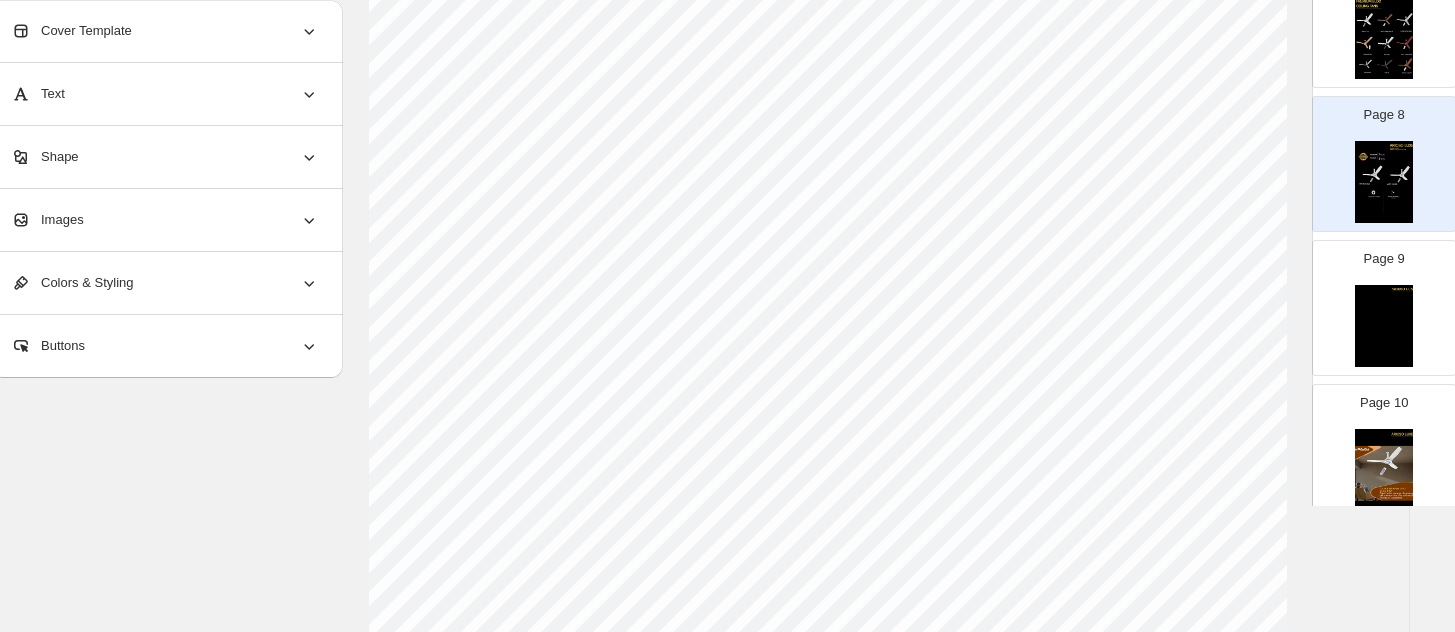 click on "Text" at bounding box center (165, 94) 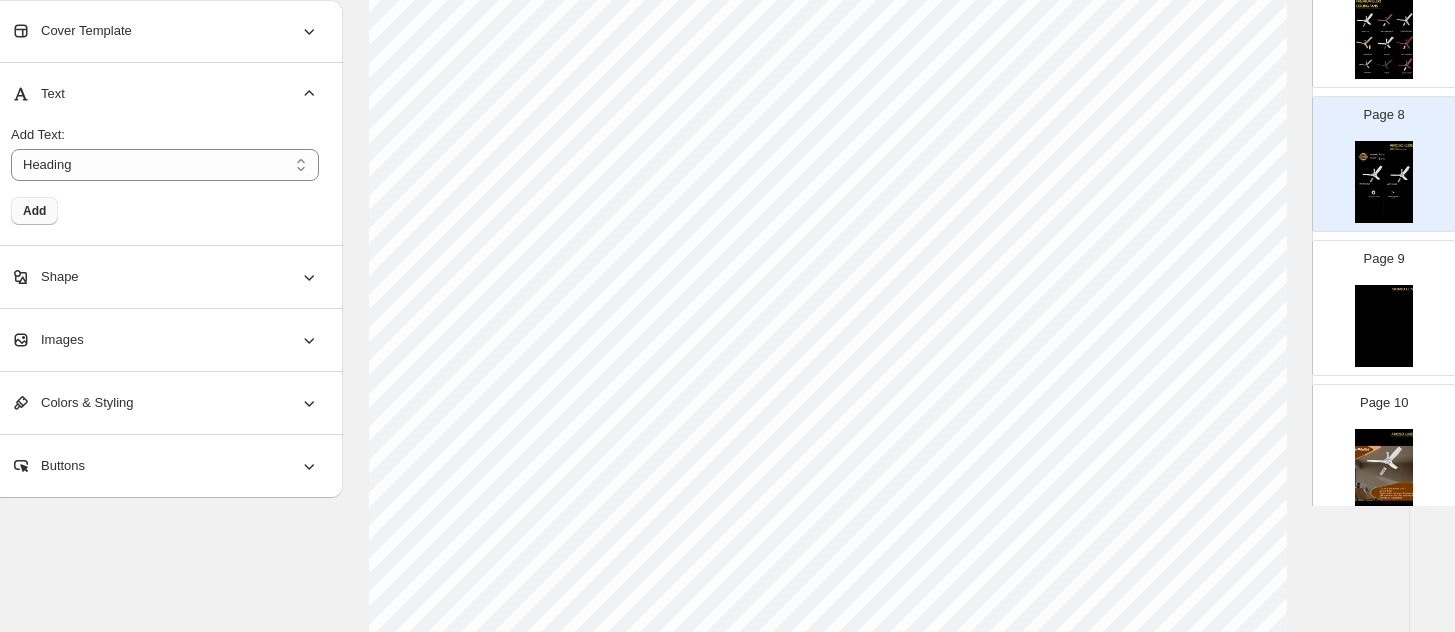click on "Add" at bounding box center [34, 211] 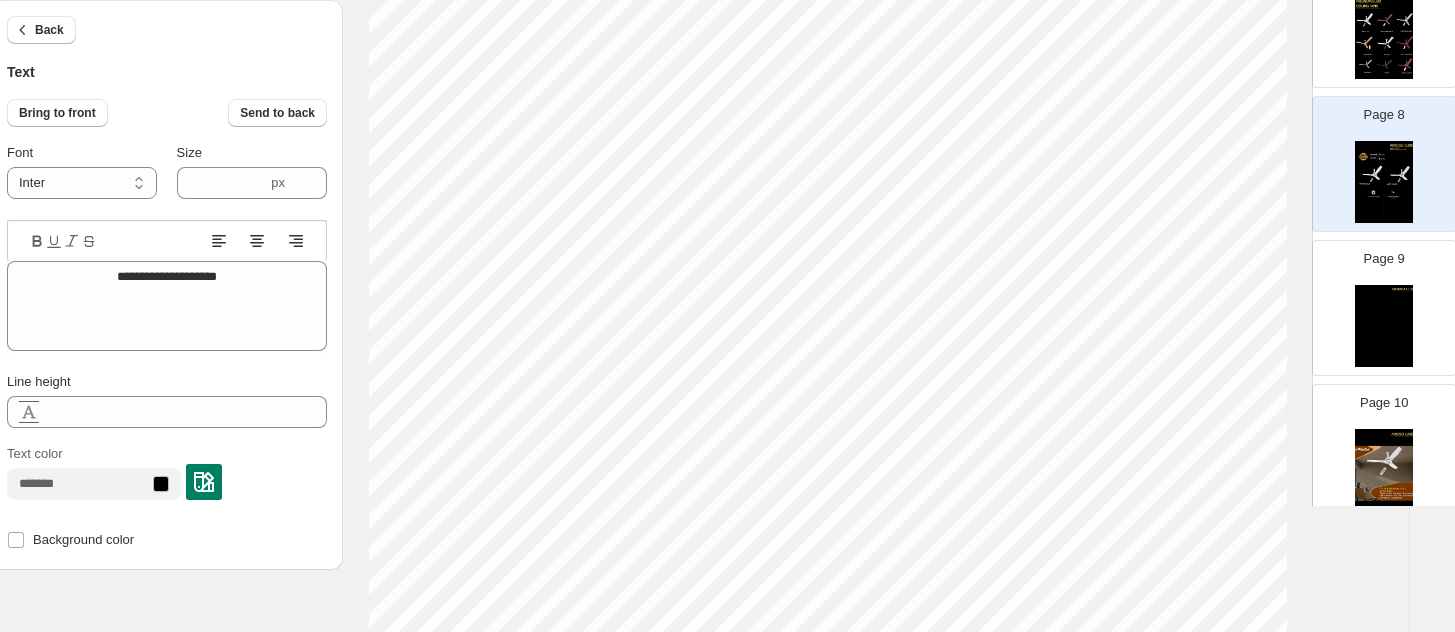 scroll, scrollTop: 792, scrollLeft: 33, axis: both 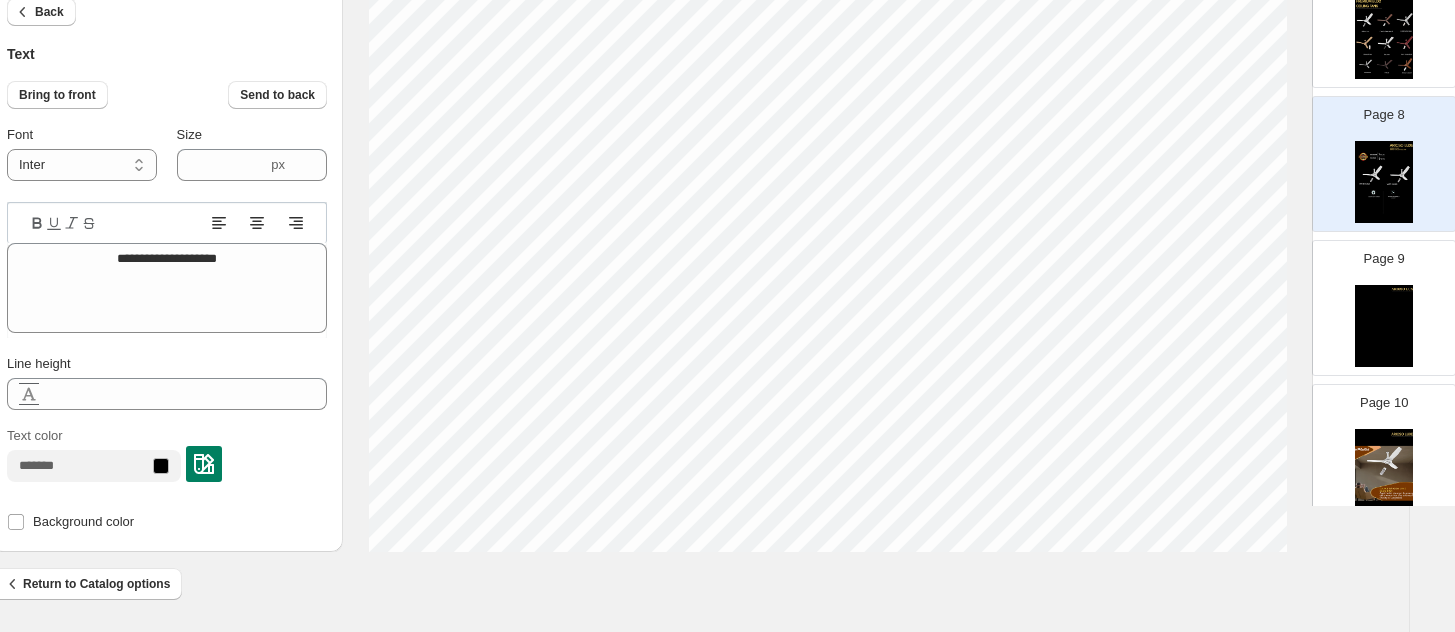 click at bounding box center [204, 464] 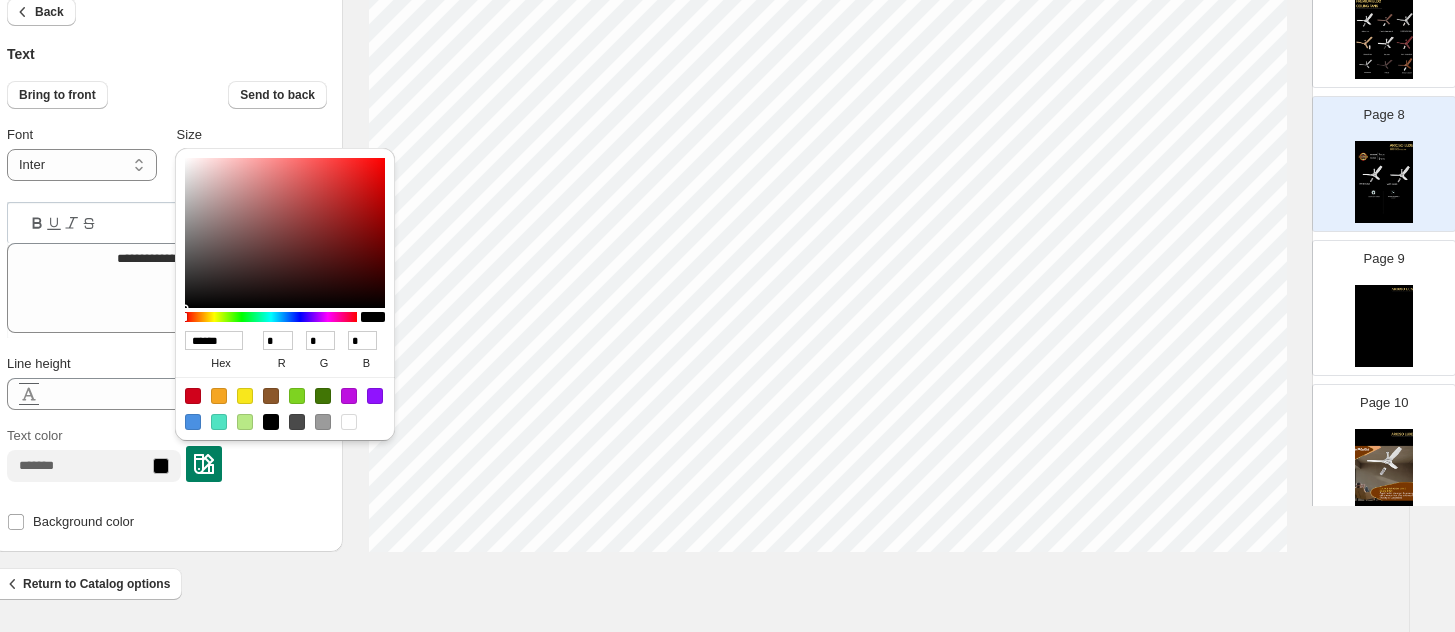click at bounding box center [349, 422] 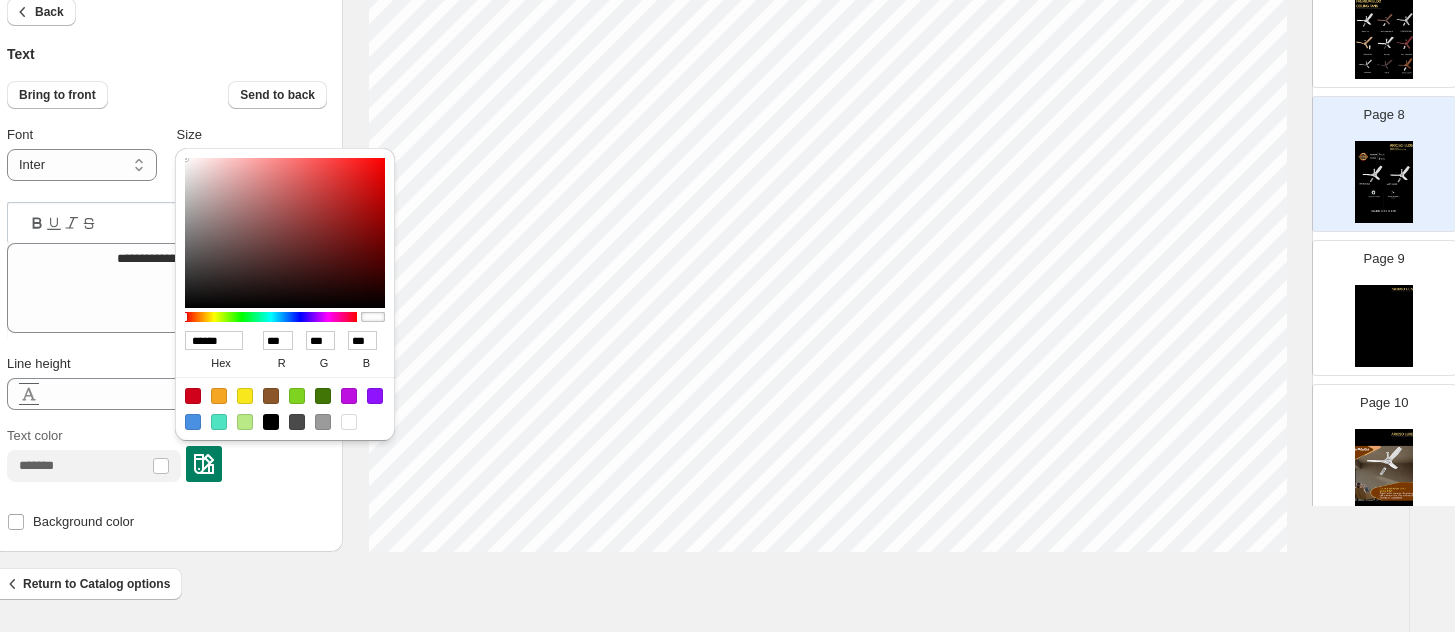 click on "Text color" at bounding box center (167, 454) 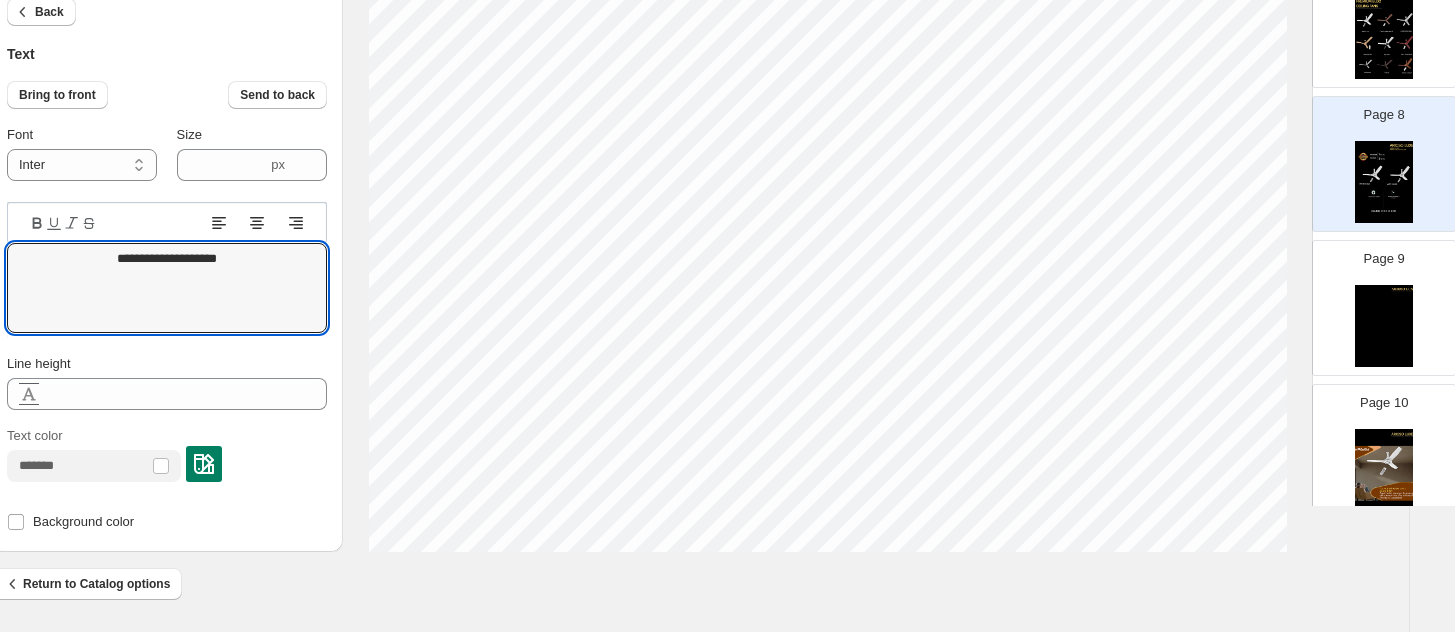 click 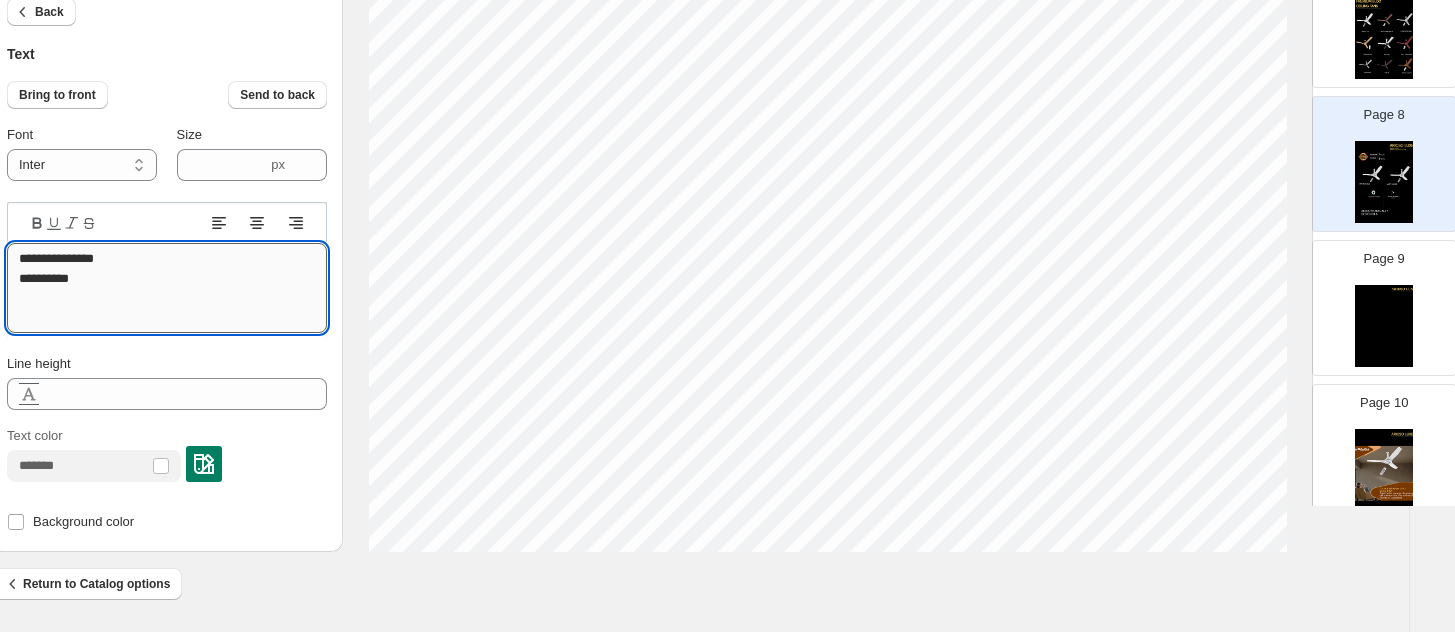 type on "**********" 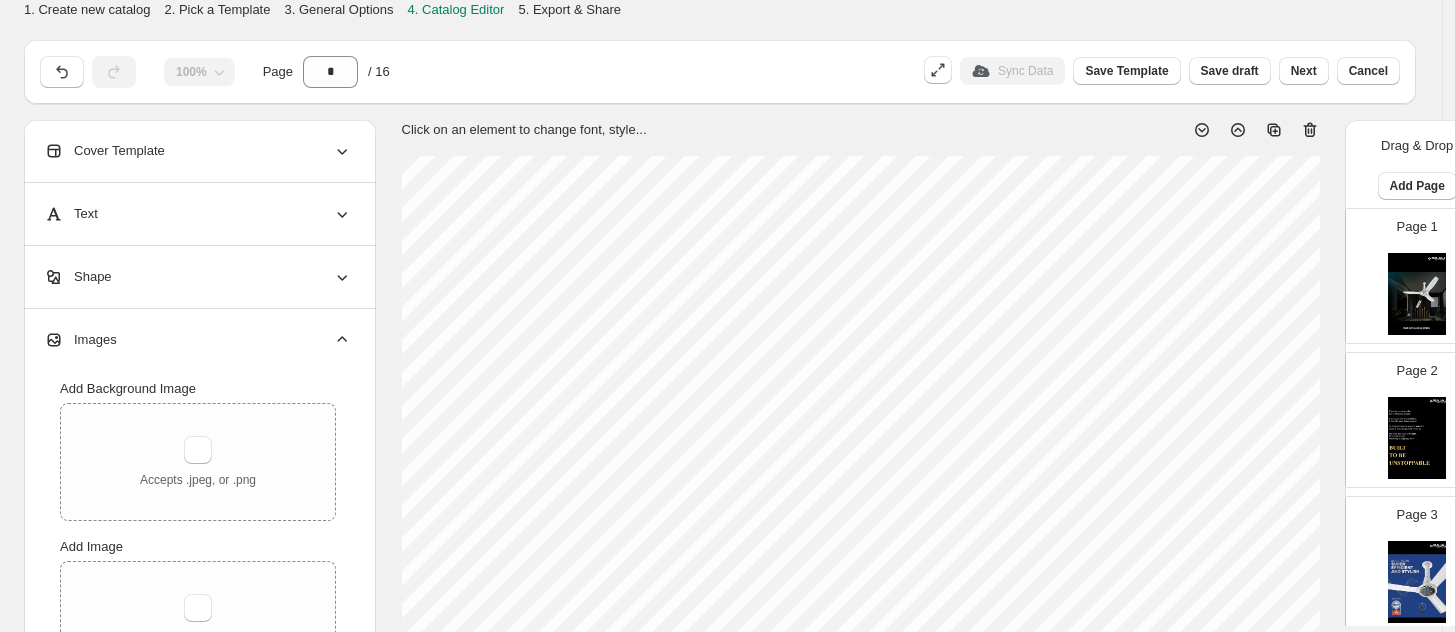 scroll, scrollTop: 792, scrollLeft: 33, axis: both 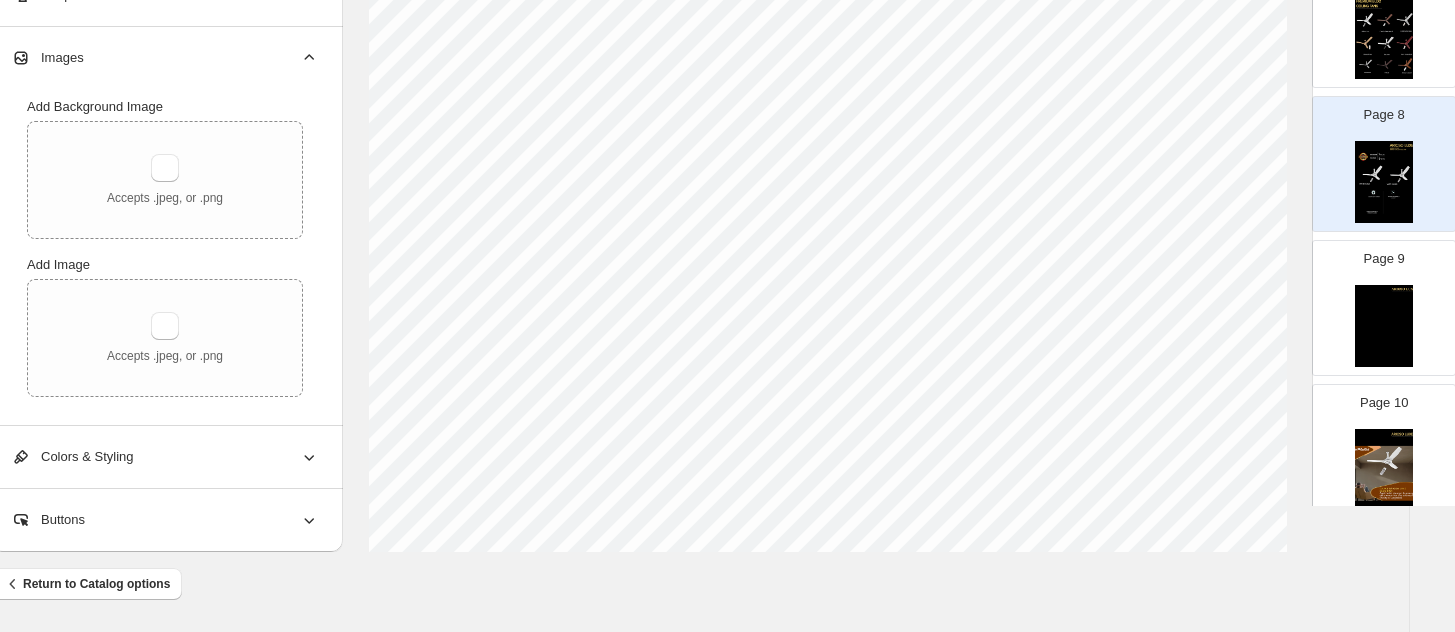 type on "**********" 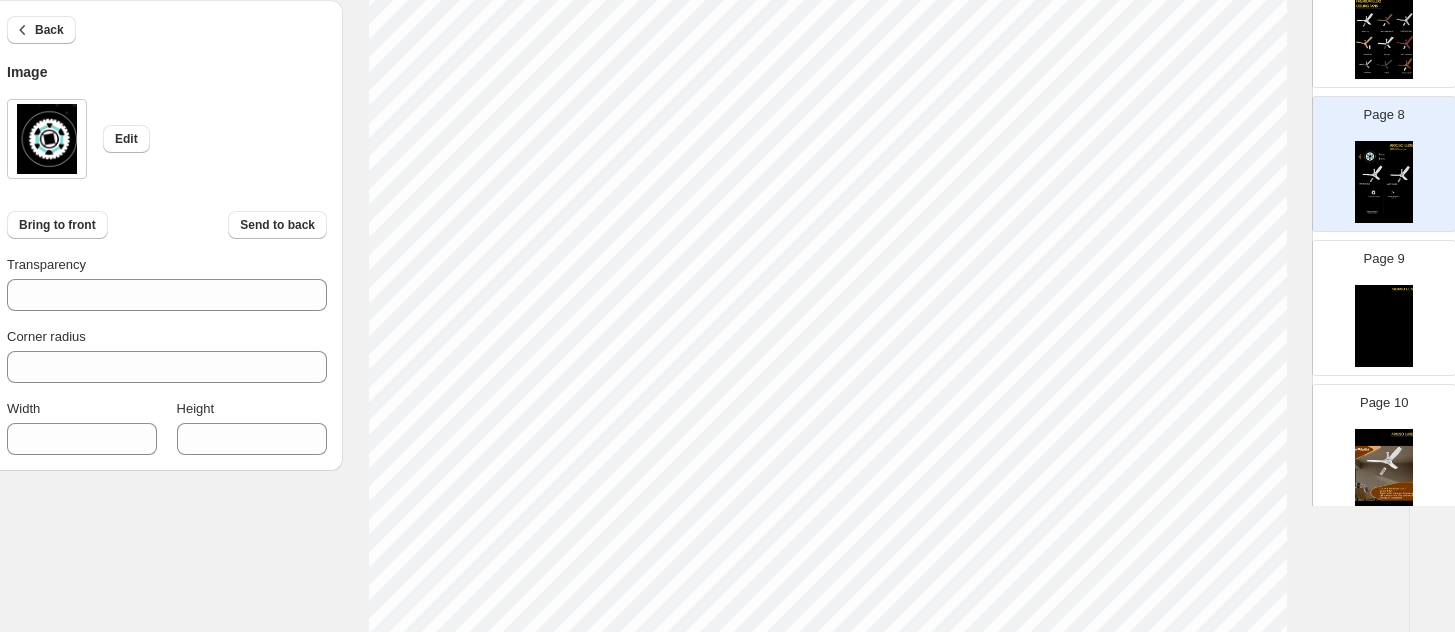 scroll, scrollTop: 792, scrollLeft: 33, axis: both 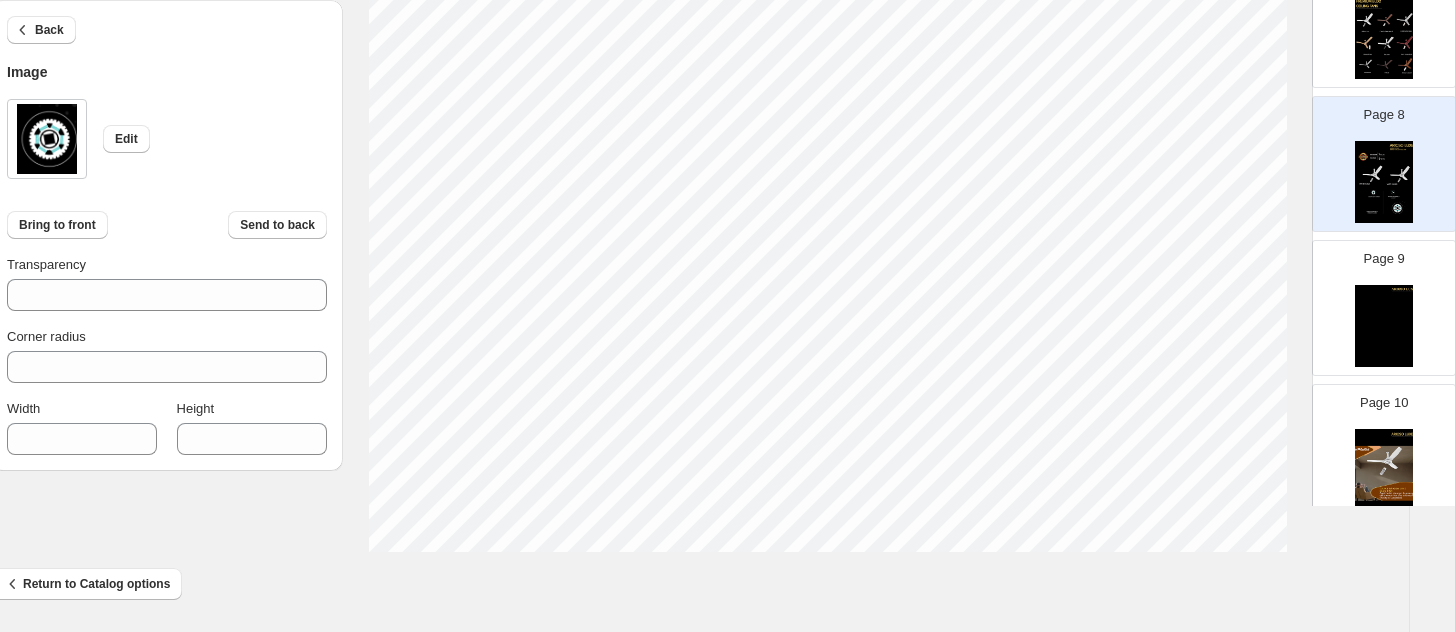 type on "***" 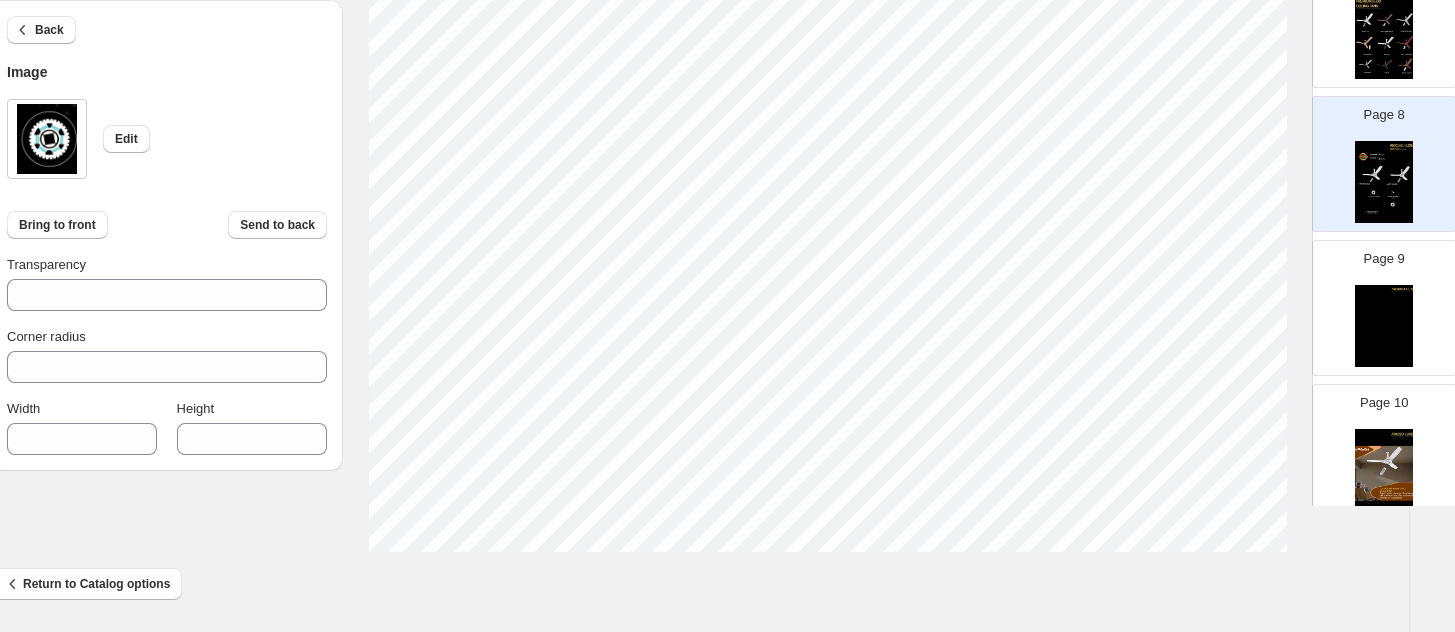 type on "***" 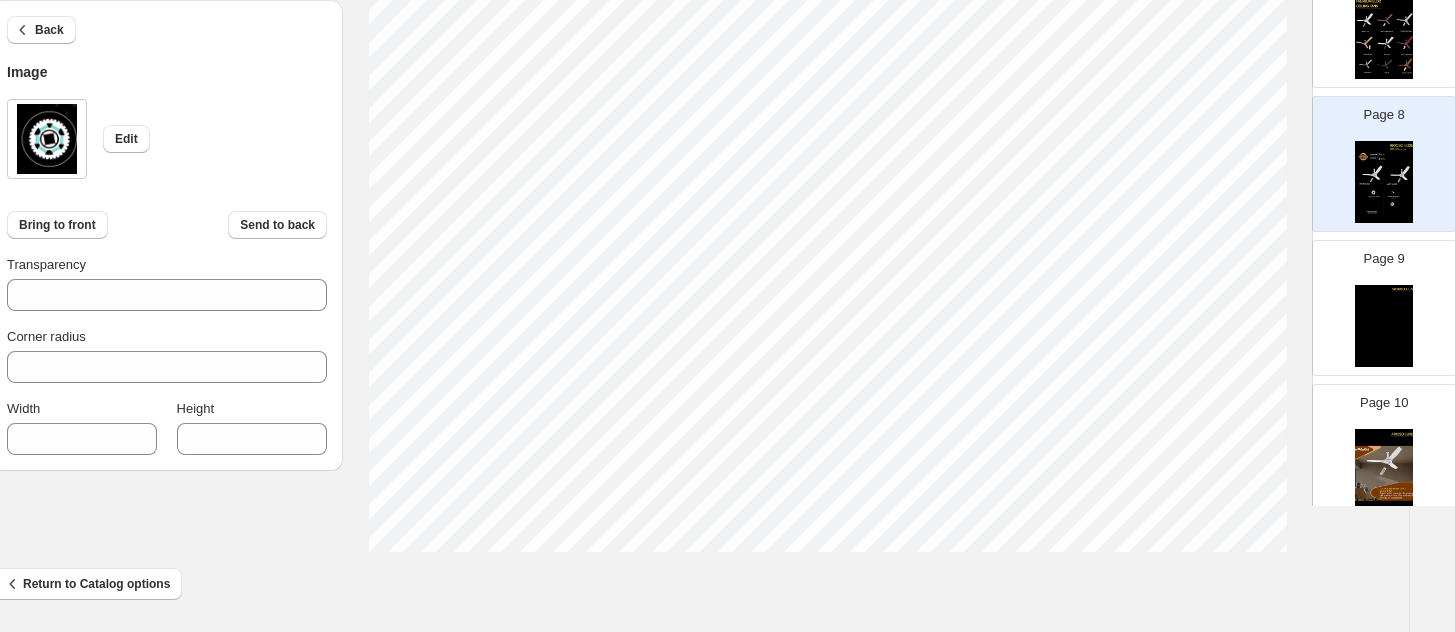 type on "**" 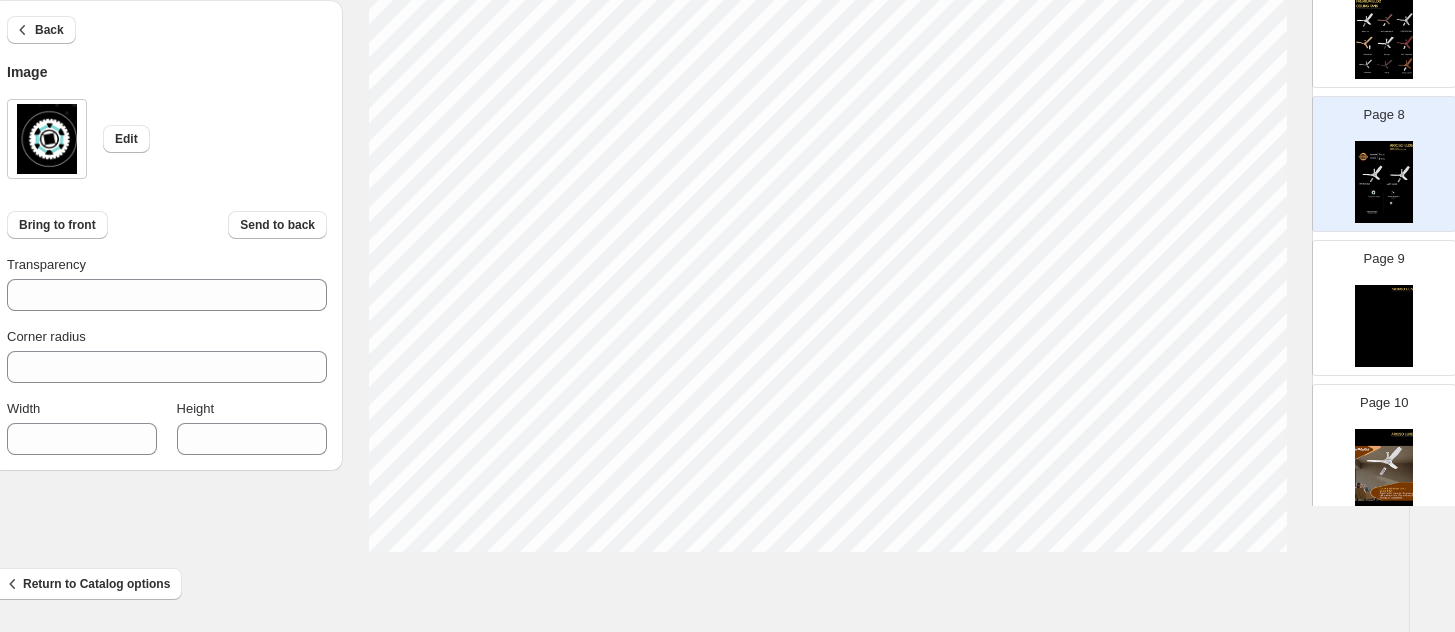type on "**" 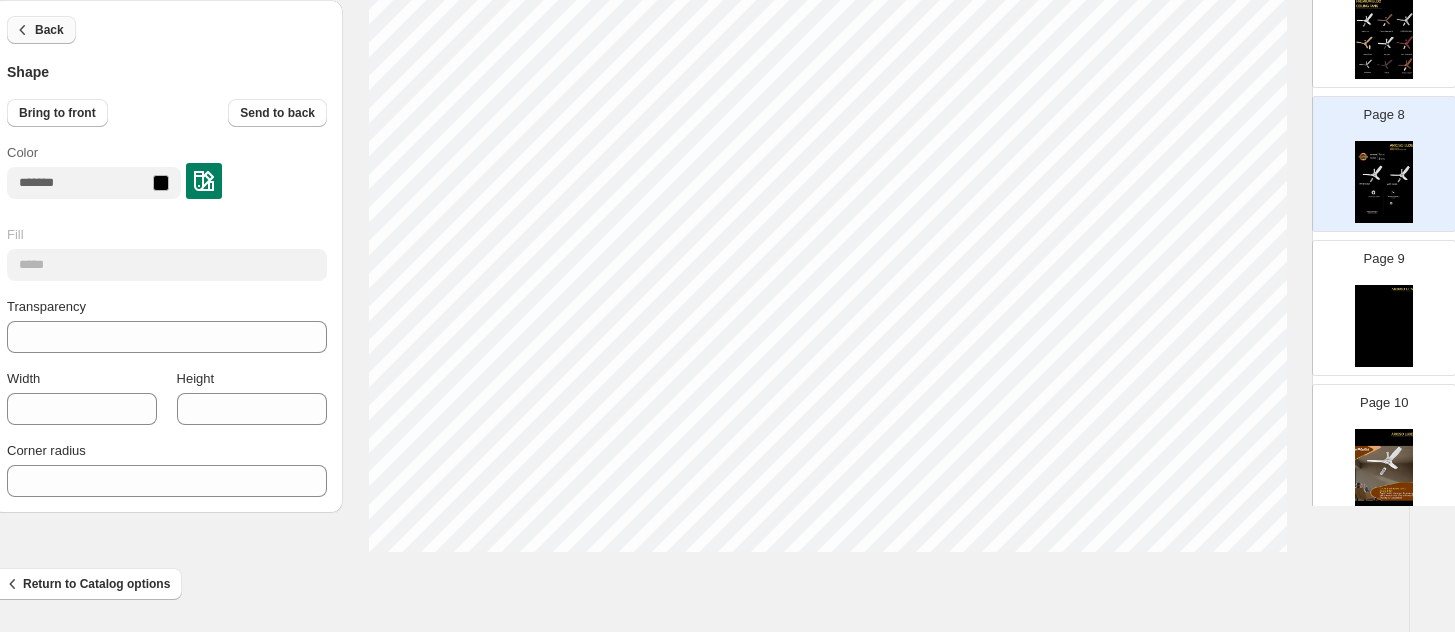click on "Back" at bounding box center [41, 30] 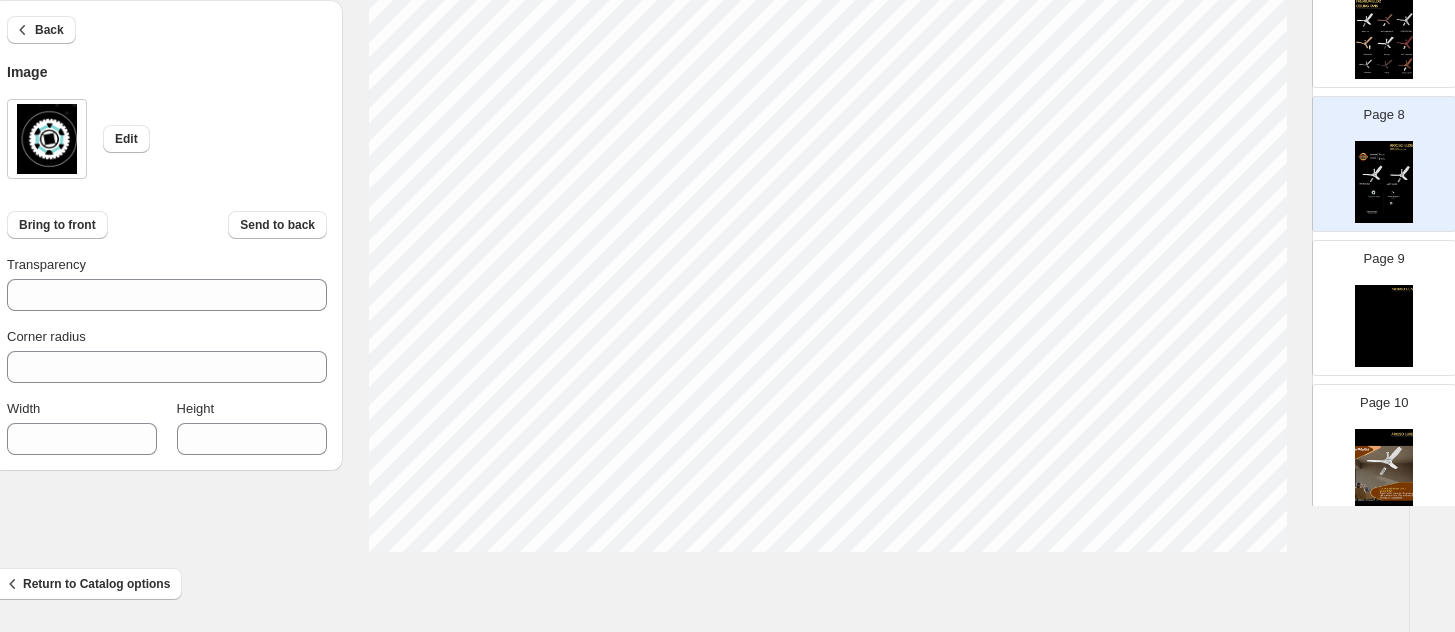 type on "**" 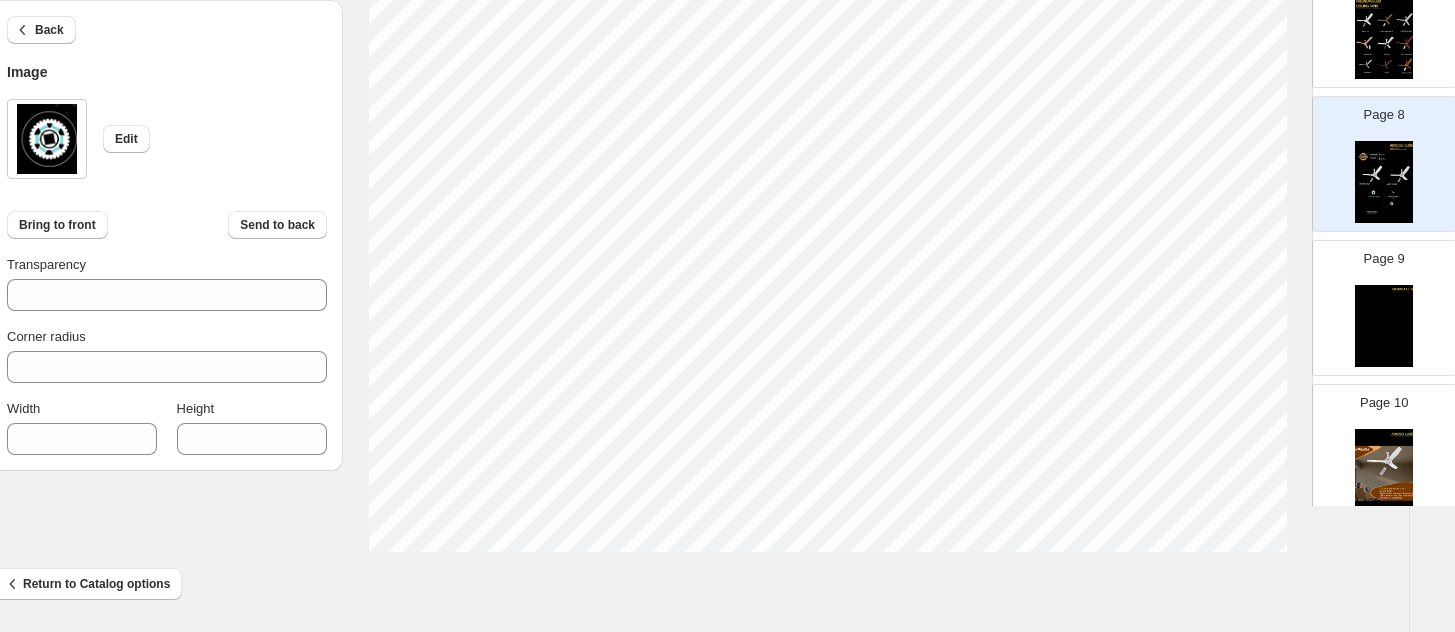 type on "***" 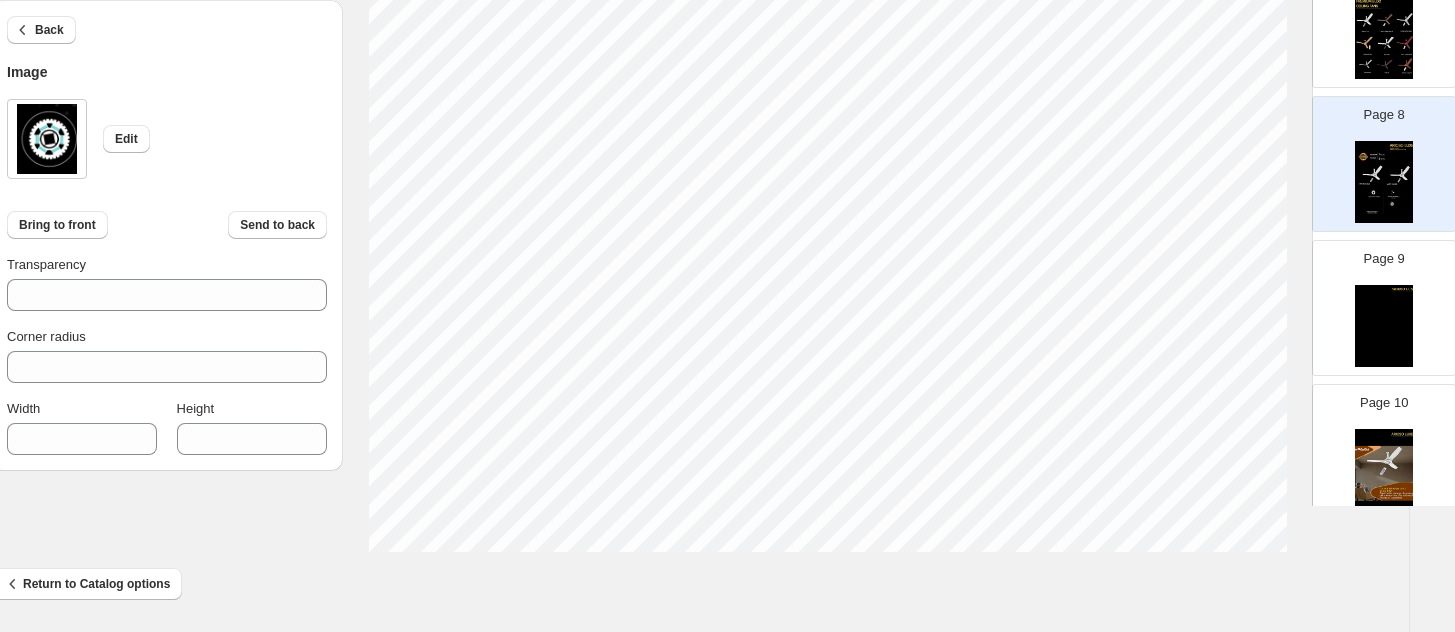 type on "***" 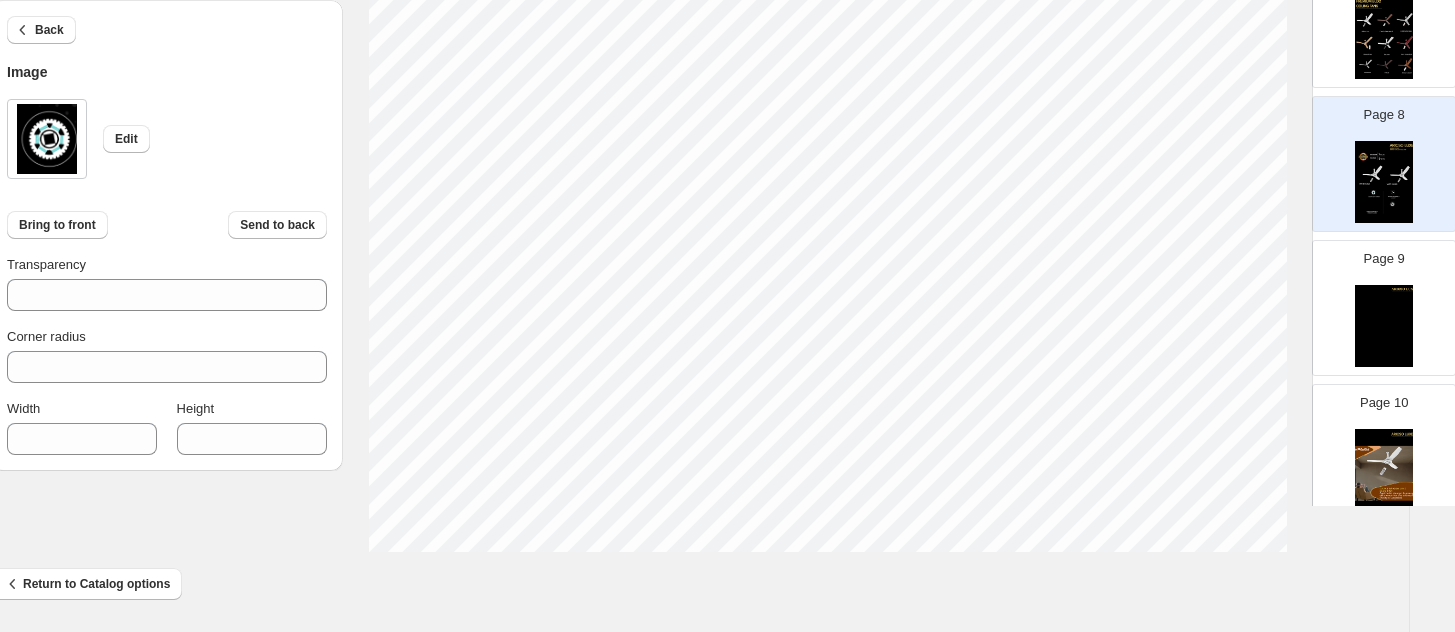 type on "***" 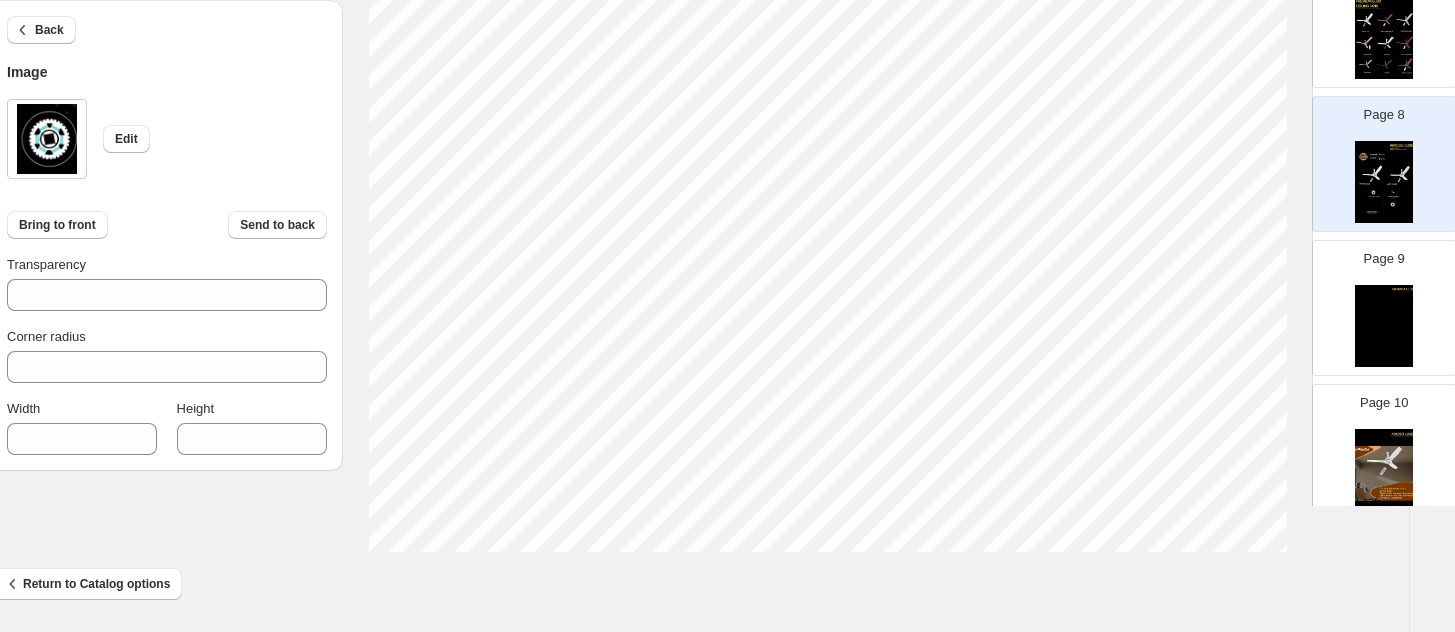 type on "***" 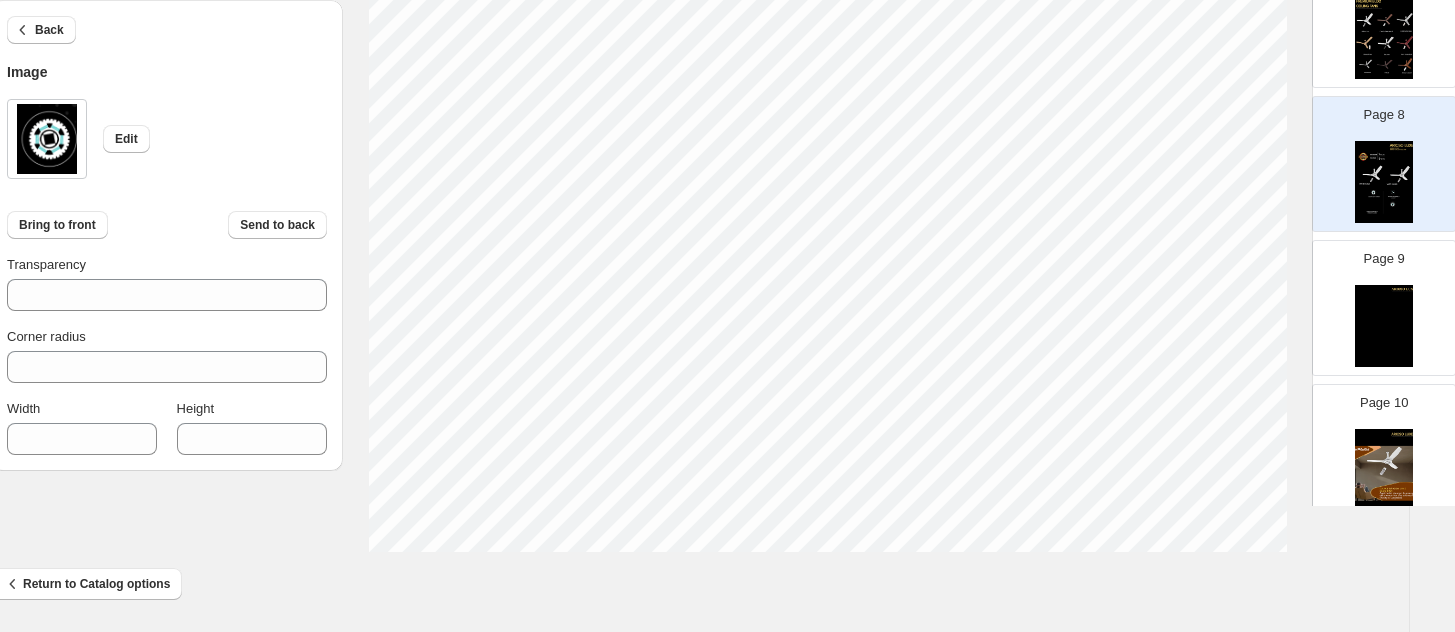 type on "***" 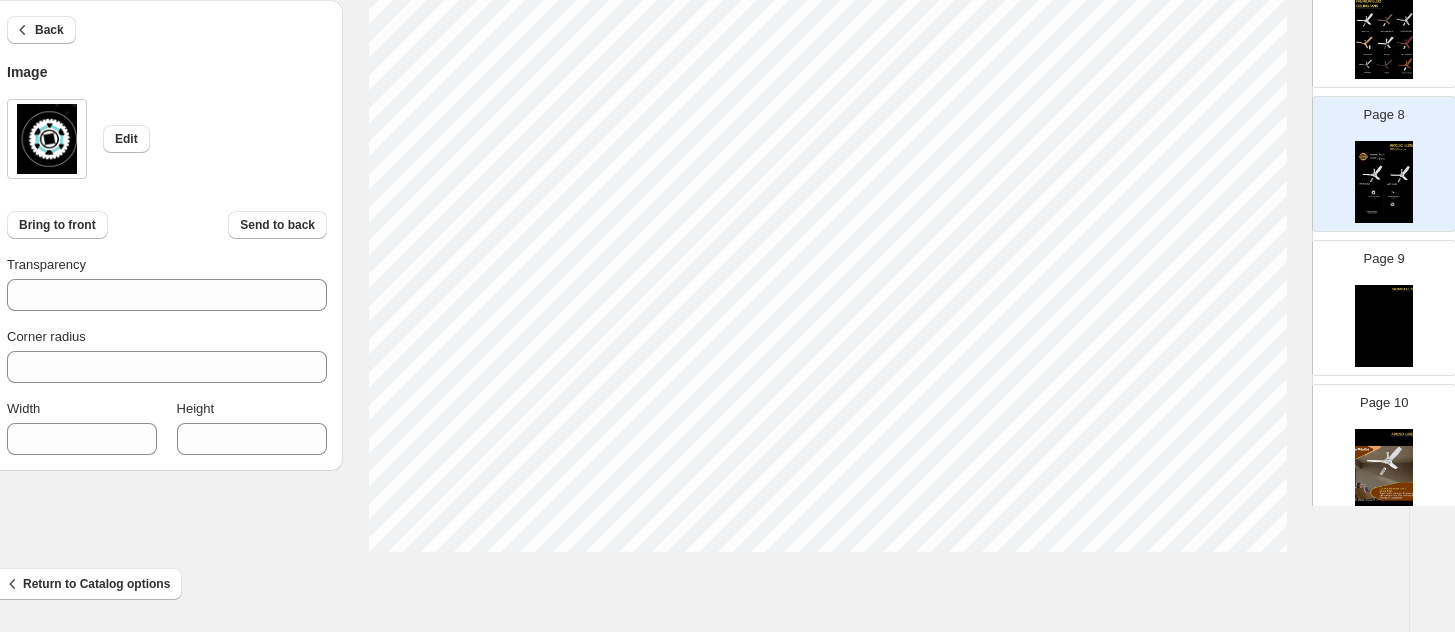 type on "**" 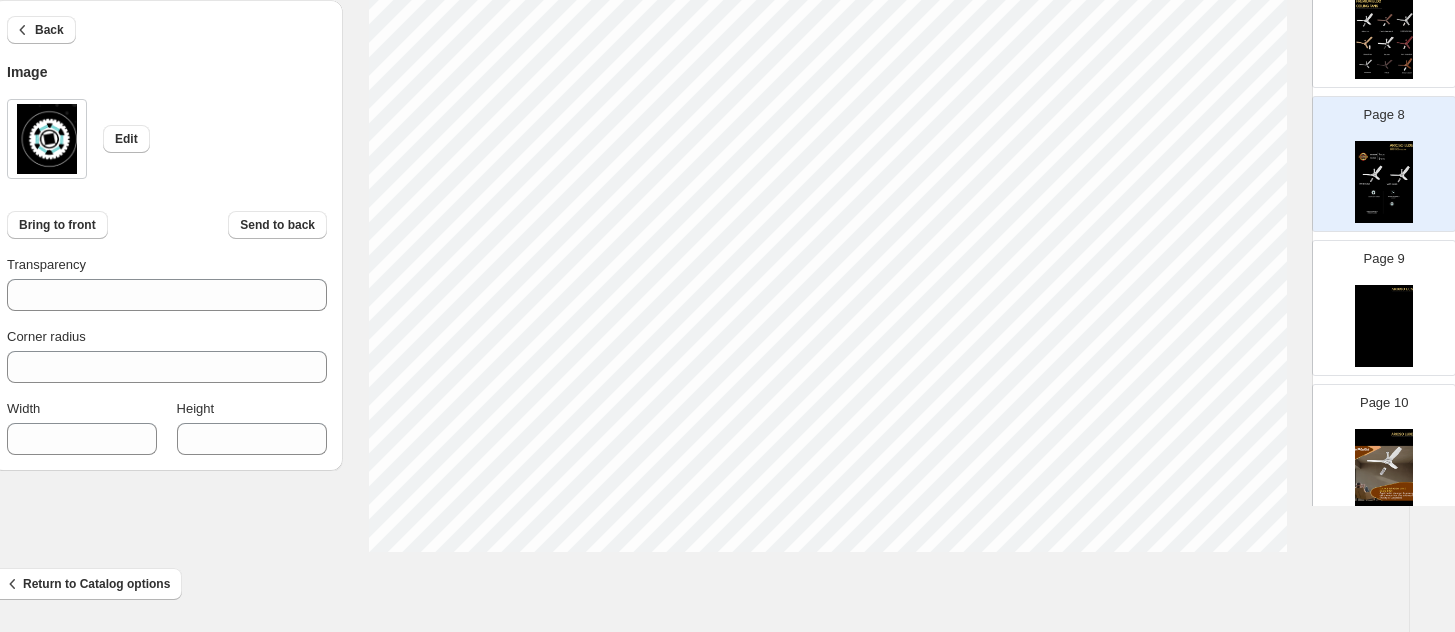 type on "***" 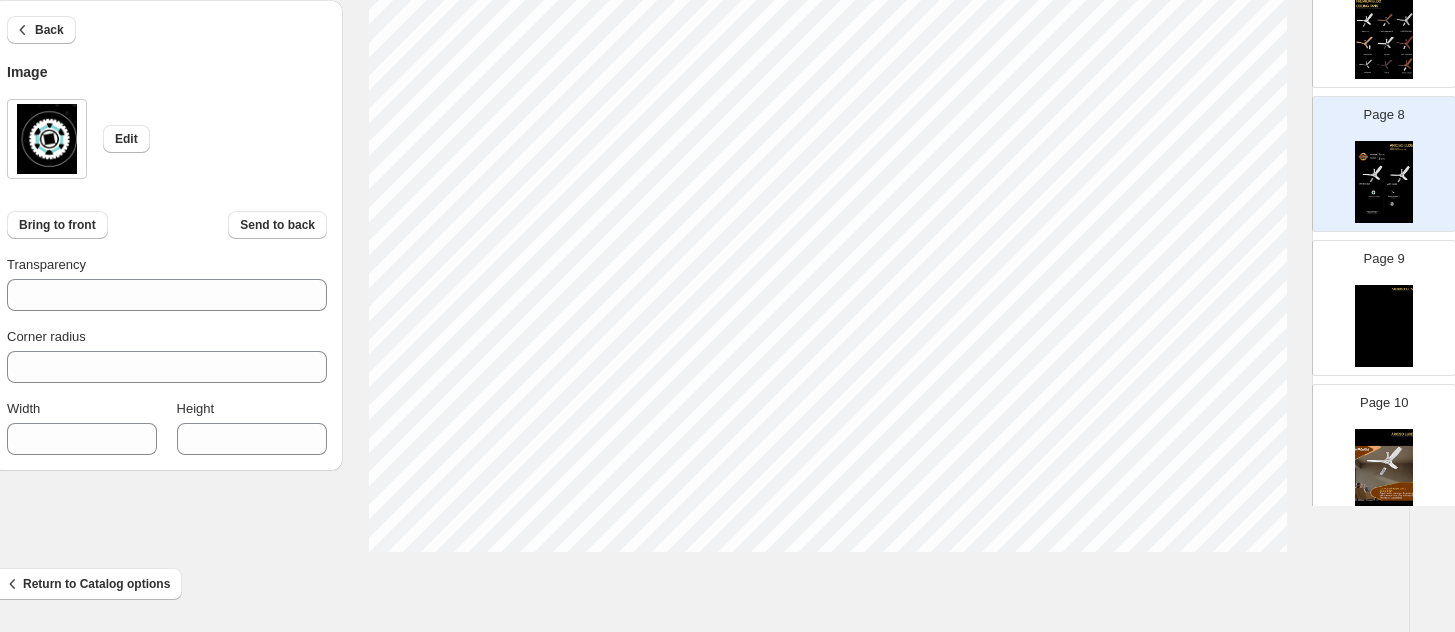 type on "***" 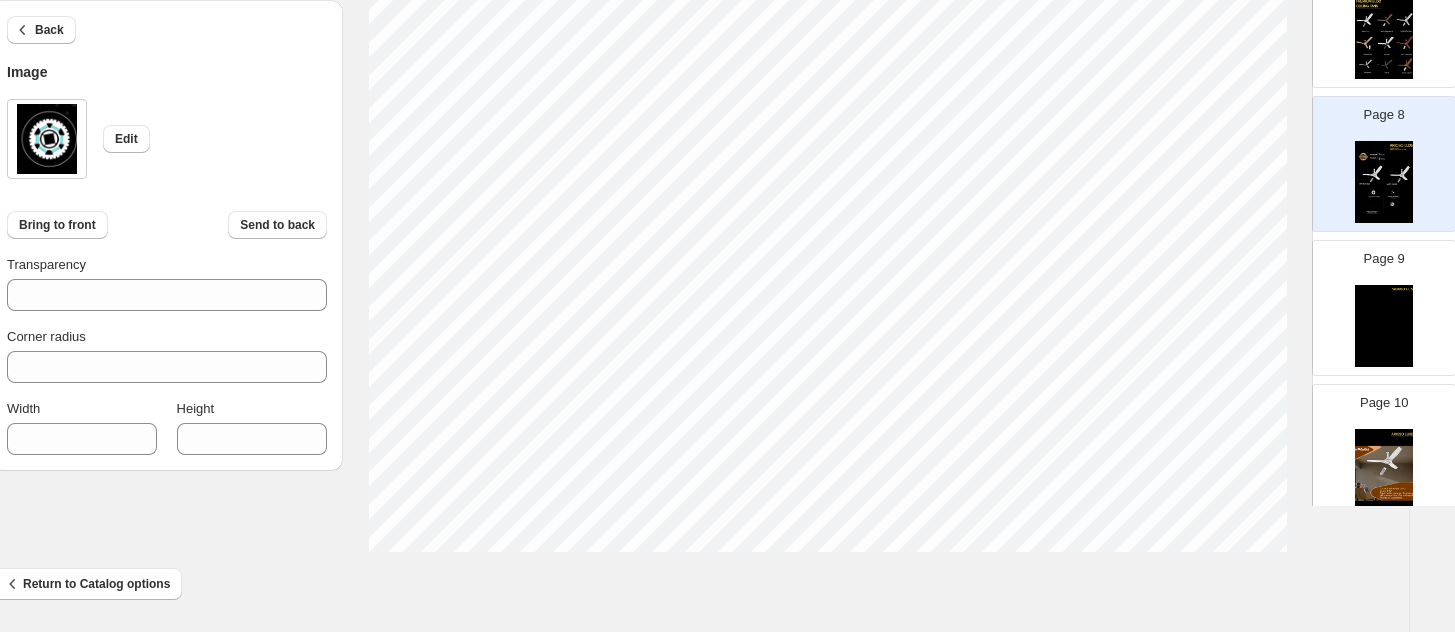 type on "***" 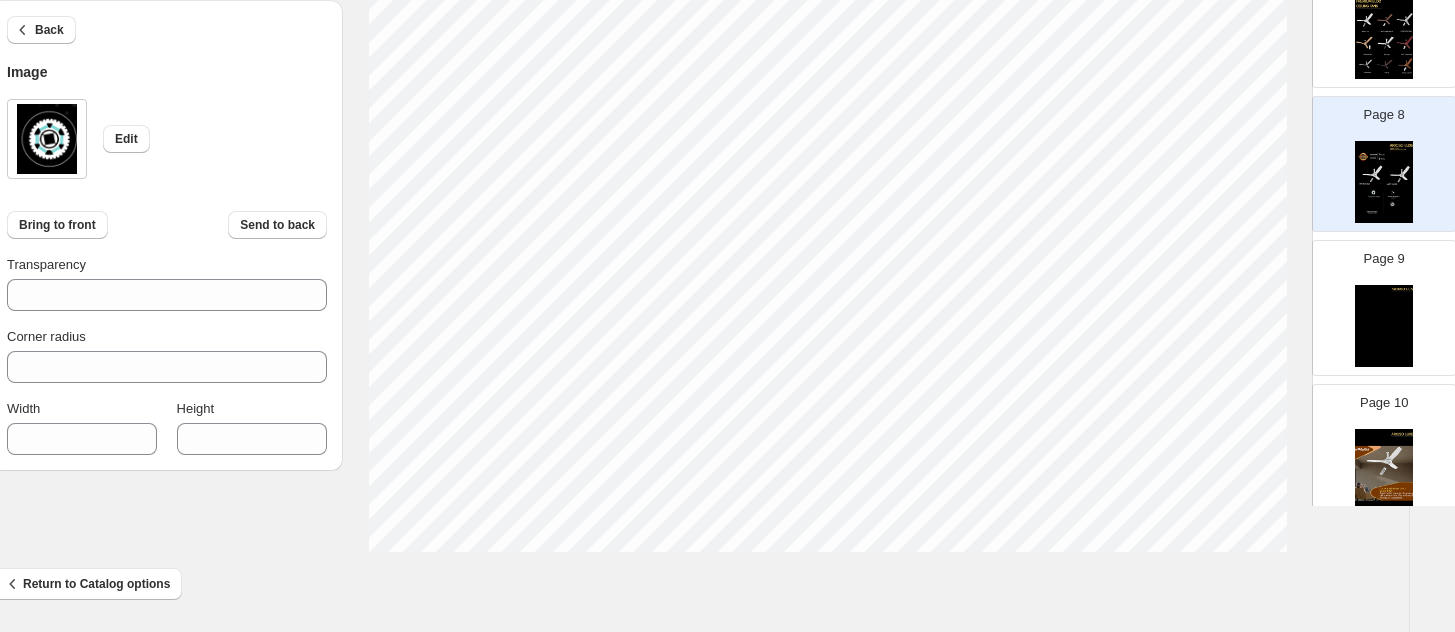 type on "***" 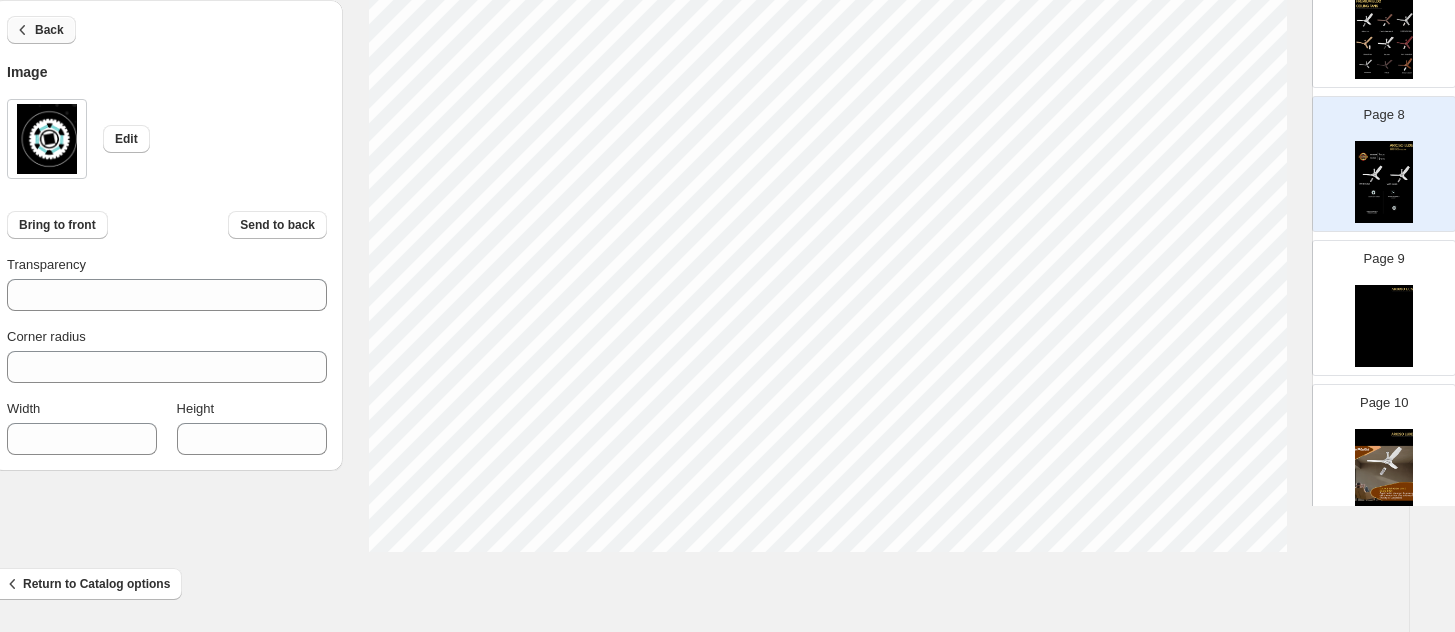 click on "Back" at bounding box center (41, 30) 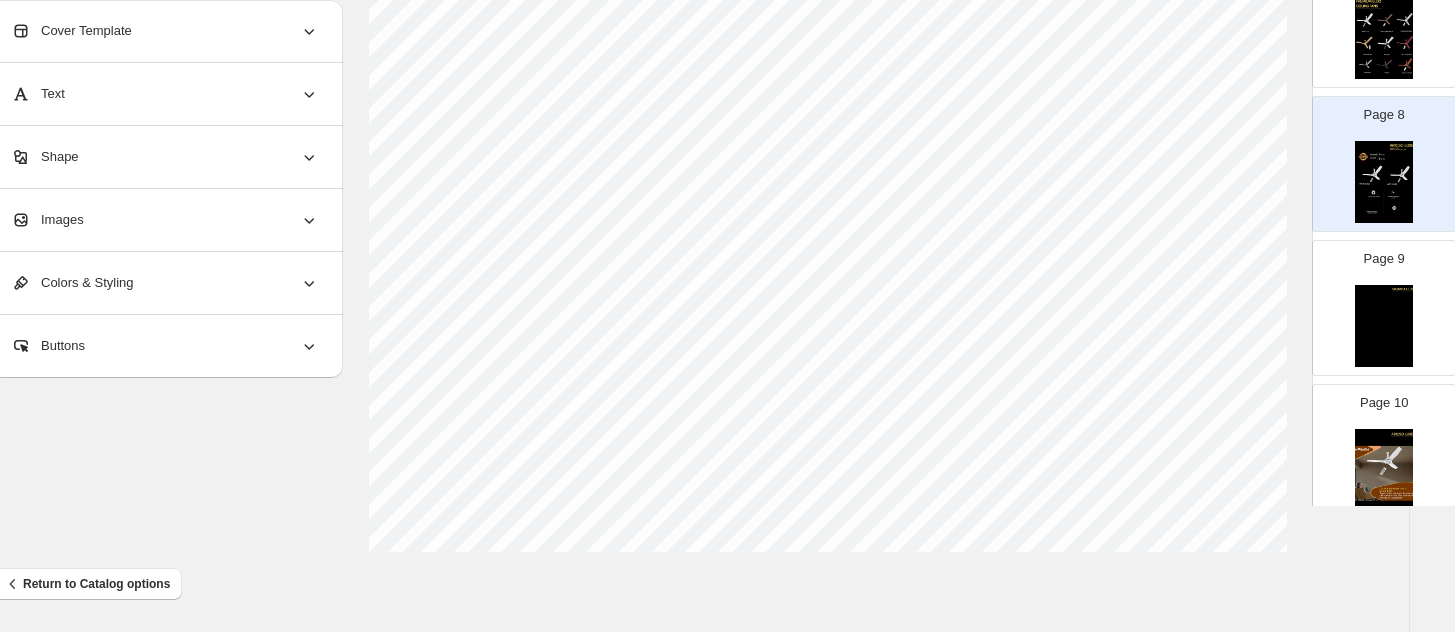 click on "Text" at bounding box center (165, 94) 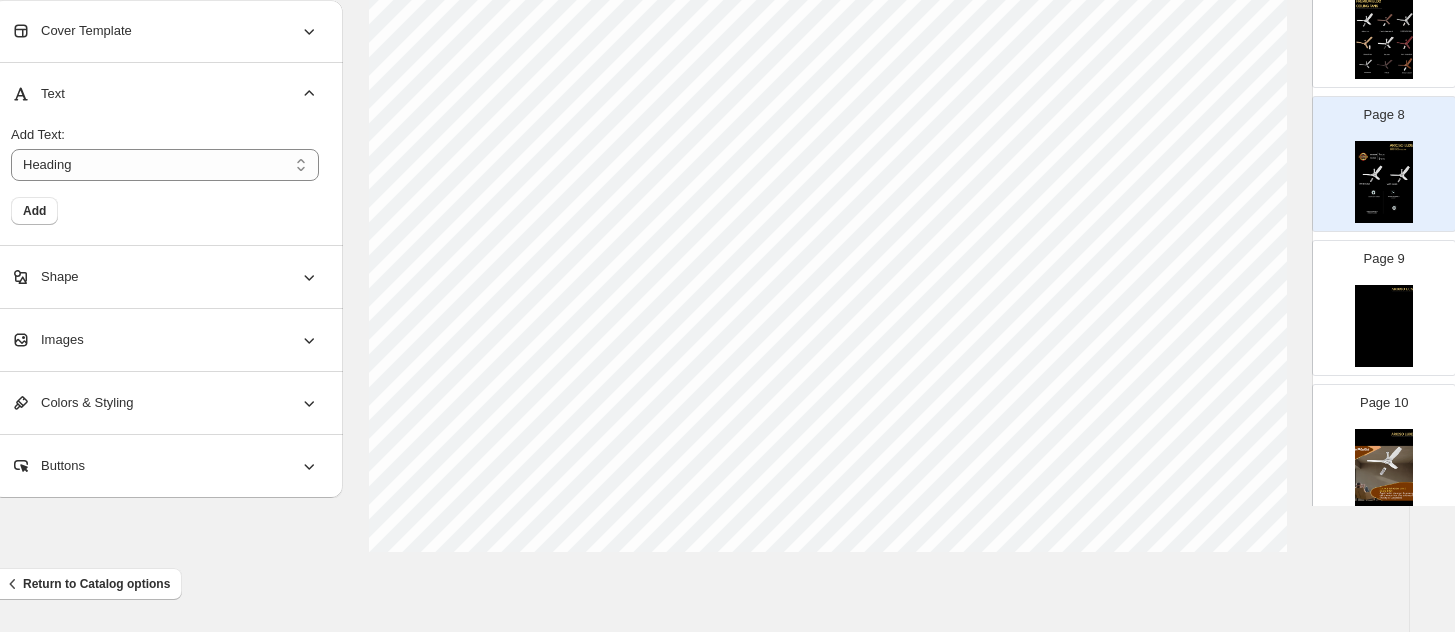click on "Text" at bounding box center [165, 94] 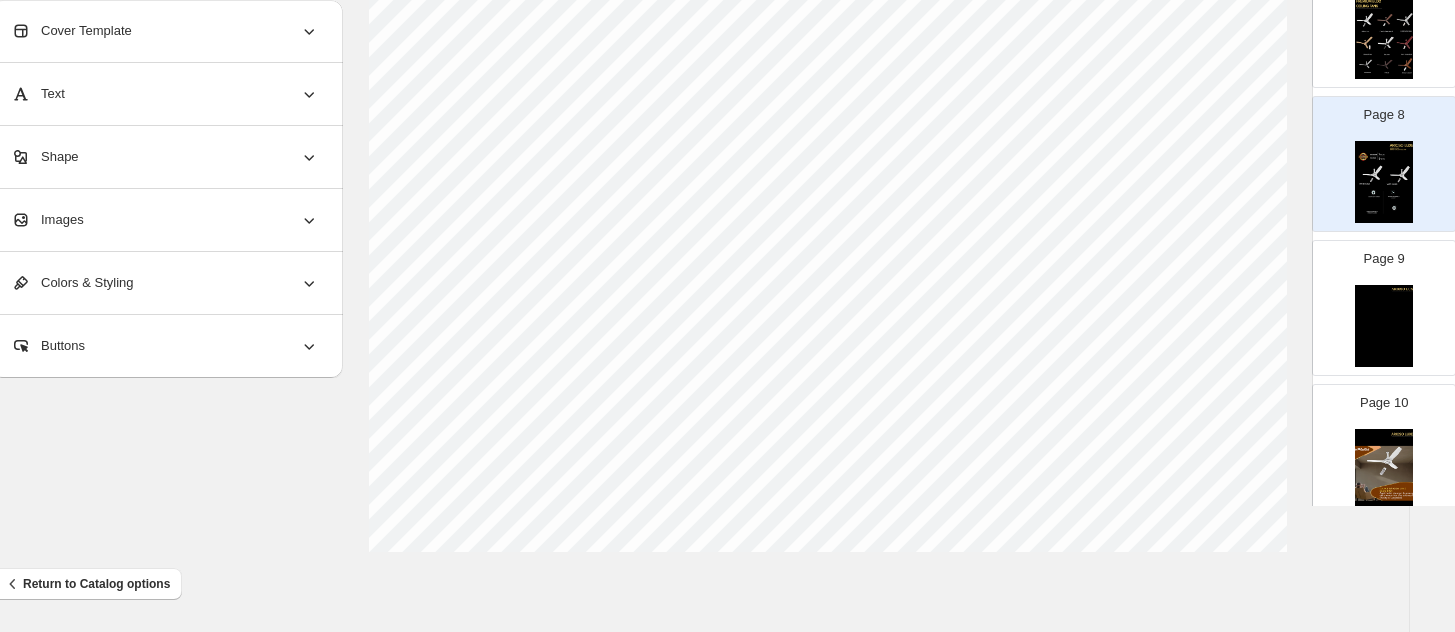 click on "Images" at bounding box center (165, 220) 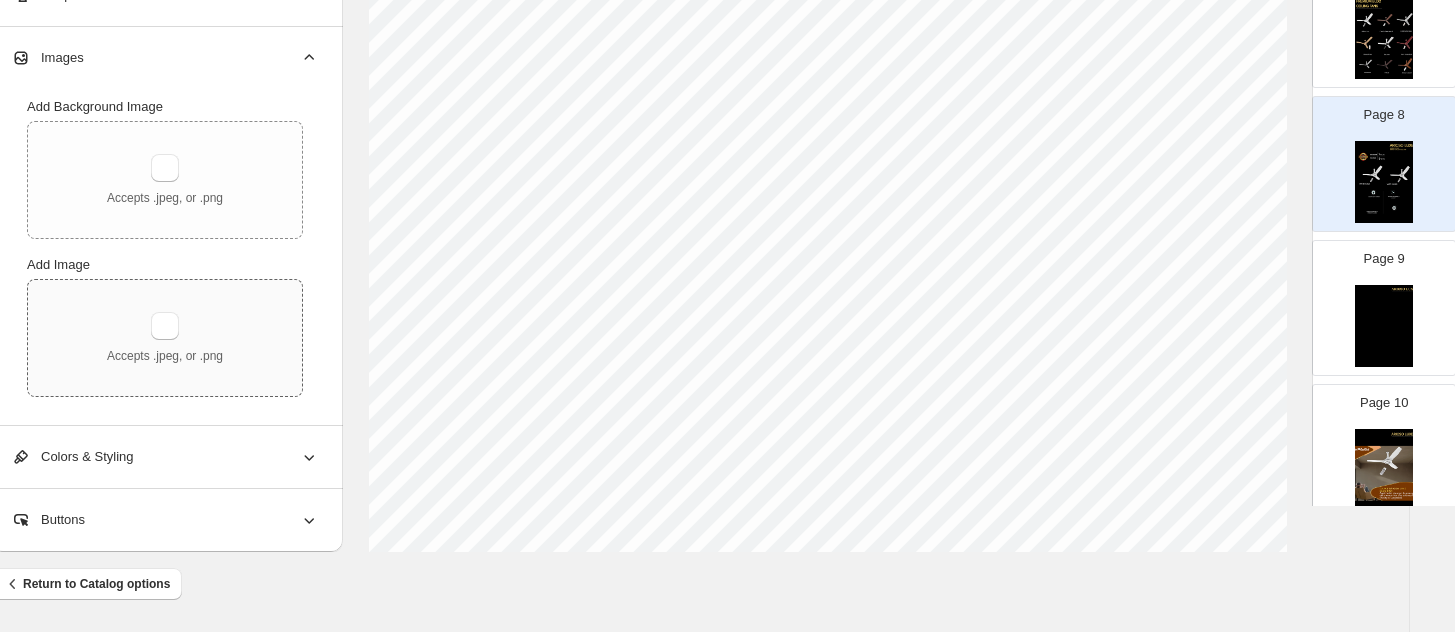 click on "Accepts .jpeg, or .png" at bounding box center [165, 356] 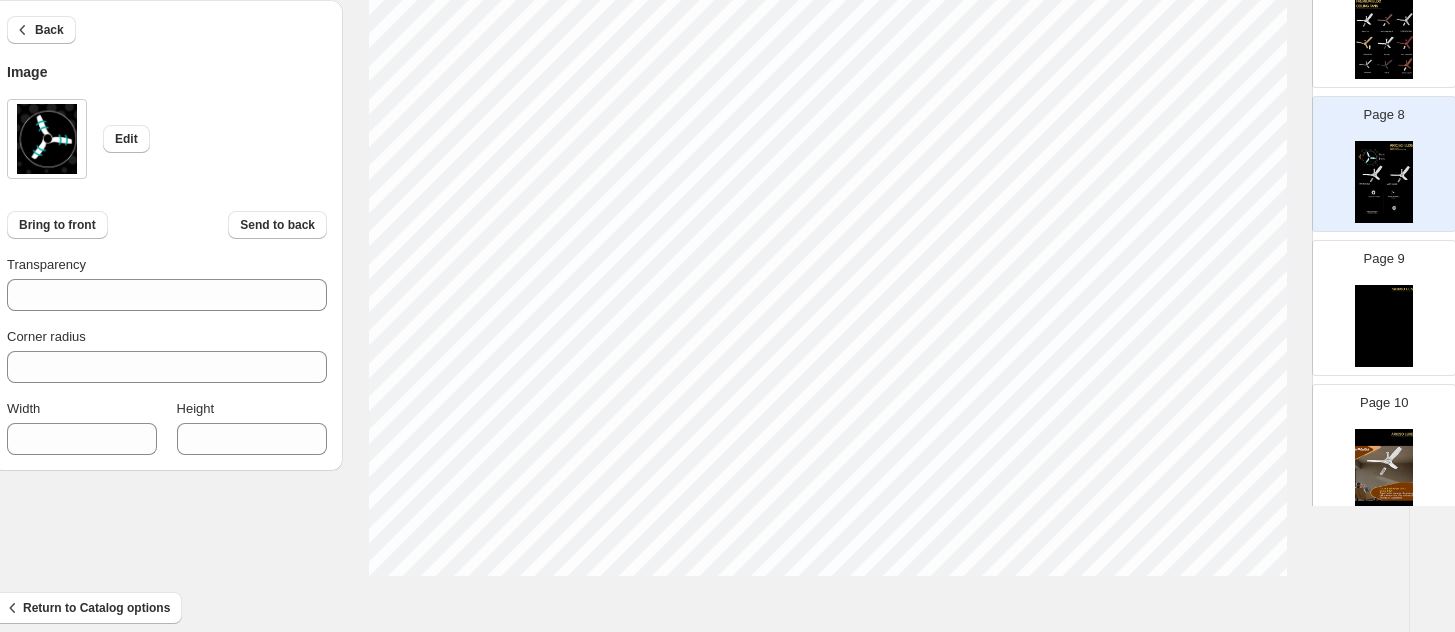 scroll, scrollTop: 792, scrollLeft: 33, axis: both 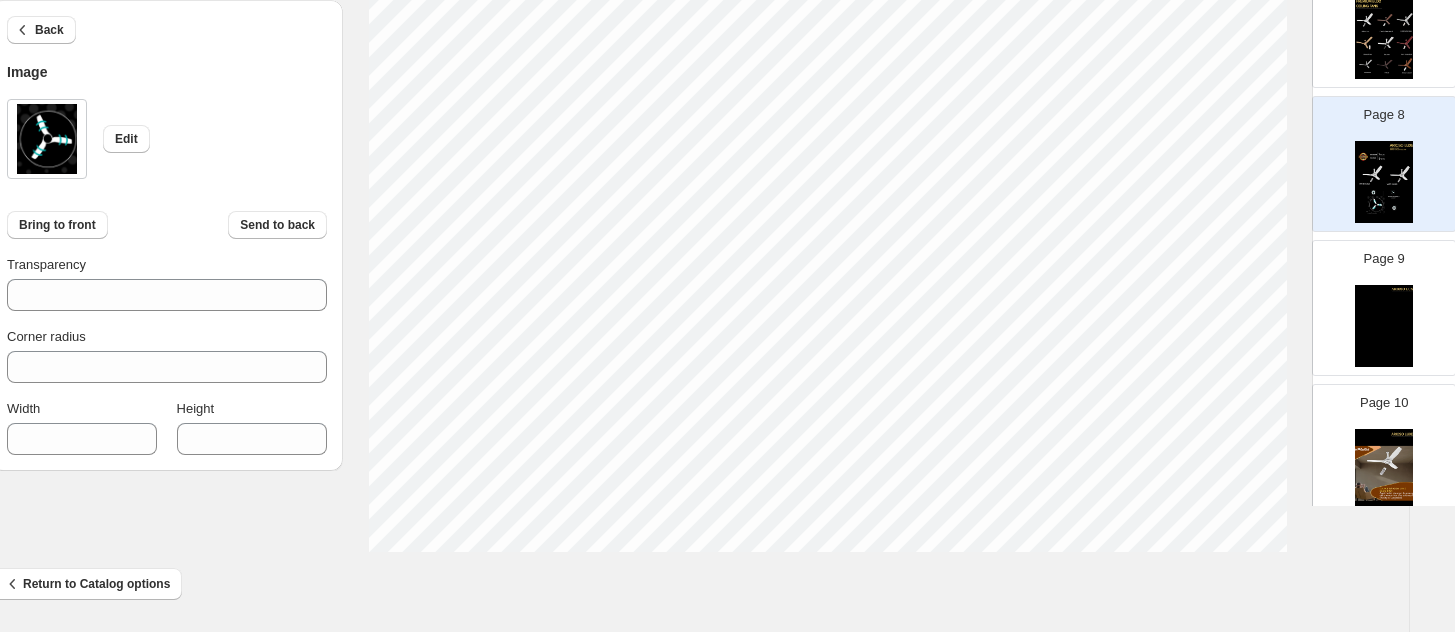 type on "**" 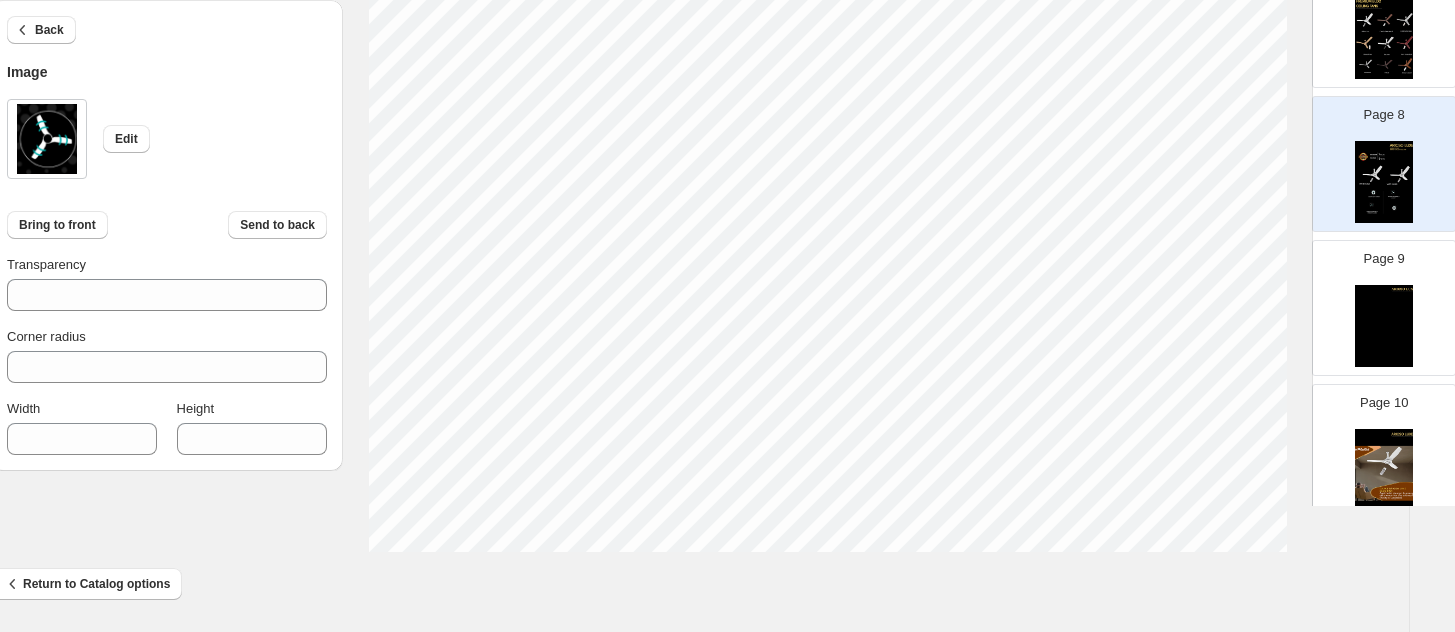 type on "**" 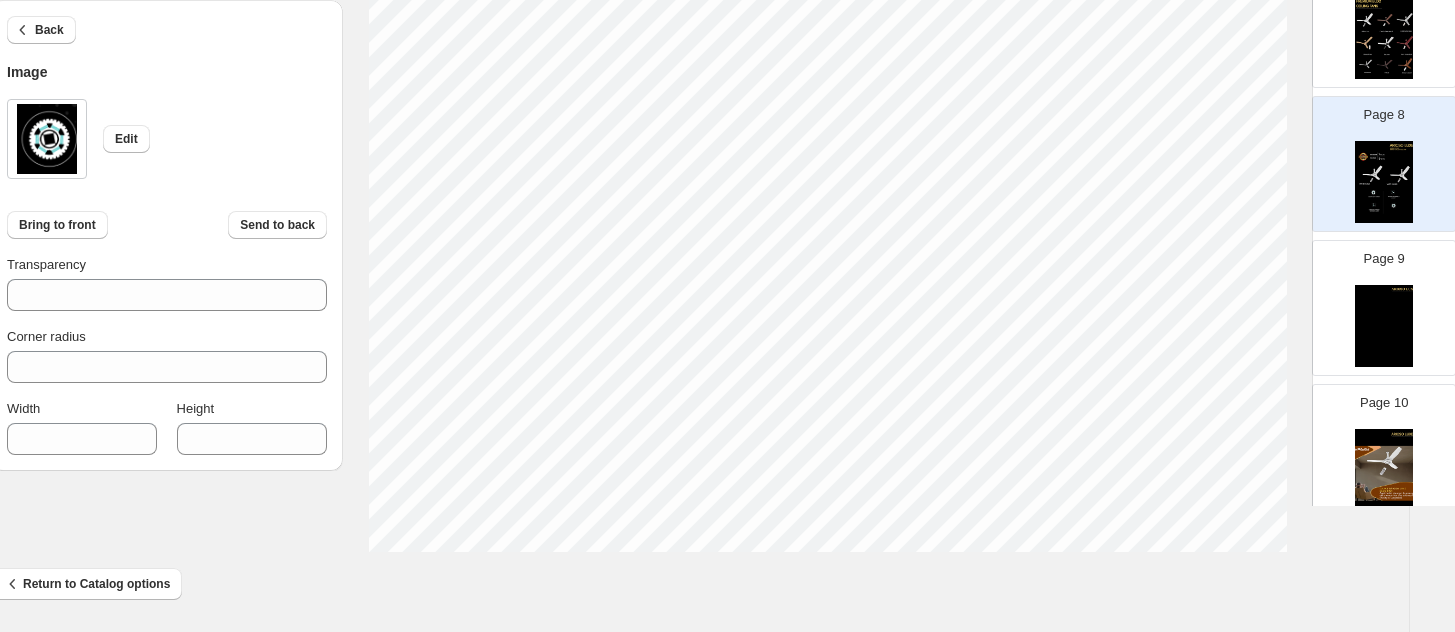 type on "**" 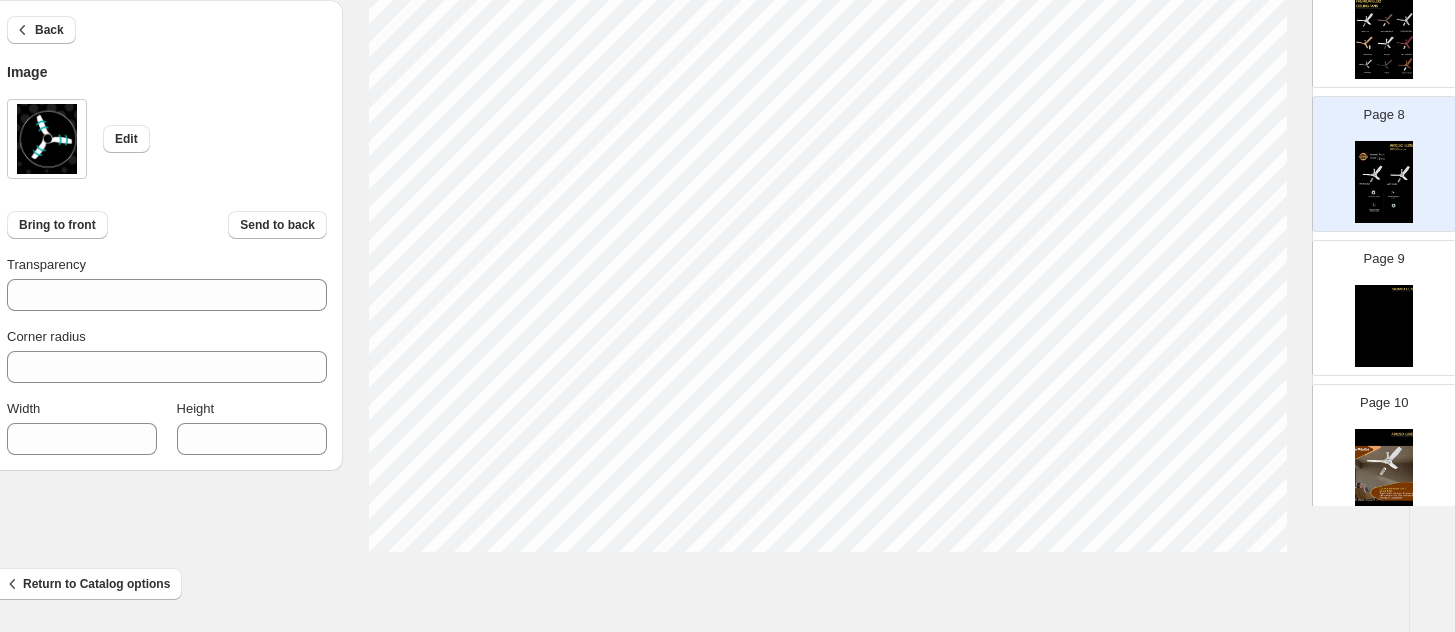 type on "***" 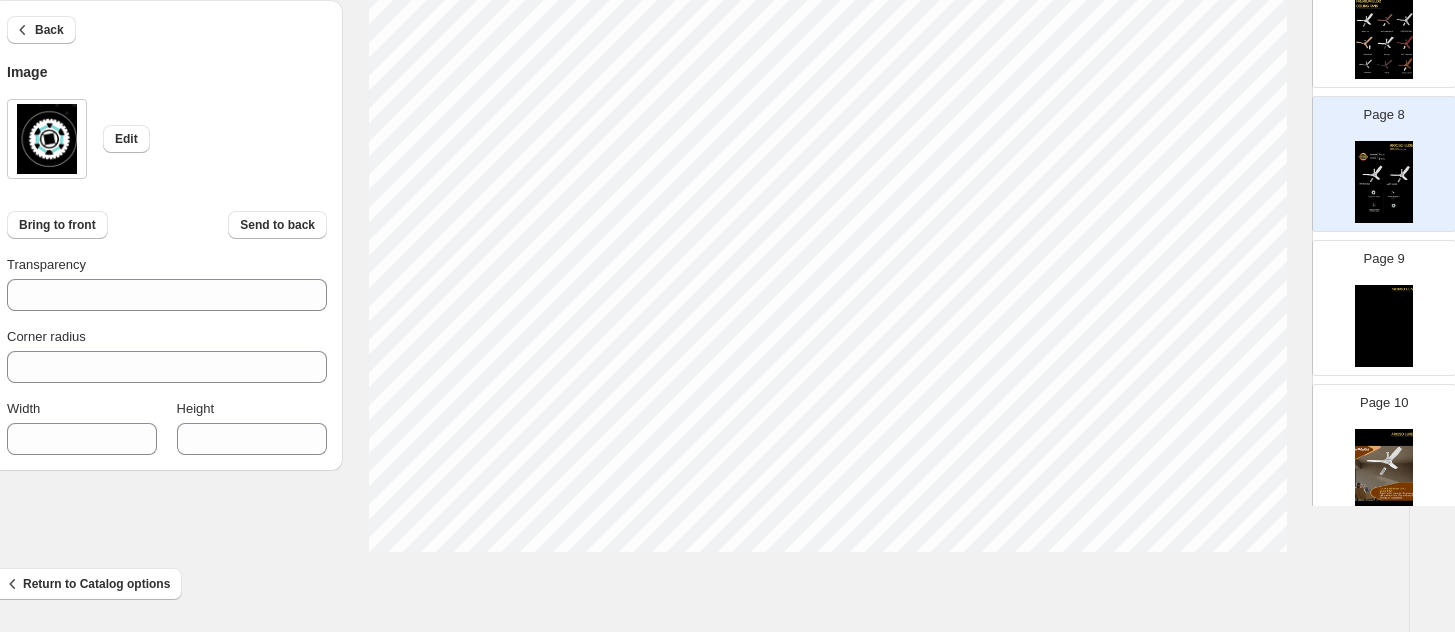 type on "**" 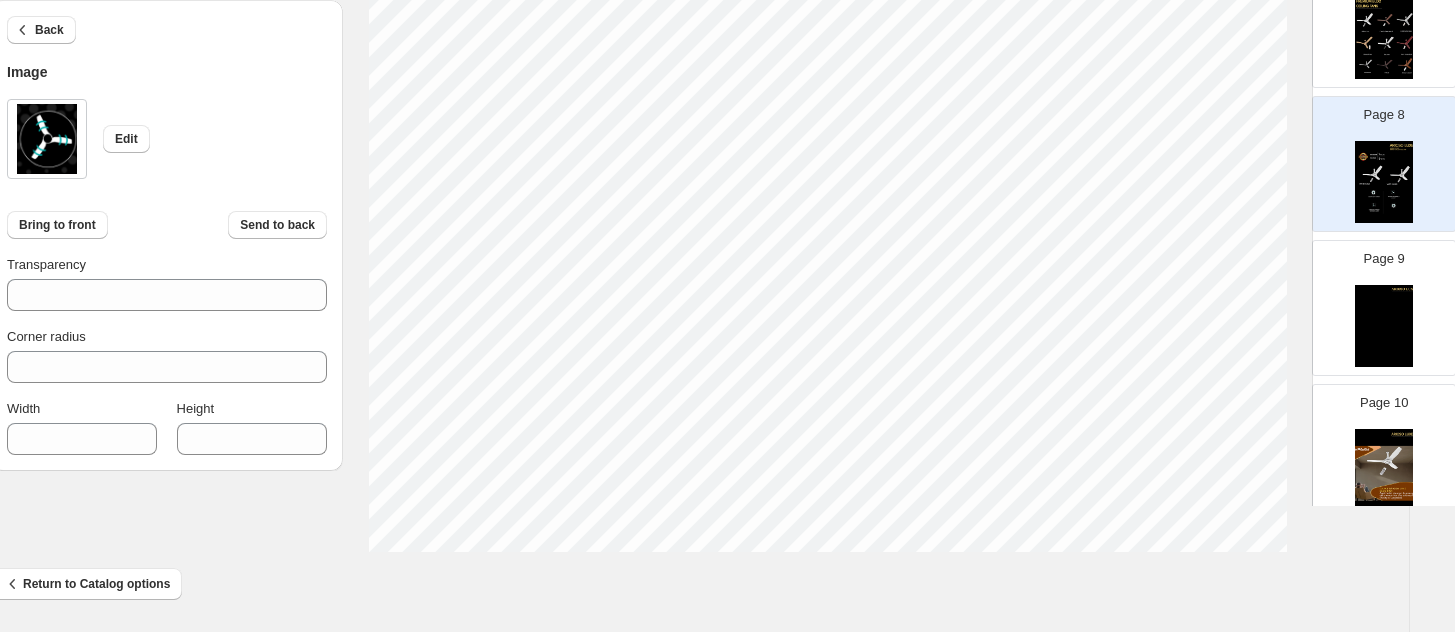 type on "**" 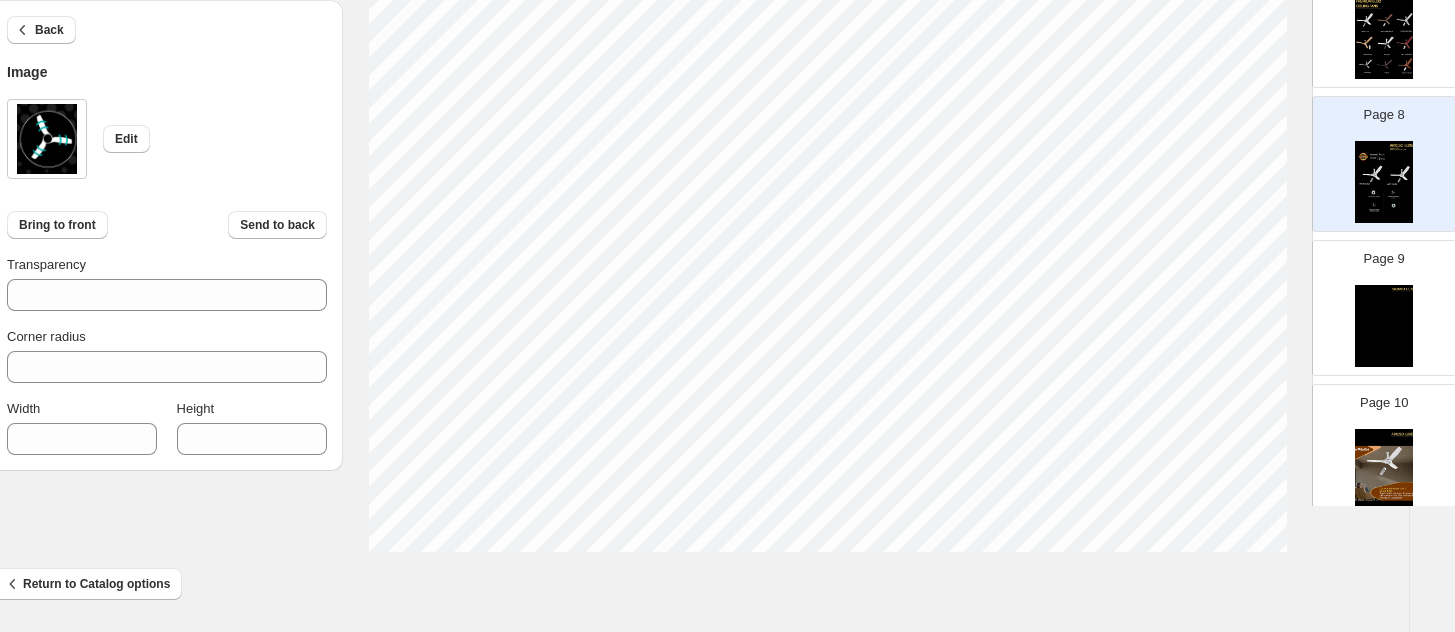 type on "**" 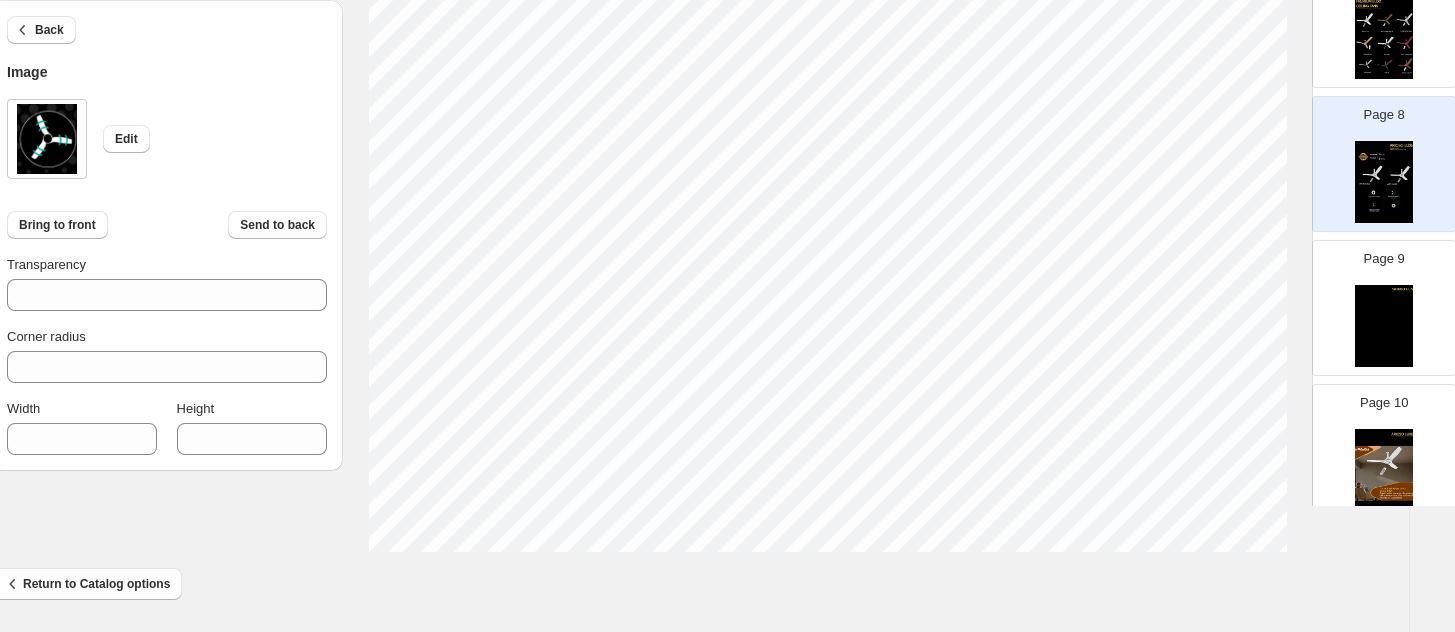 type on "**" 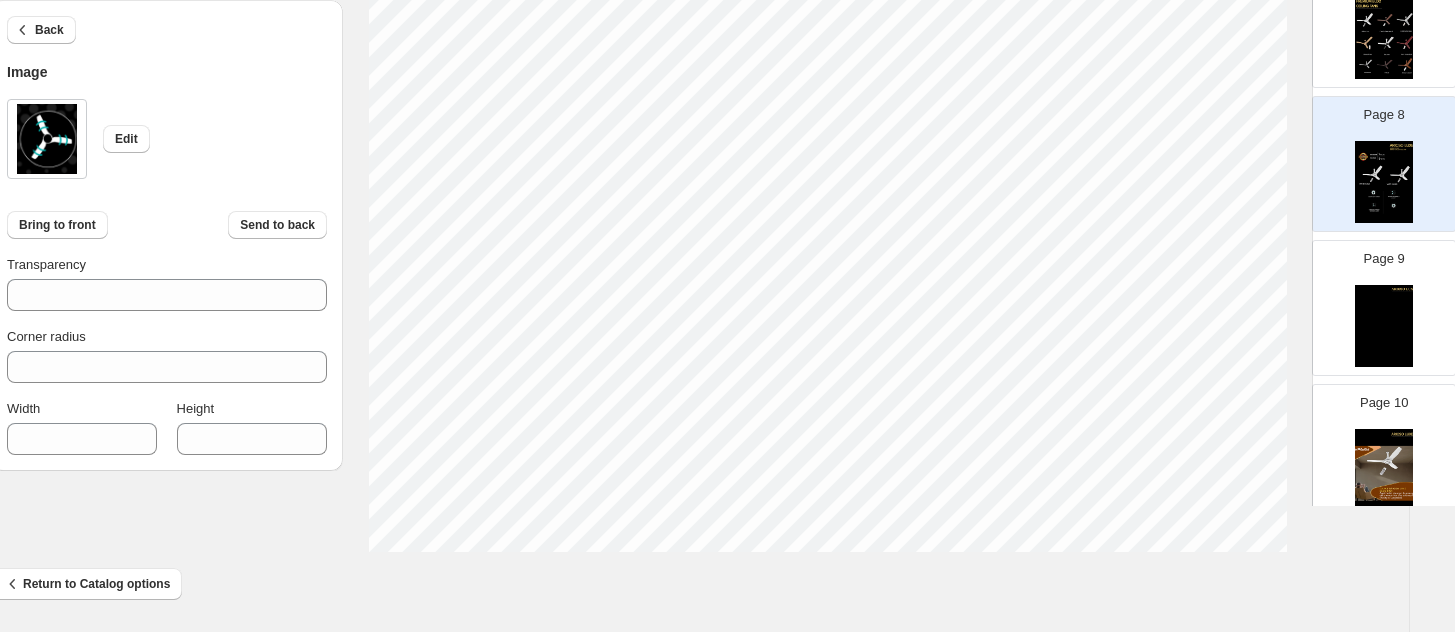 type on "**" 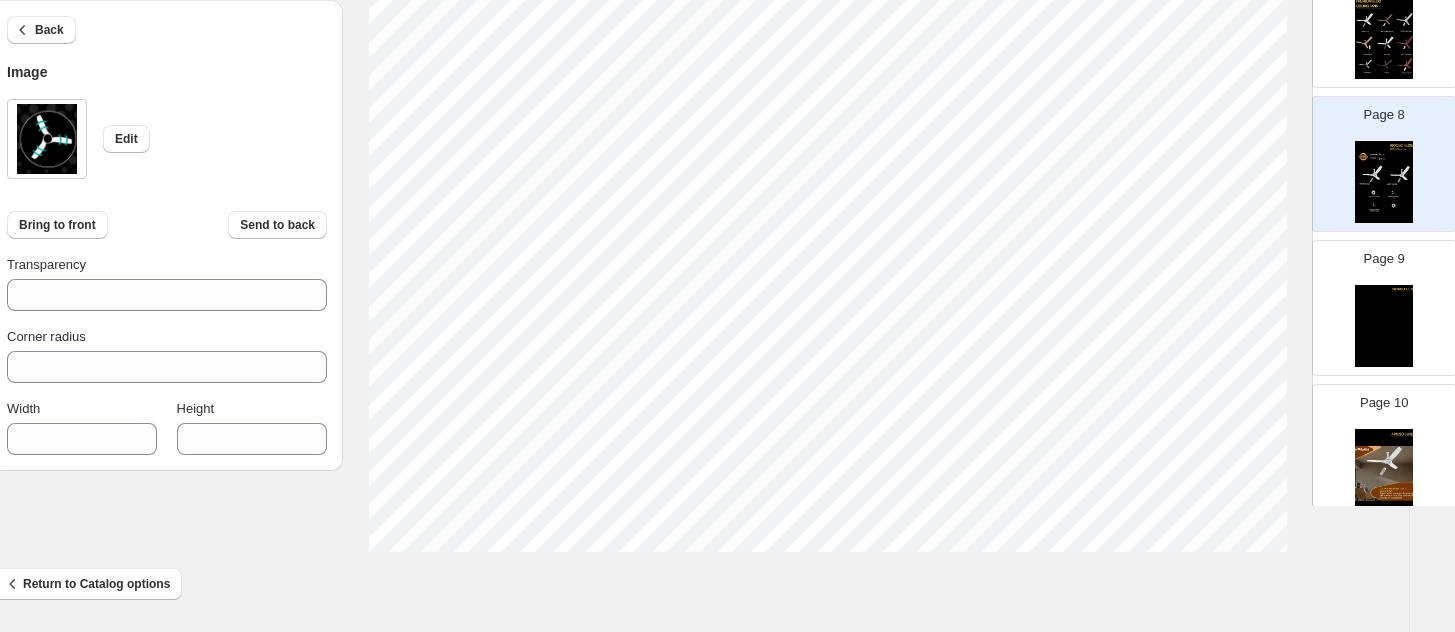 type on "***" 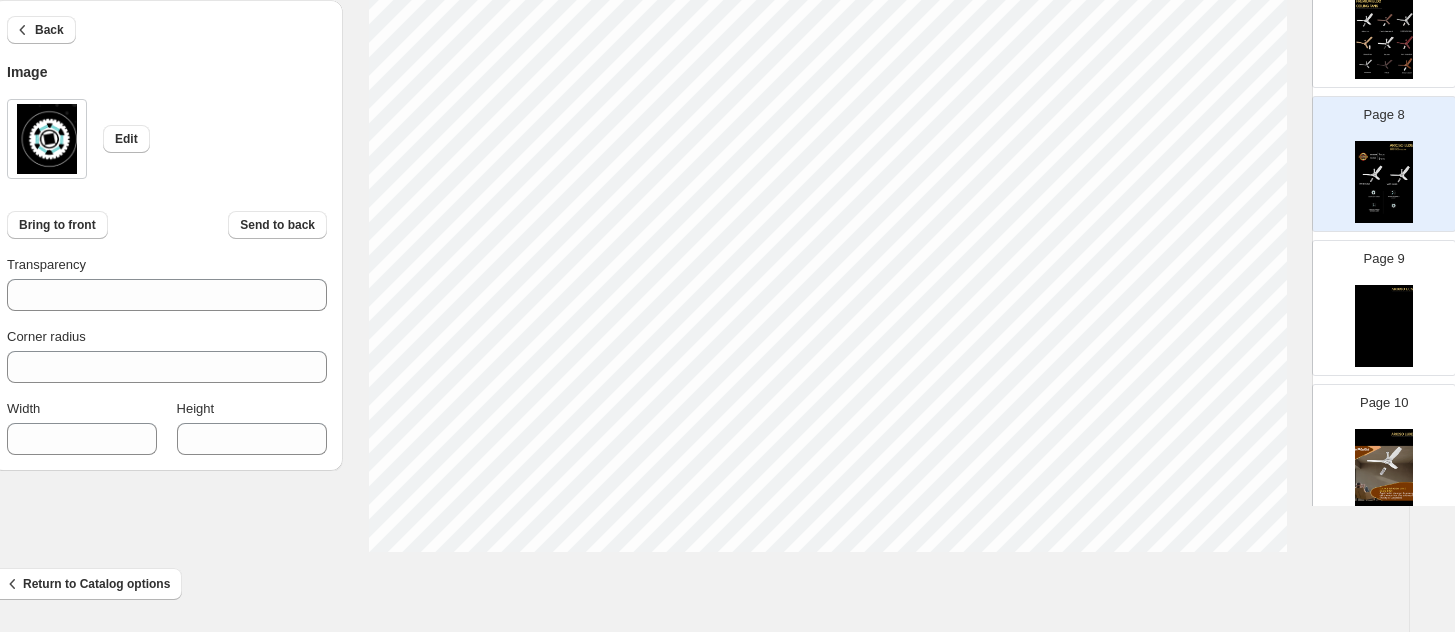 select on "******" 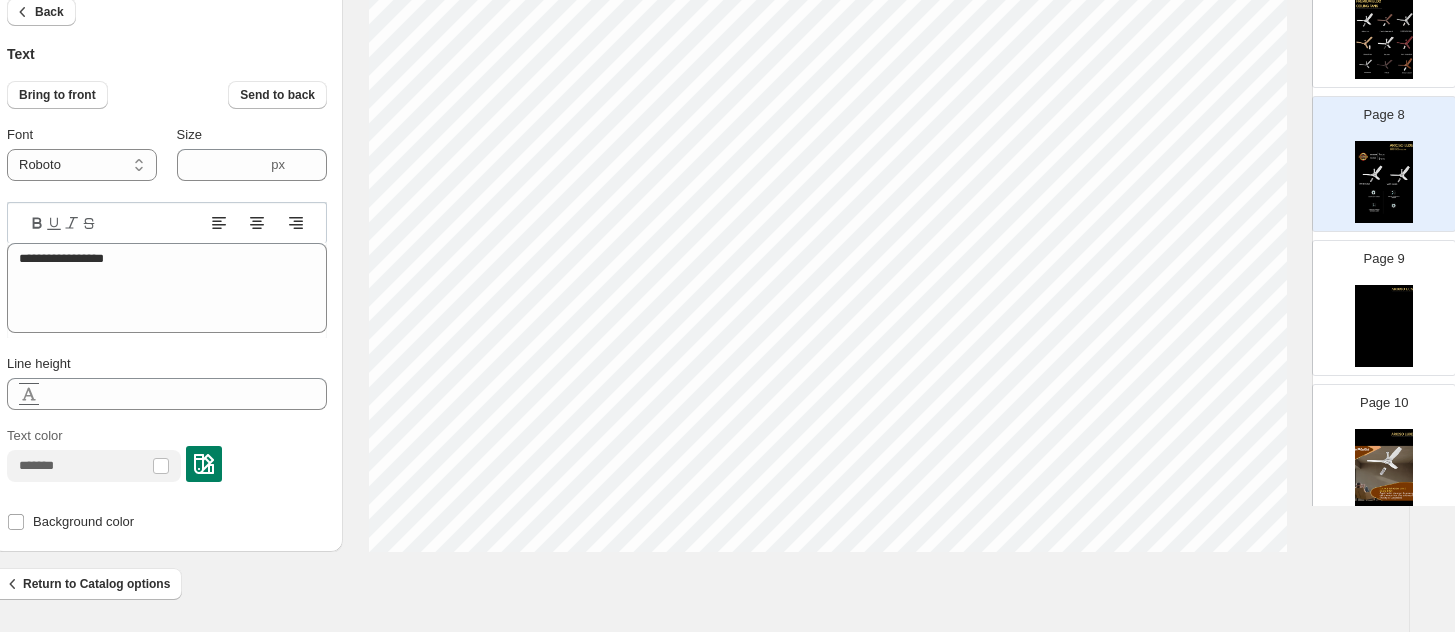 type on "**********" 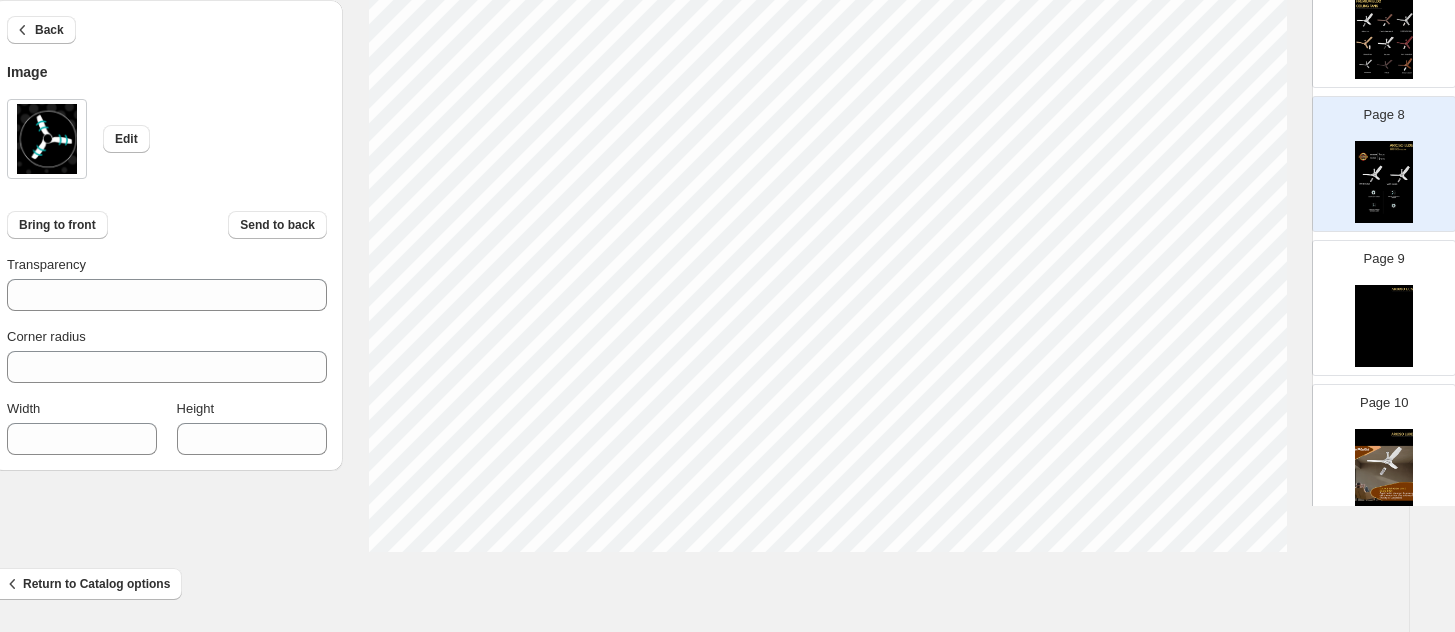 type on "**" 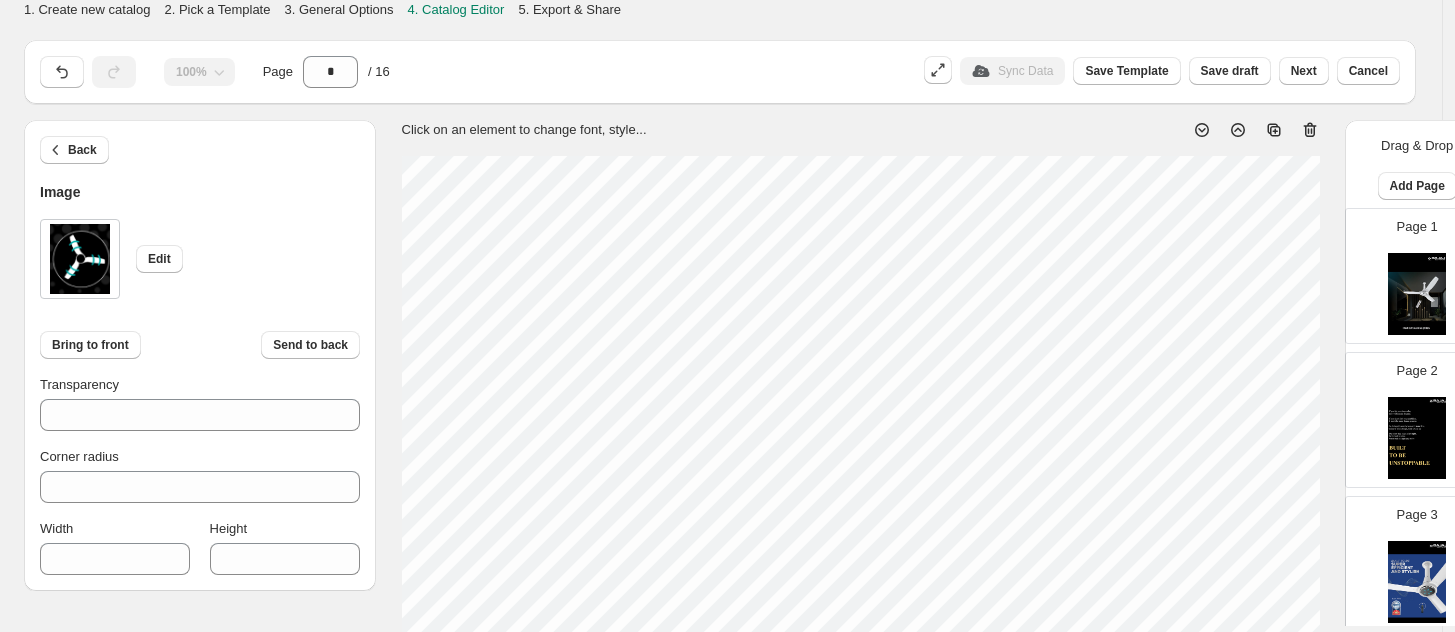 scroll, scrollTop: 792, scrollLeft: 33, axis: both 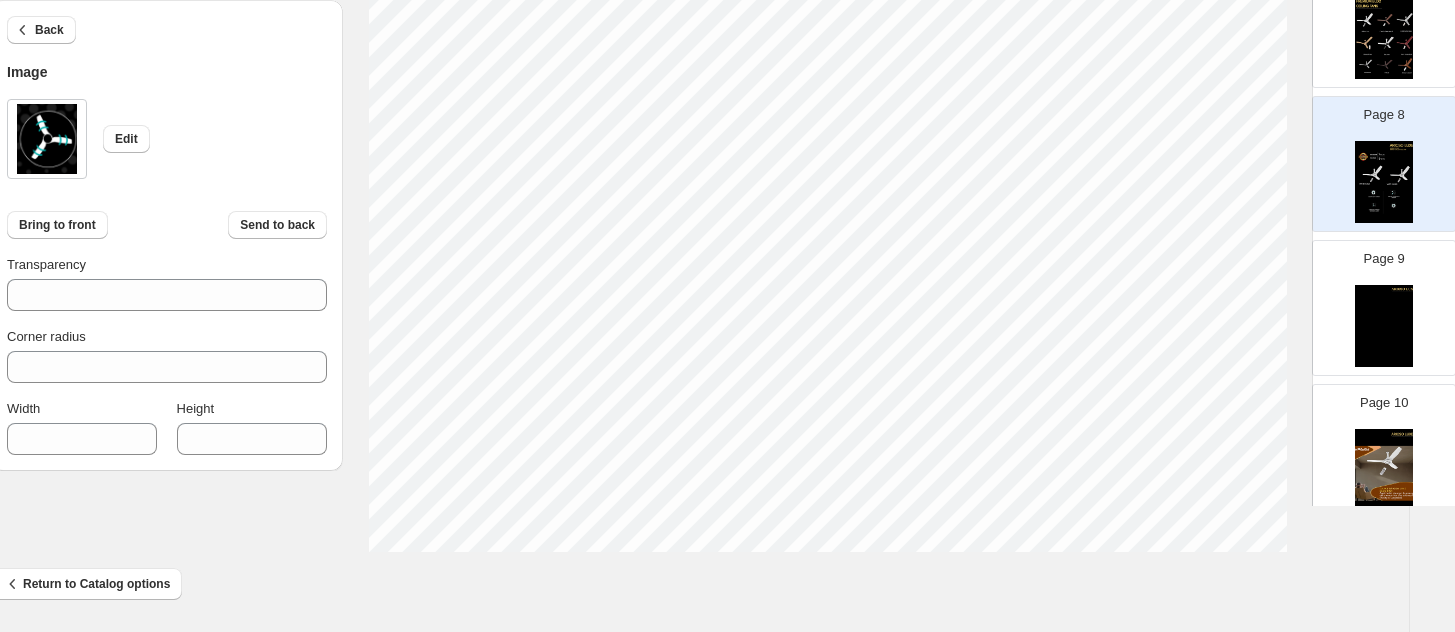 type on "**" 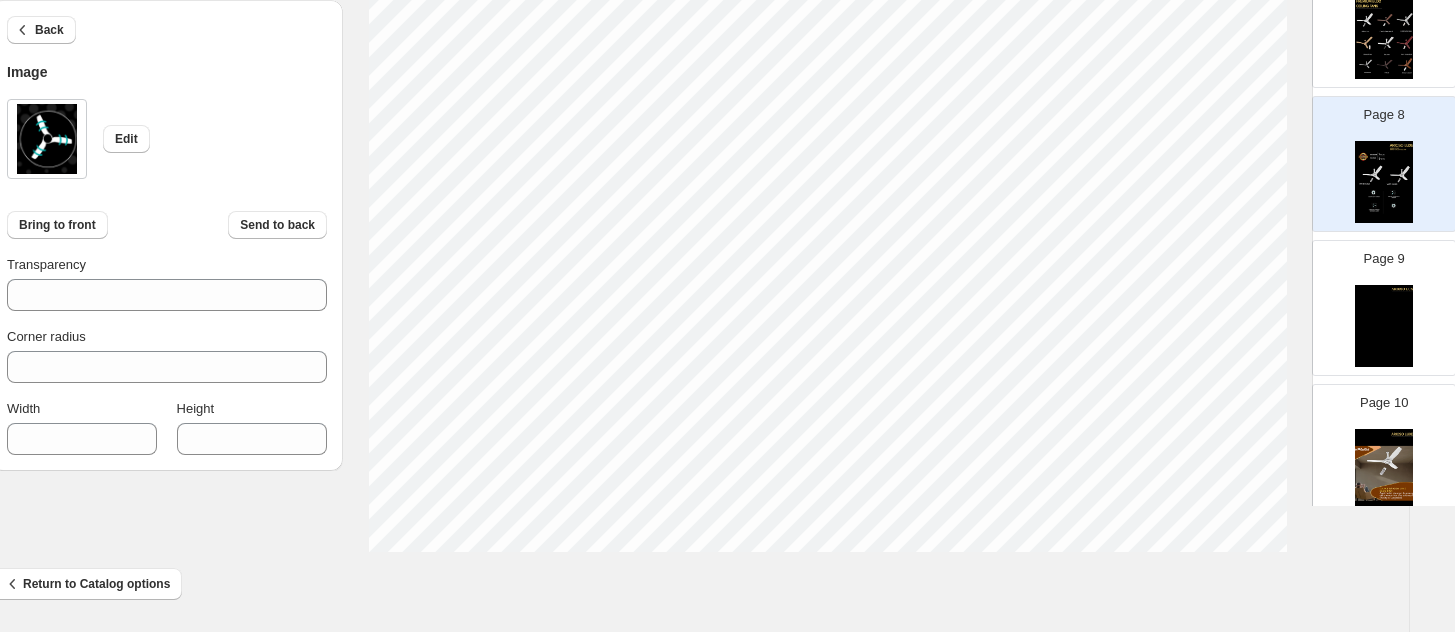 type on "**" 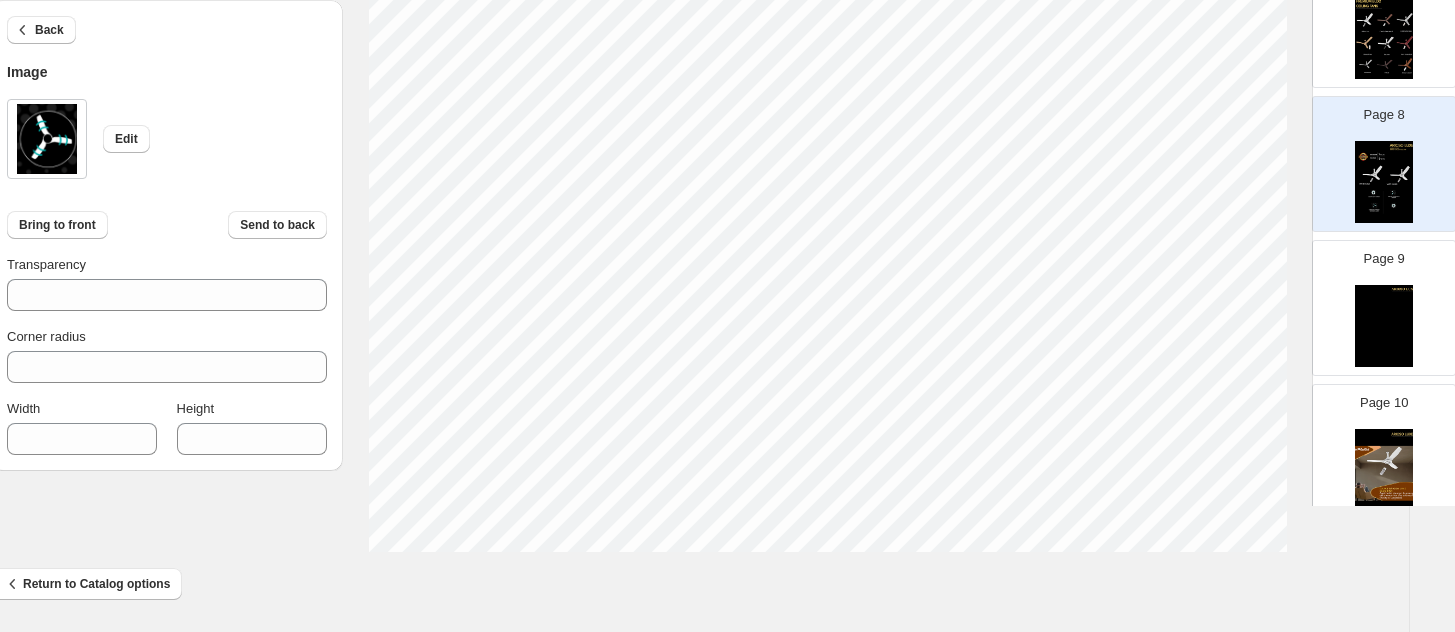 type on "**" 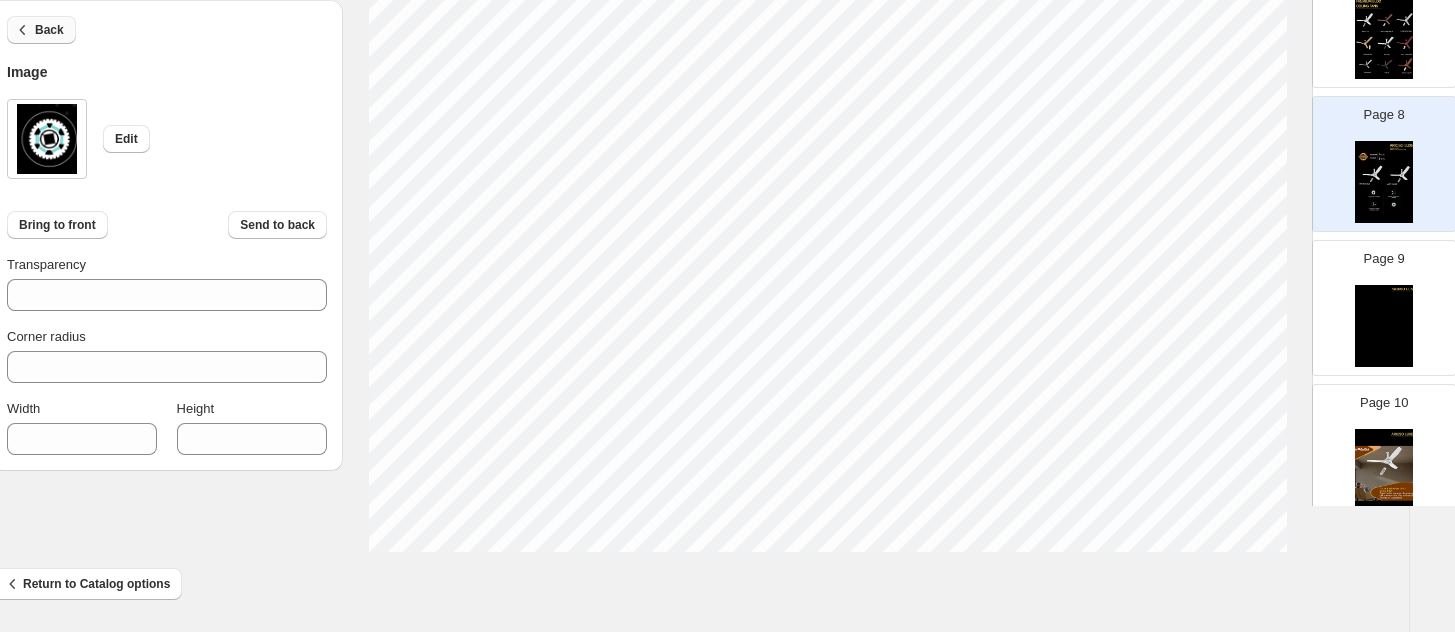 click on "Back" at bounding box center (49, 30) 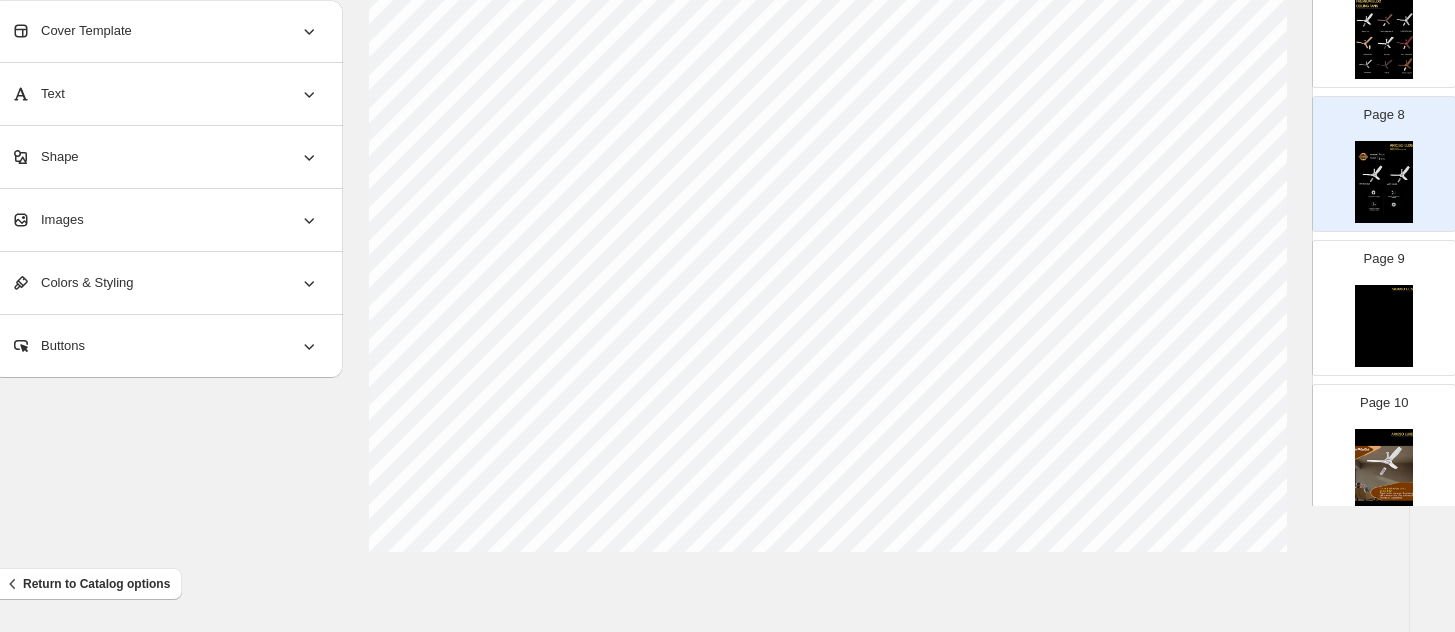 click on "Text" at bounding box center (165, 94) 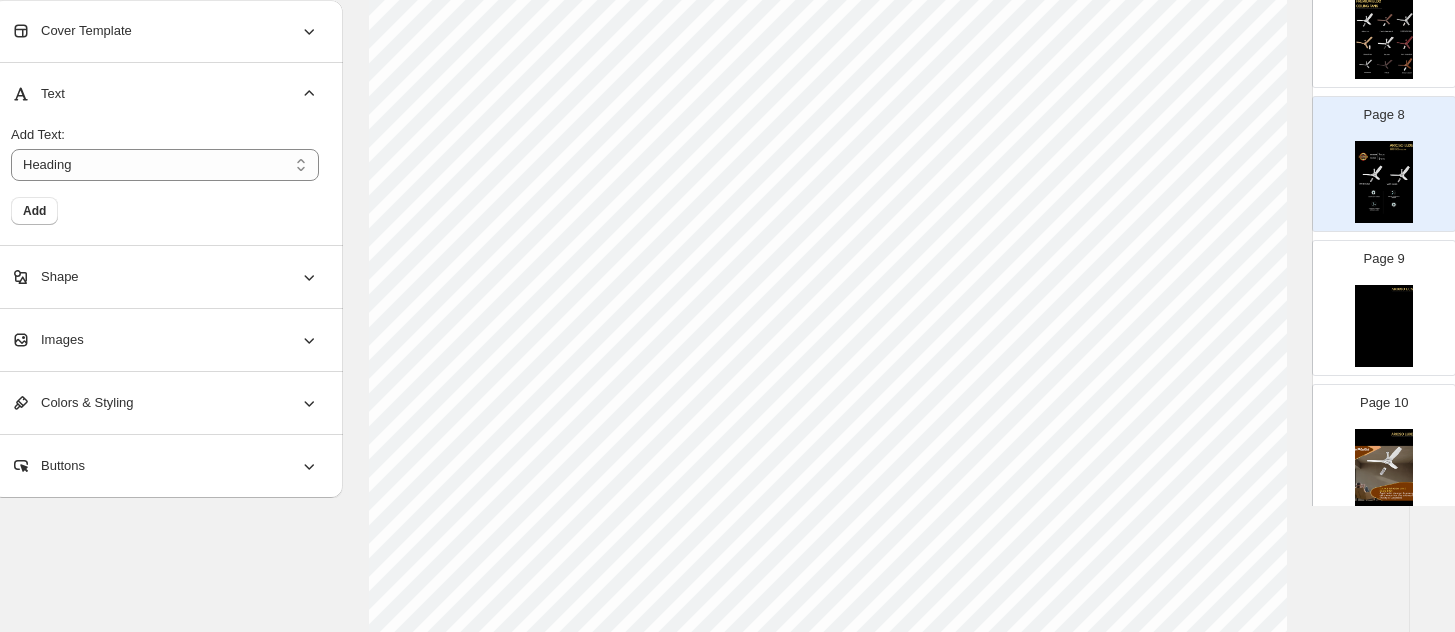 scroll, scrollTop: 625, scrollLeft: 33, axis: both 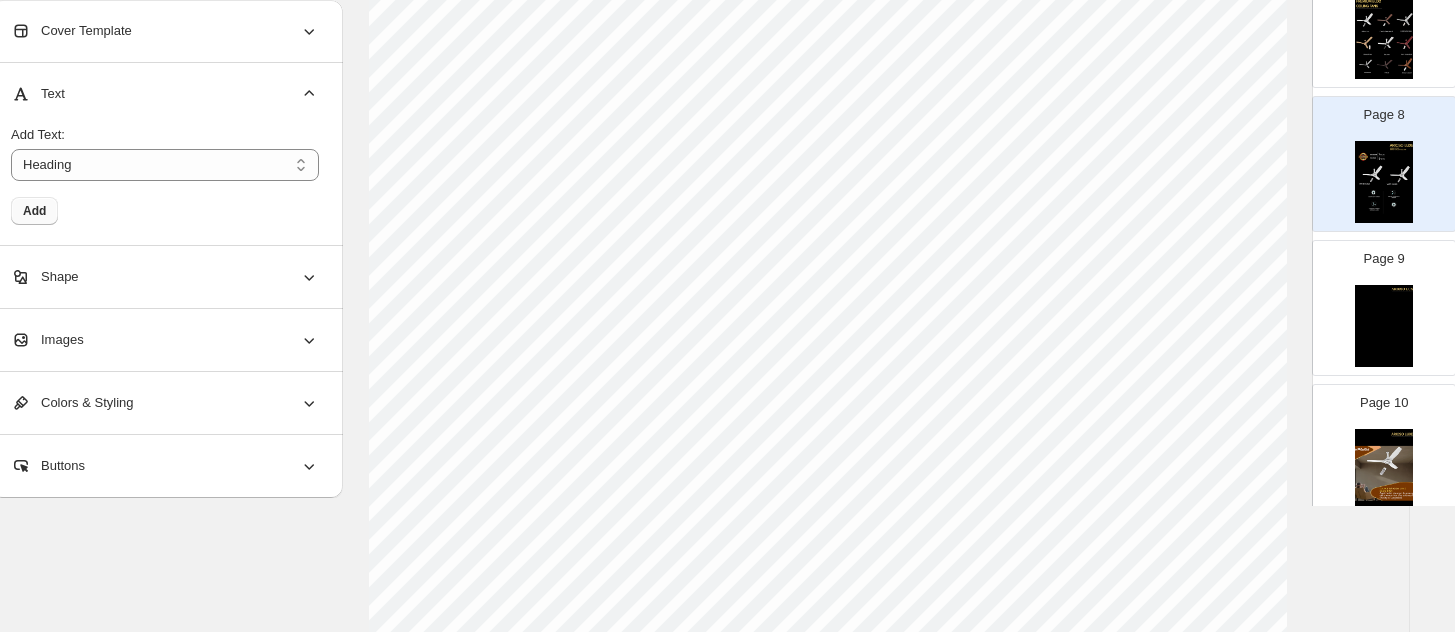 click on "Add" at bounding box center (34, 211) 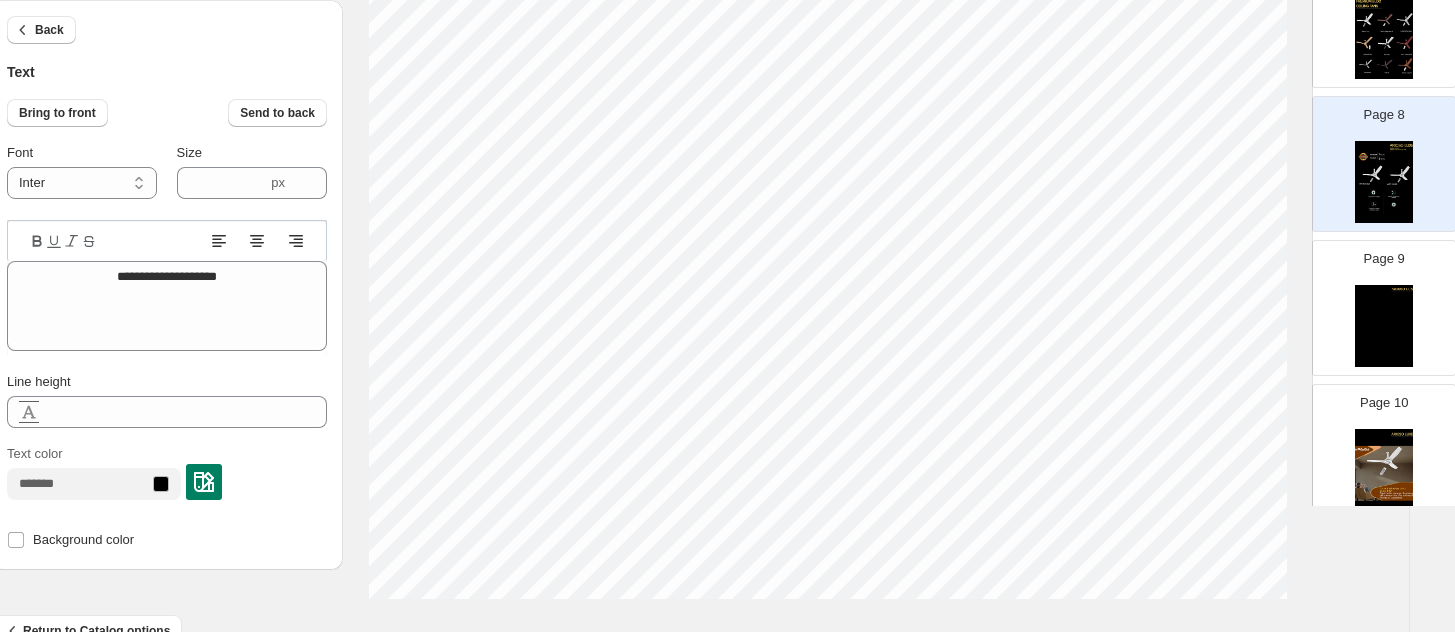 scroll, scrollTop: 750, scrollLeft: 33, axis: both 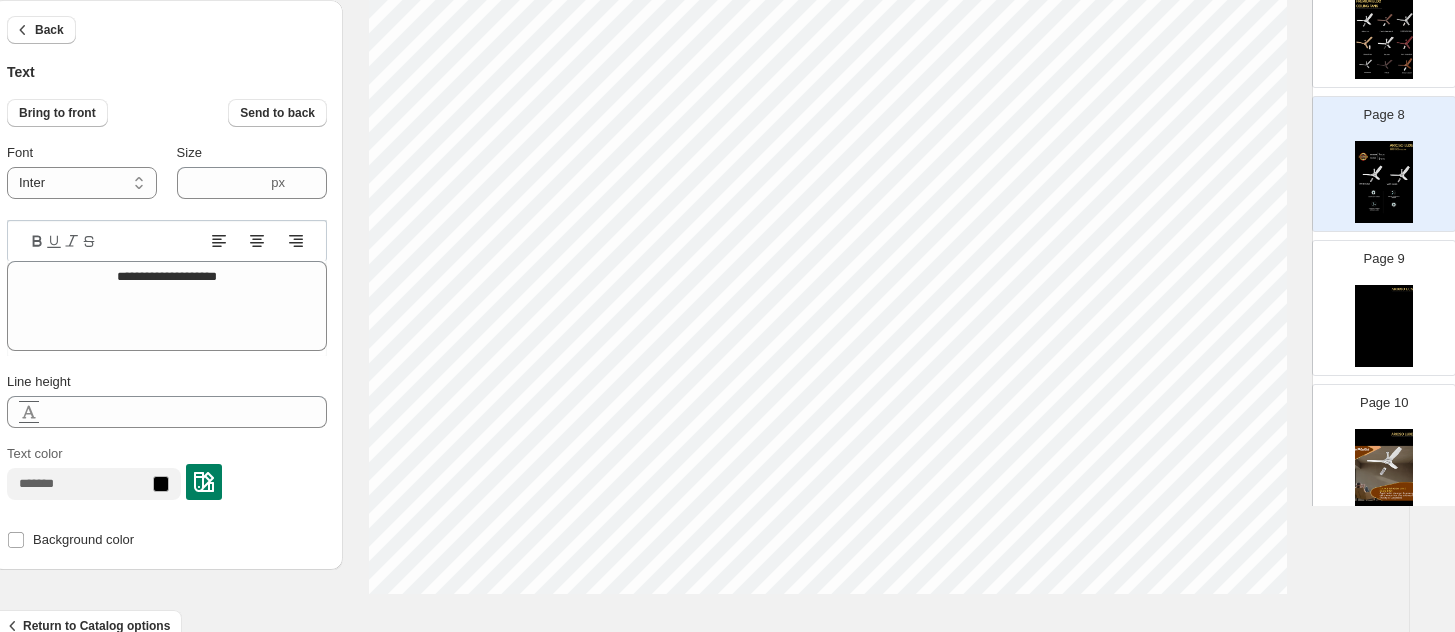 click at bounding box center [204, 482] 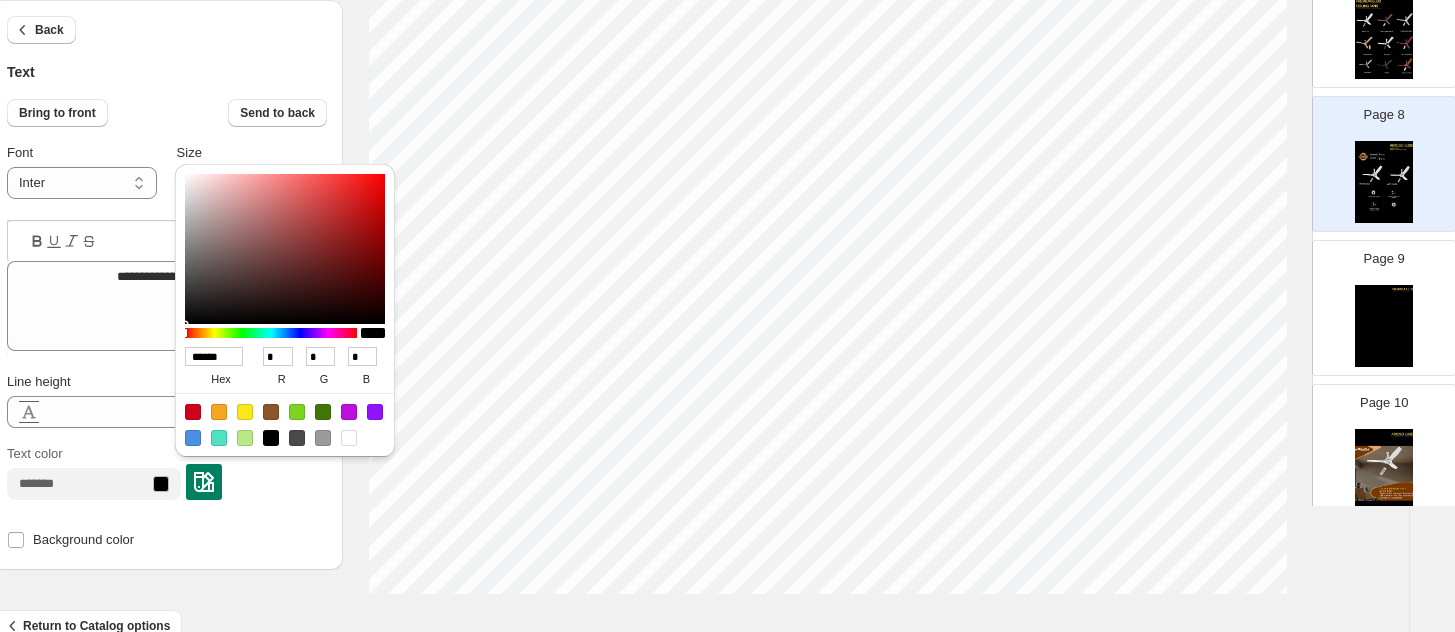click at bounding box center (349, 438) 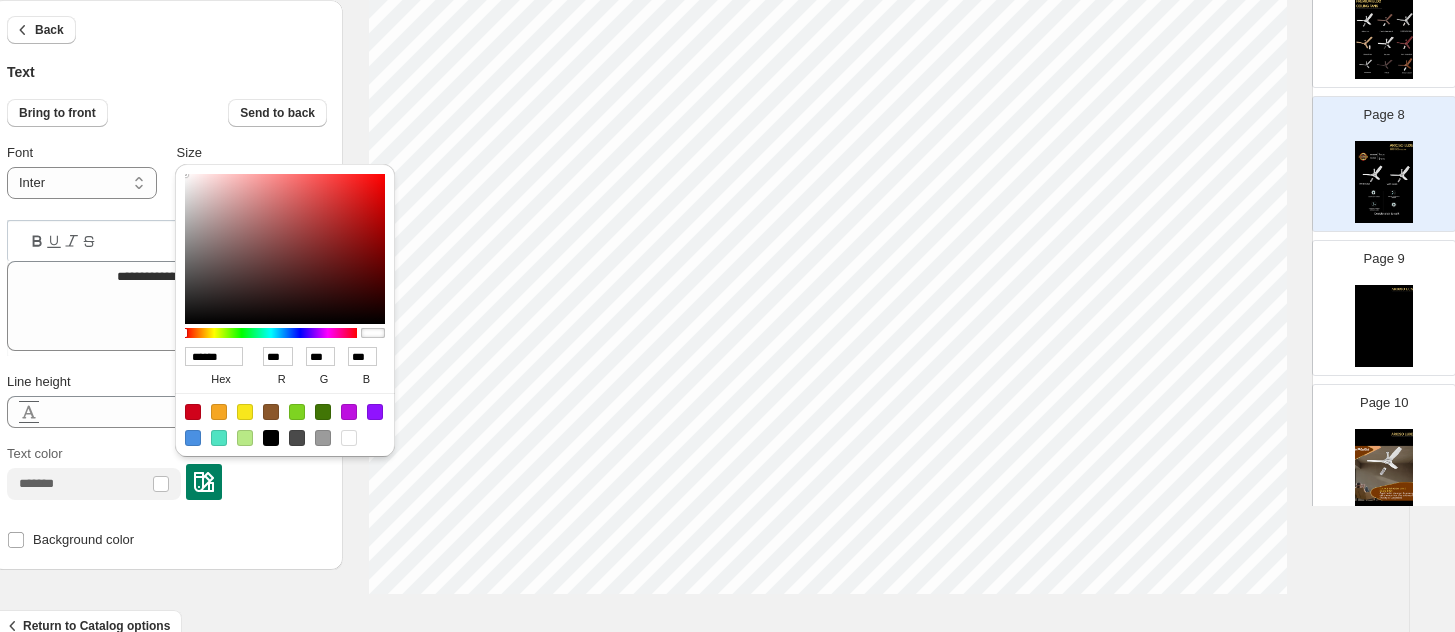 click on "**********" at bounding box center (167, 285) 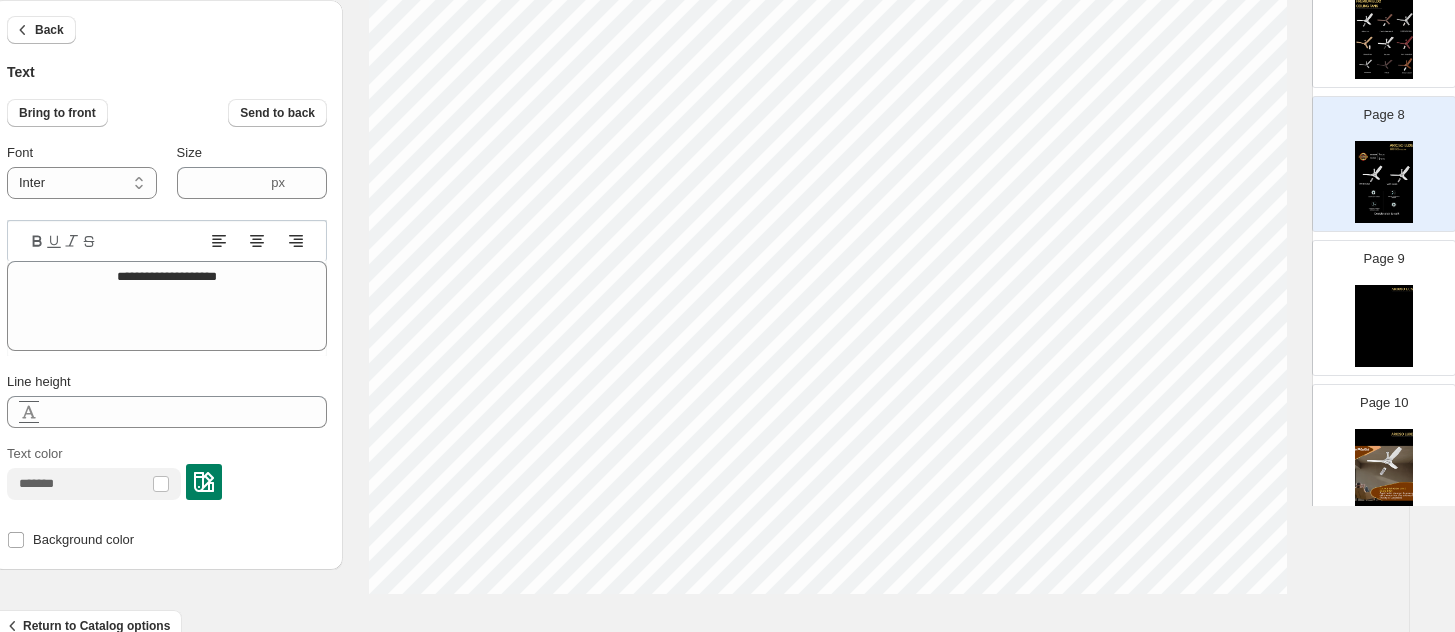 click 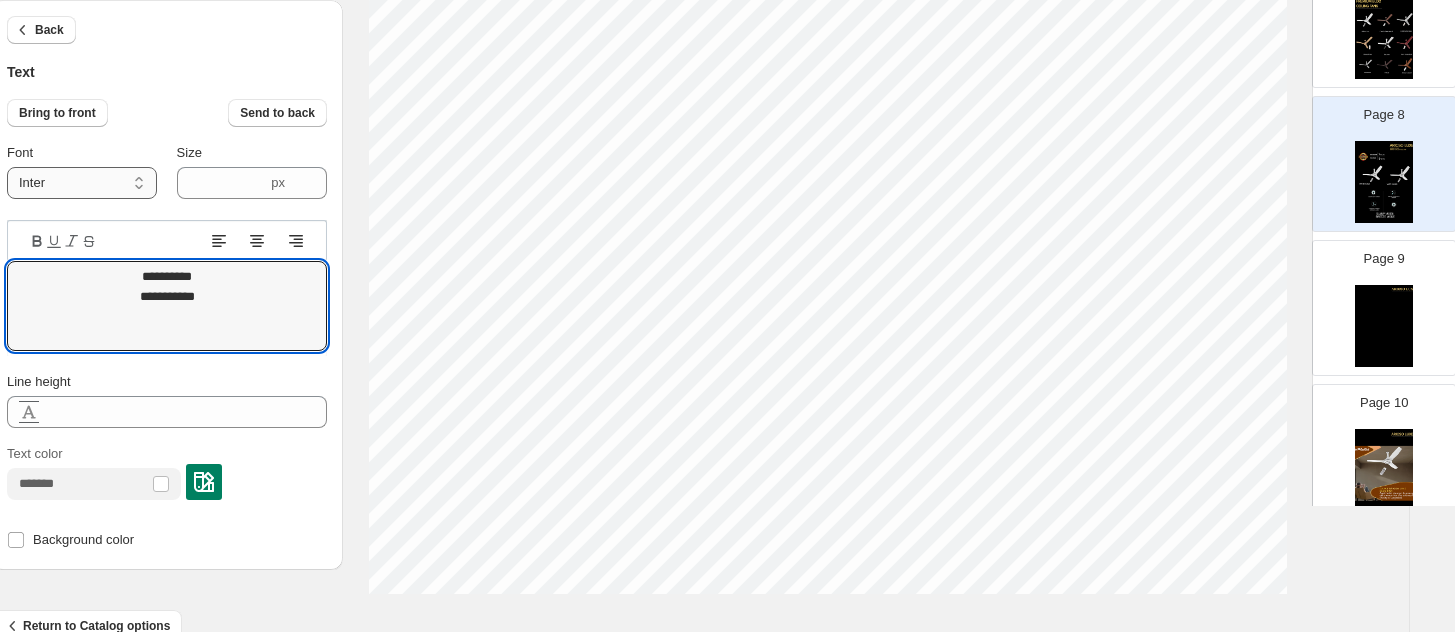 type on "**********" 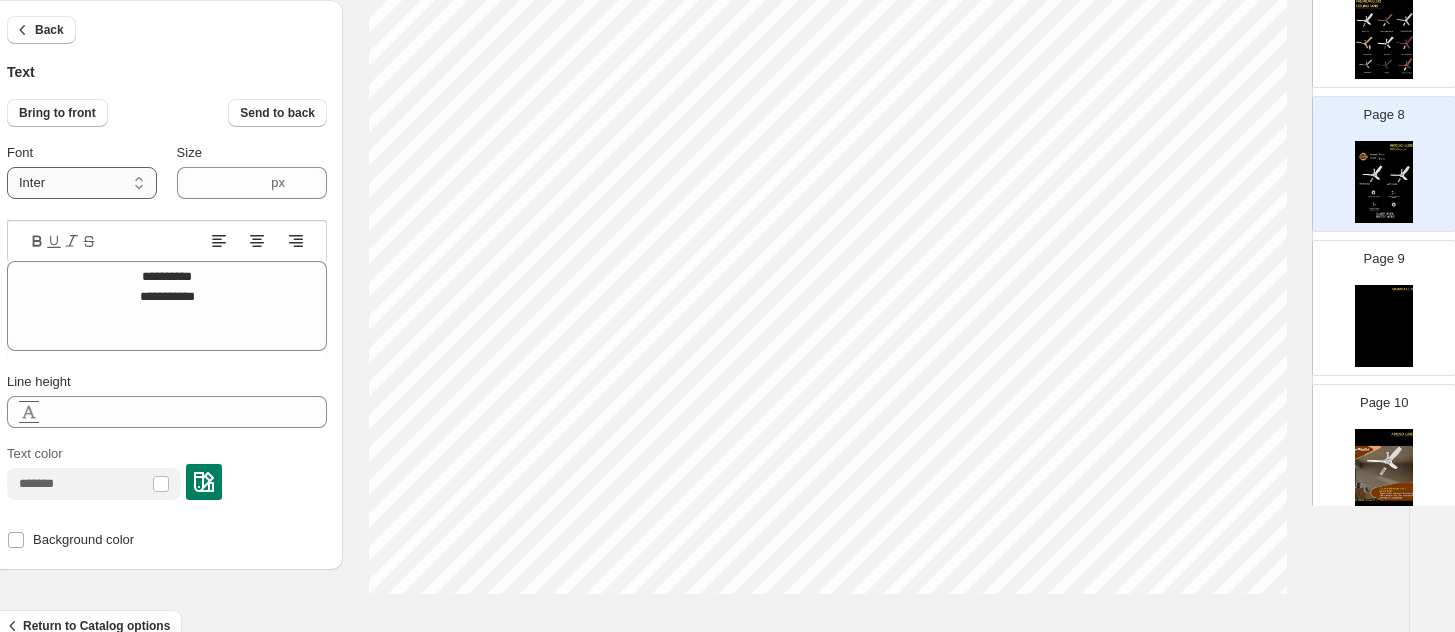 click on "**********" at bounding box center [82, 183] 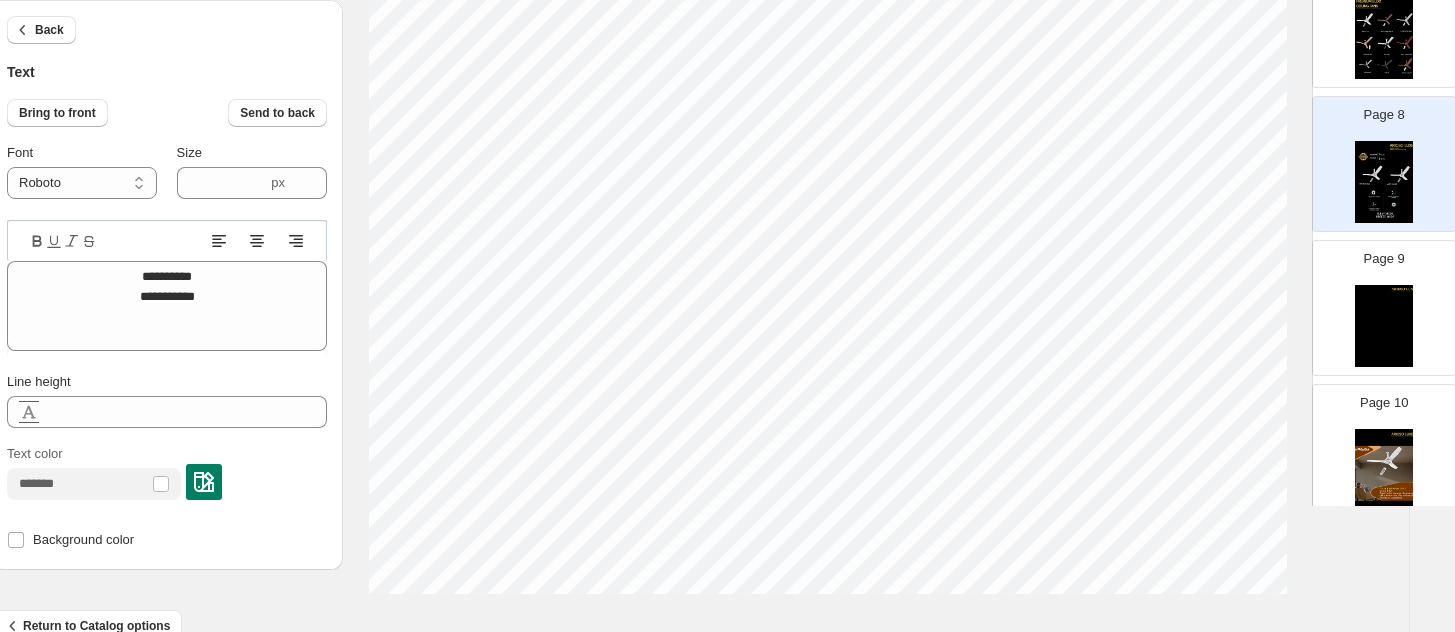 select on "*****" 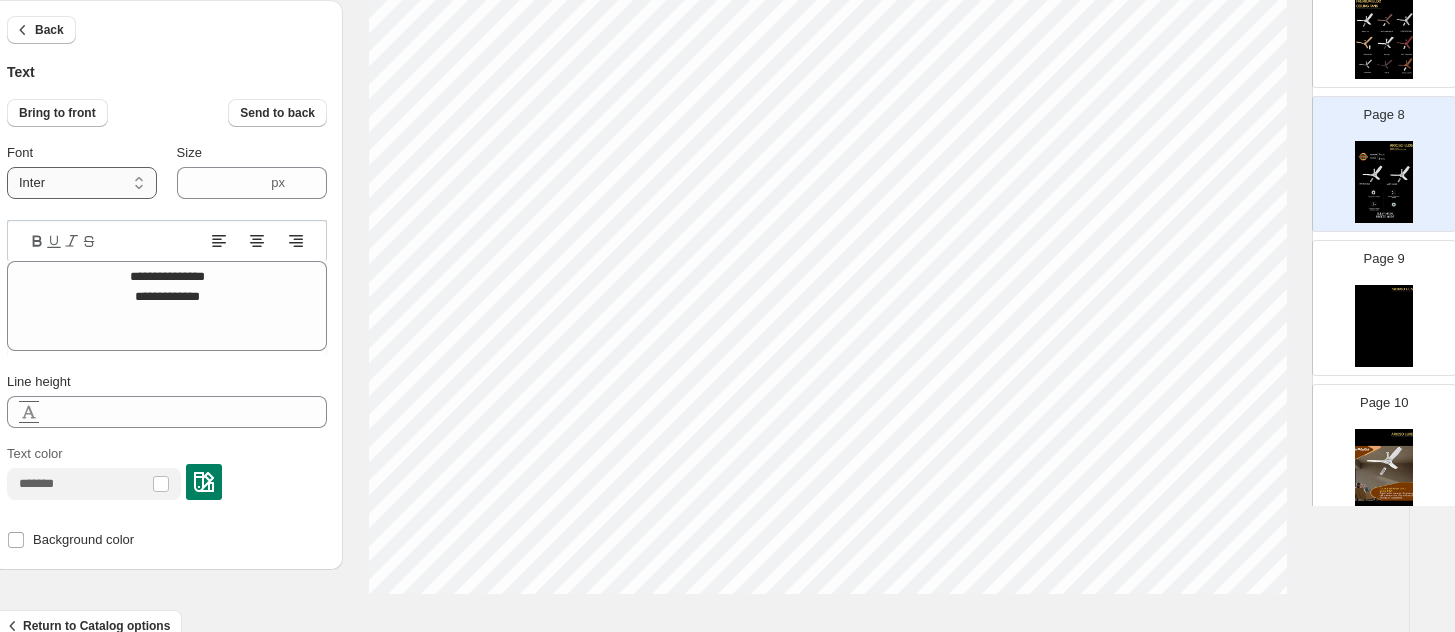 click on "**********" at bounding box center (82, 183) 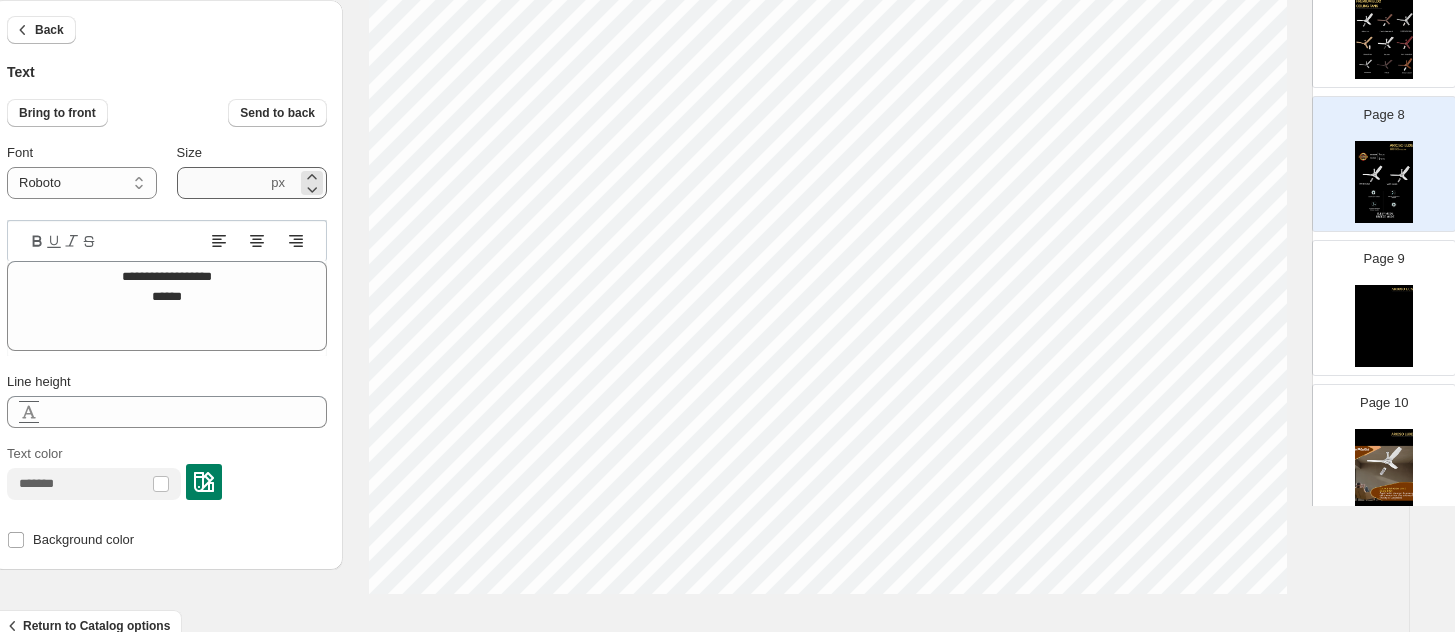 type on "**********" 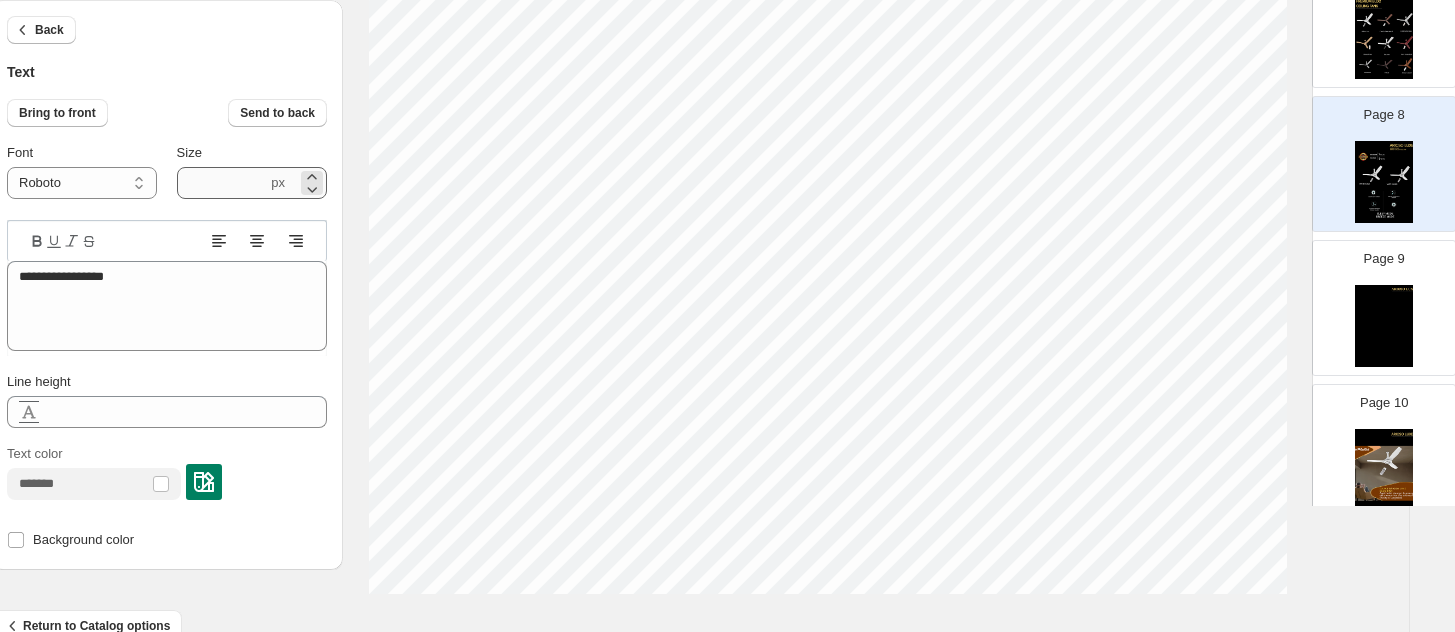 type on "****" 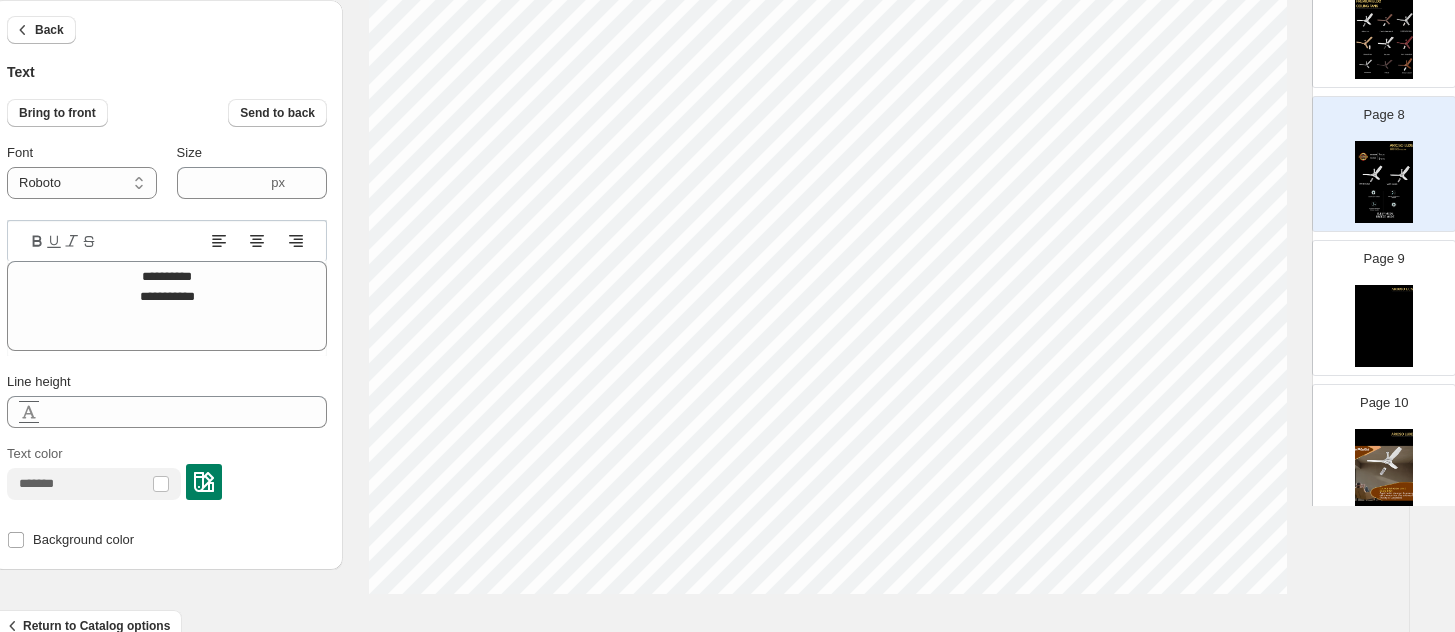 type on "****" 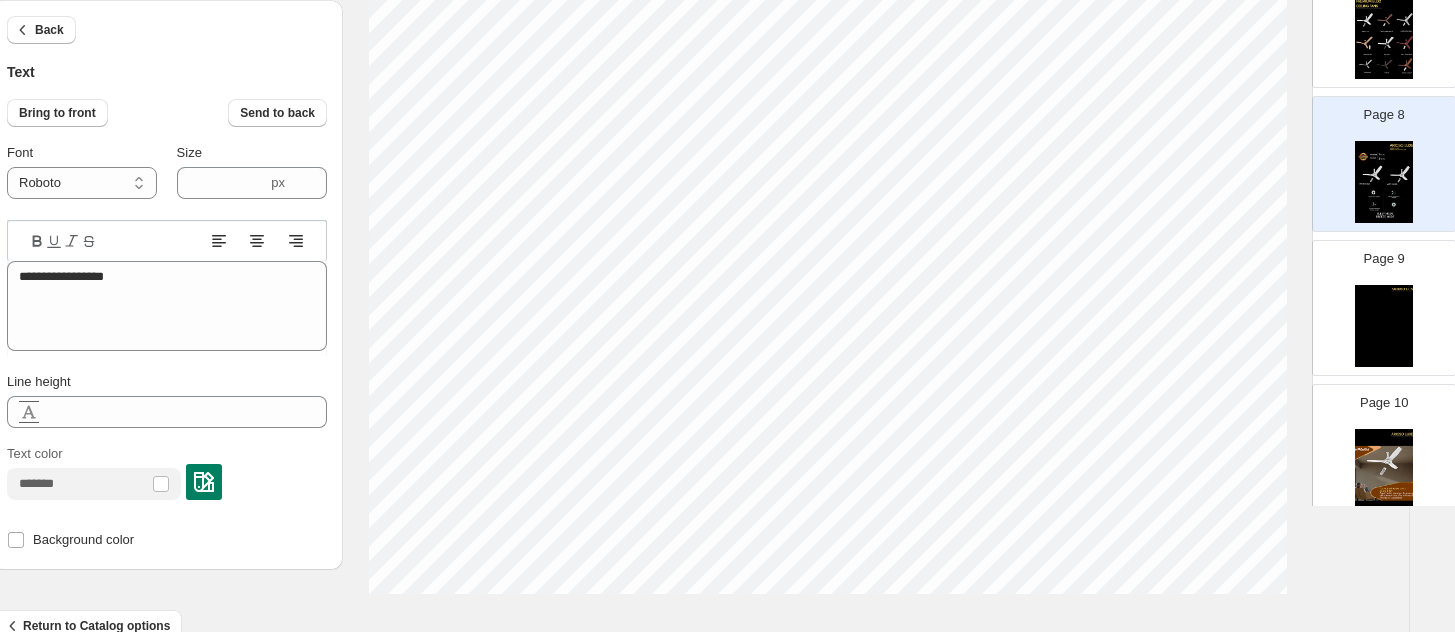 type on "****" 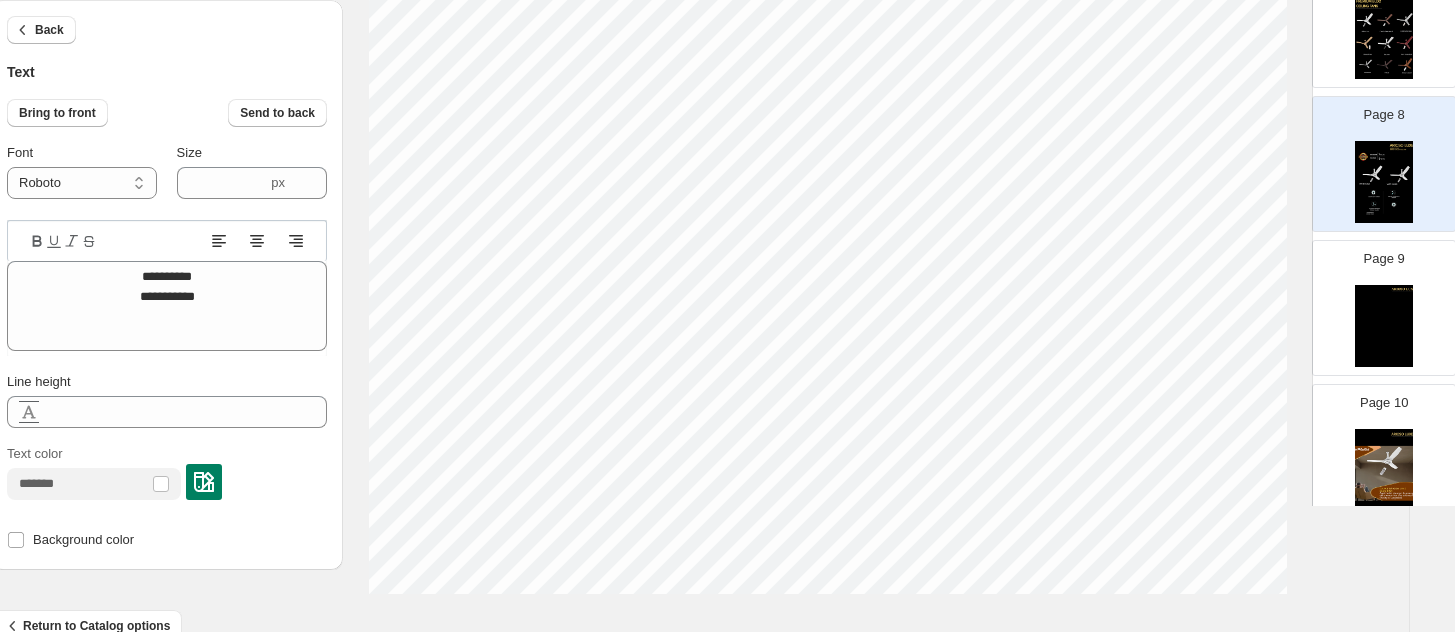 type on "****" 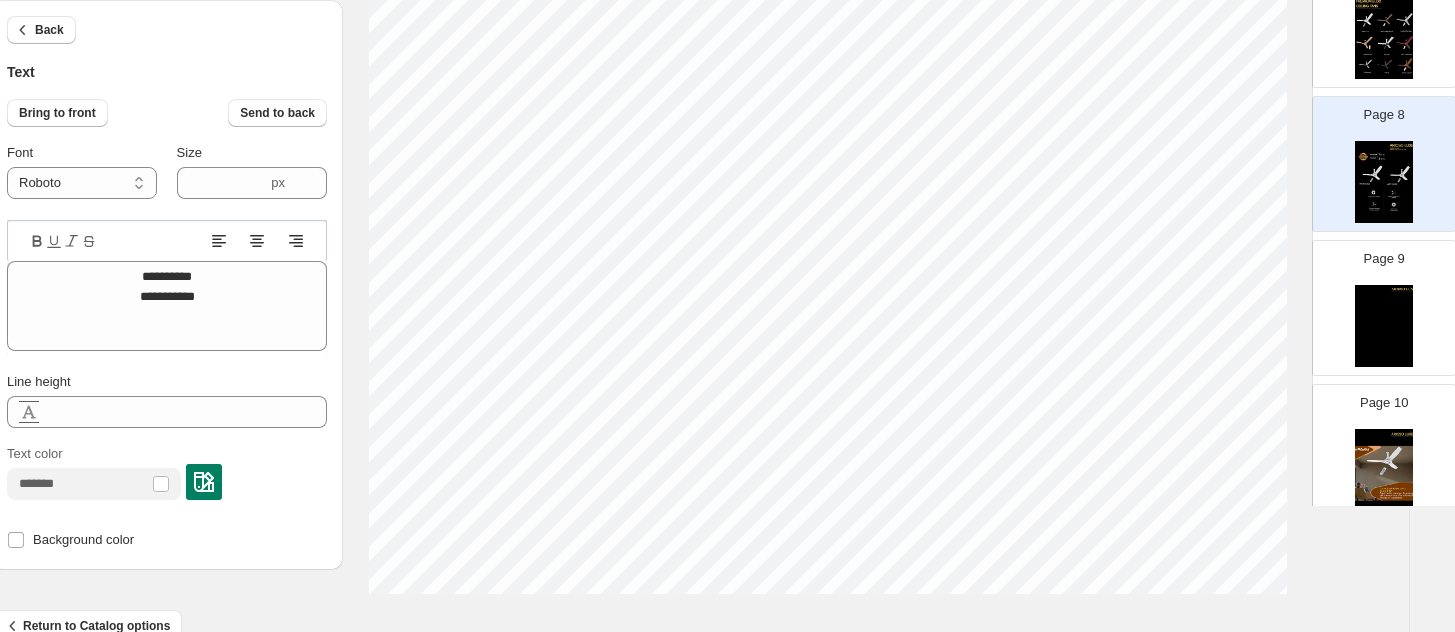 type on "**********" 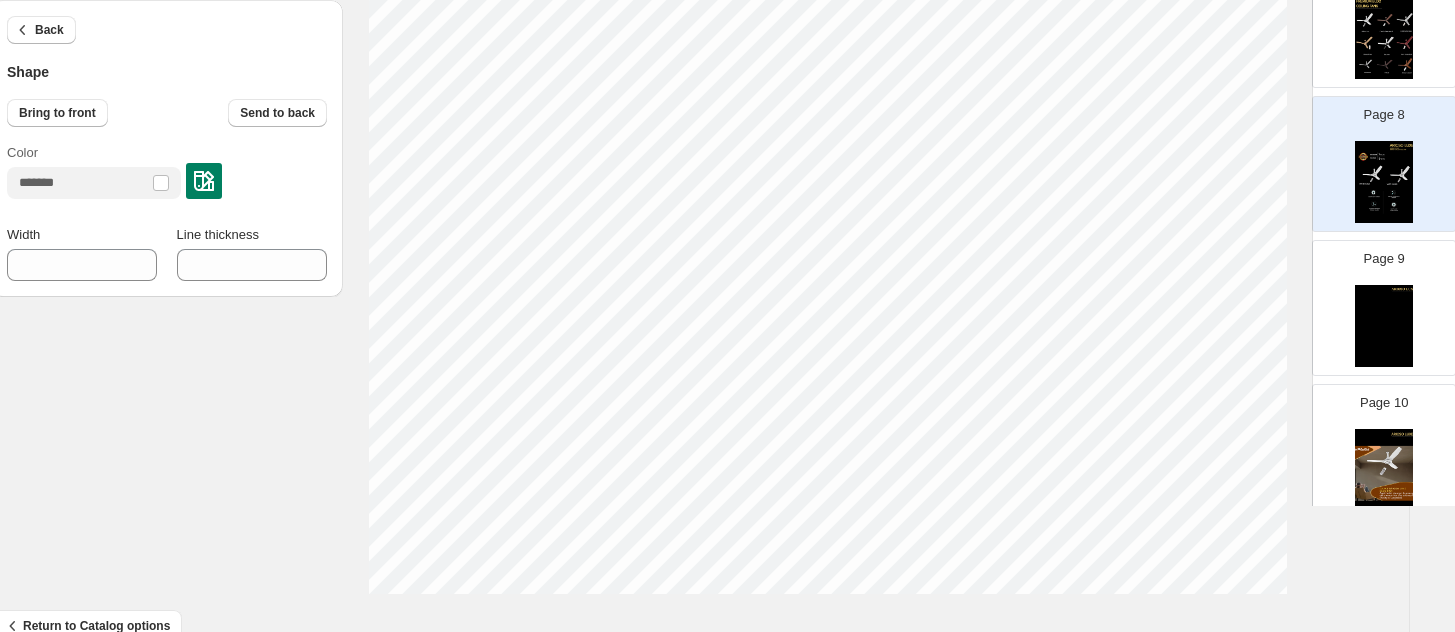 type on "***" 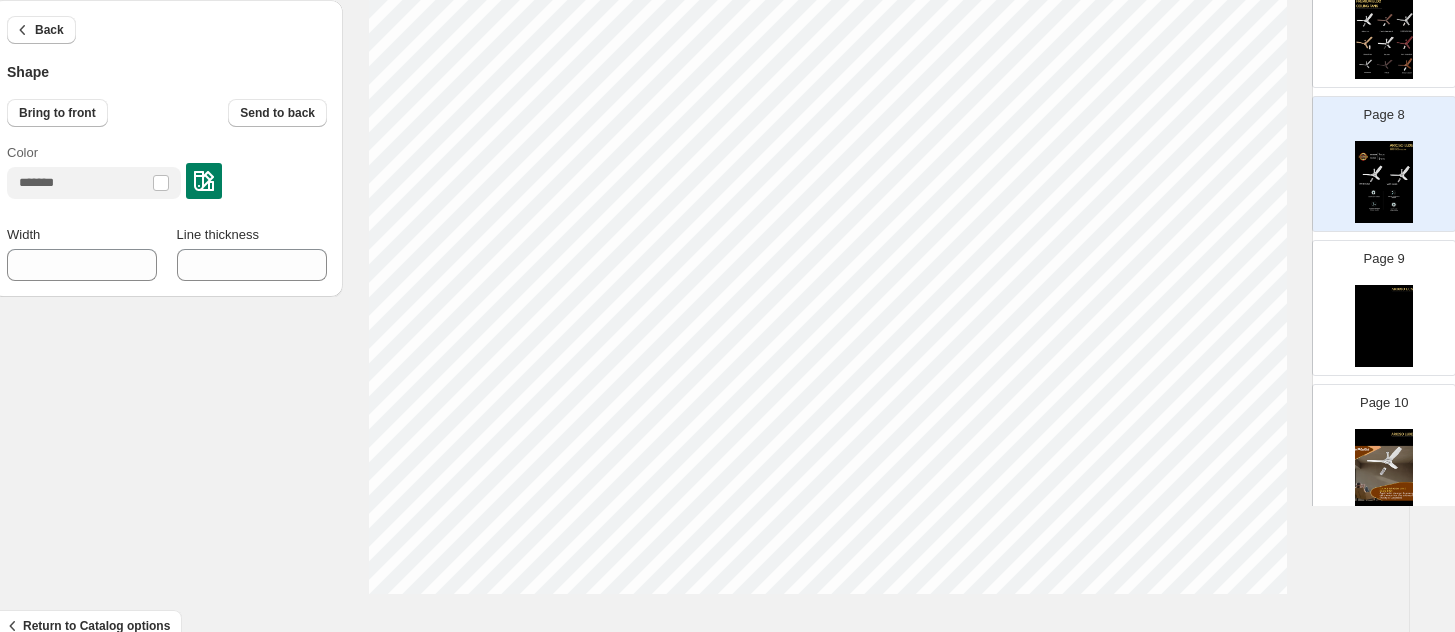 scroll, scrollTop: 625, scrollLeft: 33, axis: both 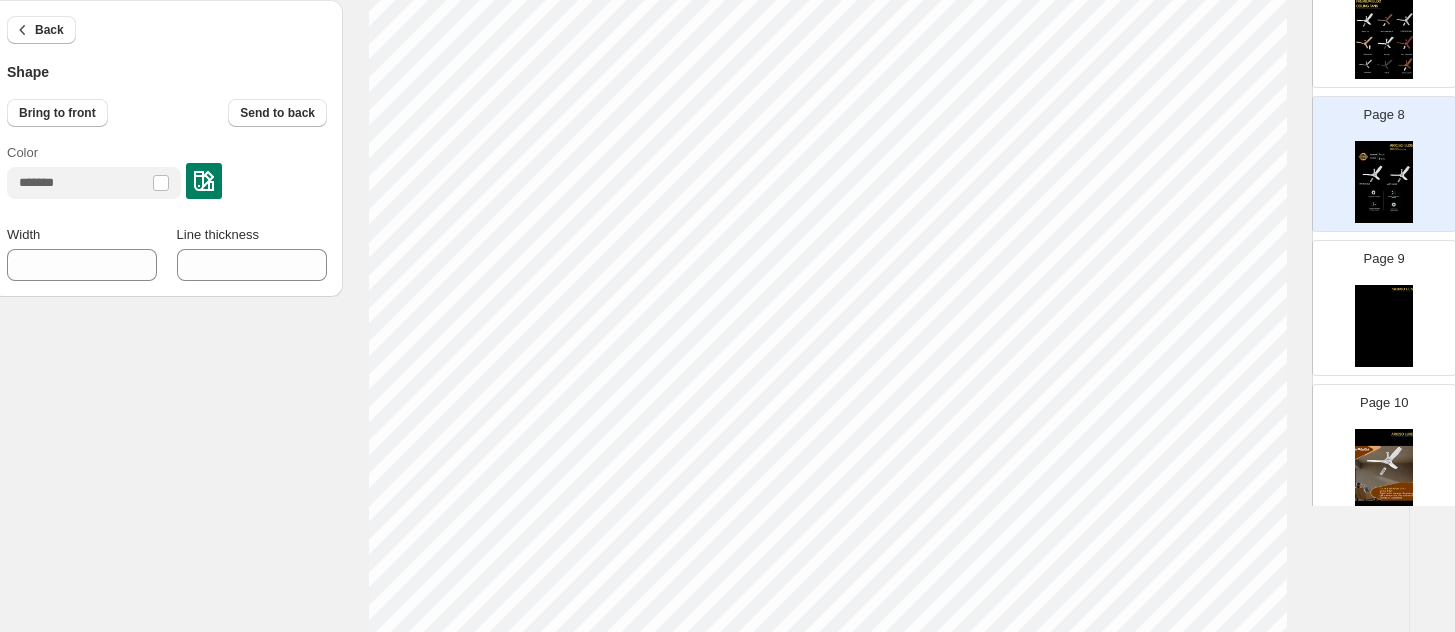 type on "***" 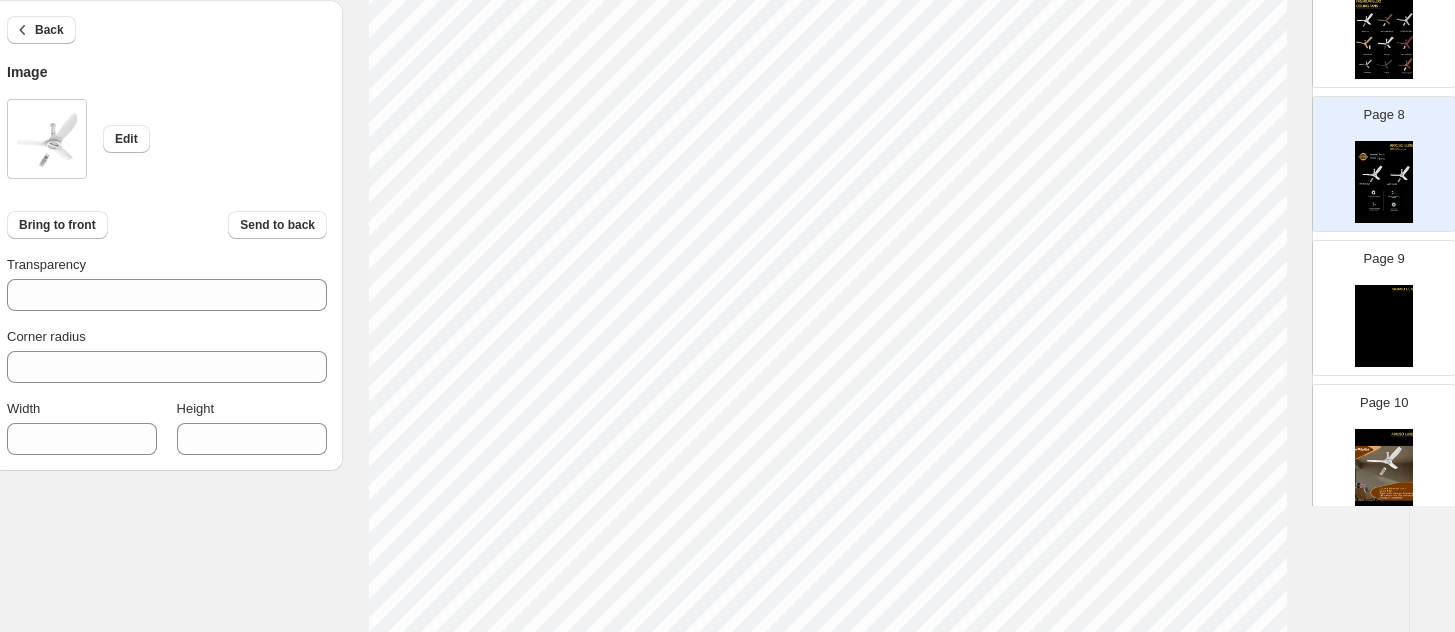 scroll, scrollTop: 625, scrollLeft: 33, axis: both 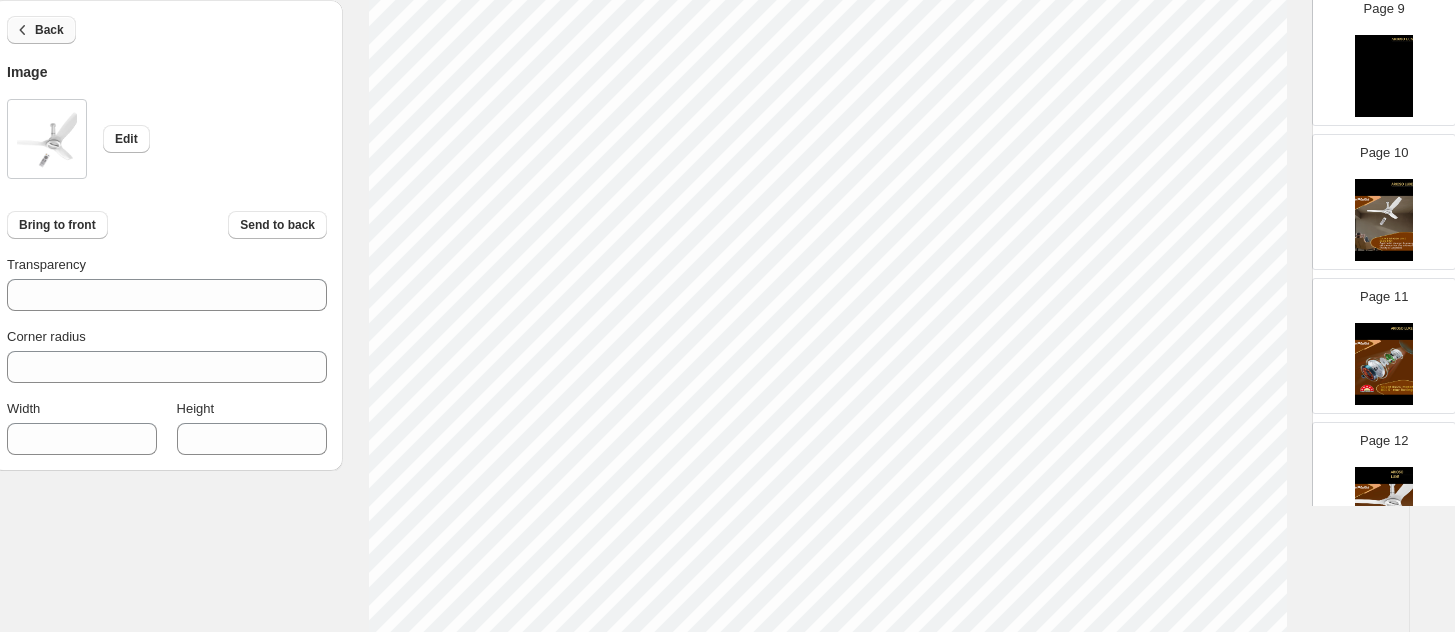click 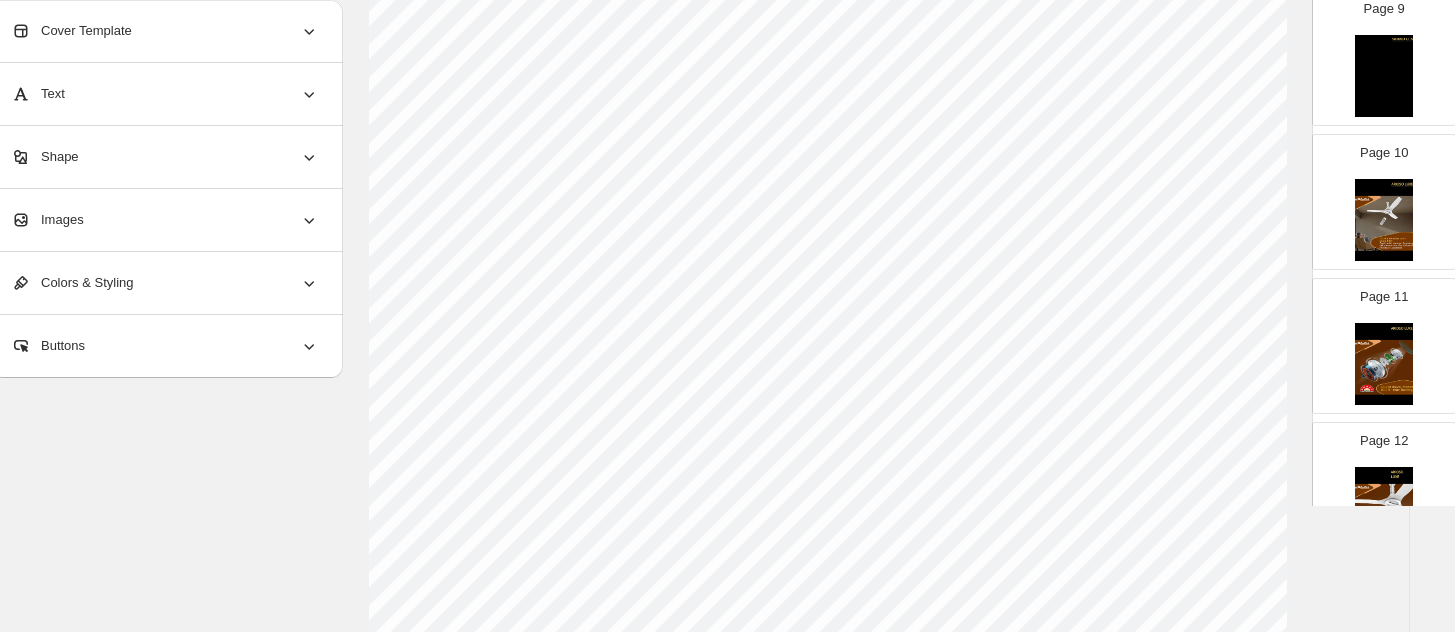 click on "Images" at bounding box center (47, 220) 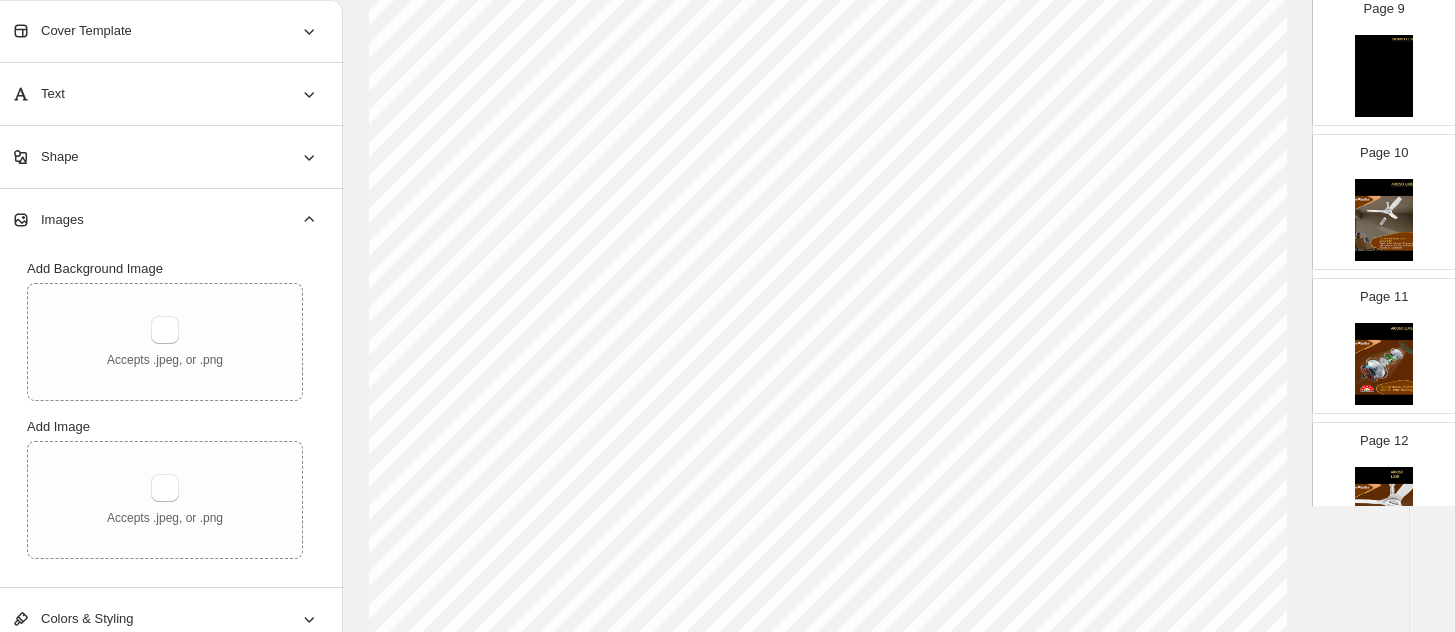 scroll, scrollTop: 167, scrollLeft: 33, axis: both 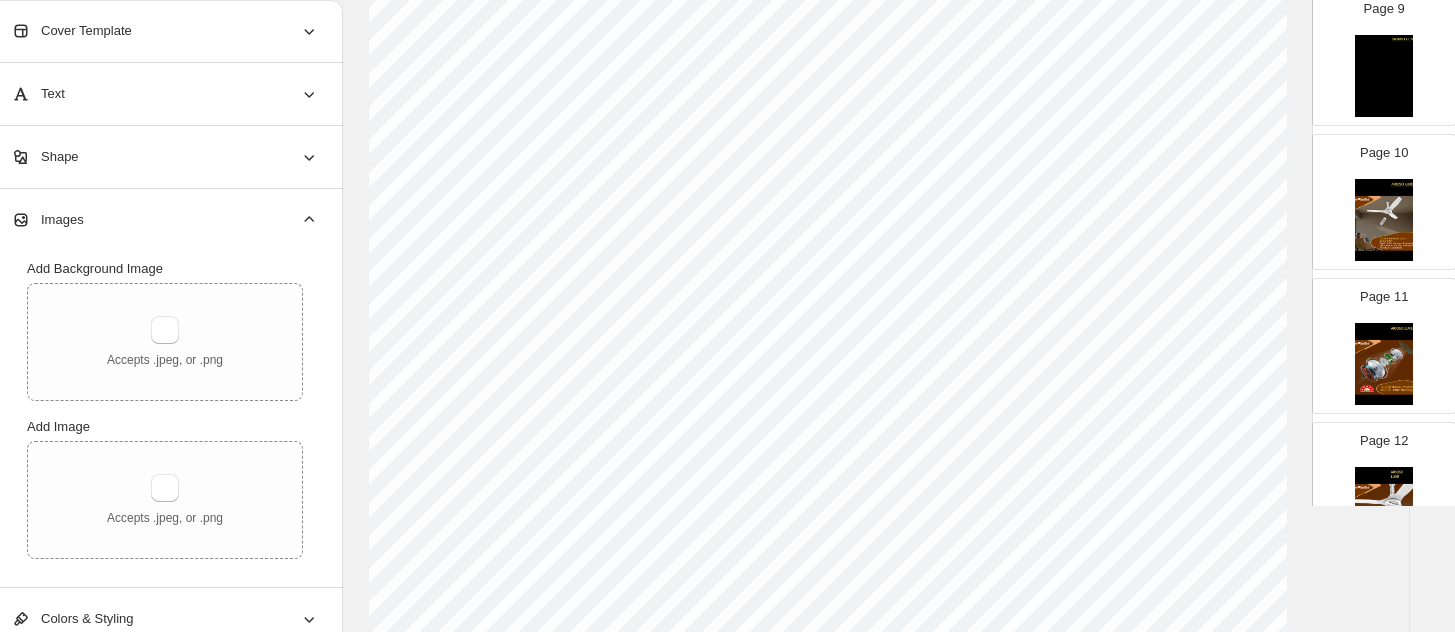 select on "******" 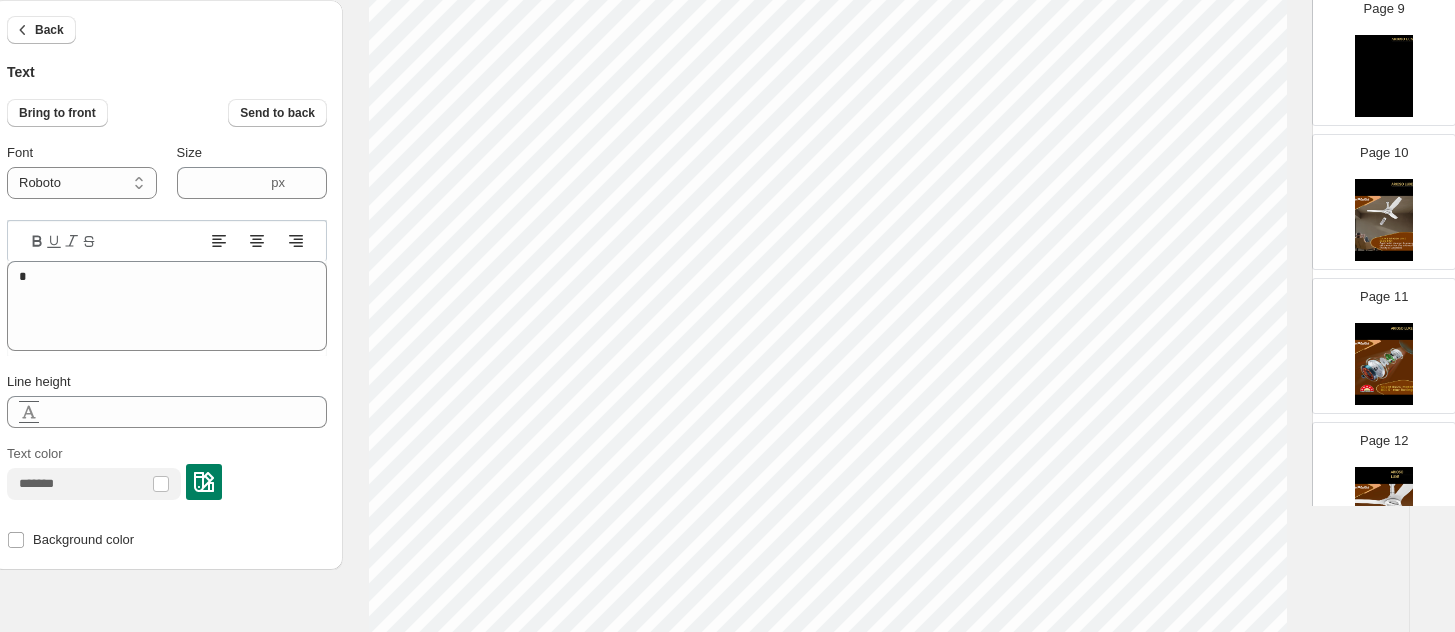 click 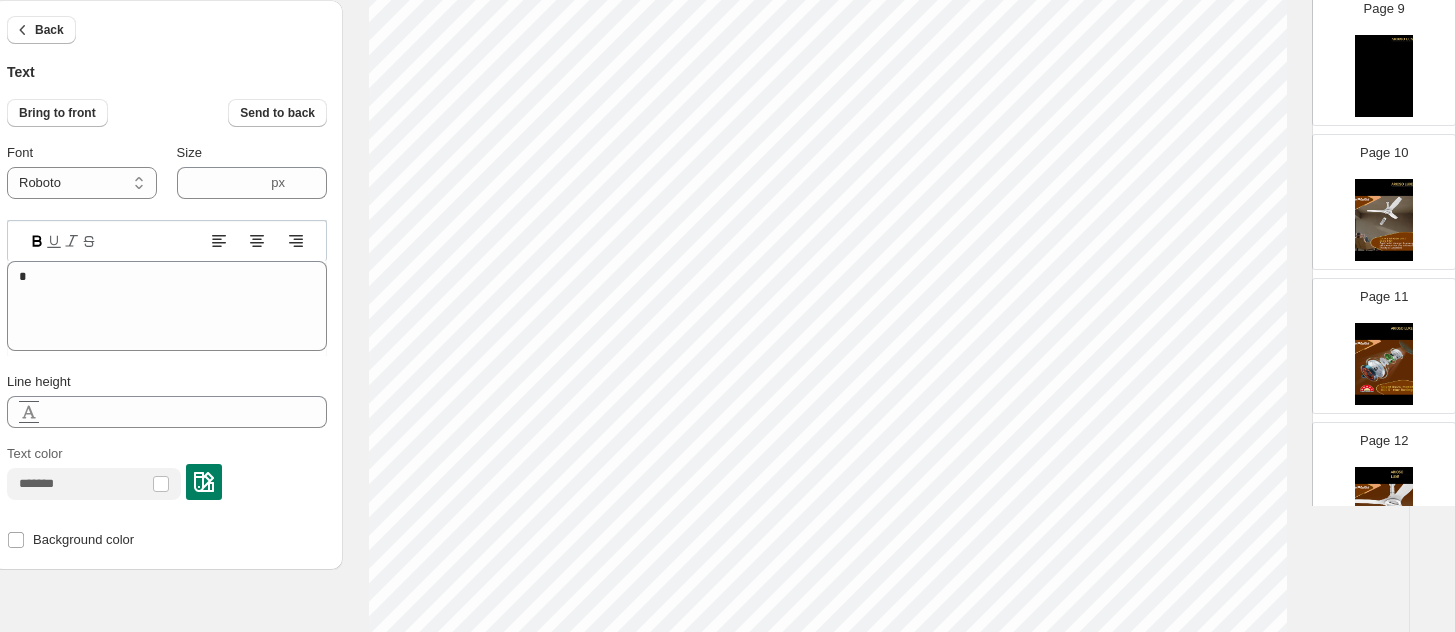 type on "*" 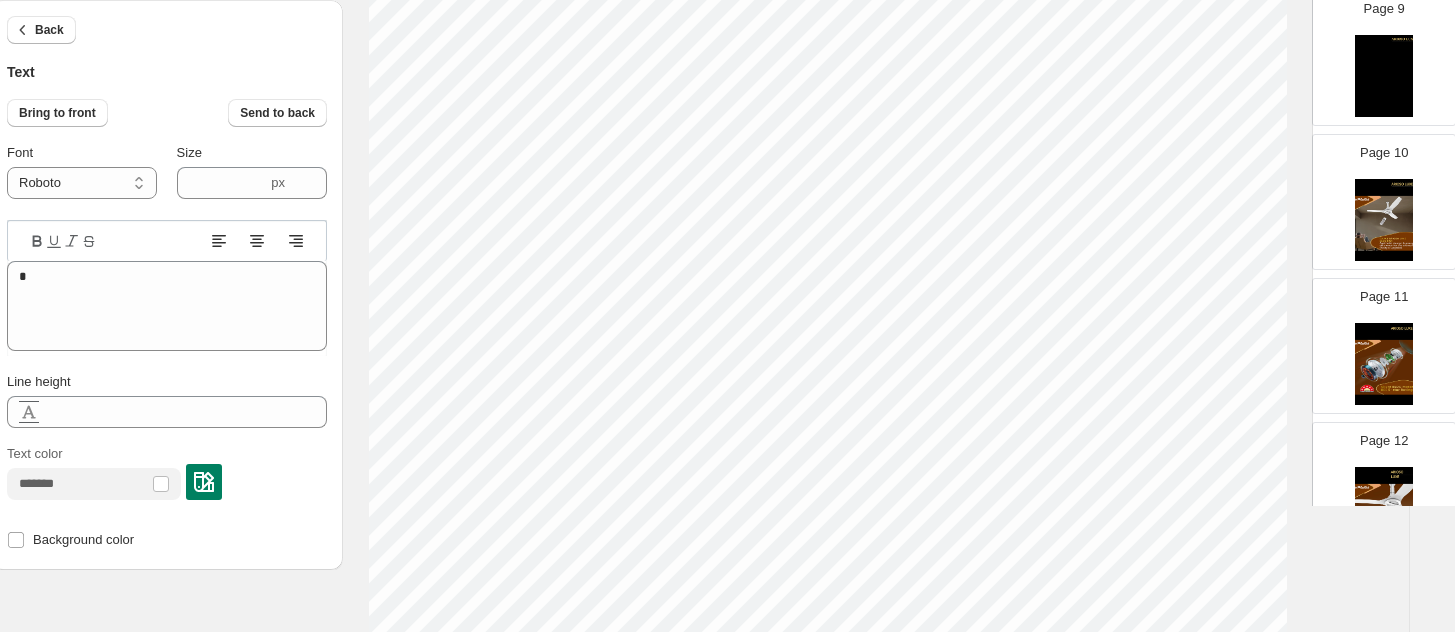 click 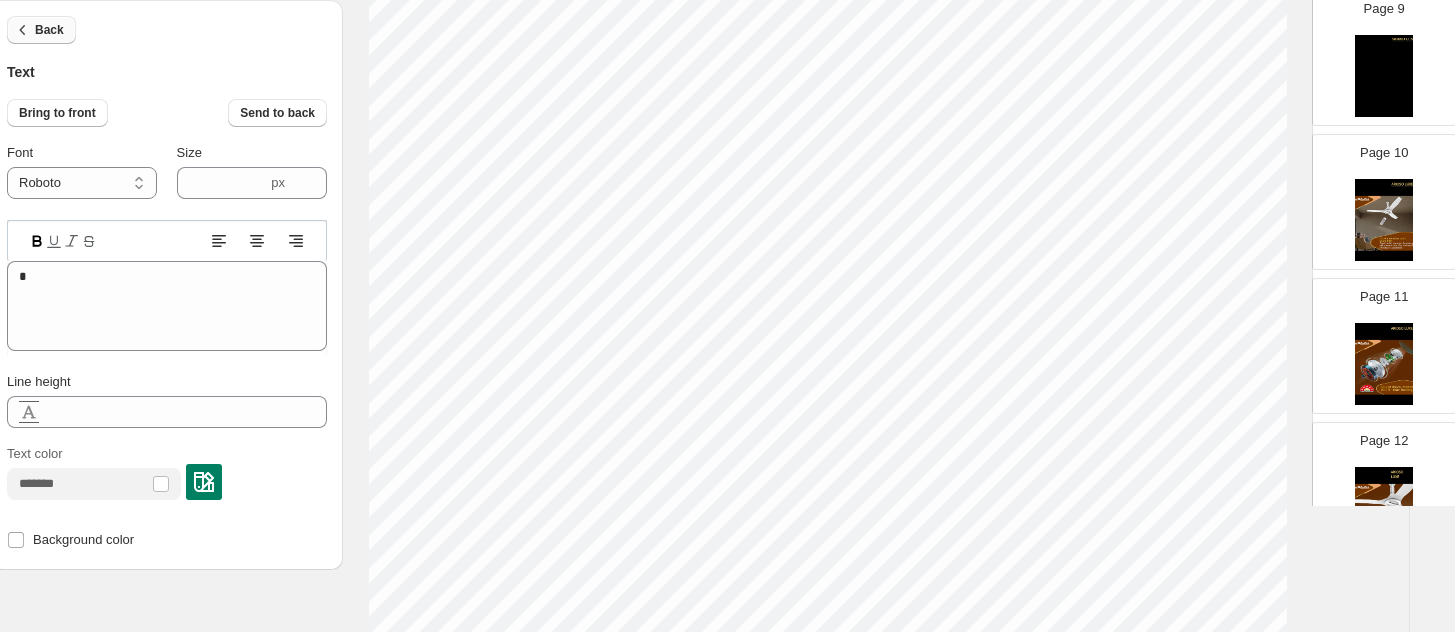 click on "Back" at bounding box center [49, 30] 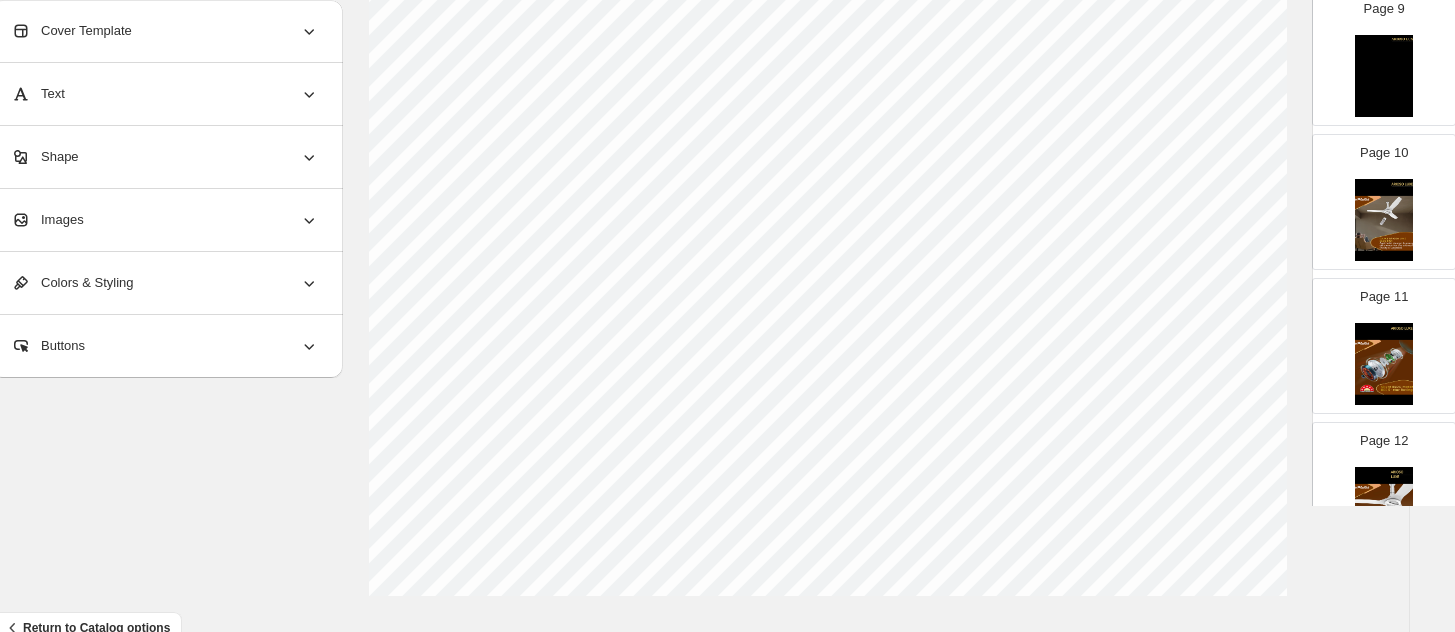 scroll, scrollTop: 792, scrollLeft: 33, axis: both 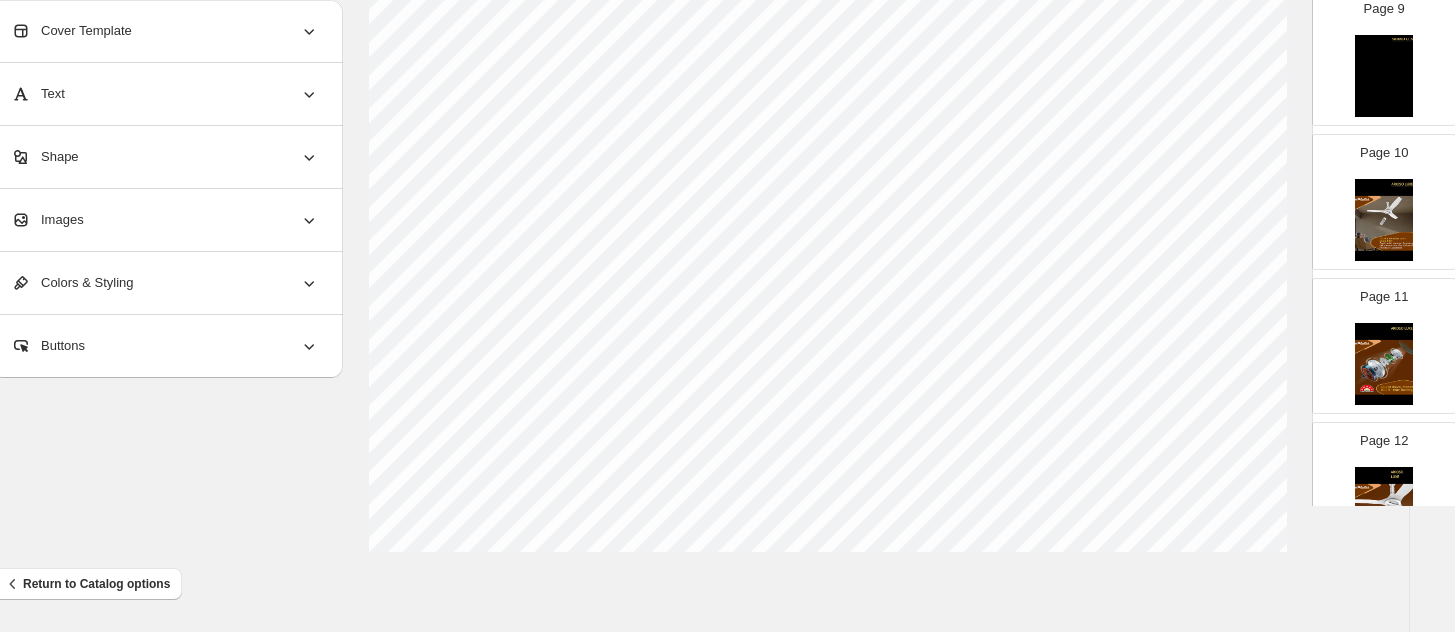 click on "Text" at bounding box center [165, 94] 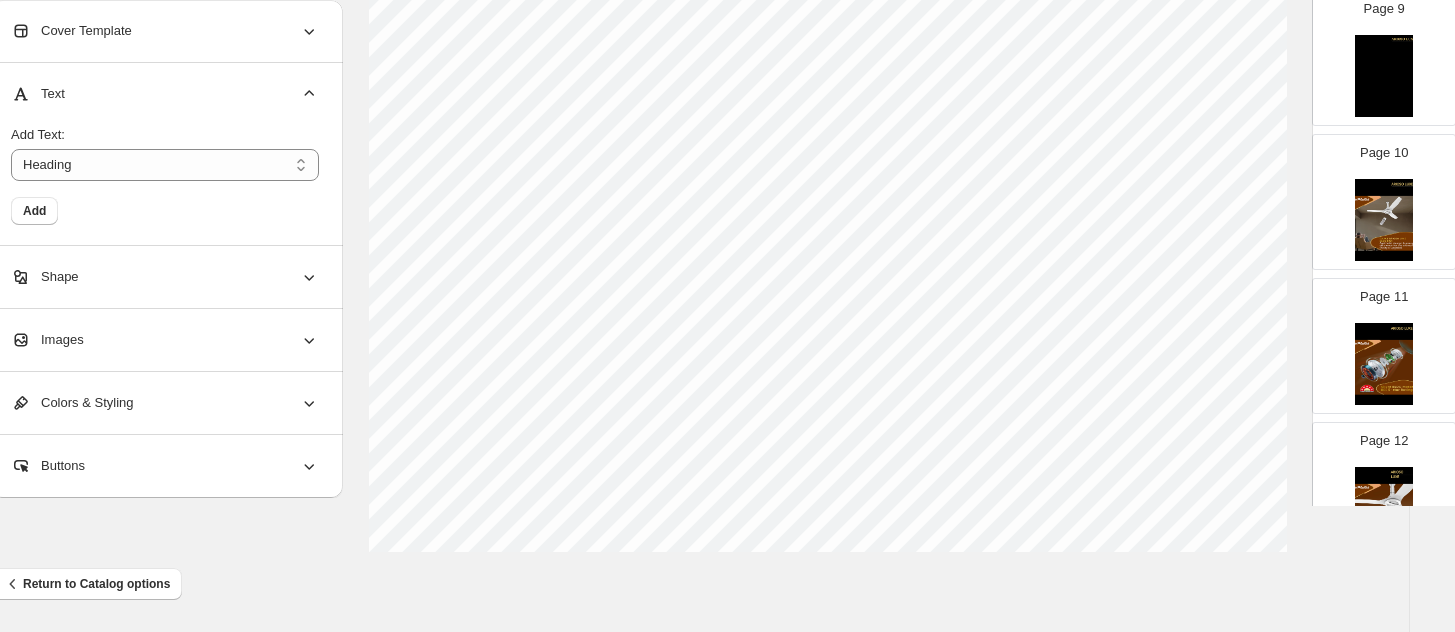 click on "Text" at bounding box center (165, 94) 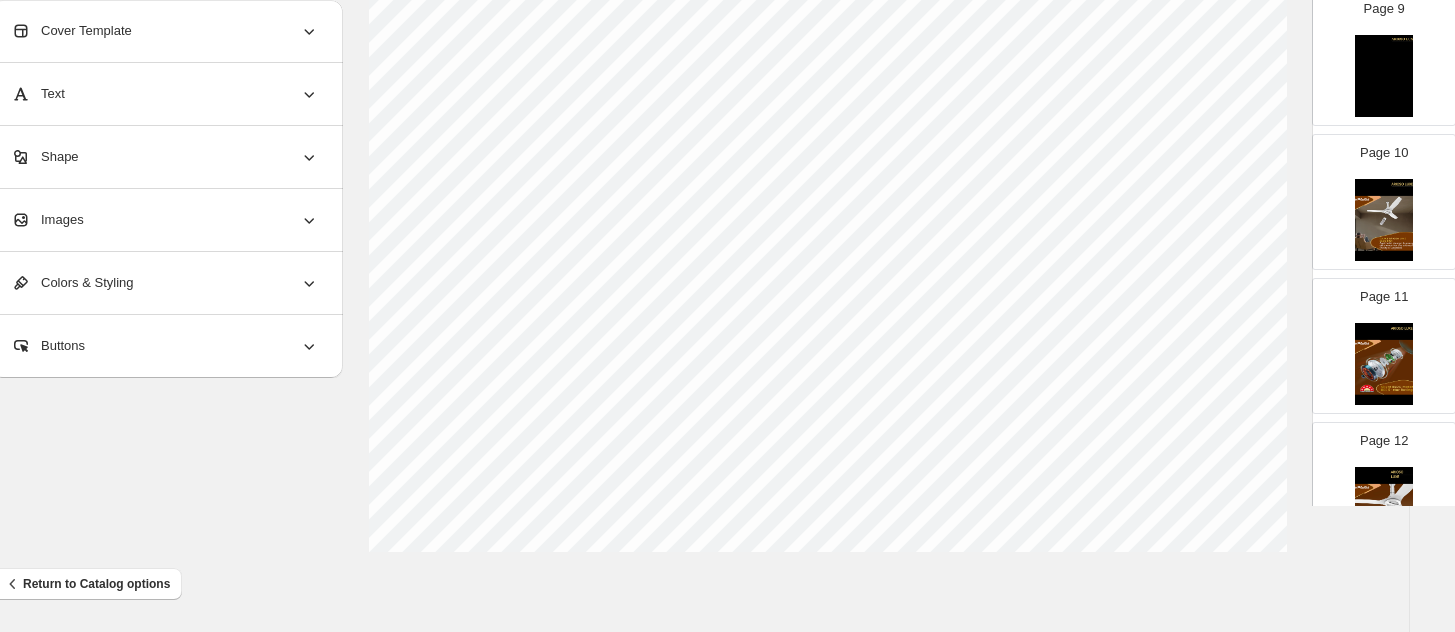 click on "Images" at bounding box center (47, 220) 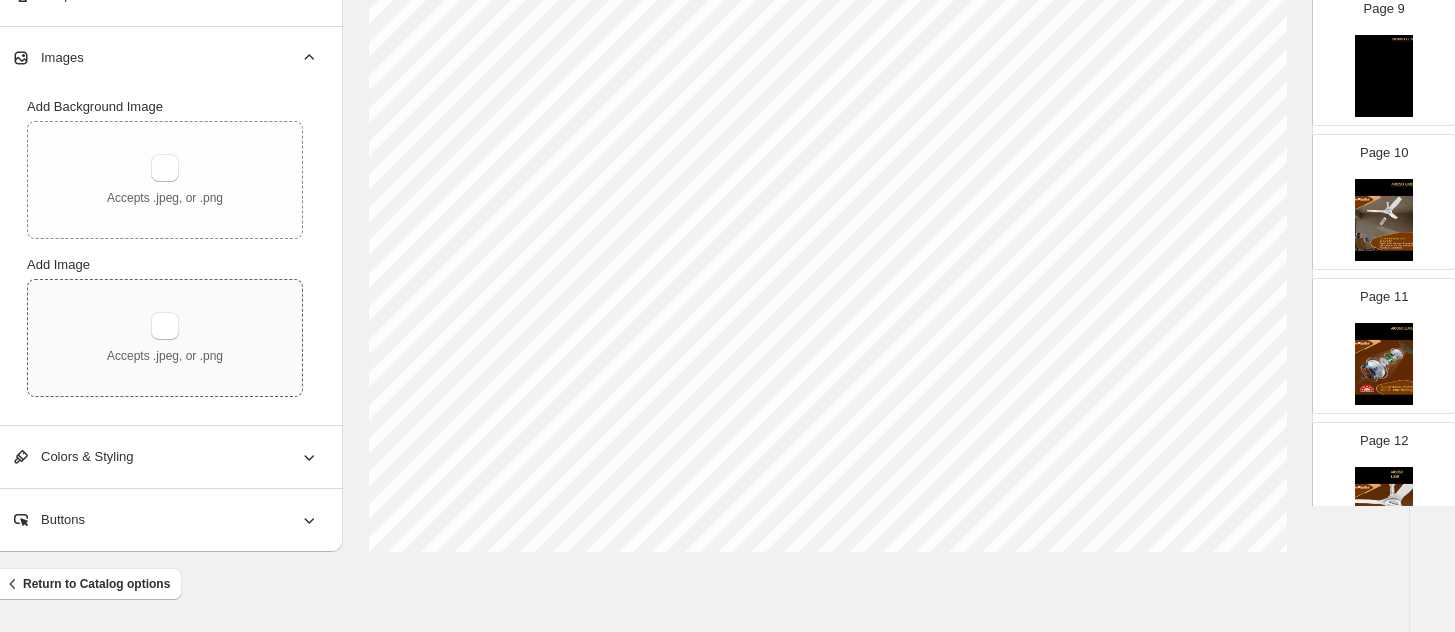 click on "Accepts .jpeg, or .png" at bounding box center (165, 356) 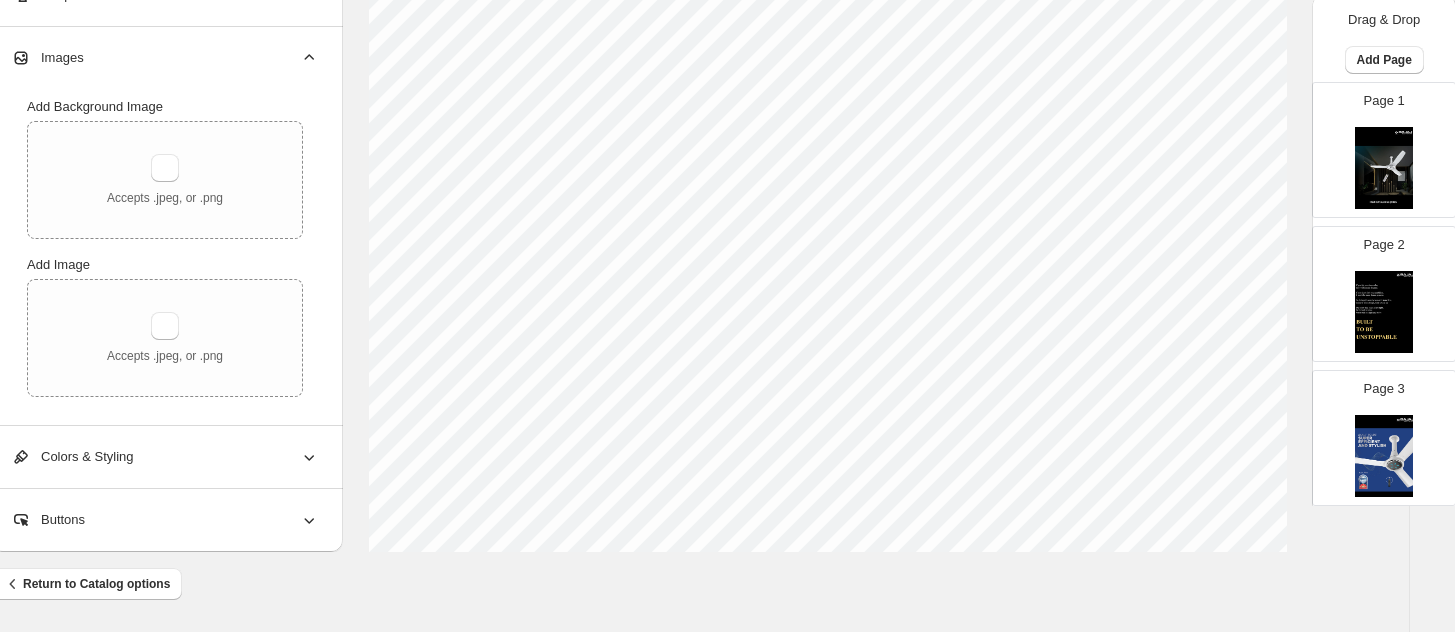 scroll, scrollTop: 0, scrollLeft: 0, axis: both 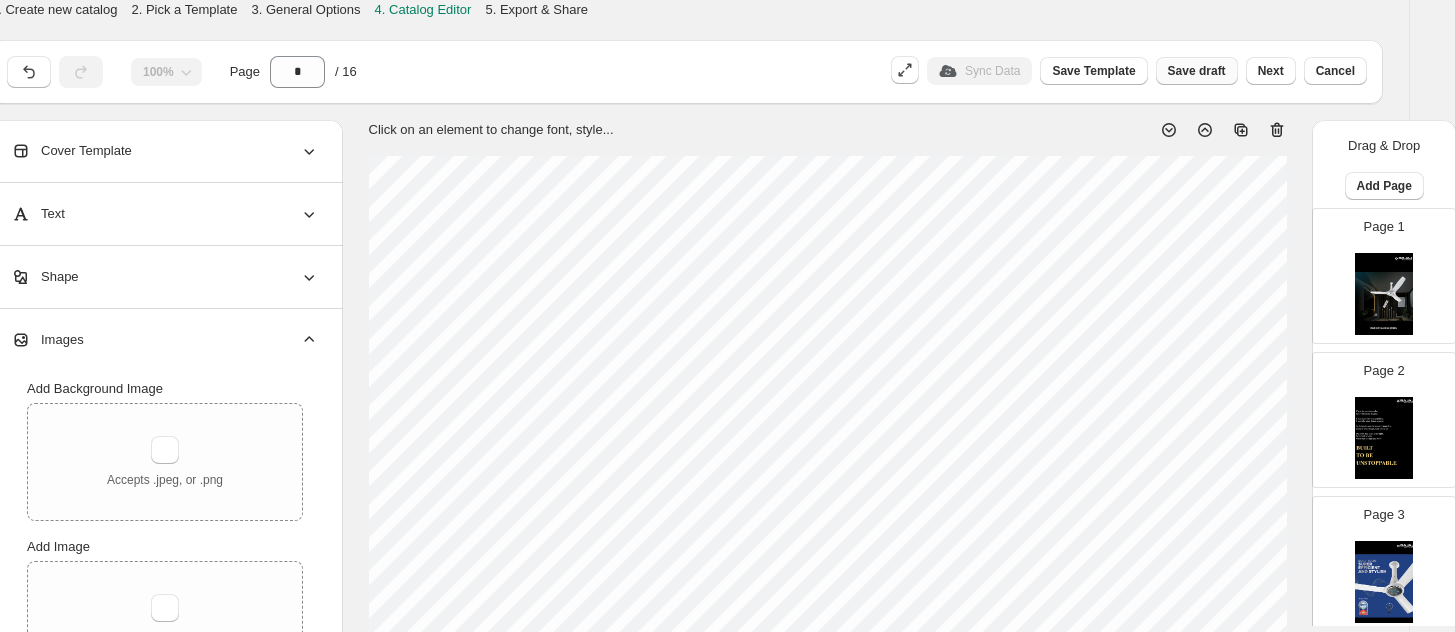 click on "Save draft" at bounding box center [1197, 71] 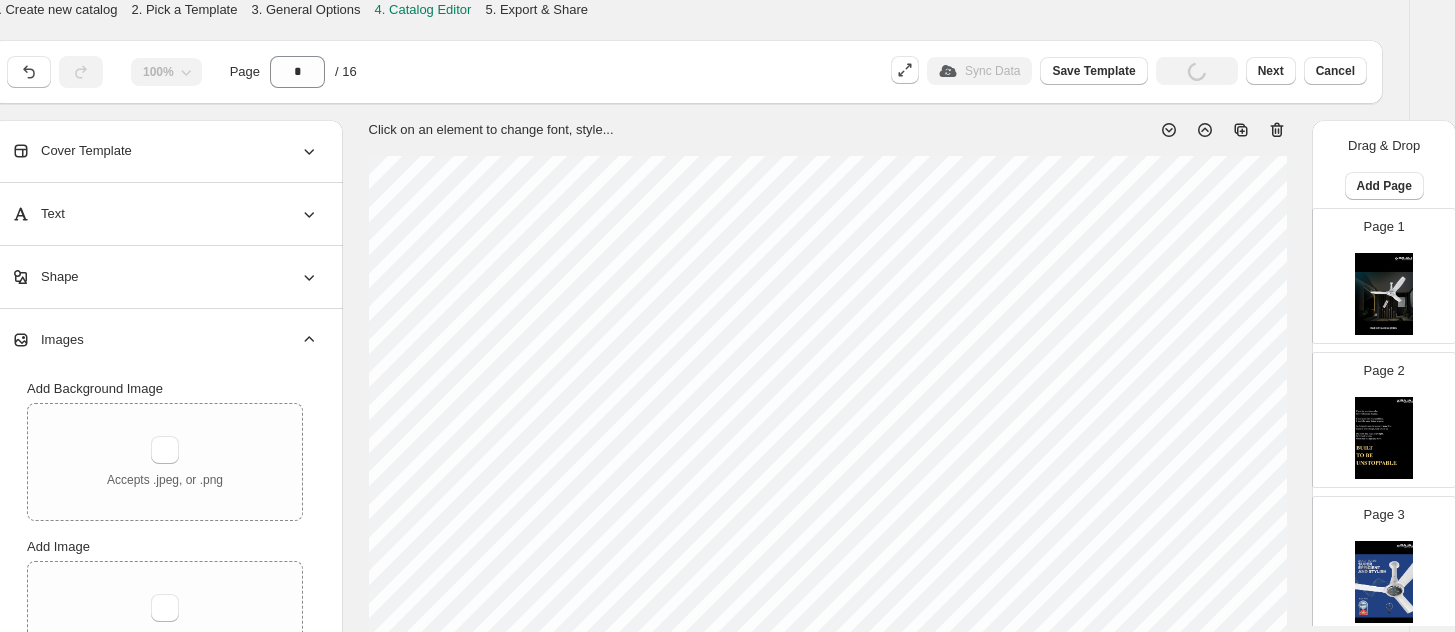 scroll, scrollTop: 0, scrollLeft: 0, axis: both 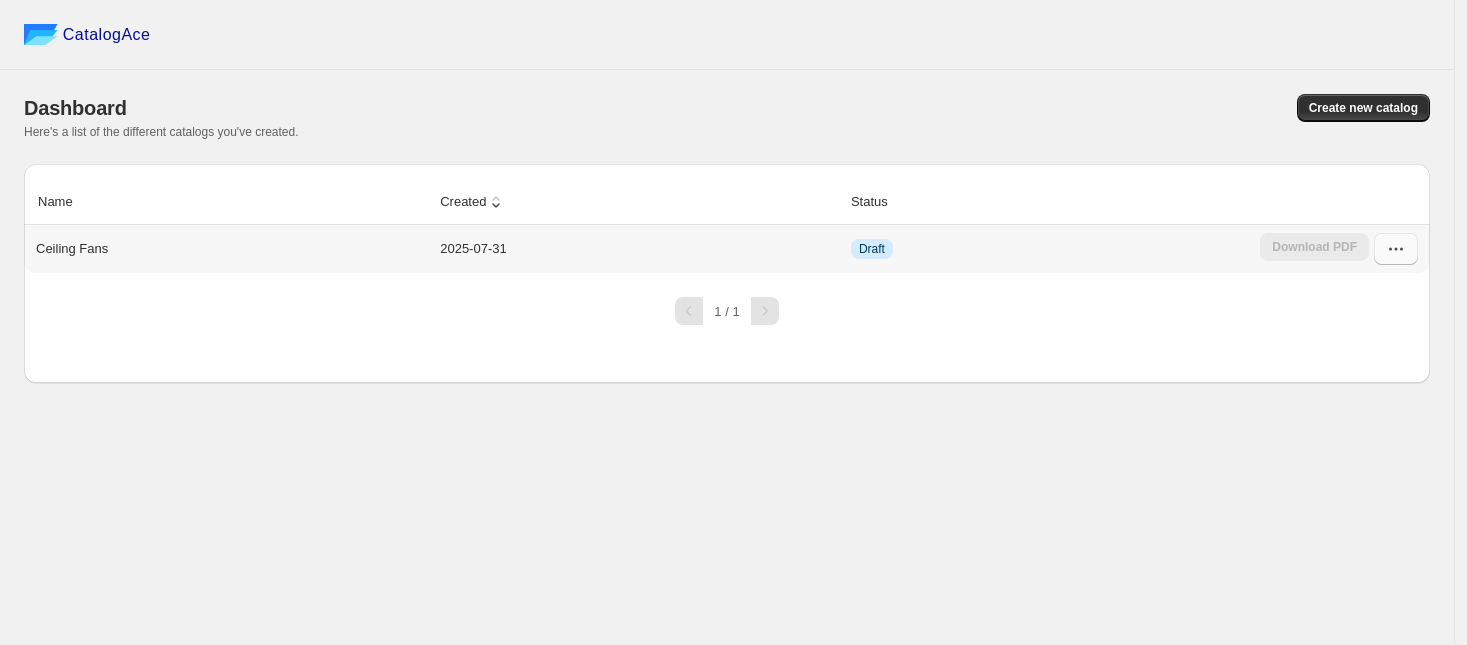 click 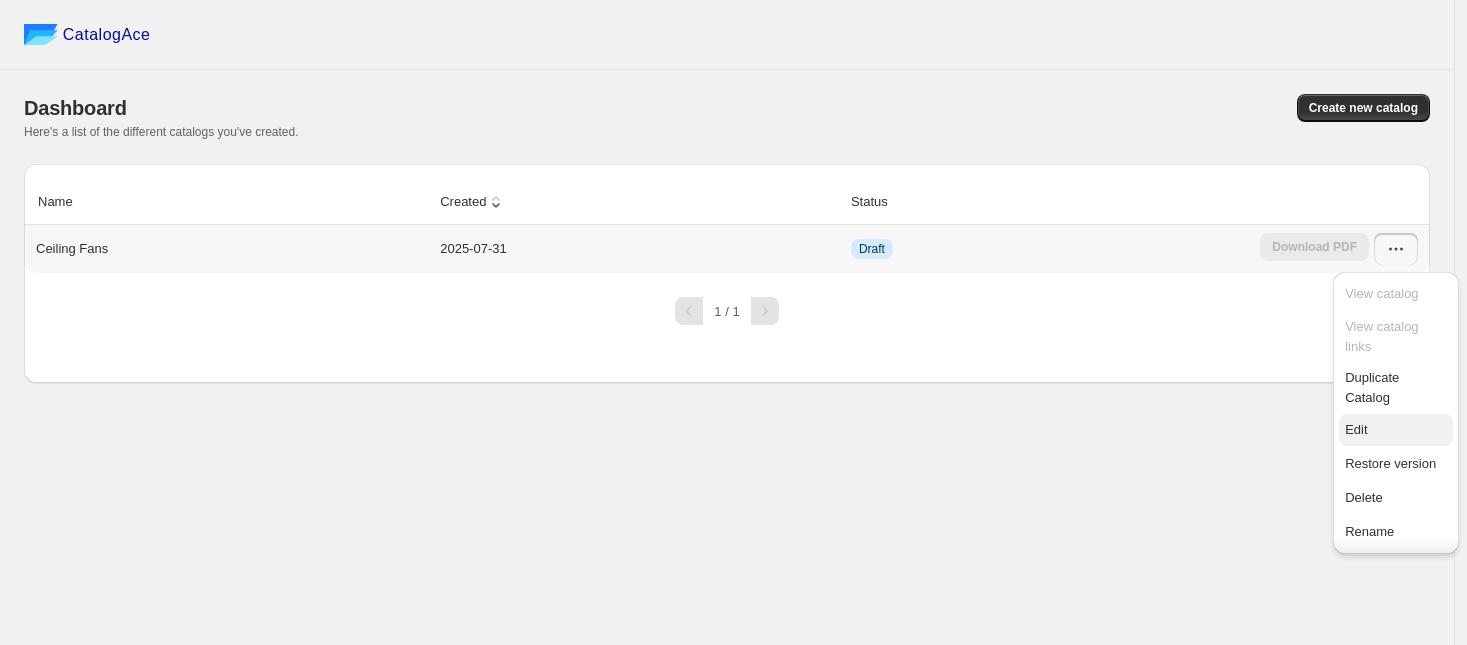 click on "Edit" at bounding box center (1356, 429) 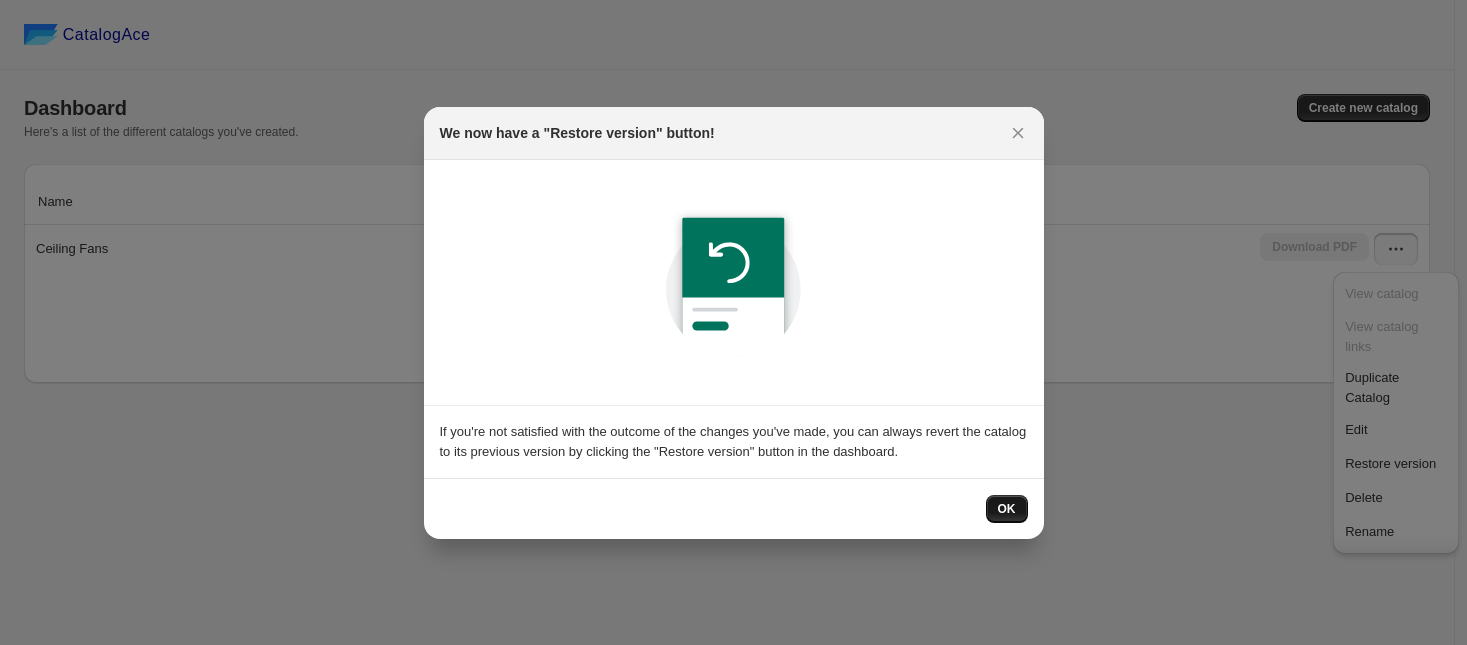 click on "OK" at bounding box center [1007, 509] 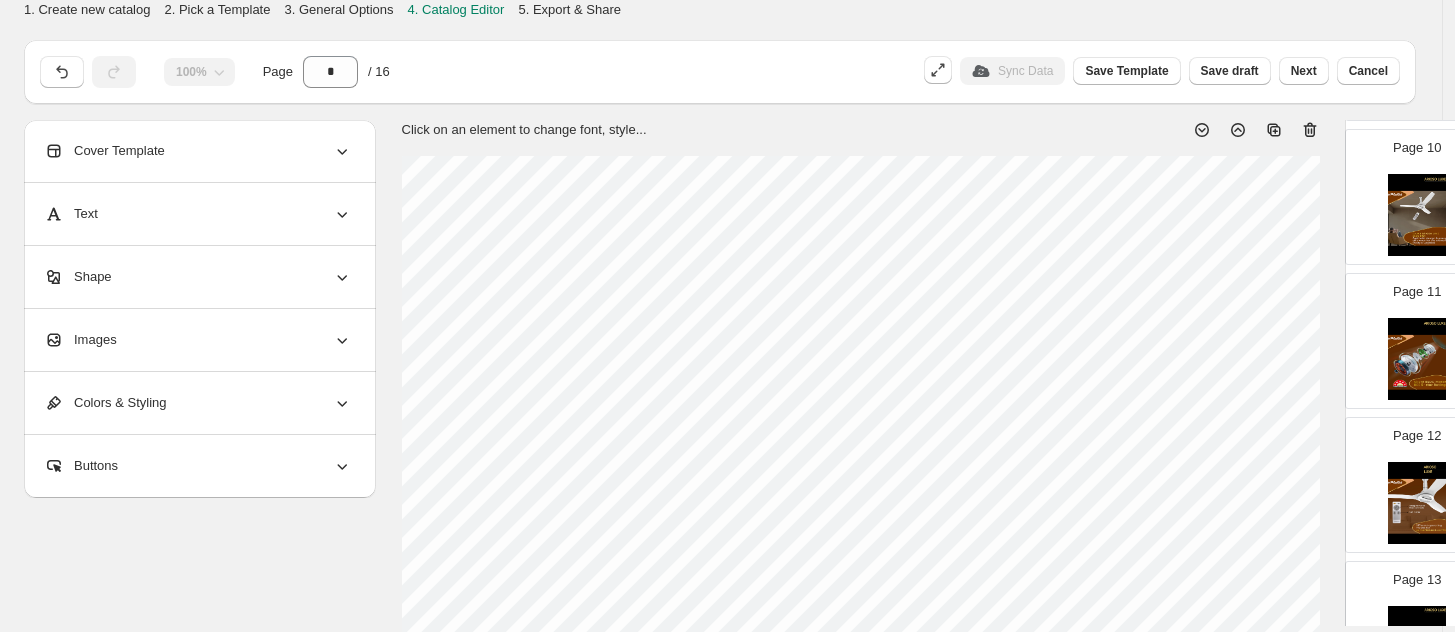 scroll, scrollTop: 1000, scrollLeft: 0, axis: vertical 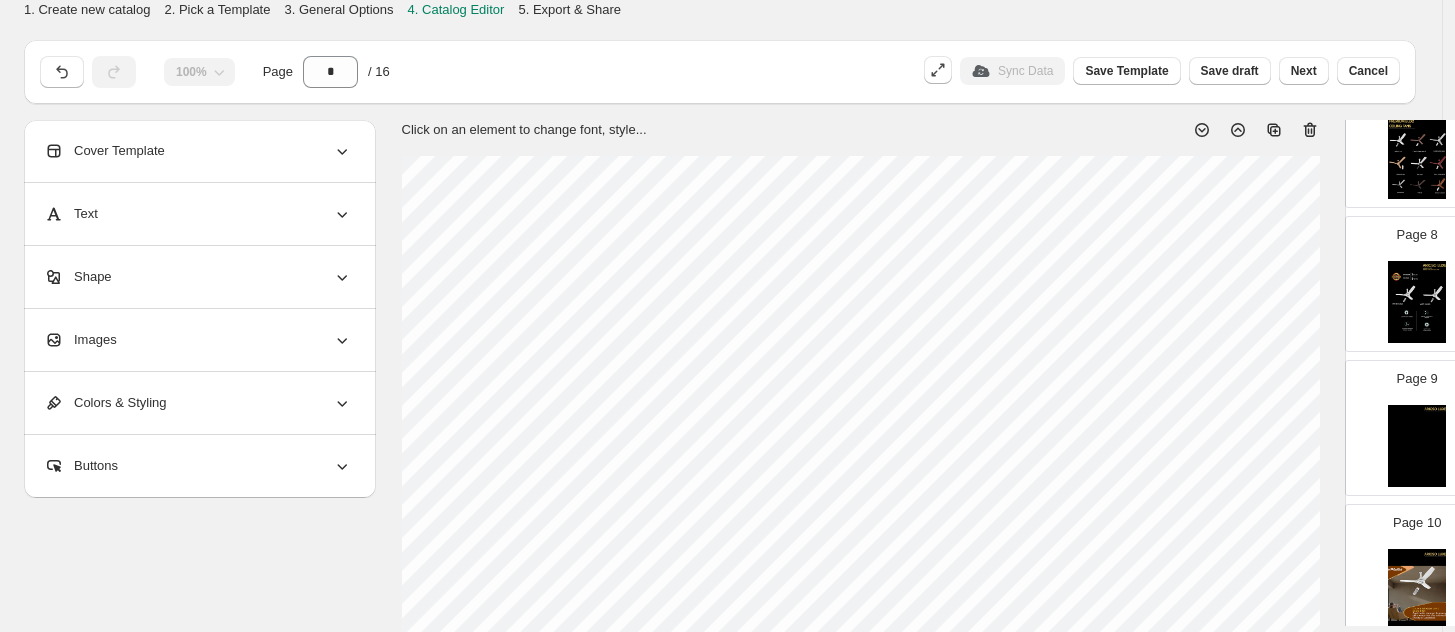 click at bounding box center (1417, 302) 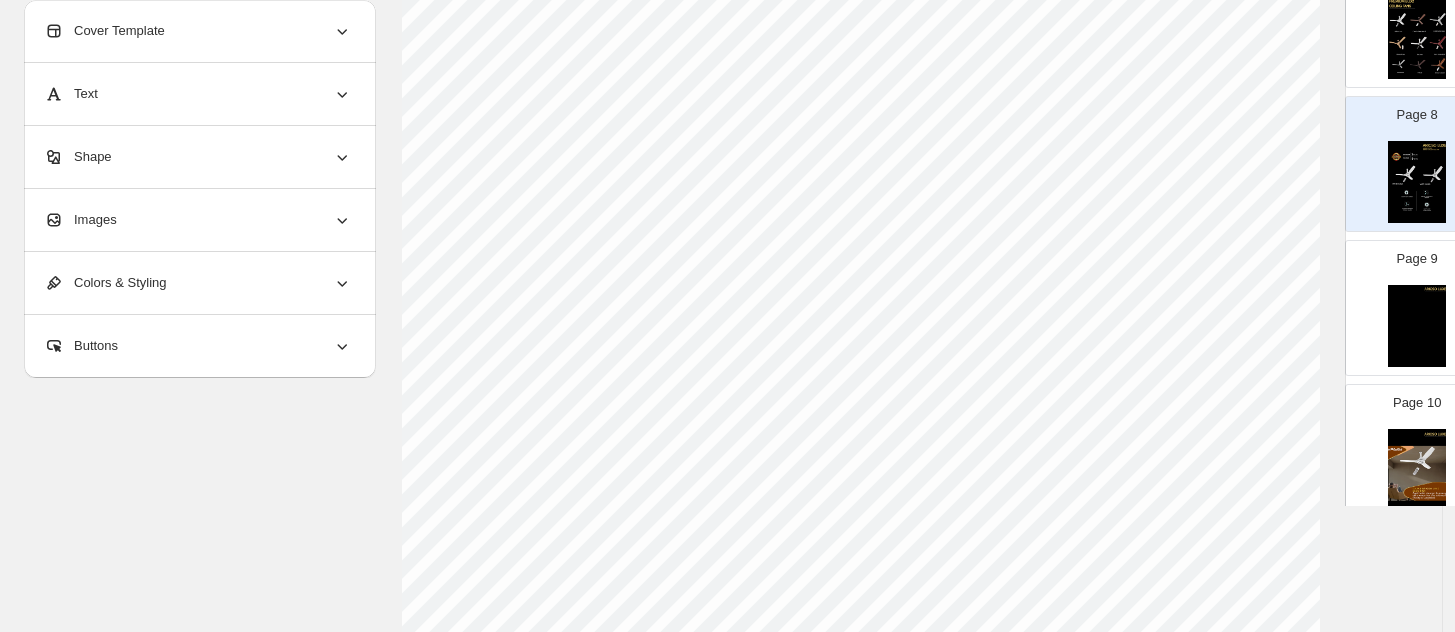 scroll, scrollTop: 625, scrollLeft: 0, axis: vertical 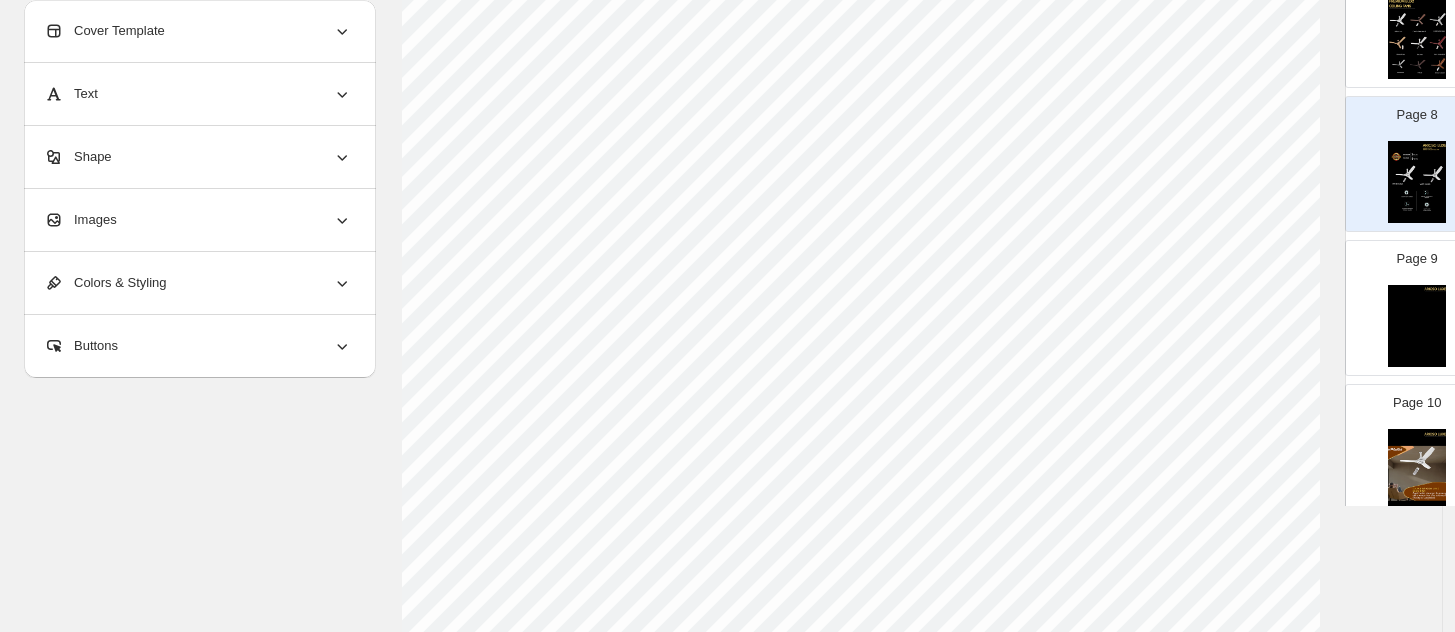 click on "Images" at bounding box center (198, 220) 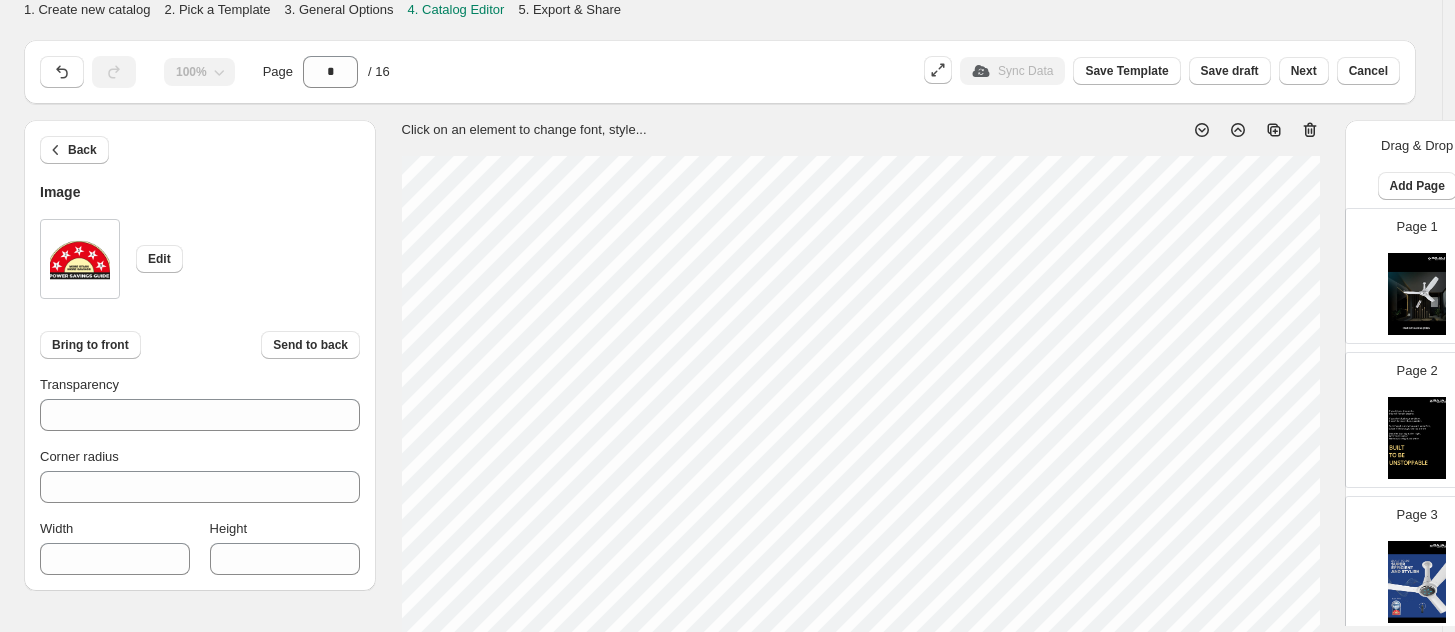 scroll, scrollTop: 125, scrollLeft: 0, axis: vertical 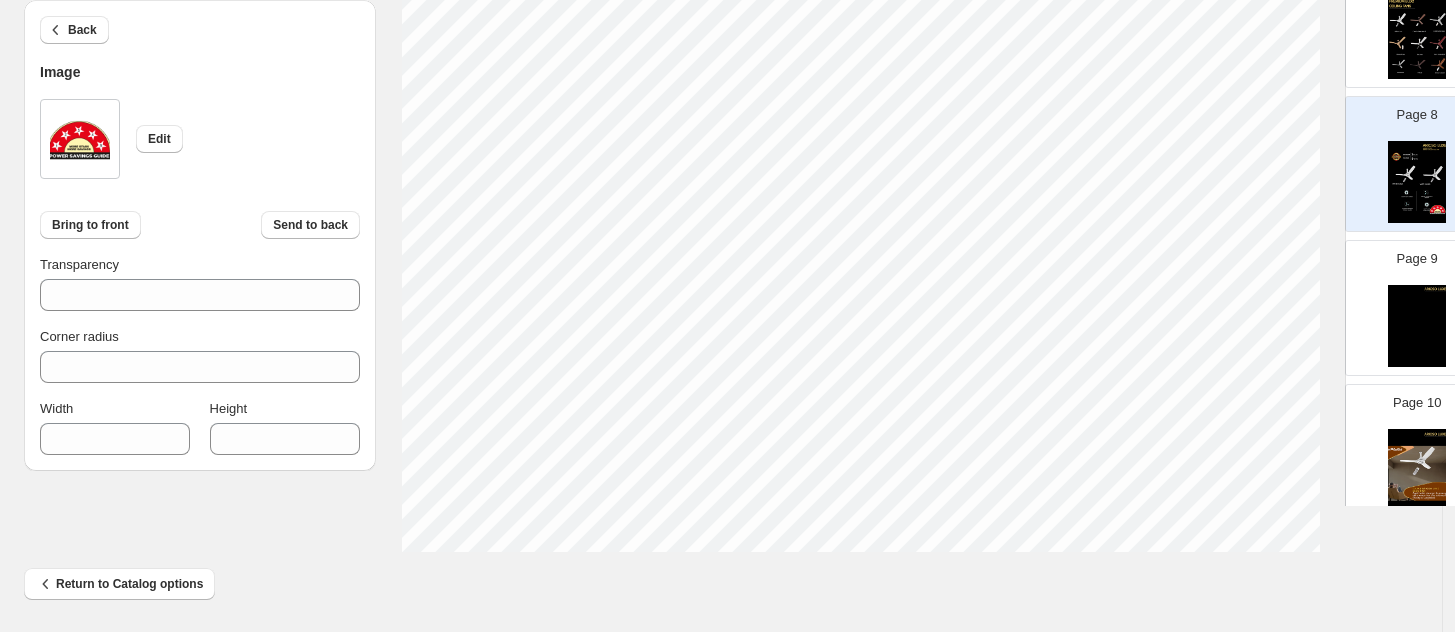 type on "***" 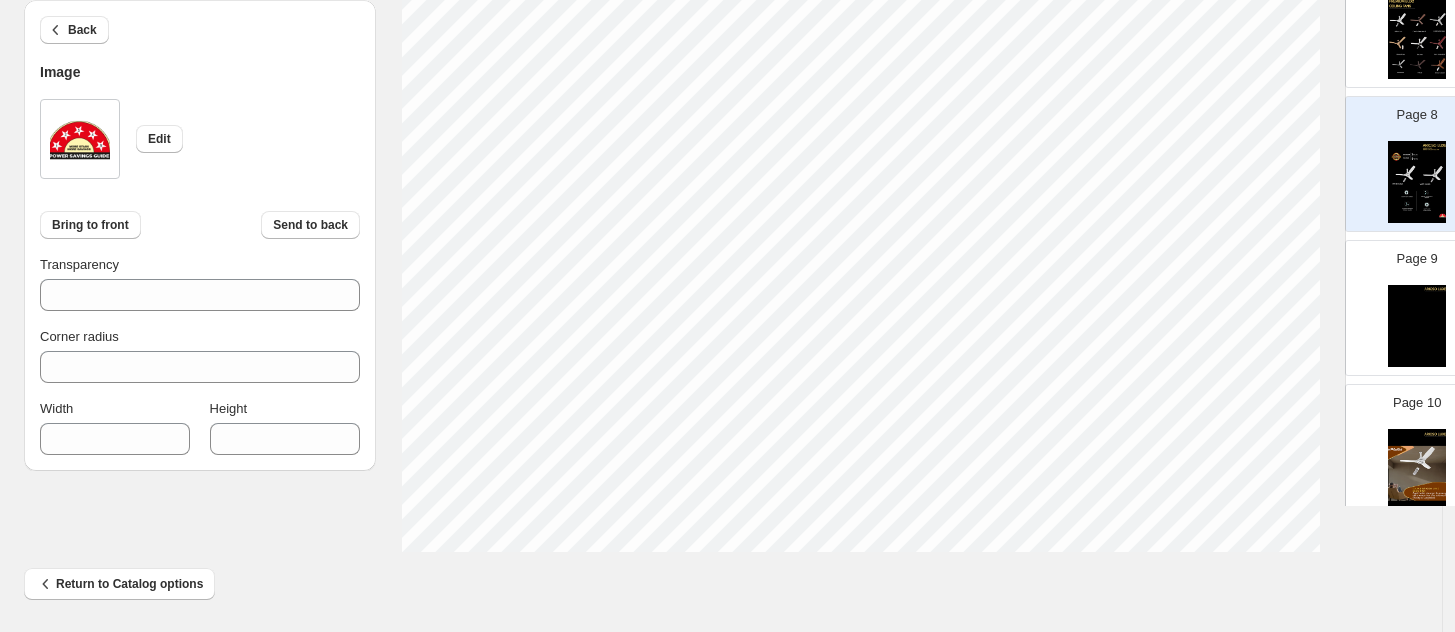 type on "***" 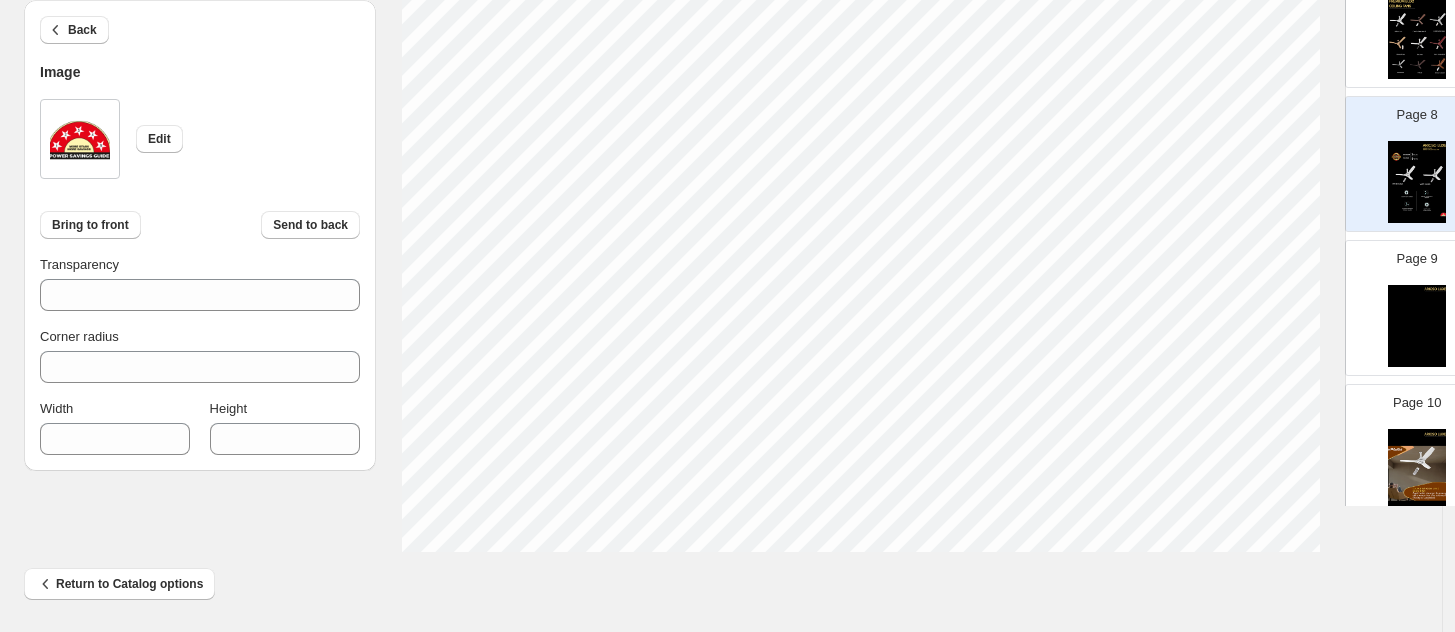 type on "**" 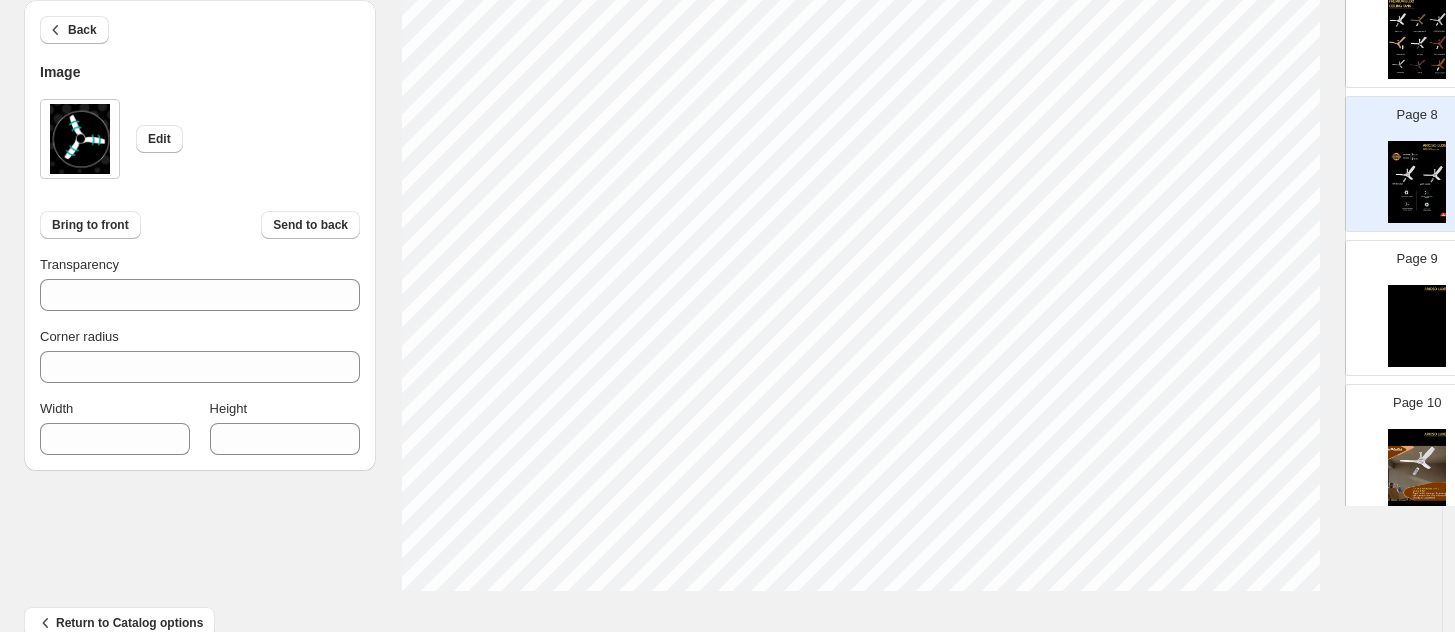 scroll, scrollTop: 755, scrollLeft: 0, axis: vertical 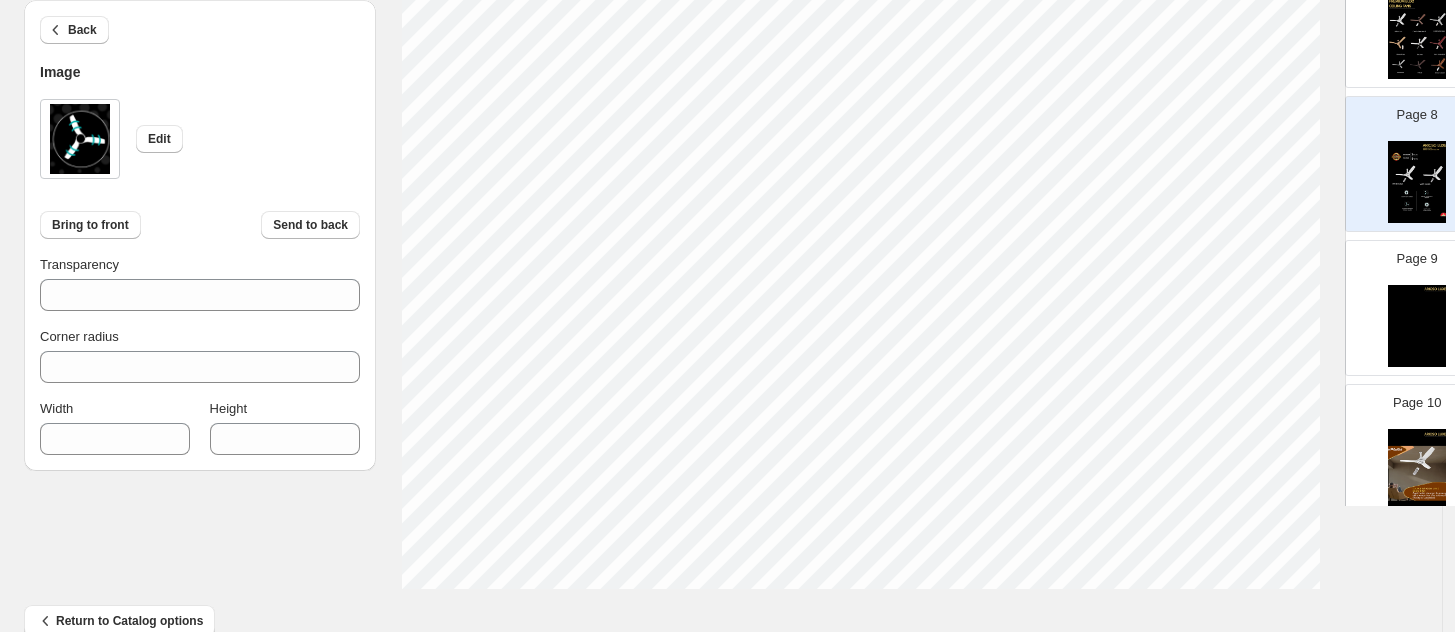type on "***" 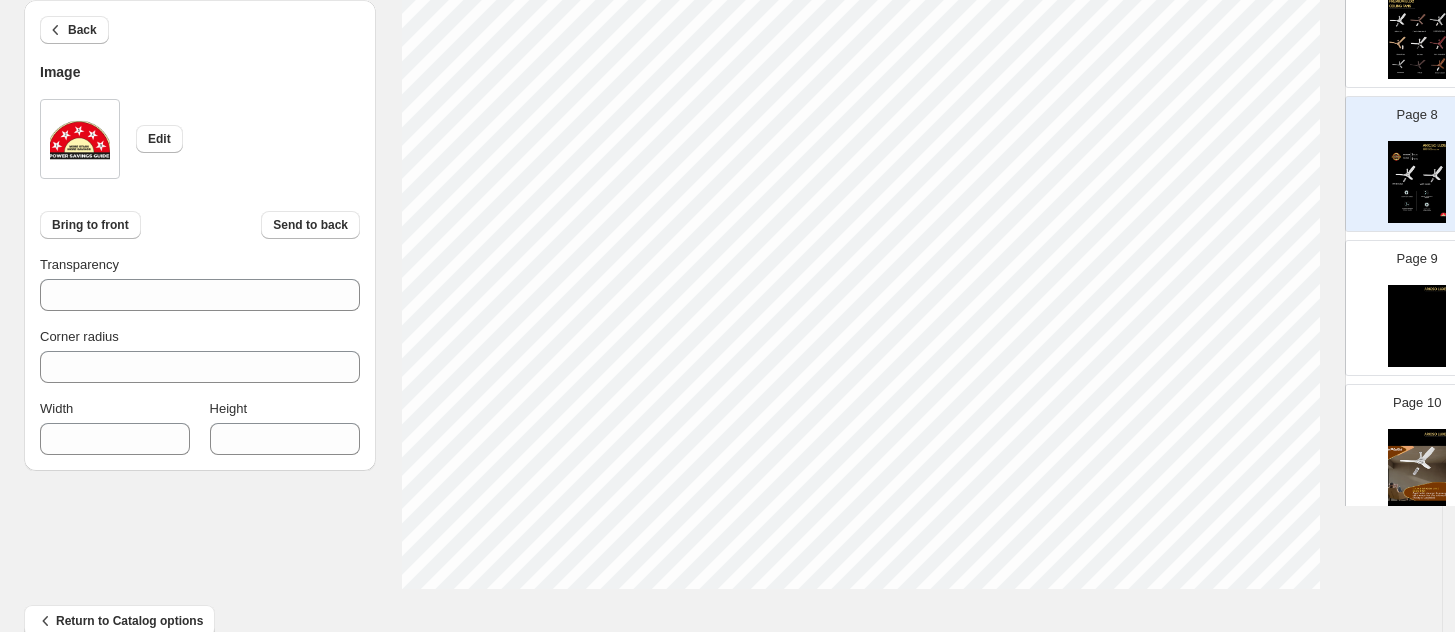 type on "***" 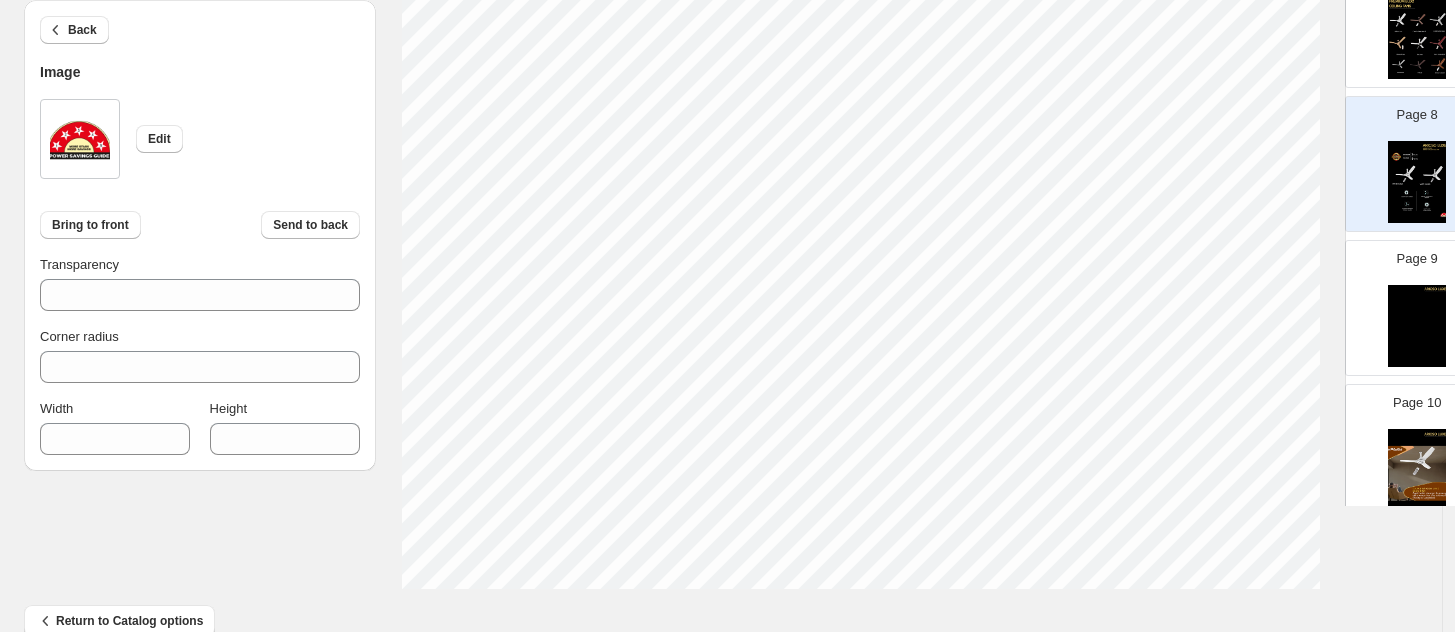 click on "Return to Catalog options" at bounding box center [713, 613] 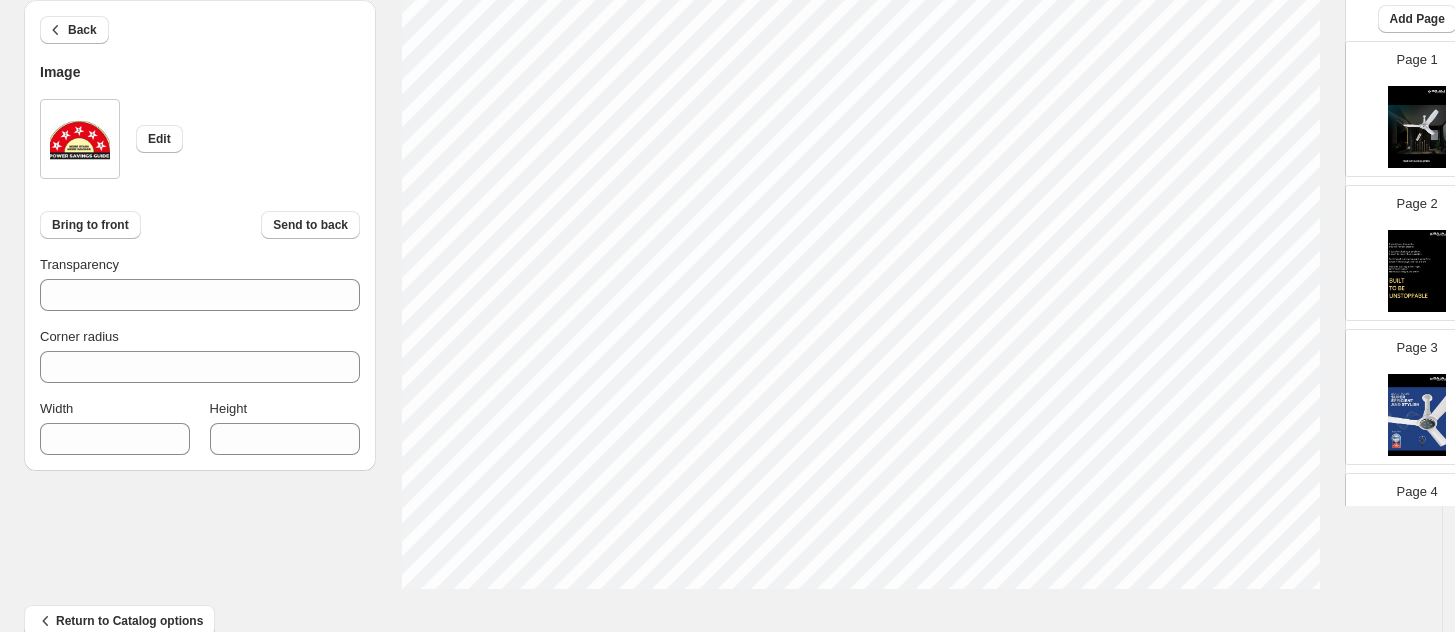scroll, scrollTop: 0, scrollLeft: 0, axis: both 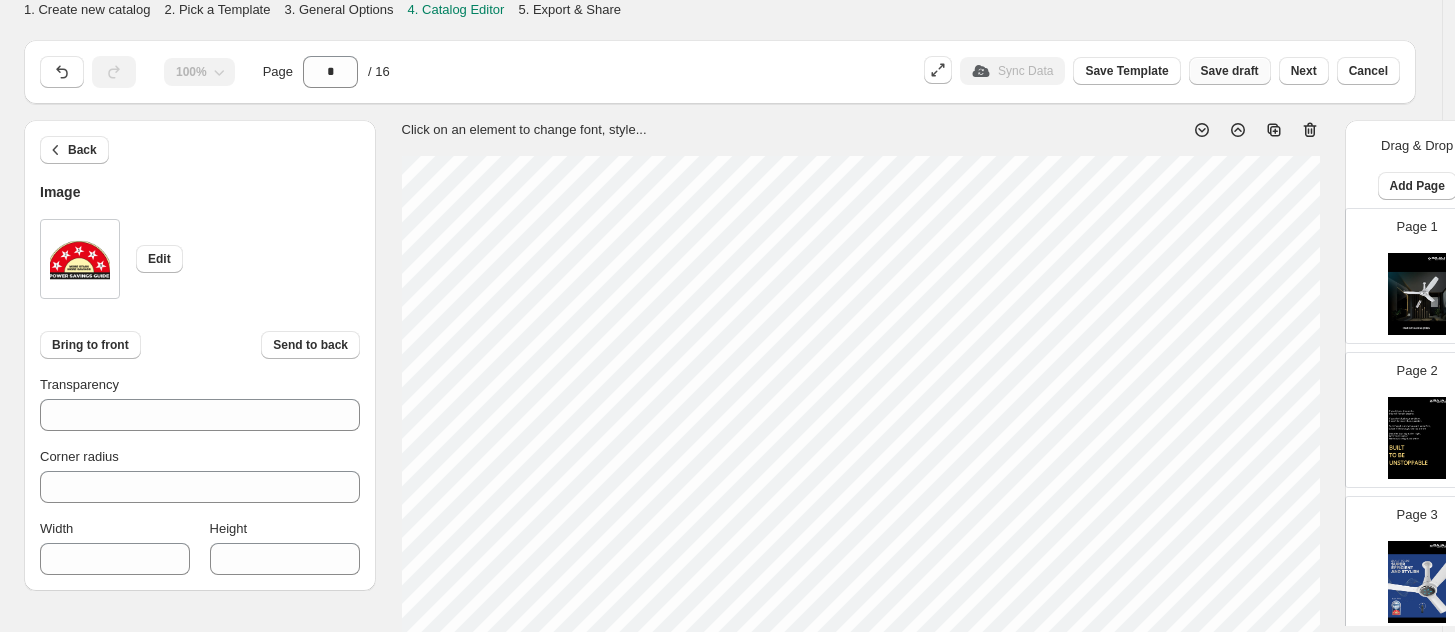 click on "Save draft" at bounding box center (1230, 71) 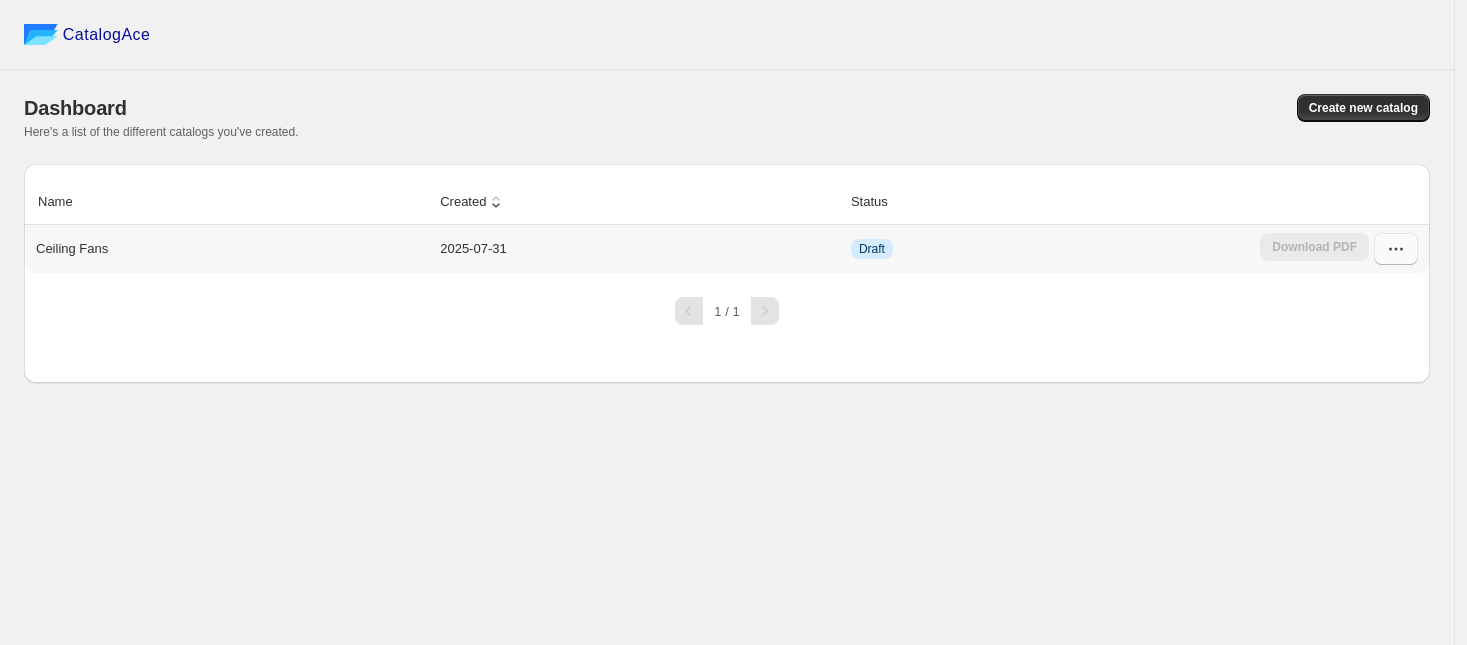 click 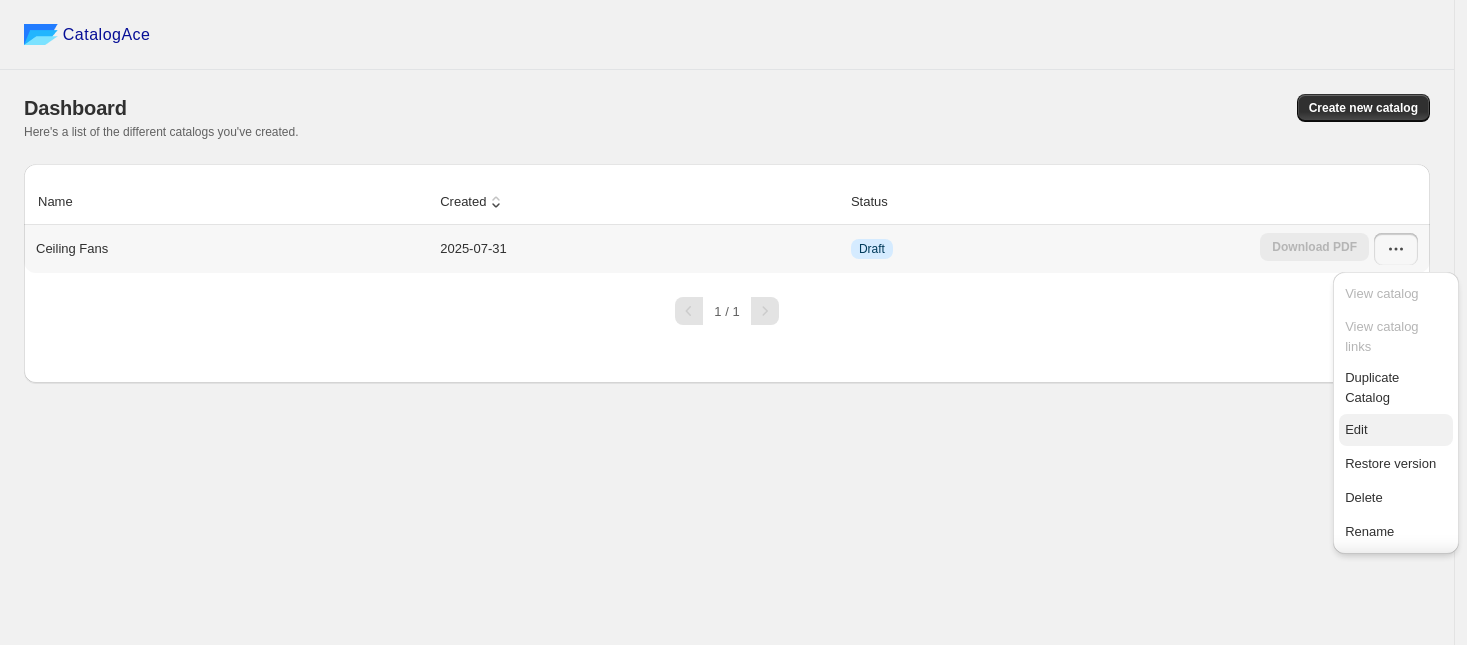 click on "Edit" at bounding box center [1356, 429] 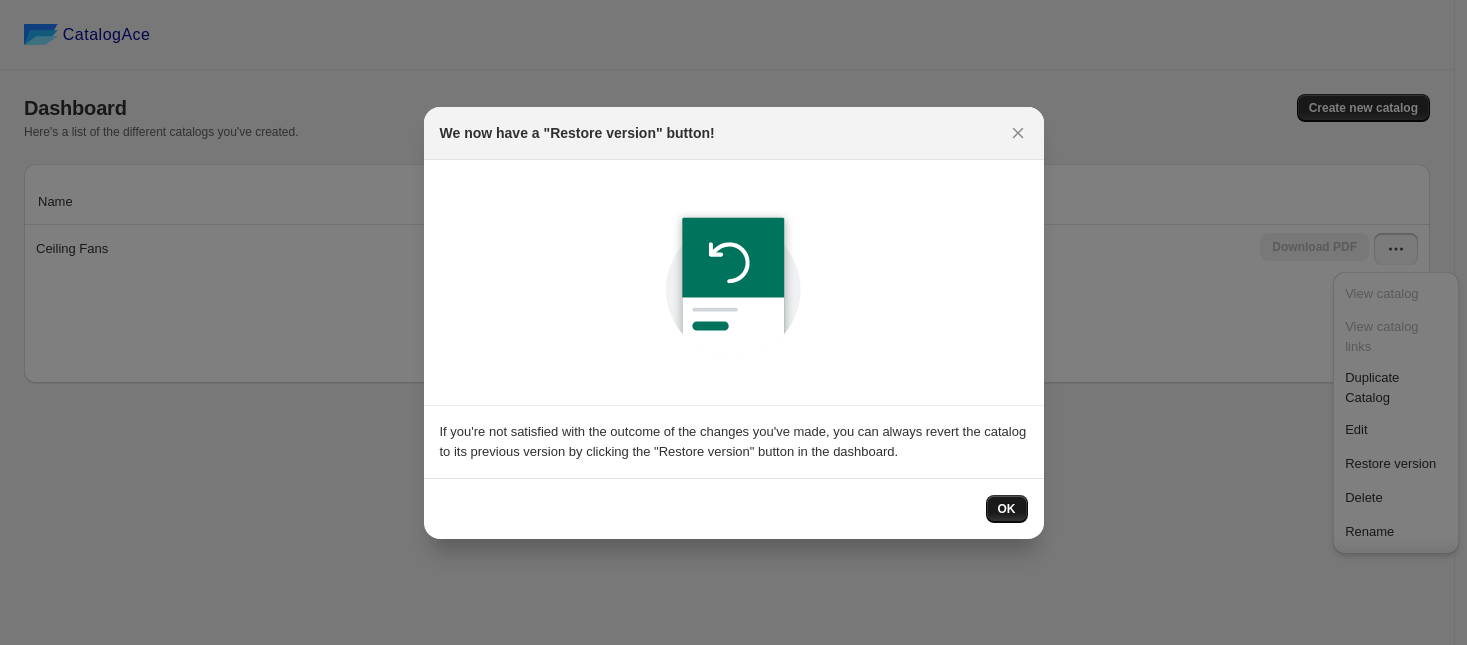 click on "OK" at bounding box center [1007, 509] 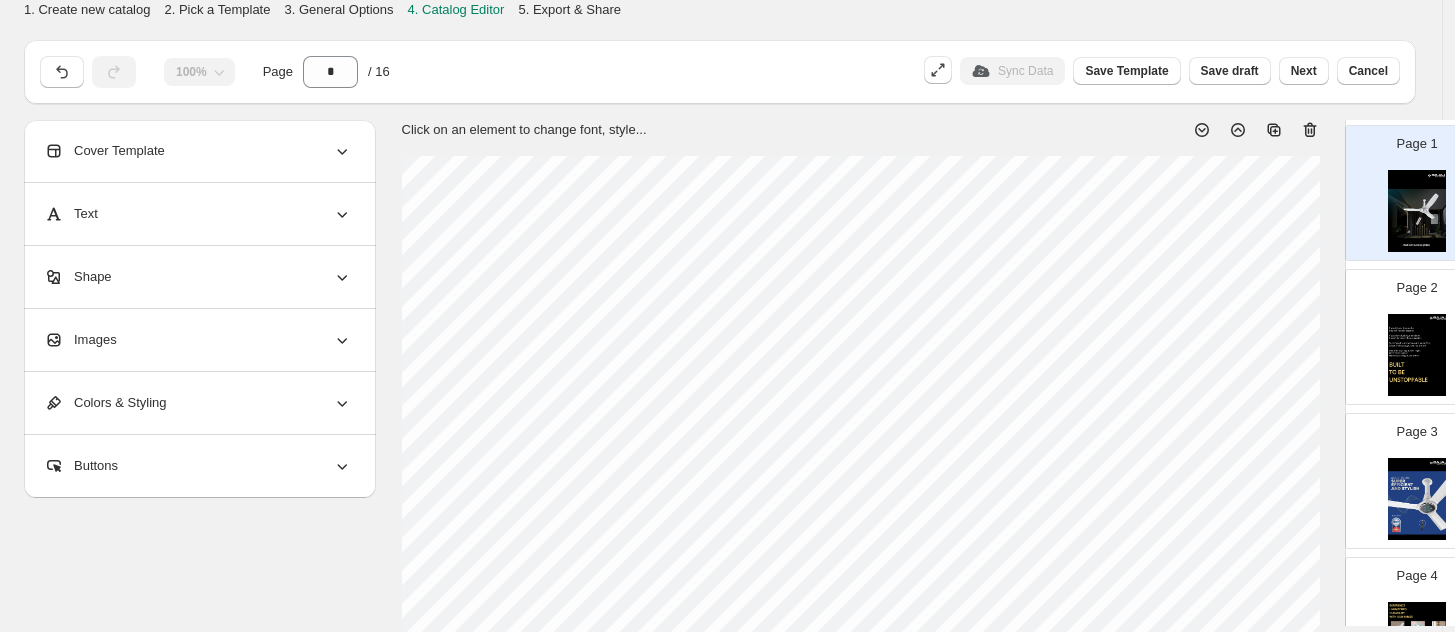 scroll, scrollTop: 625, scrollLeft: 0, axis: vertical 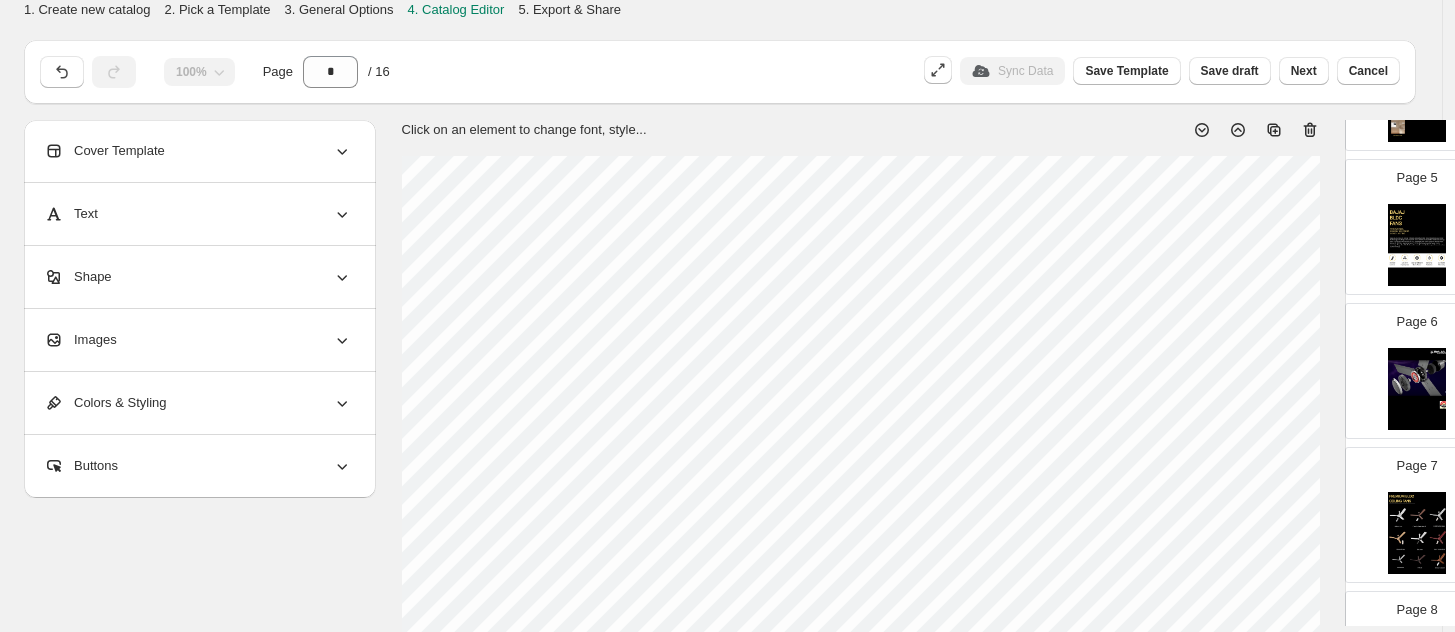 click at bounding box center (1417, 245) 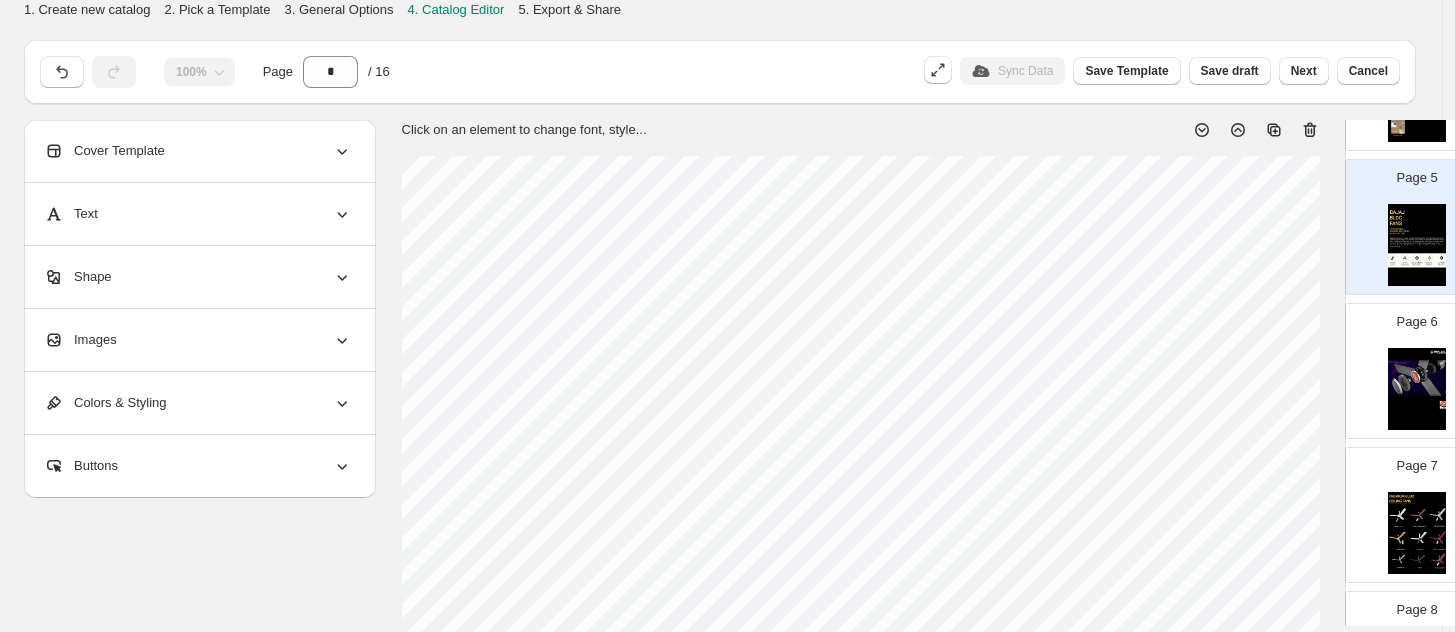click at bounding box center [1417, 533] 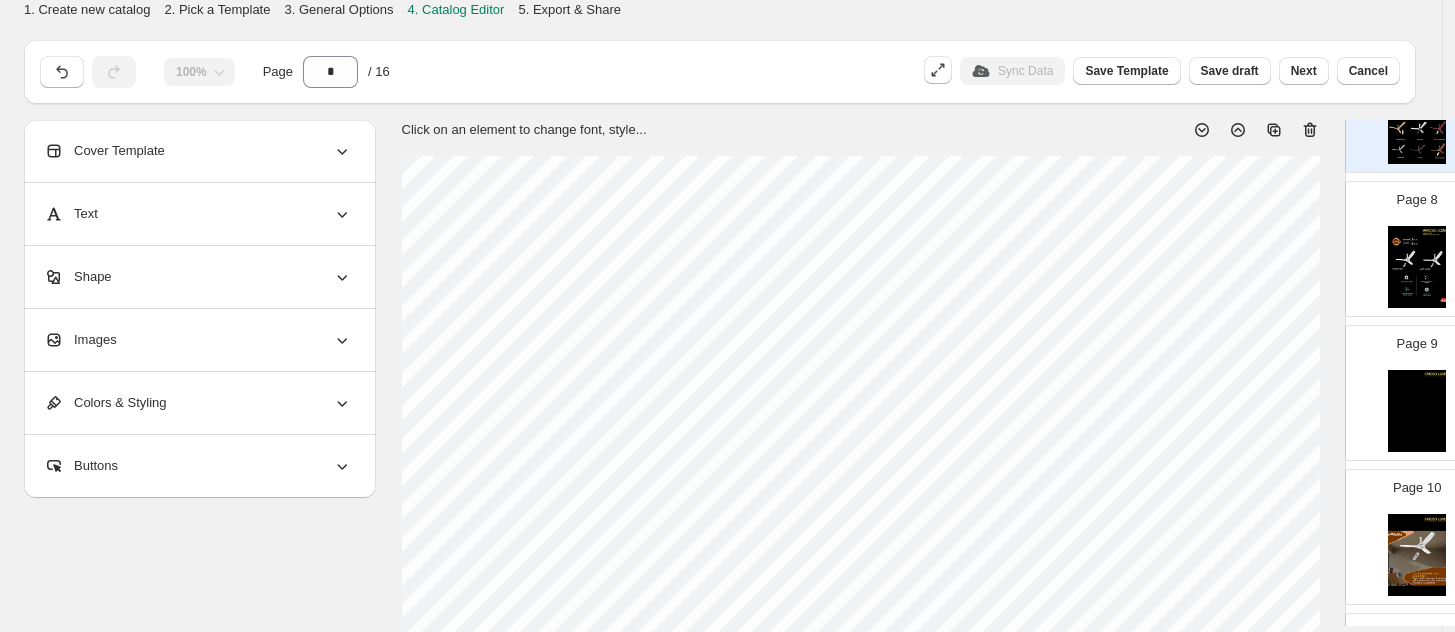 scroll, scrollTop: 1125, scrollLeft: 0, axis: vertical 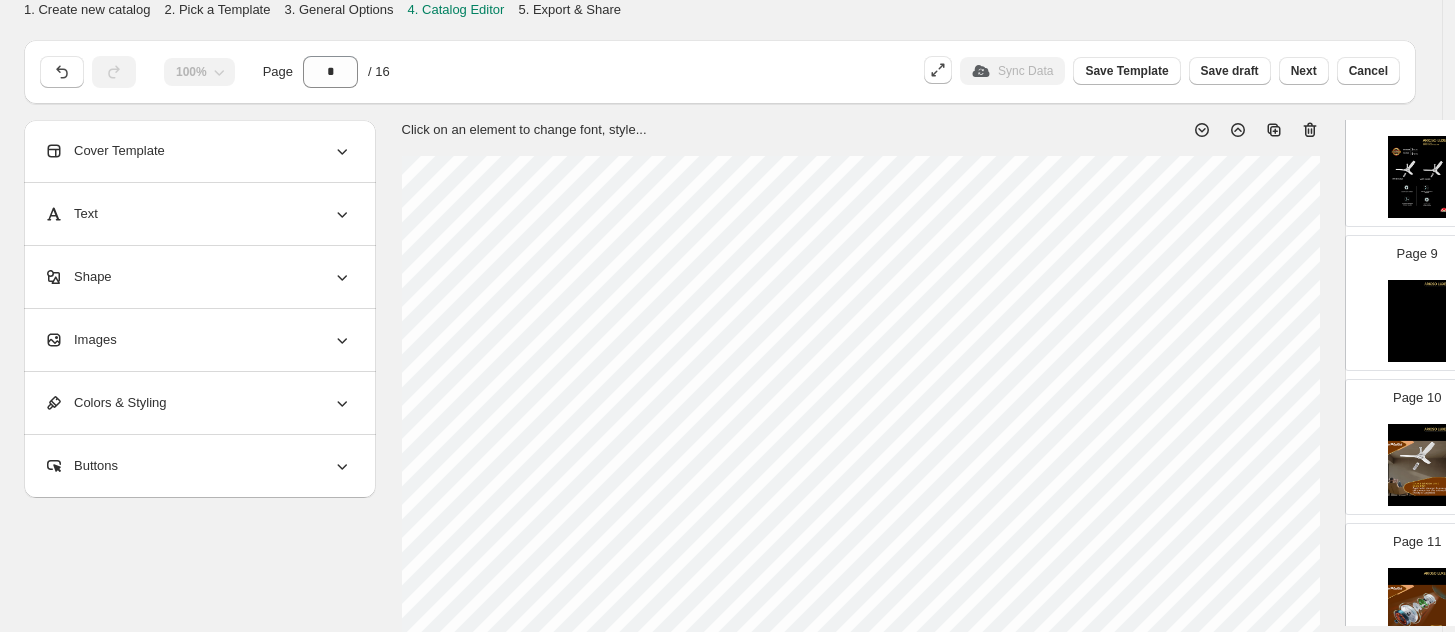 click at bounding box center [1417, 177] 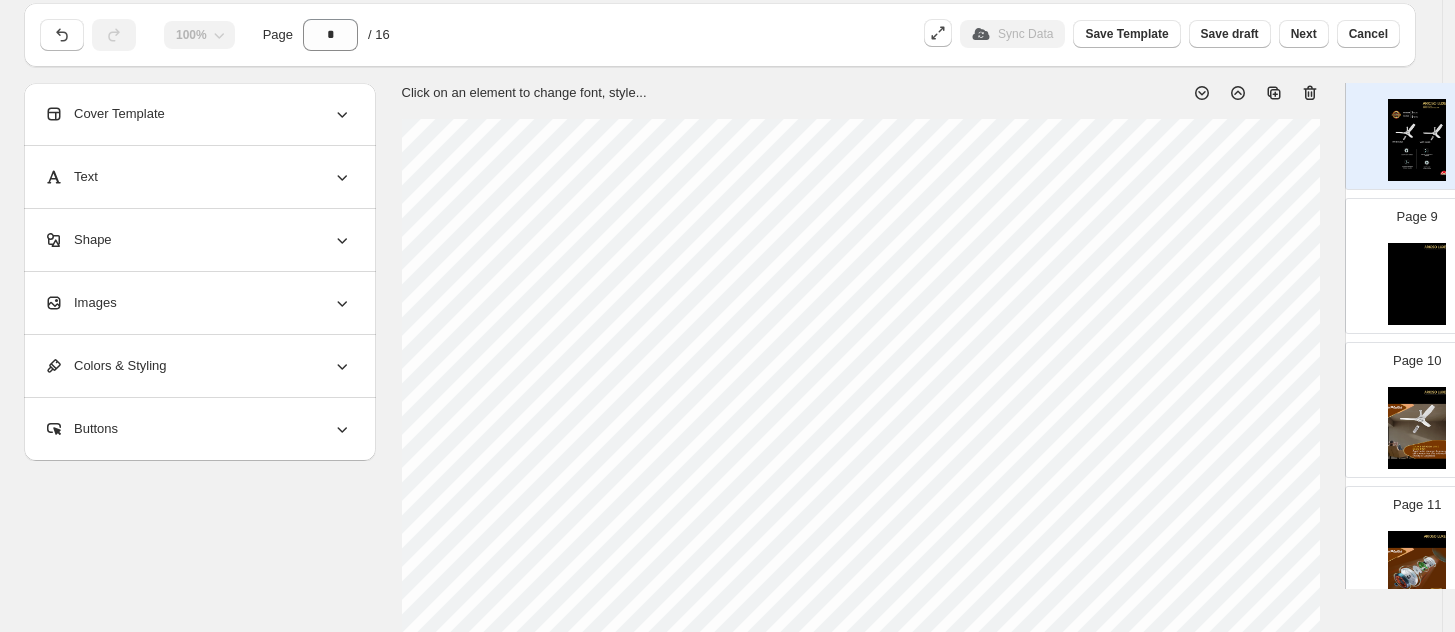 scroll, scrollTop: 0, scrollLeft: 0, axis: both 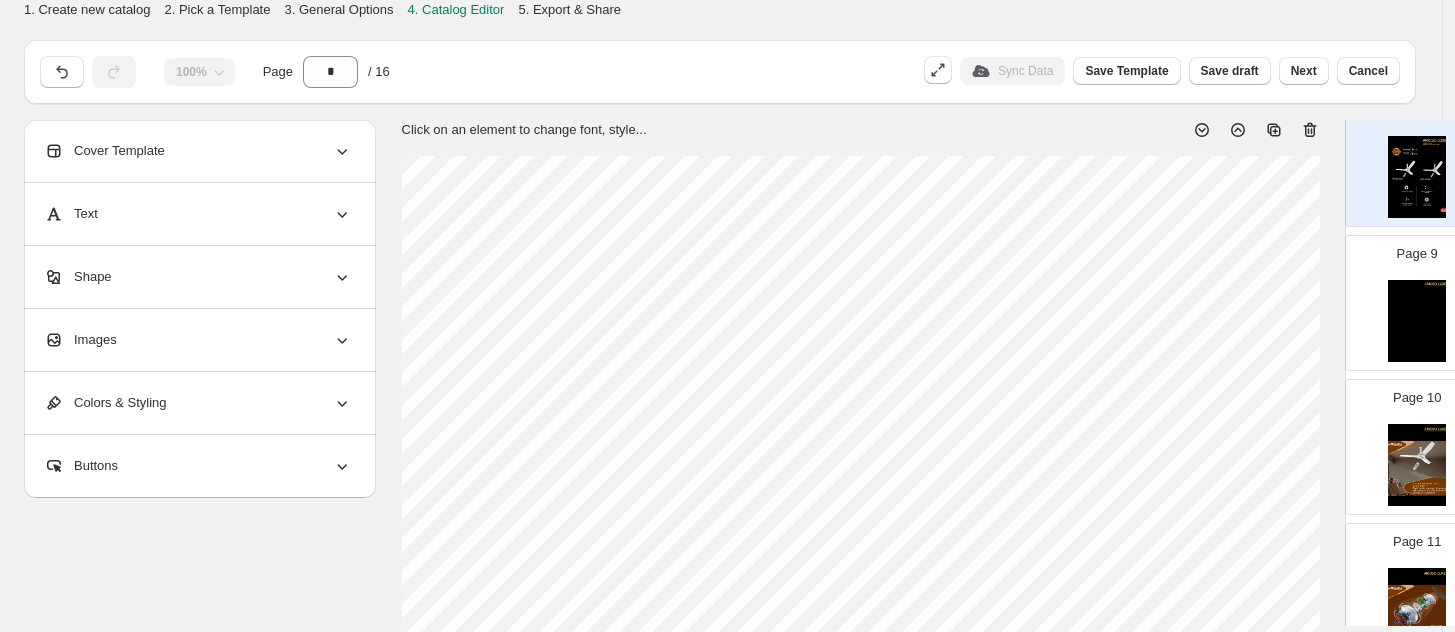 click 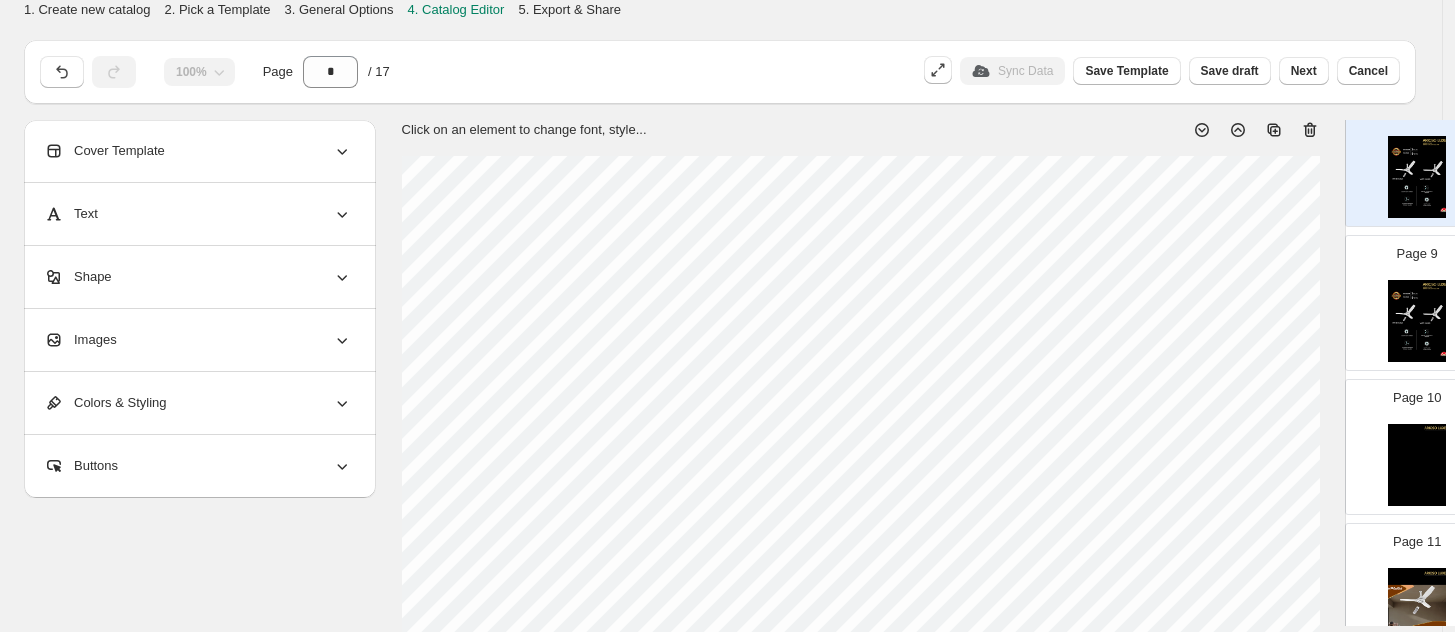 click at bounding box center (1417, 177) 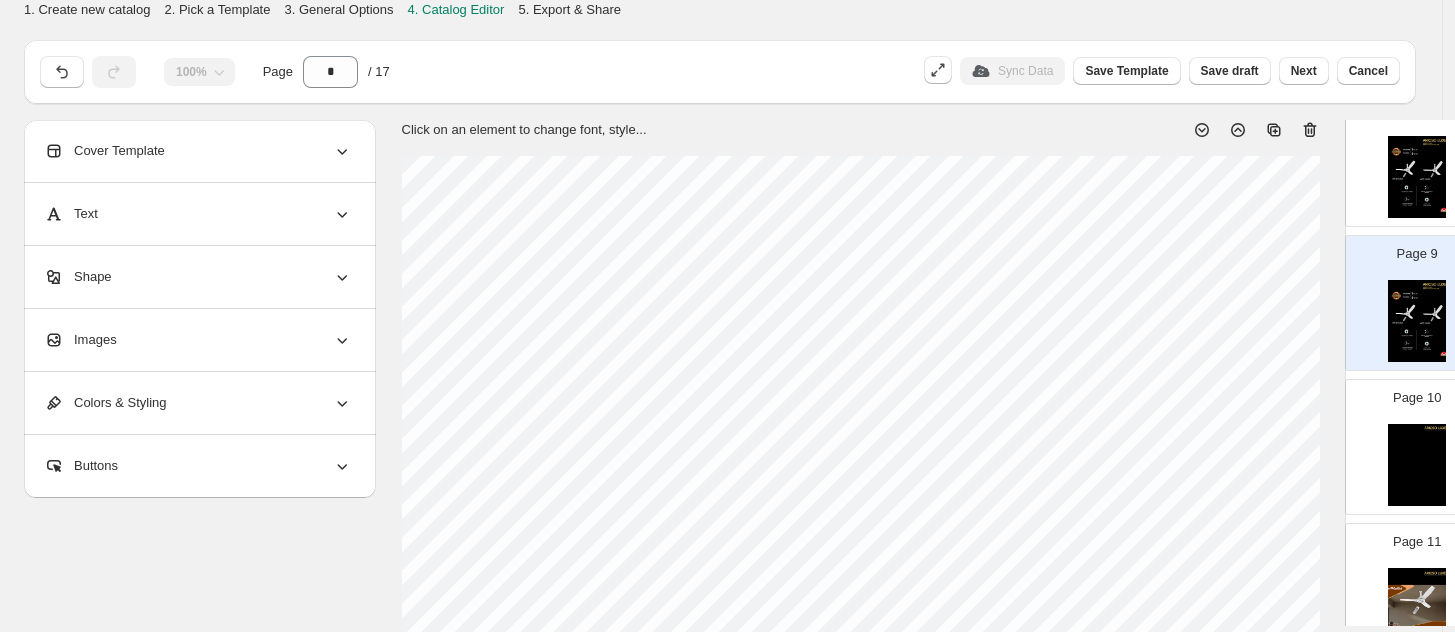 select on "********" 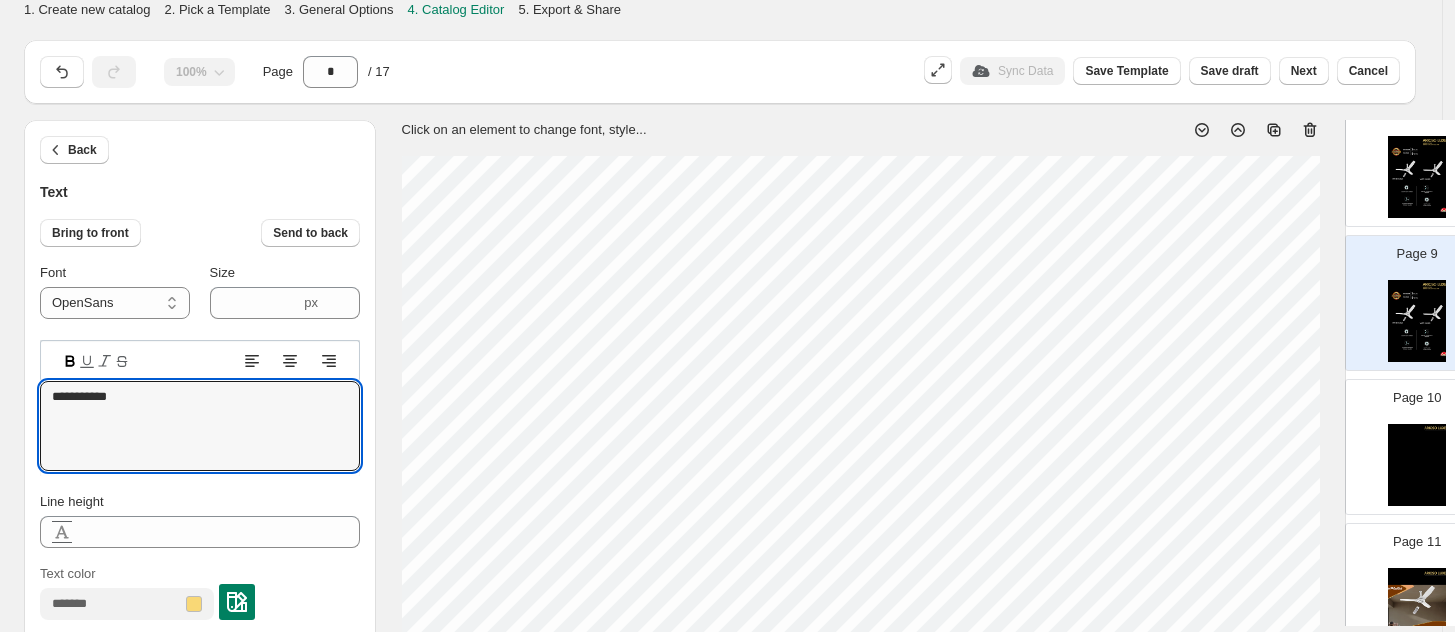 drag, startPoint x: 148, startPoint y: 394, endPoint x: 2, endPoint y: 391, distance: 146.03082 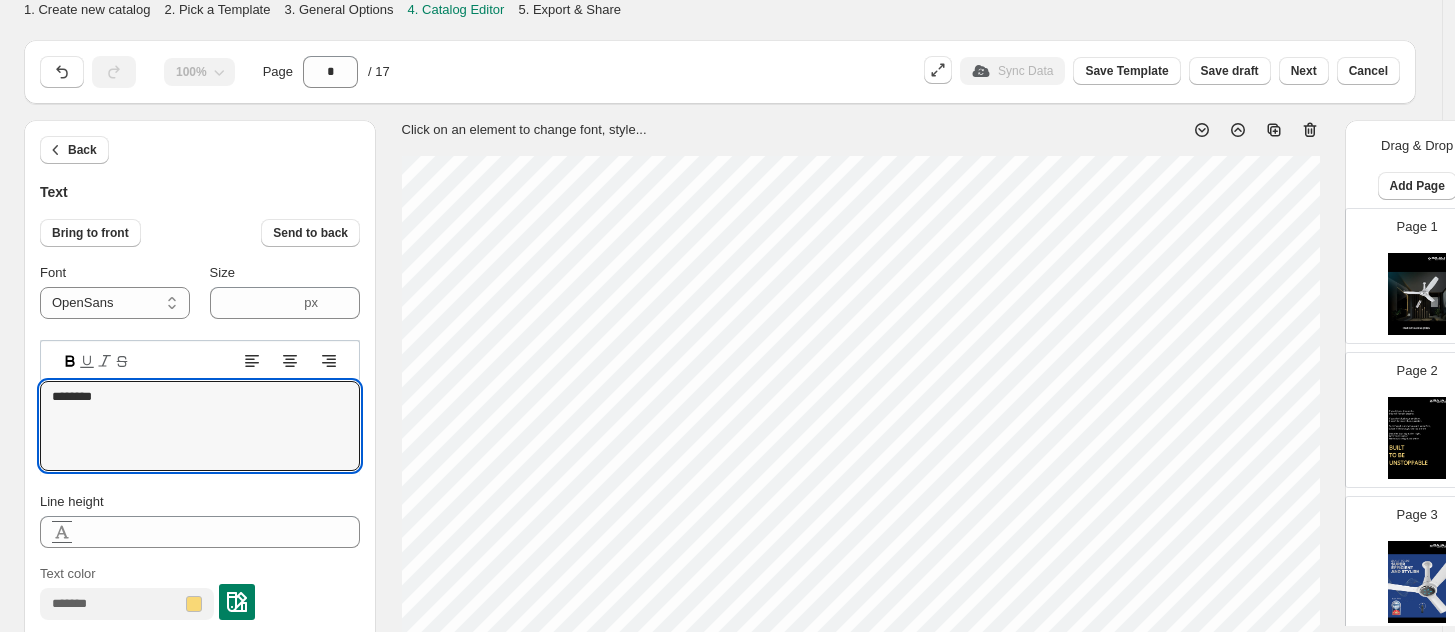 select on "********" 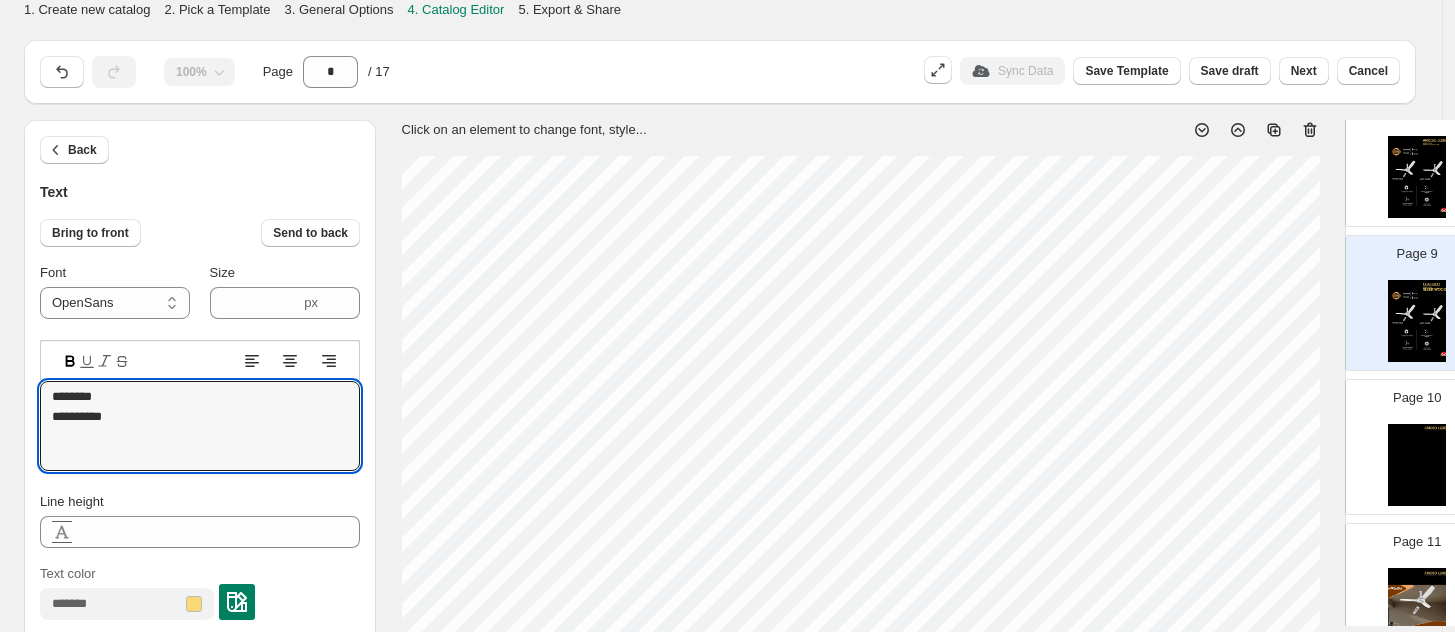 type on "**********" 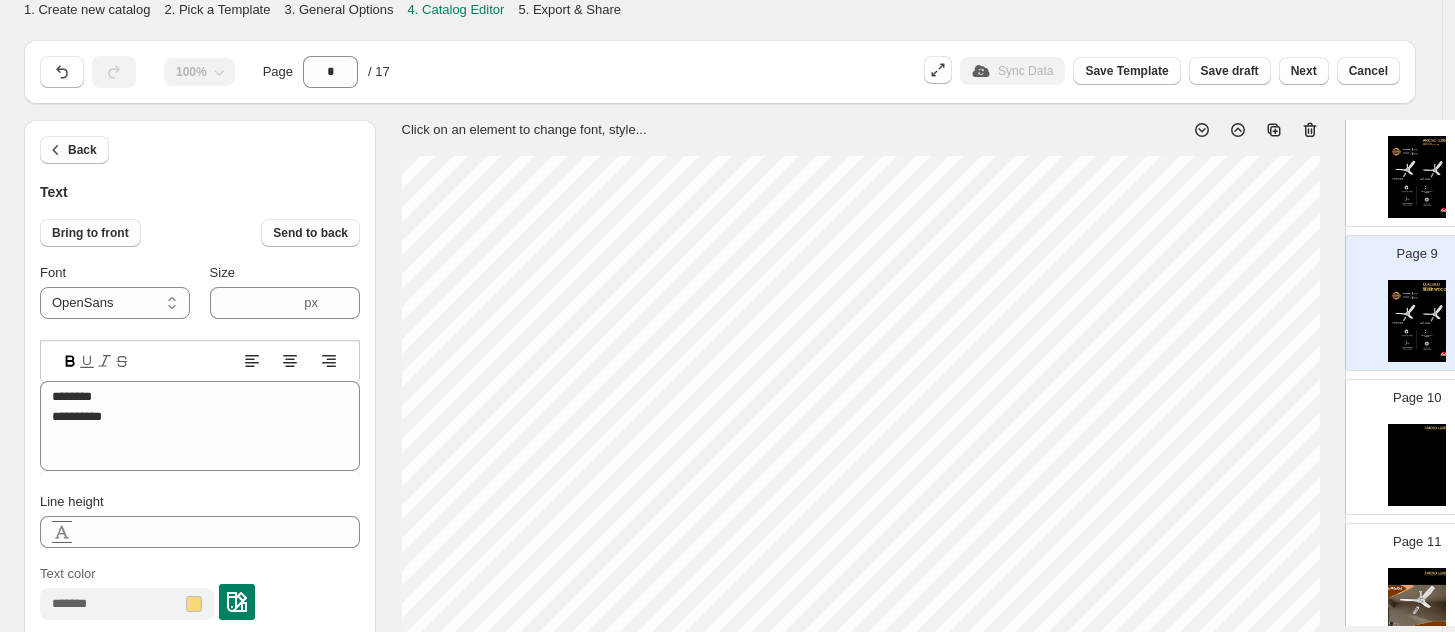 scroll, scrollTop: 20, scrollLeft: 2, axis: both 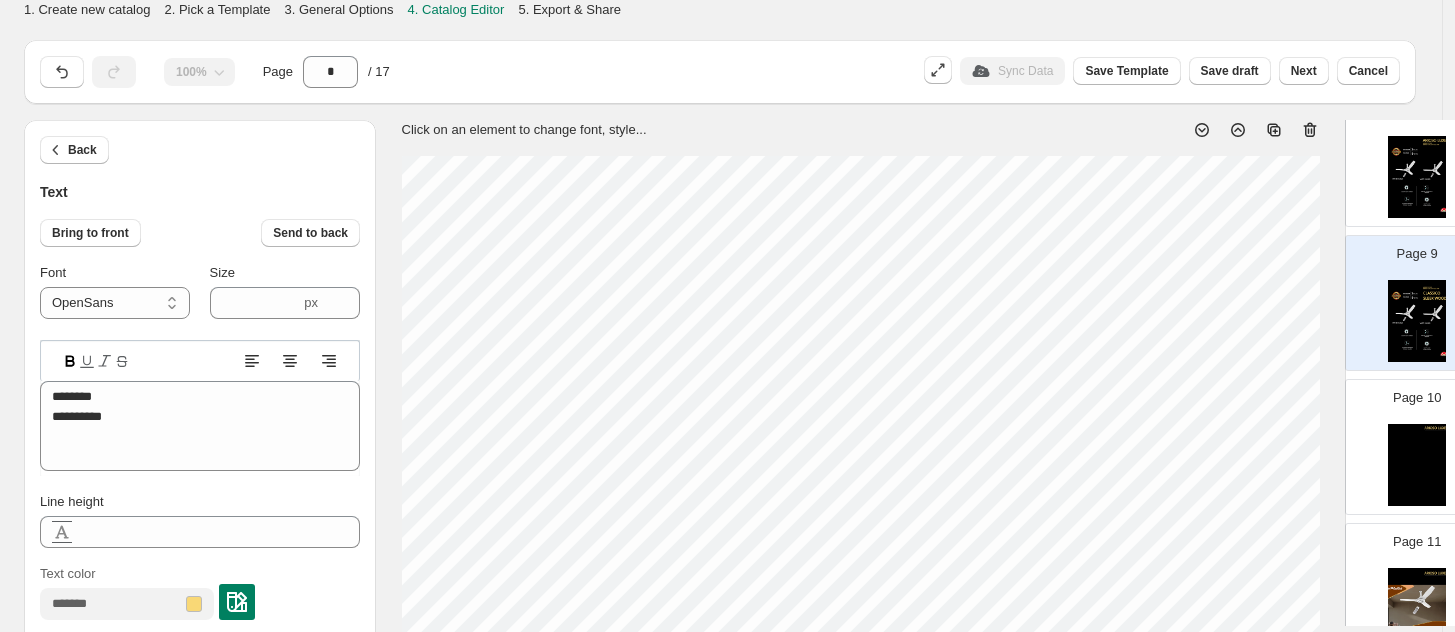 select on "******" 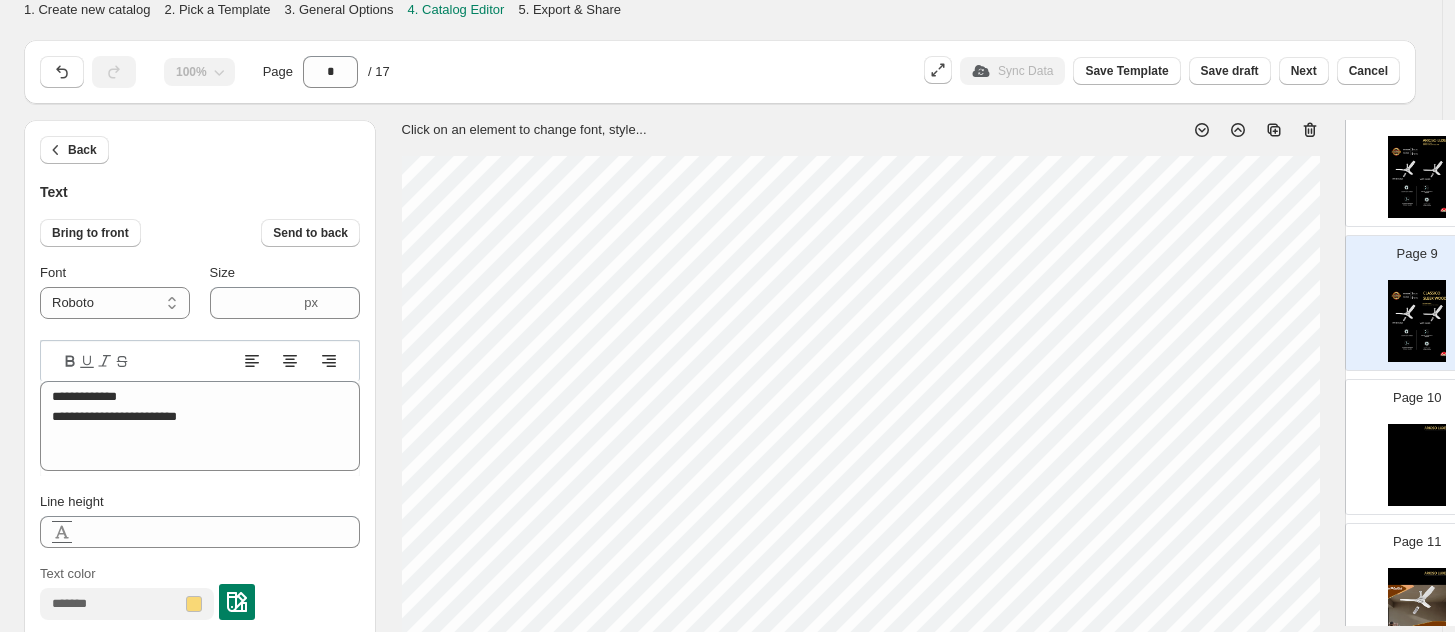 type on "****" 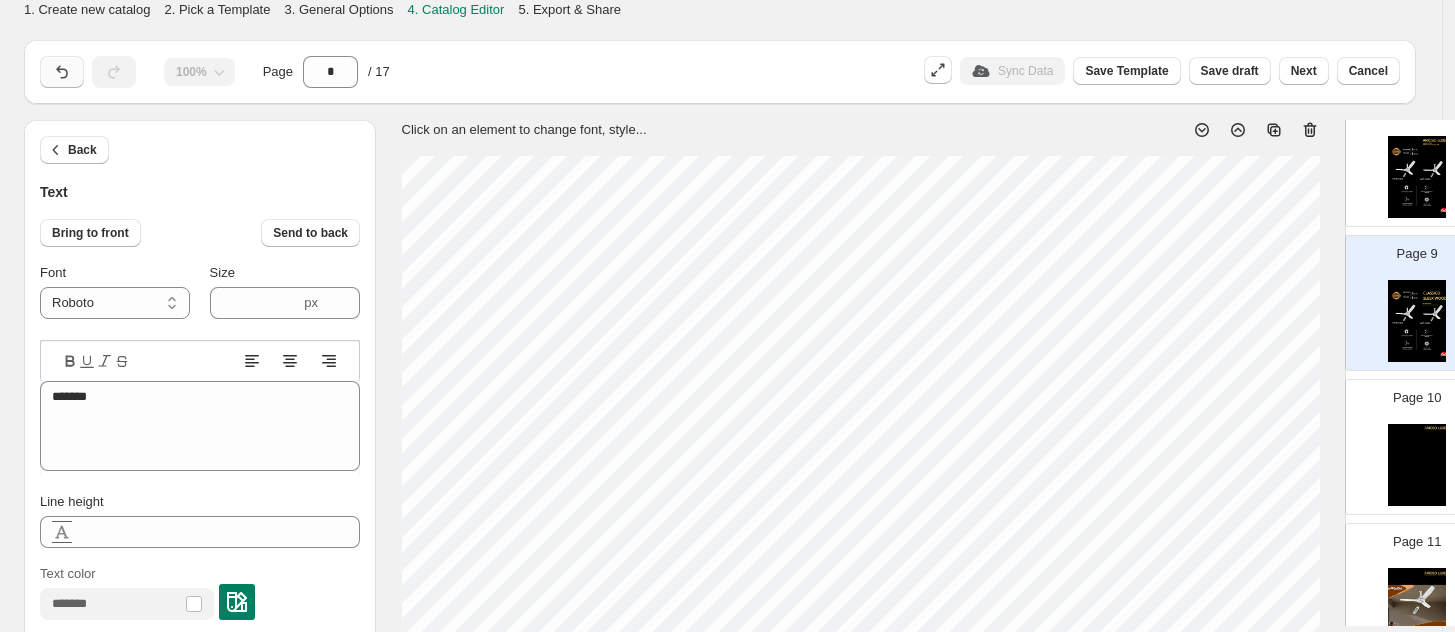 click 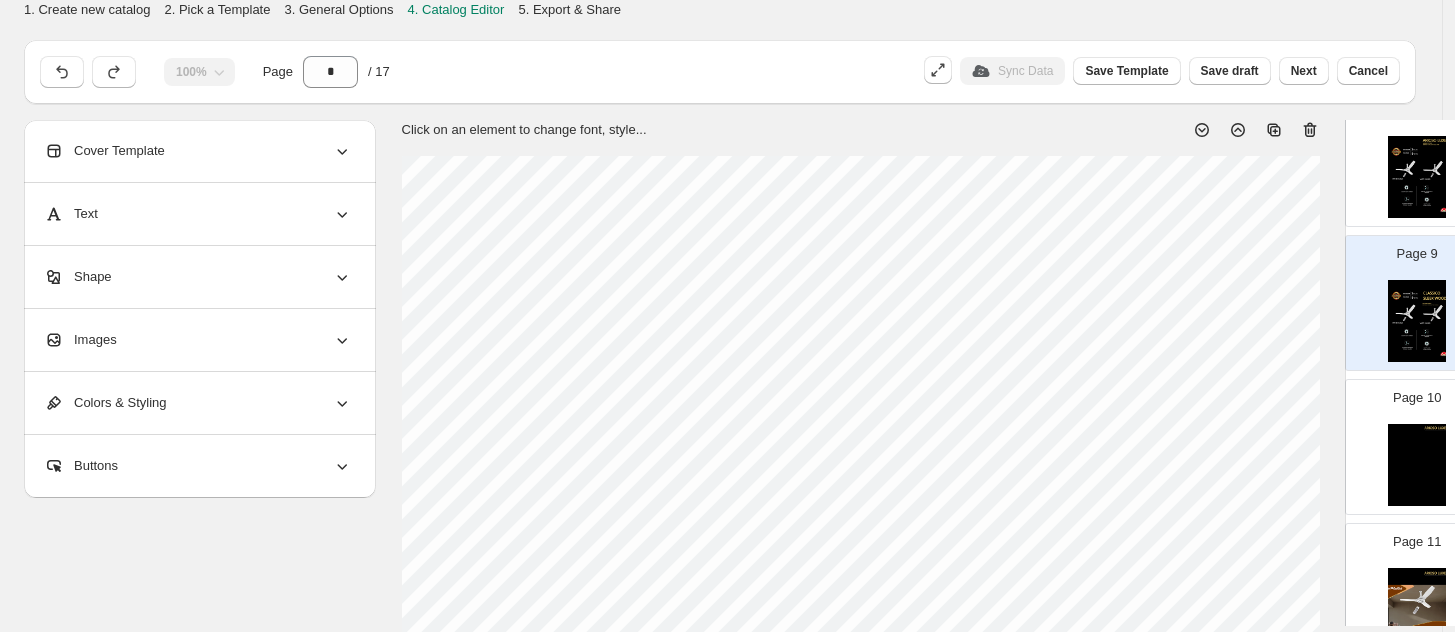 select on "******" 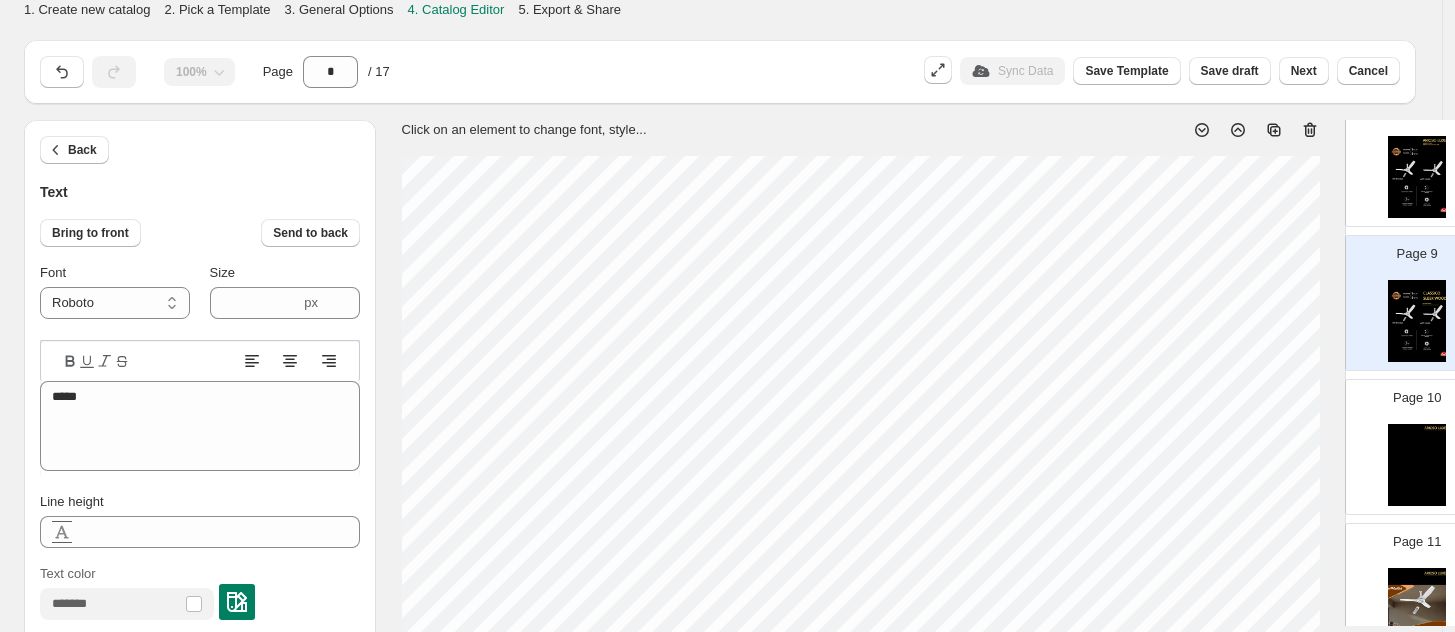 type on "*******" 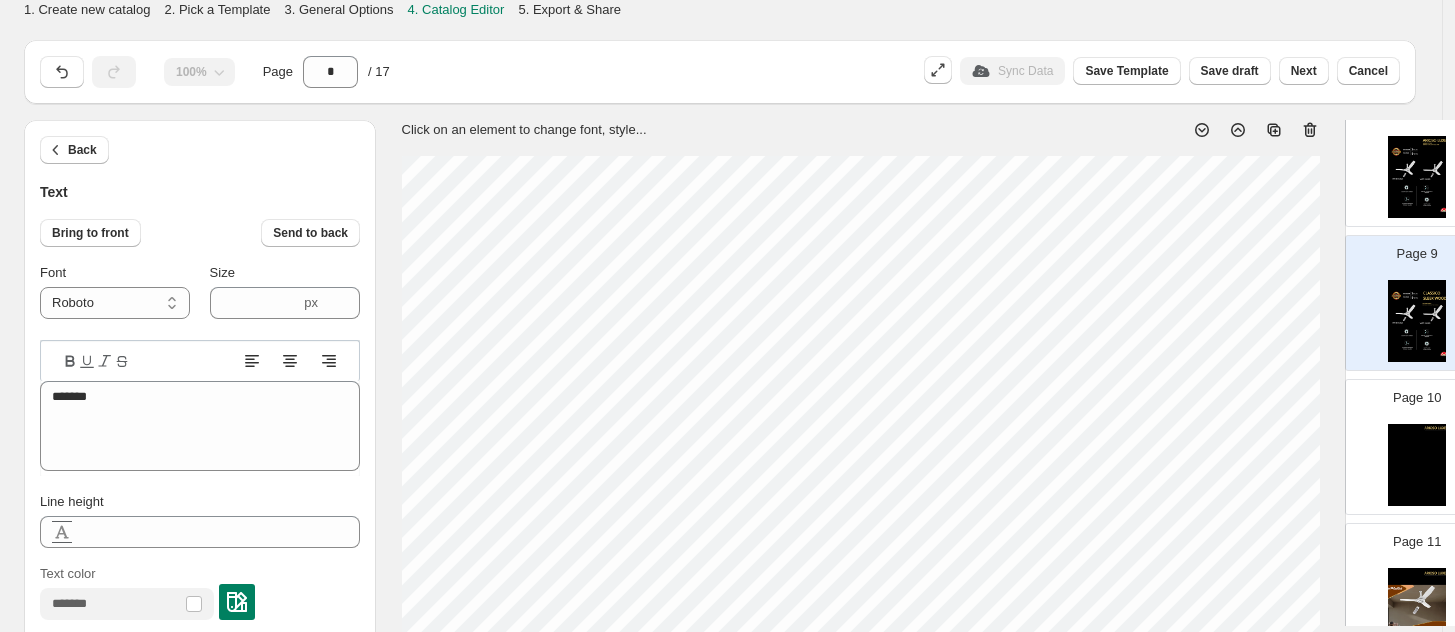 select on "********" 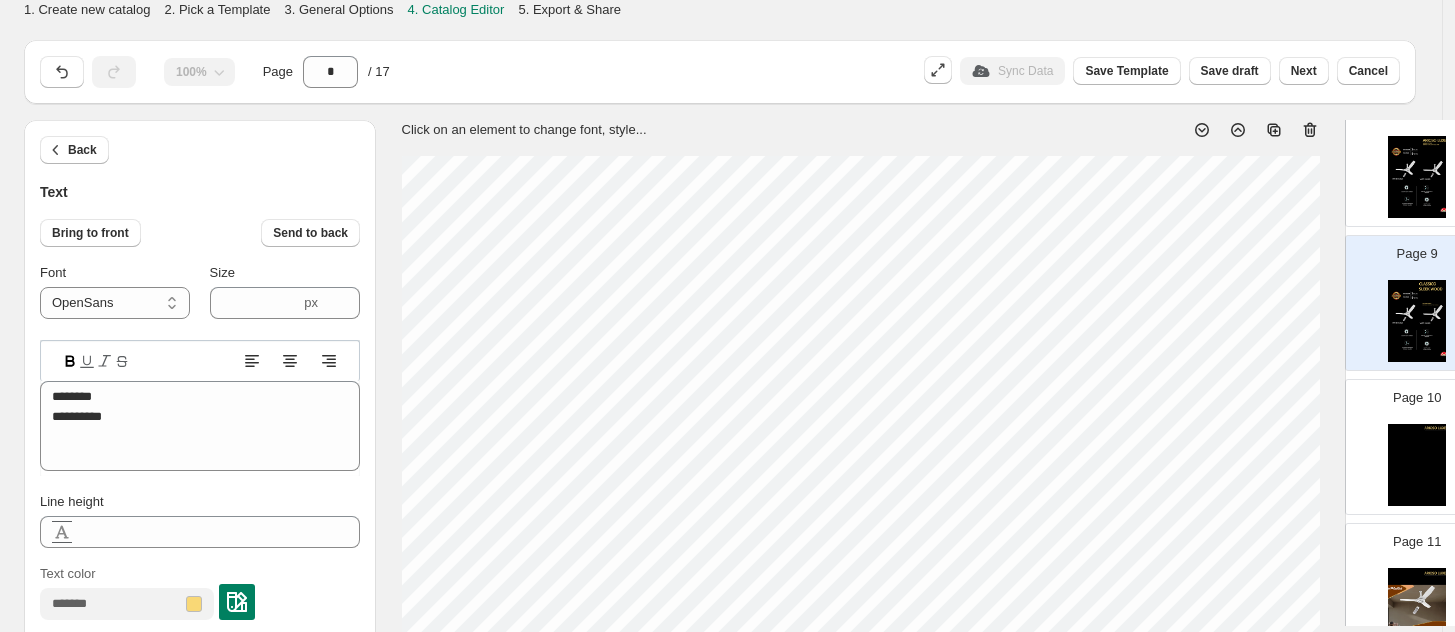 type on "****" 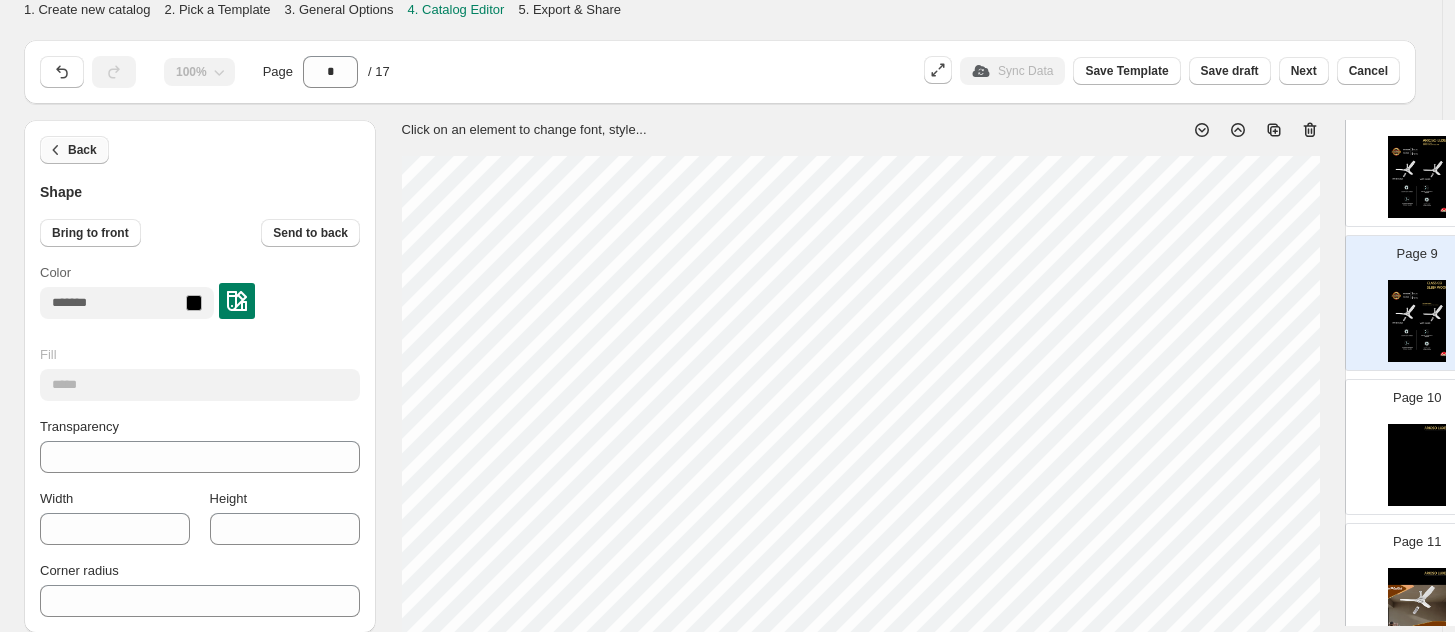 click on "Back" at bounding box center [82, 150] 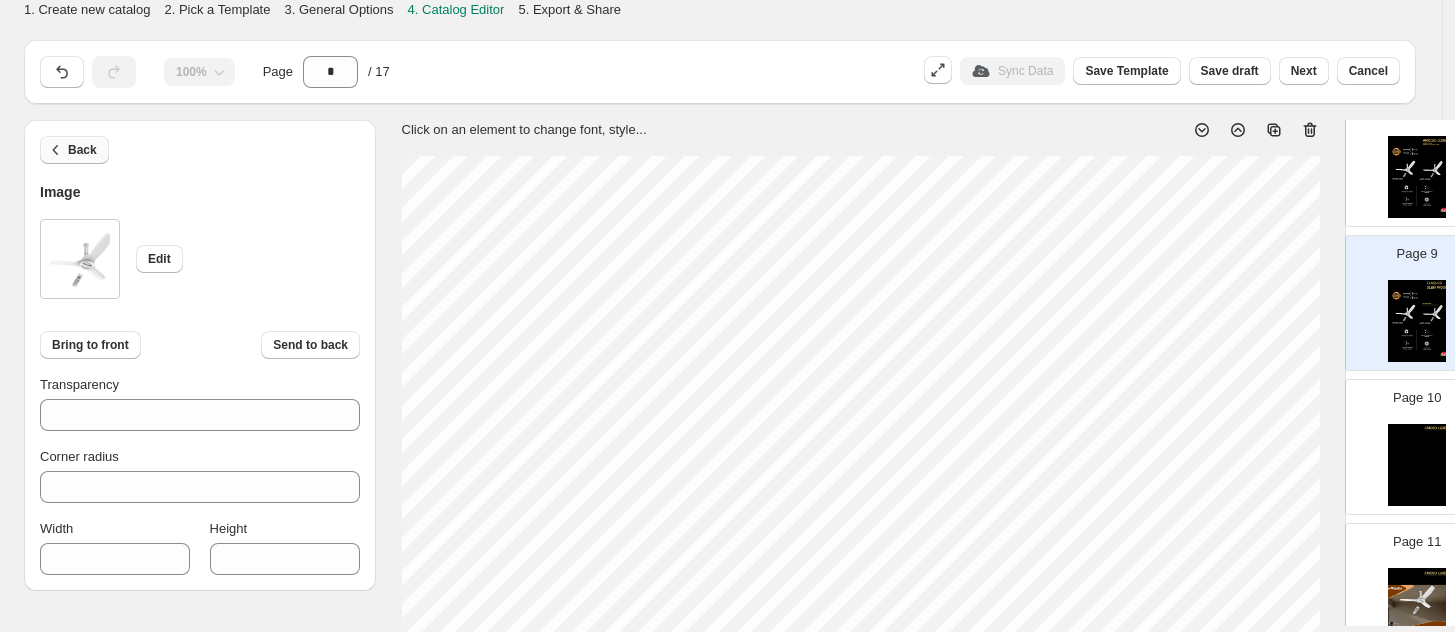click 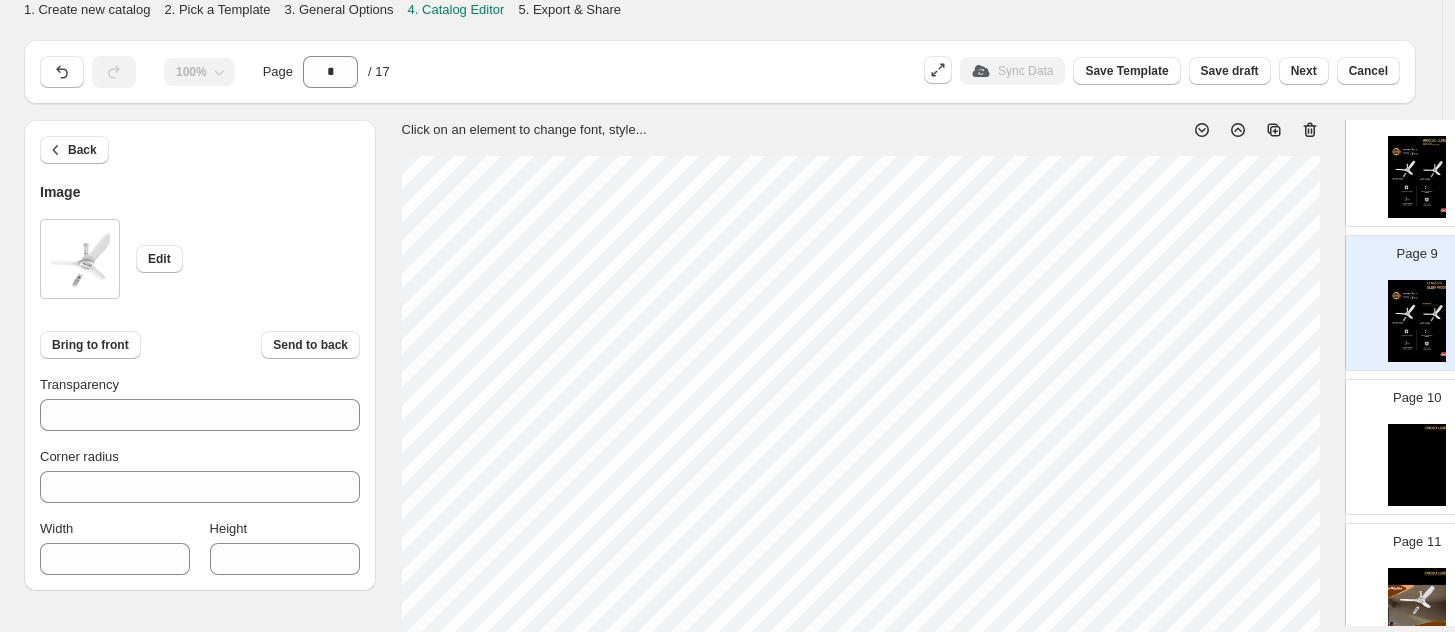 select on "********" 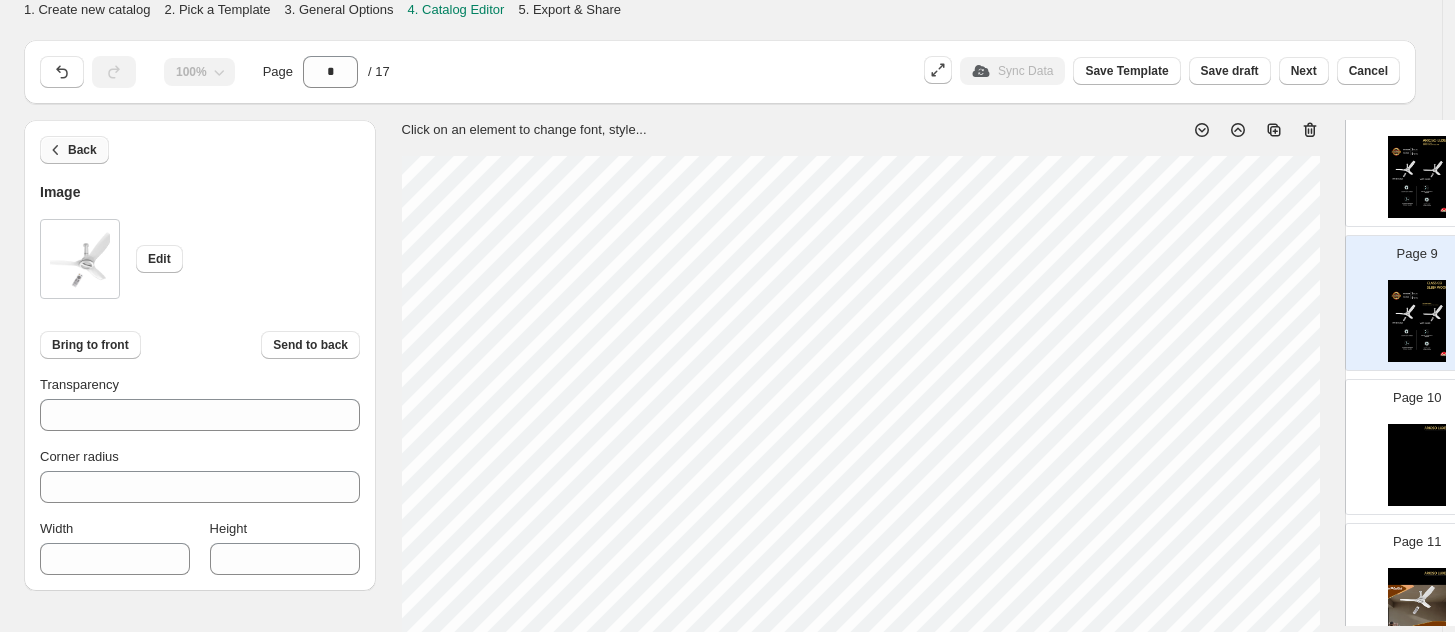 click 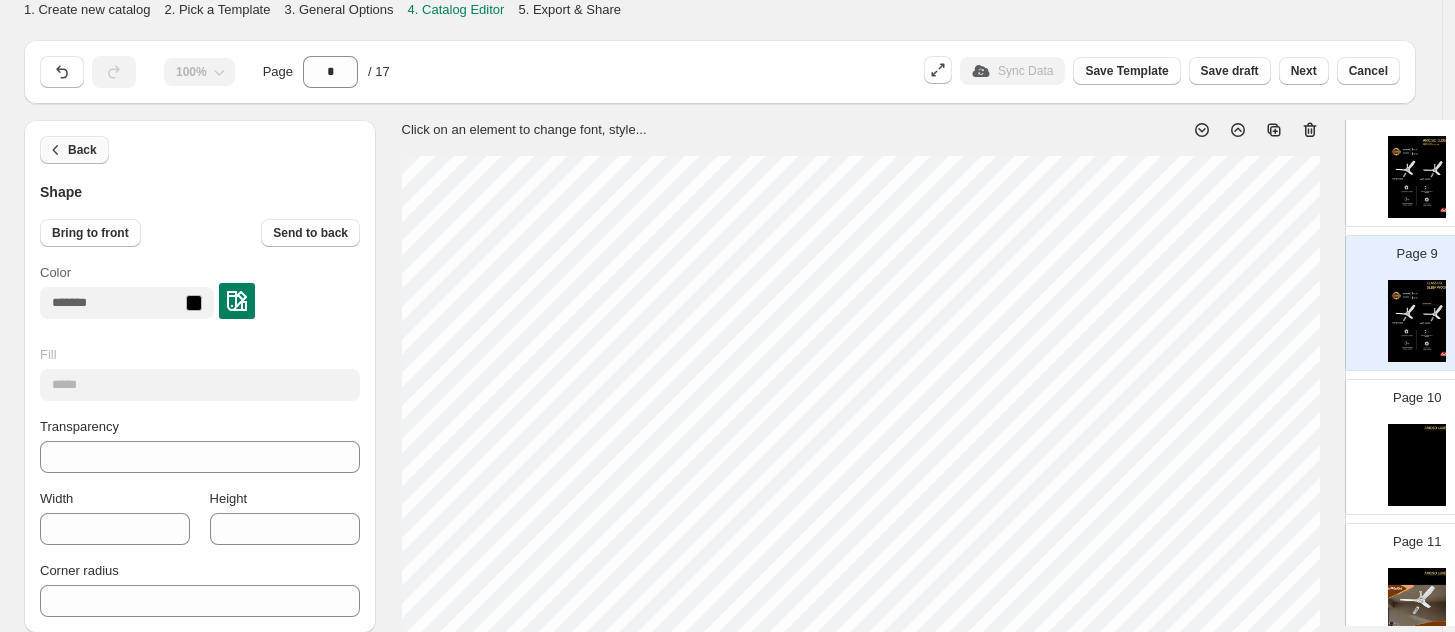 click on "Back" at bounding box center [82, 150] 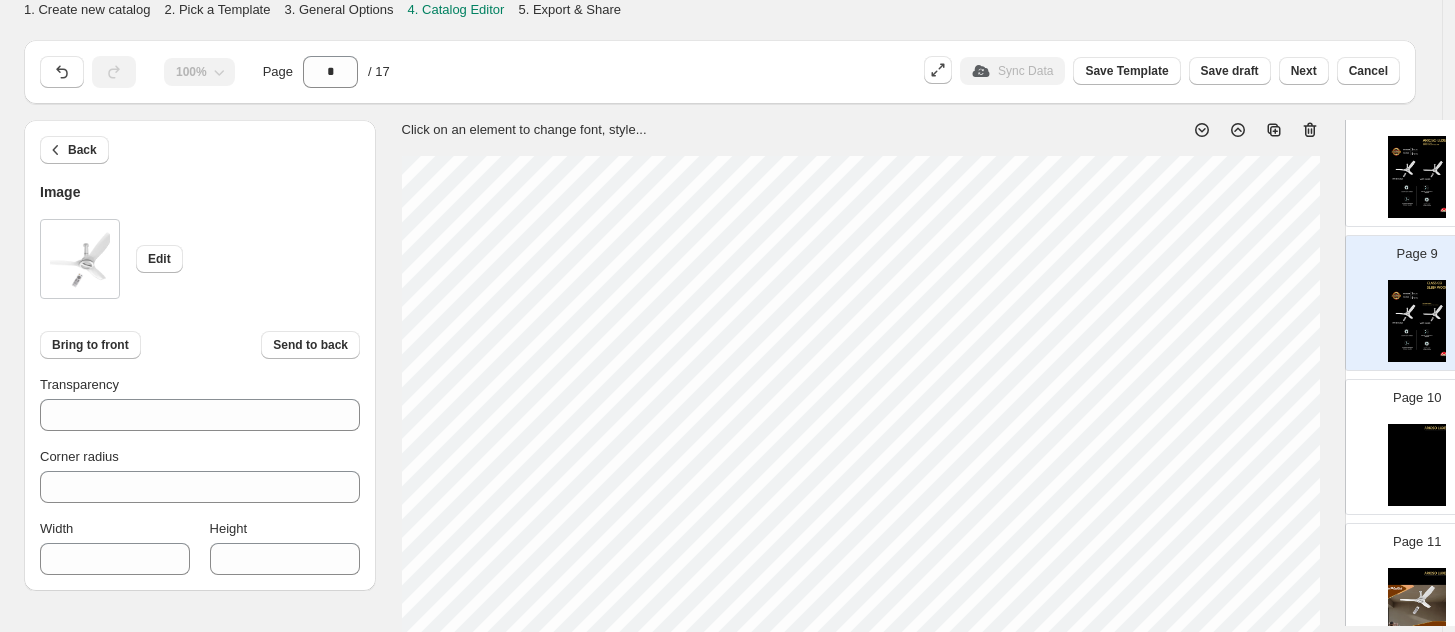 select on "********" 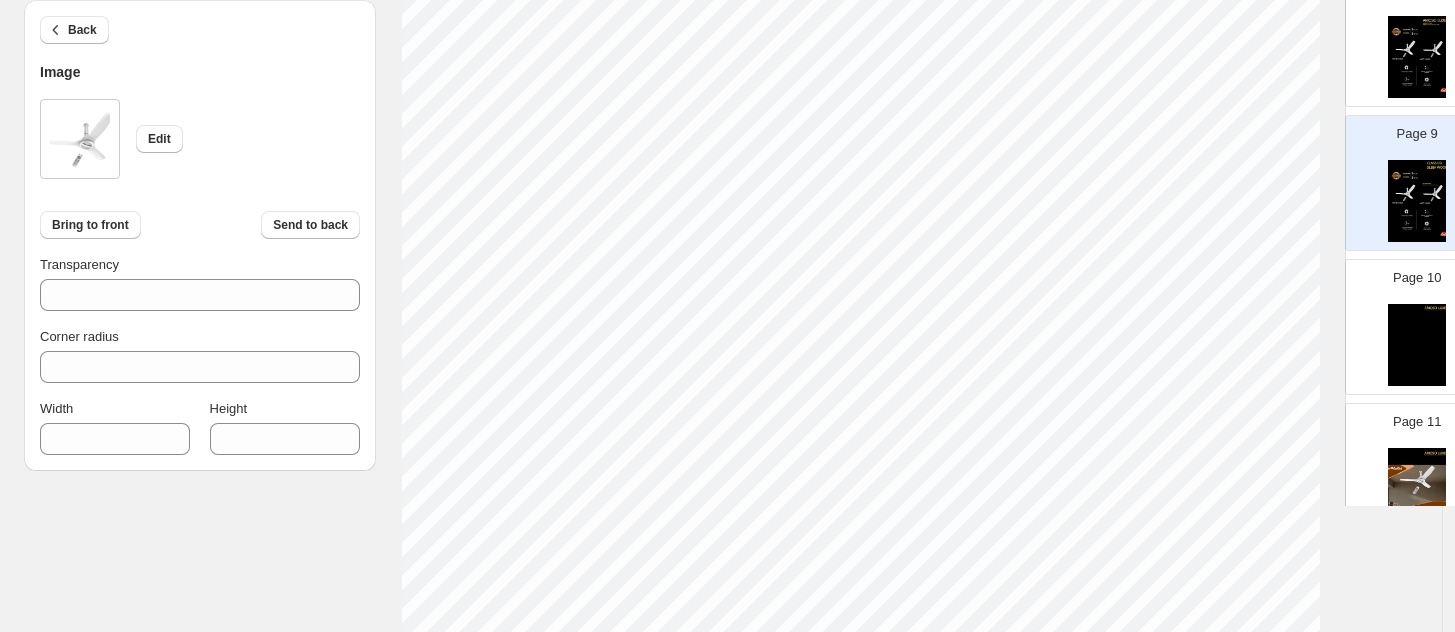 scroll, scrollTop: 0, scrollLeft: 0, axis: both 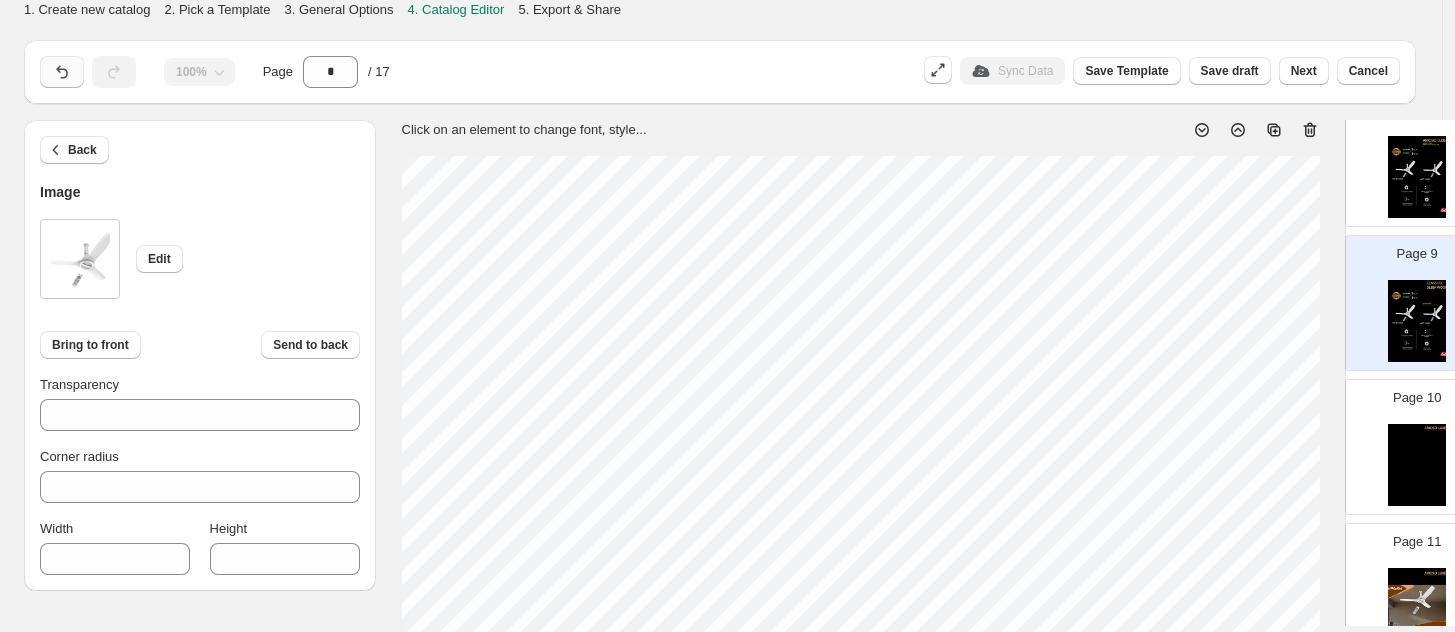 click 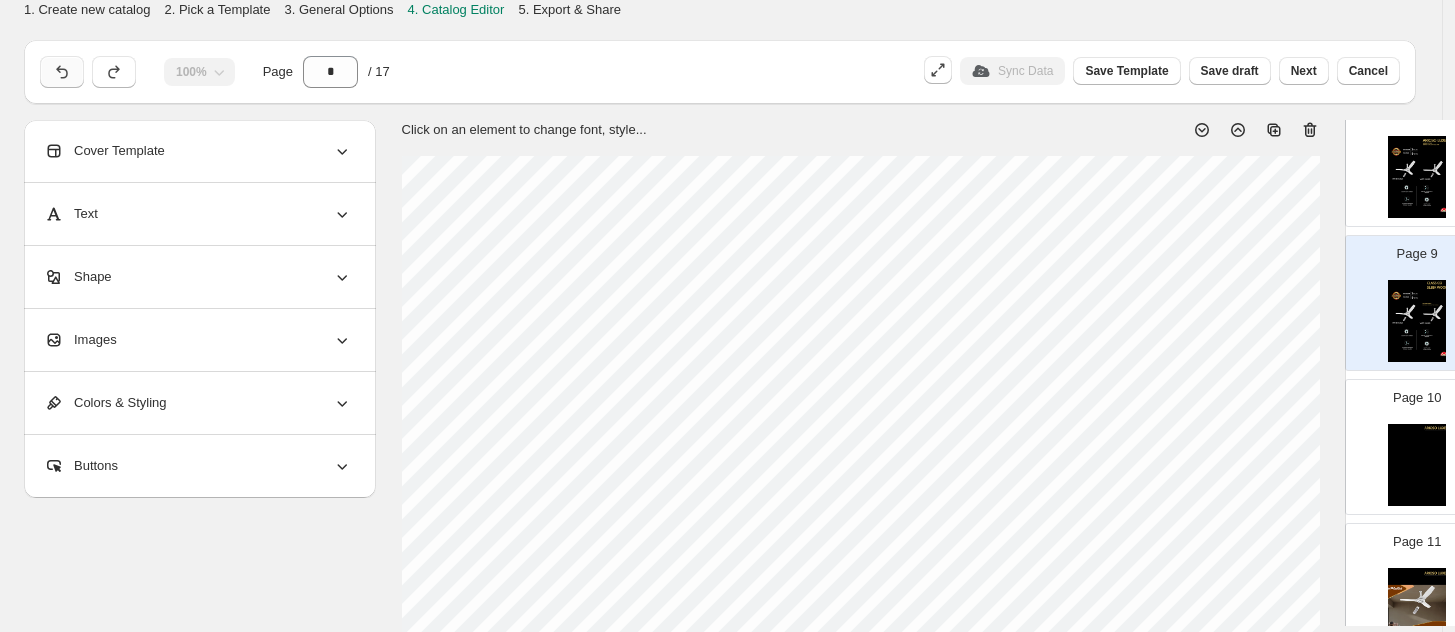 click 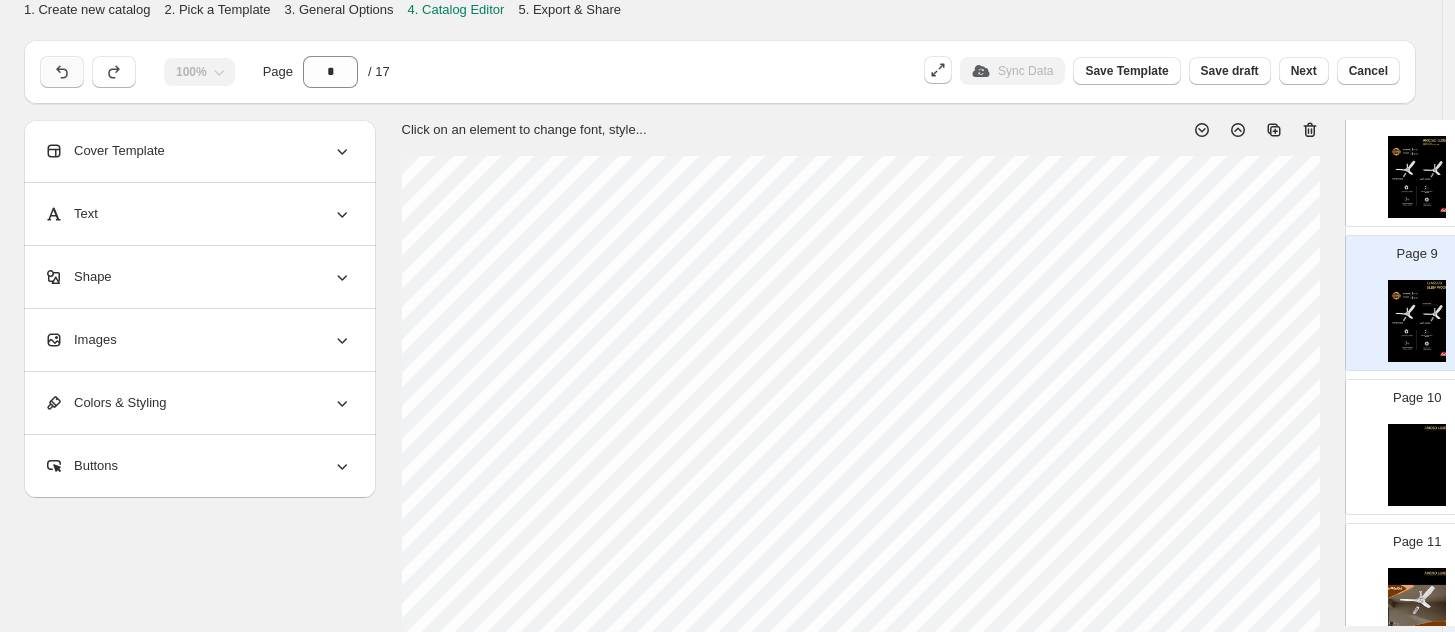 click 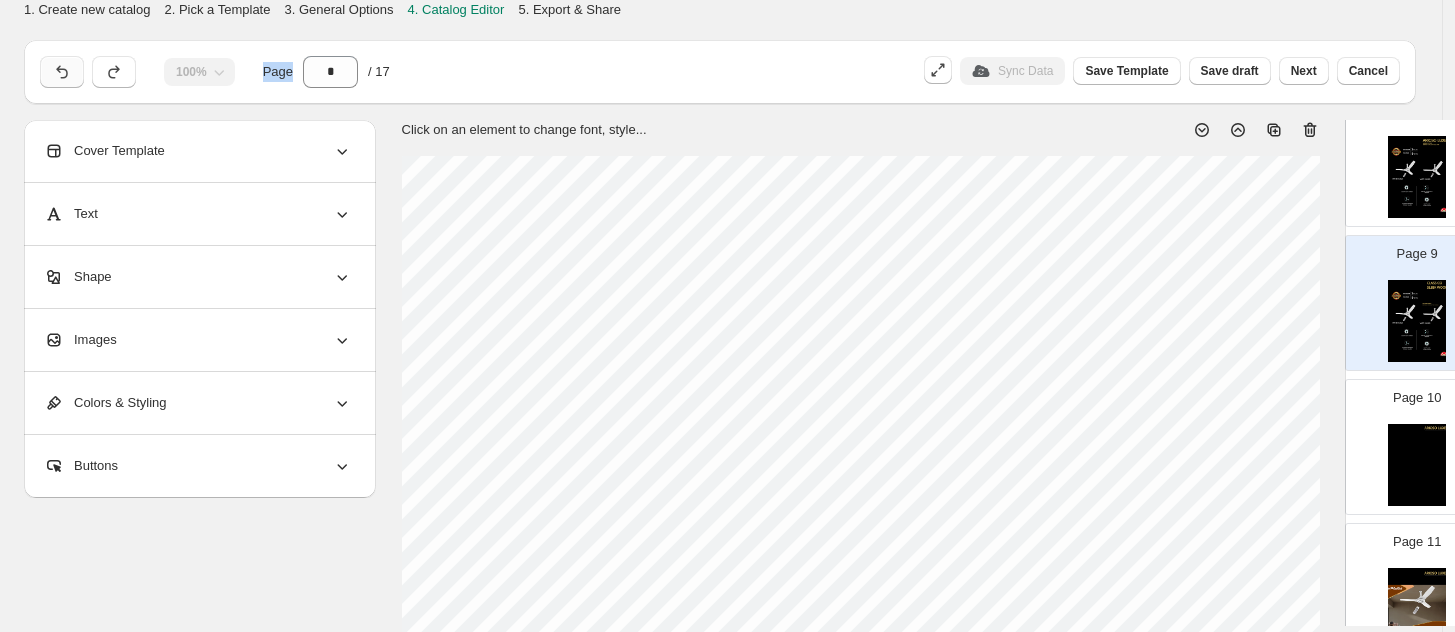 click at bounding box center (62, 72) 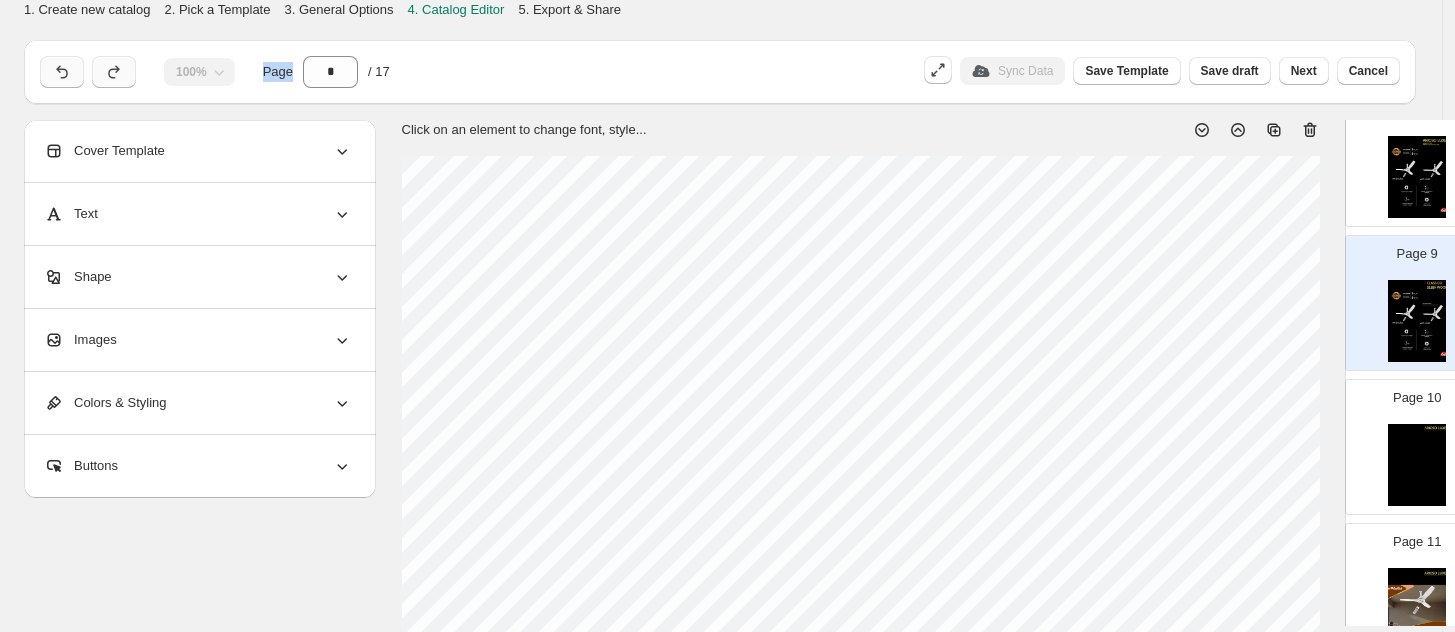 click 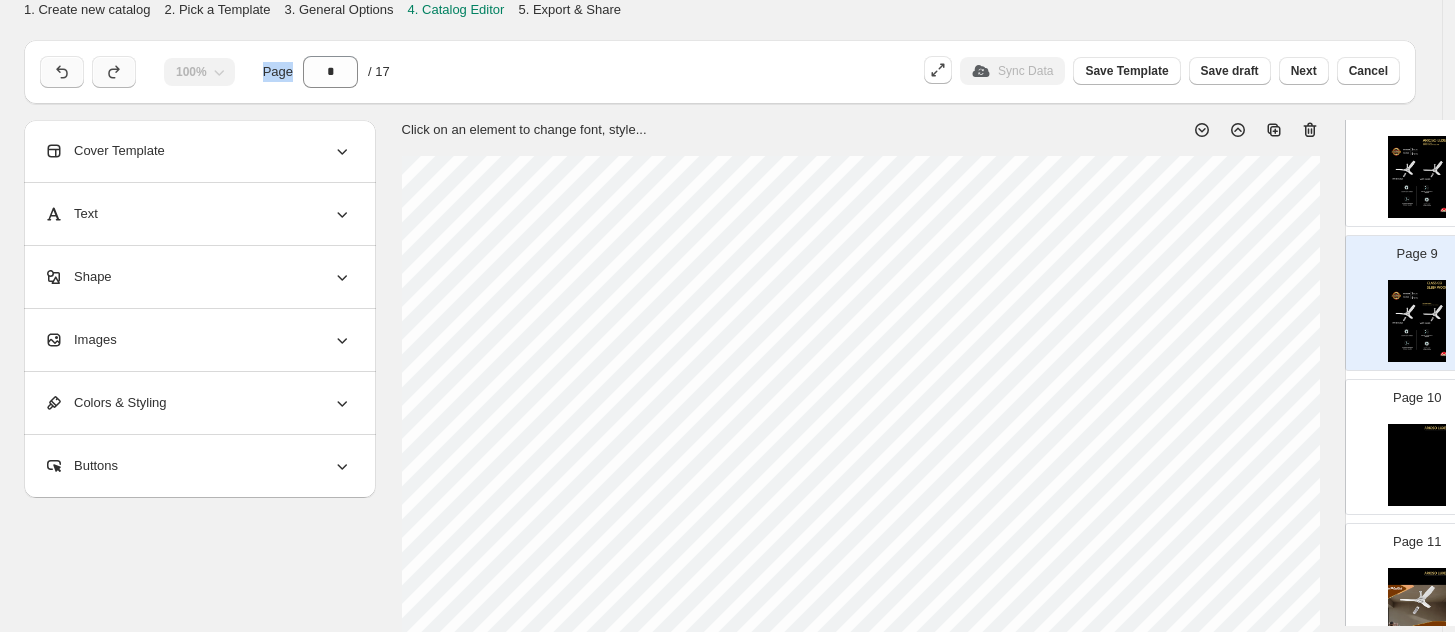 click at bounding box center (114, 72) 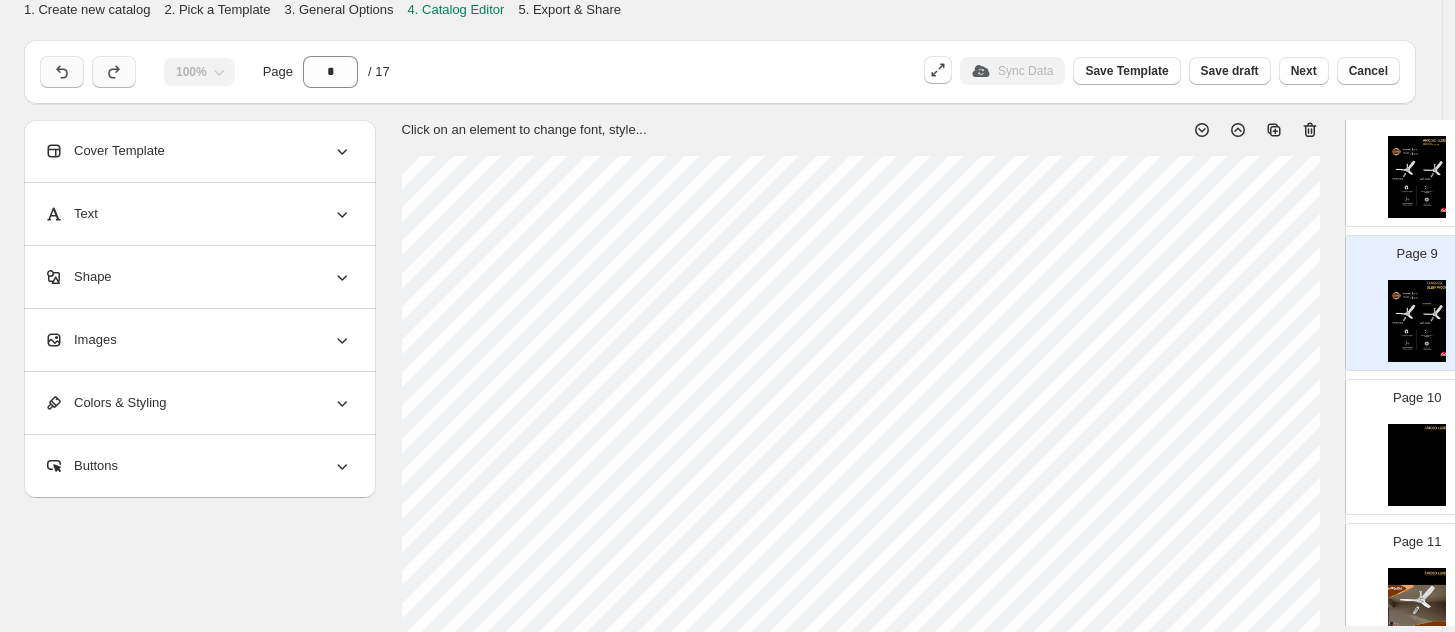 click at bounding box center (114, 72) 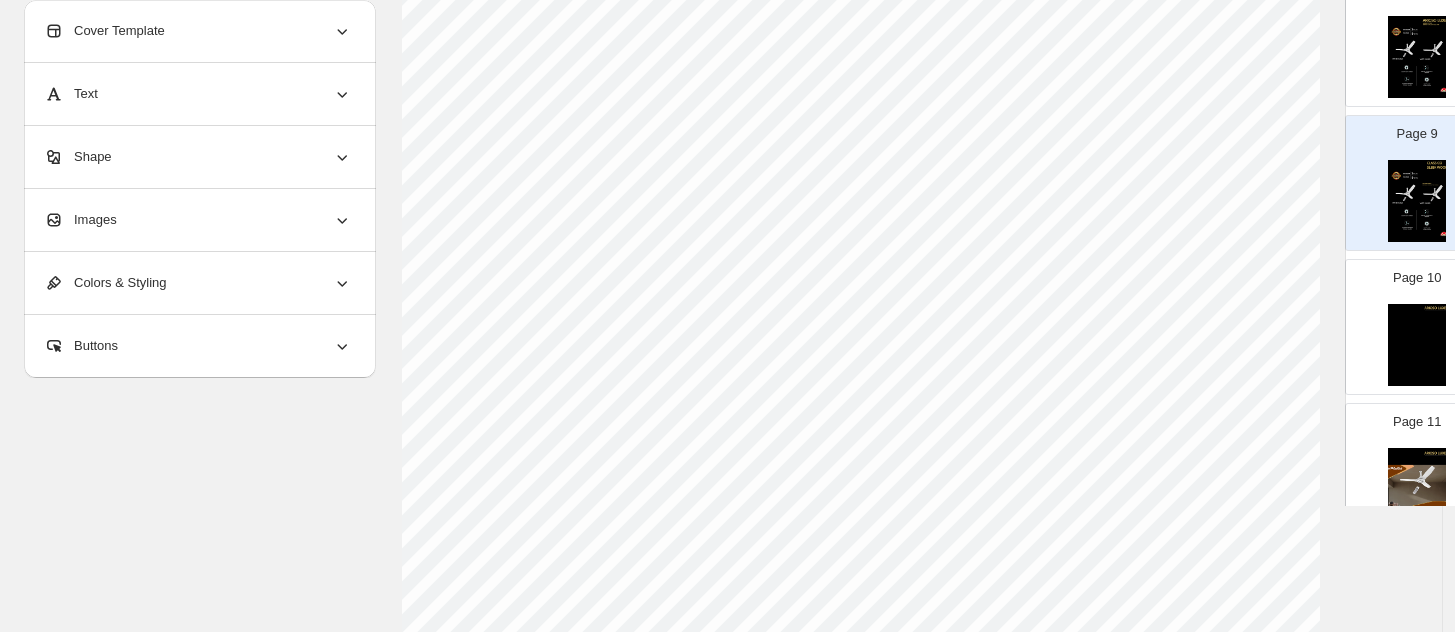 scroll, scrollTop: 250, scrollLeft: 0, axis: vertical 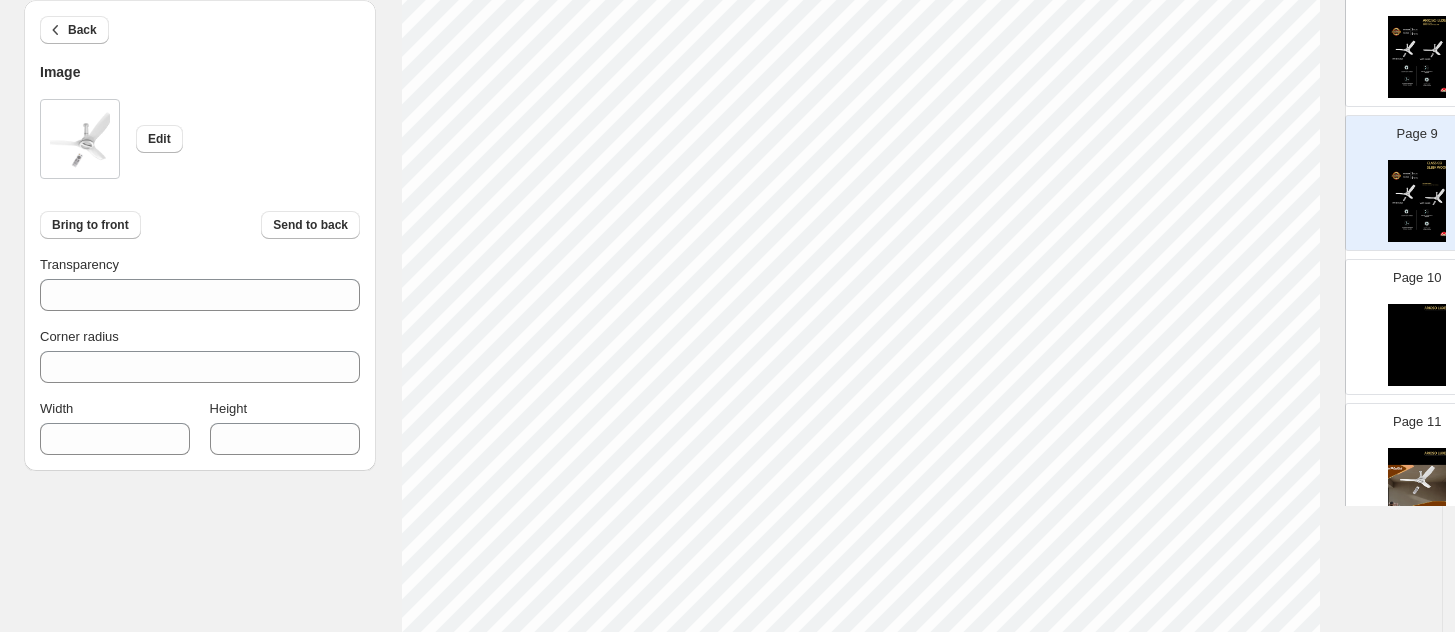select on "******" 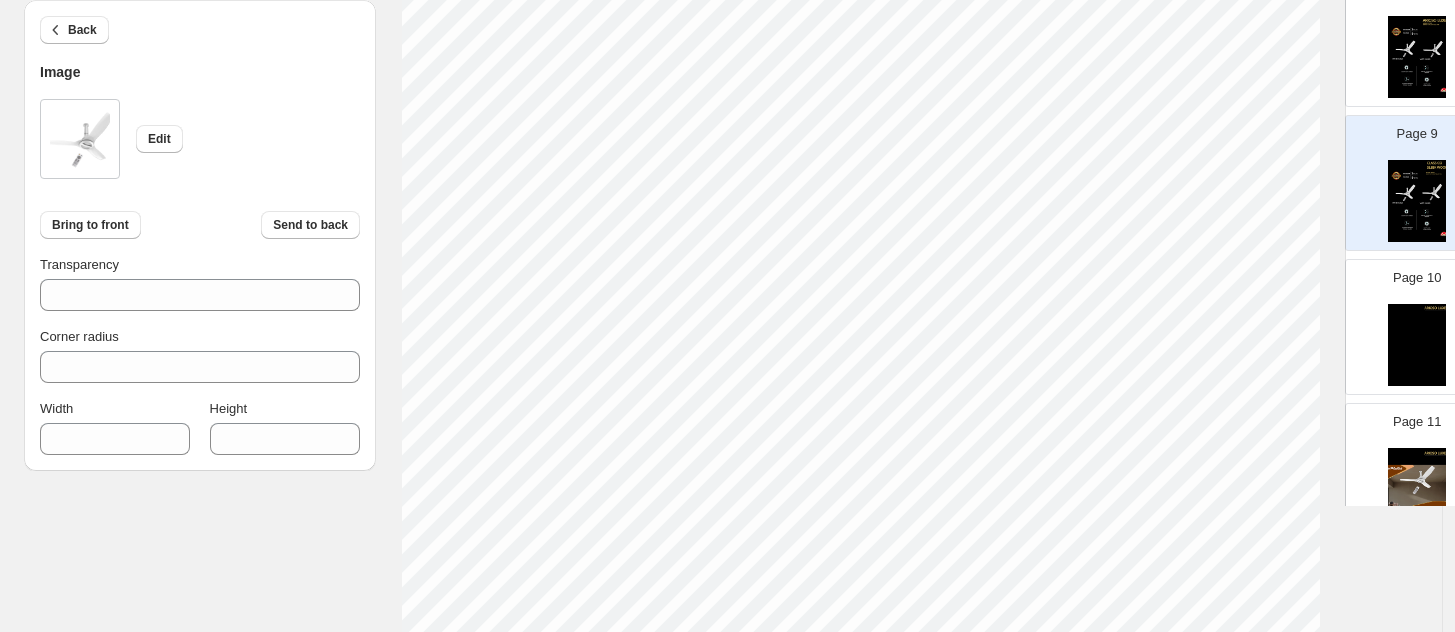 scroll, scrollTop: 125, scrollLeft: 0, axis: vertical 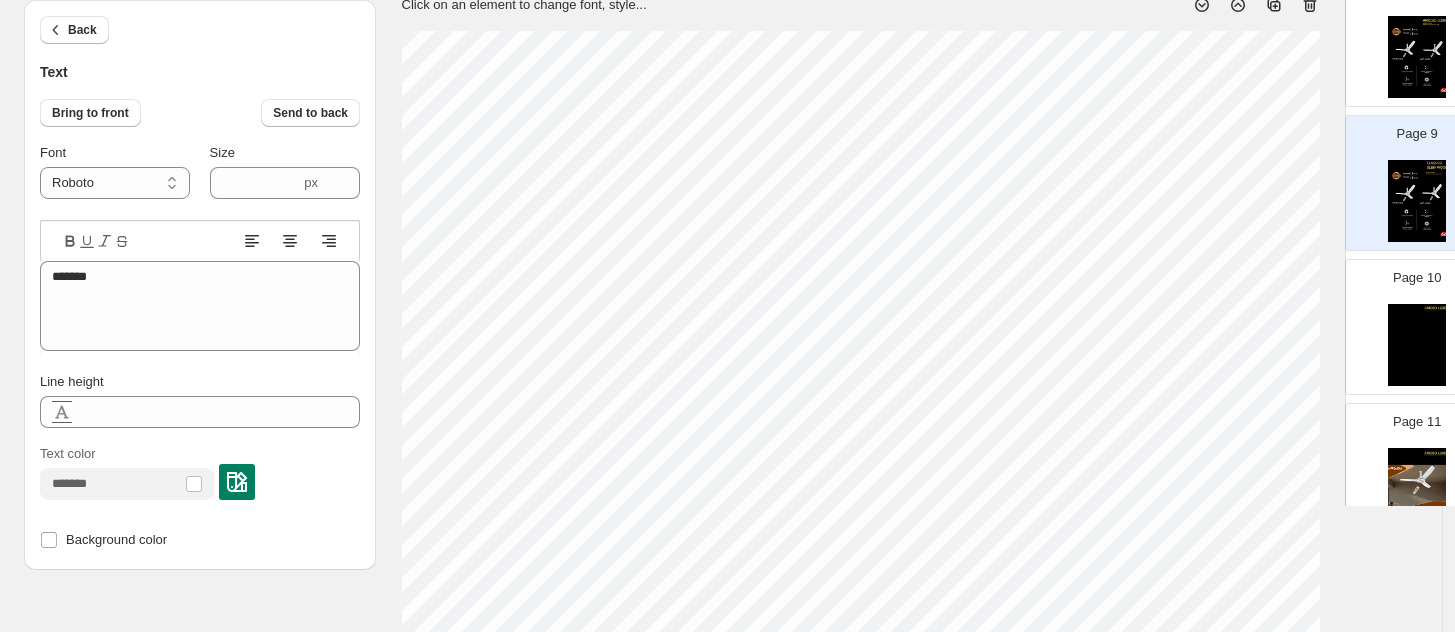 select on "********" 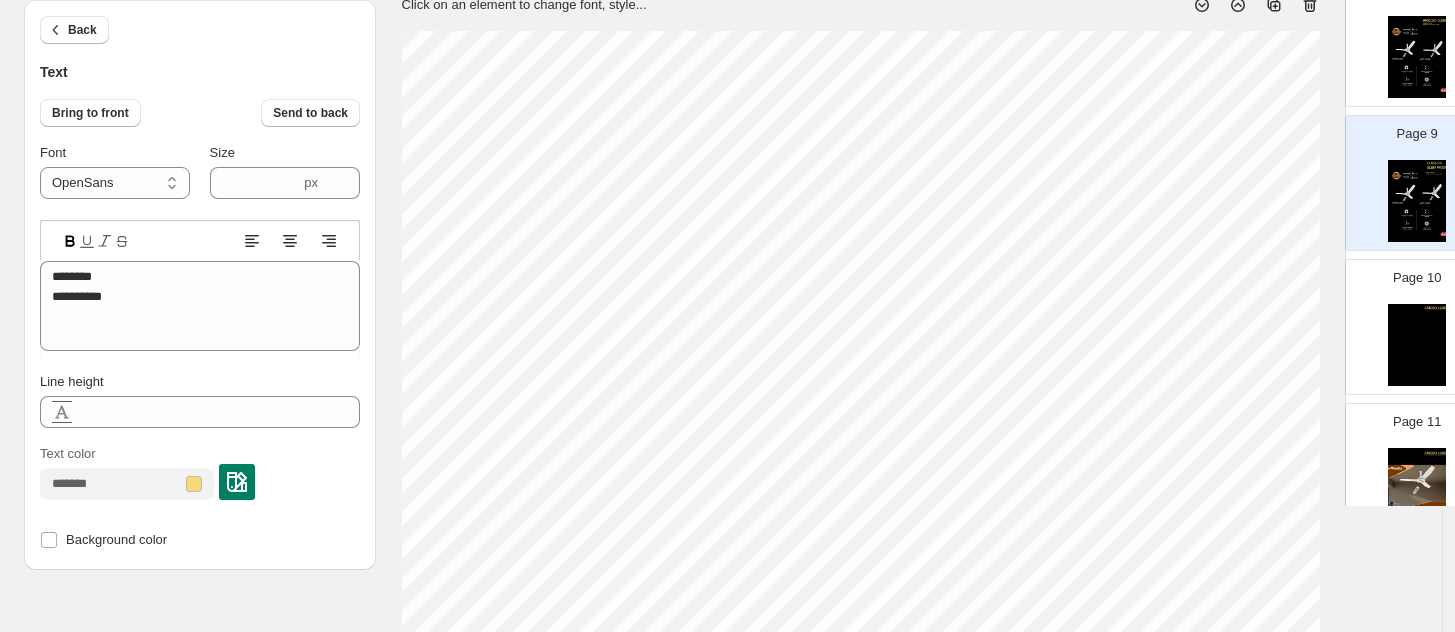 select on "******" 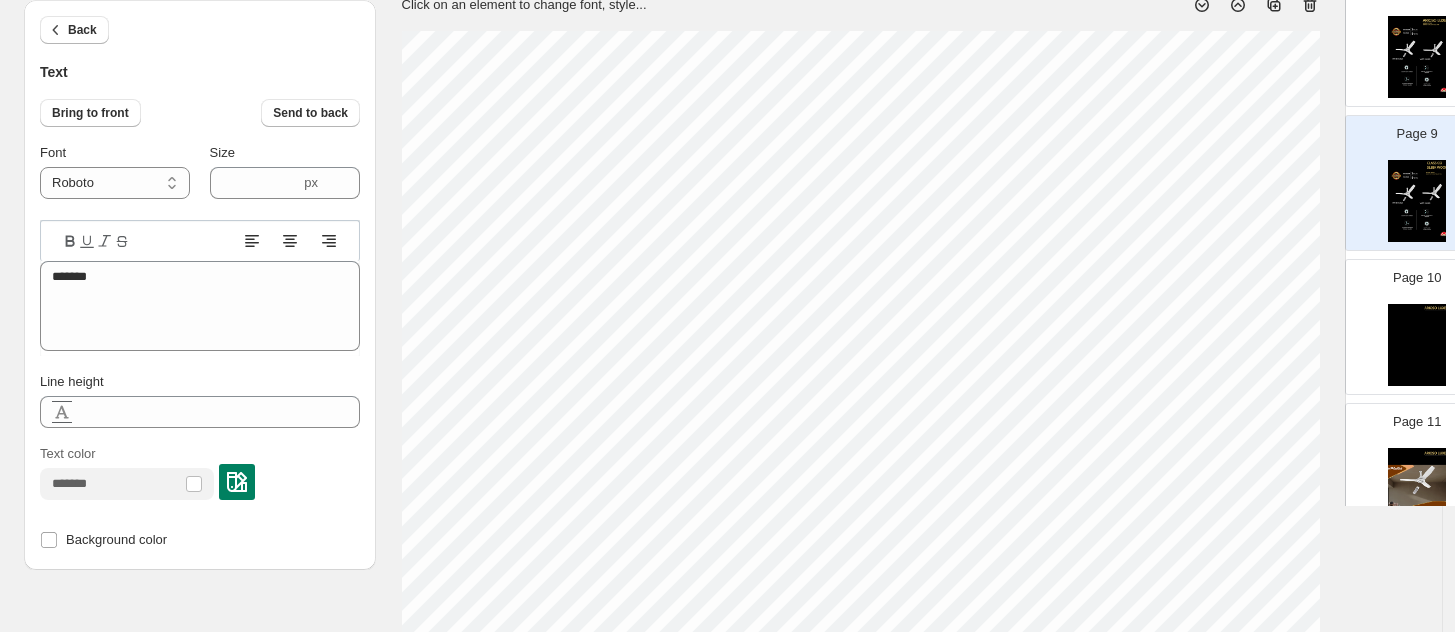 select on "********" 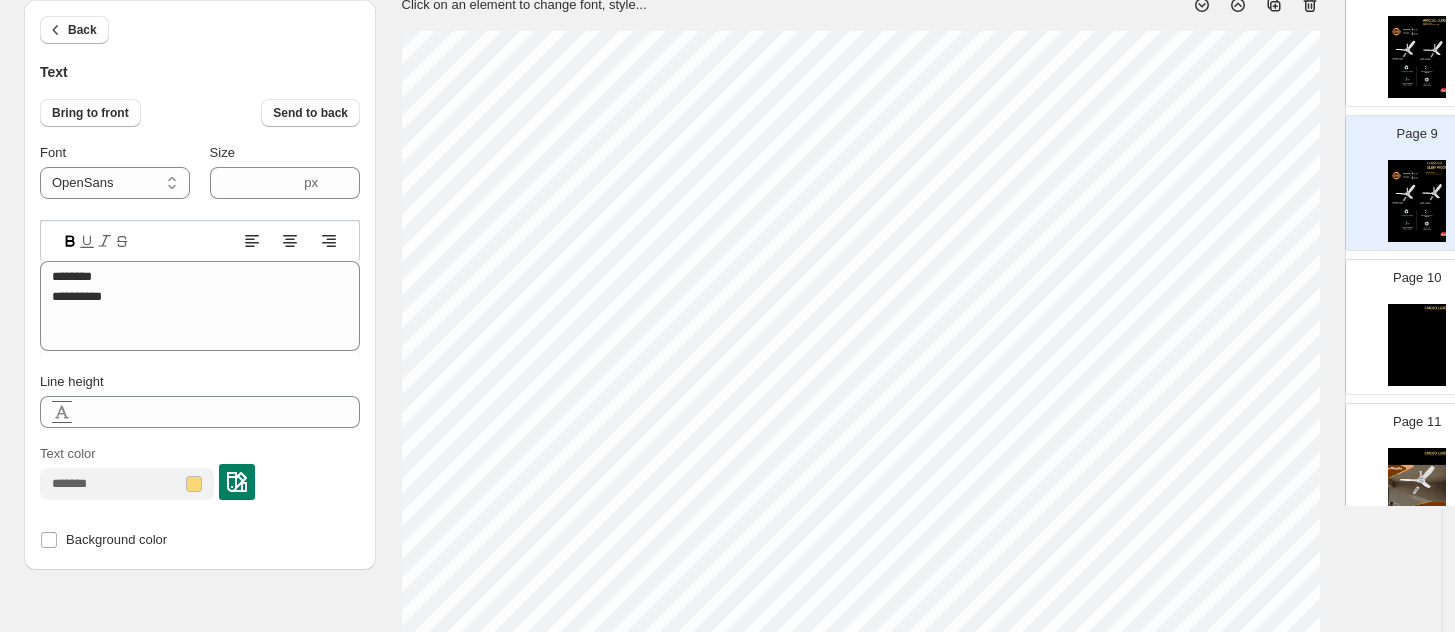 select on "******" 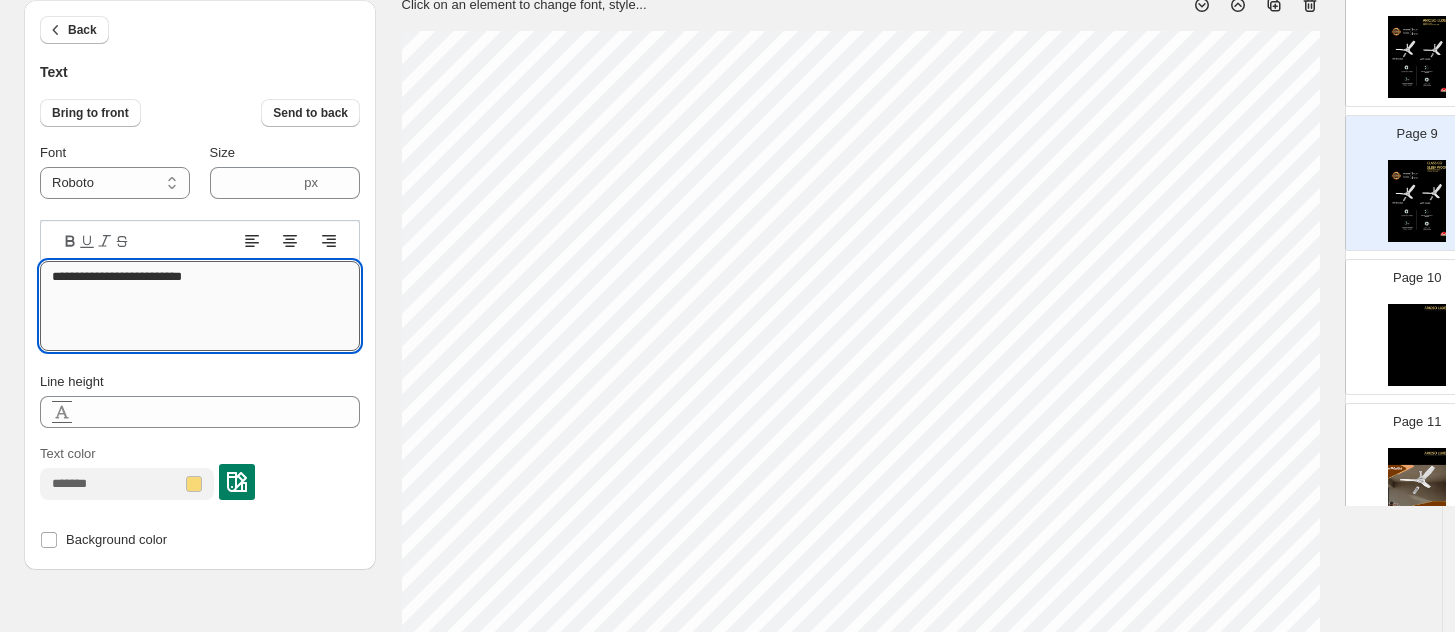 type on "**********" 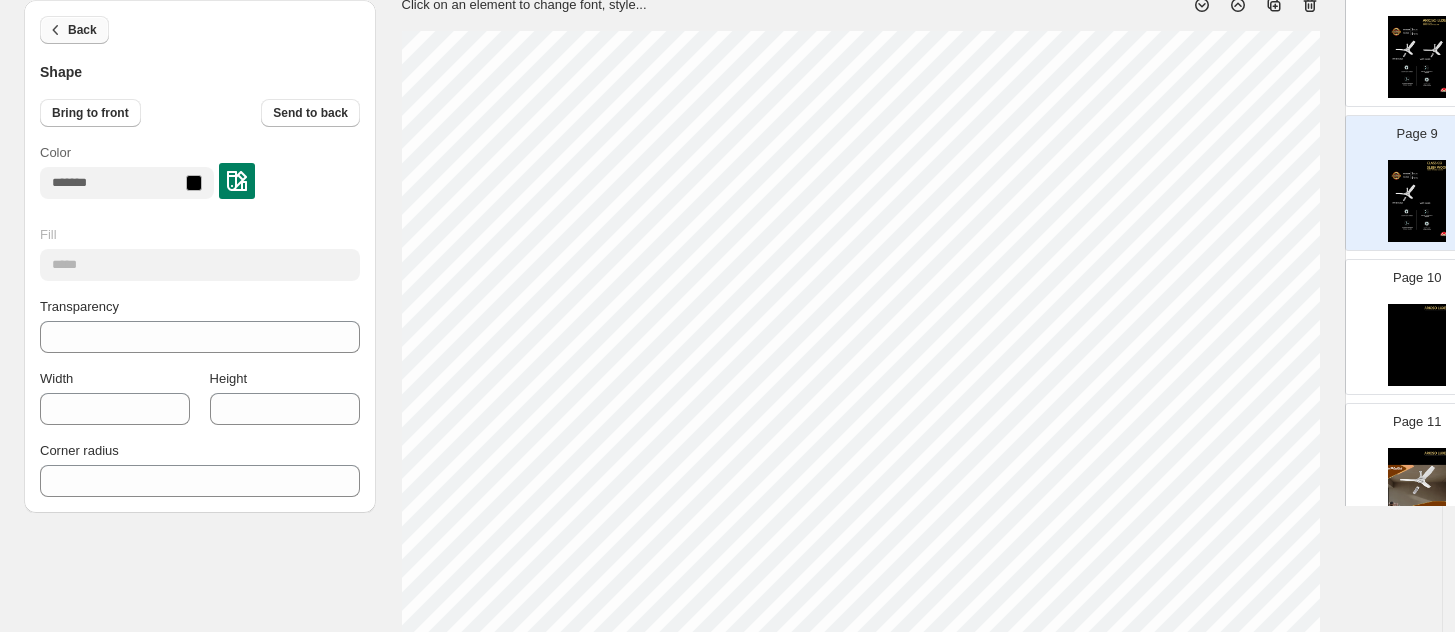 click on "Back" at bounding box center (82, 30) 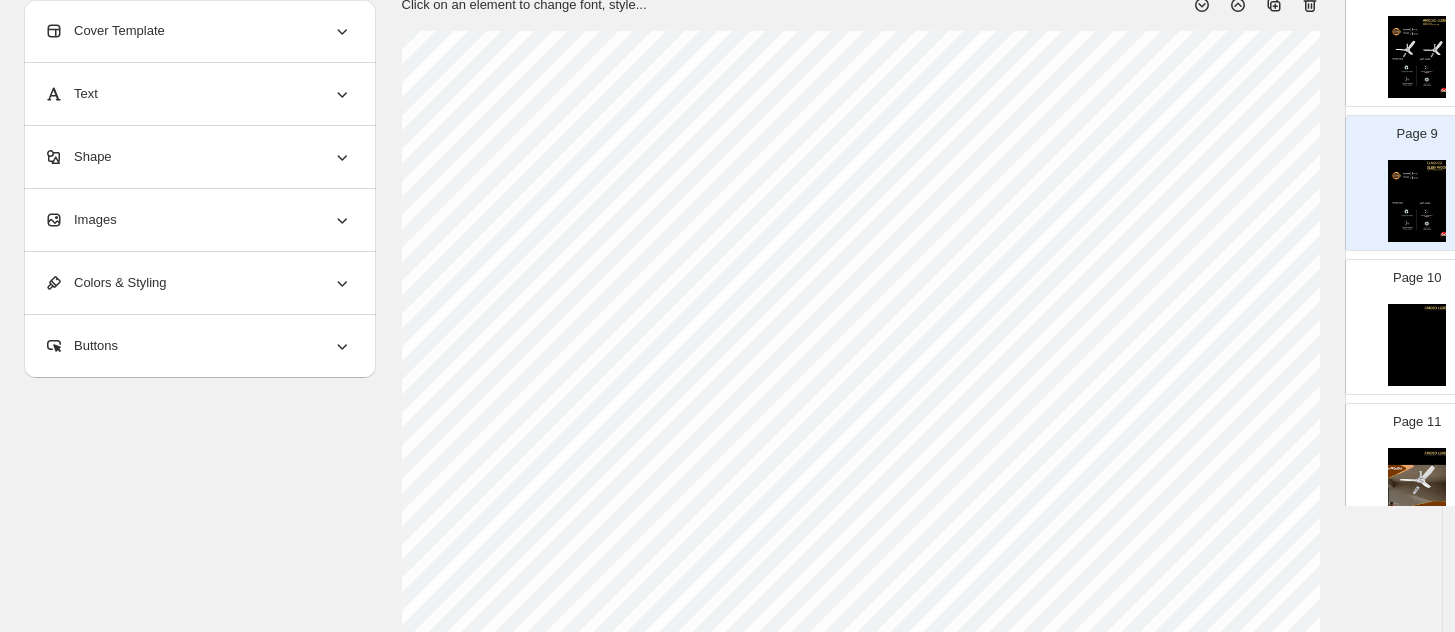 click on "Images" at bounding box center [198, 220] 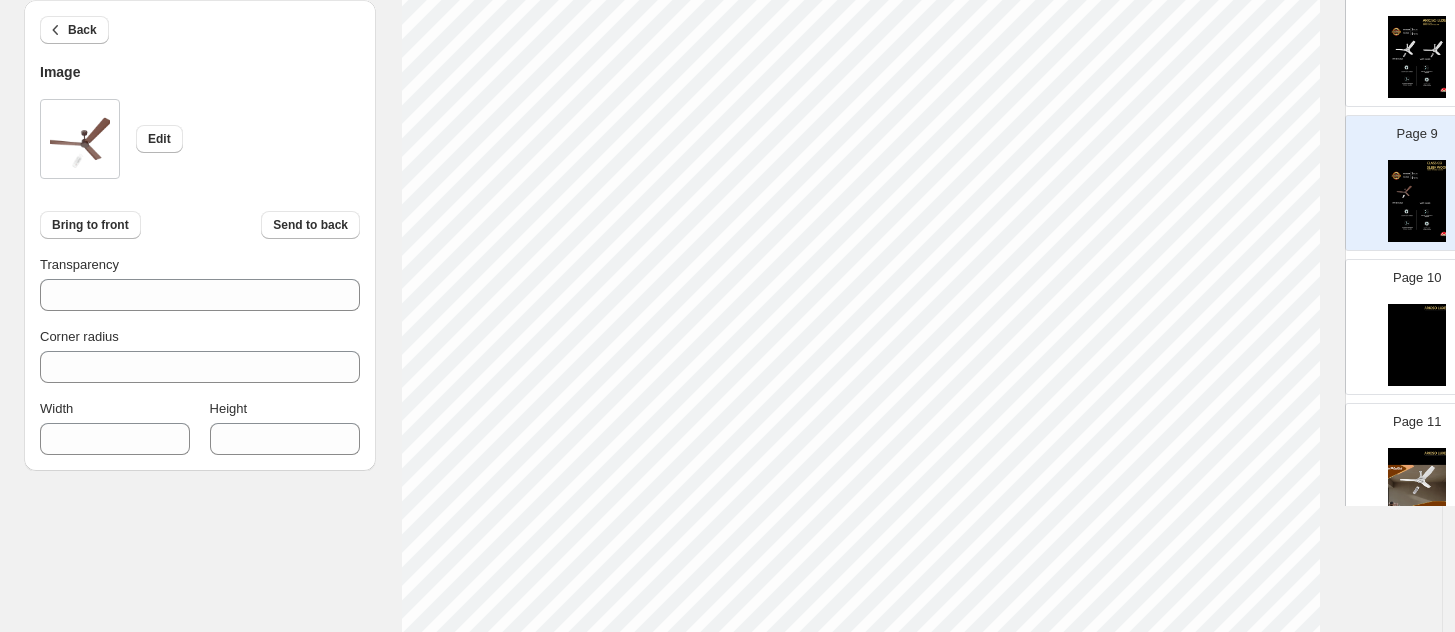 scroll, scrollTop: 316, scrollLeft: 0, axis: vertical 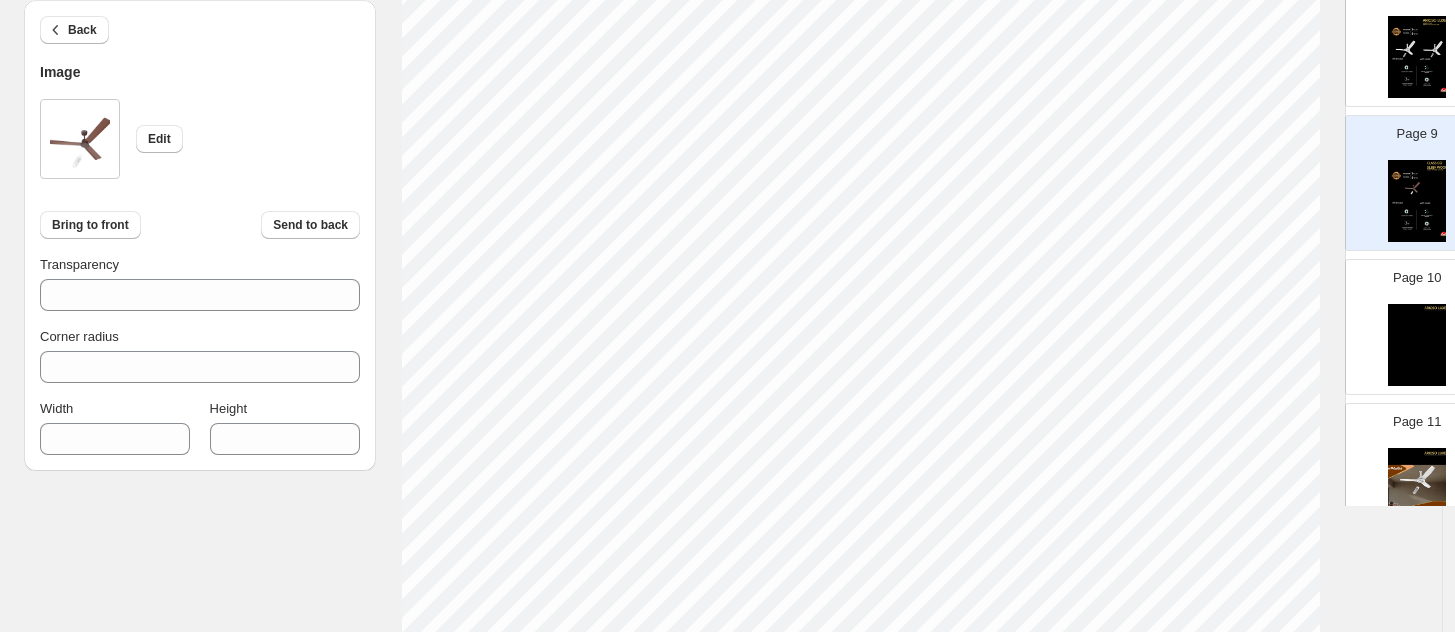 select on "******" 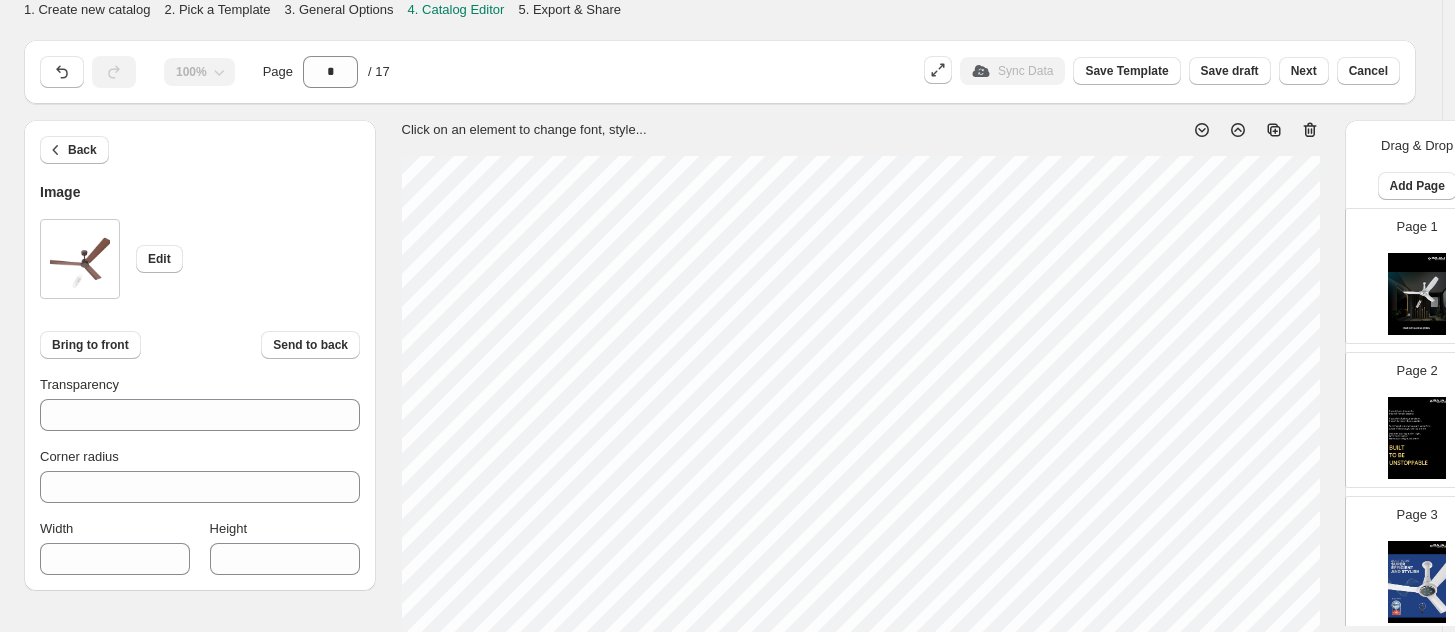 scroll, scrollTop: 316, scrollLeft: 0, axis: vertical 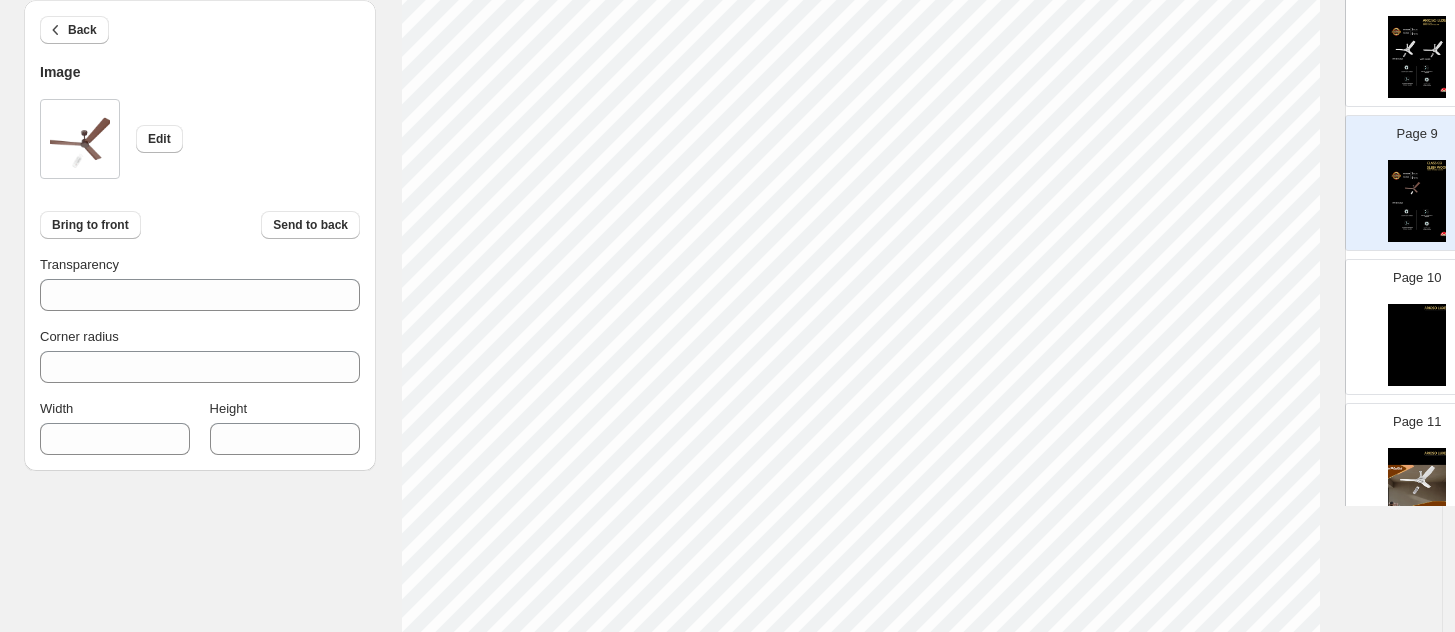 type on "***" 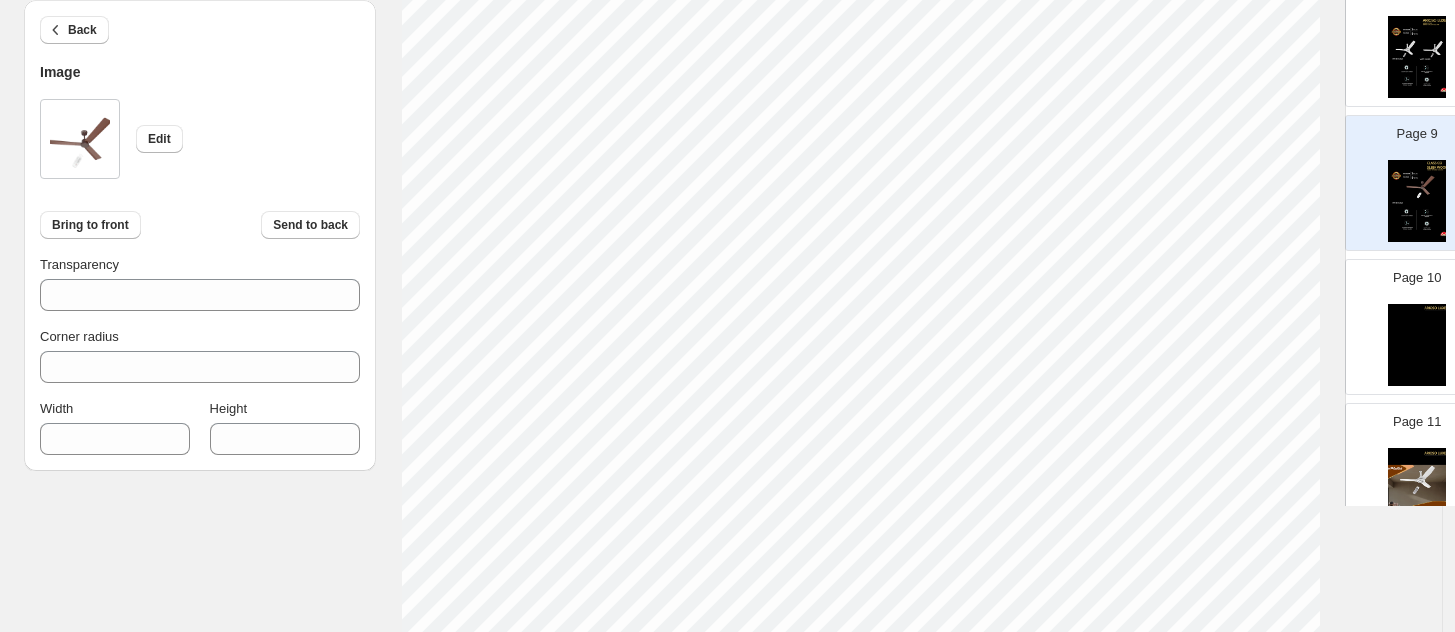 scroll, scrollTop: 231, scrollLeft: 0, axis: vertical 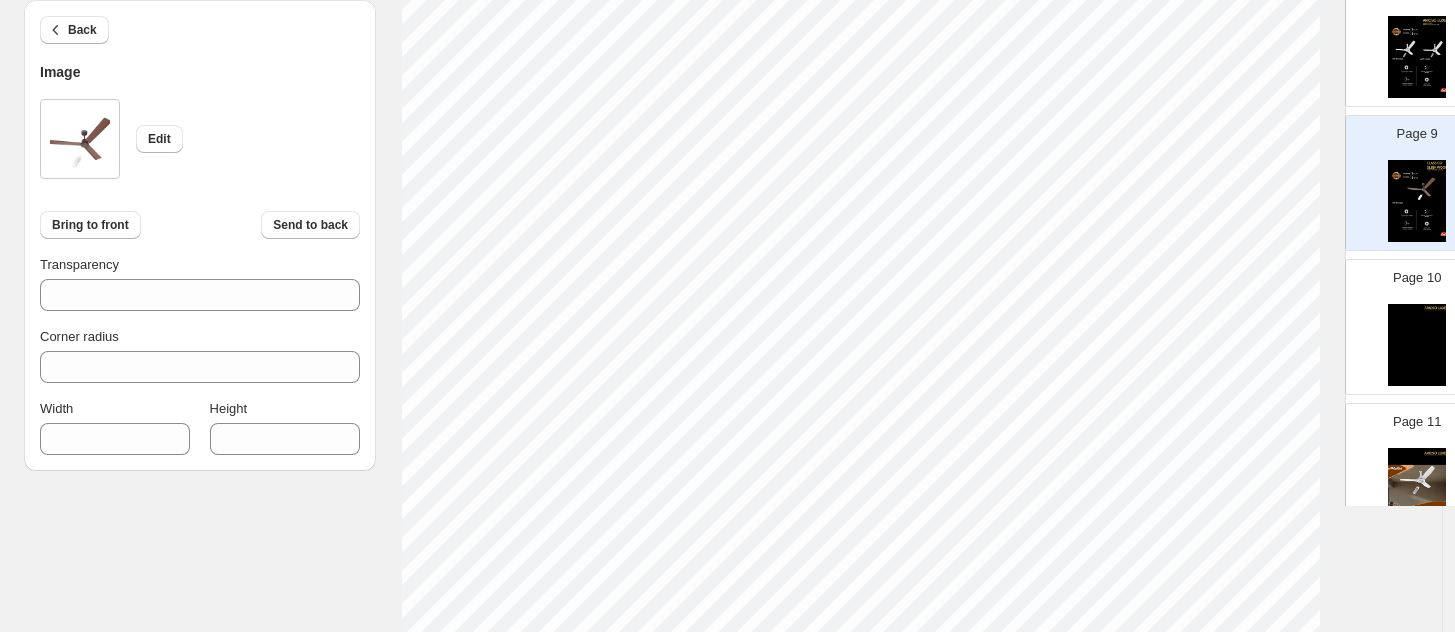 select on "******" 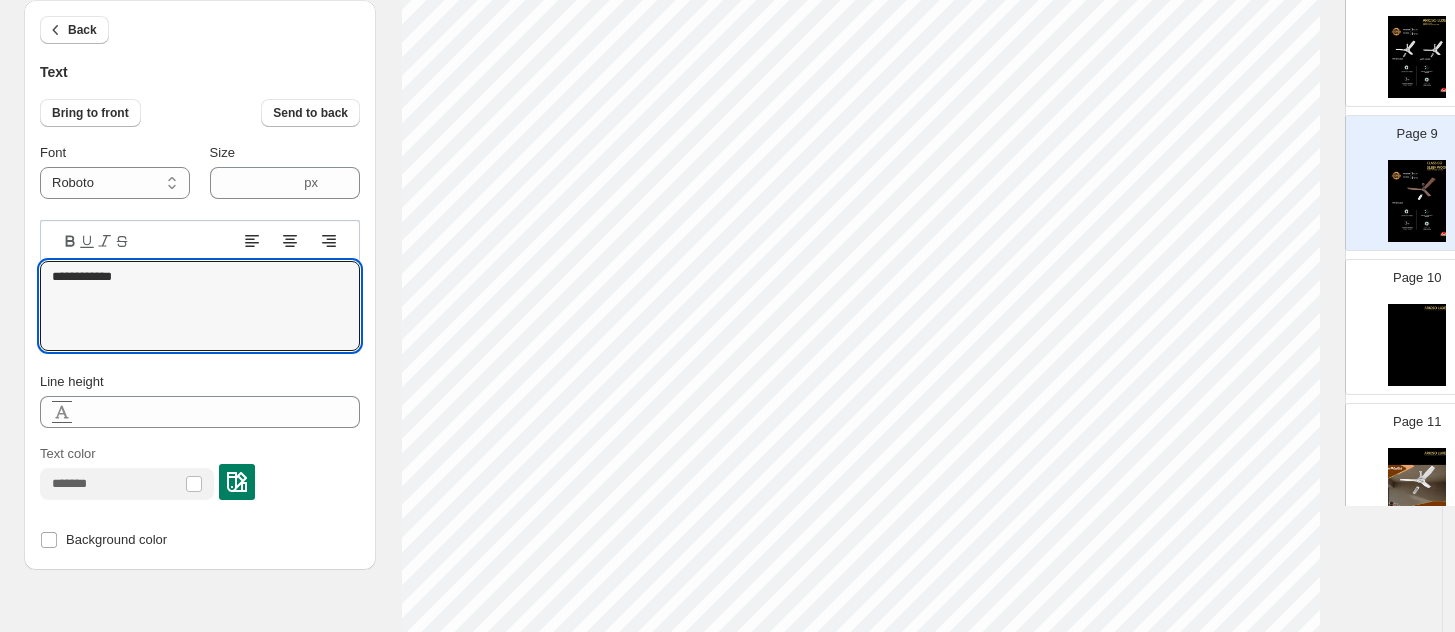 drag, startPoint x: 148, startPoint y: 273, endPoint x: -68, endPoint y: 280, distance: 216.1134 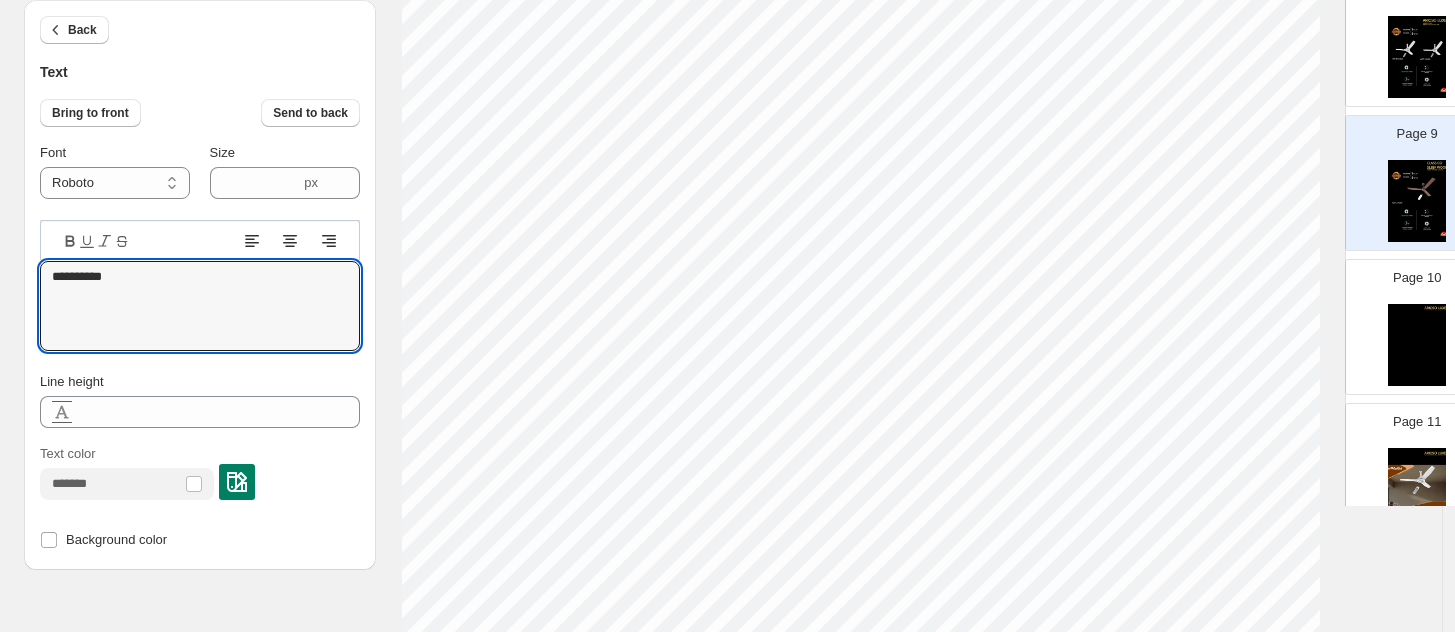 type on "**********" 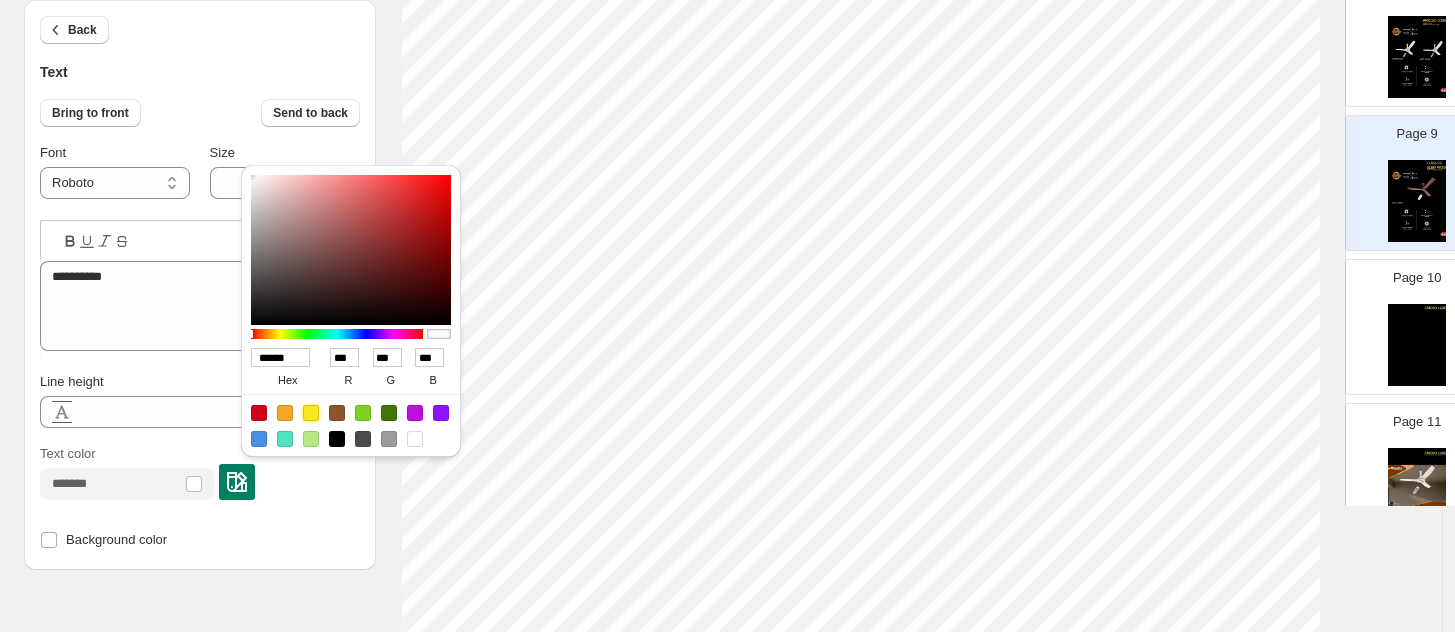 click at bounding box center (311, 413) 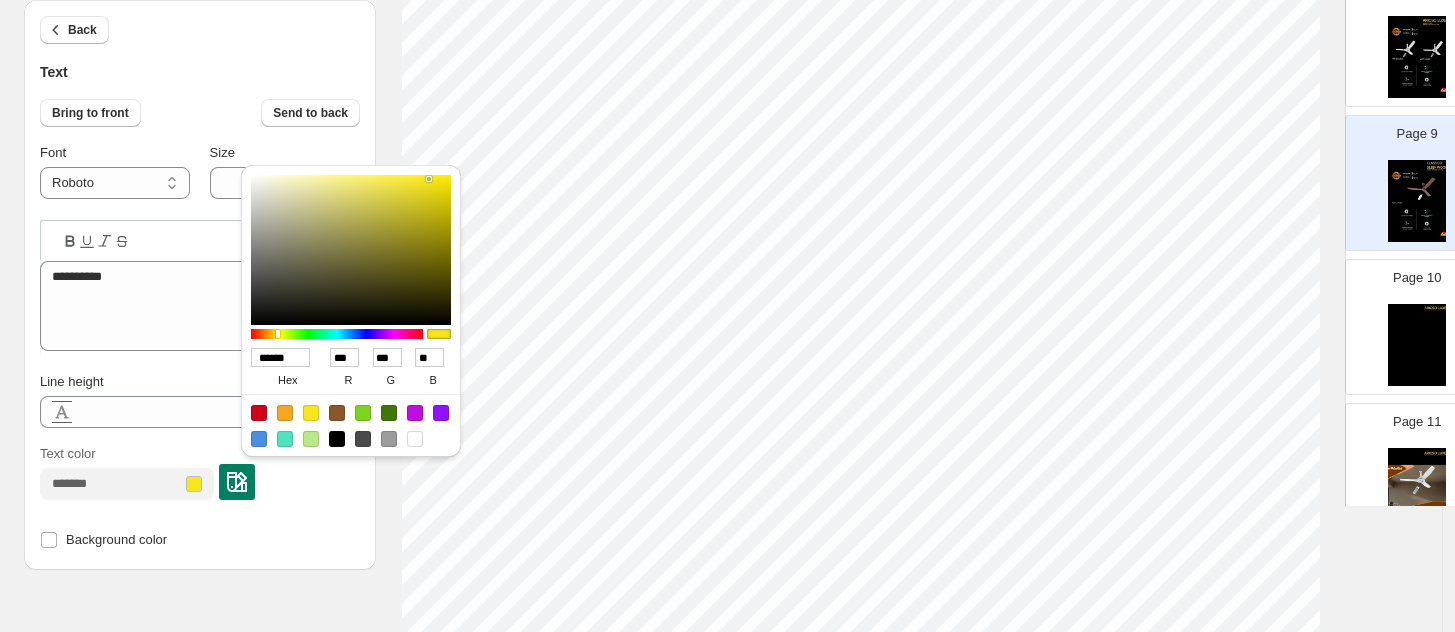 click on "******" at bounding box center [280, 357] 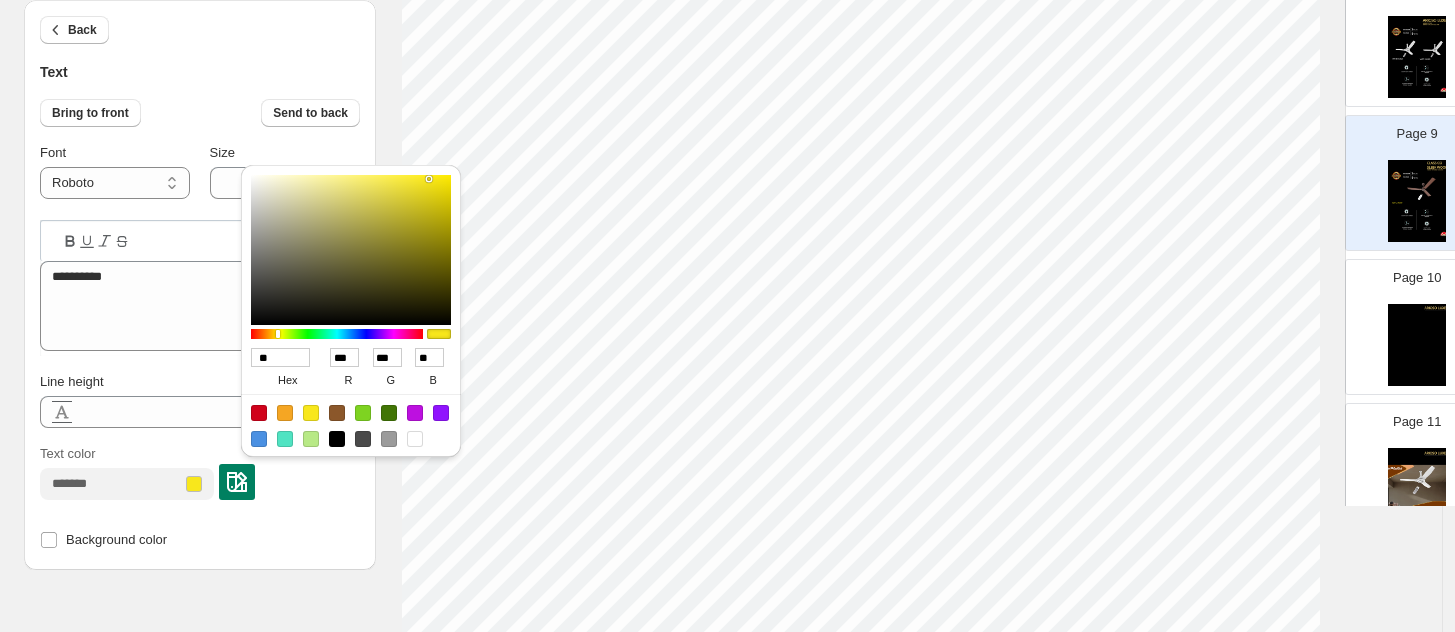 type on "***" 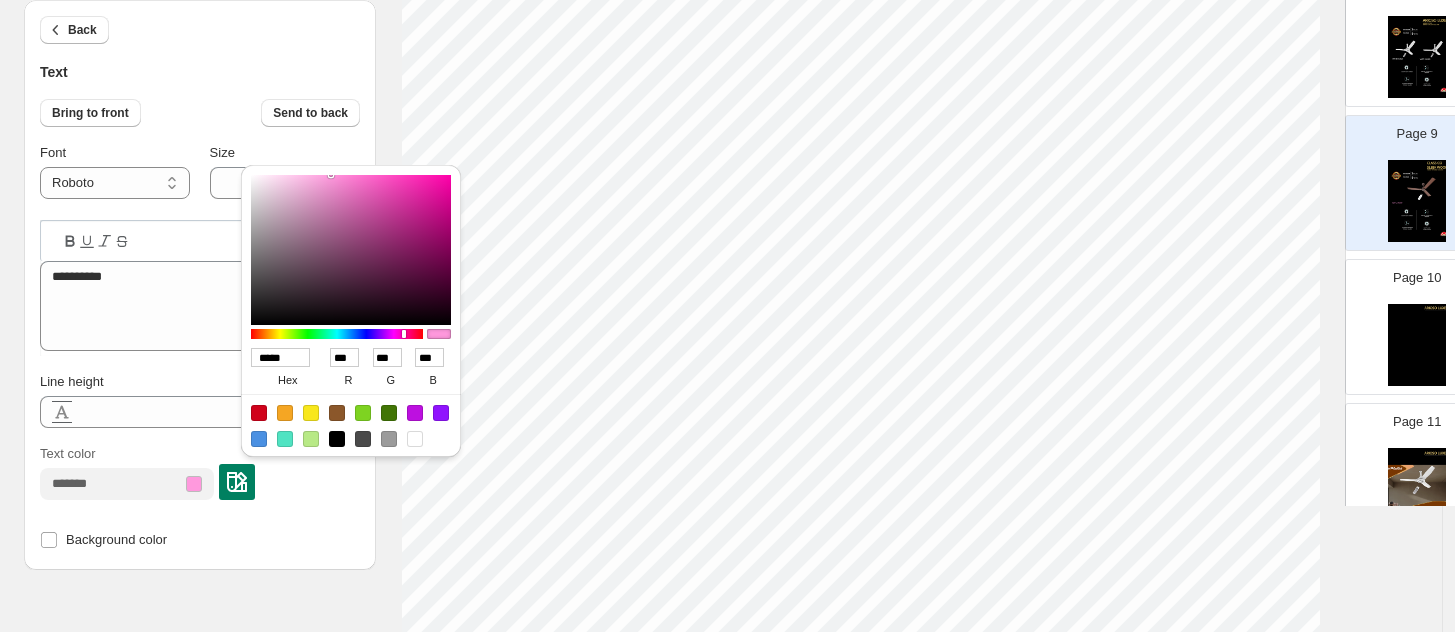 type on "******" 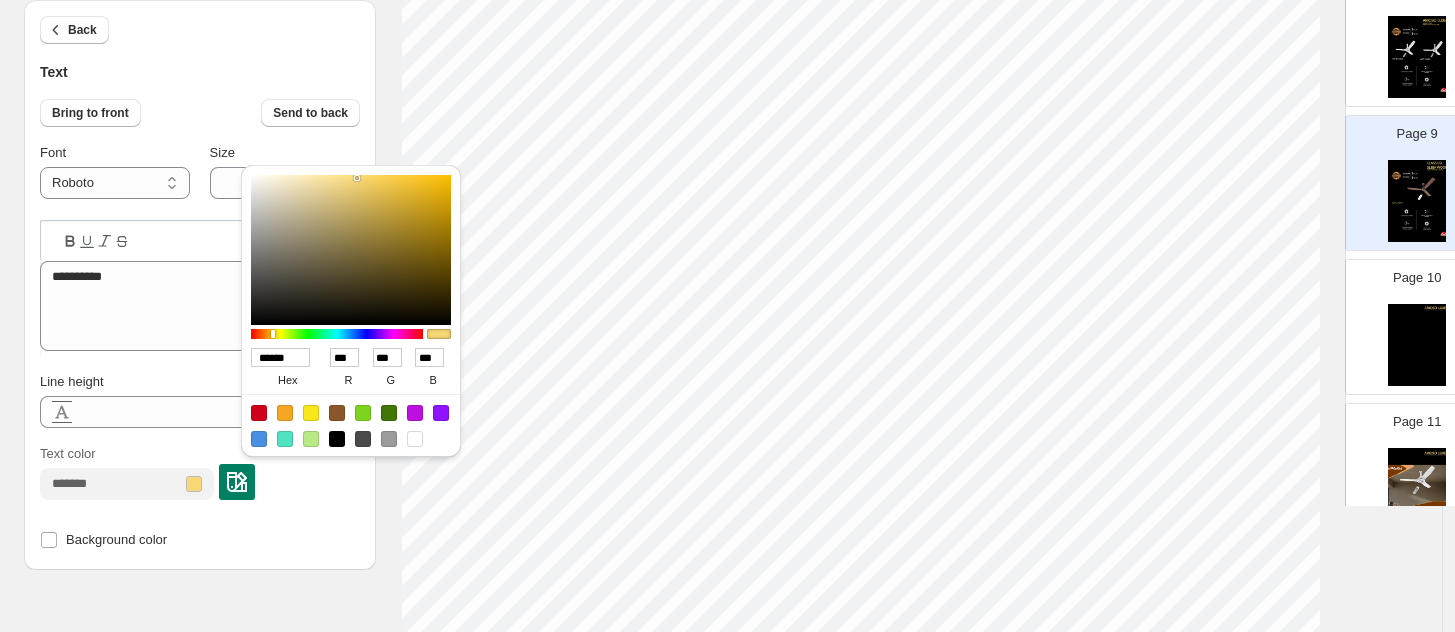 type on "******" 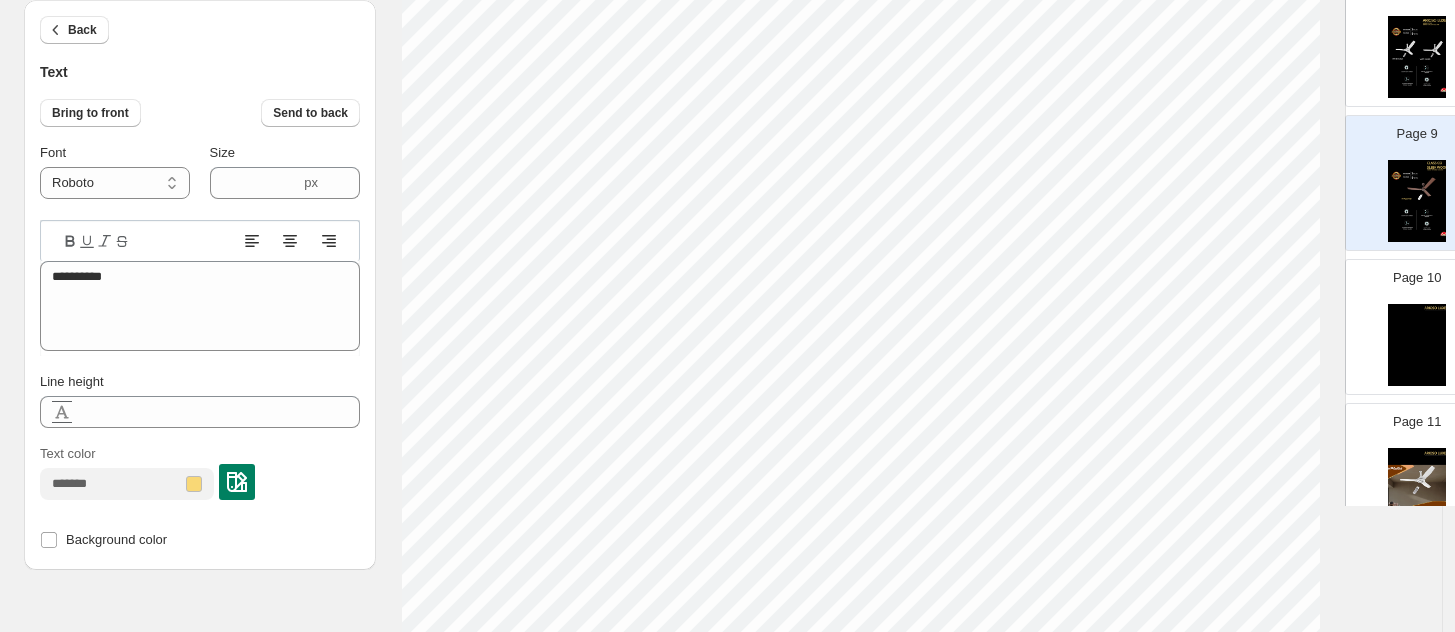 scroll, scrollTop: 226, scrollLeft: 0, axis: vertical 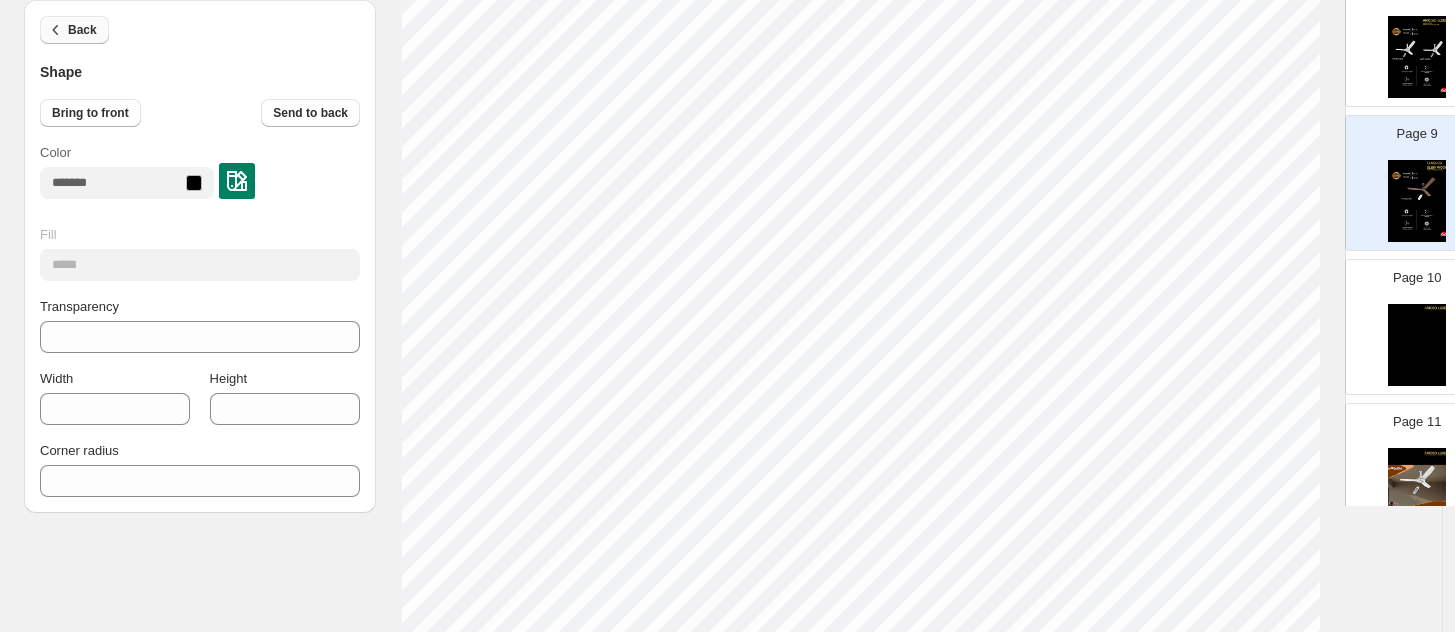 click on "Back" at bounding box center (74, 30) 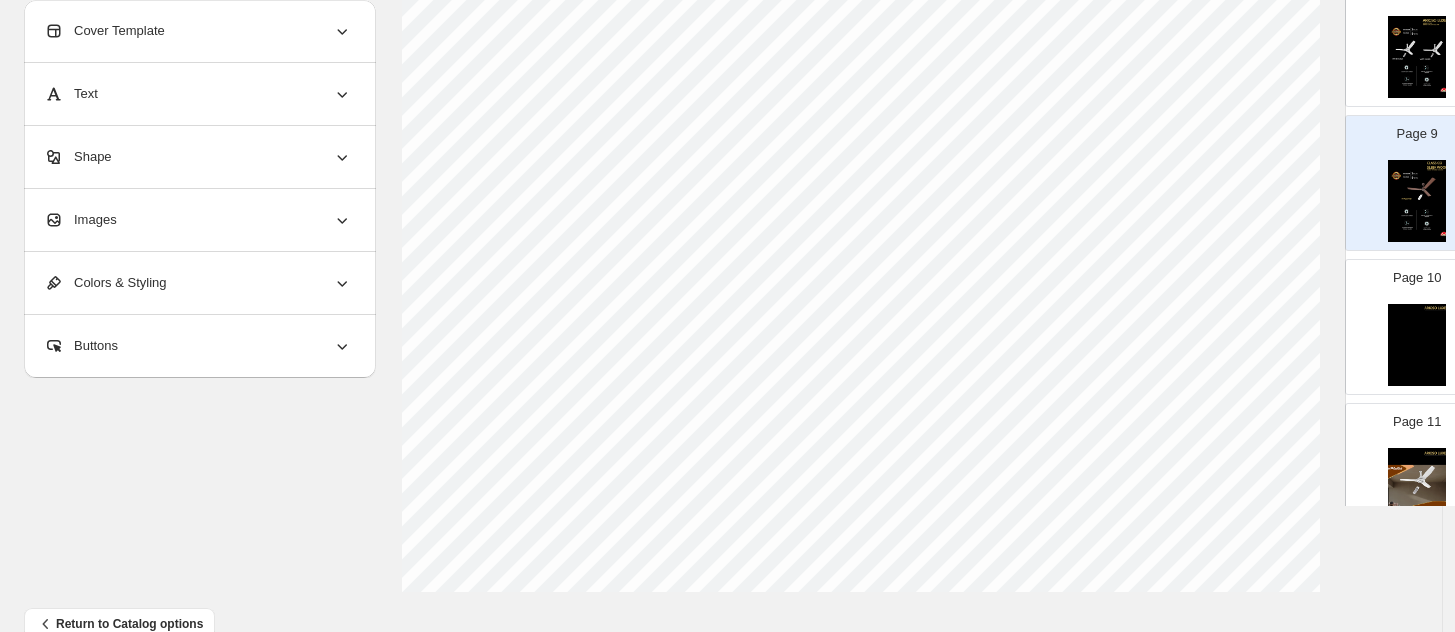 scroll, scrollTop: 751, scrollLeft: 0, axis: vertical 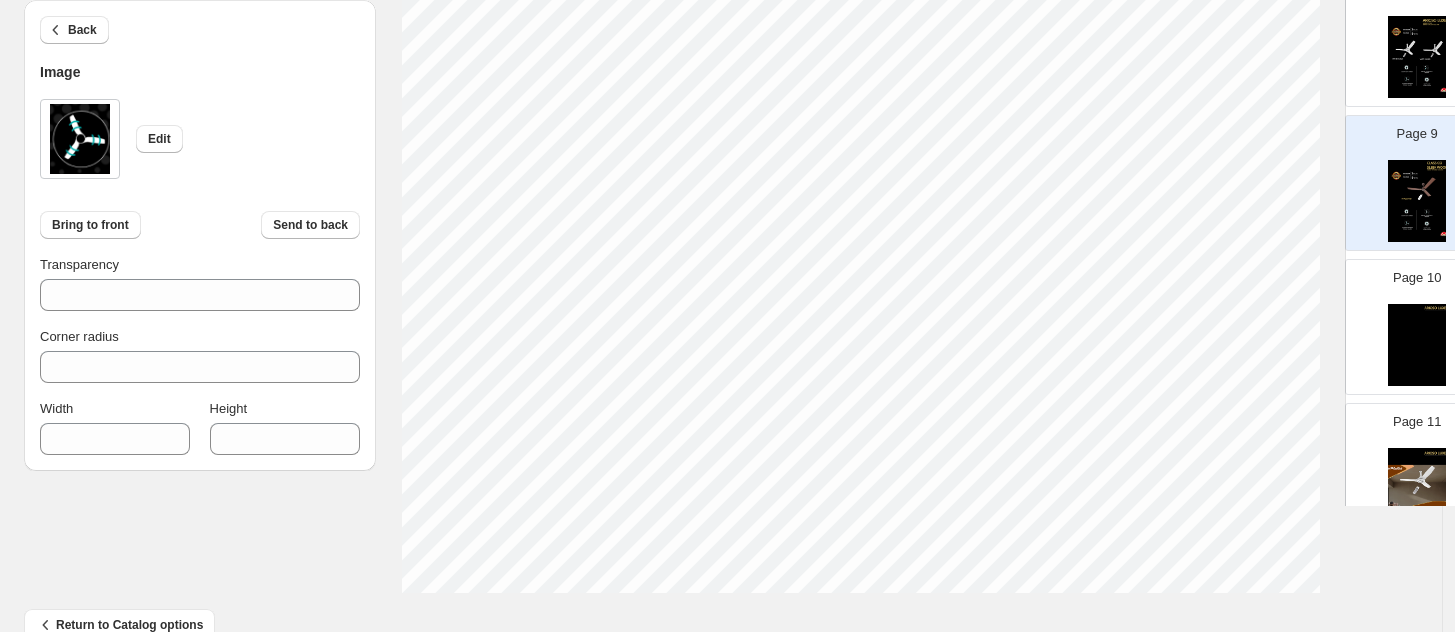 type on "***" 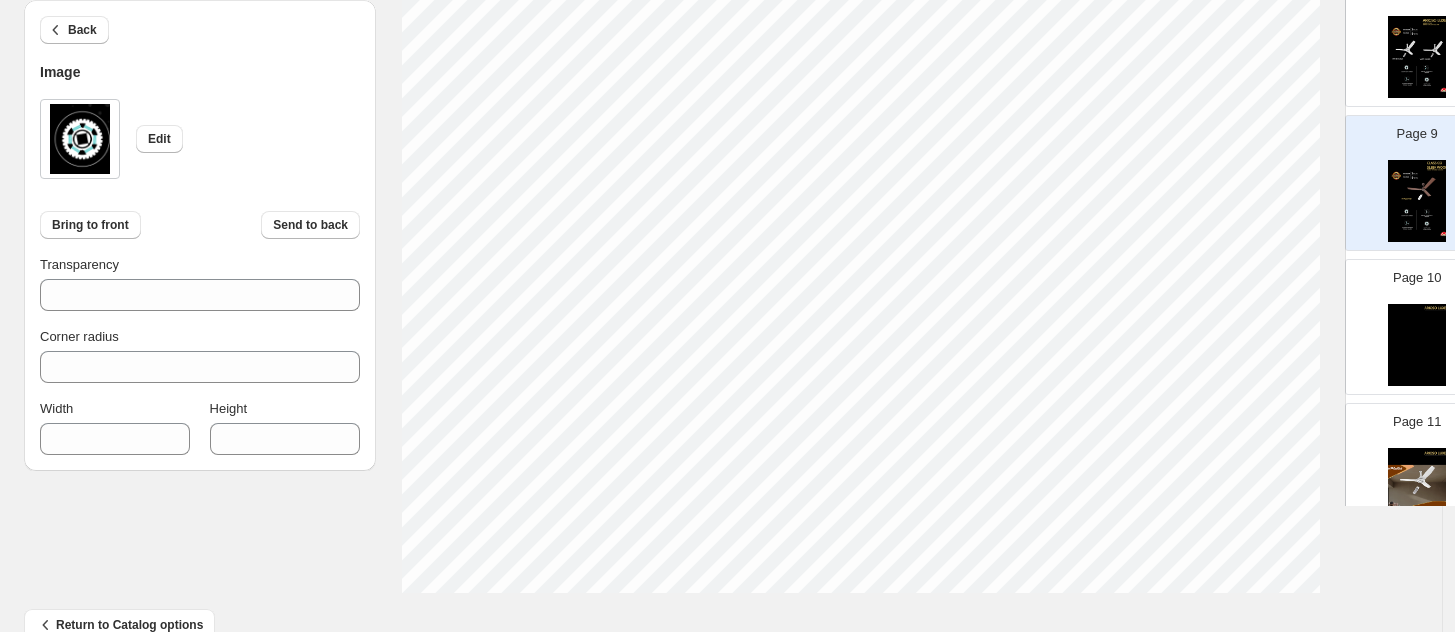 type on "**" 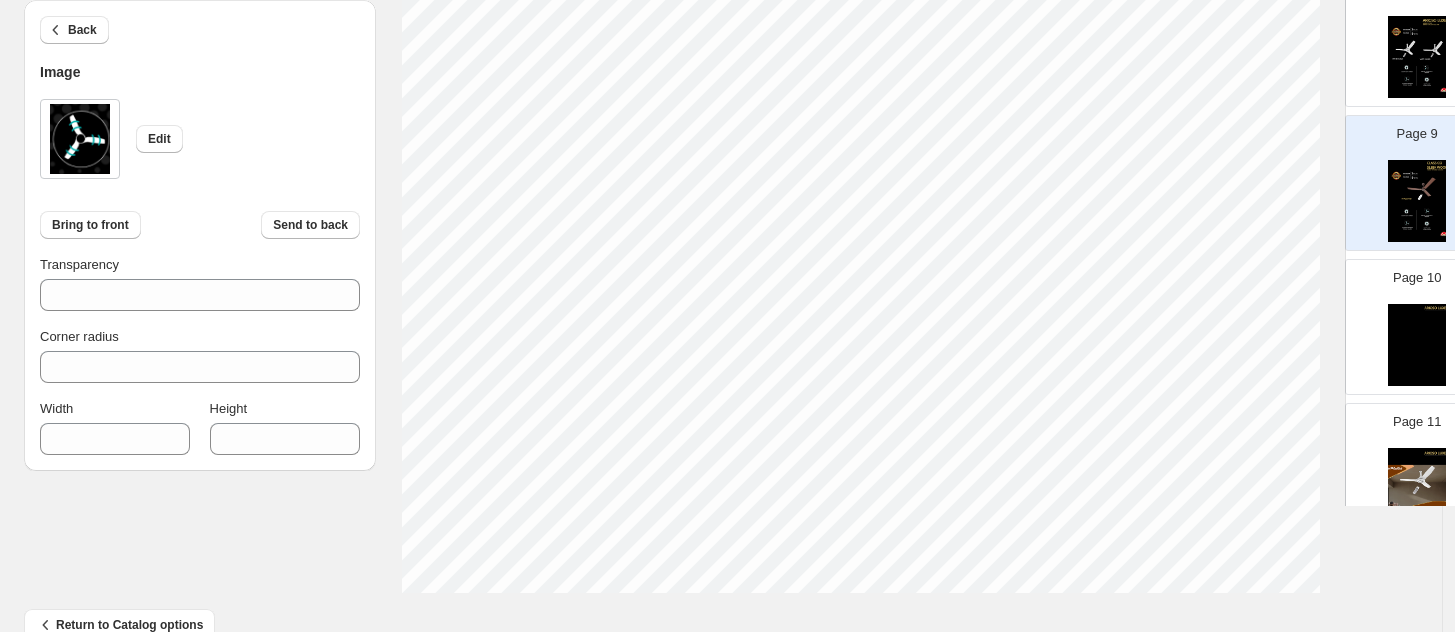 type on "***" 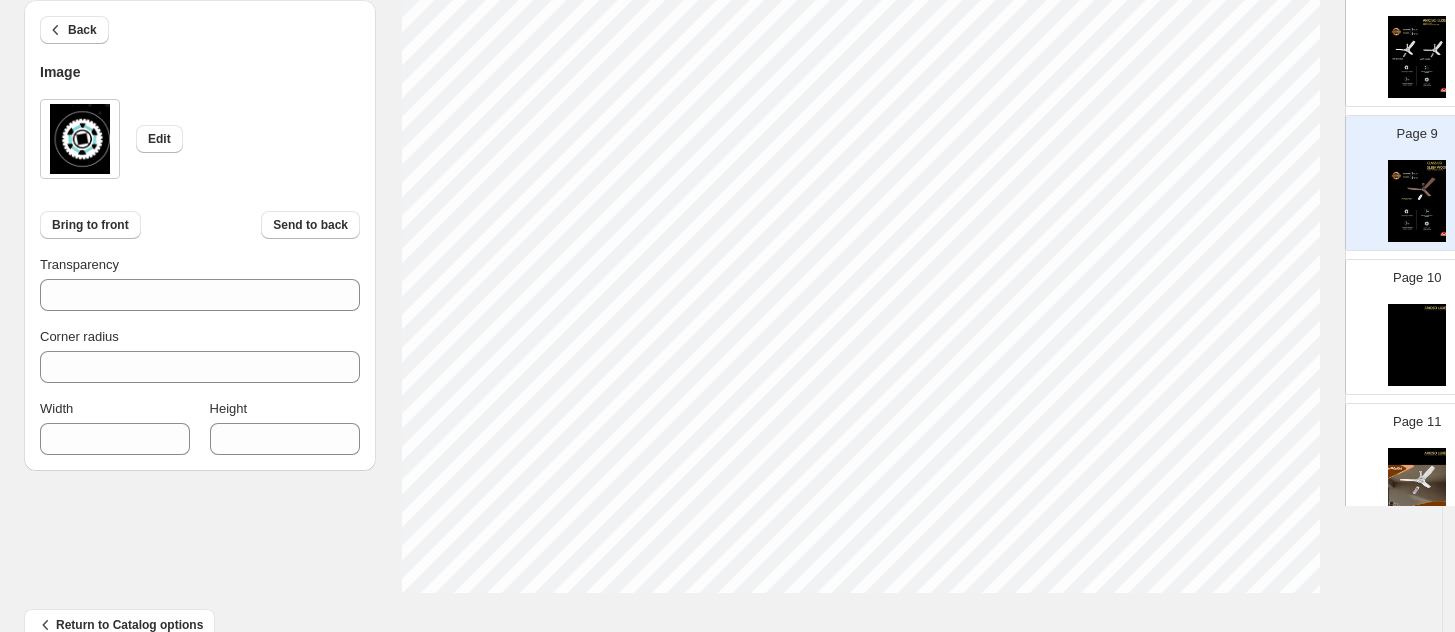 select on "******" 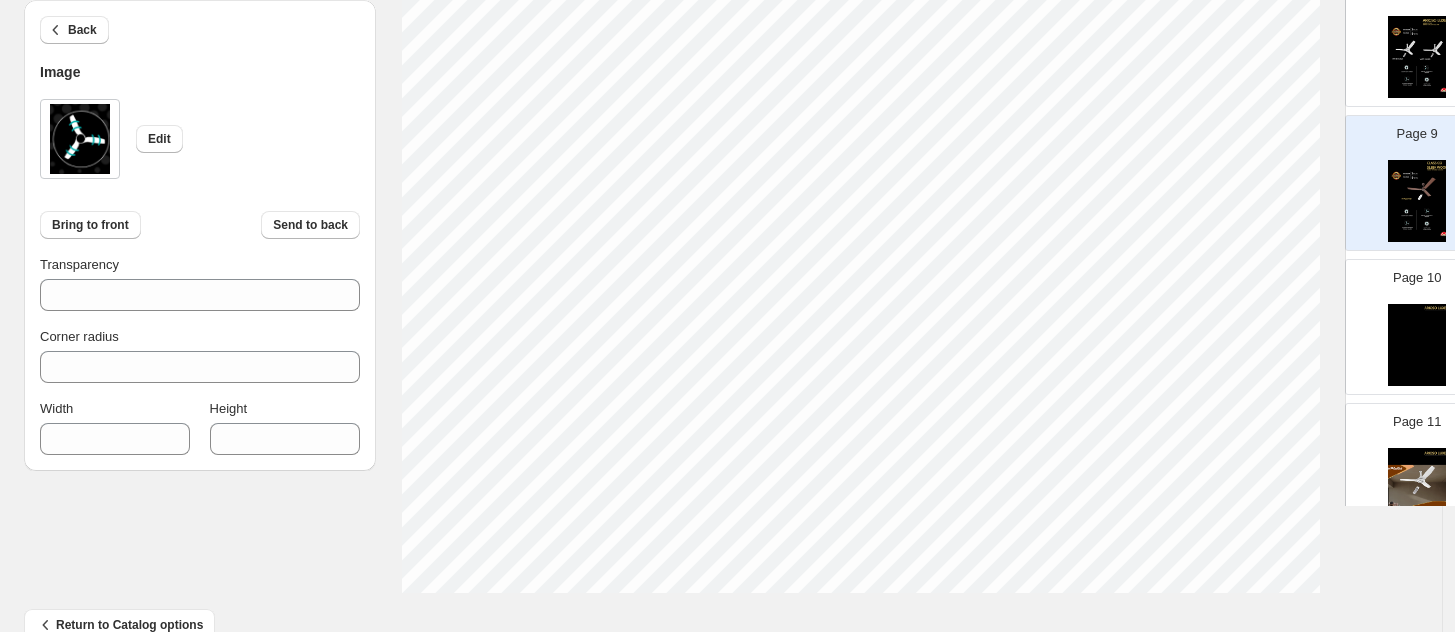 type on "***" 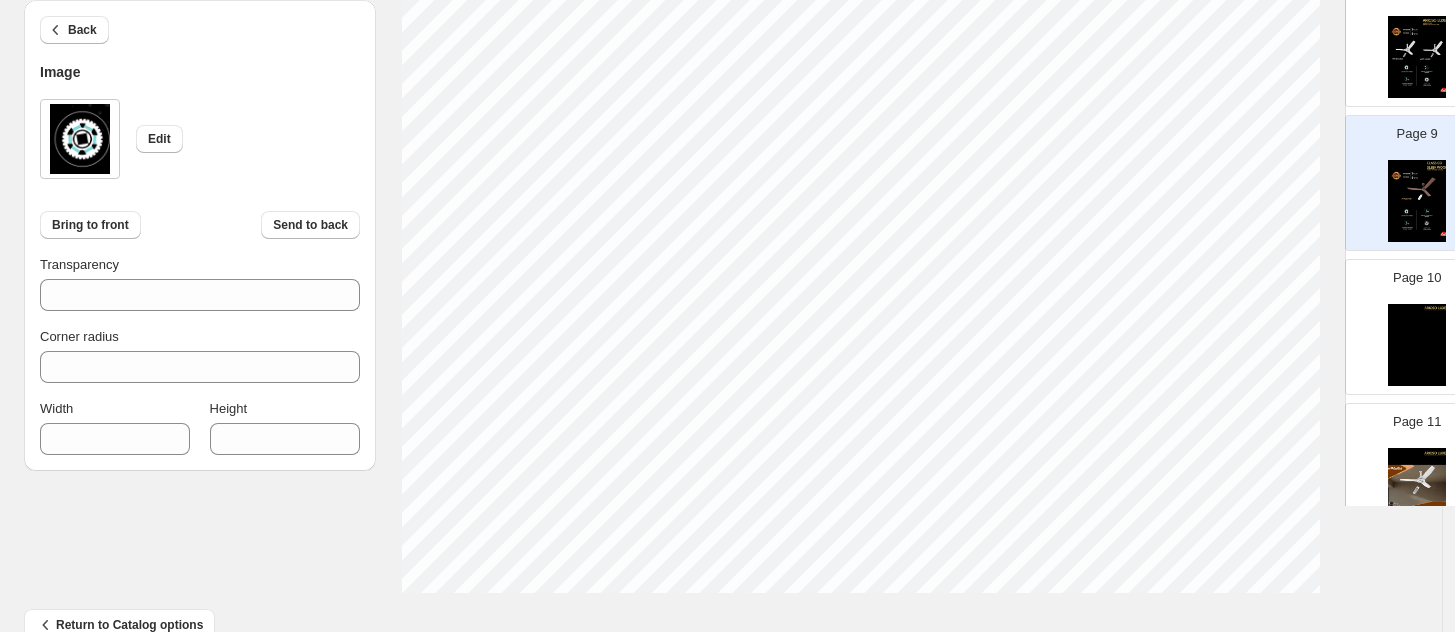 select on "******" 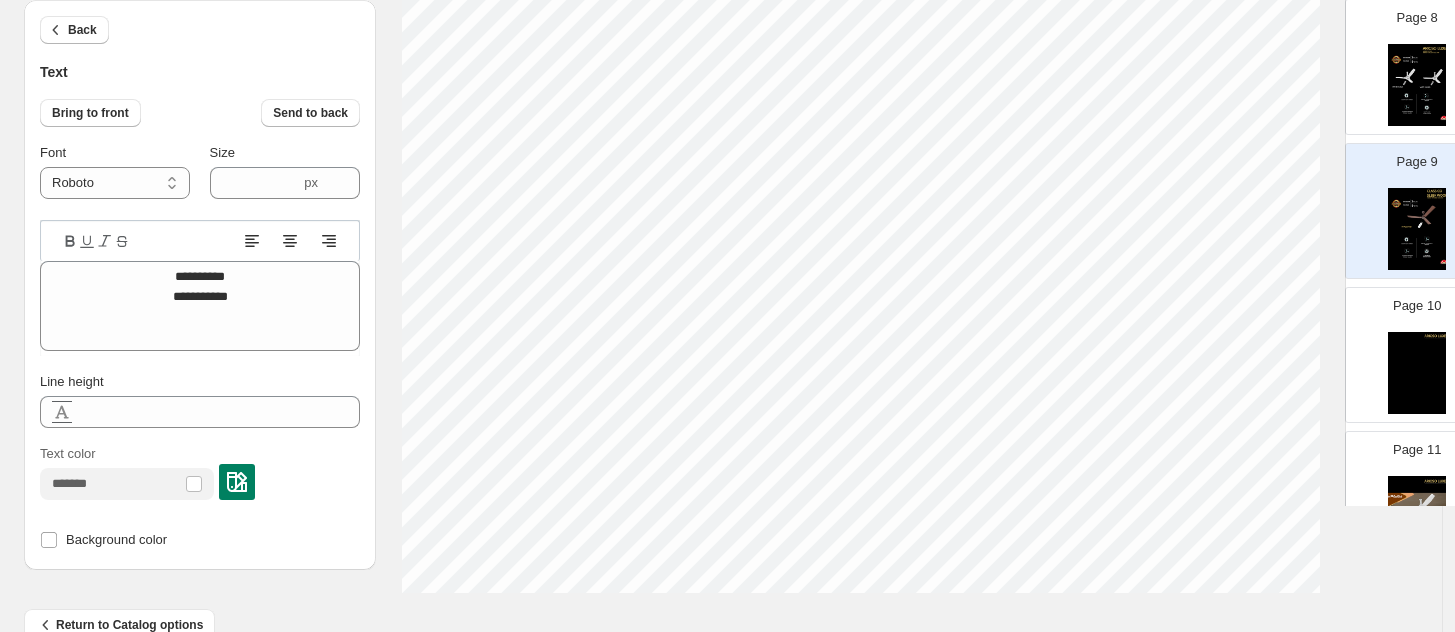 scroll, scrollTop: 1095, scrollLeft: 0, axis: vertical 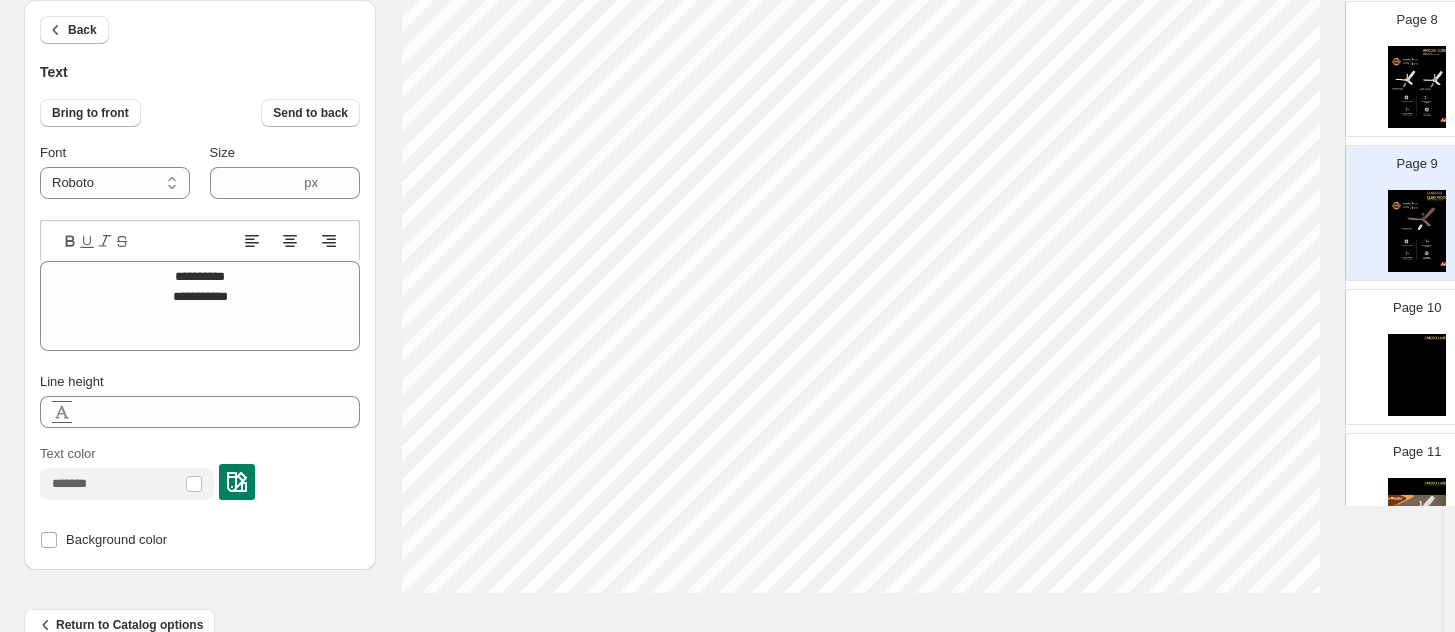 click at bounding box center (1417, 87) 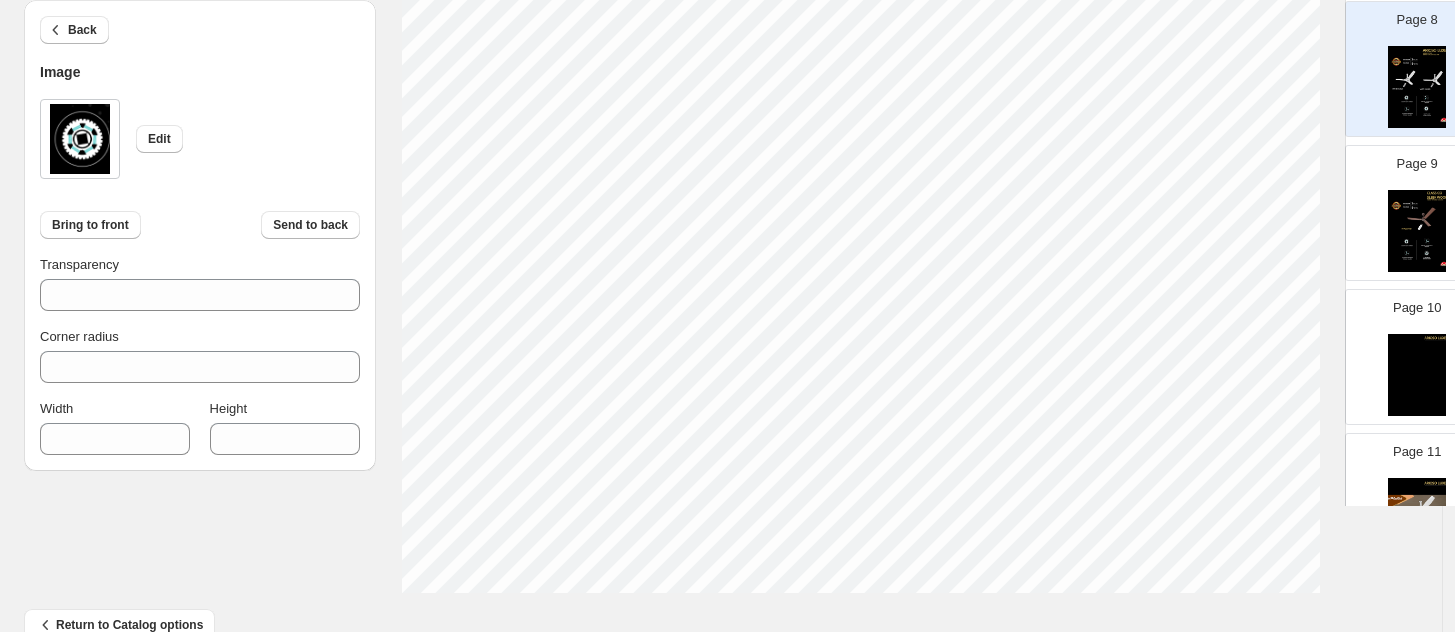 select on "******" 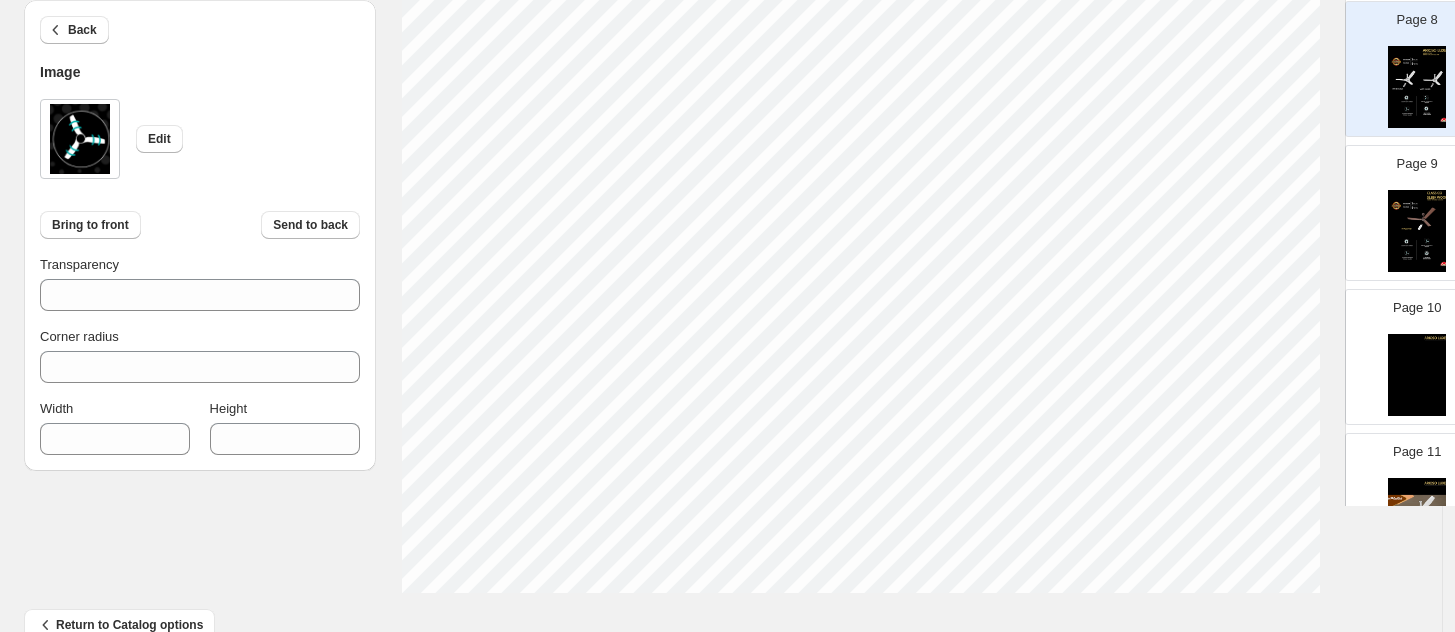 type on "***" 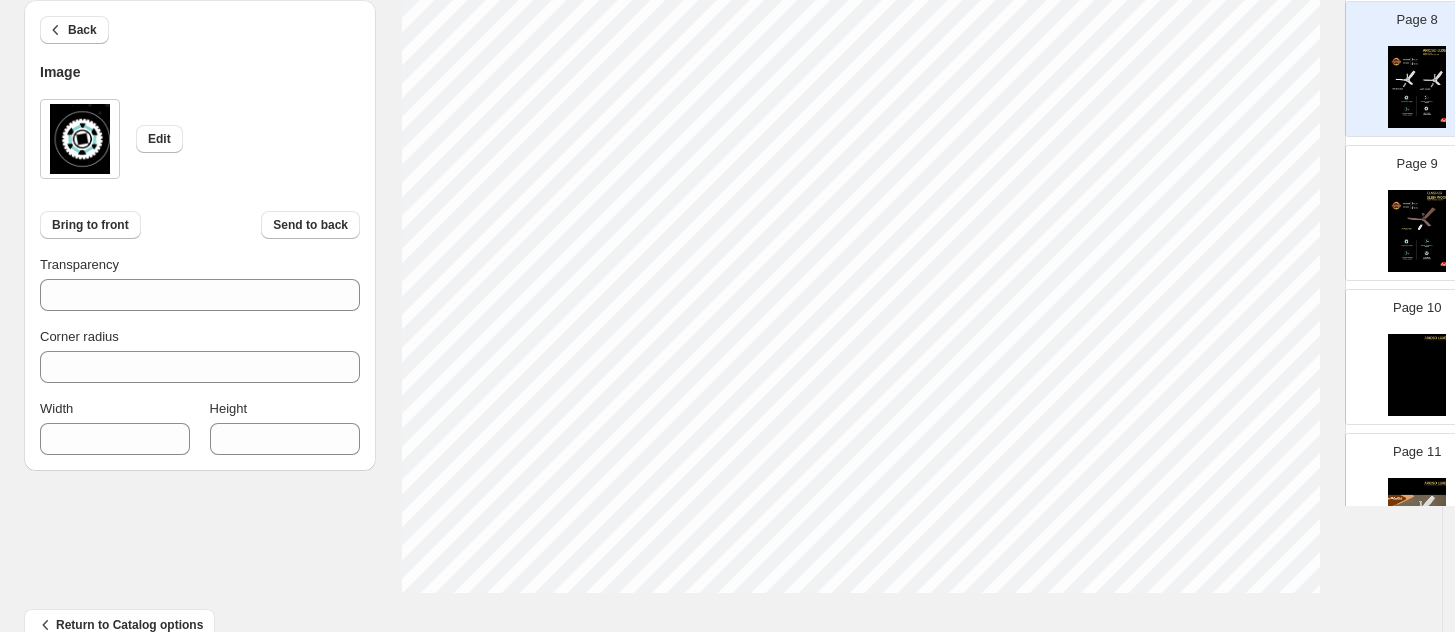 select on "******" 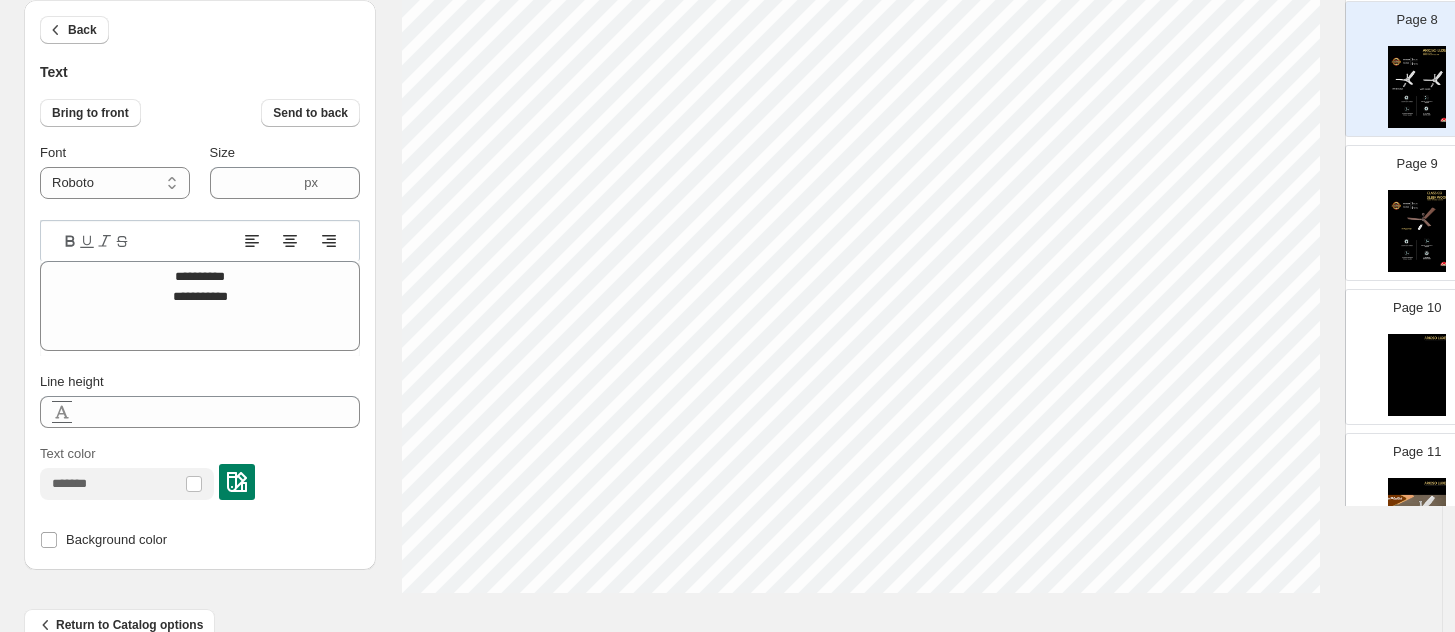 type on "**********" 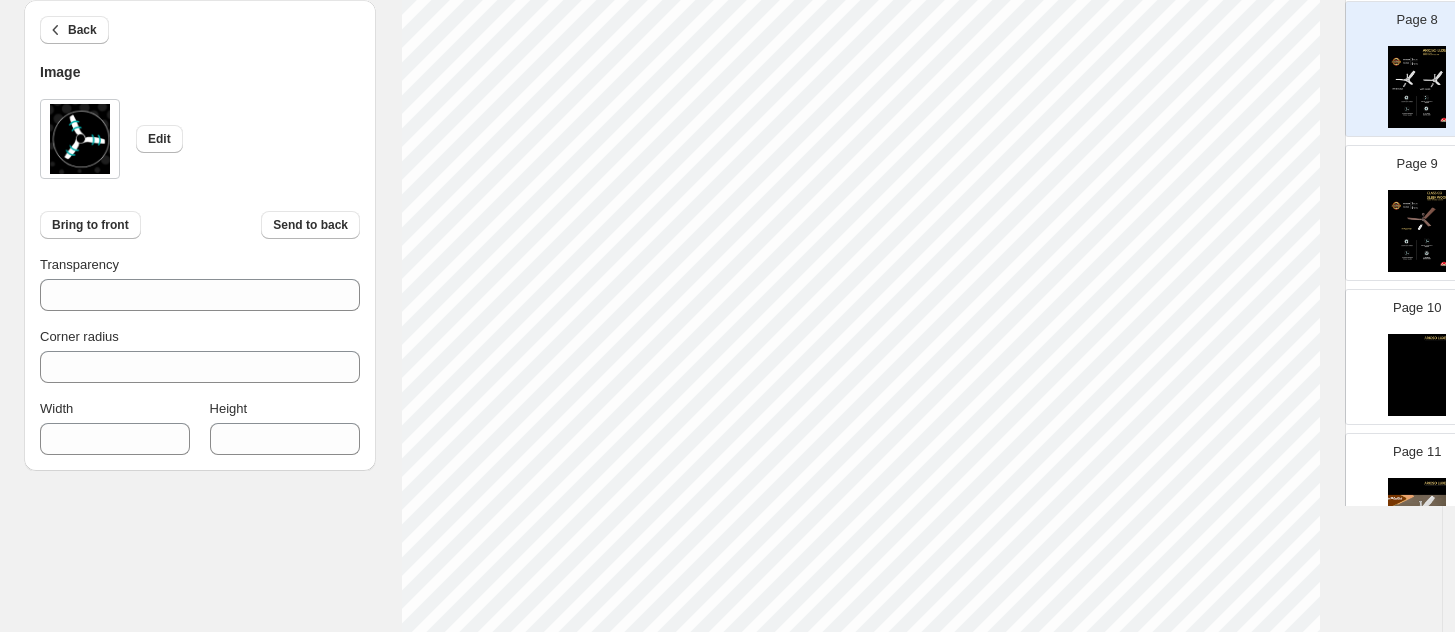 scroll, scrollTop: 622, scrollLeft: 0, axis: vertical 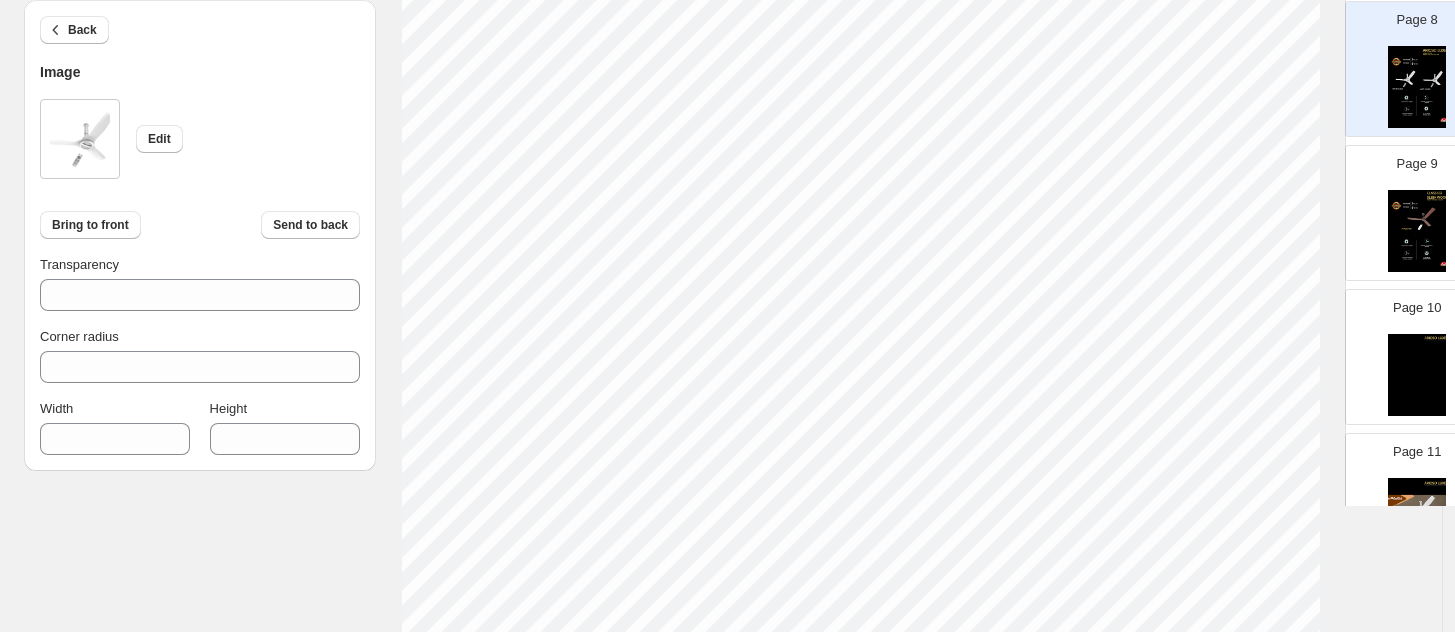 type on "**" 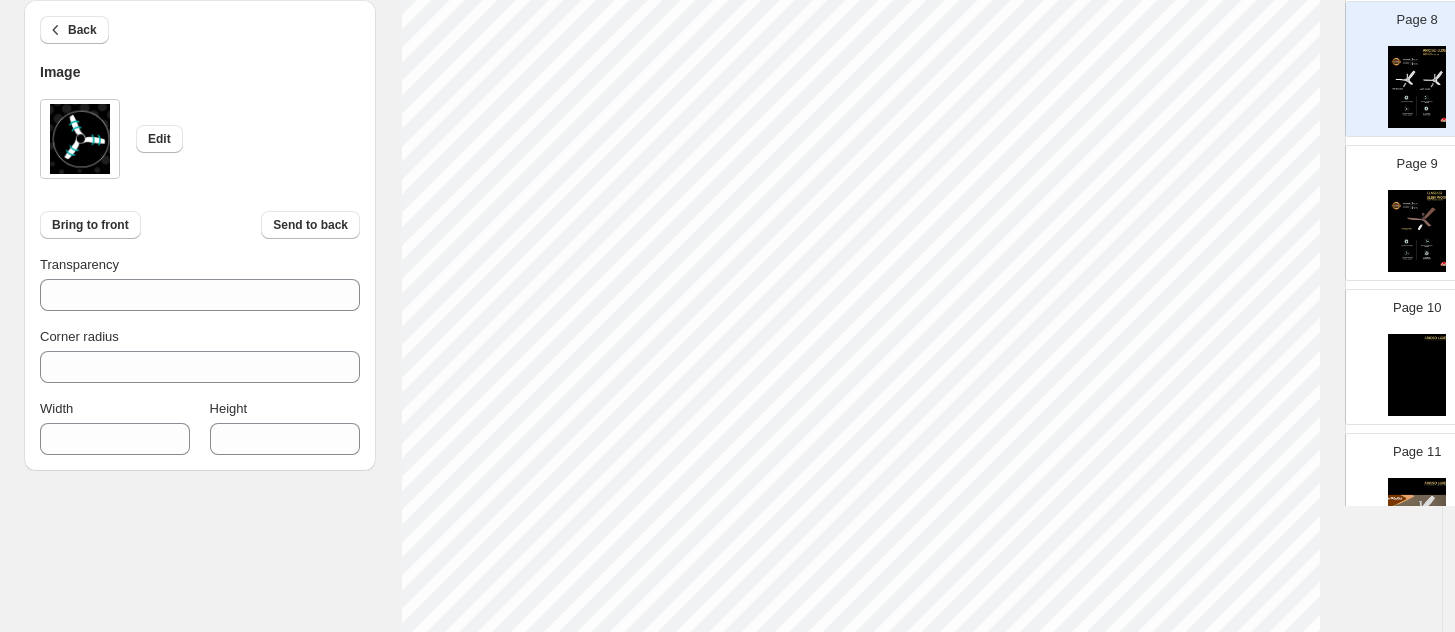 scroll, scrollTop: 440, scrollLeft: 0, axis: vertical 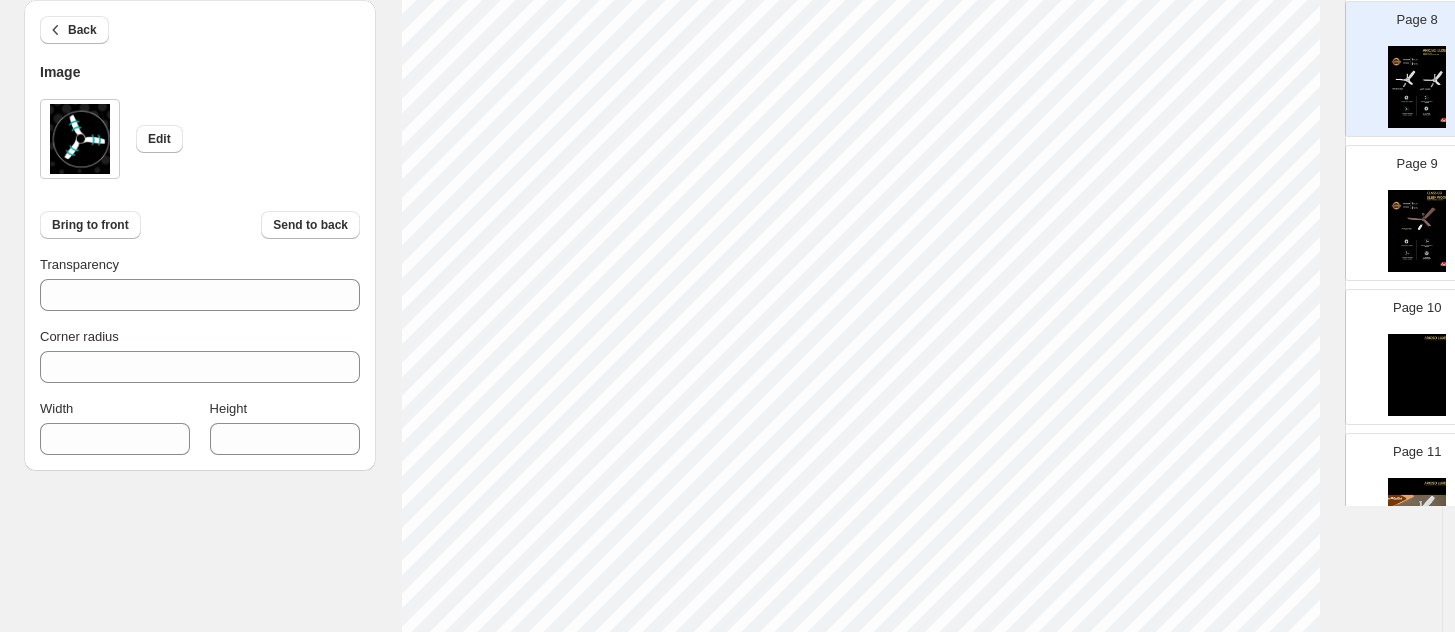 click at bounding box center (1417, 231) 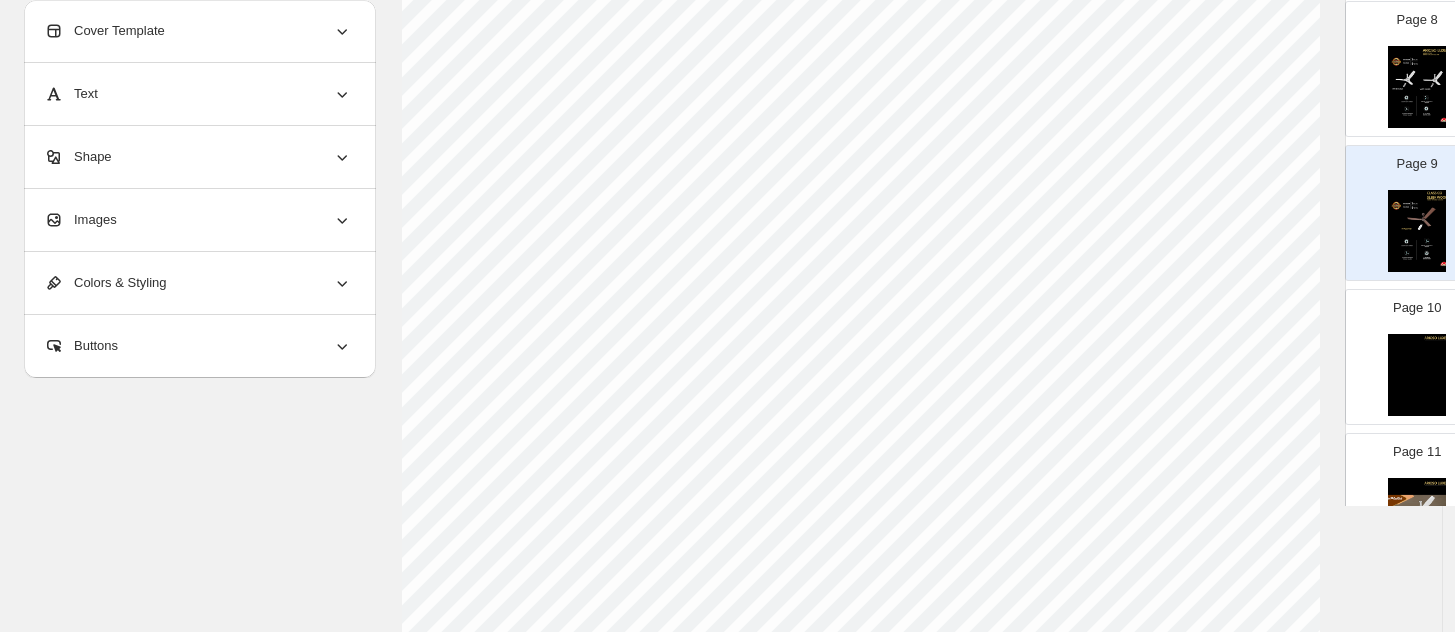scroll, scrollTop: 792, scrollLeft: 0, axis: vertical 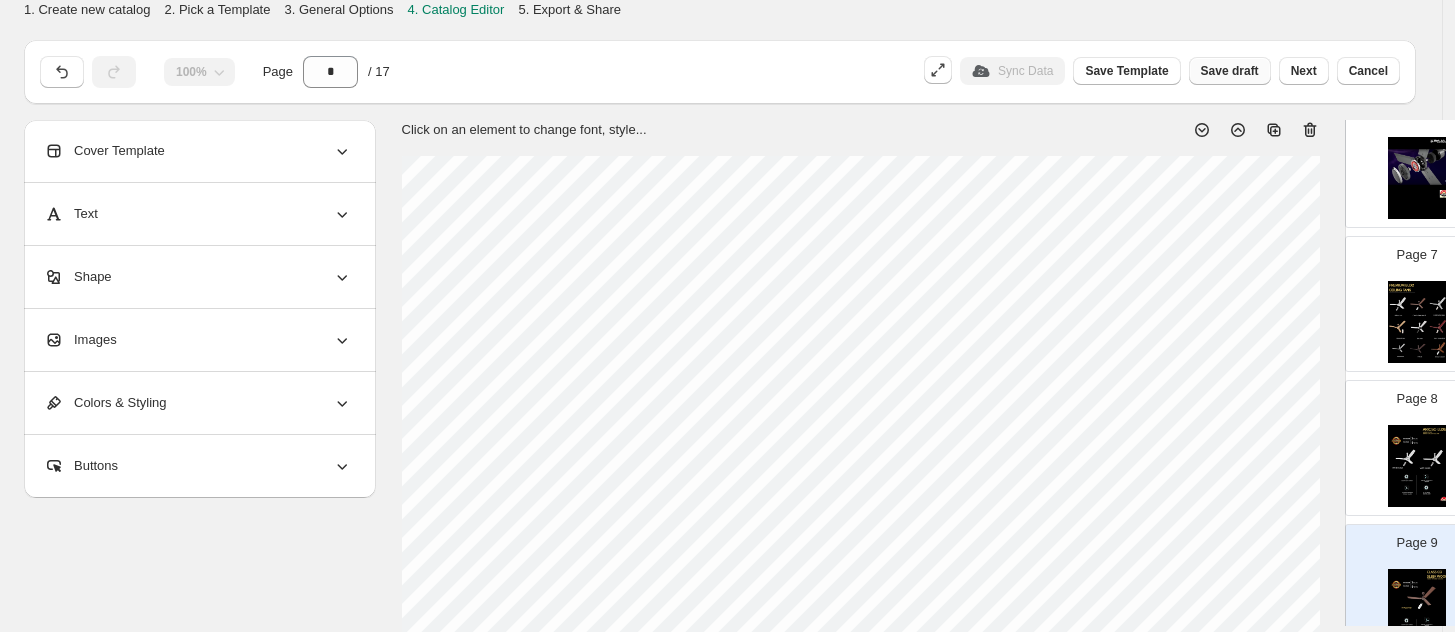 click on "Save draft" at bounding box center (1230, 71) 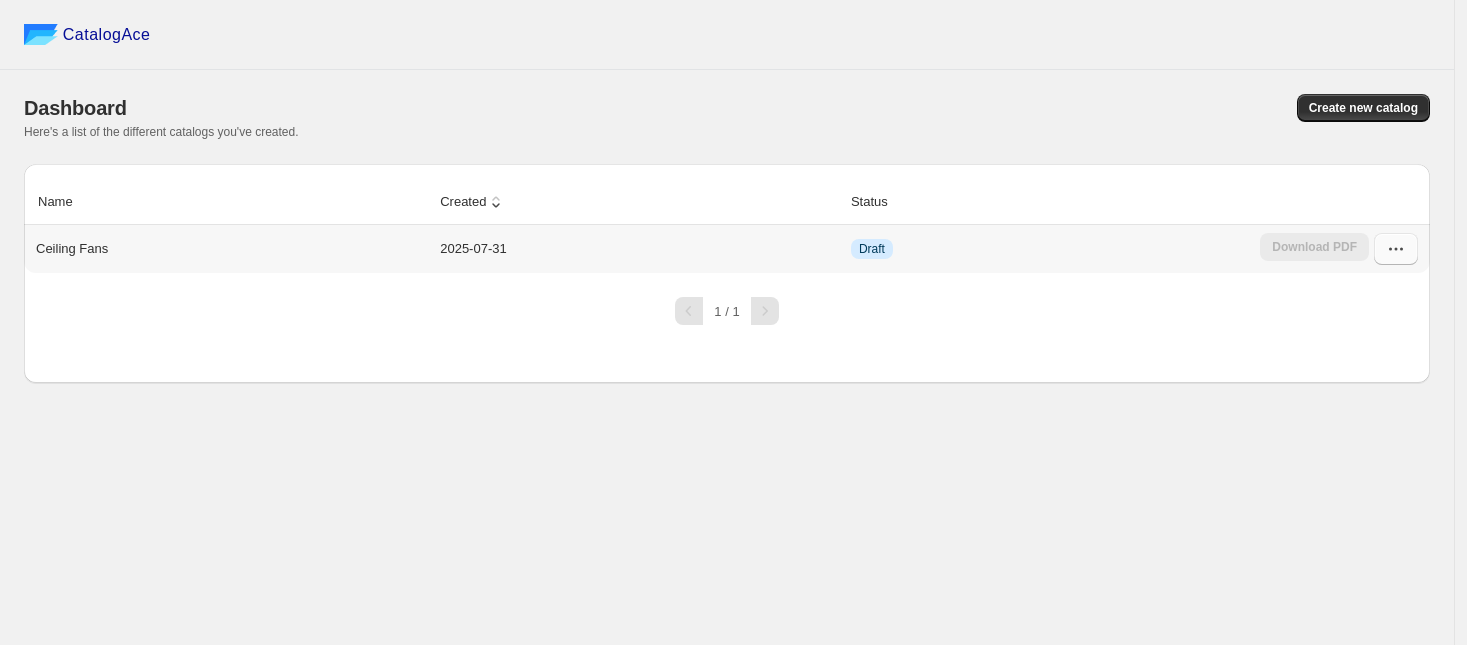 click at bounding box center [1396, 249] 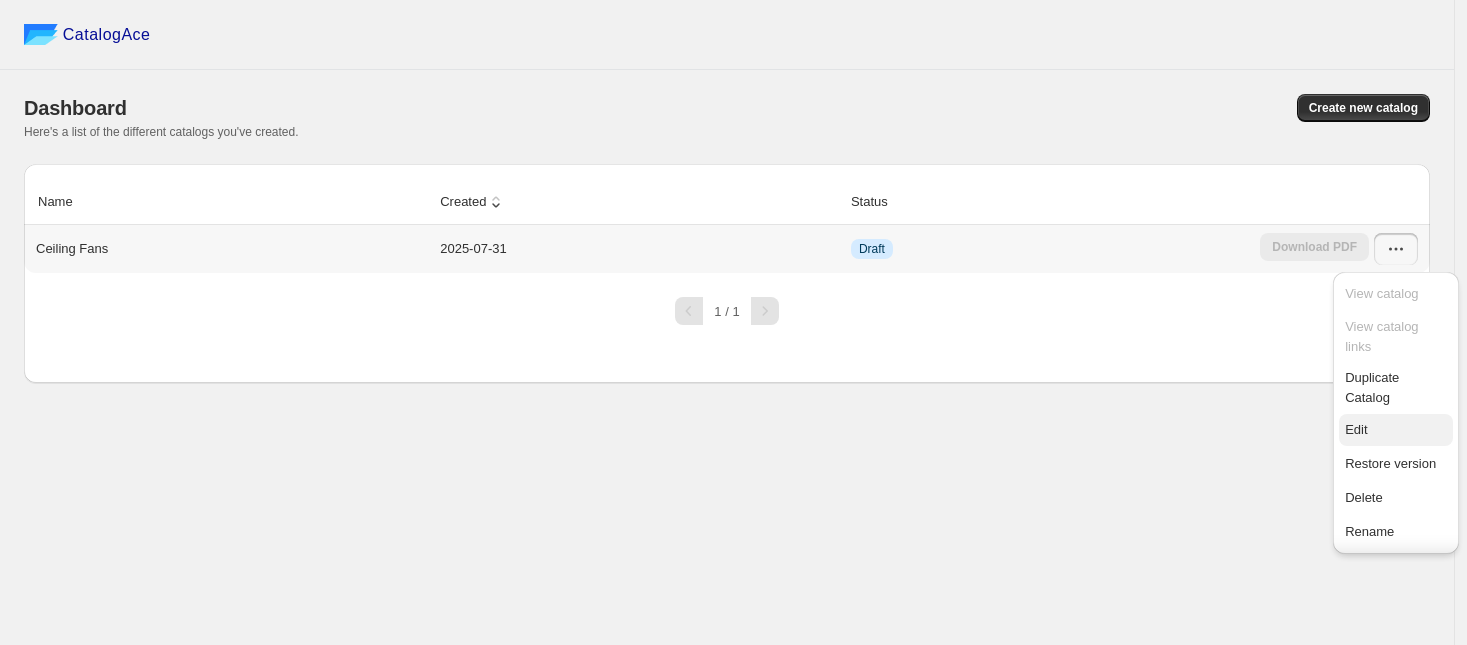 click on "Edit" at bounding box center [1356, 429] 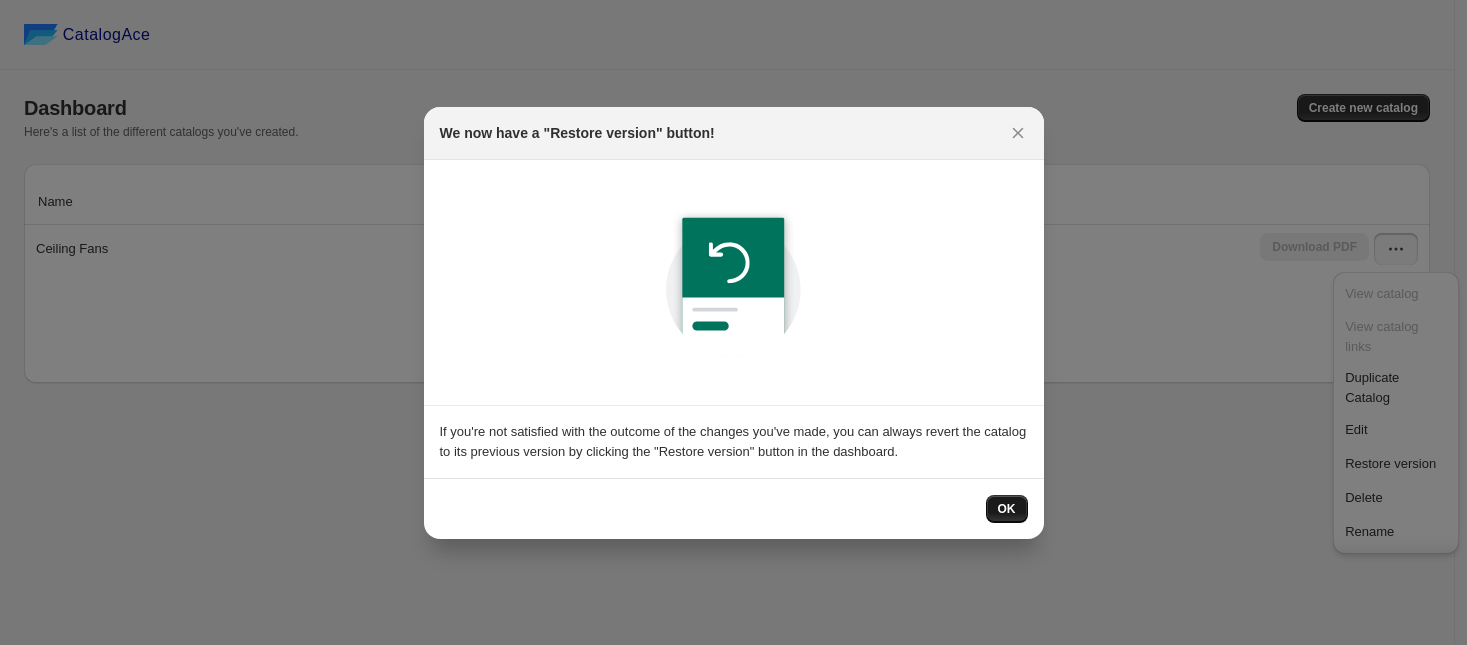 click on "OK" at bounding box center (1007, 509) 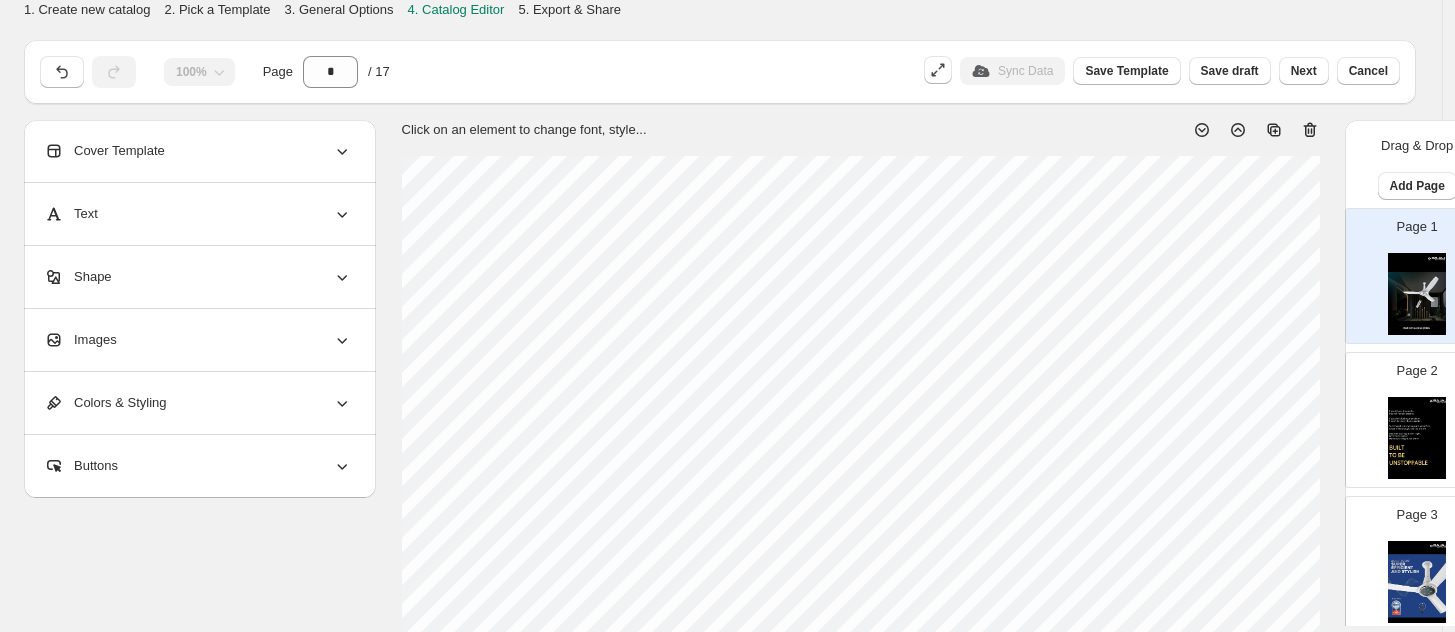 click at bounding box center [1417, 438] 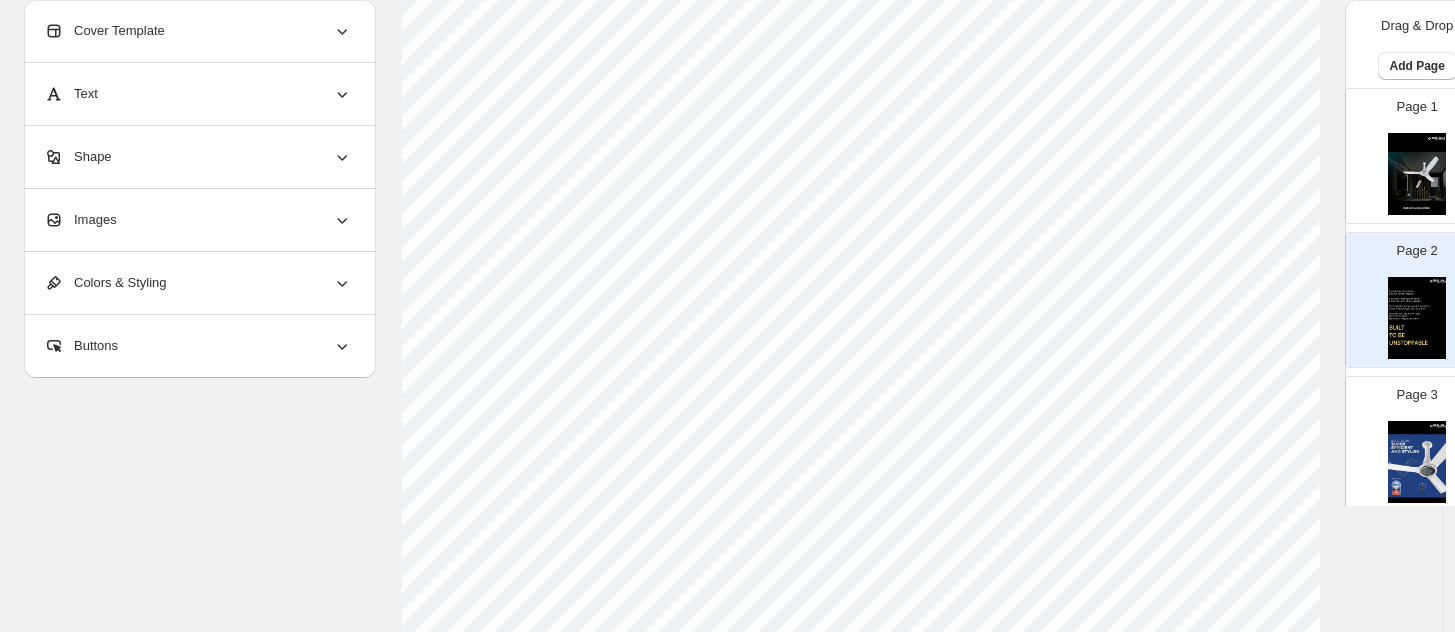 scroll, scrollTop: 510, scrollLeft: 0, axis: vertical 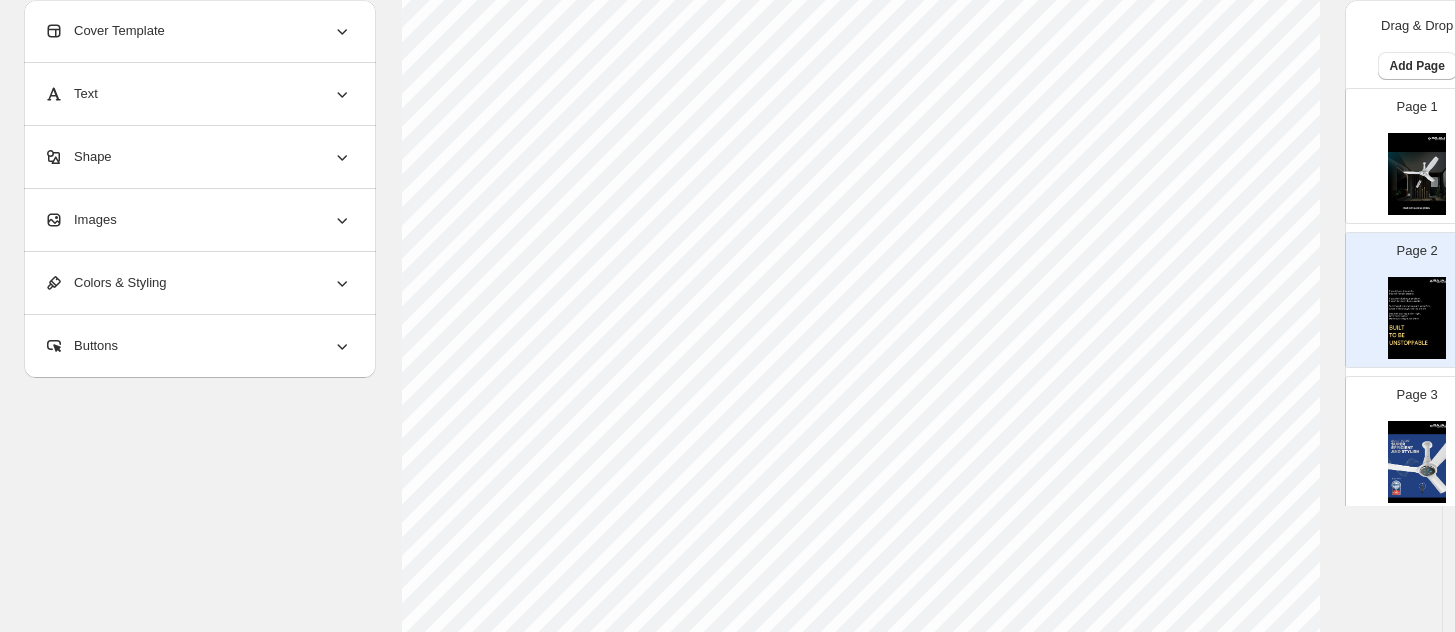 click at bounding box center [1417, 462] 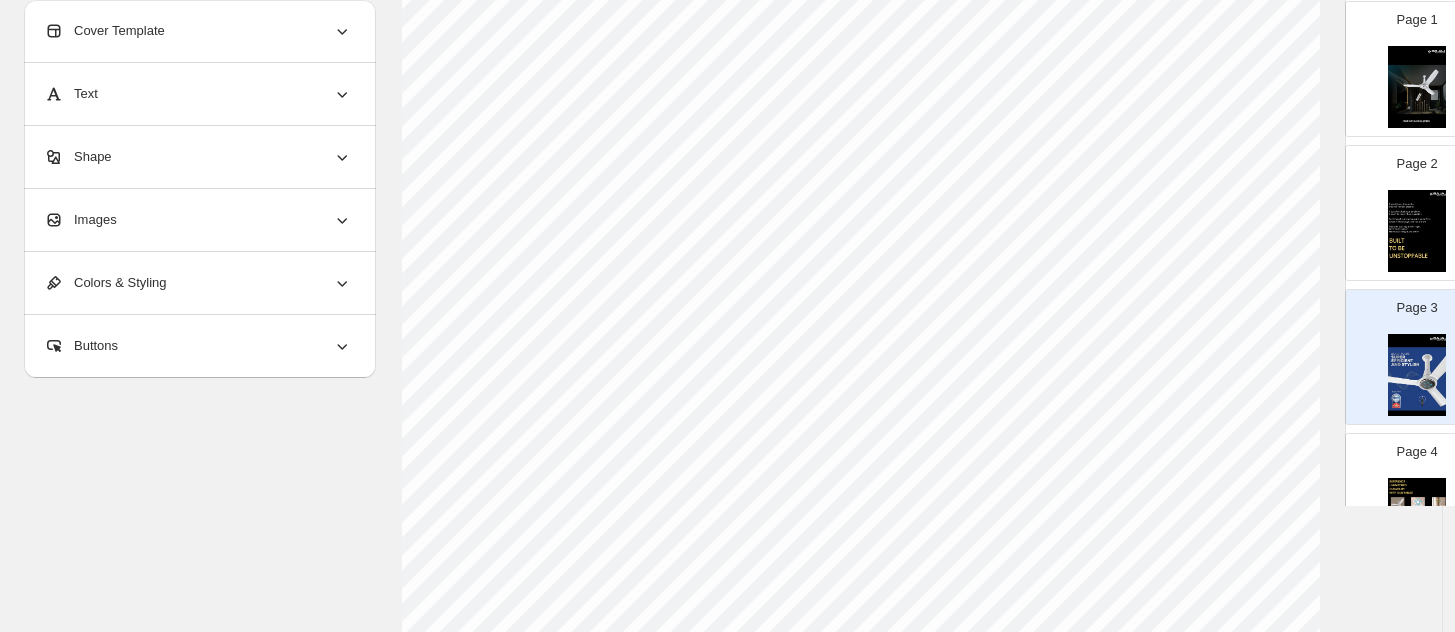 scroll, scrollTop: 125, scrollLeft: 0, axis: vertical 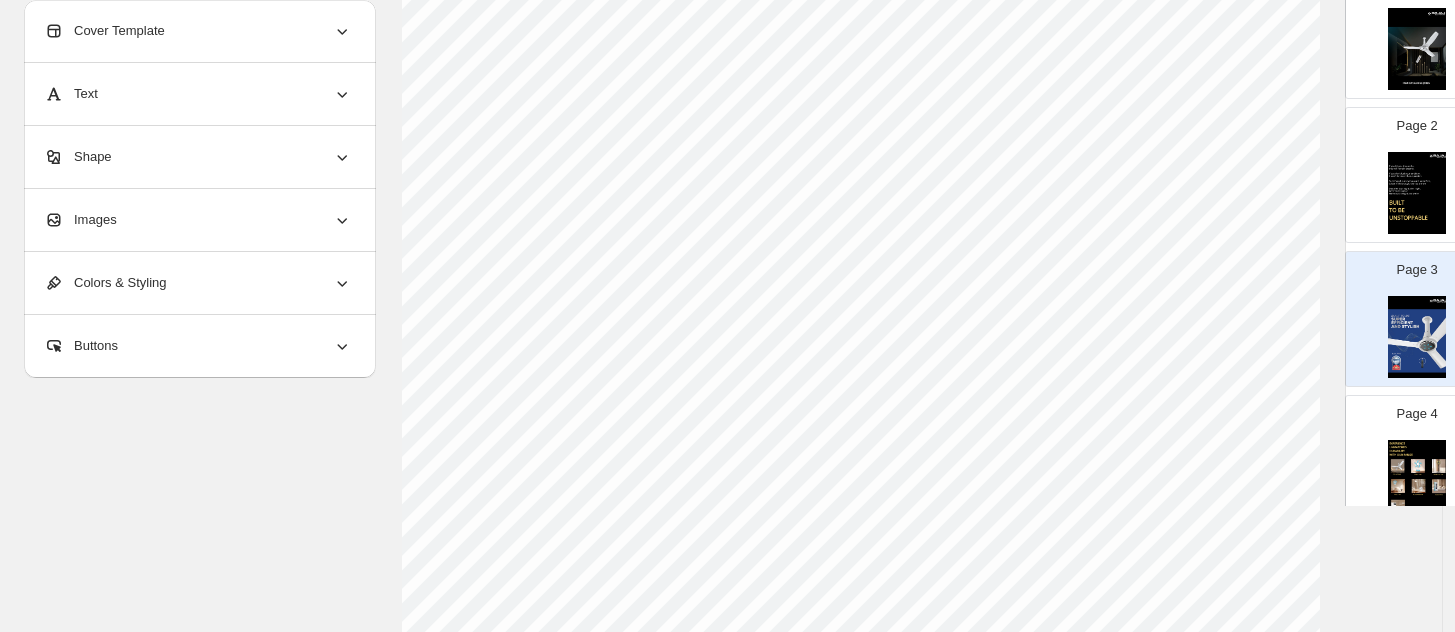 click at bounding box center [1417, 481] 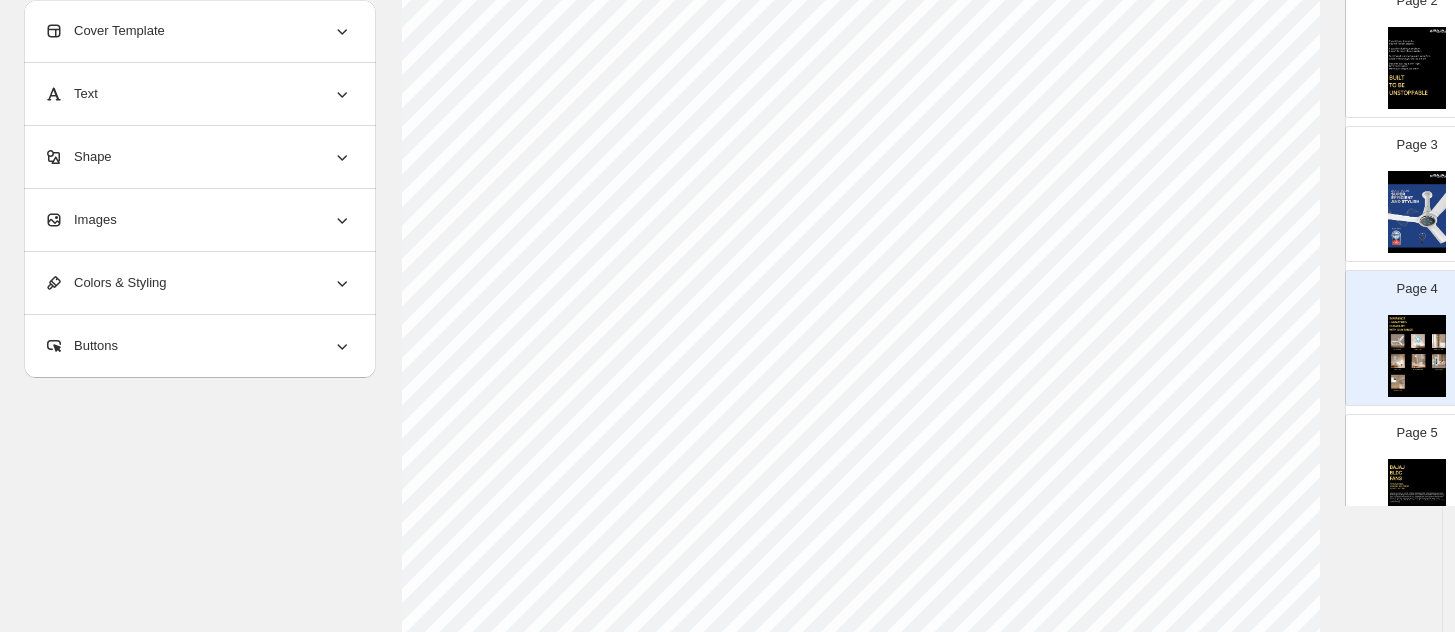 scroll, scrollTop: 375, scrollLeft: 0, axis: vertical 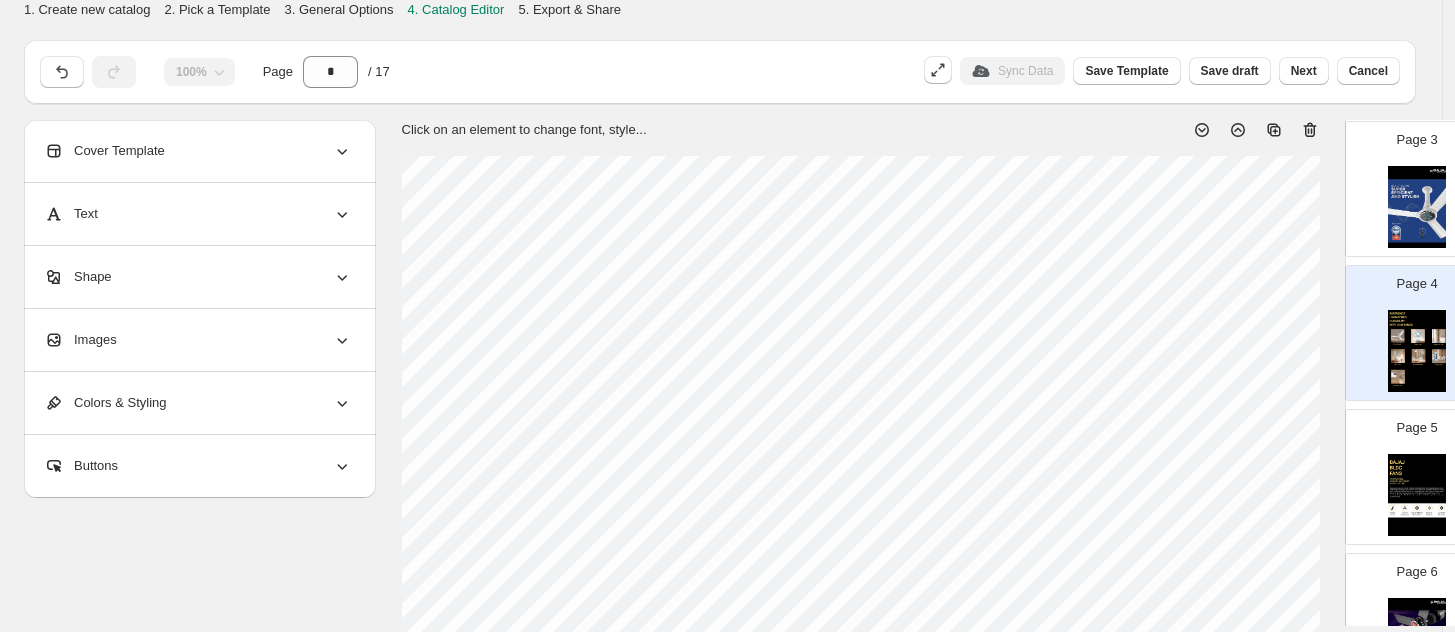 select on "********" 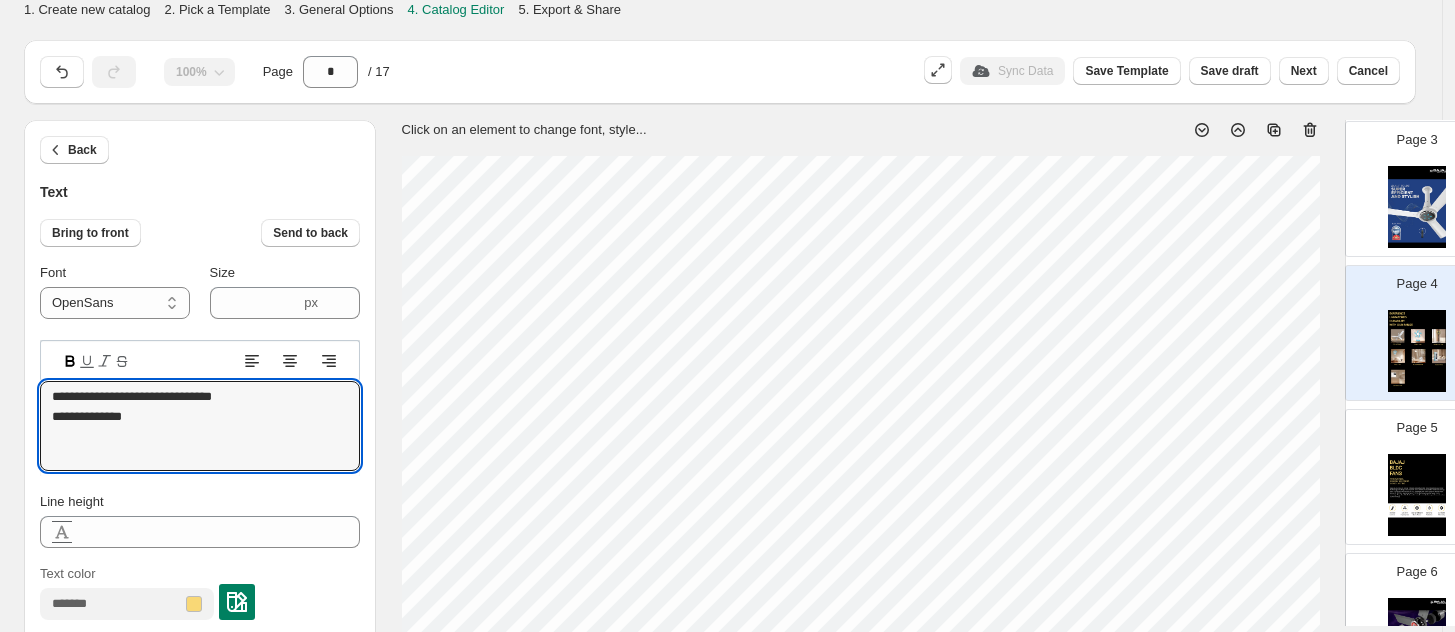 click on "Line height" at bounding box center (200, 502) 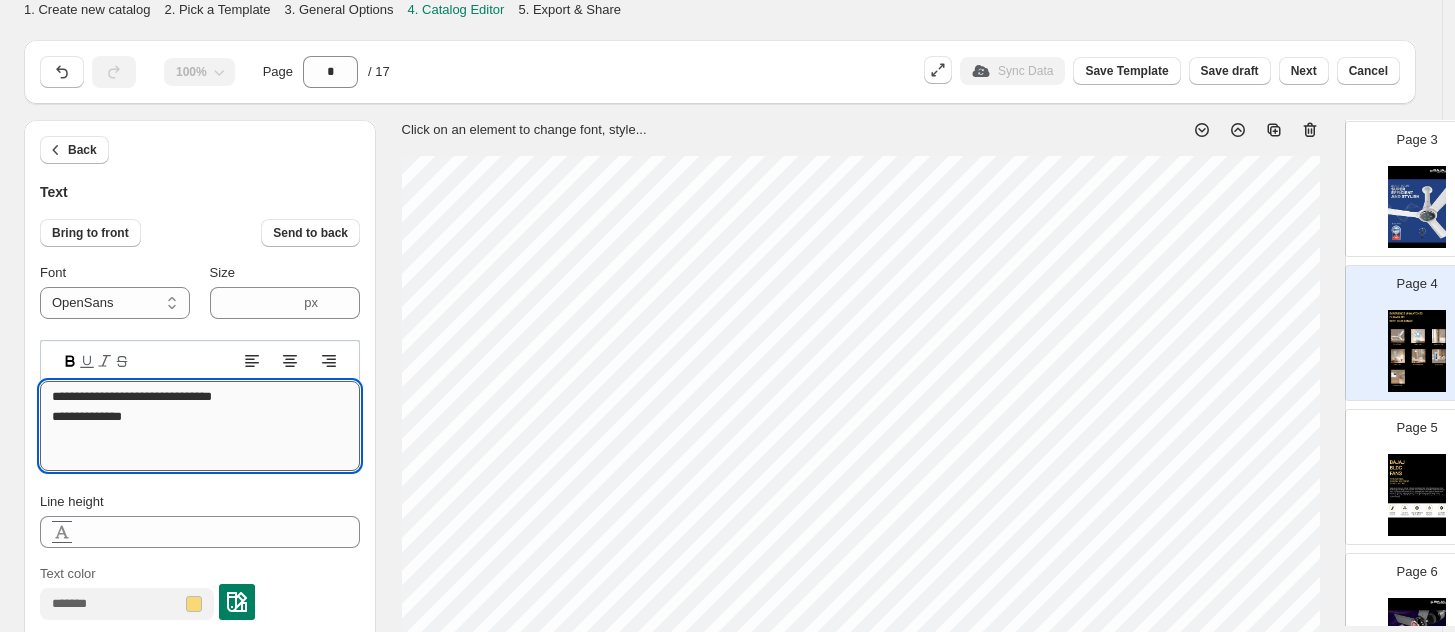 click on "**********" at bounding box center [200, 426] 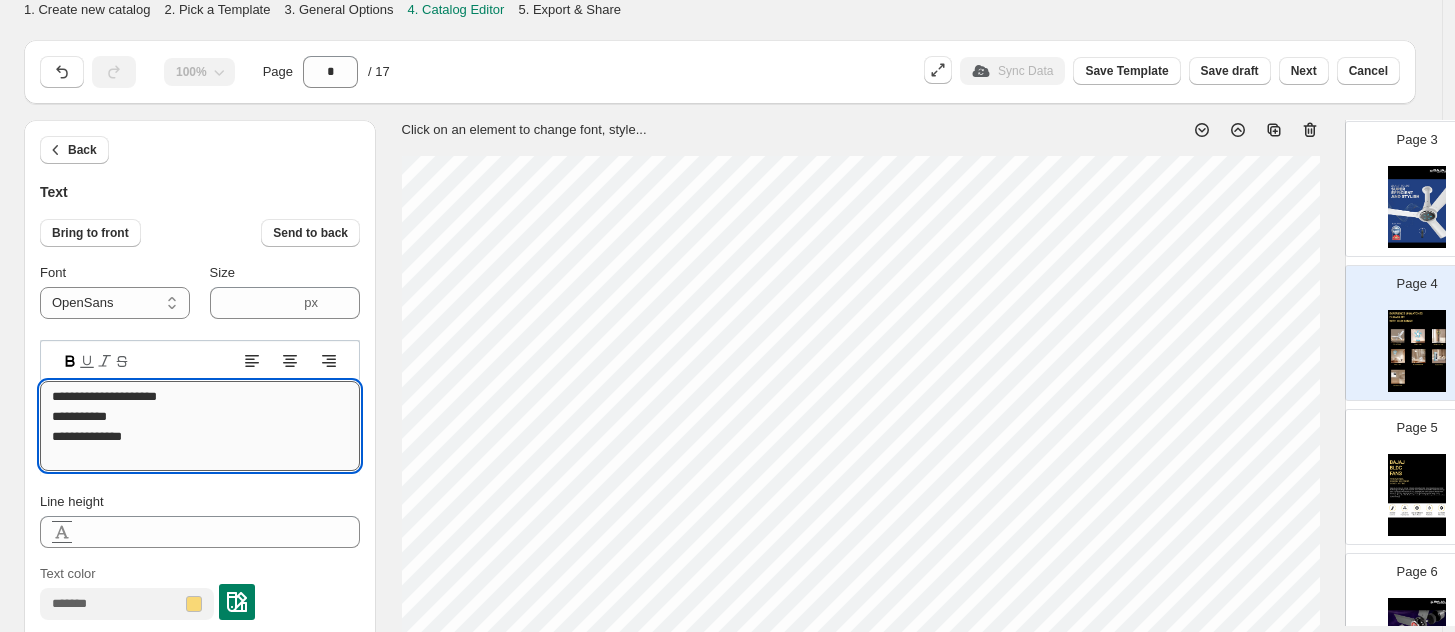 click on "**********" at bounding box center (200, 426) 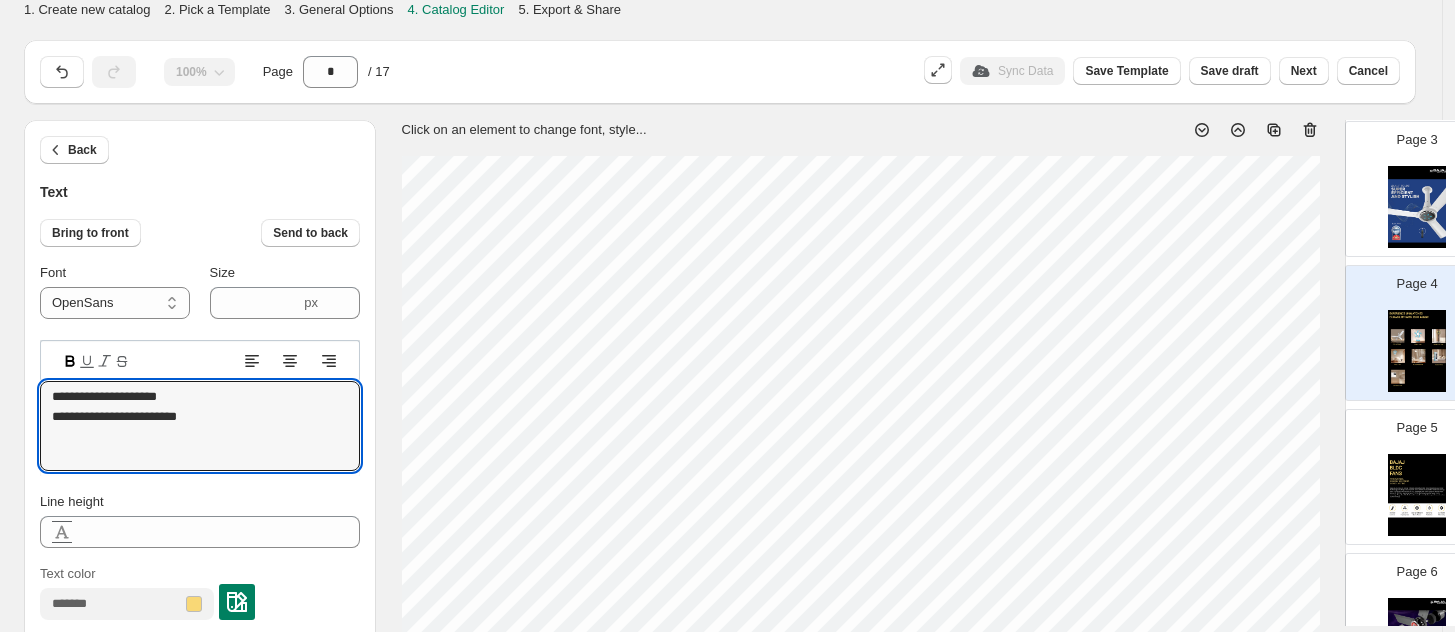 type on "**********" 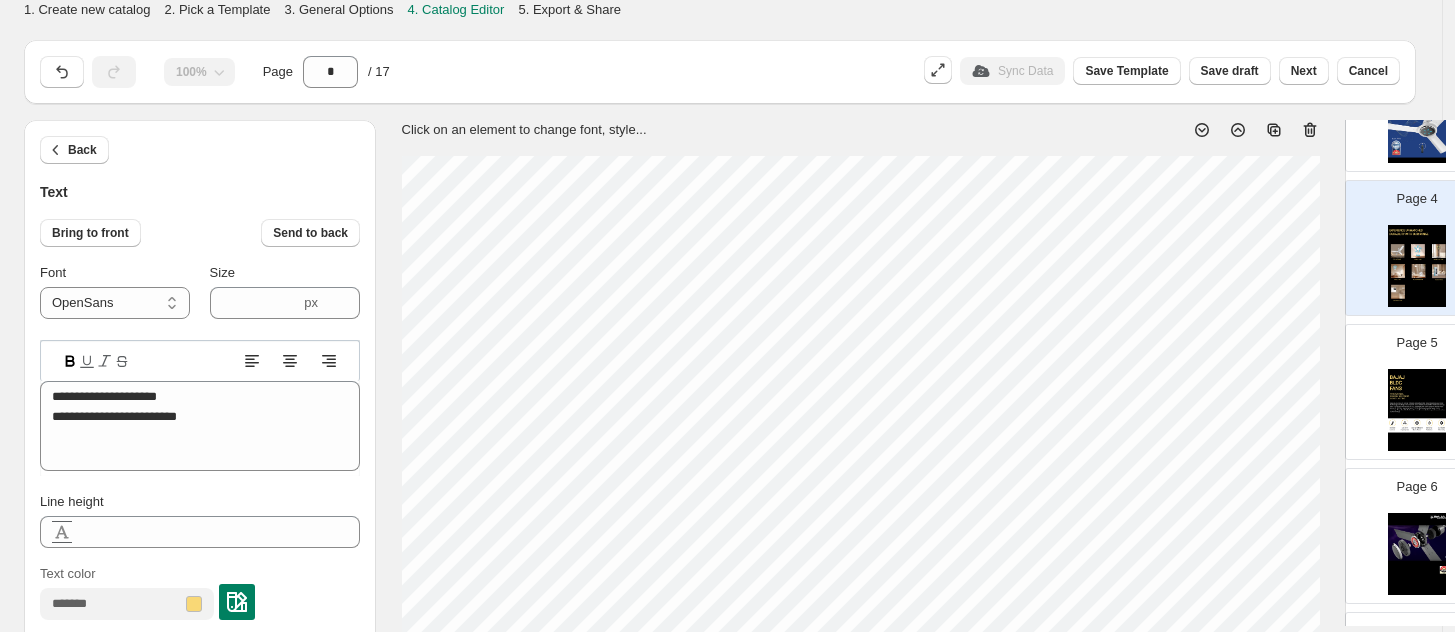 scroll, scrollTop: 625, scrollLeft: 0, axis: vertical 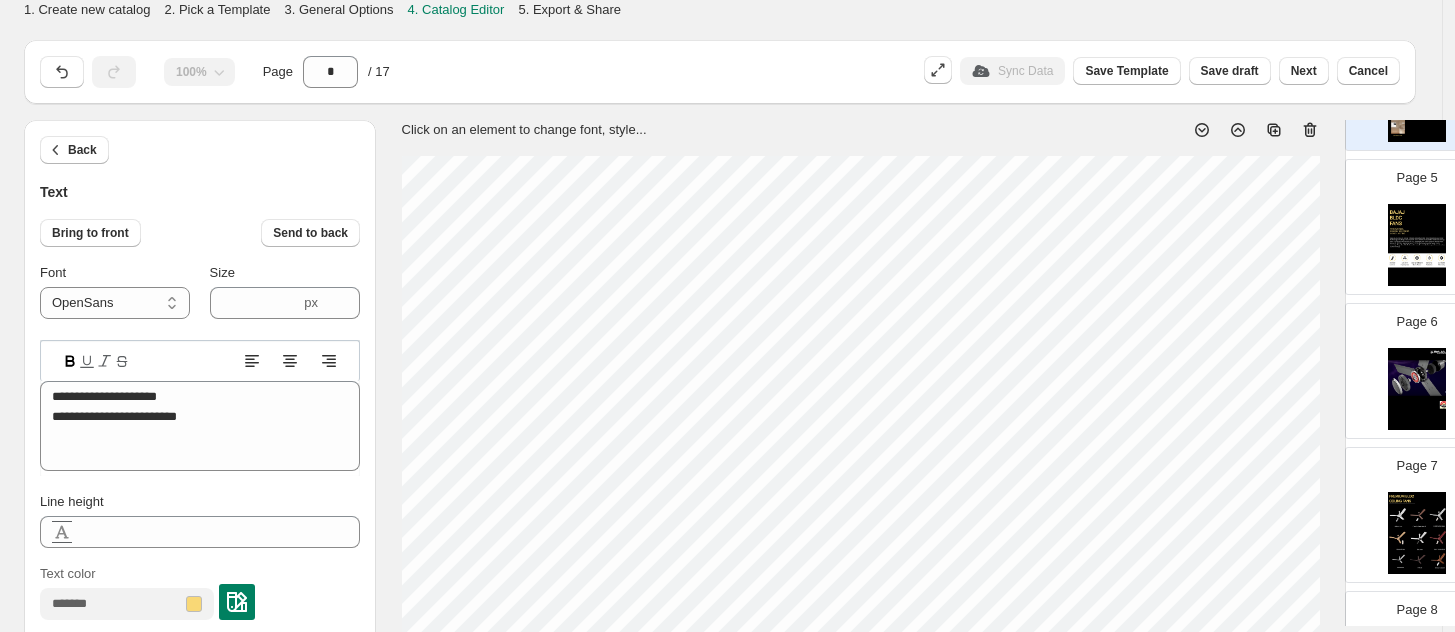 click at bounding box center (1417, 245) 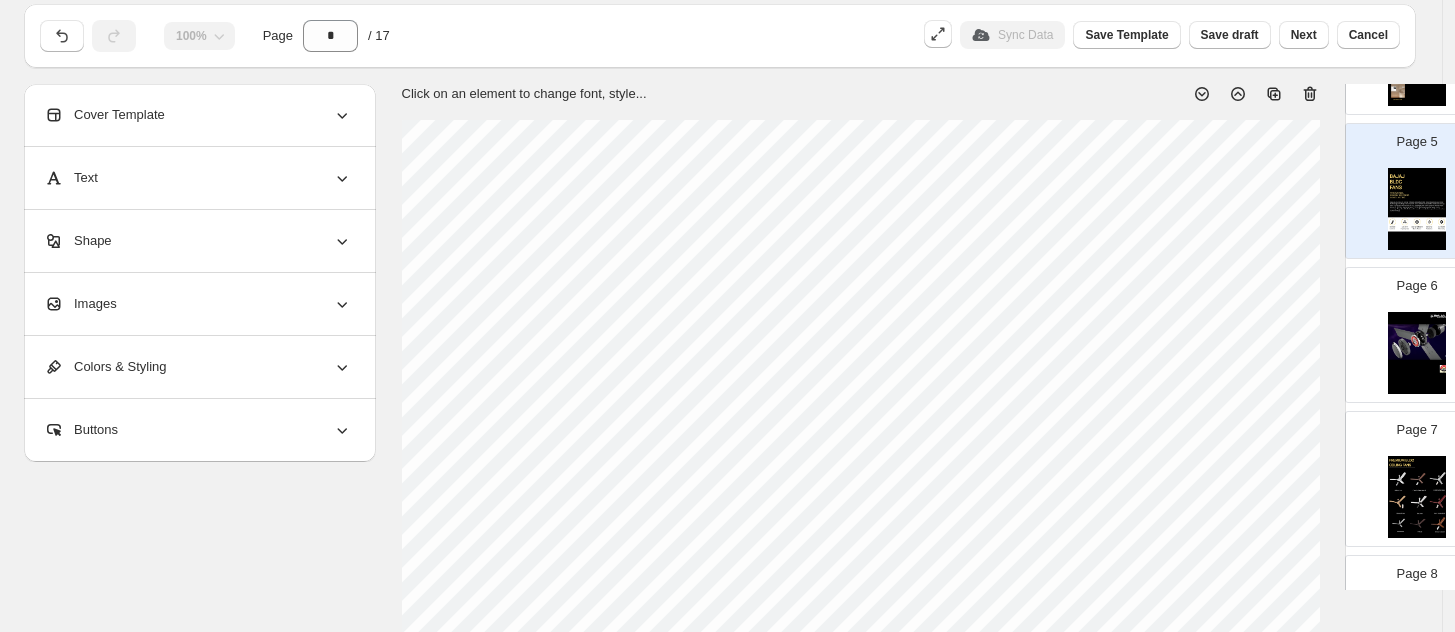 scroll, scrollTop: 0, scrollLeft: 0, axis: both 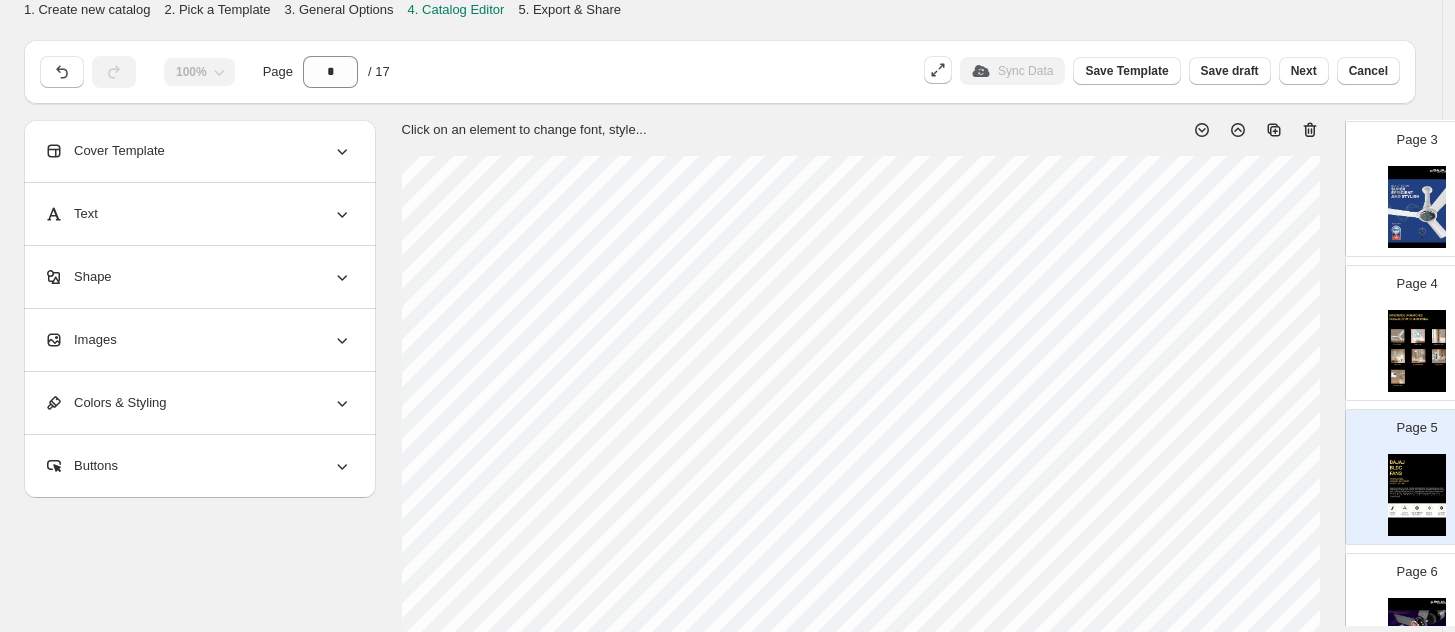 click at bounding box center (1417, 351) 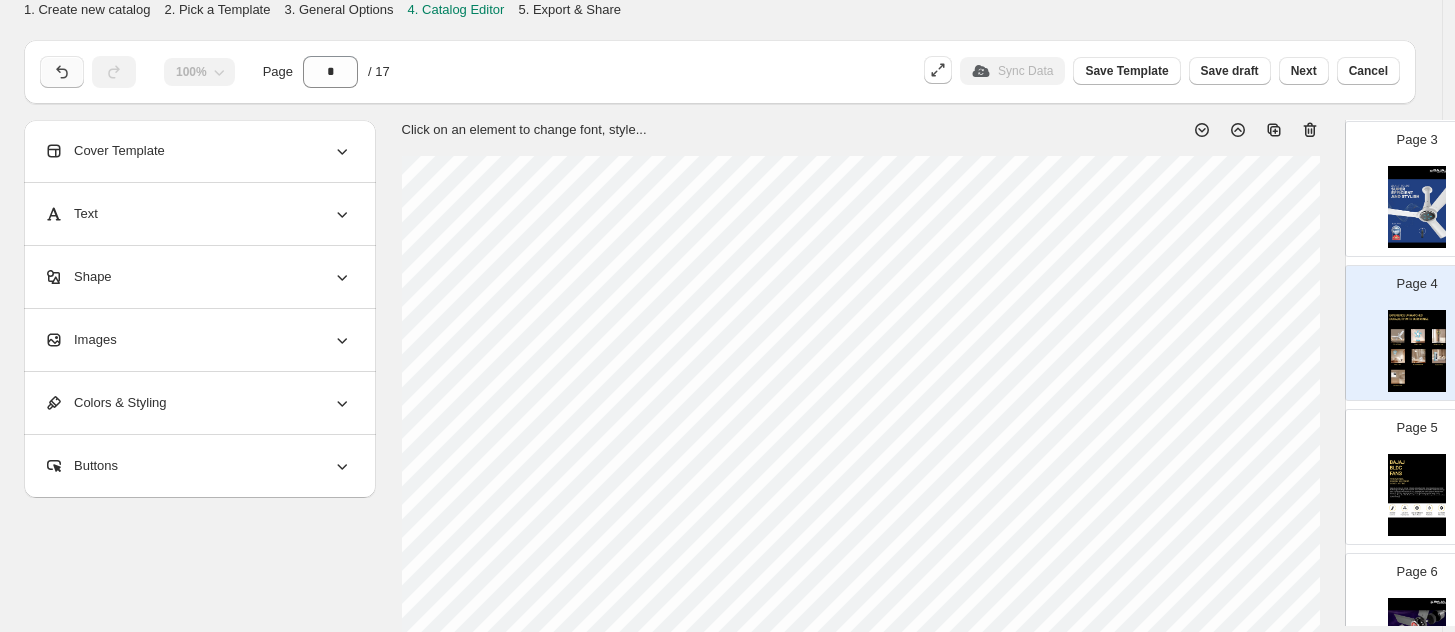 click 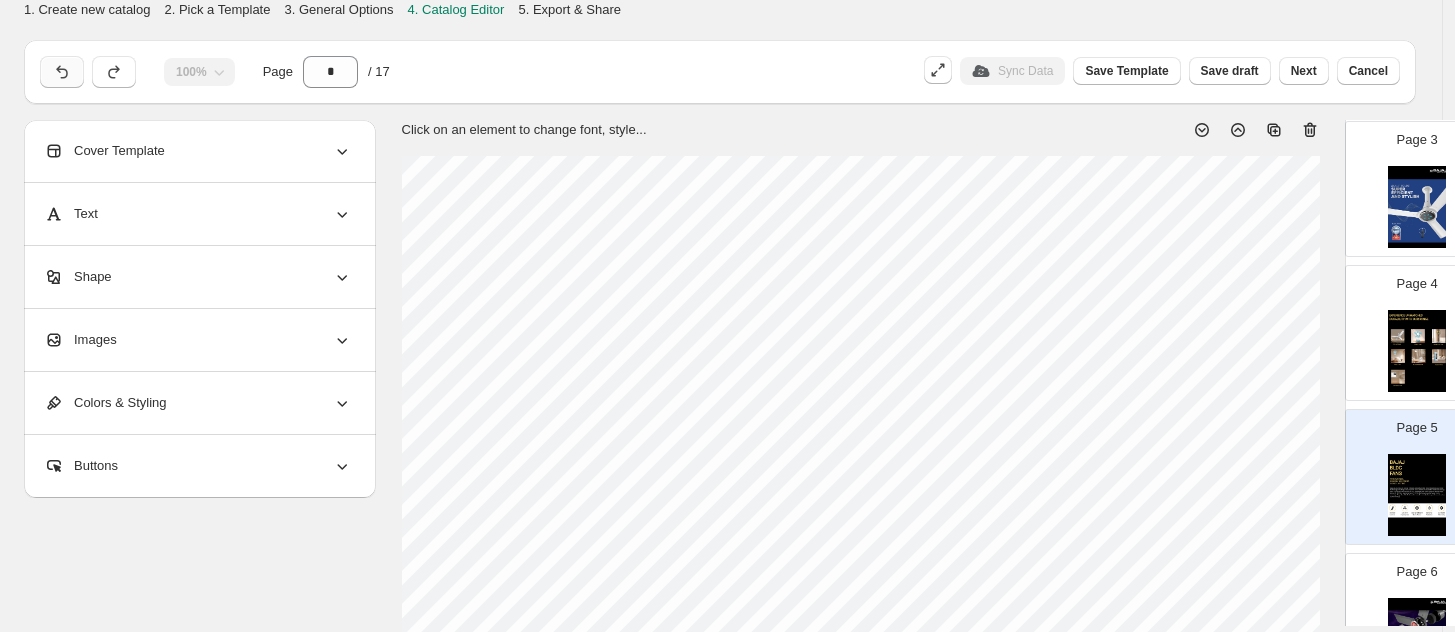 click 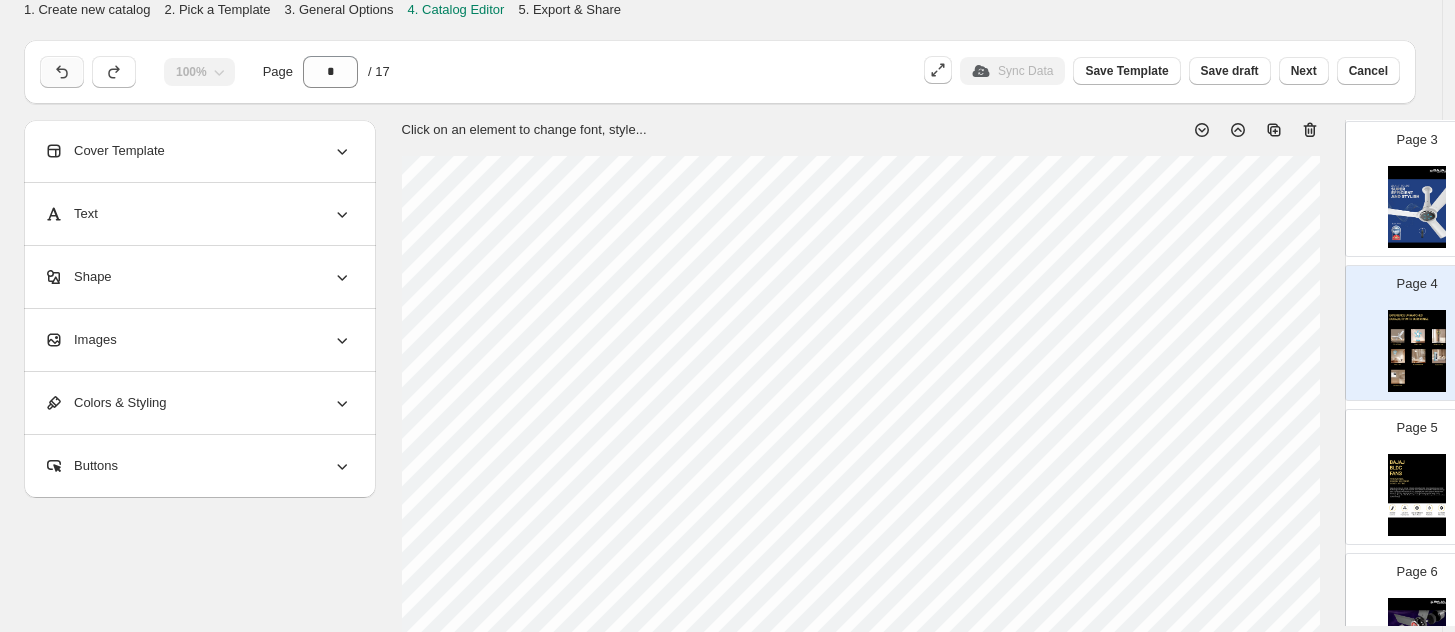 click 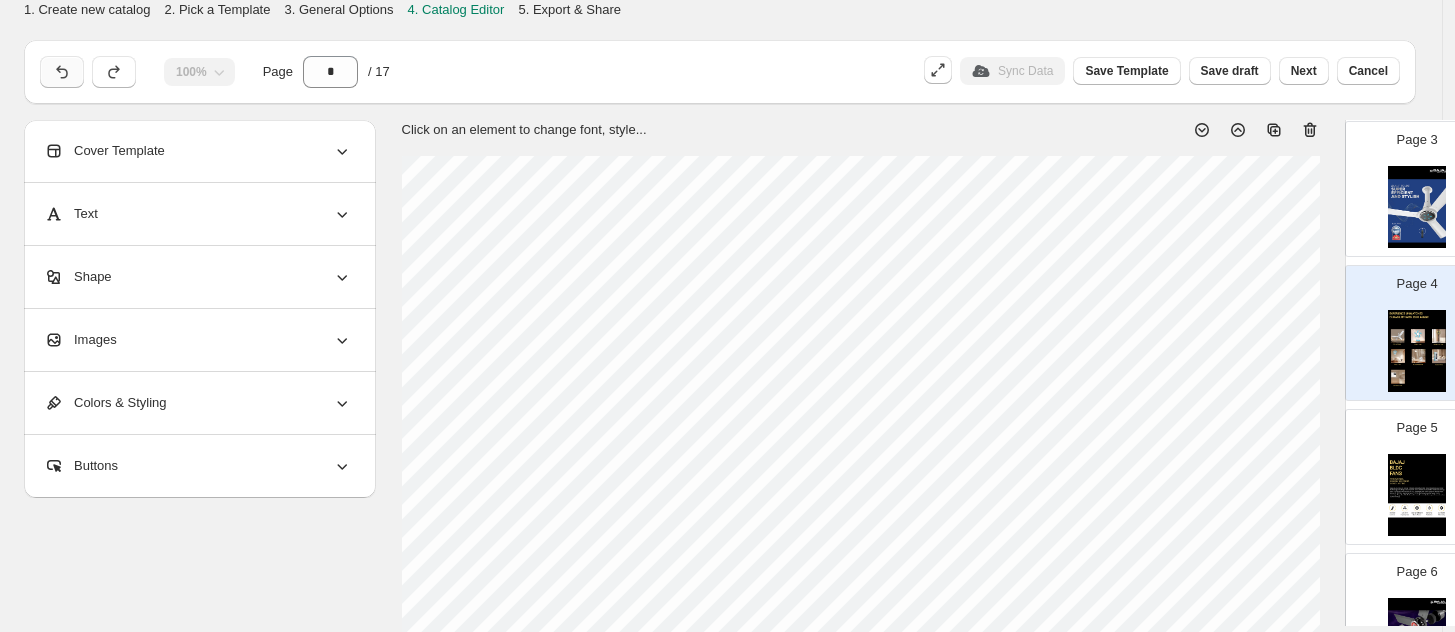 click 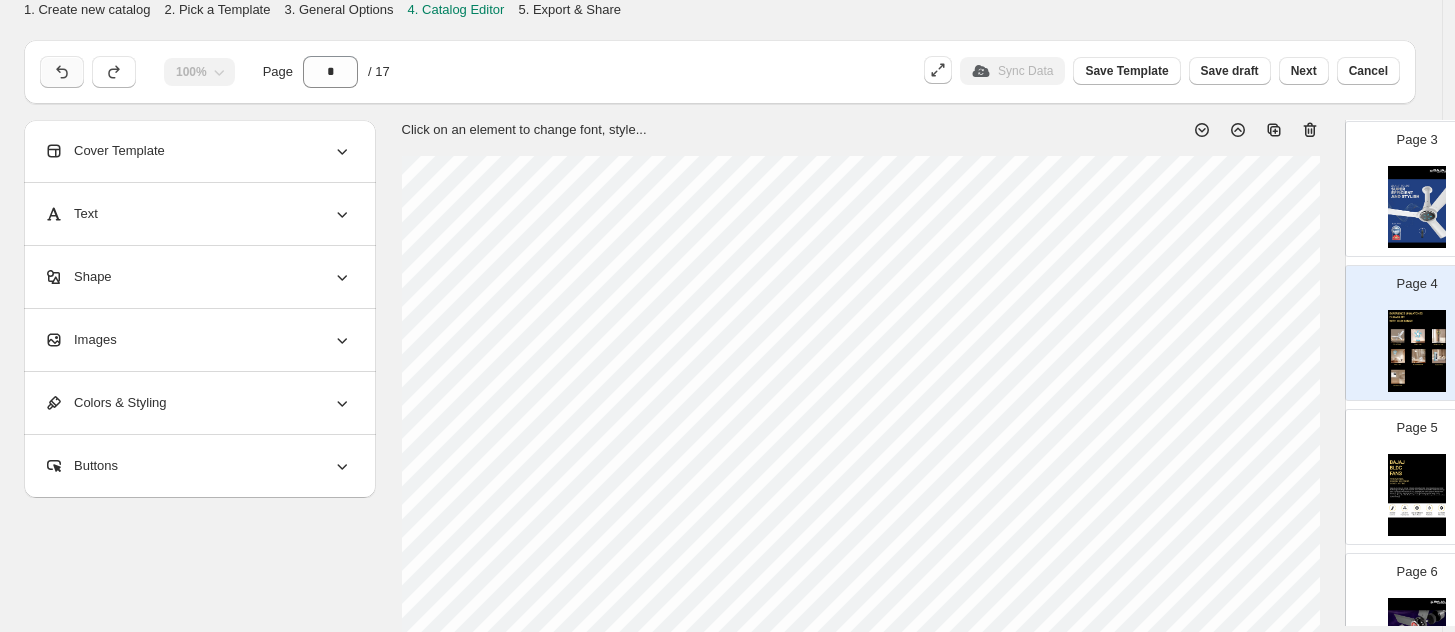click 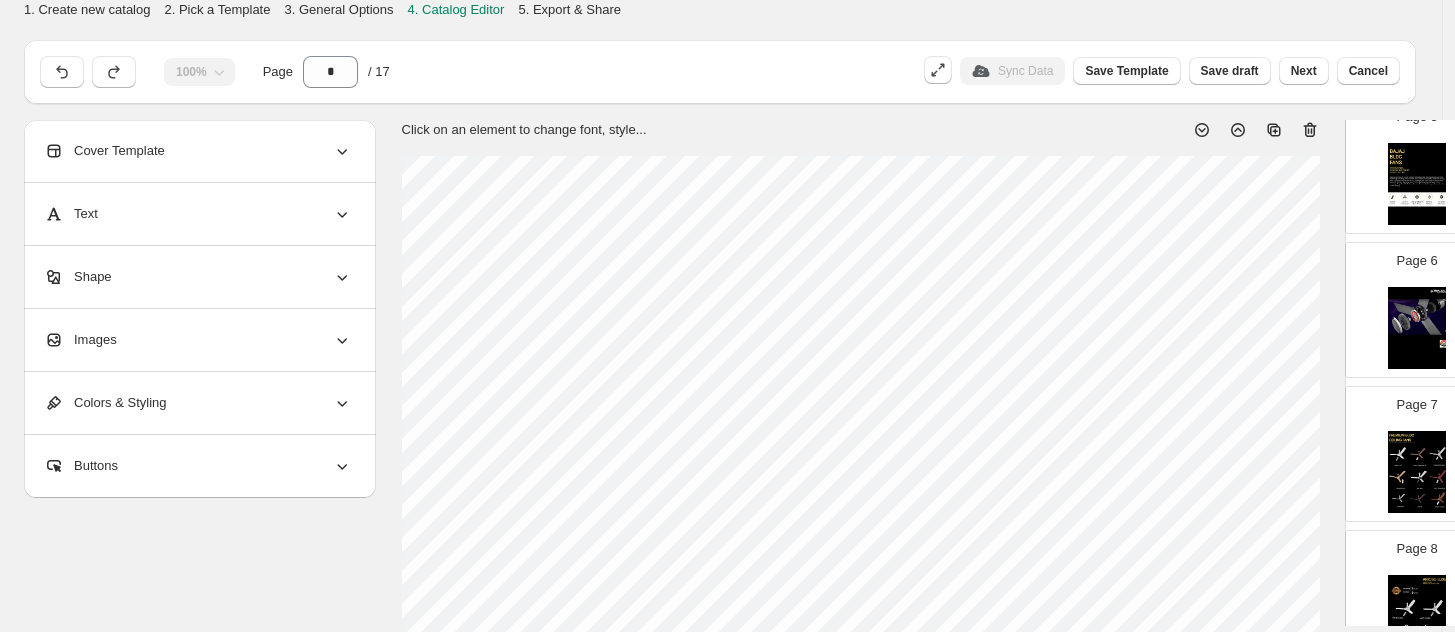 scroll, scrollTop: 625, scrollLeft: 0, axis: vertical 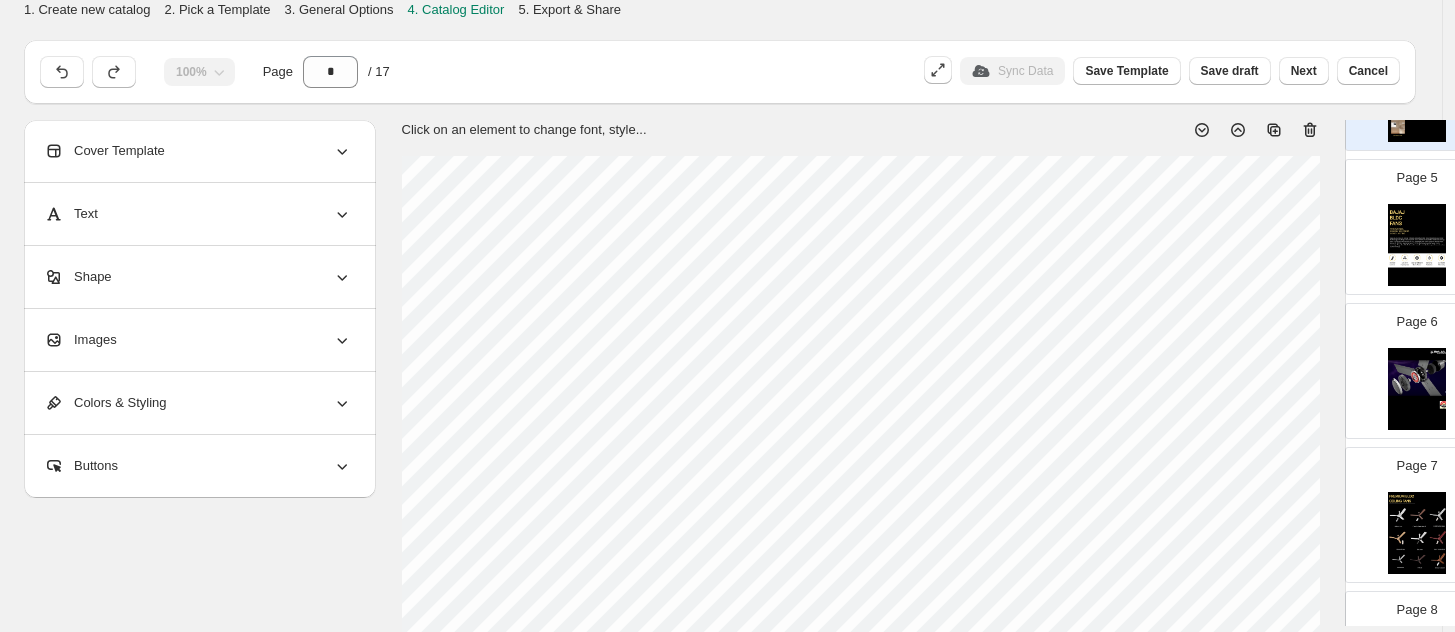 click at bounding box center [1417, 389] 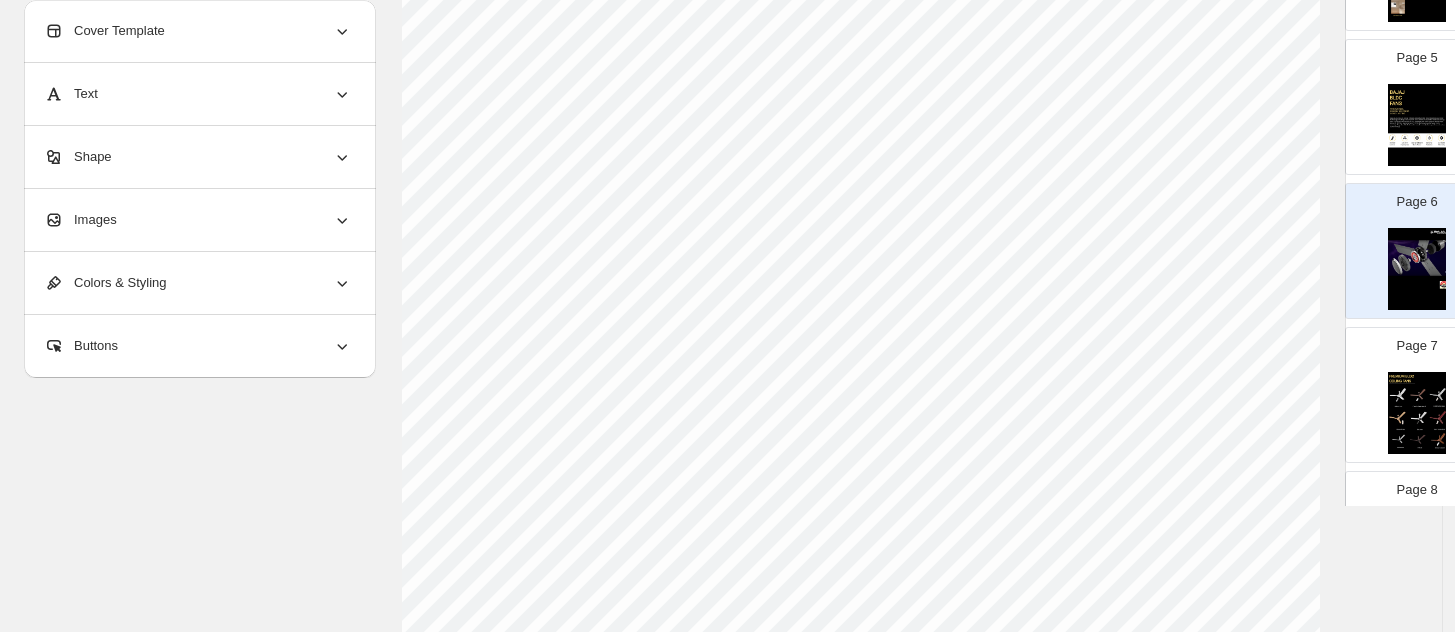 scroll, scrollTop: 625, scrollLeft: 0, axis: vertical 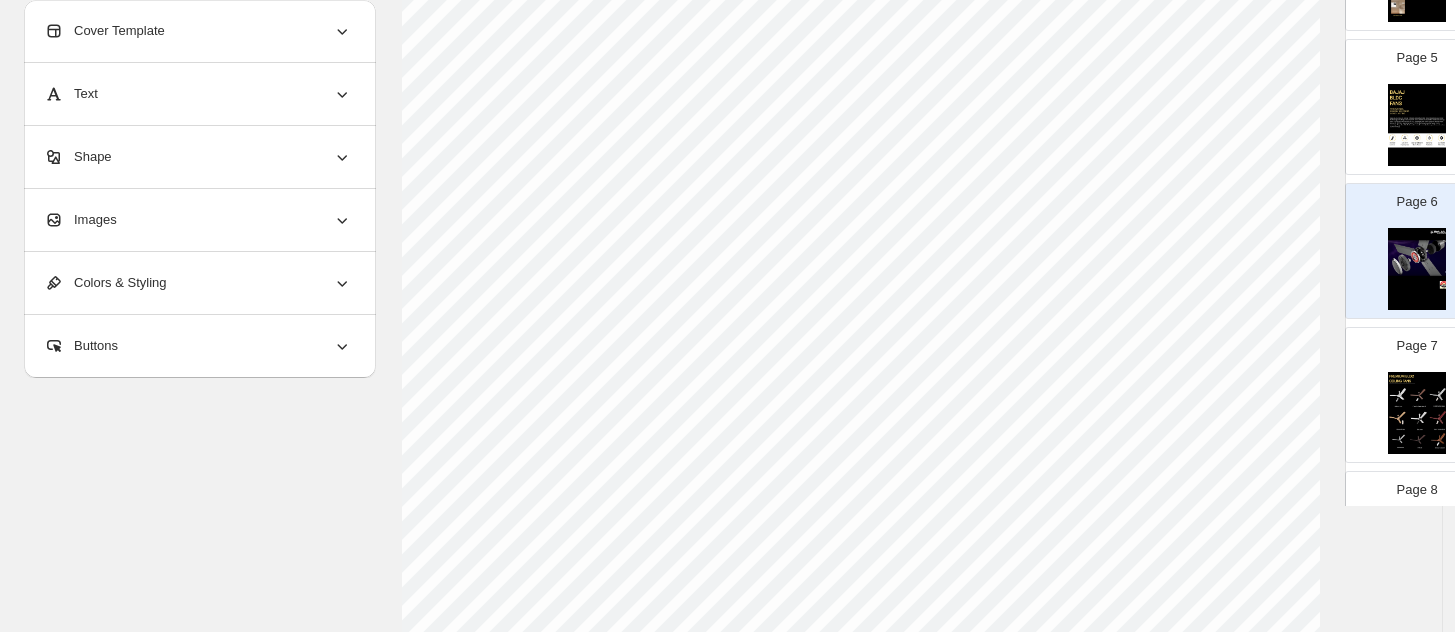 click at bounding box center [1417, 269] 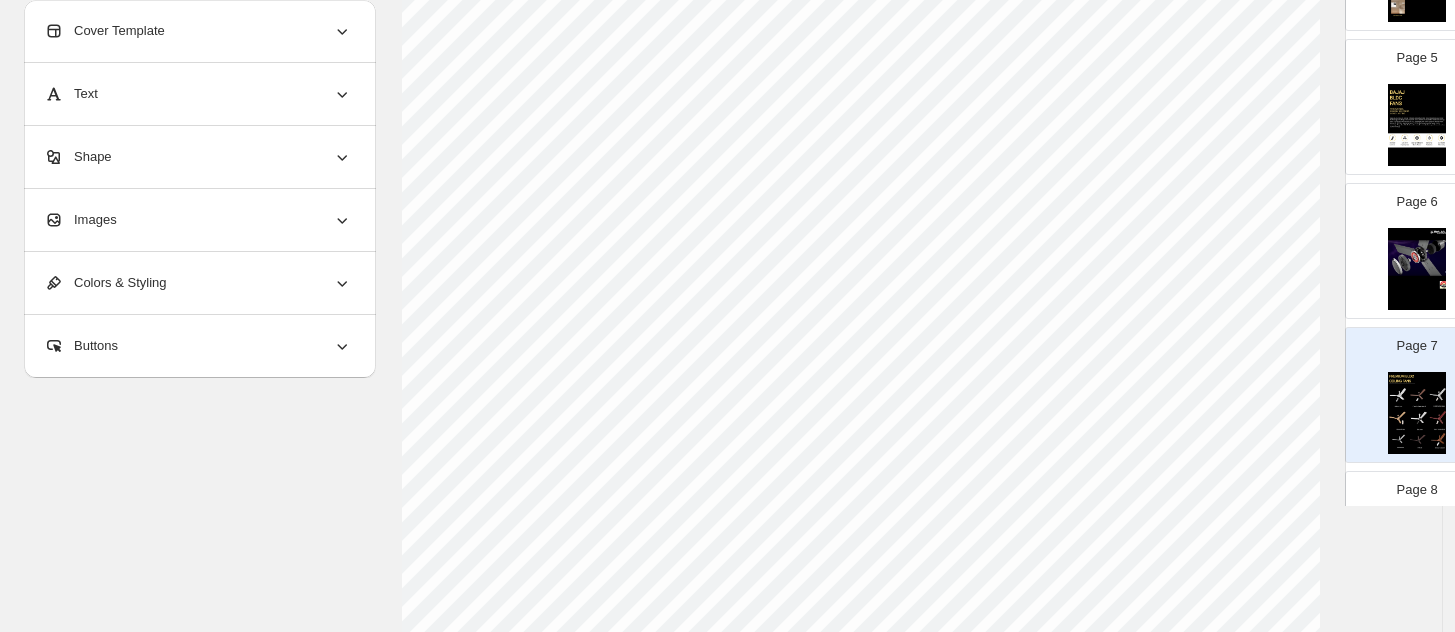 scroll, scrollTop: 417, scrollLeft: 0, axis: vertical 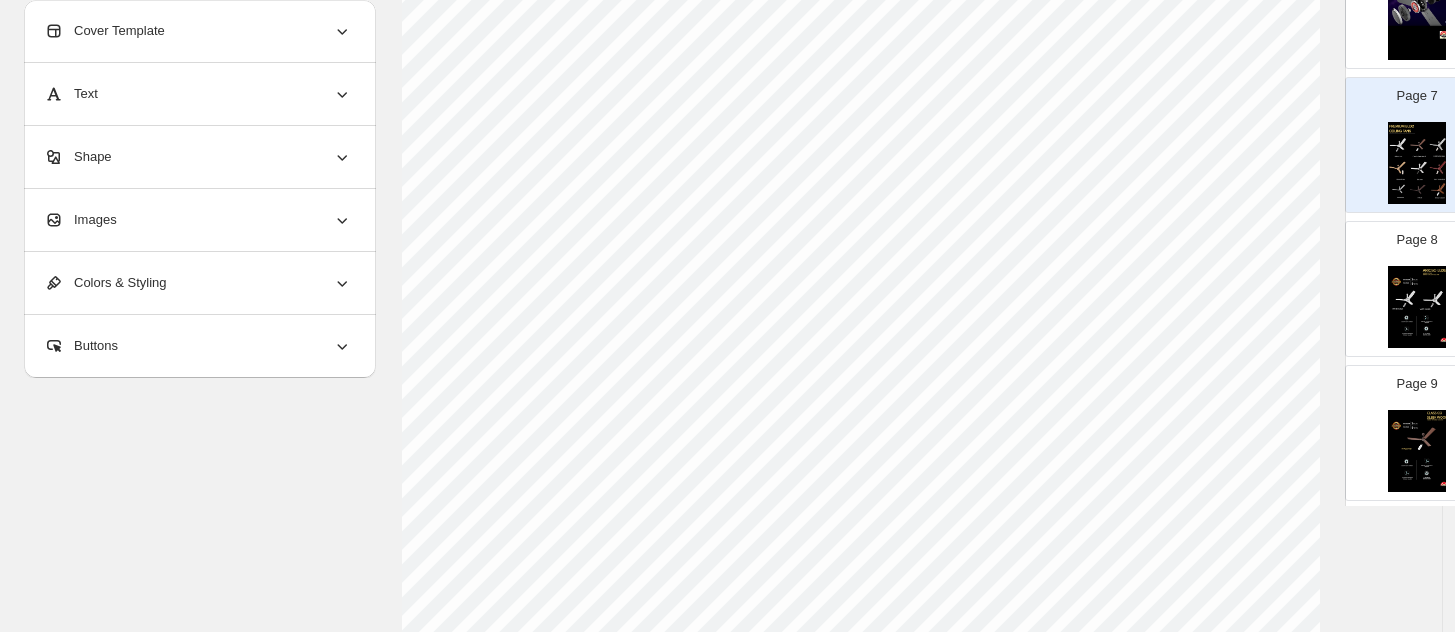 click at bounding box center [1417, 307] 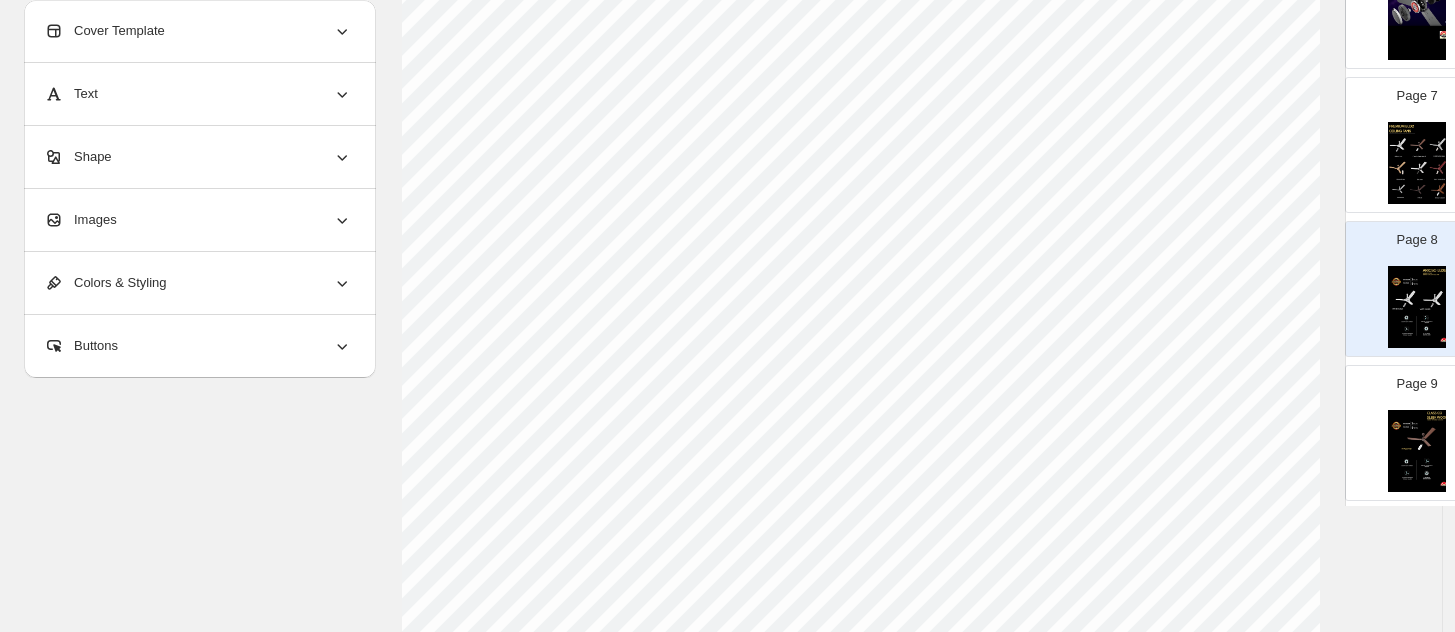 scroll, scrollTop: 667, scrollLeft: 0, axis: vertical 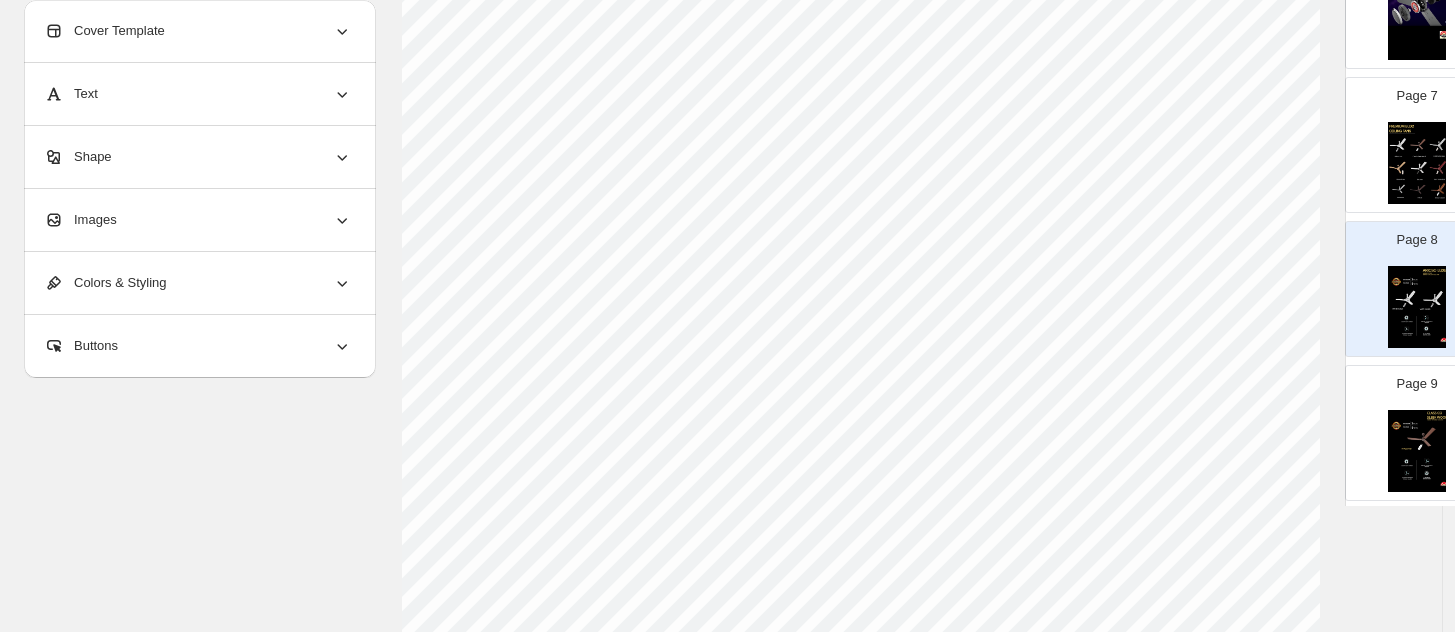 click at bounding box center (1417, 451) 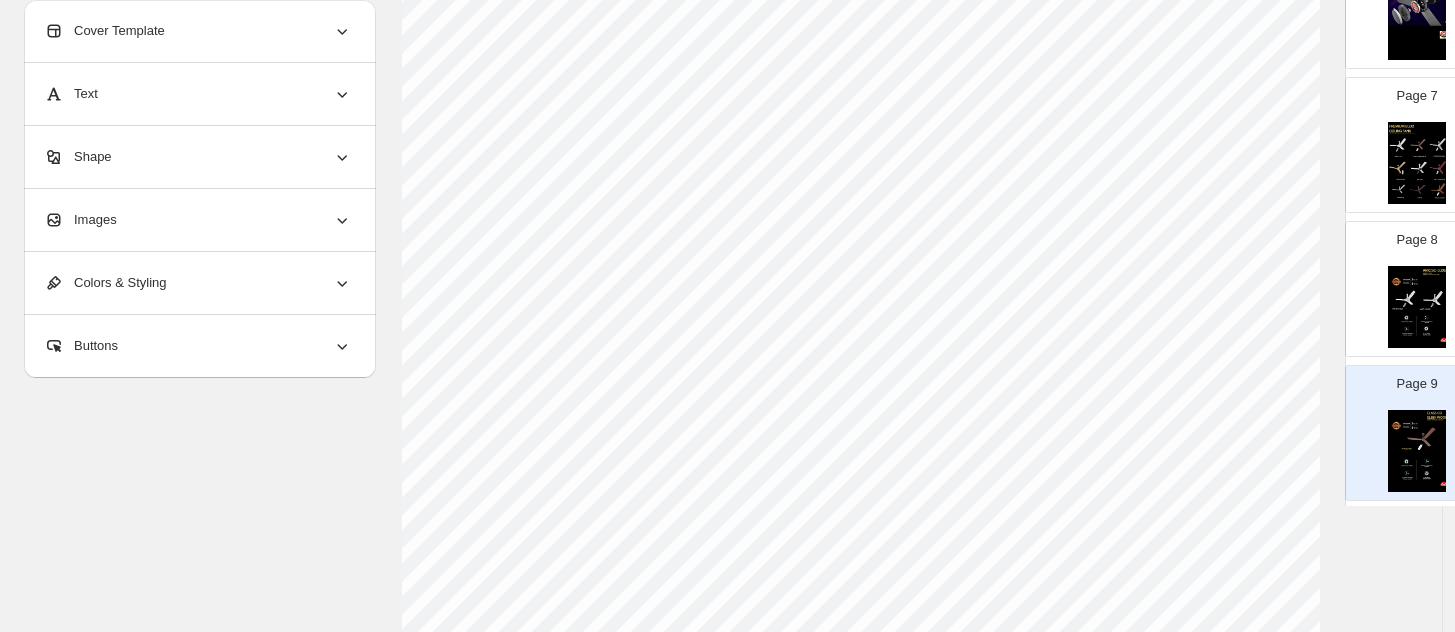 scroll, scrollTop: 667, scrollLeft: 0, axis: vertical 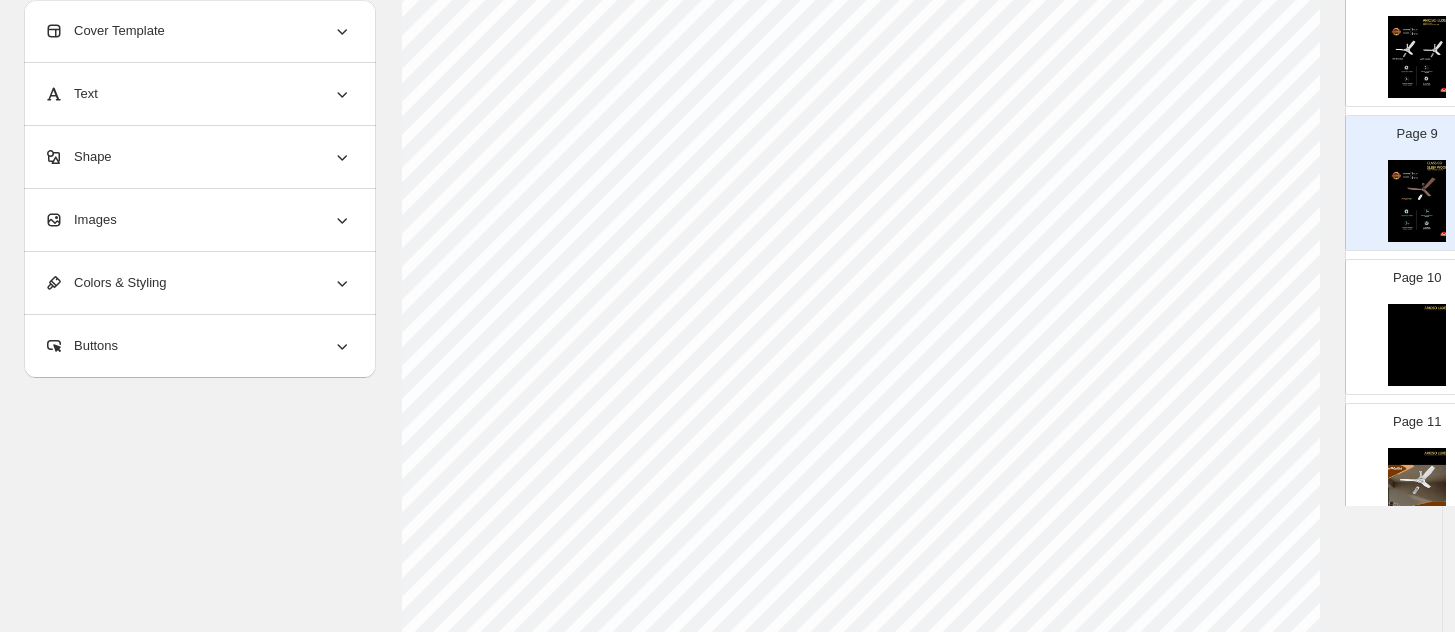 click at bounding box center (1417, 489) 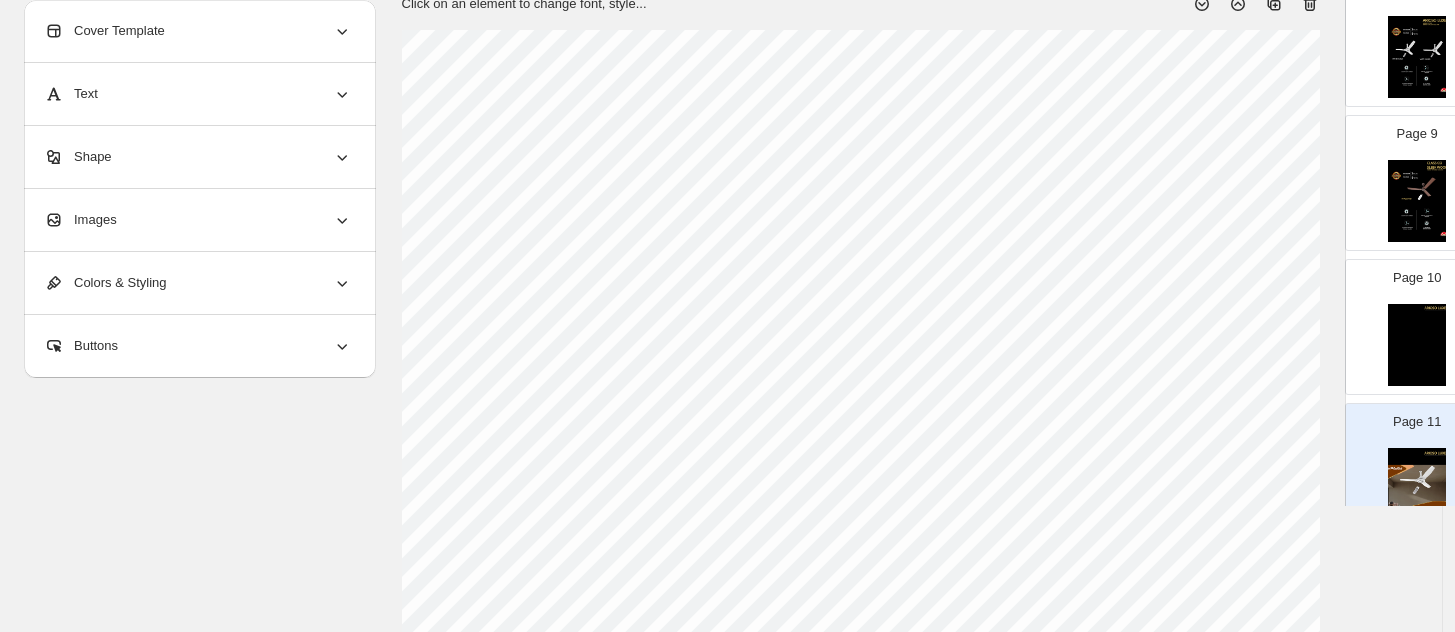 scroll, scrollTop: 167, scrollLeft: 0, axis: vertical 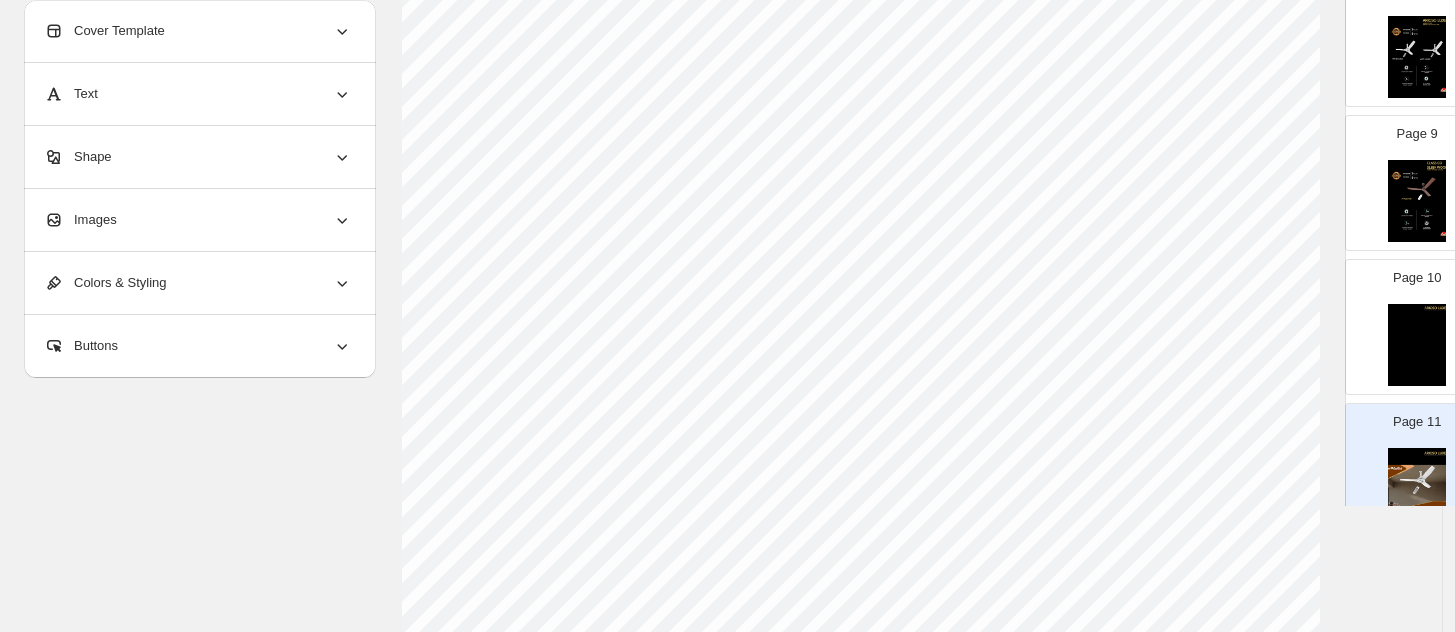click at bounding box center (1417, 57) 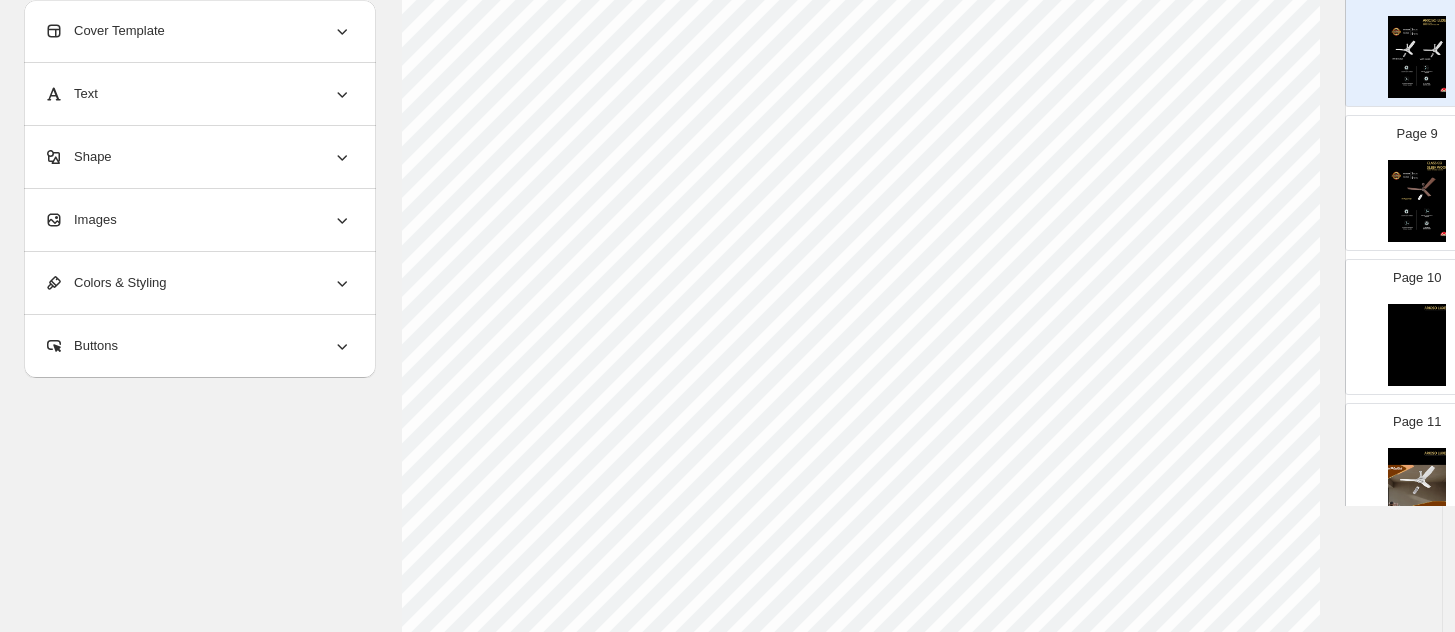 scroll, scrollTop: 250, scrollLeft: 0, axis: vertical 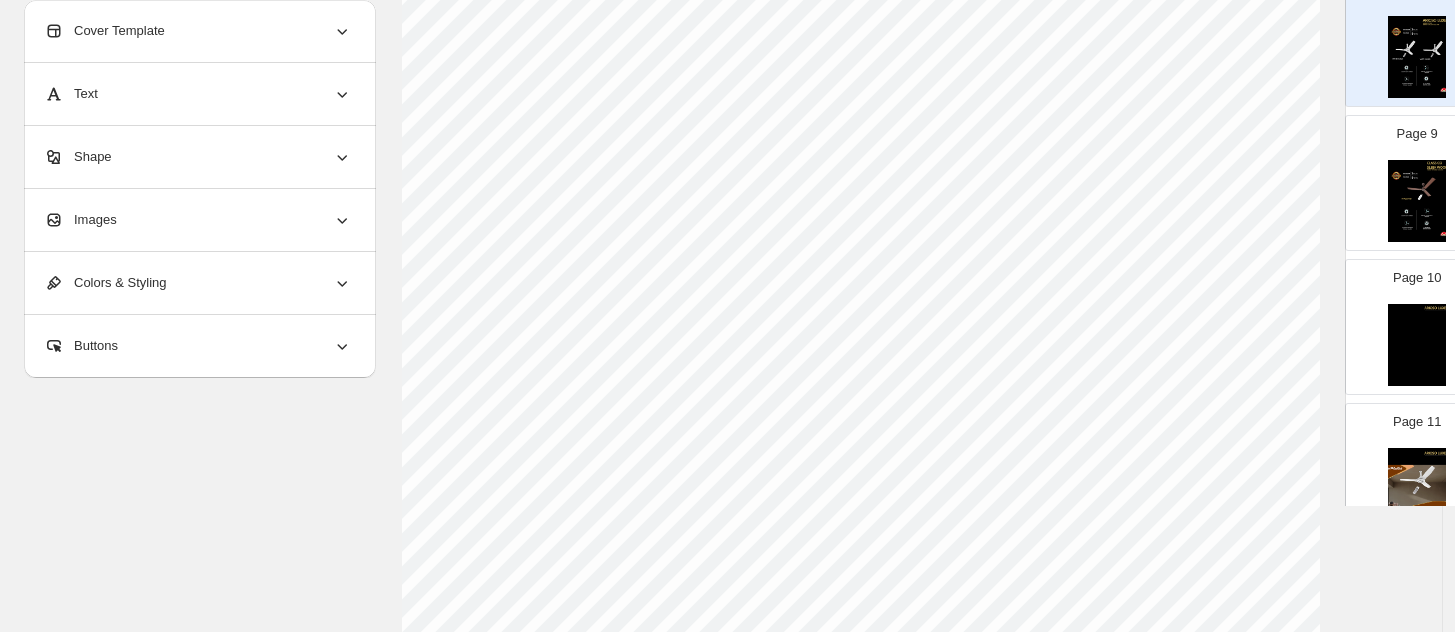 click at bounding box center (1417, 57) 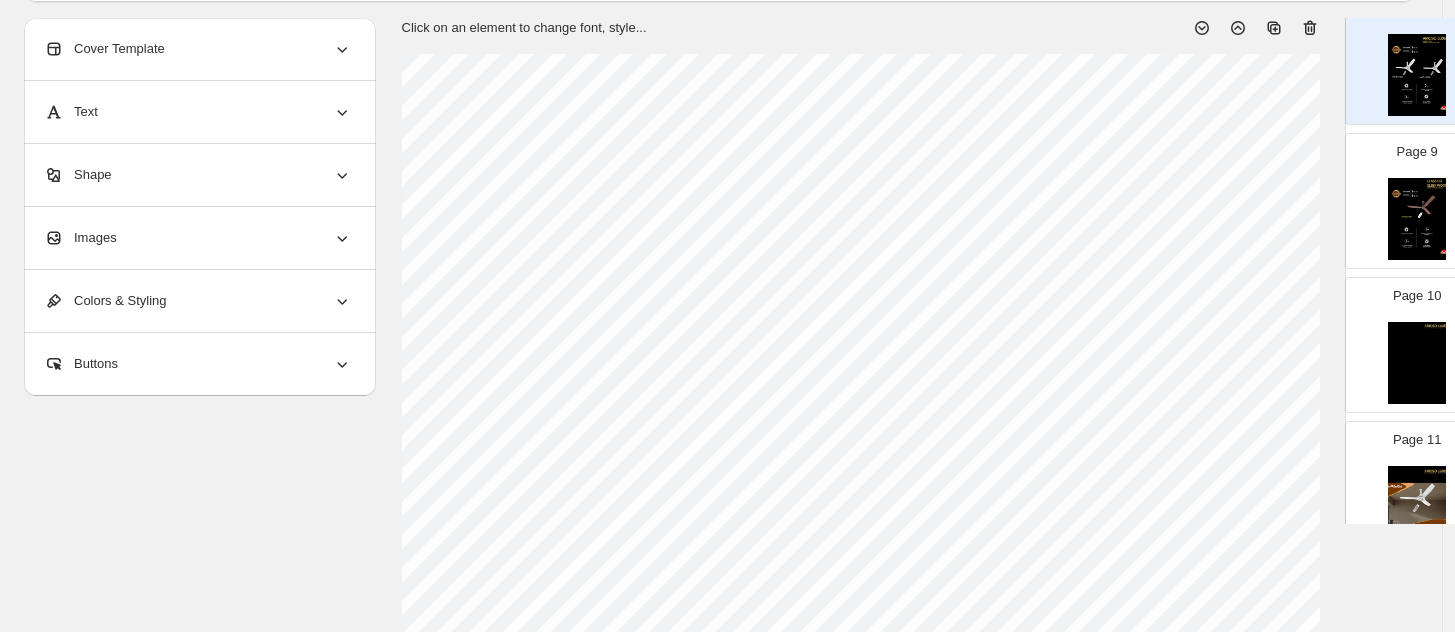 scroll, scrollTop: 0, scrollLeft: 0, axis: both 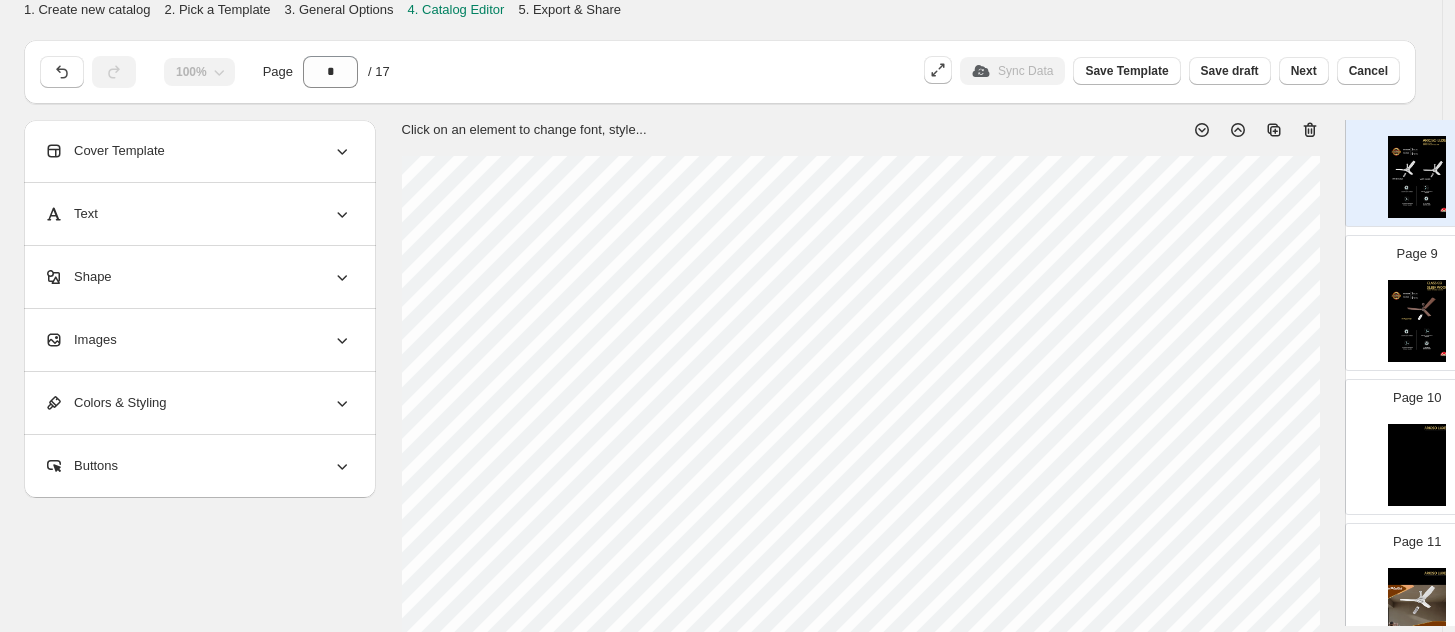 click at bounding box center (1417, 465) 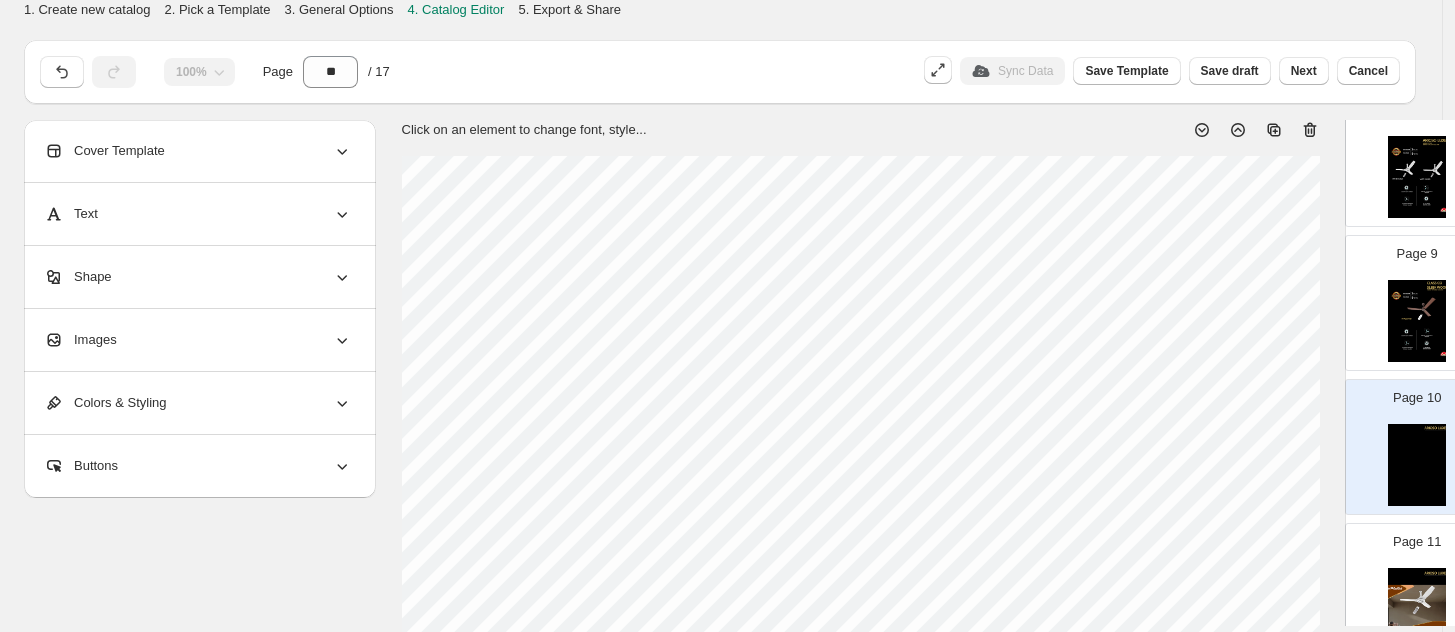 click at bounding box center (1417, 321) 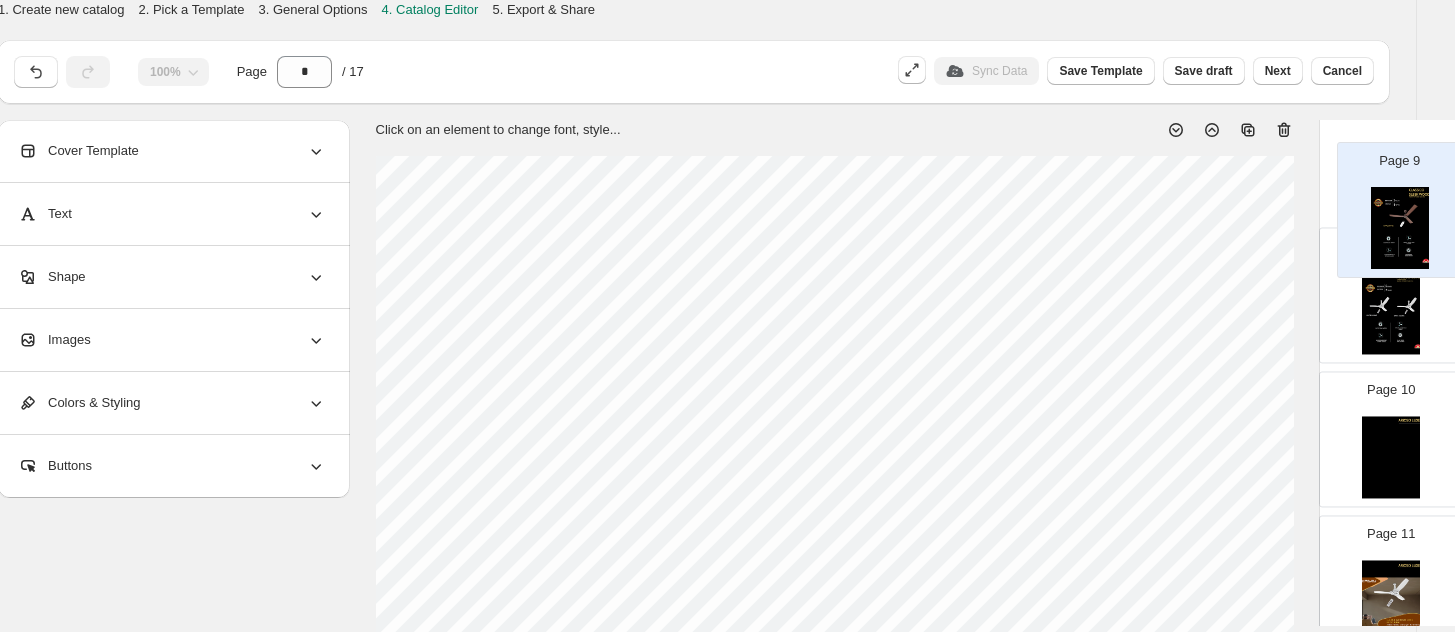 scroll, scrollTop: 0, scrollLeft: 32, axis: horizontal 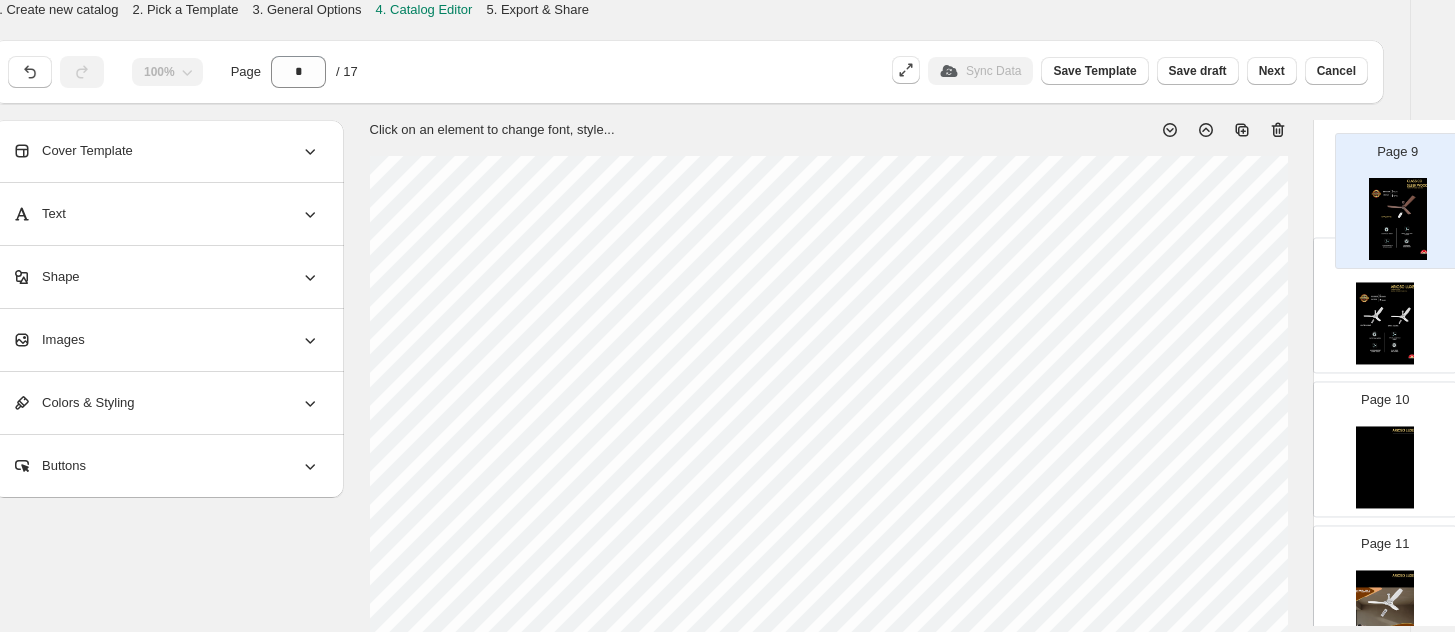drag, startPoint x: 1408, startPoint y: 313, endPoint x: 1398, endPoint y: 199, distance: 114.43776 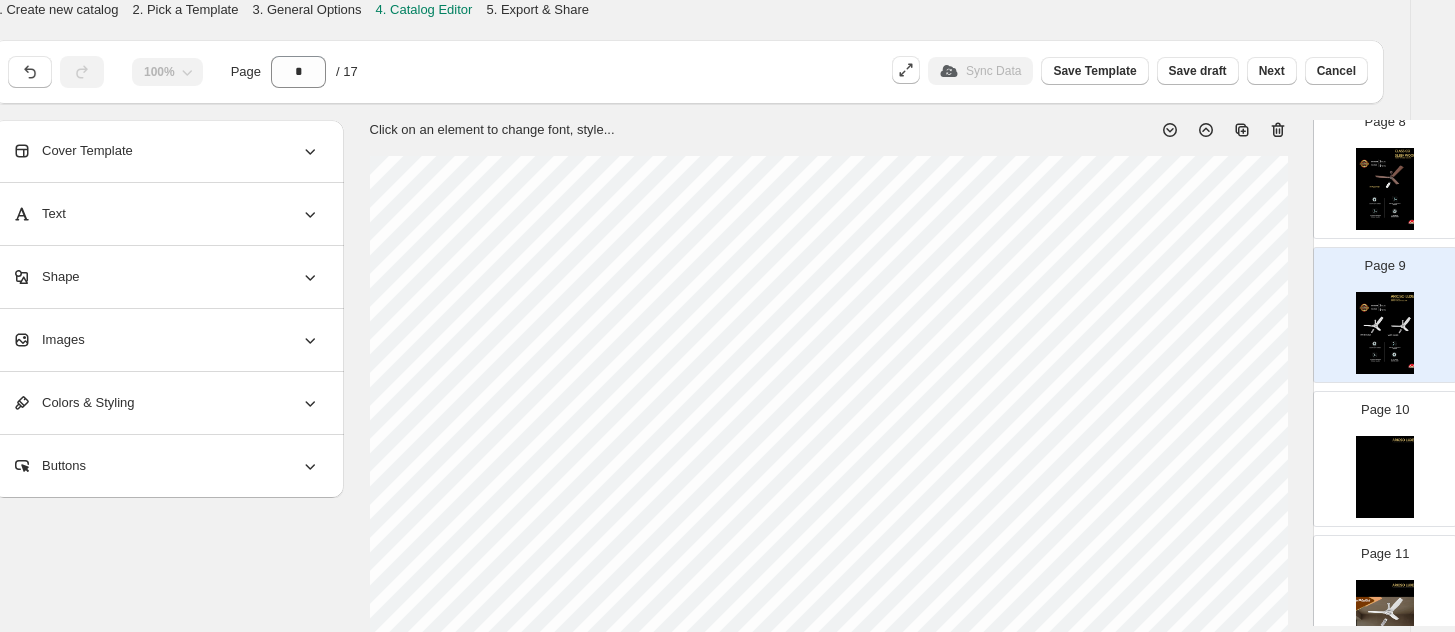 click at bounding box center [1385, 333] 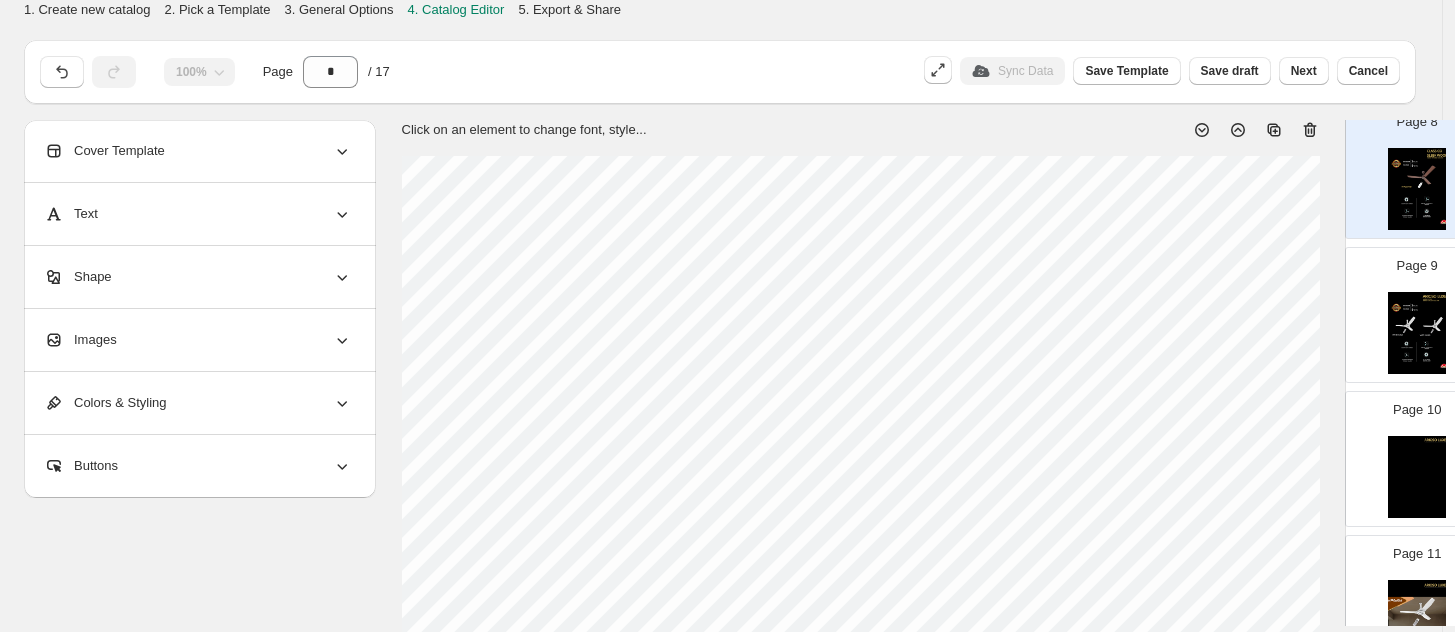 click at bounding box center (1417, 333) 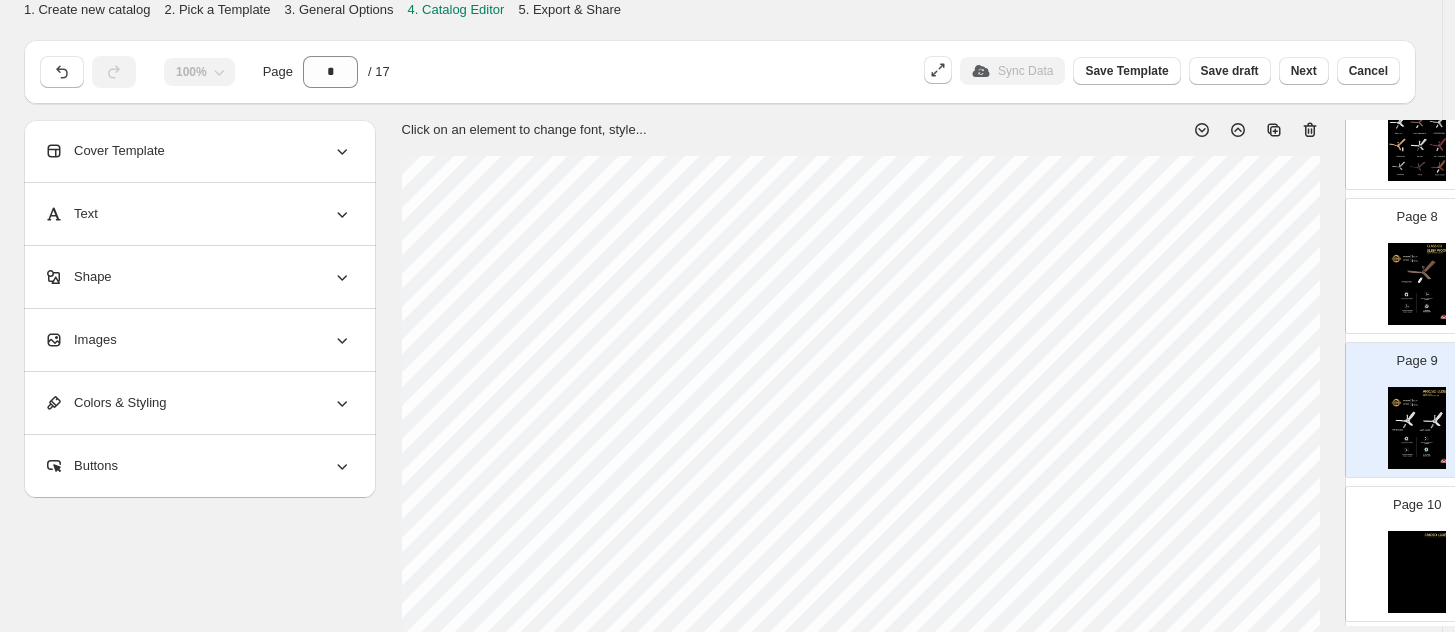 scroll, scrollTop: 863, scrollLeft: 0, axis: vertical 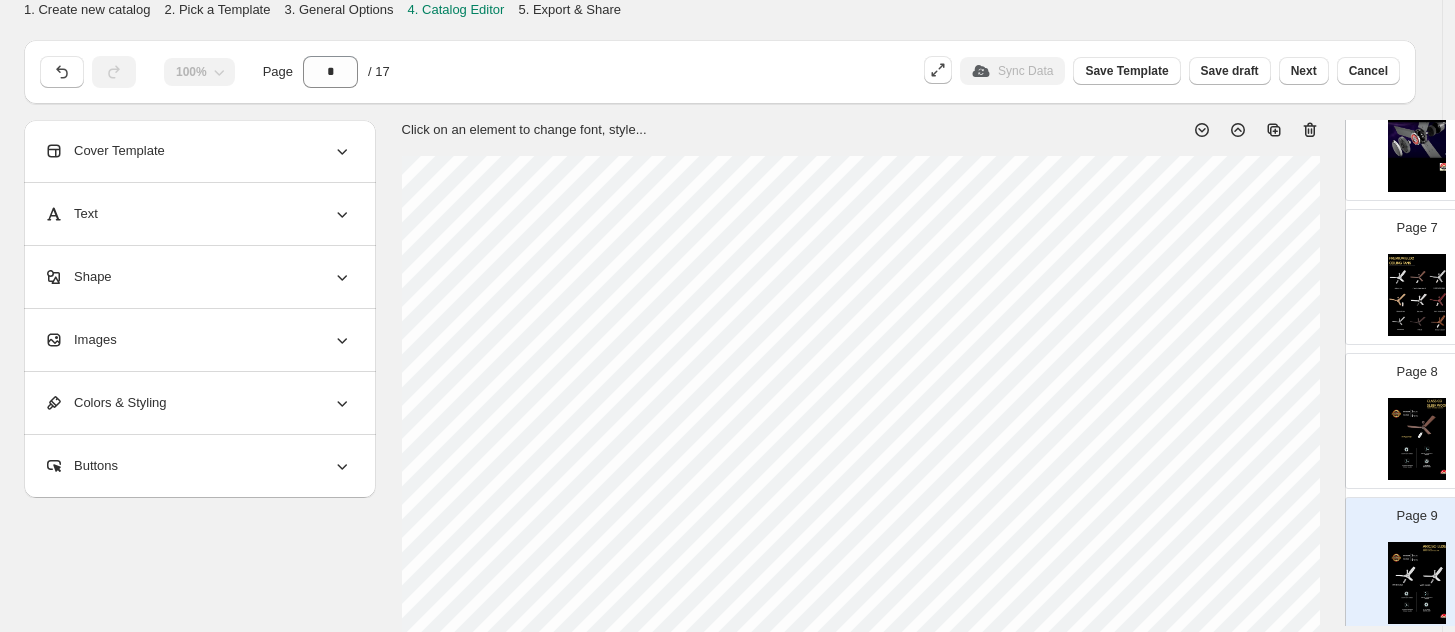 click at bounding box center [1417, 295] 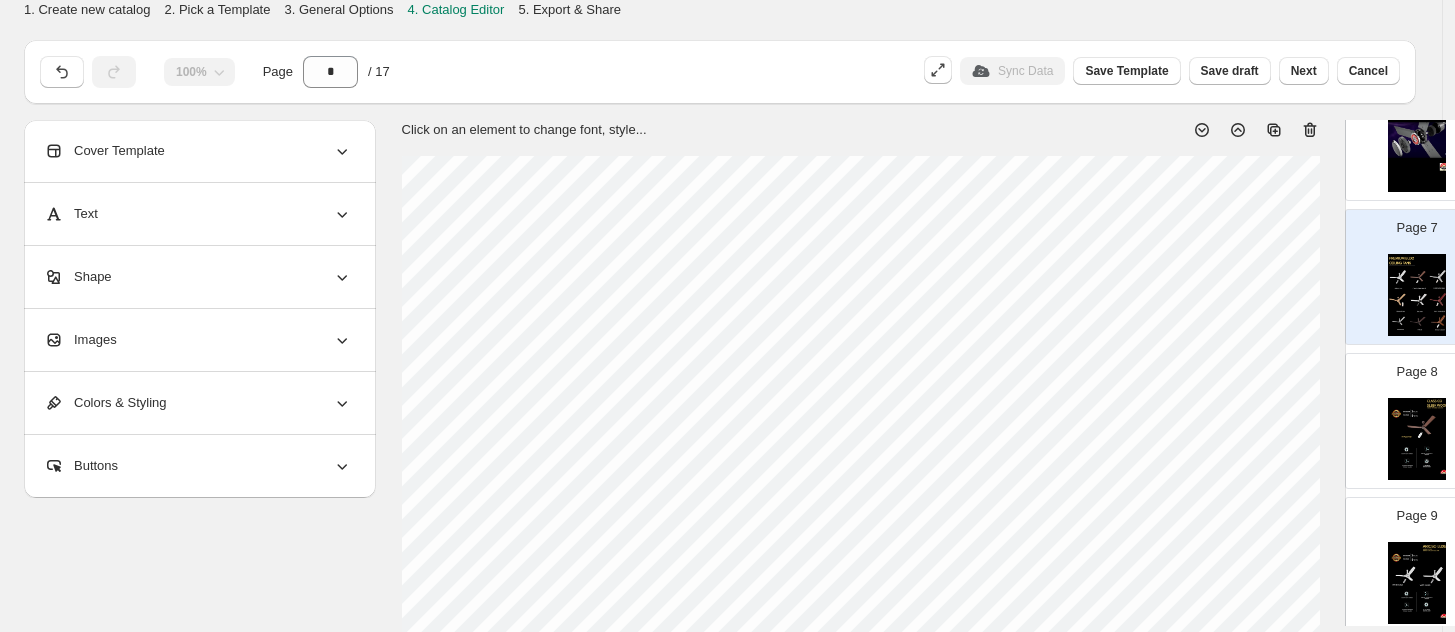 click at bounding box center (1417, 439) 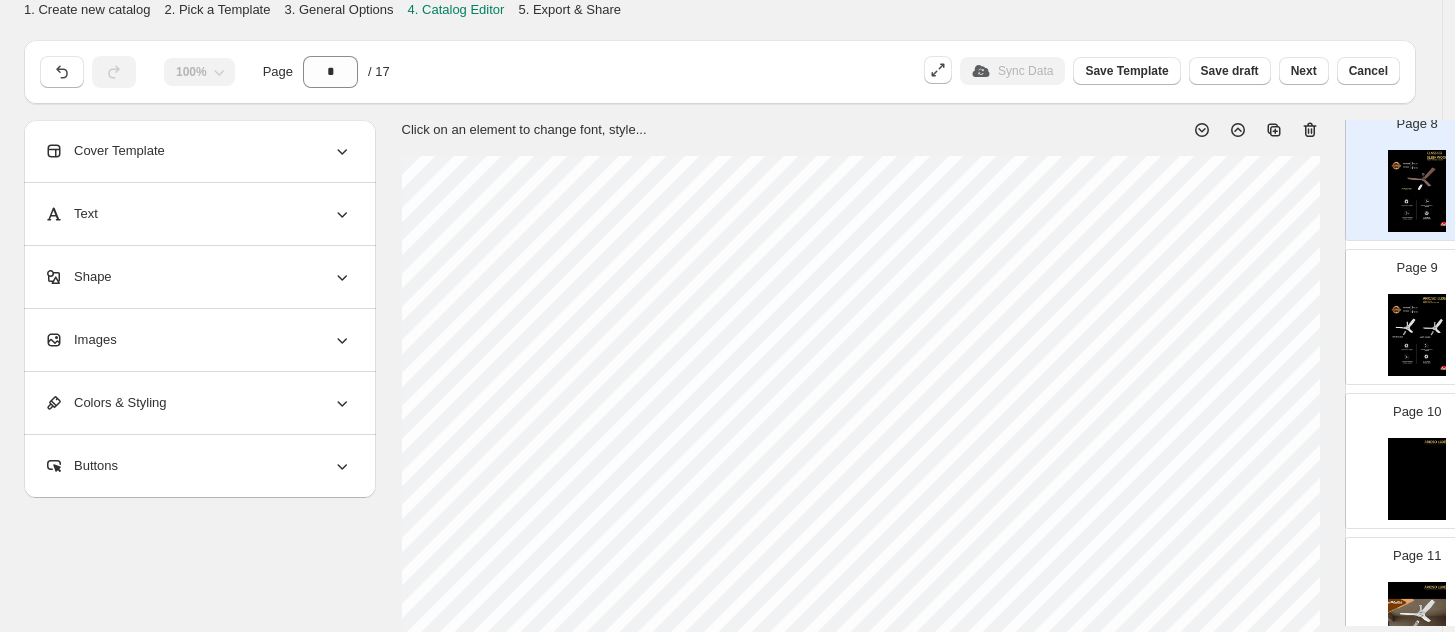 scroll, scrollTop: 1113, scrollLeft: 0, axis: vertical 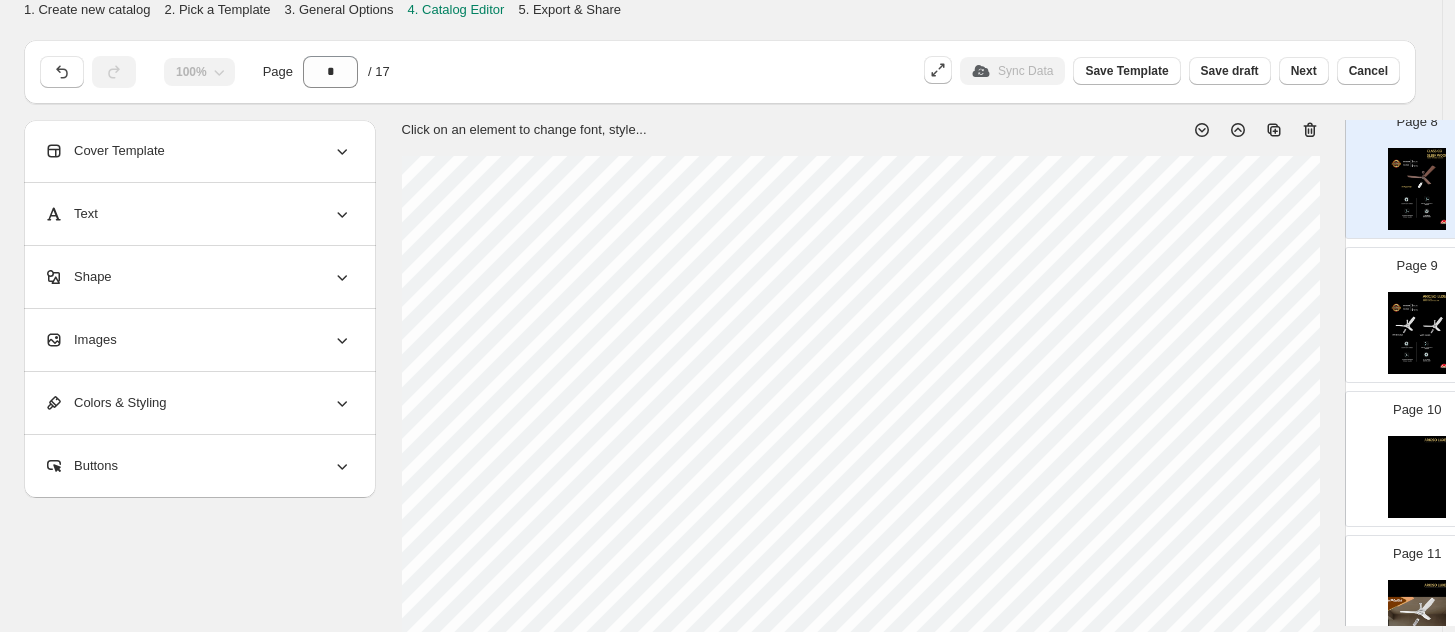 click at bounding box center (1417, 333) 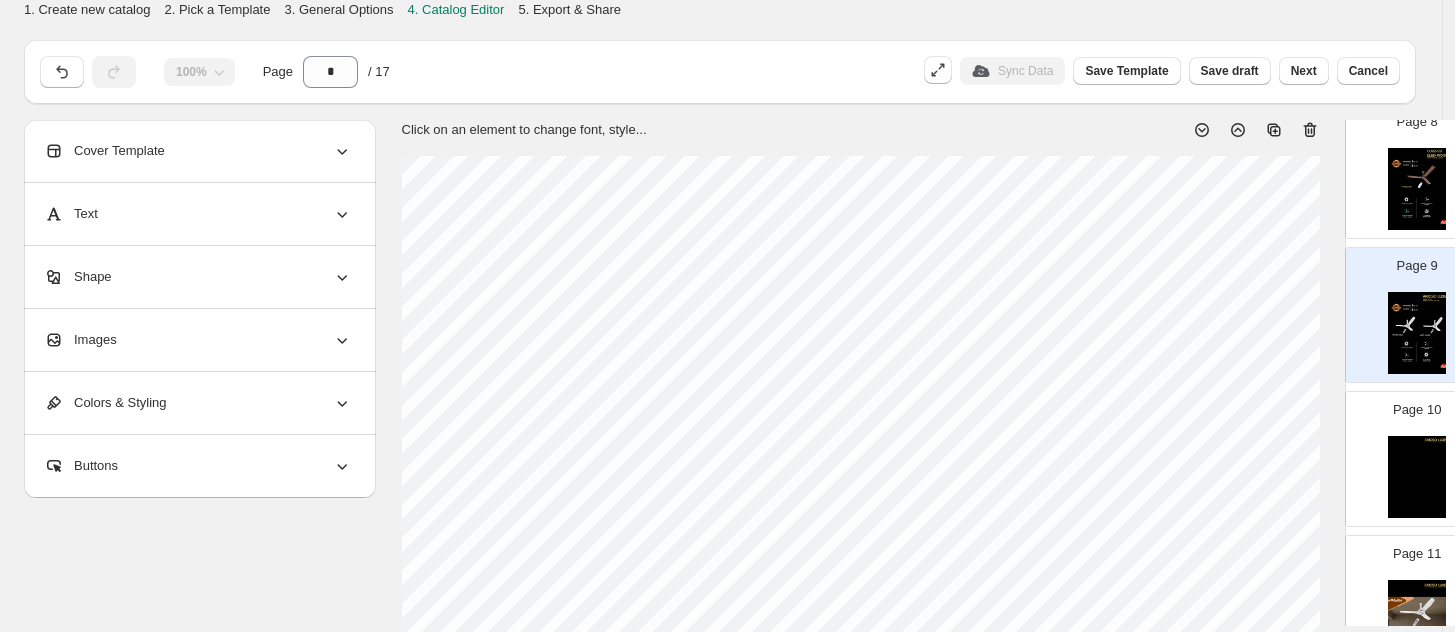 click at bounding box center [1417, 189] 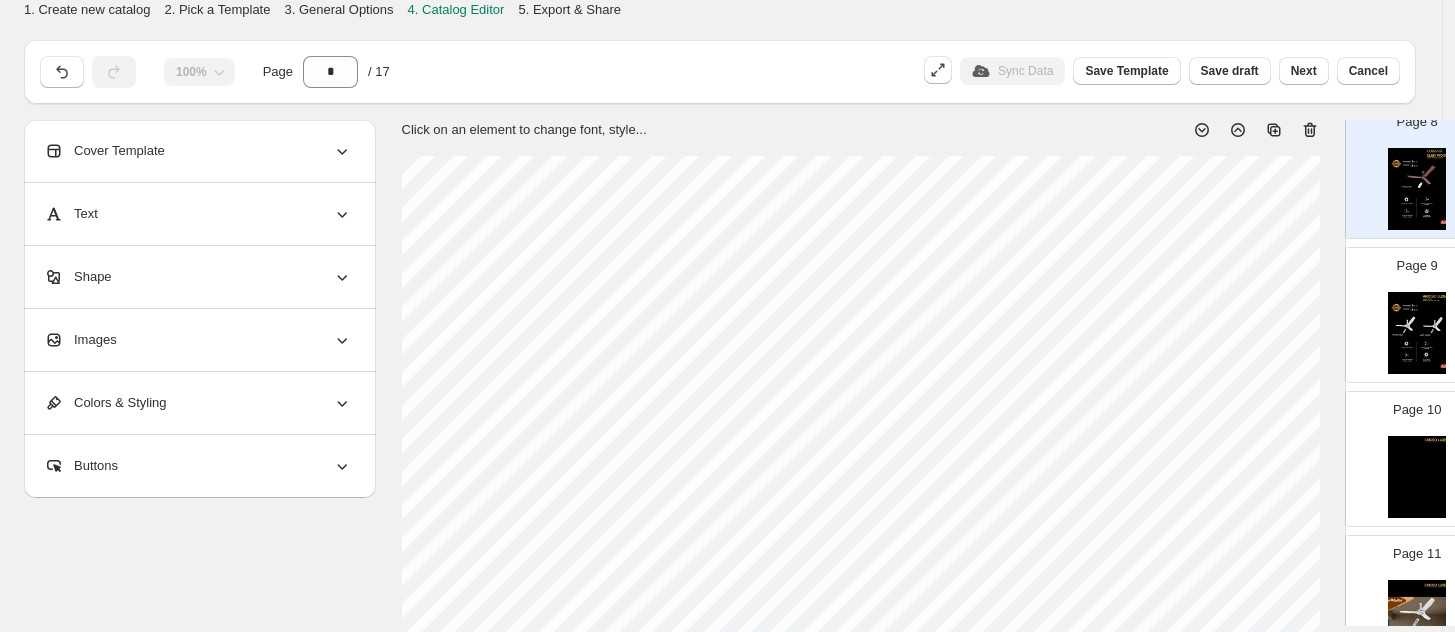 select on "********" 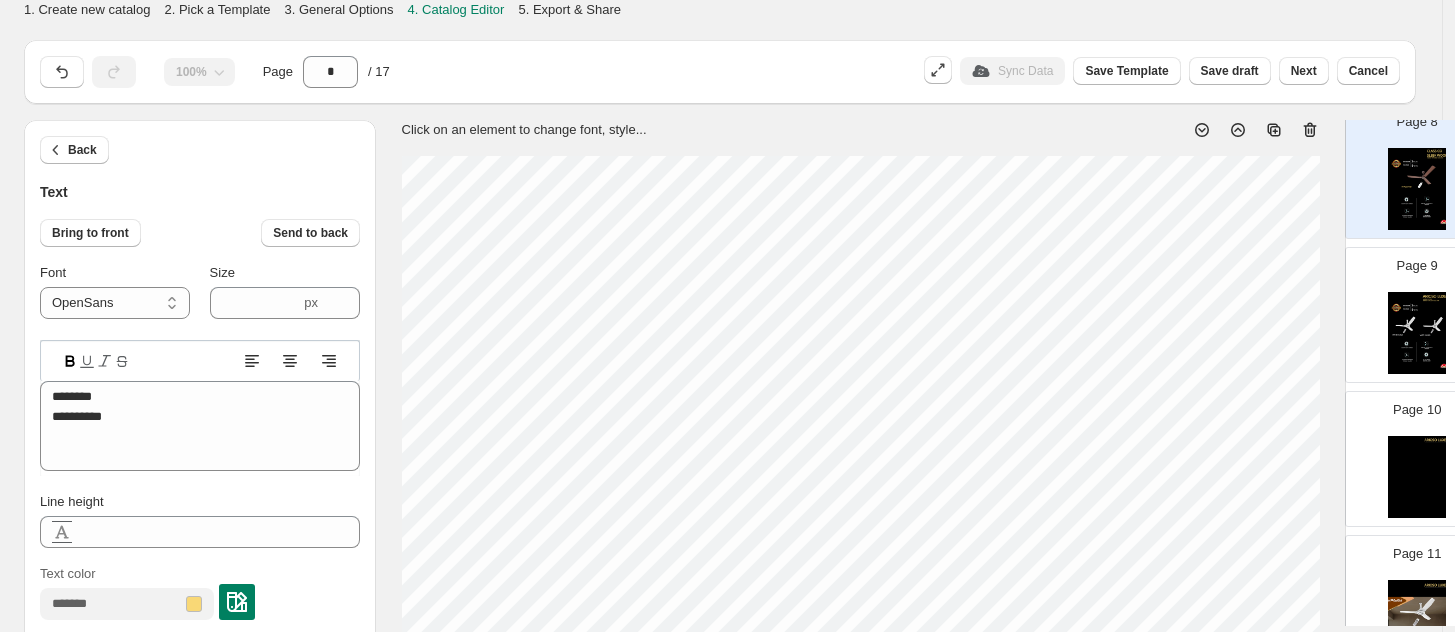 type on "****" 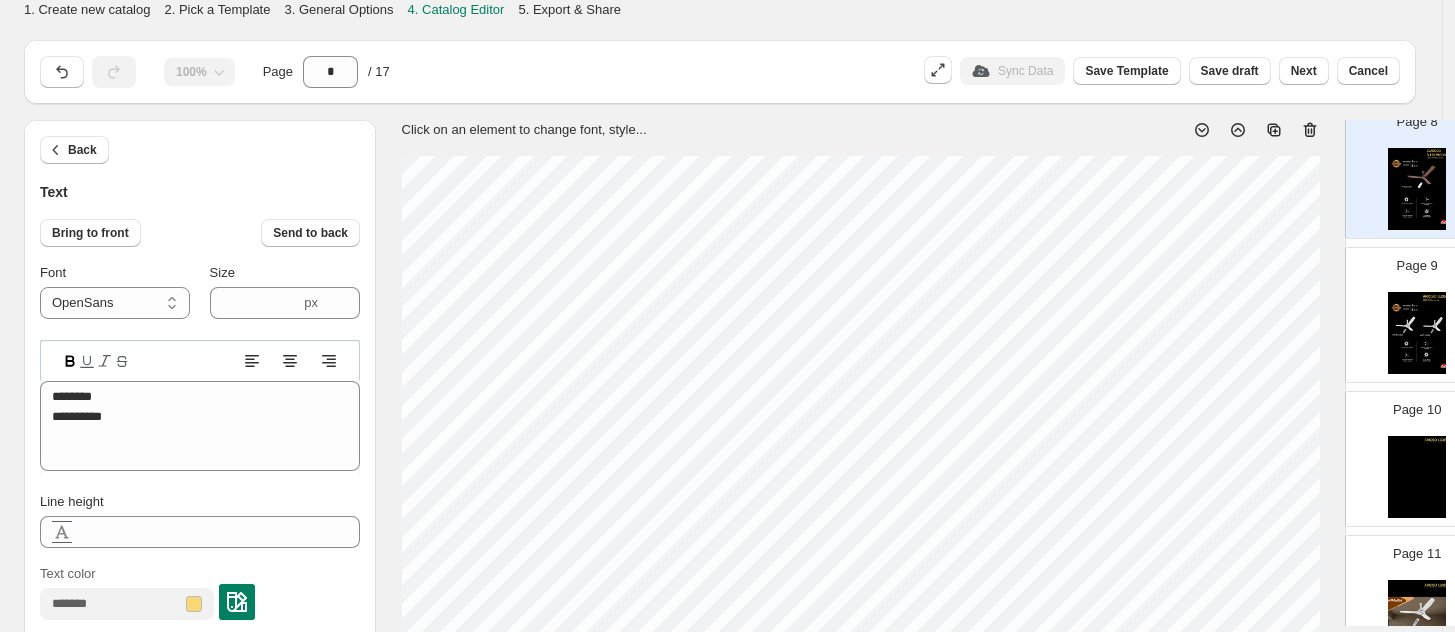 click at bounding box center (1417, 189) 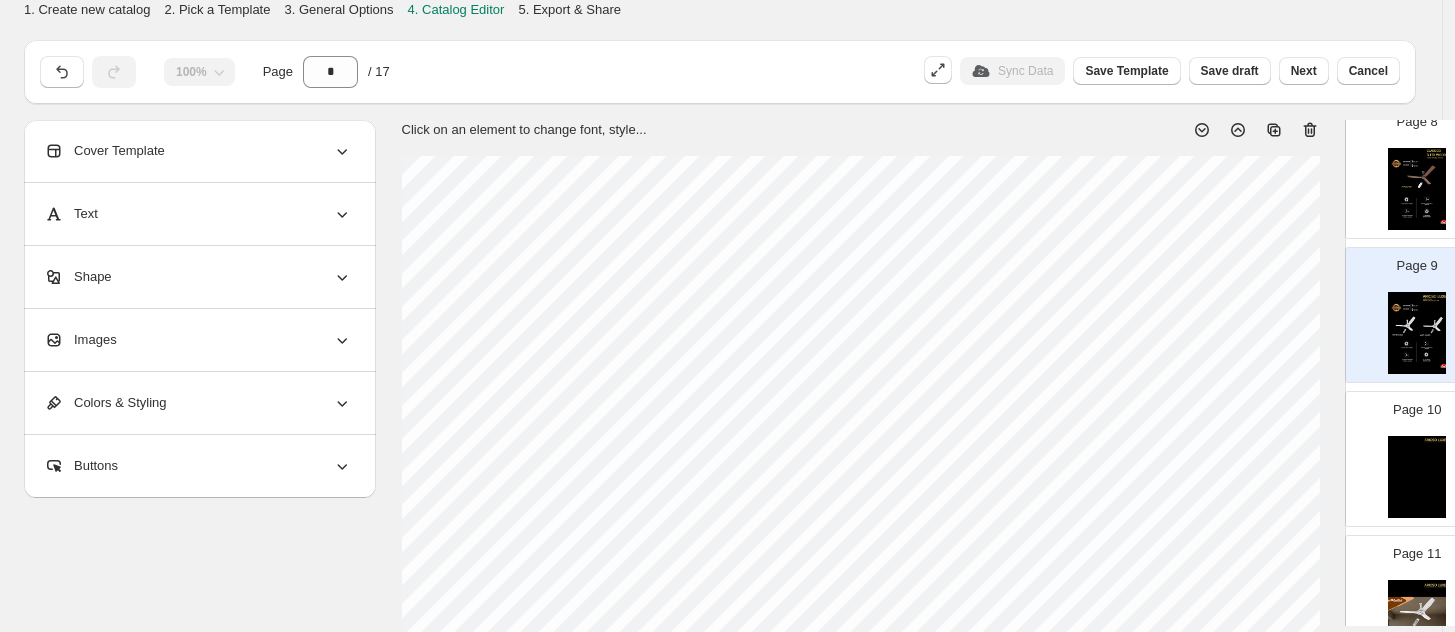 click at bounding box center (1417, 189) 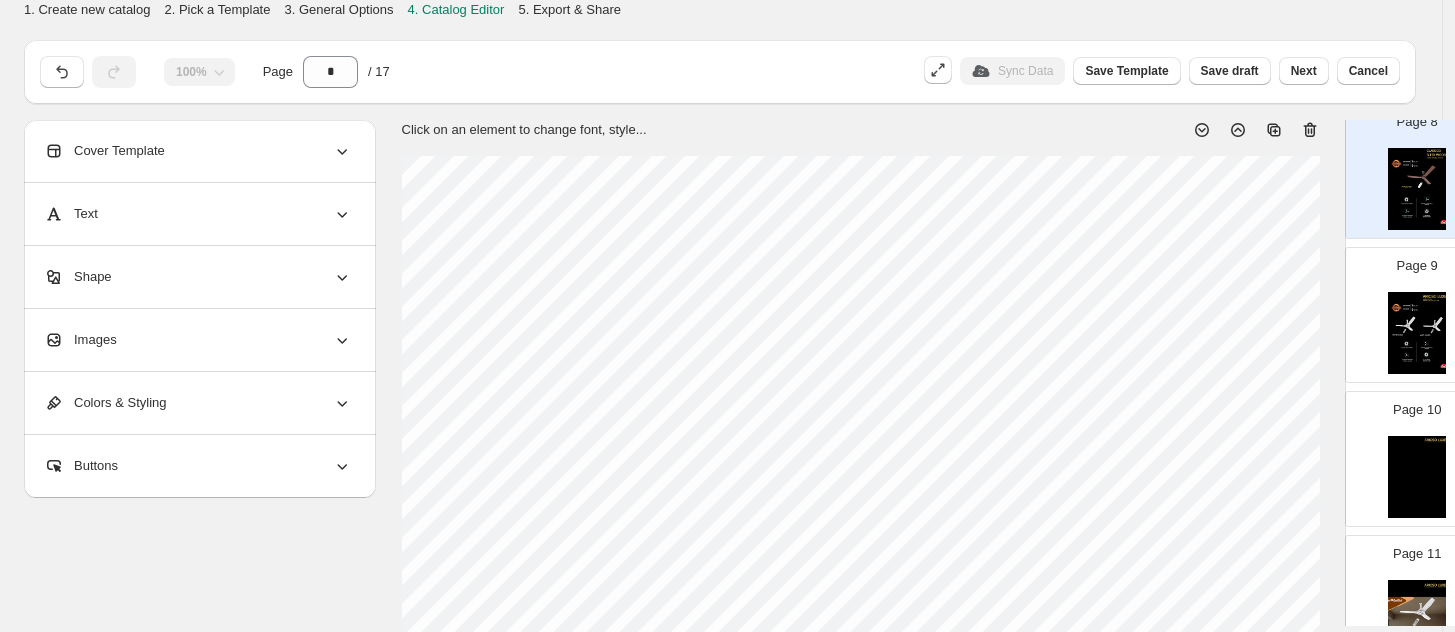 click at bounding box center [1417, 333] 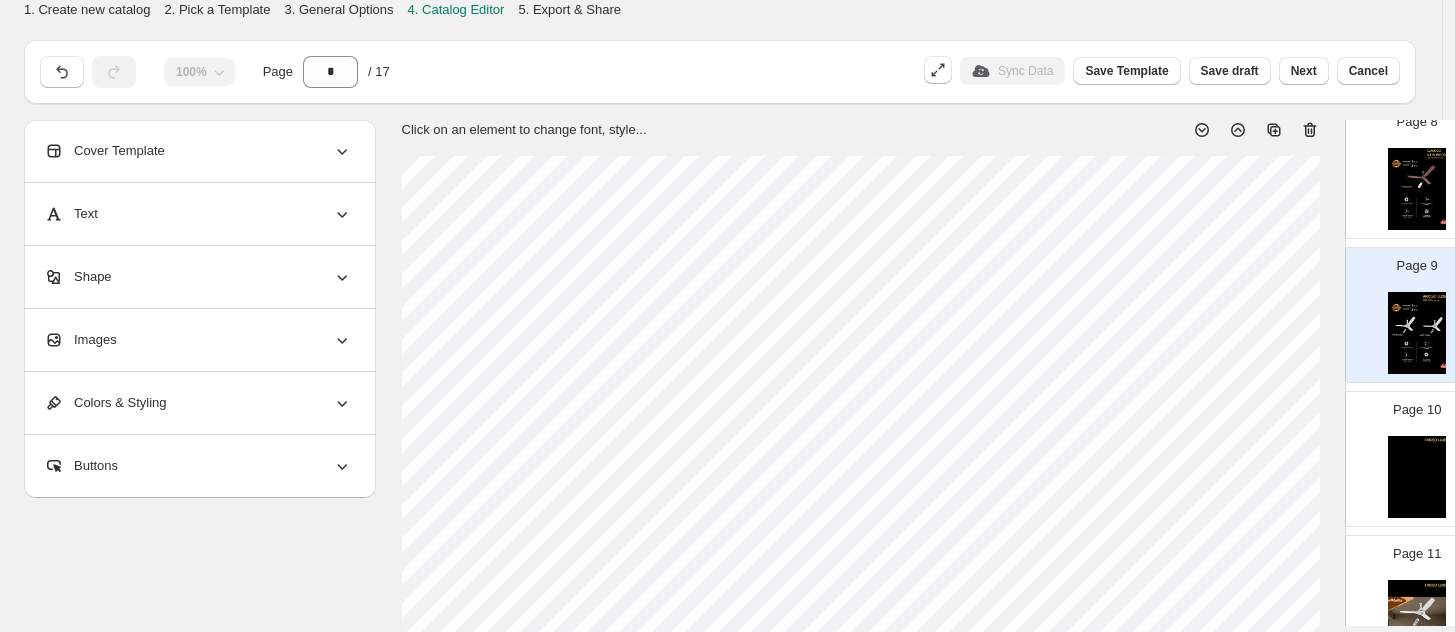 click at bounding box center (1417, 189) 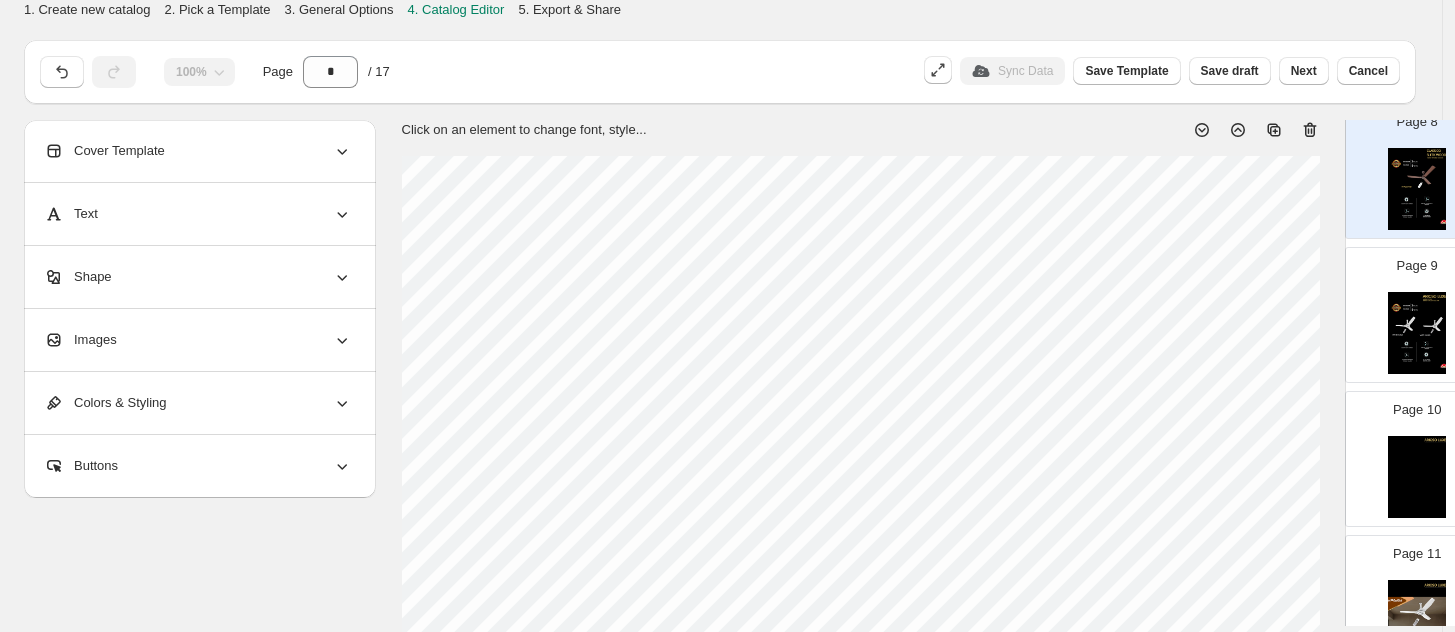 click at bounding box center (1417, 333) 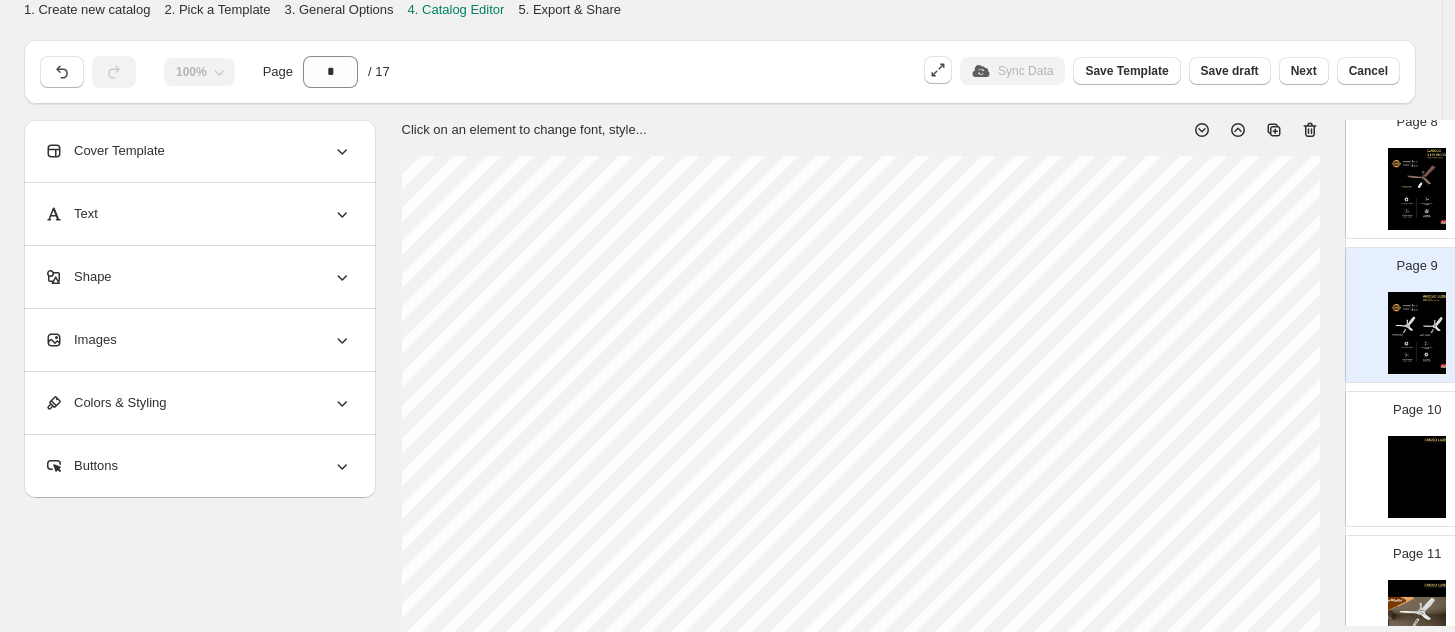 click at bounding box center (1417, 189) 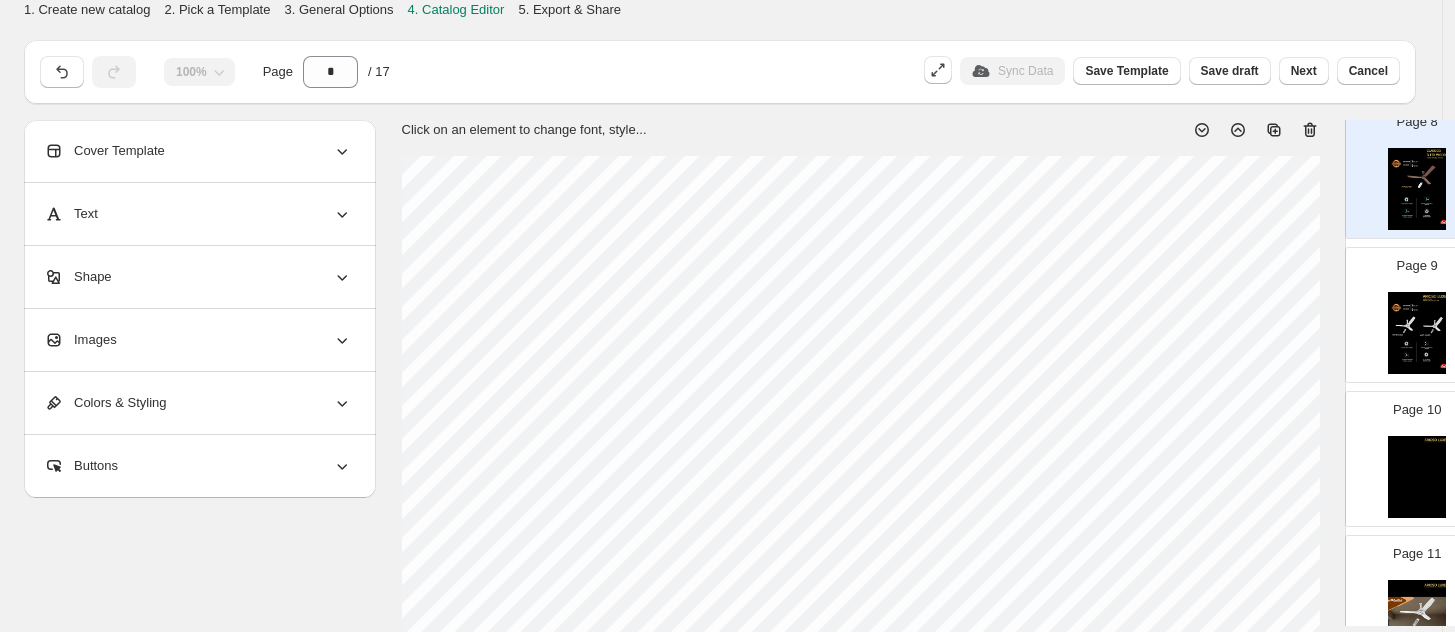click at bounding box center [1417, 333] 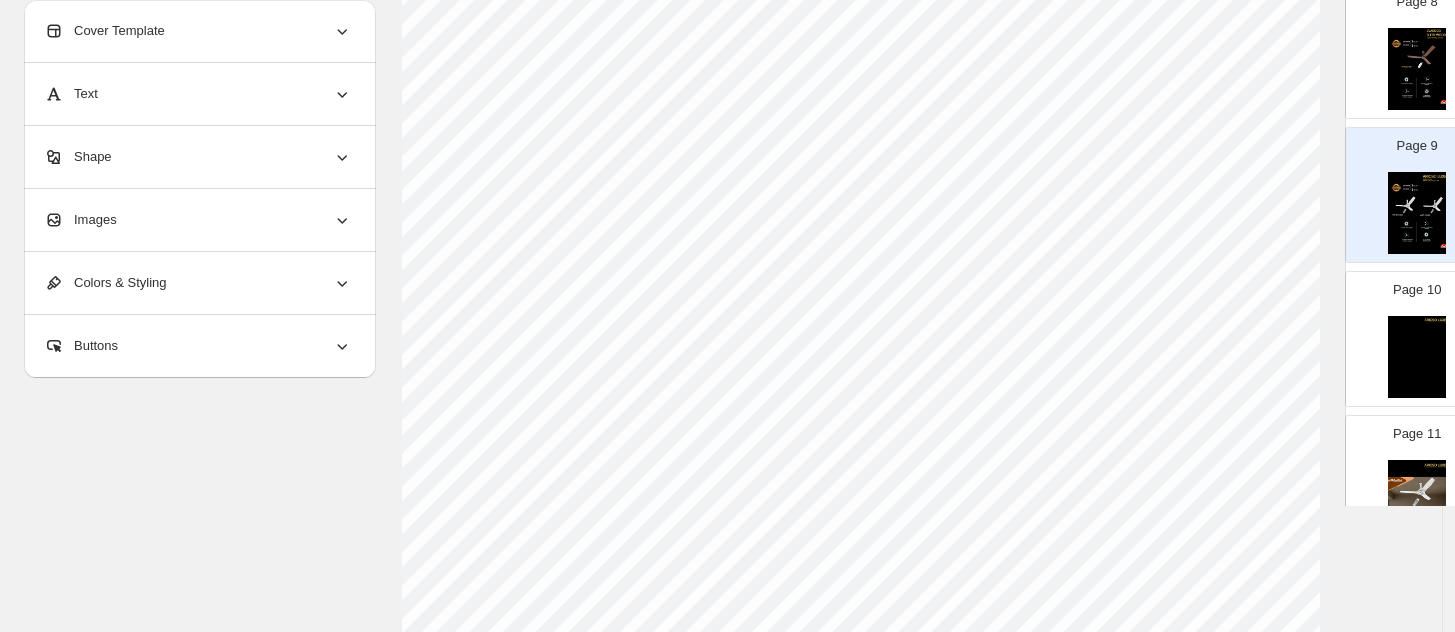 scroll, scrollTop: 750, scrollLeft: 0, axis: vertical 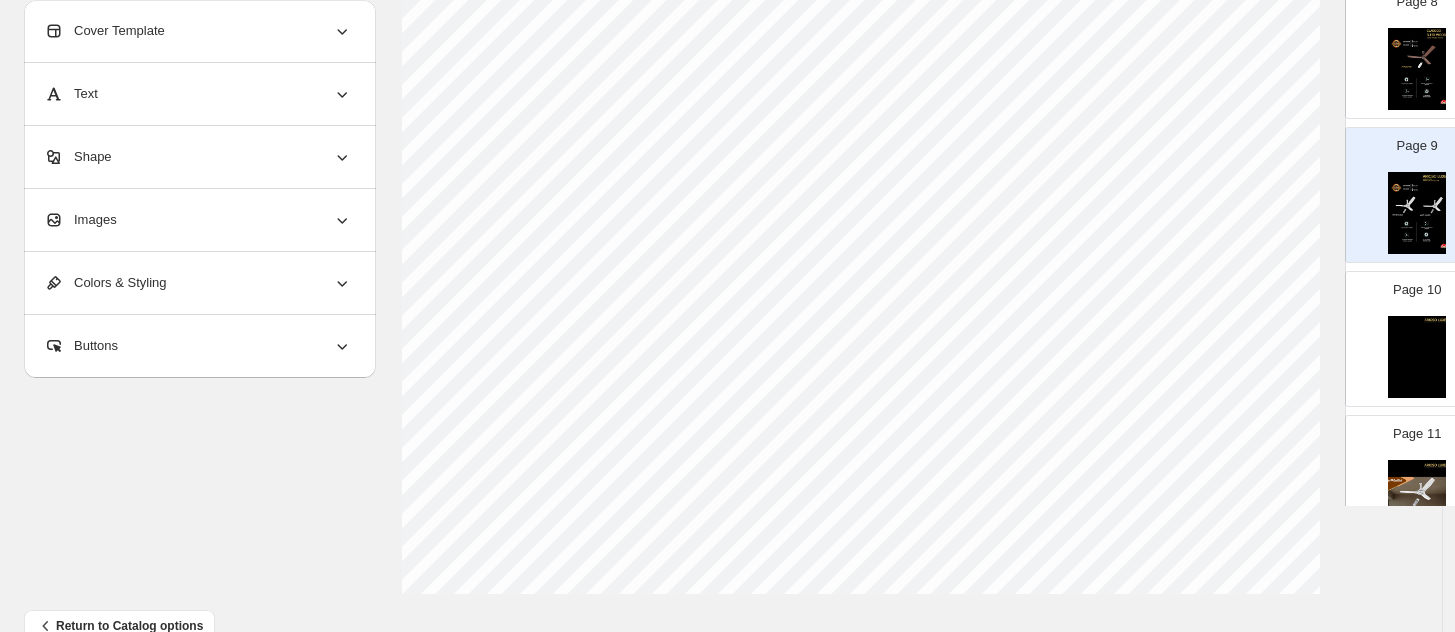click at bounding box center [1417, 69] 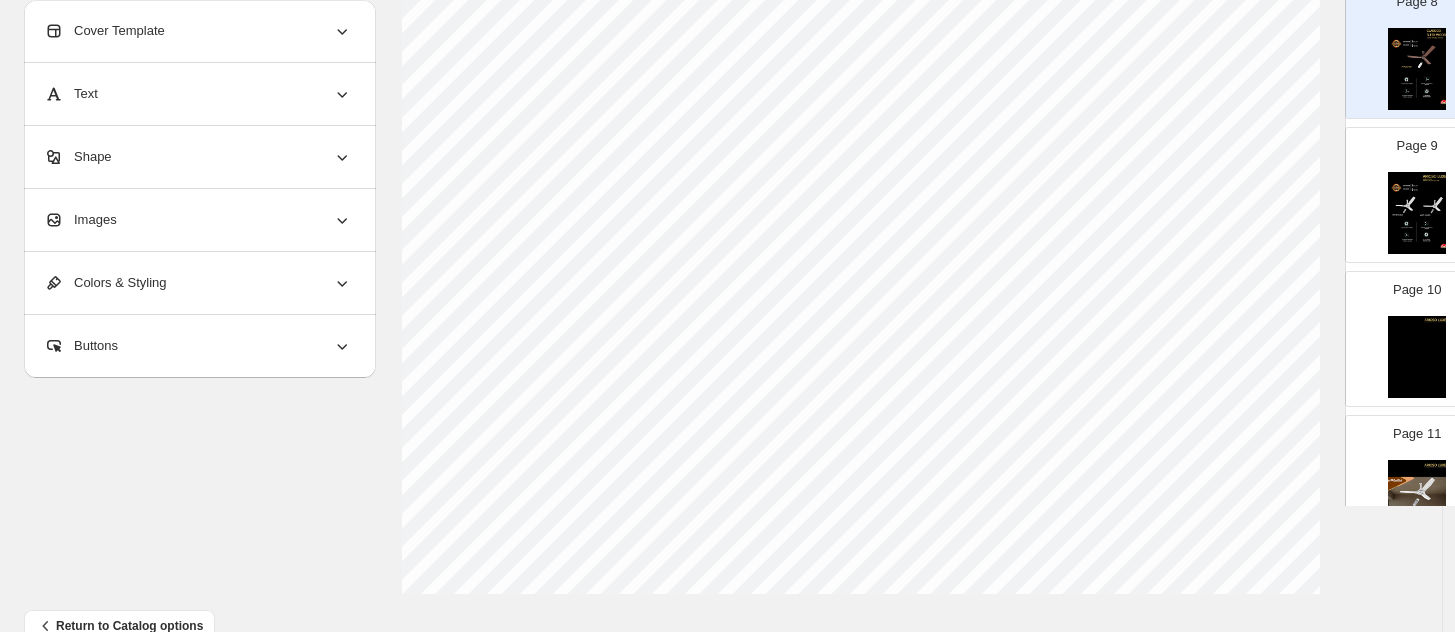type on "*" 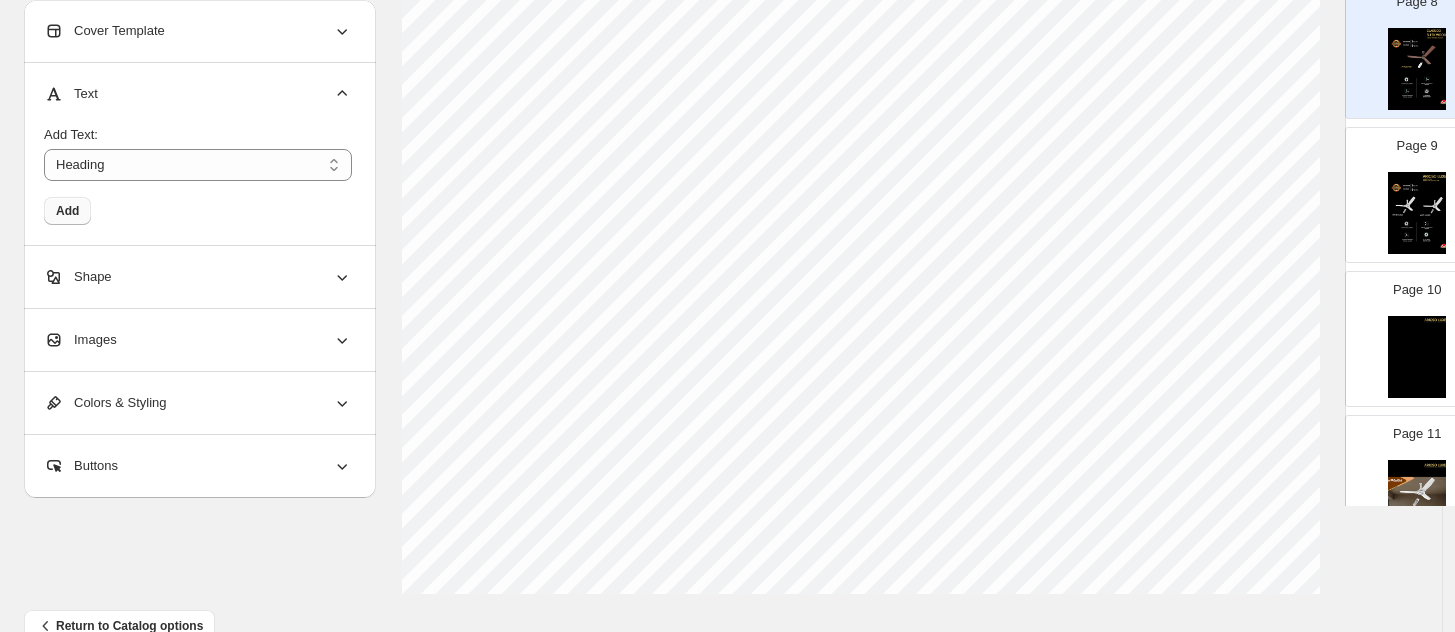 click on "Add" at bounding box center (67, 211) 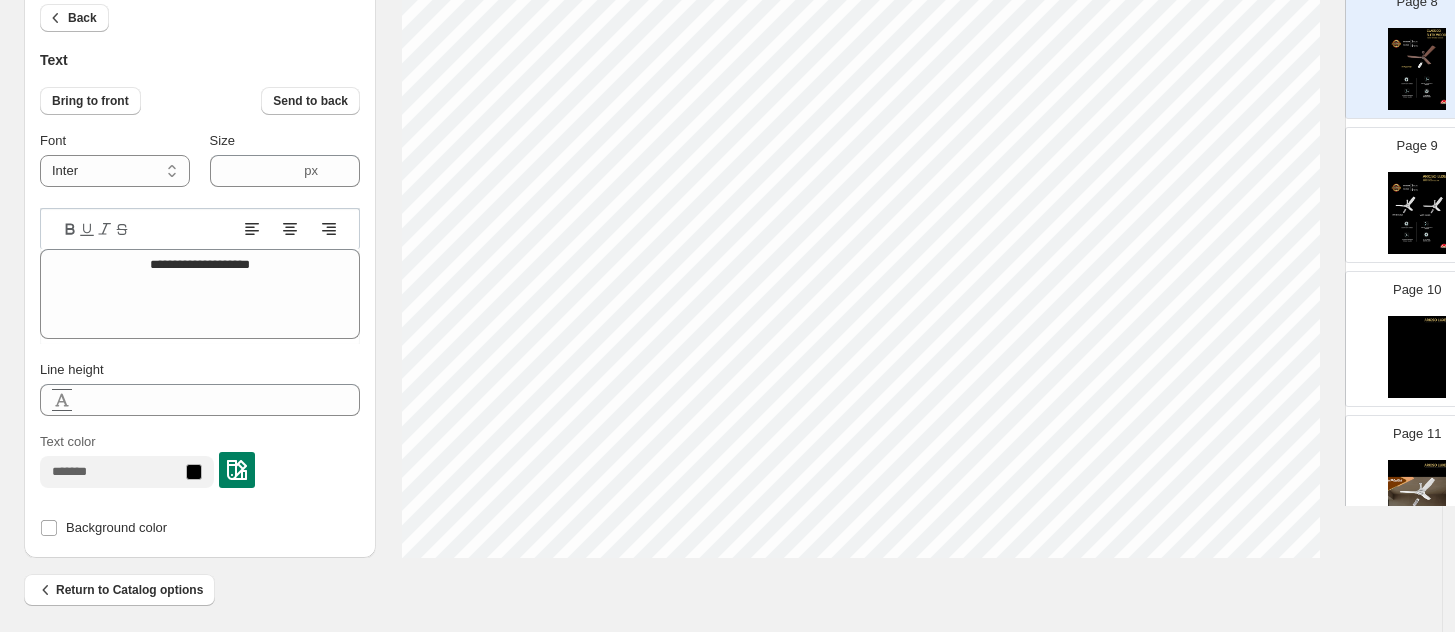 scroll, scrollTop: 792, scrollLeft: 0, axis: vertical 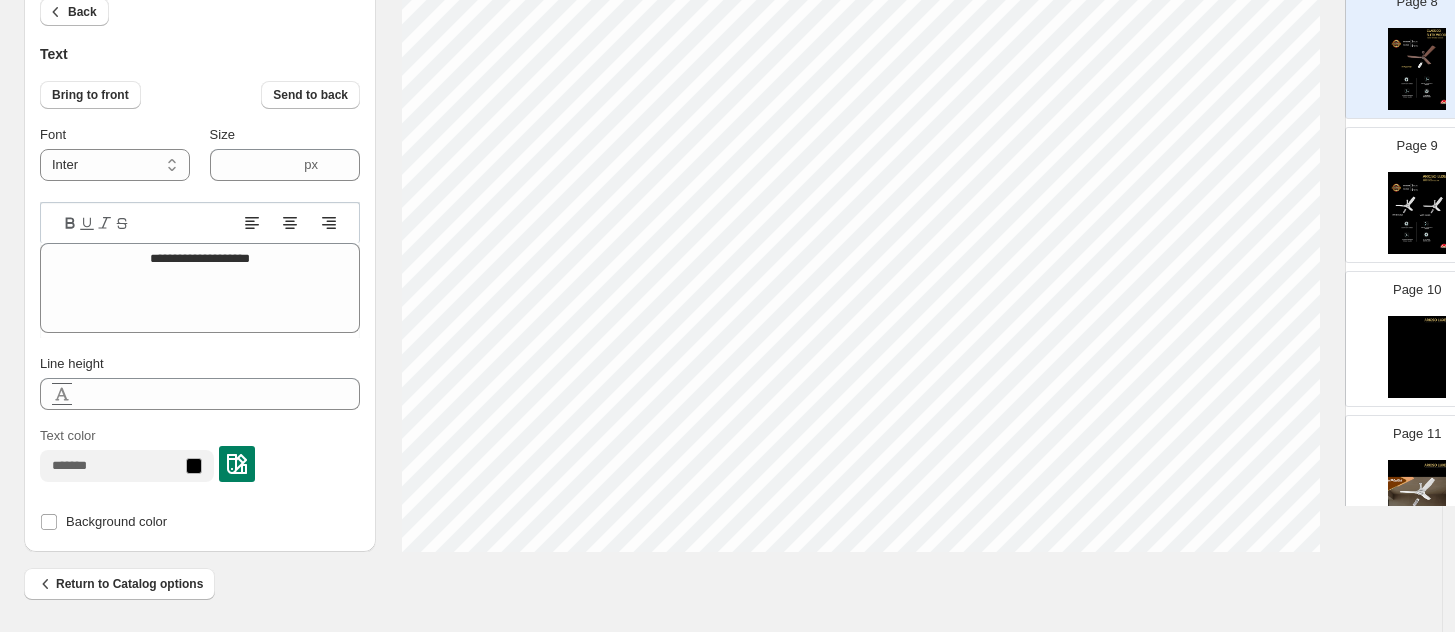 click at bounding box center (237, 464) 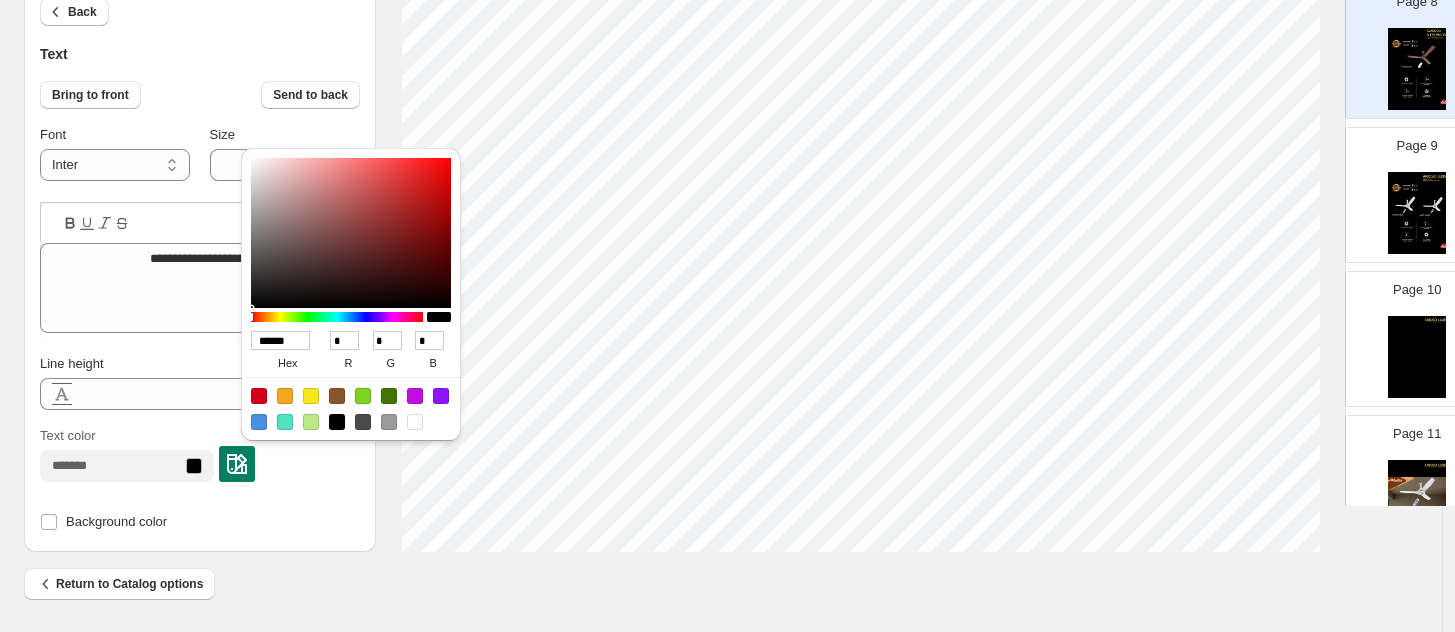 click at bounding box center [351, 408] 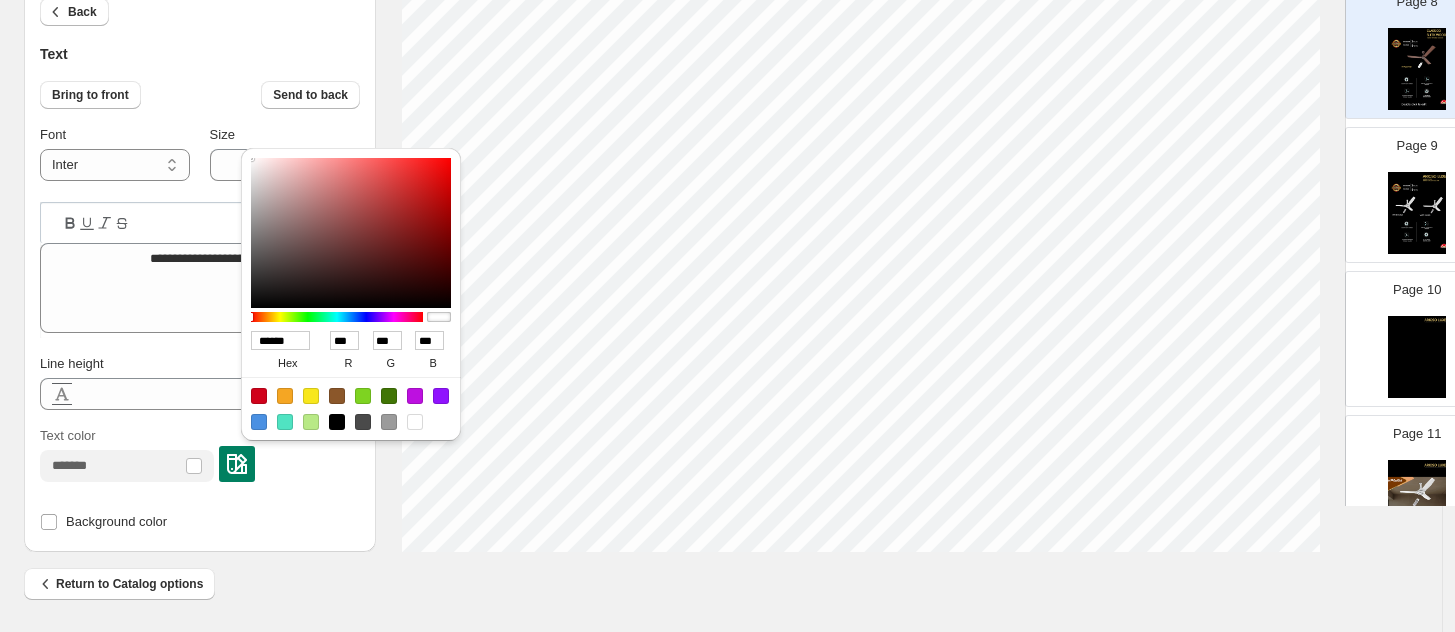 click on "Background color" at bounding box center [200, 514] 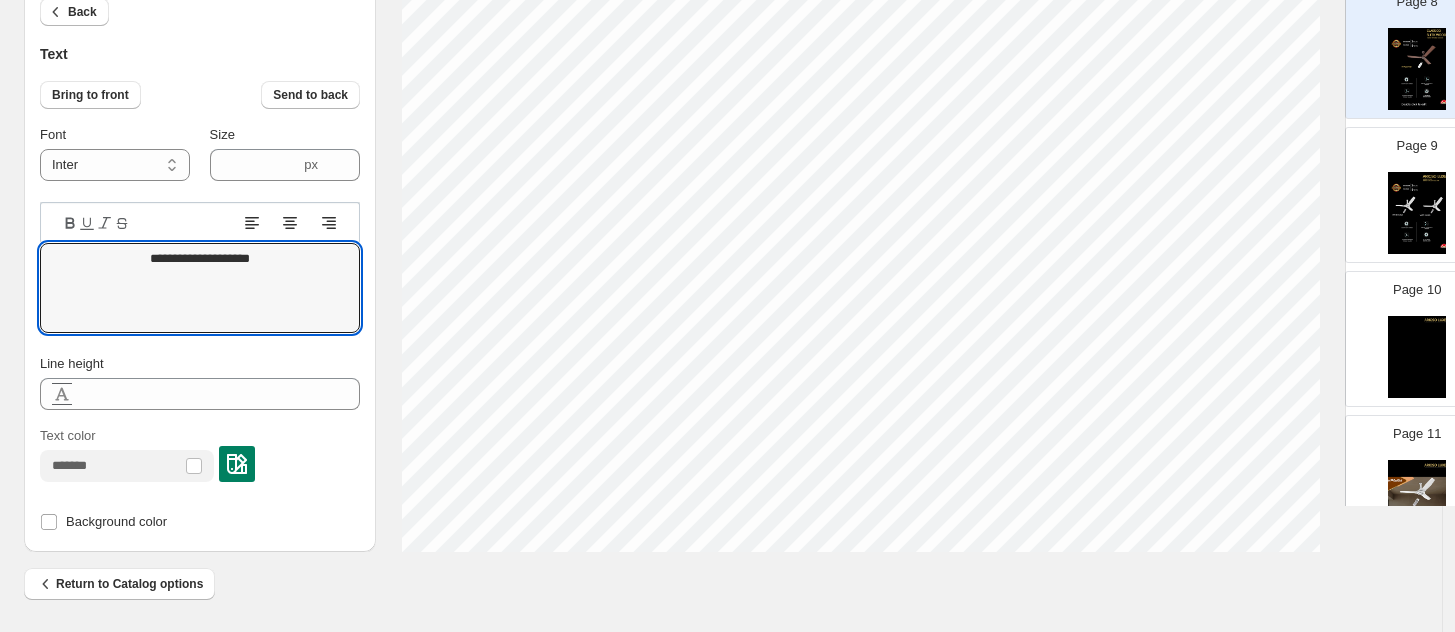 click 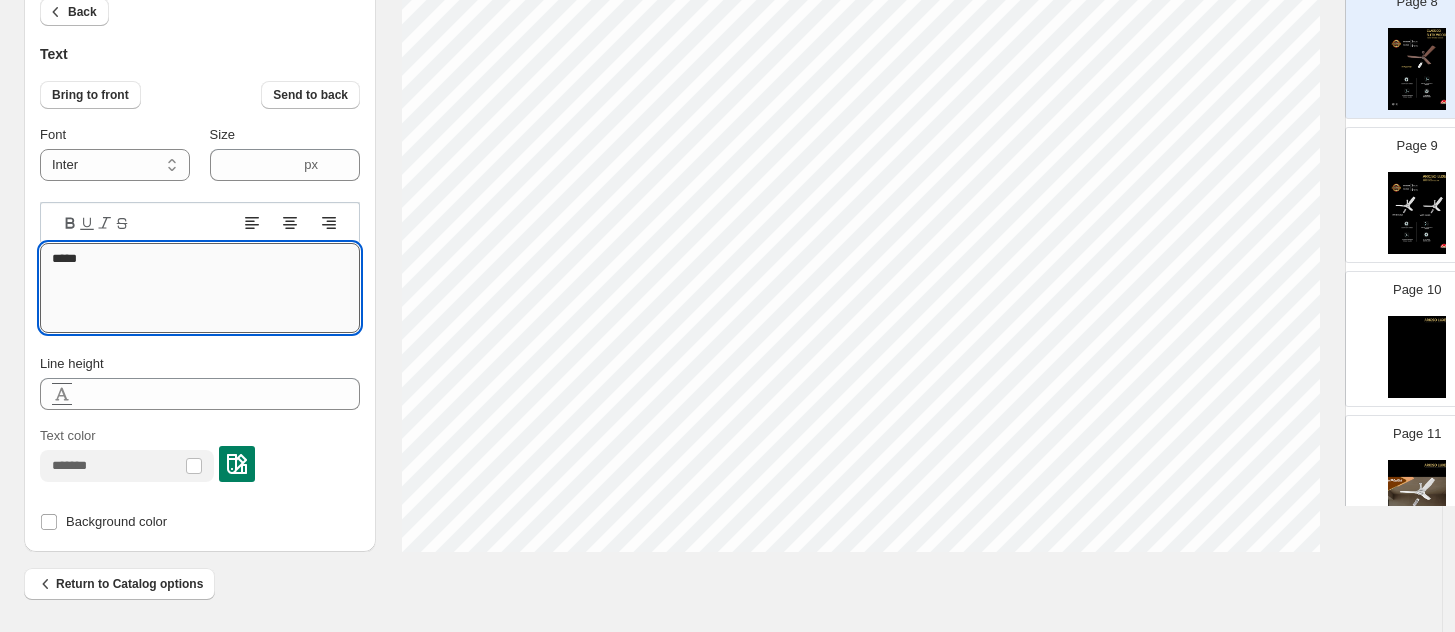 type on "******" 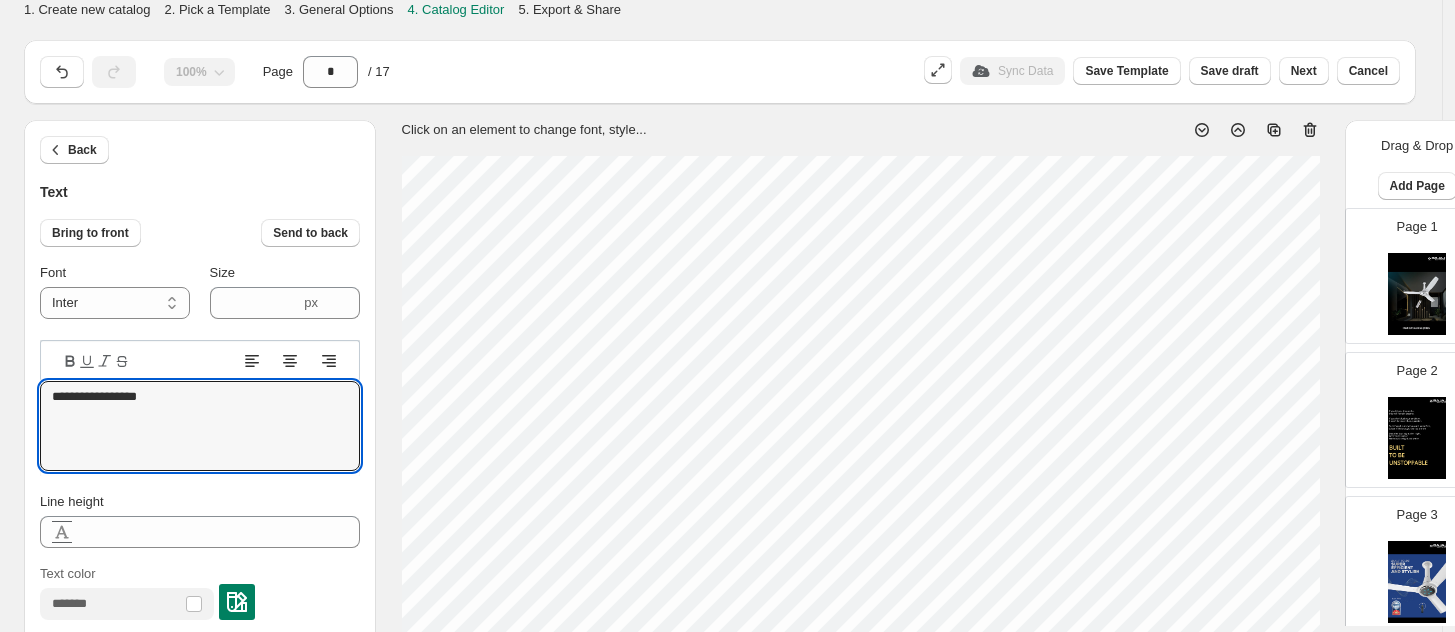 scroll, scrollTop: 792, scrollLeft: 0, axis: vertical 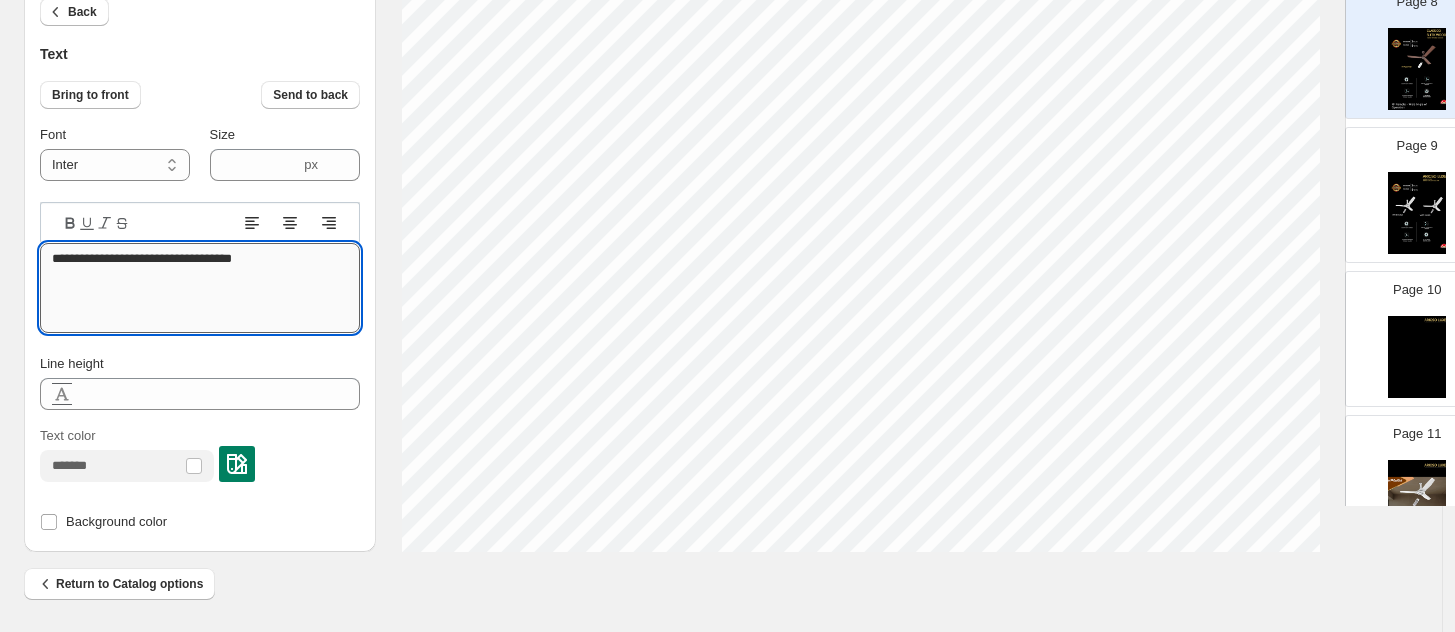 click on "**********" at bounding box center [200, 288] 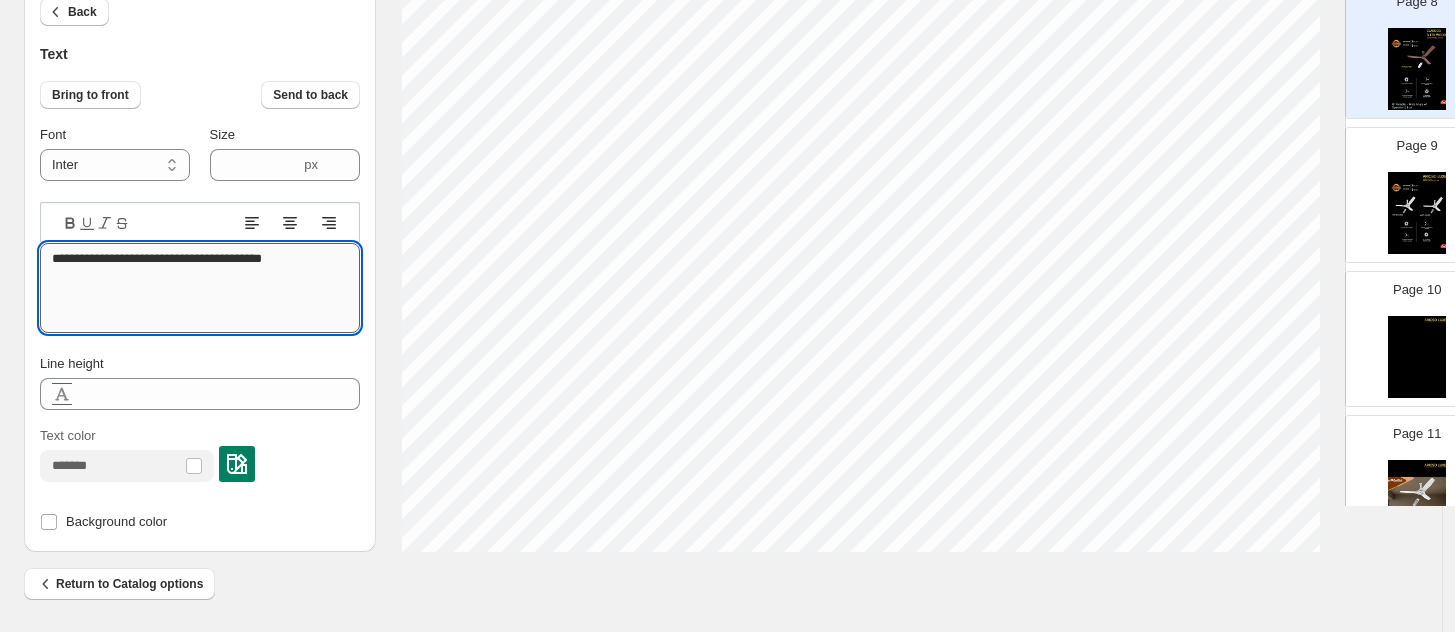type on "**********" 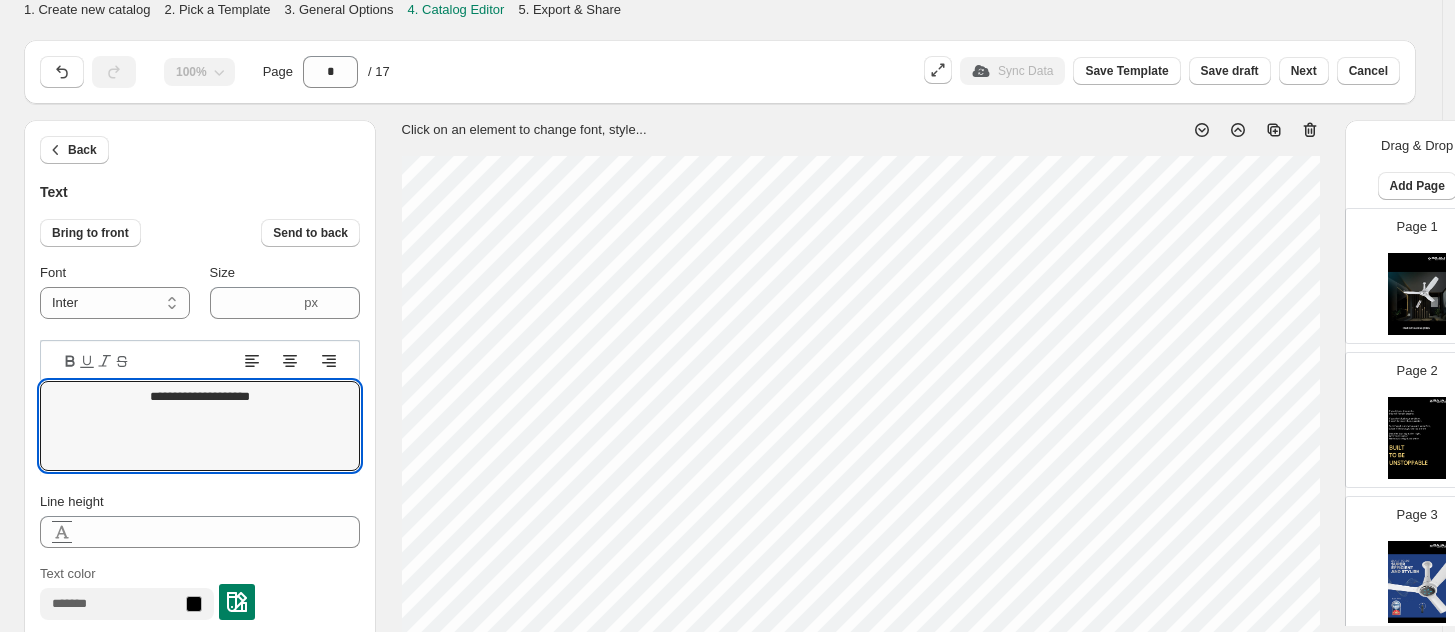 scroll, scrollTop: 783, scrollLeft: 0, axis: vertical 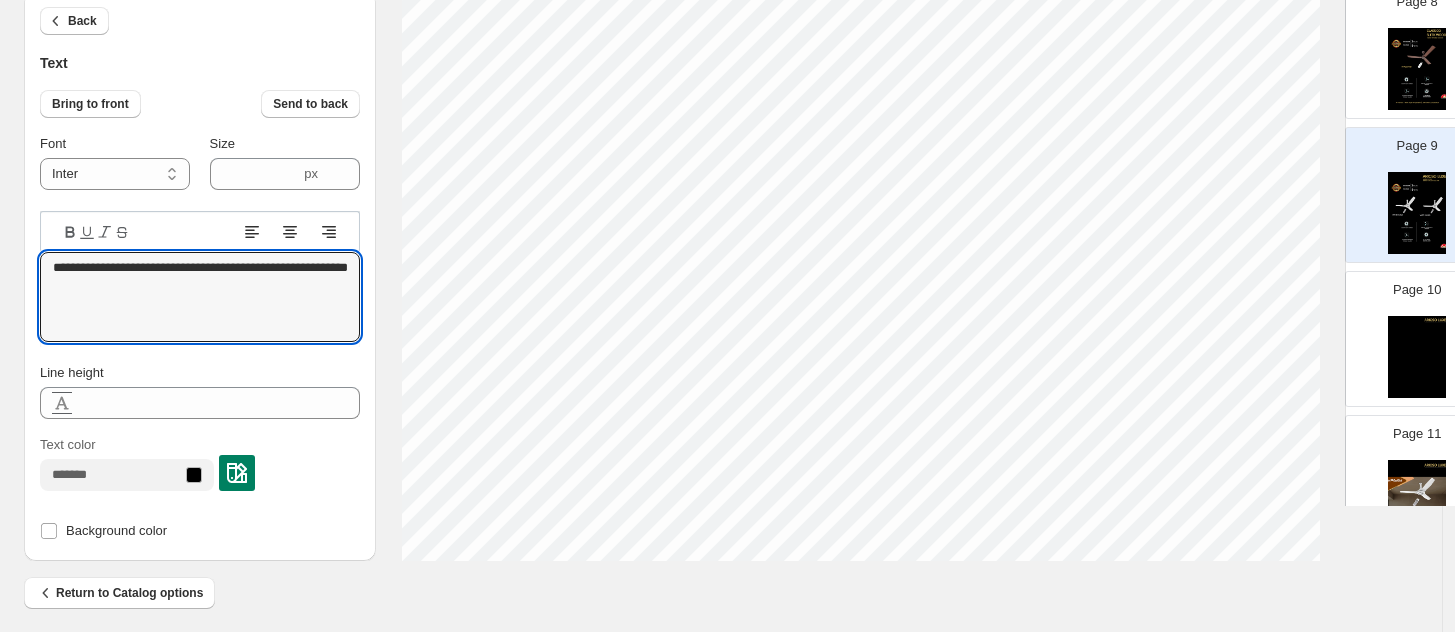 type on "**********" 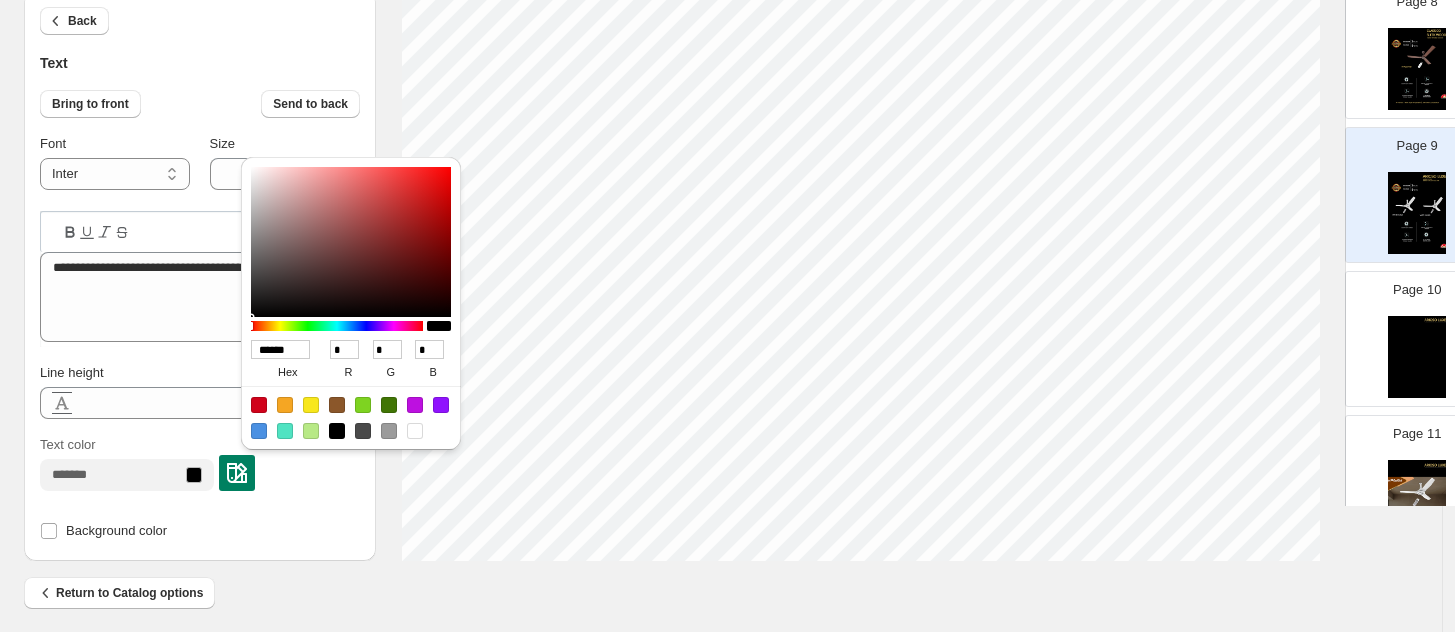 click on "******" at bounding box center (280, 349) 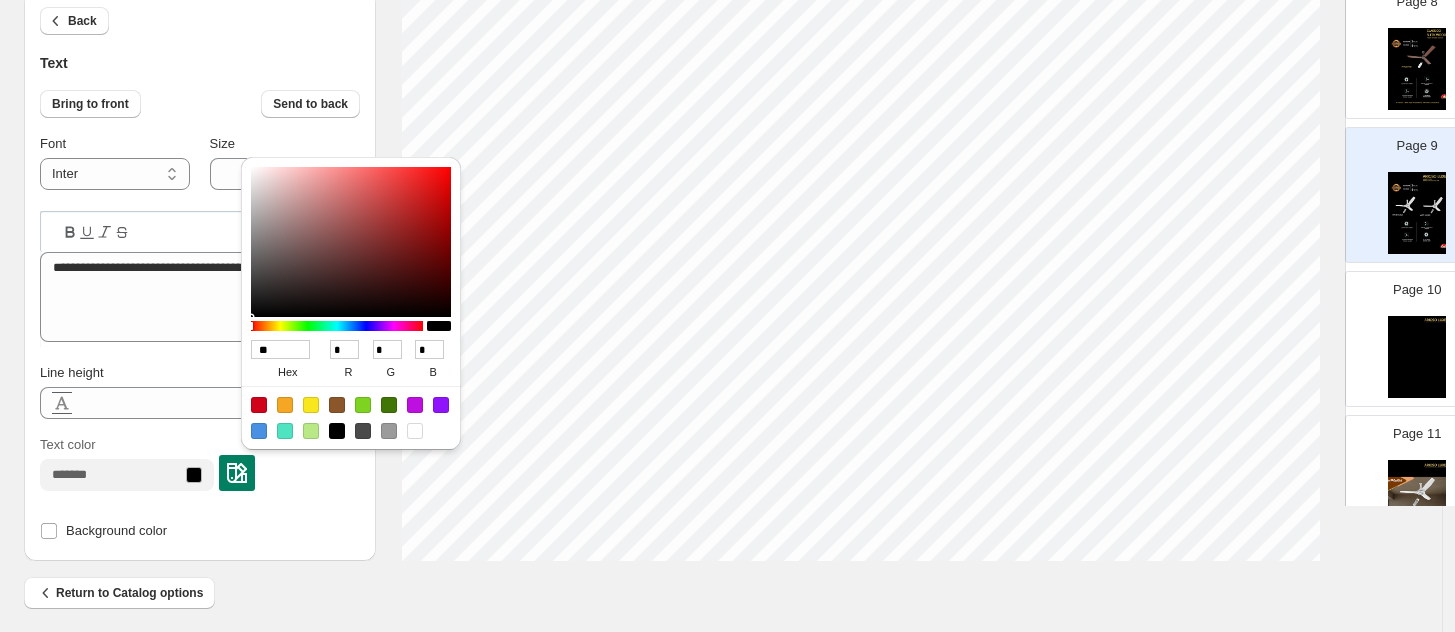 type on "***" 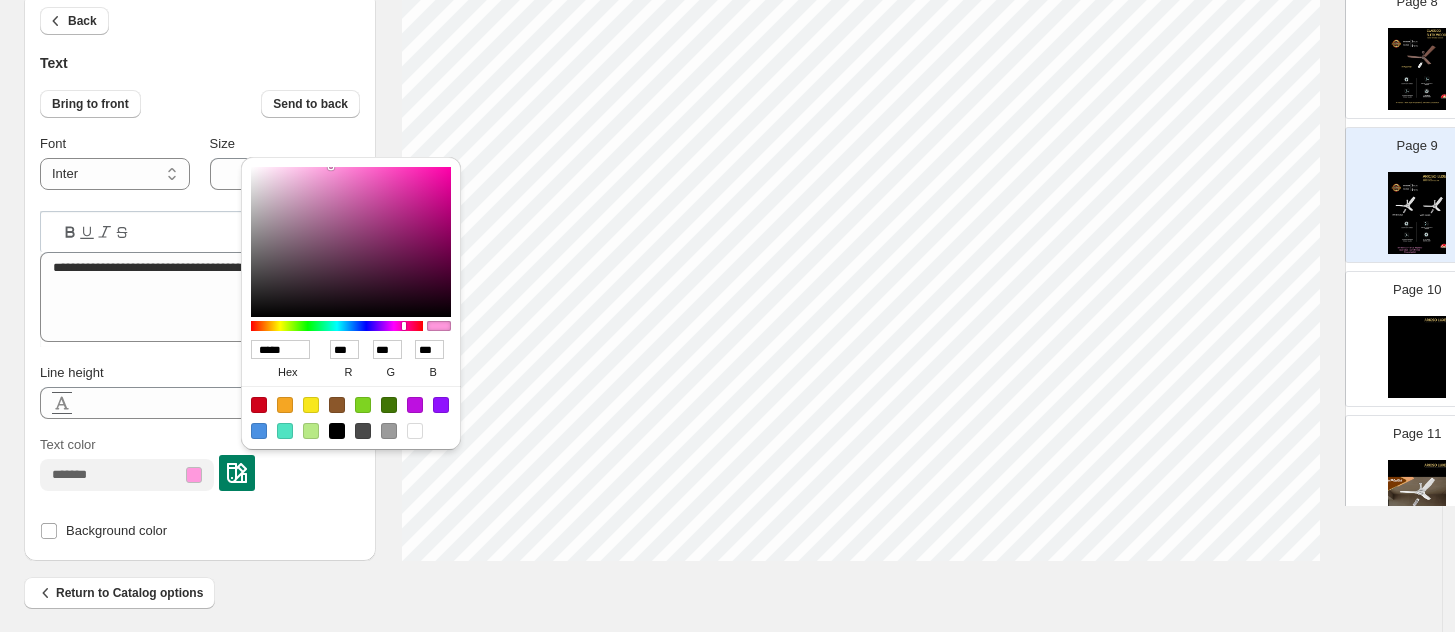 type on "******" 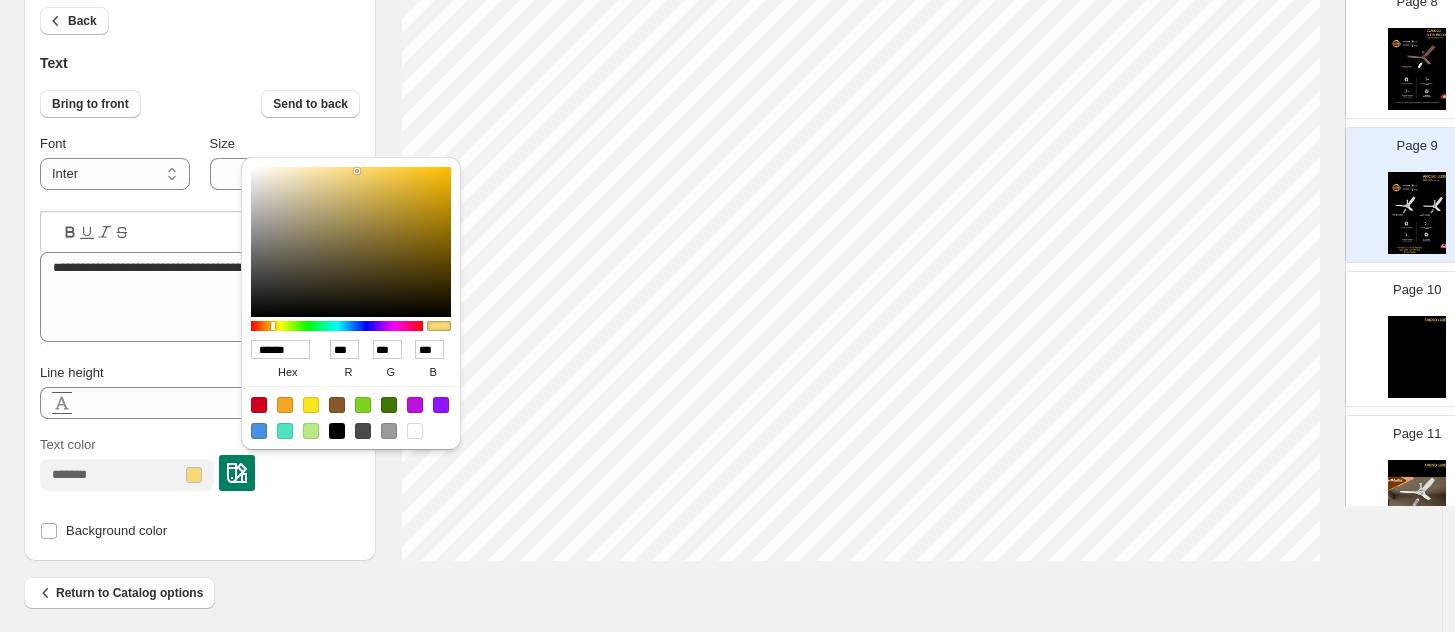 type on "******" 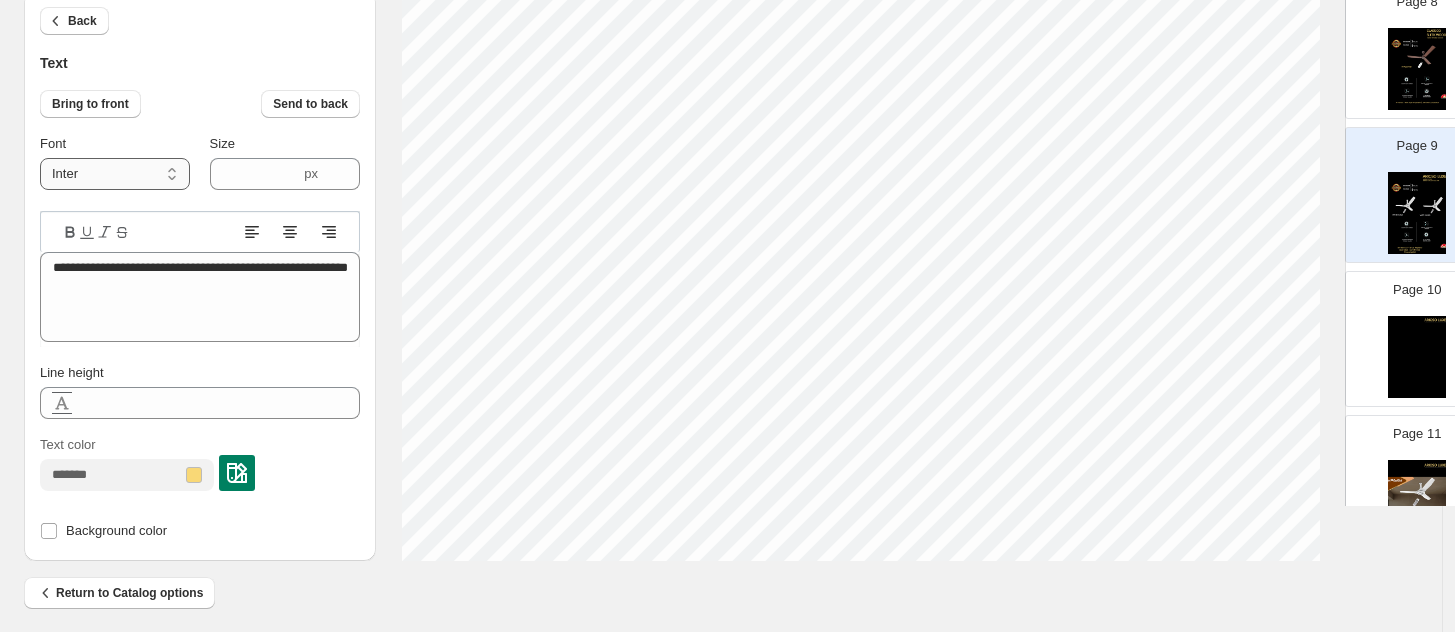 drag, startPoint x: 81, startPoint y: 169, endPoint x: 90, endPoint y: 188, distance: 21.023796 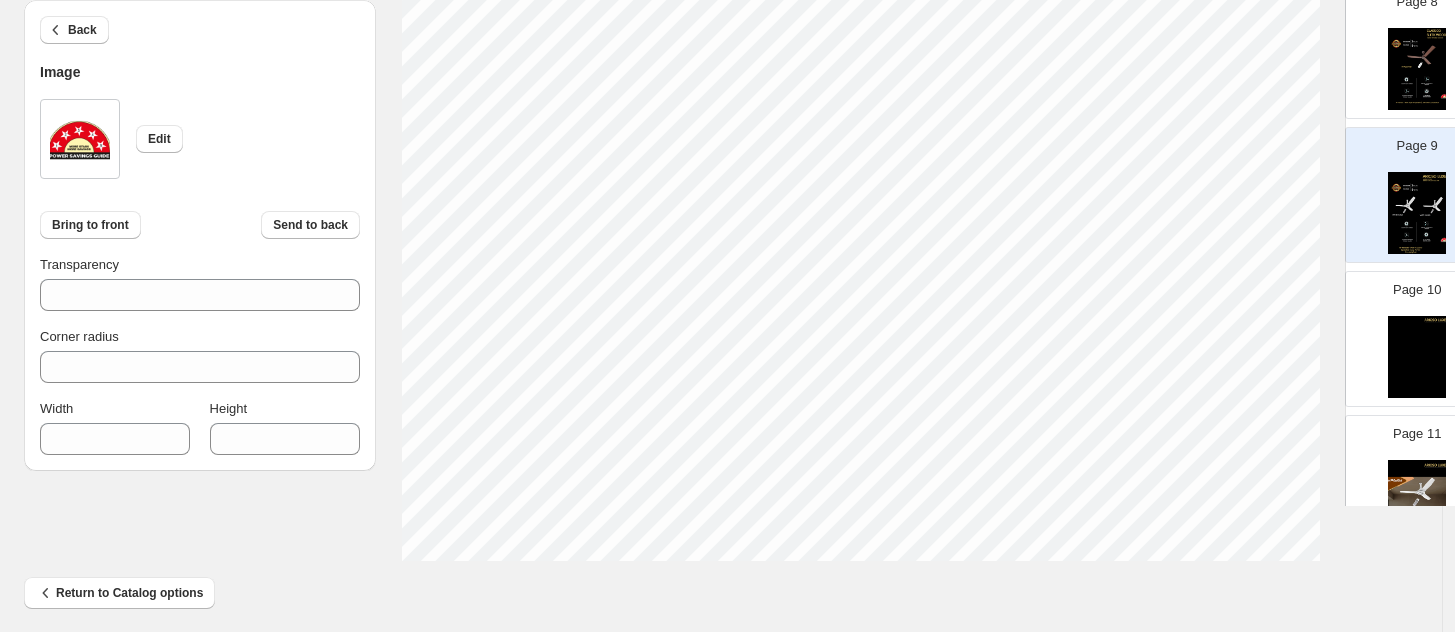 select on "******" 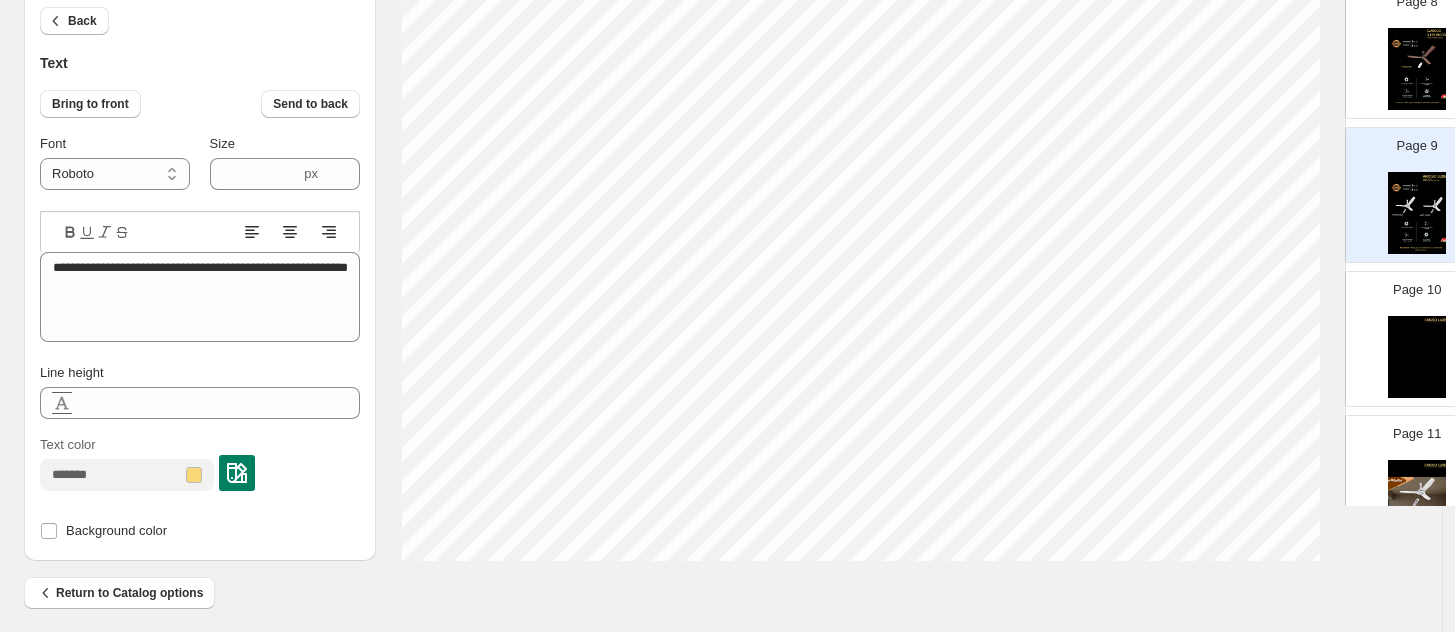 click at bounding box center (1417, 213) 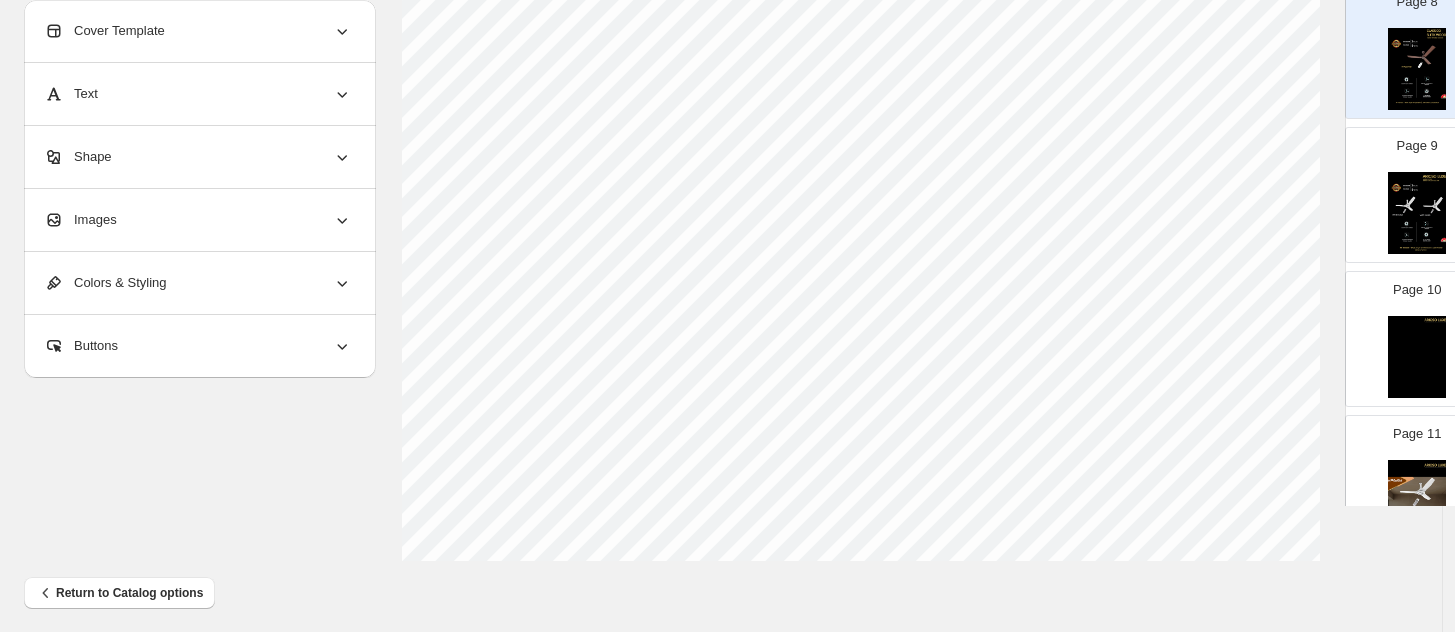 click at bounding box center [1417, 213] 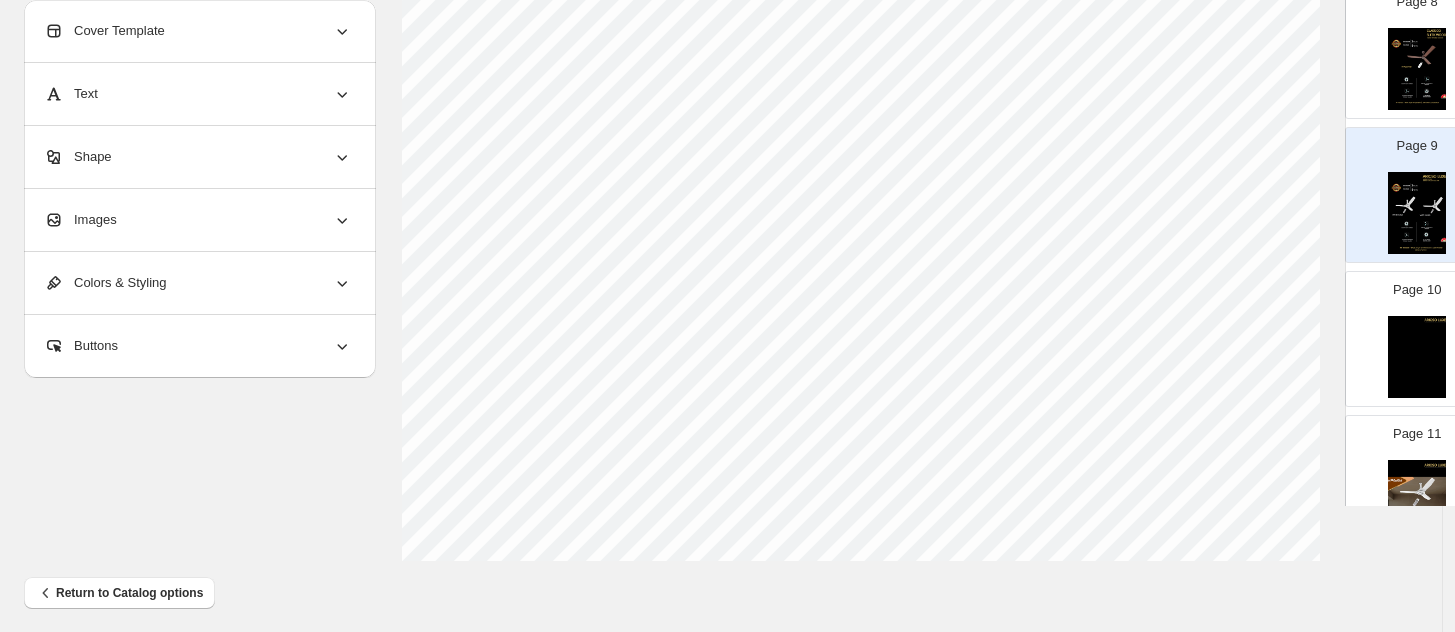 click at bounding box center (1417, 69) 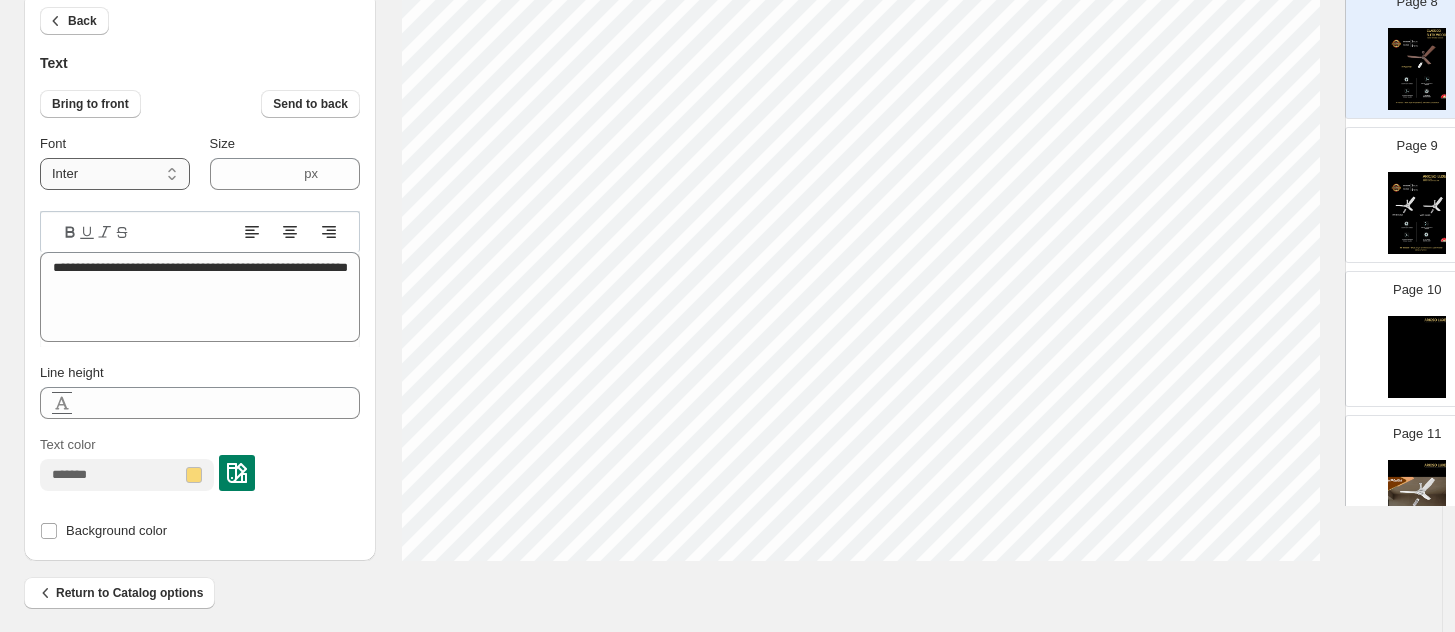 drag, startPoint x: 90, startPoint y: 169, endPoint x: 93, endPoint y: 179, distance: 10.440307 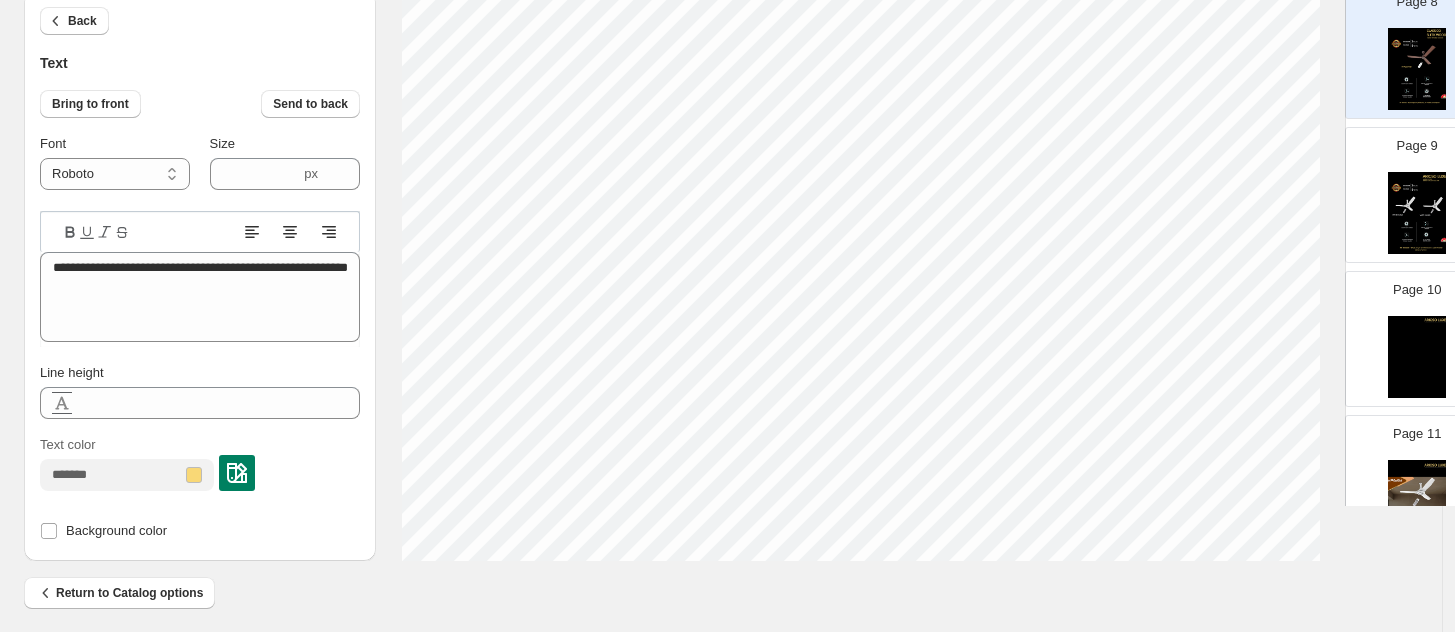 click at bounding box center [1417, 213] 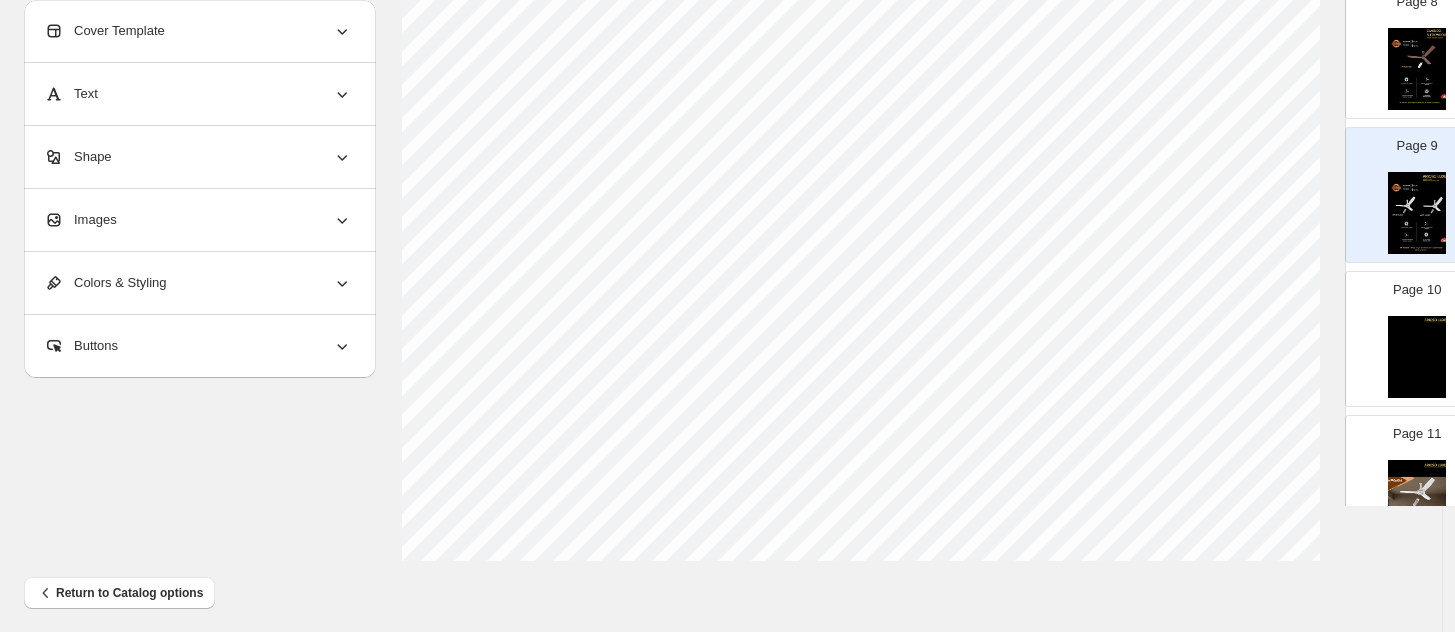 select on "******" 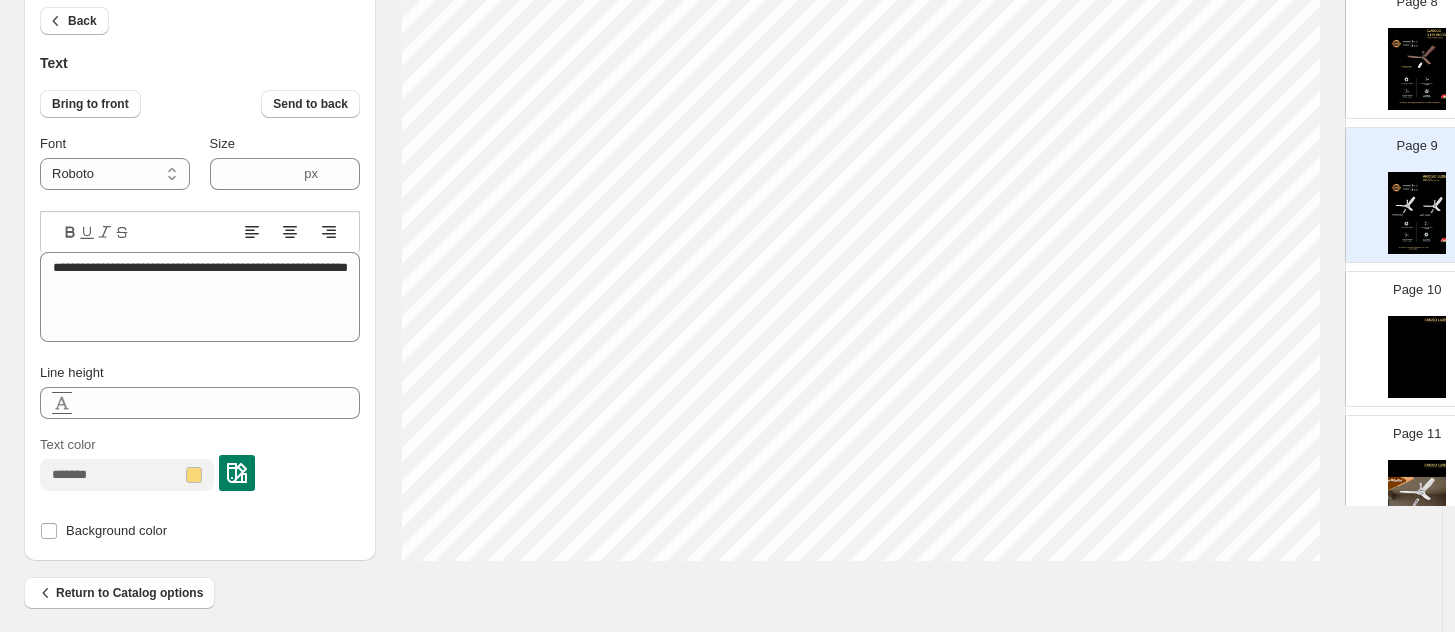 type on "****" 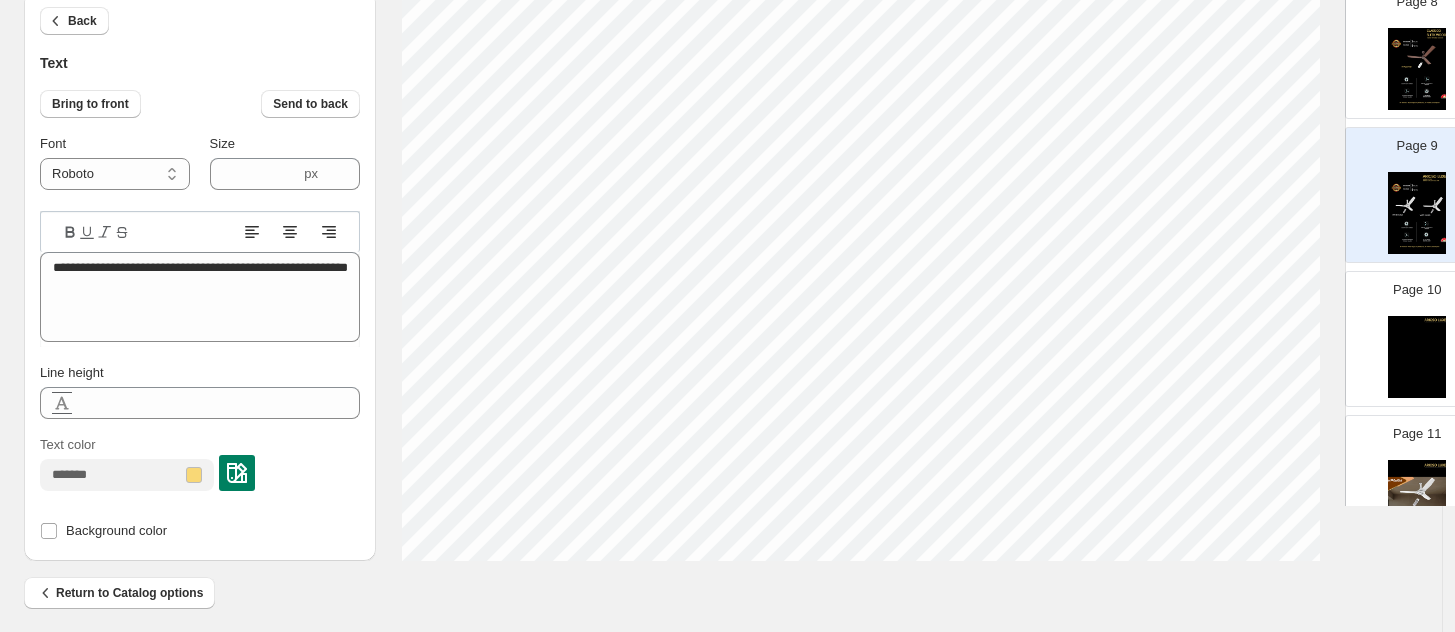 click on "Text color" at bounding box center [200, 463] 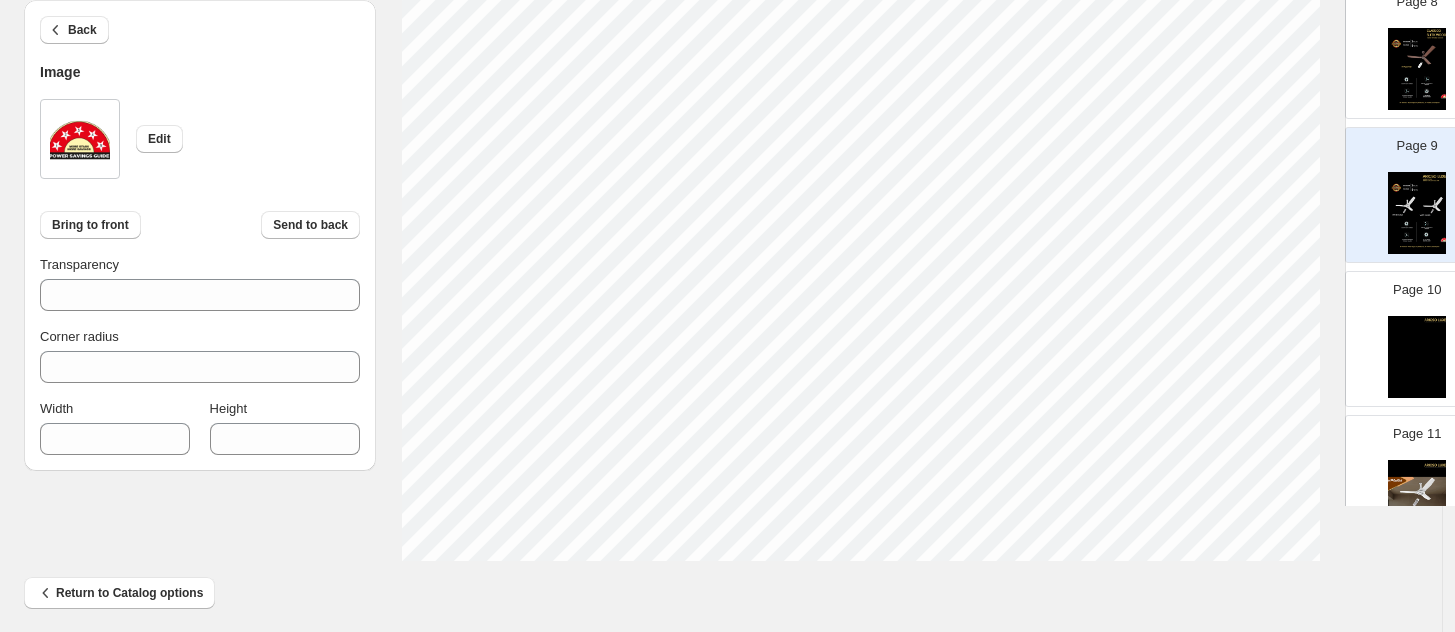 click at bounding box center (1417, 69) 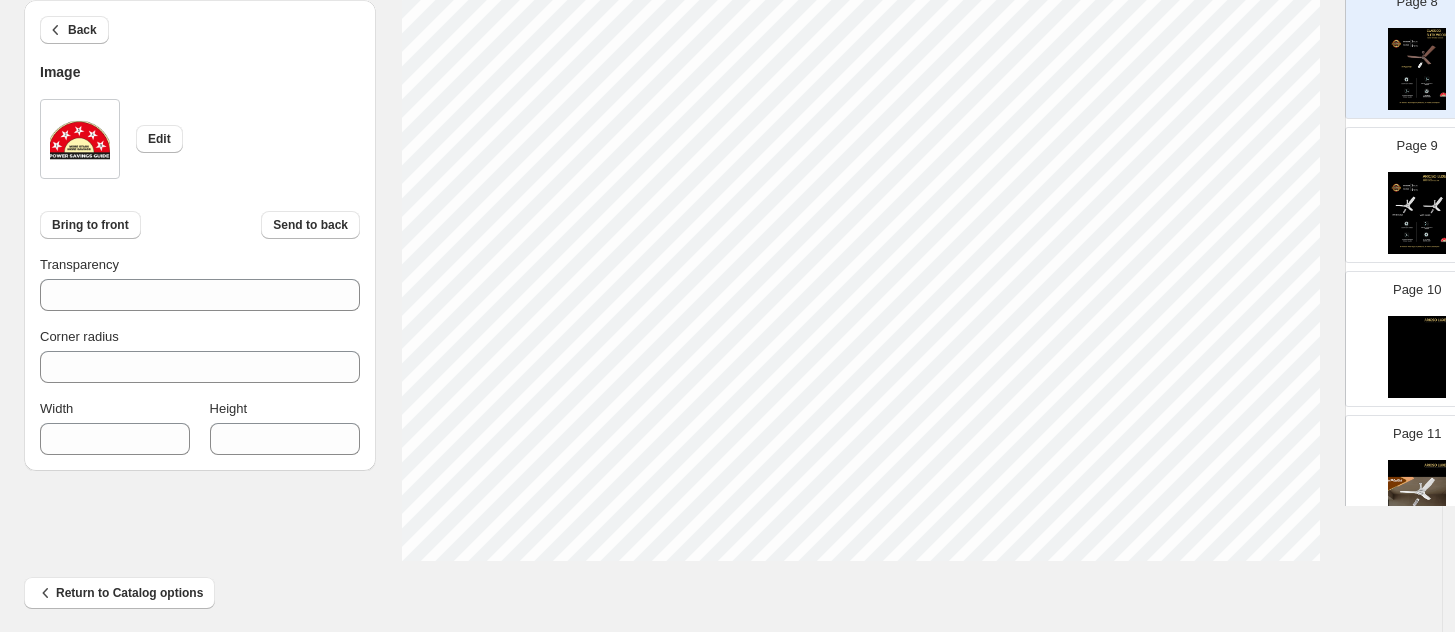 click at bounding box center [1417, 213] 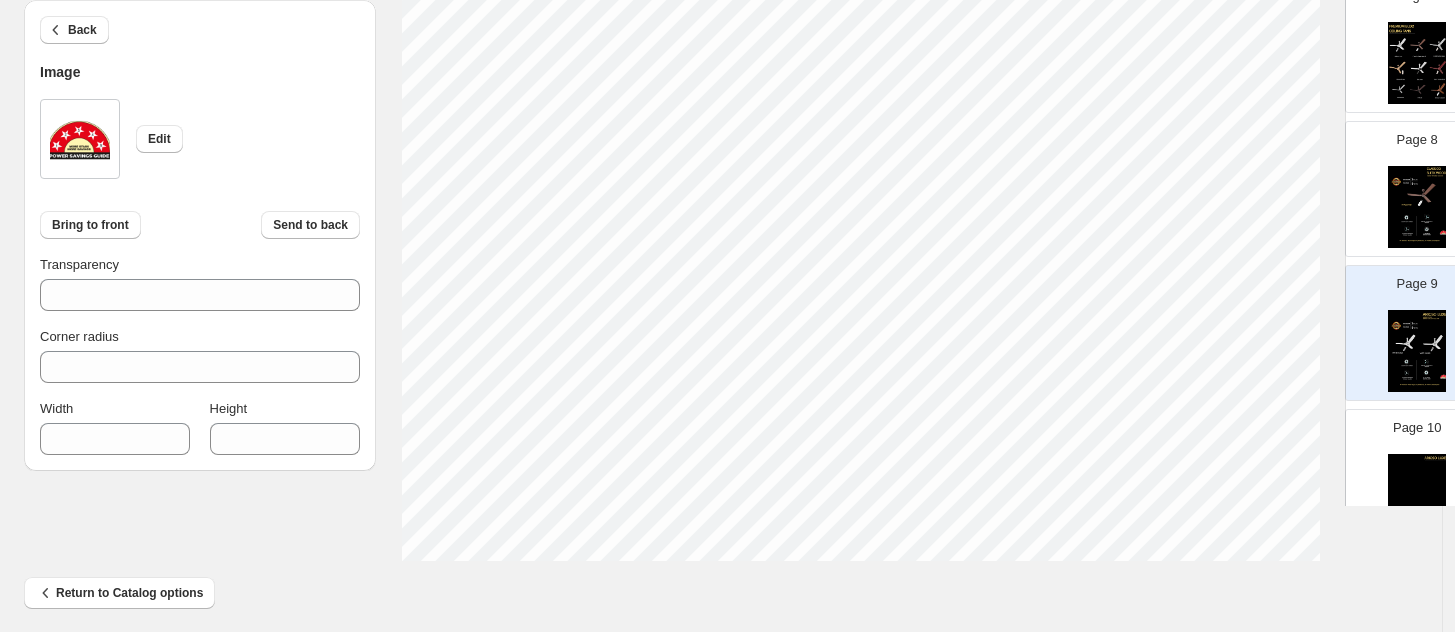 scroll, scrollTop: 613, scrollLeft: 0, axis: vertical 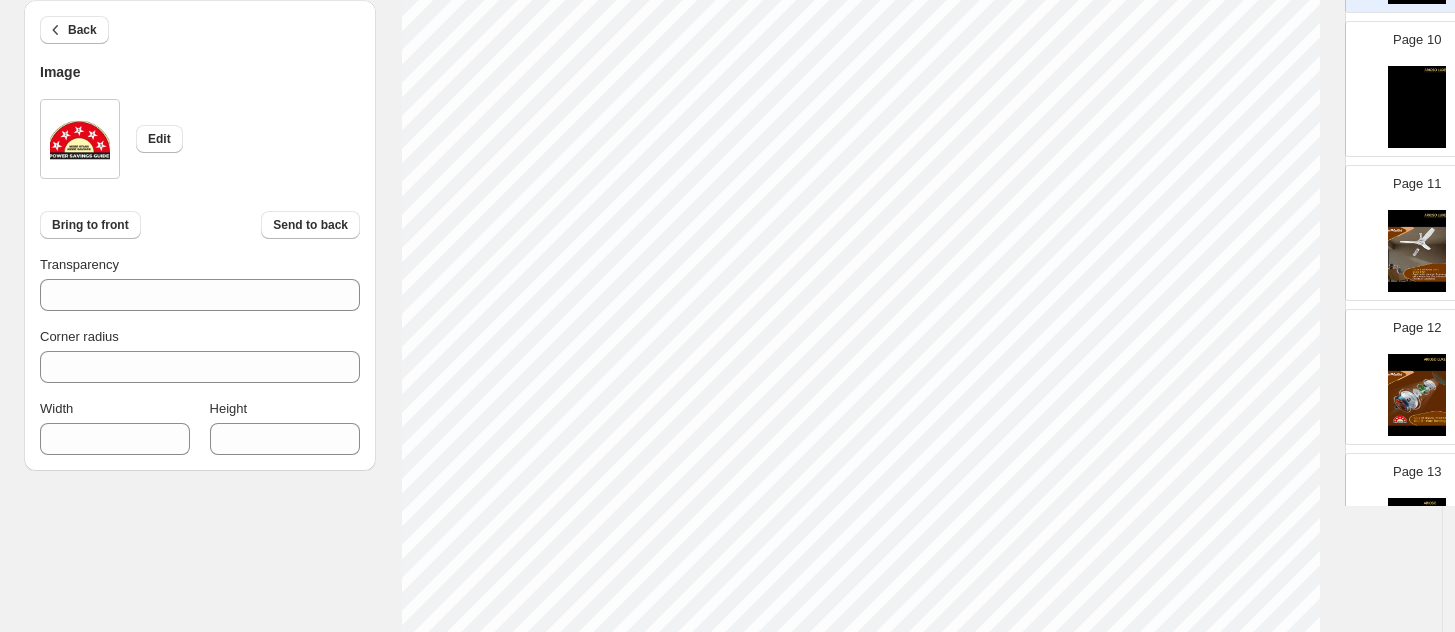 click at bounding box center [1417, 251] 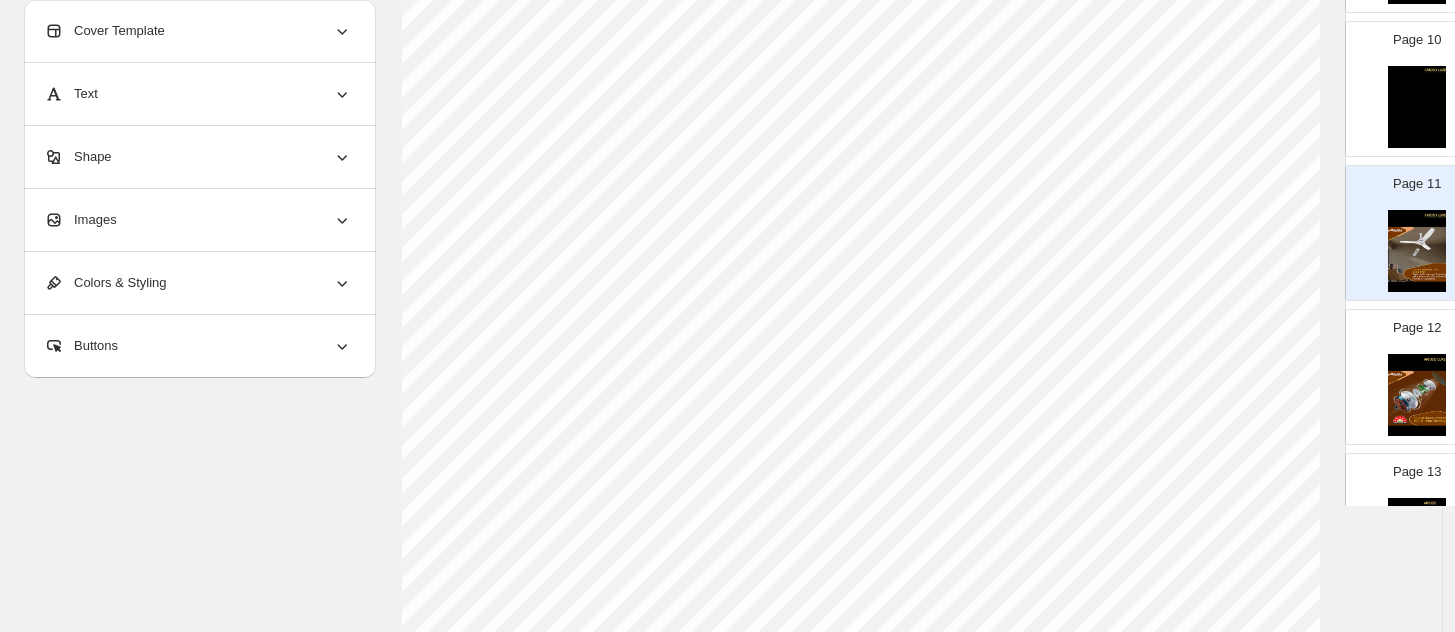 click at bounding box center [1417, 107] 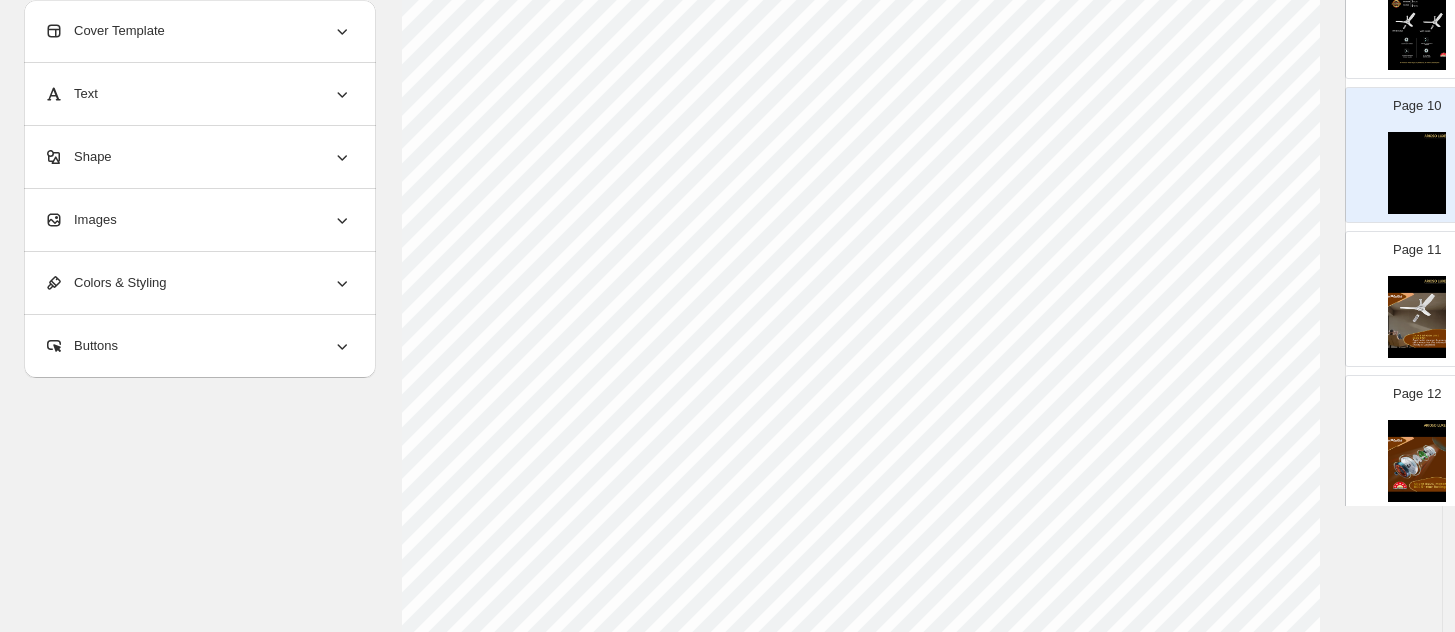 scroll, scrollTop: 1238, scrollLeft: 0, axis: vertical 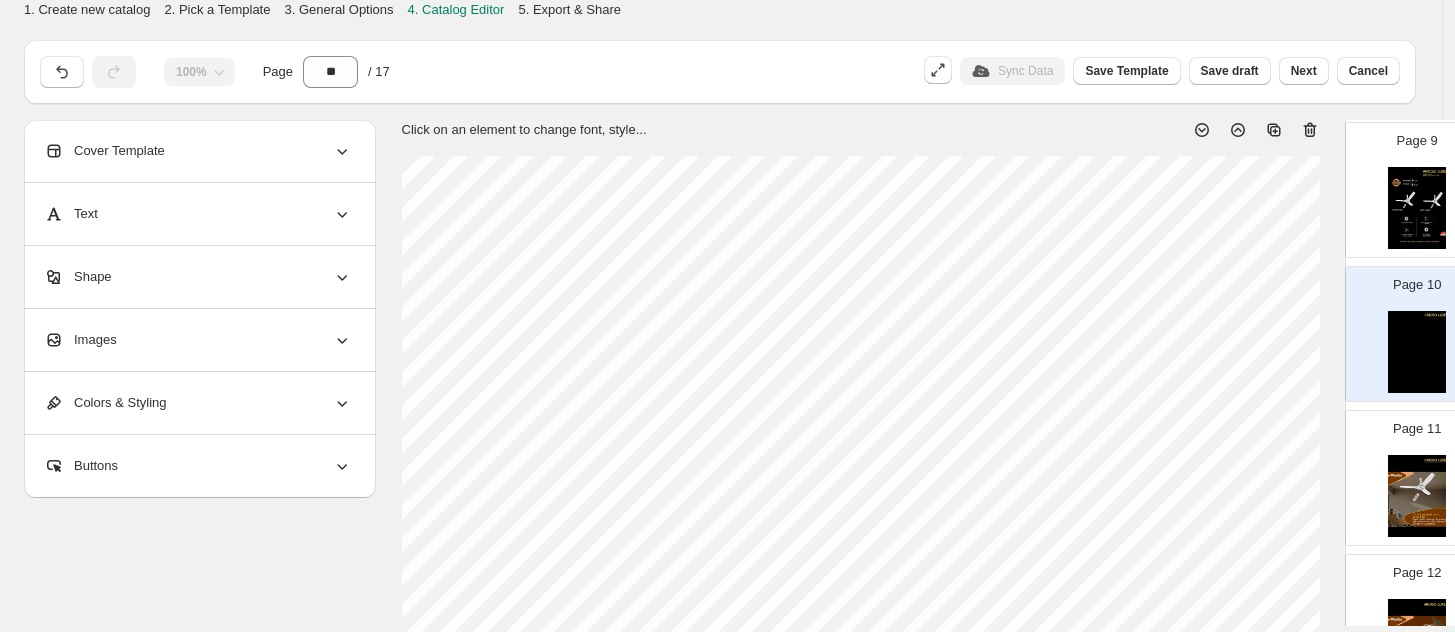 click 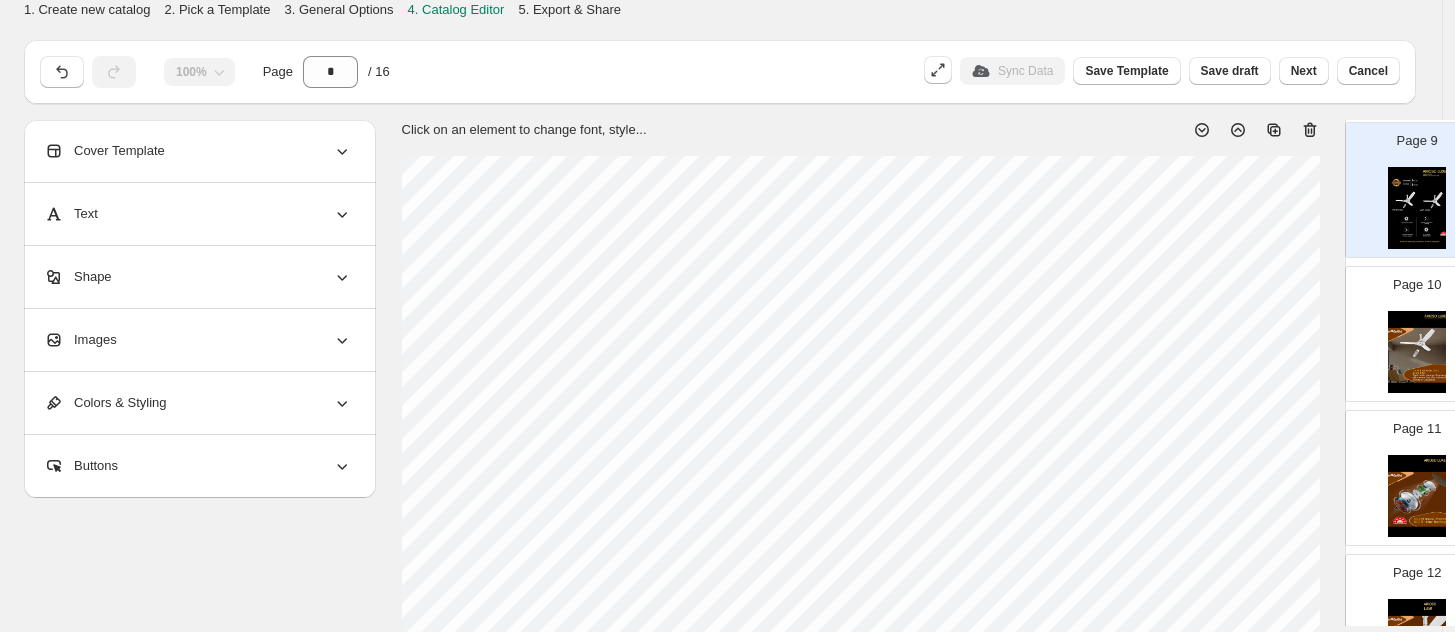 click at bounding box center (1417, 352) 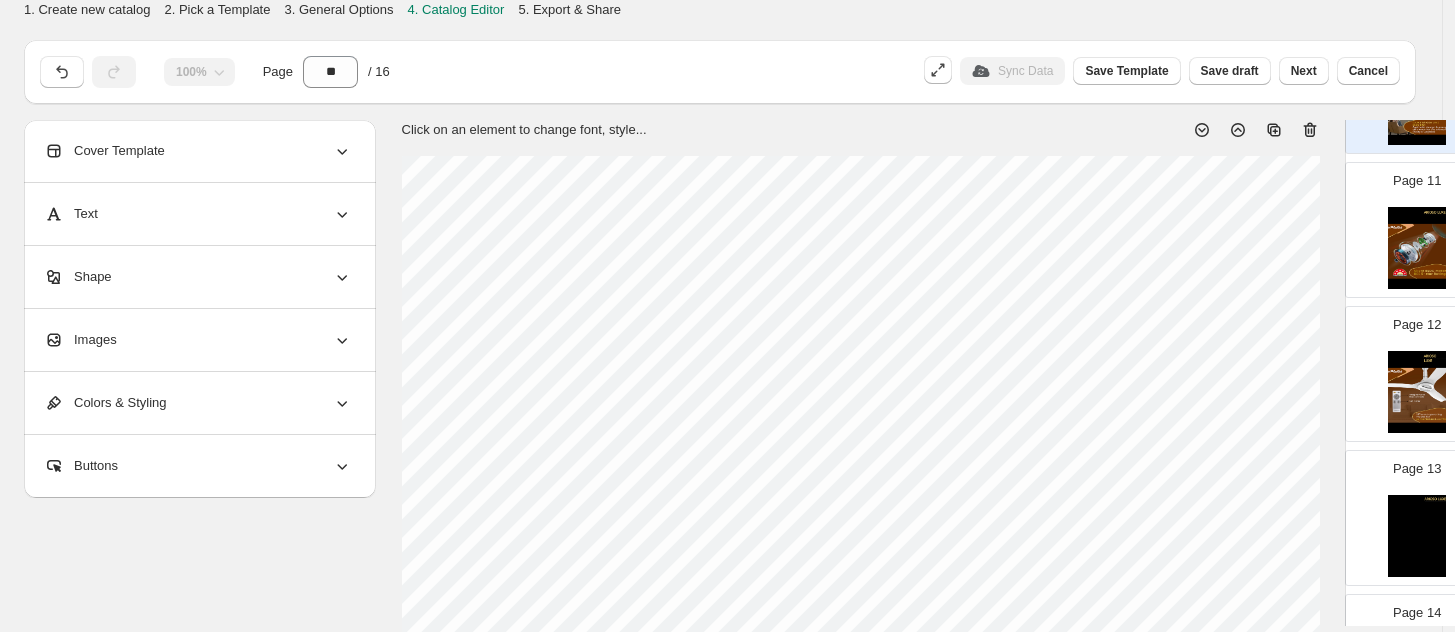 scroll, scrollTop: 1613, scrollLeft: 0, axis: vertical 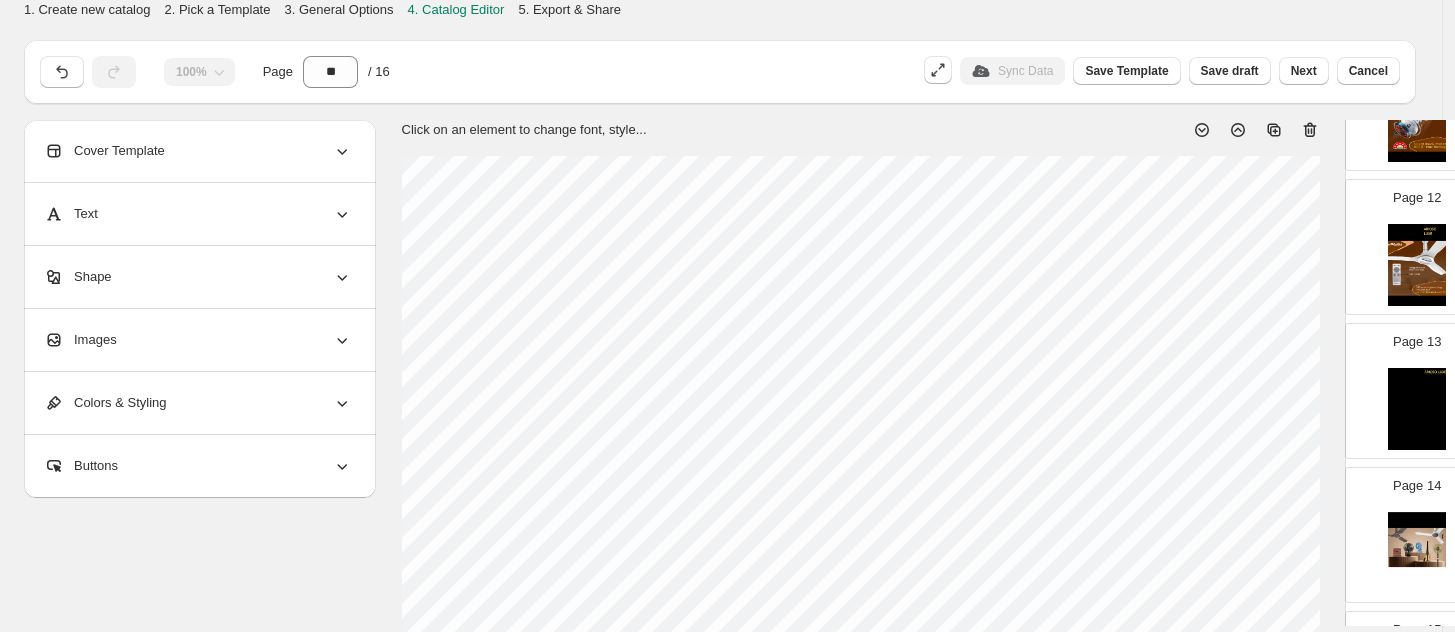 click at bounding box center [1417, 265] 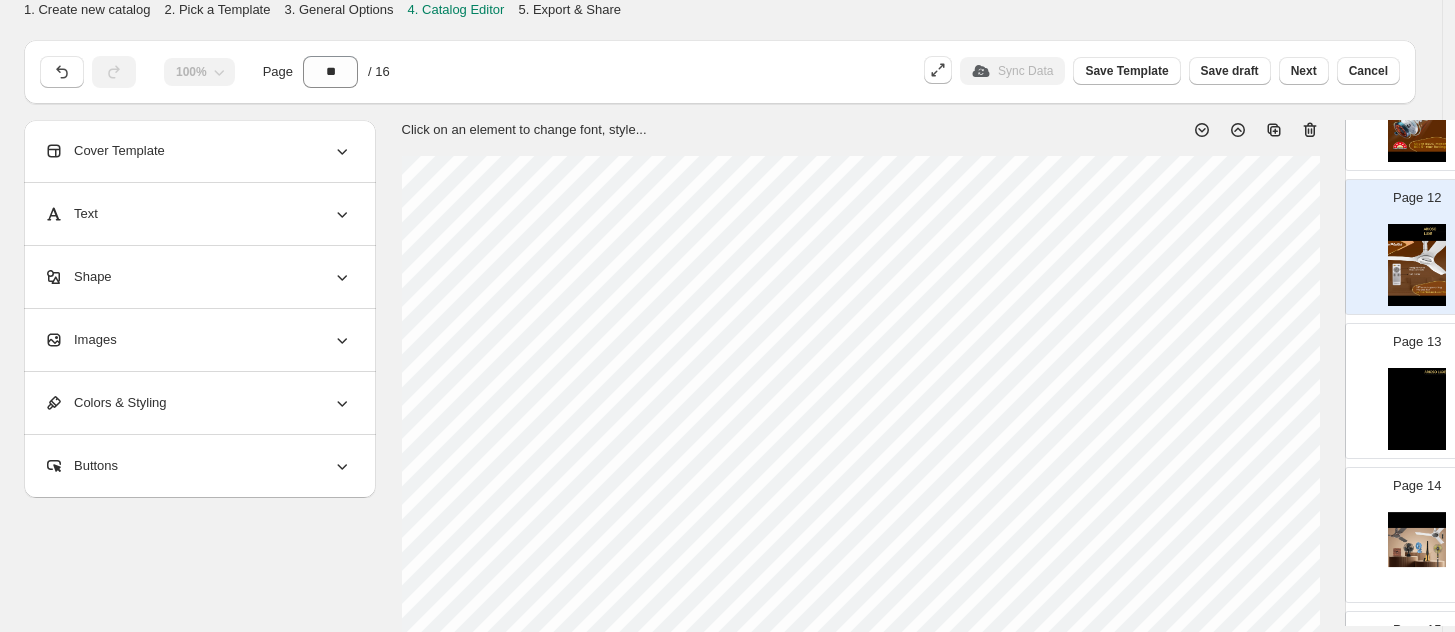 click at bounding box center [1417, 265] 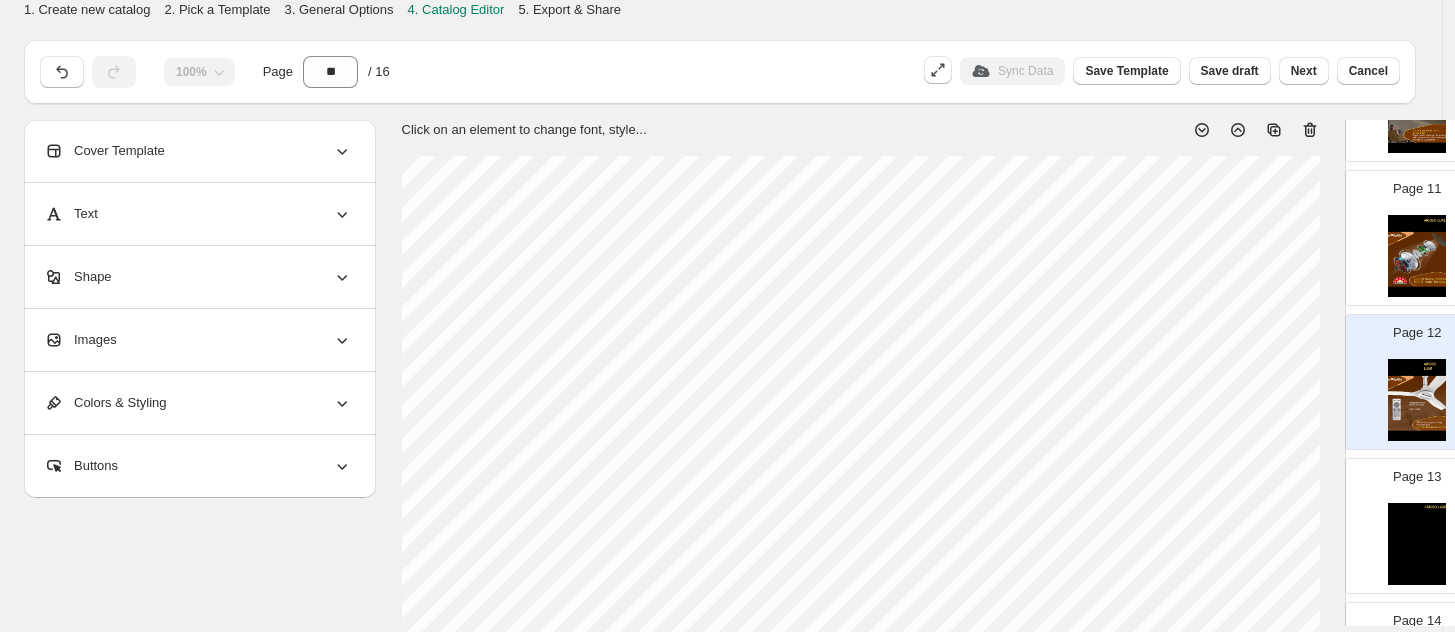 scroll, scrollTop: 1363, scrollLeft: 0, axis: vertical 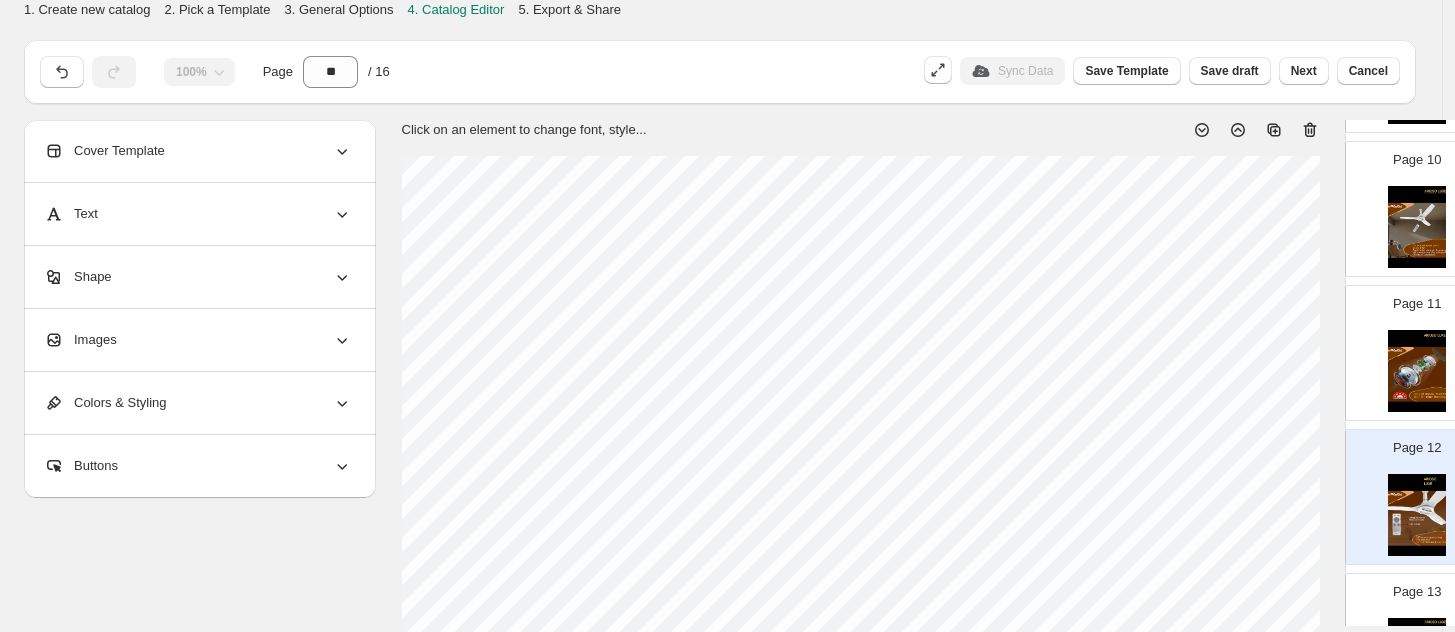 click at bounding box center (1417, 371) 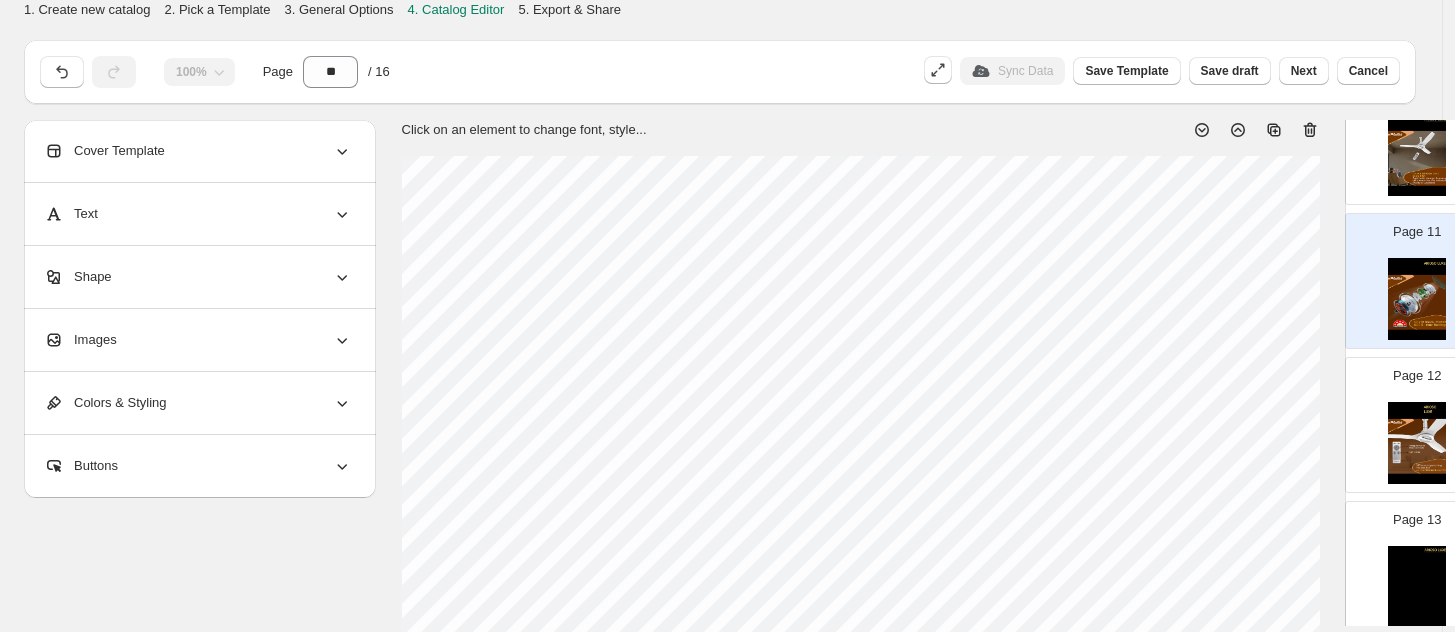 scroll, scrollTop: 1488, scrollLeft: 0, axis: vertical 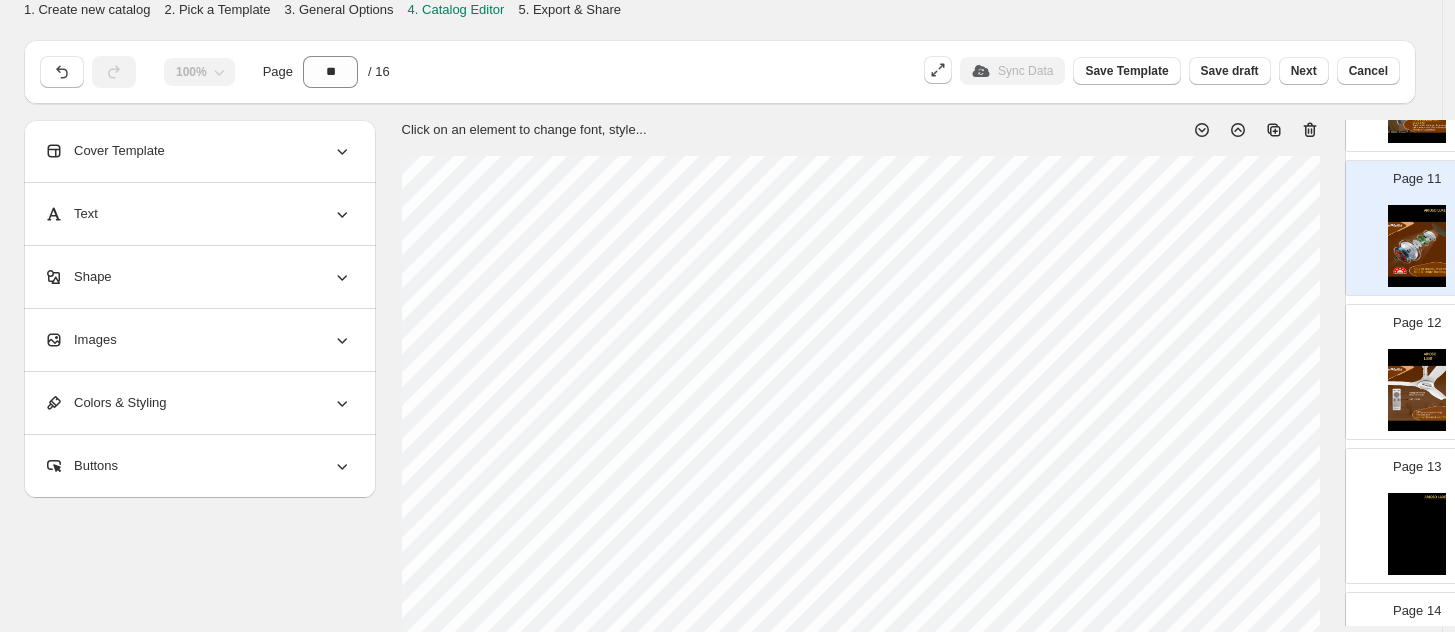 click at bounding box center (1417, 390) 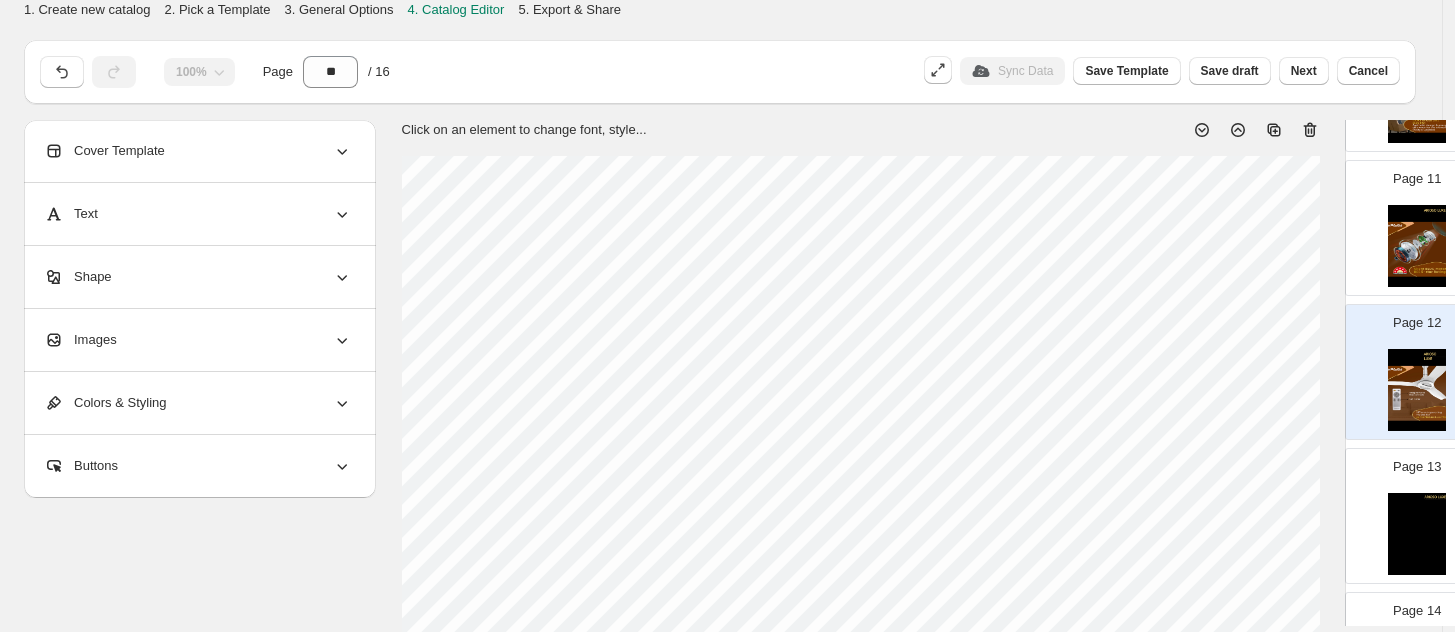 select on "********" 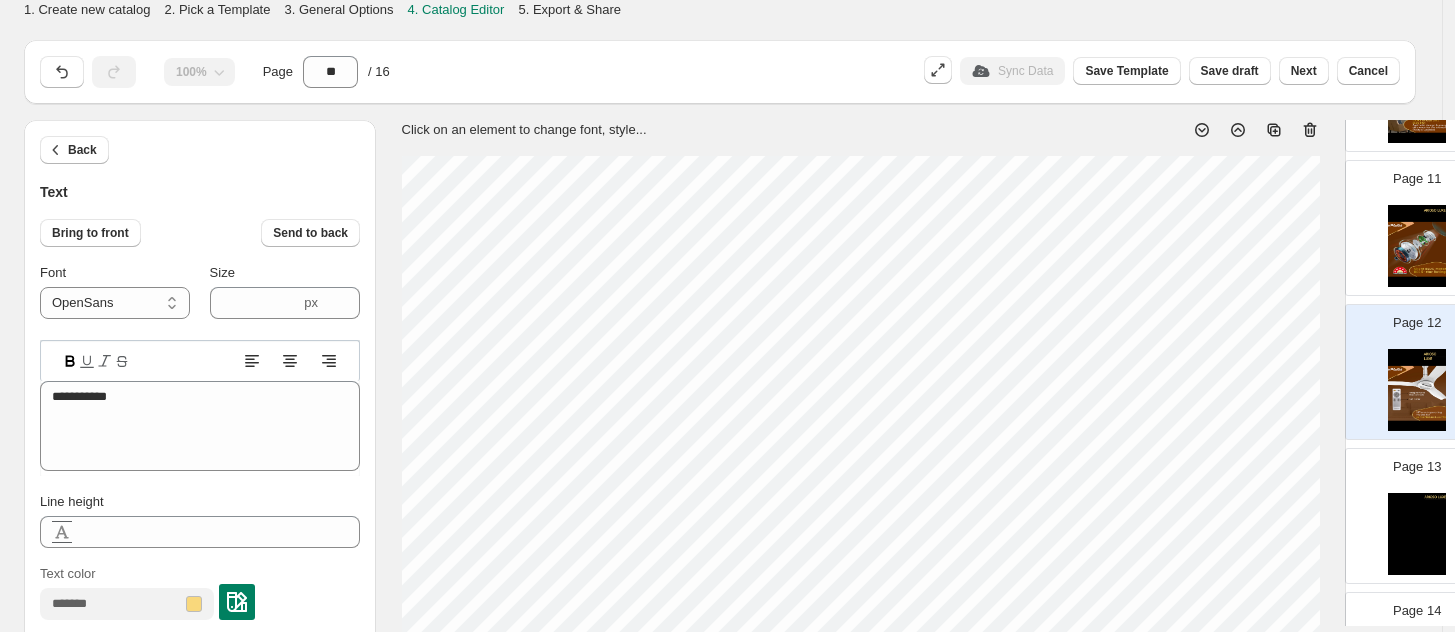 click at bounding box center (1417, 246) 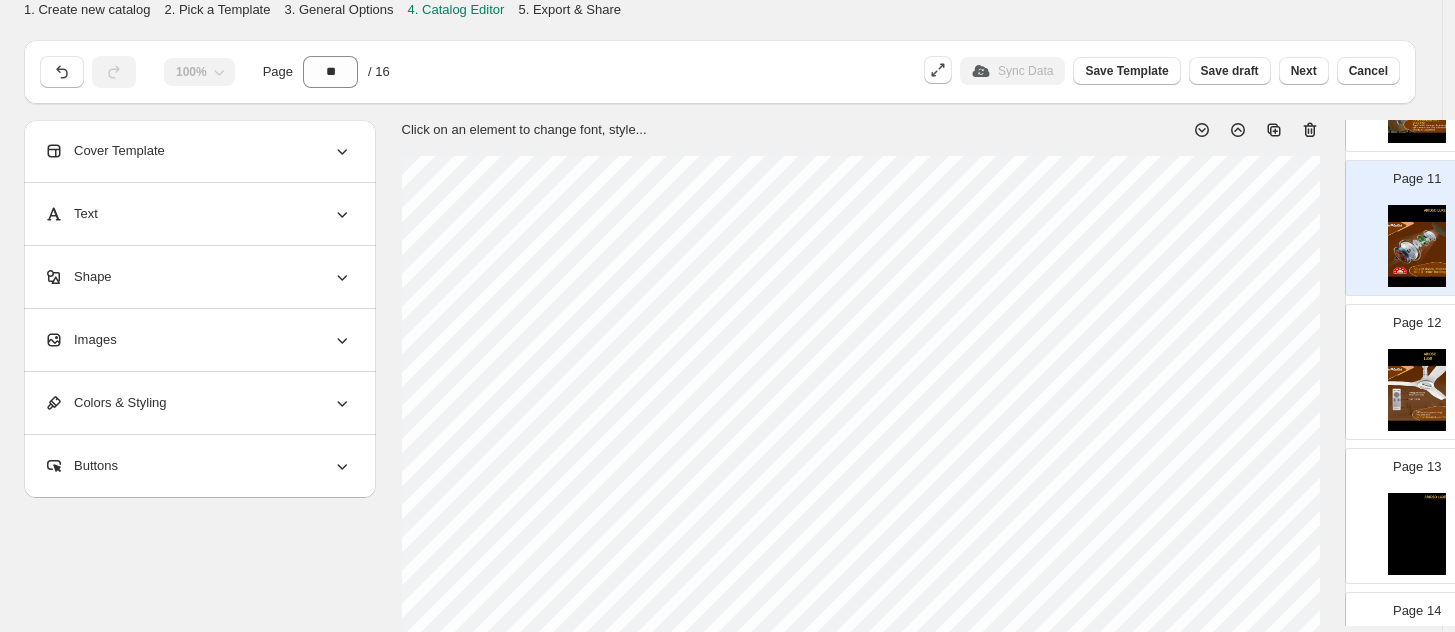 click at bounding box center [1417, 390] 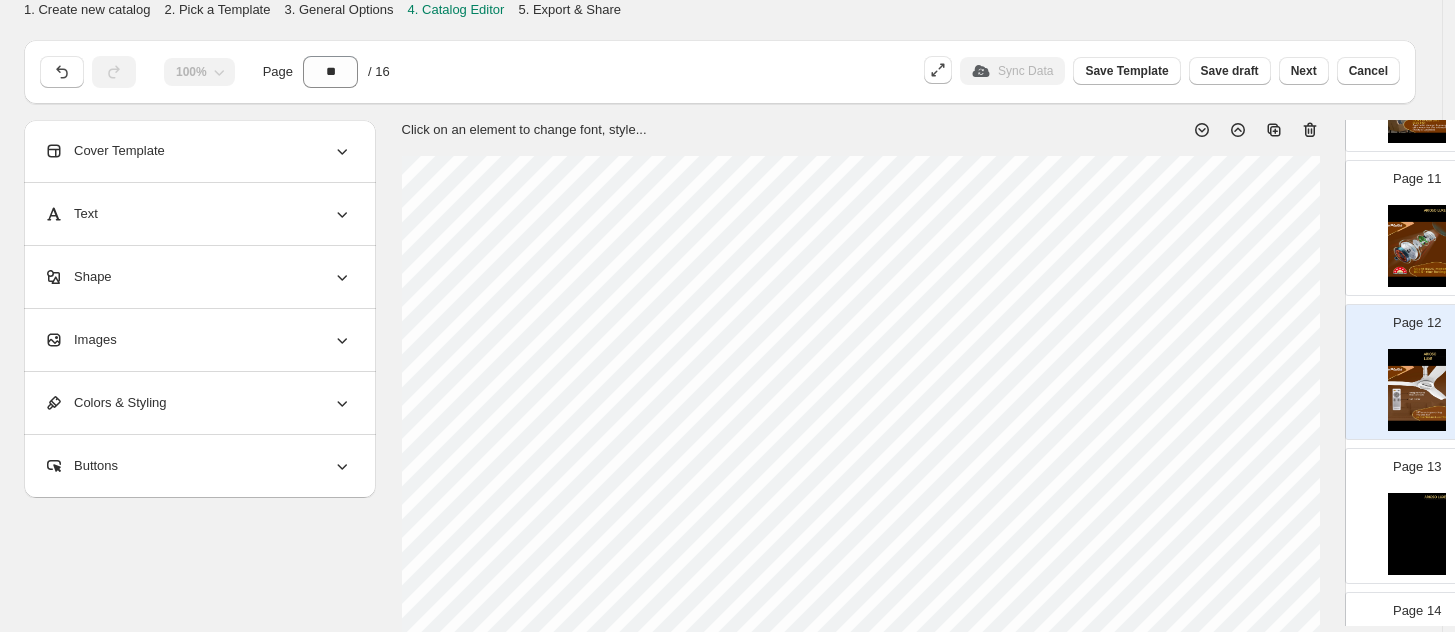 select on "********" 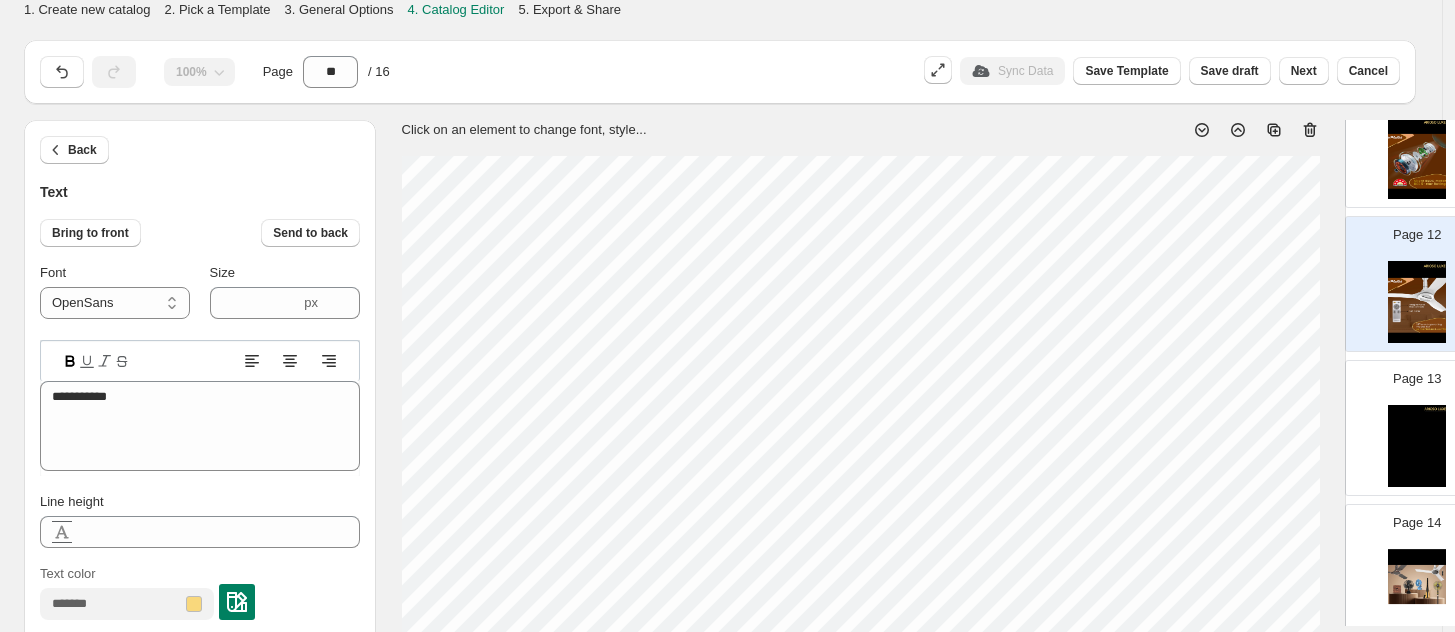 scroll, scrollTop: 1613, scrollLeft: 0, axis: vertical 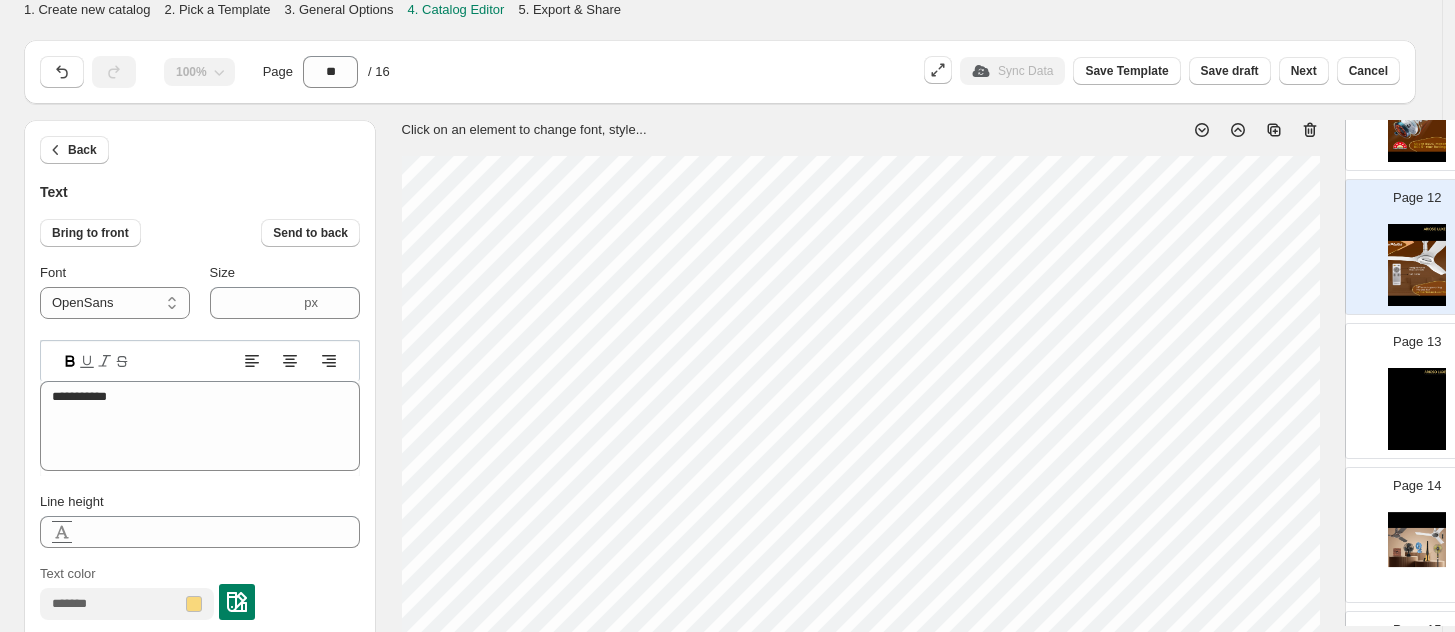 click at bounding box center (1417, 265) 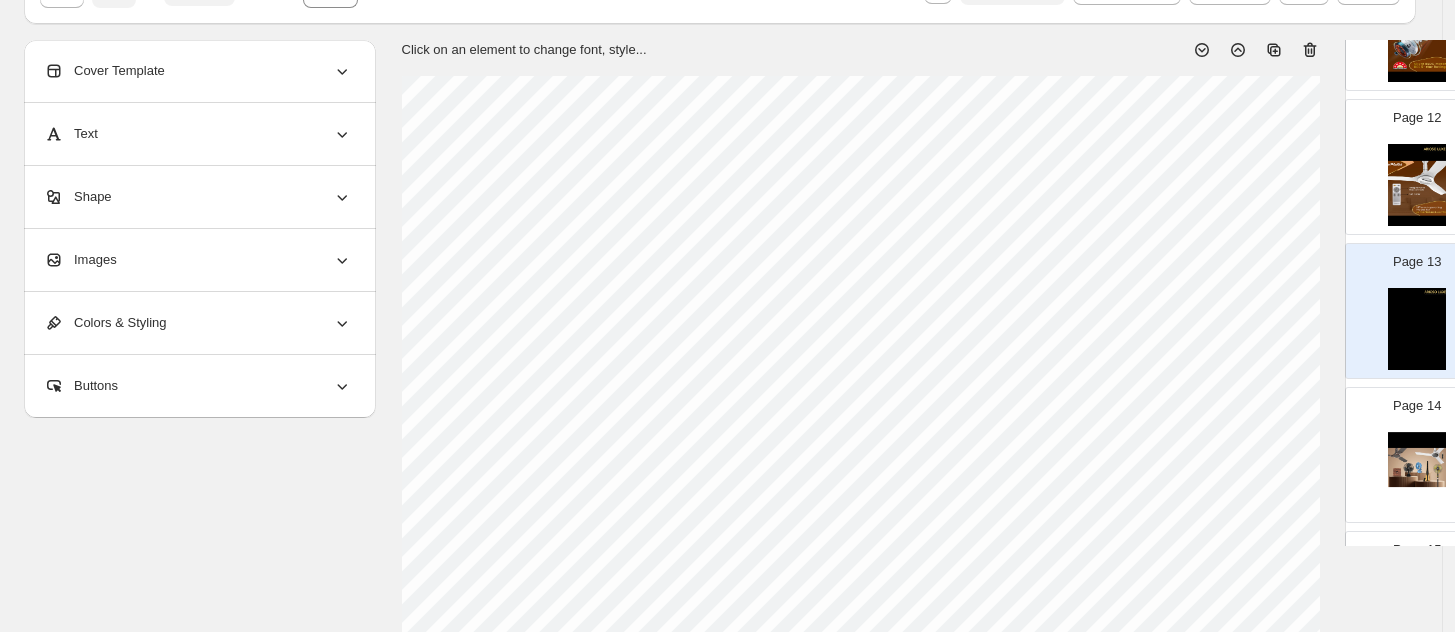 scroll, scrollTop: 0, scrollLeft: 0, axis: both 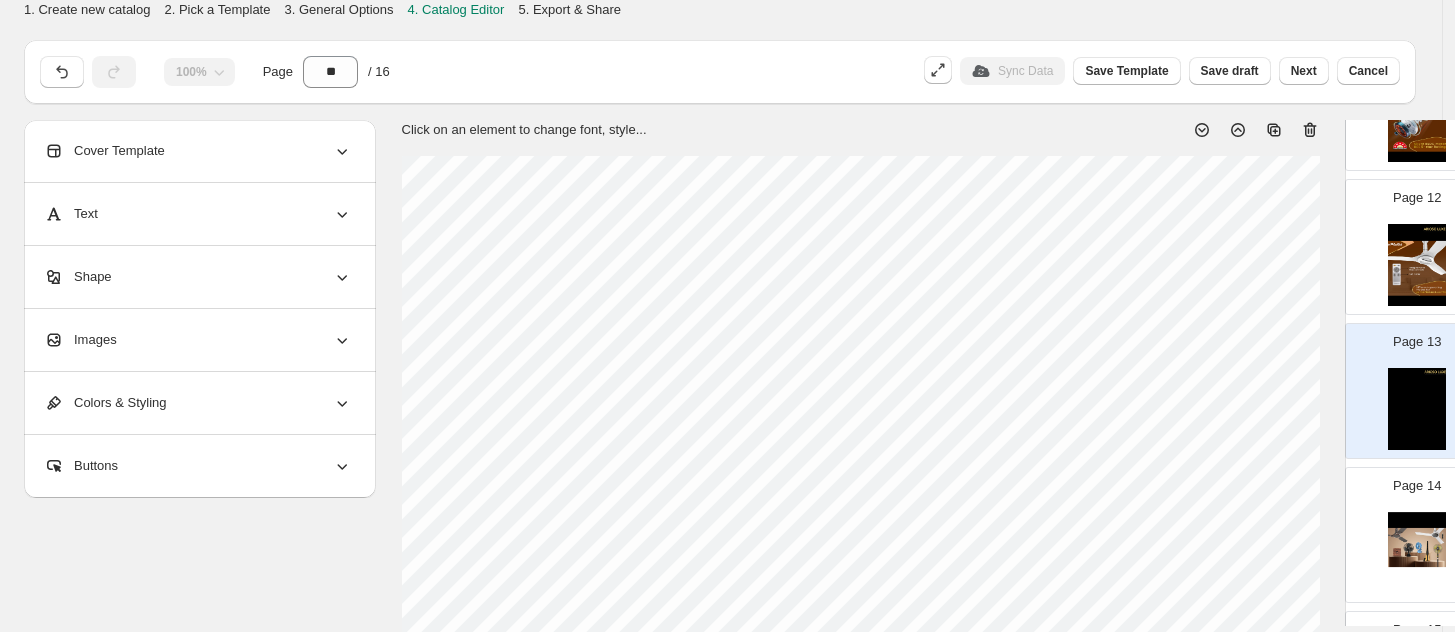 click 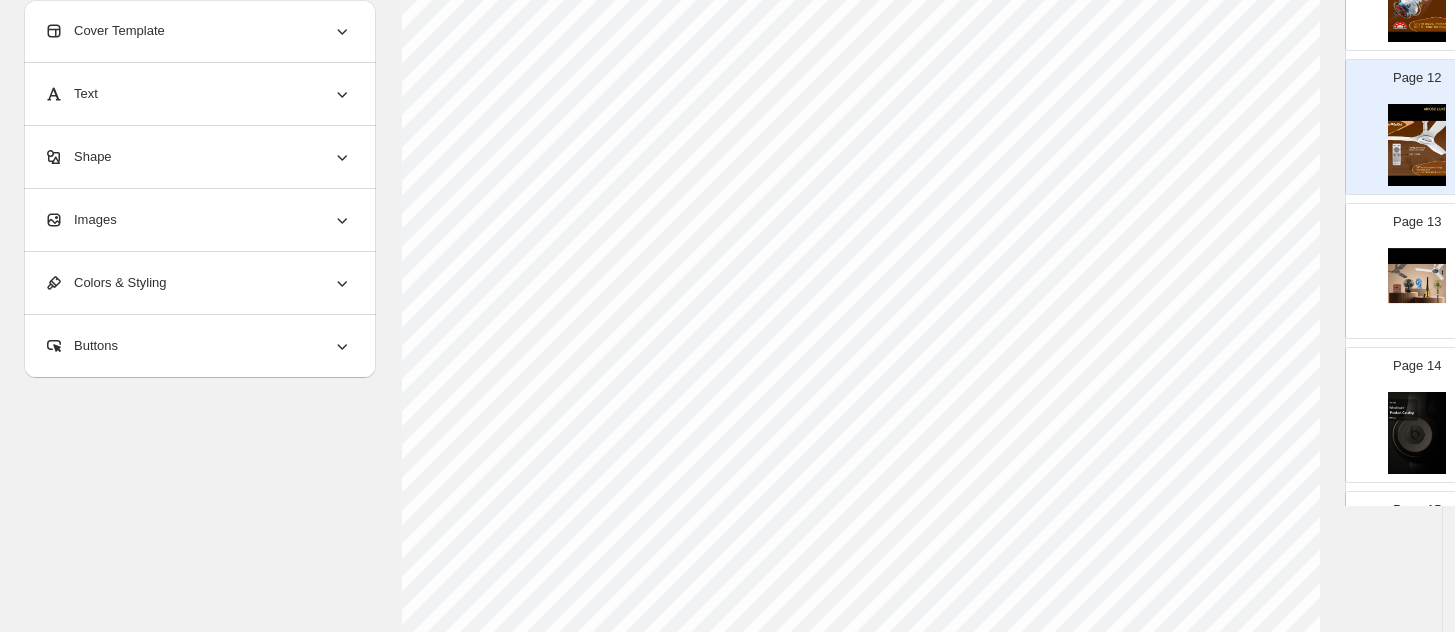 scroll, scrollTop: 250, scrollLeft: 0, axis: vertical 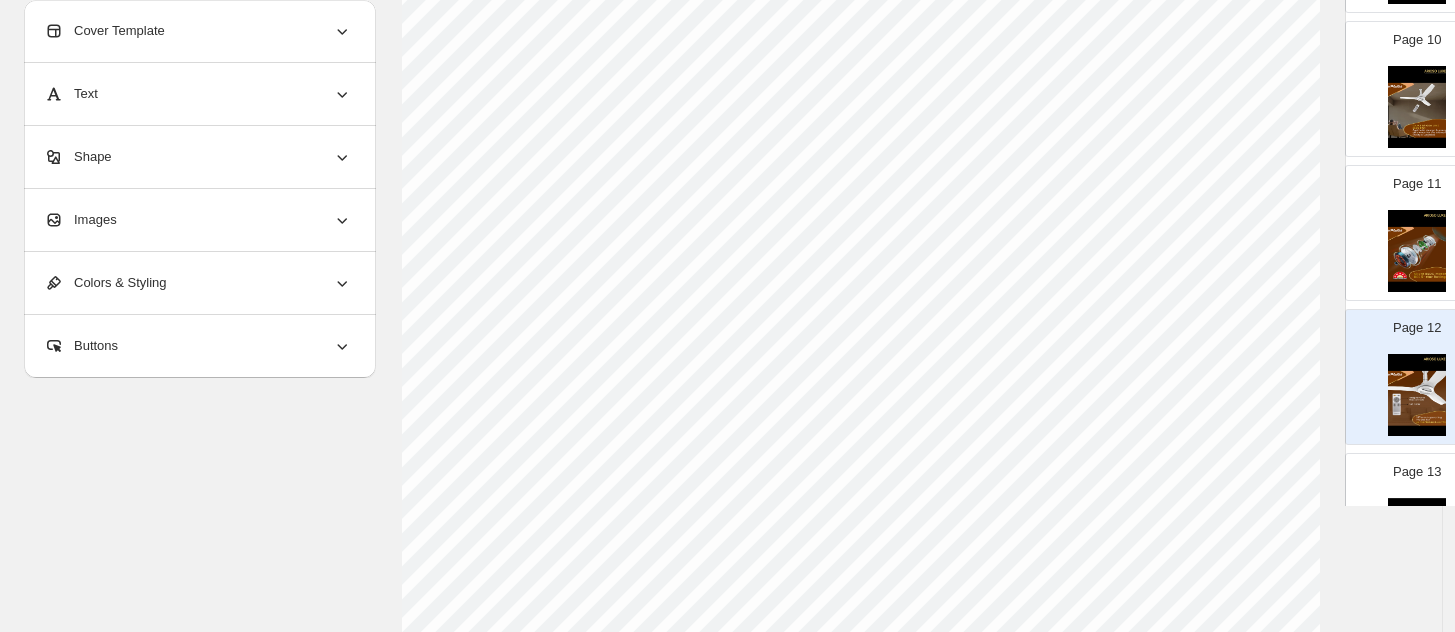 click at bounding box center [1417, 107] 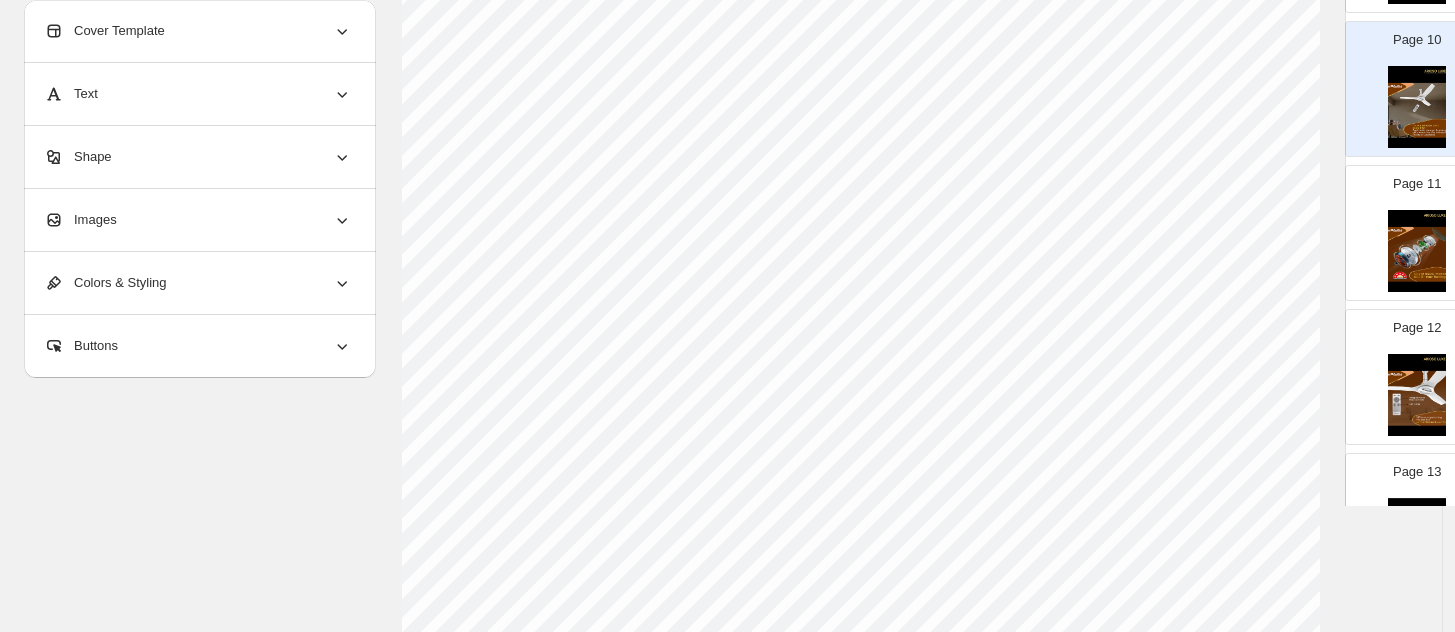 scroll, scrollTop: 0, scrollLeft: 0, axis: both 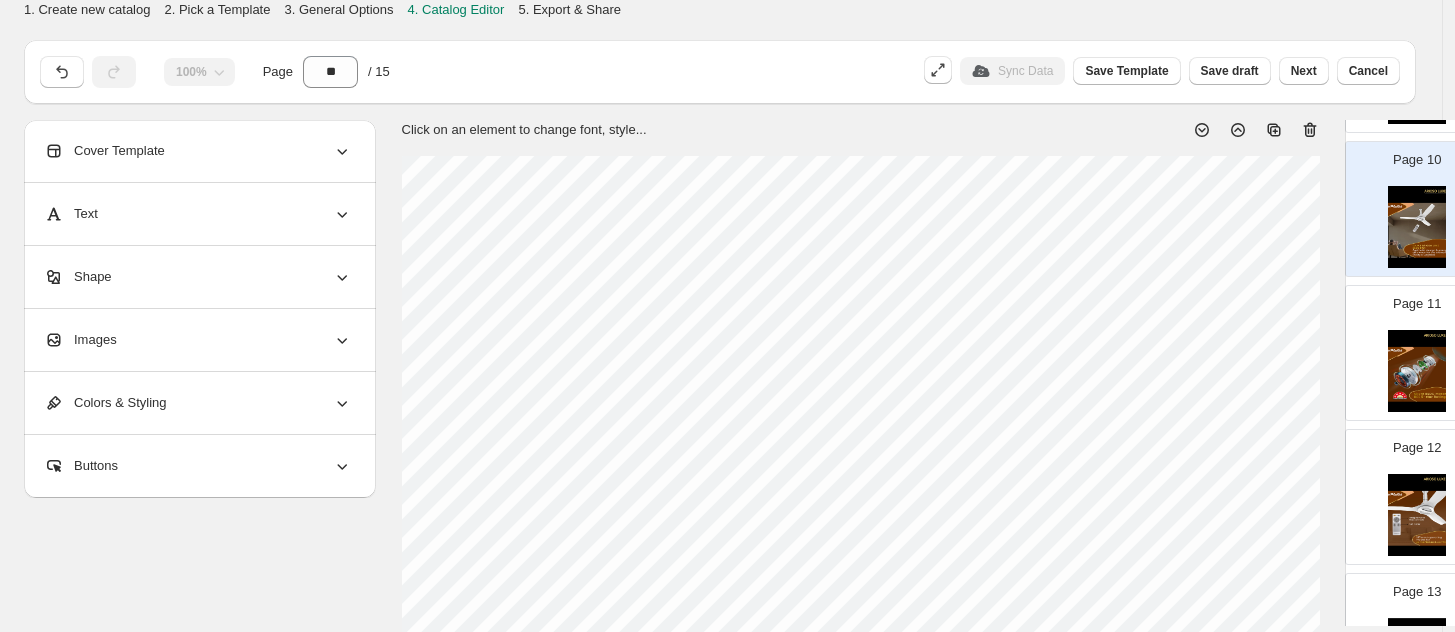 click at bounding box center (1417, 371) 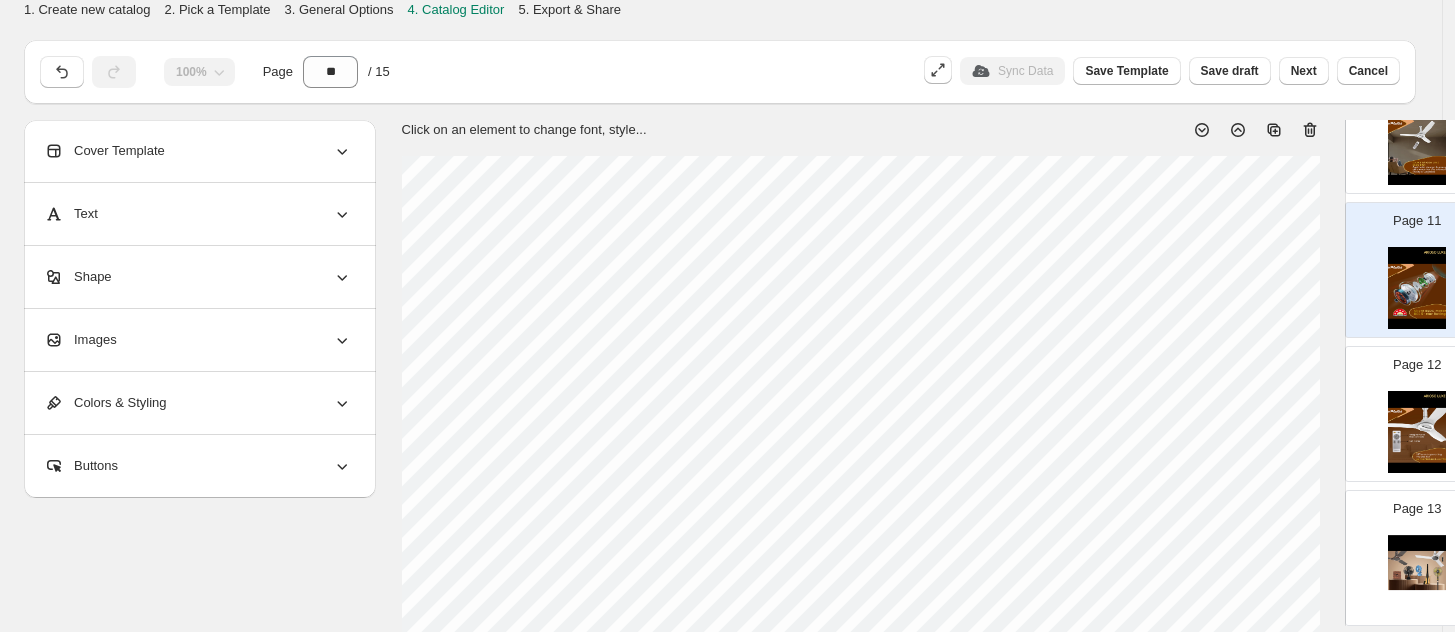 scroll, scrollTop: 1488, scrollLeft: 0, axis: vertical 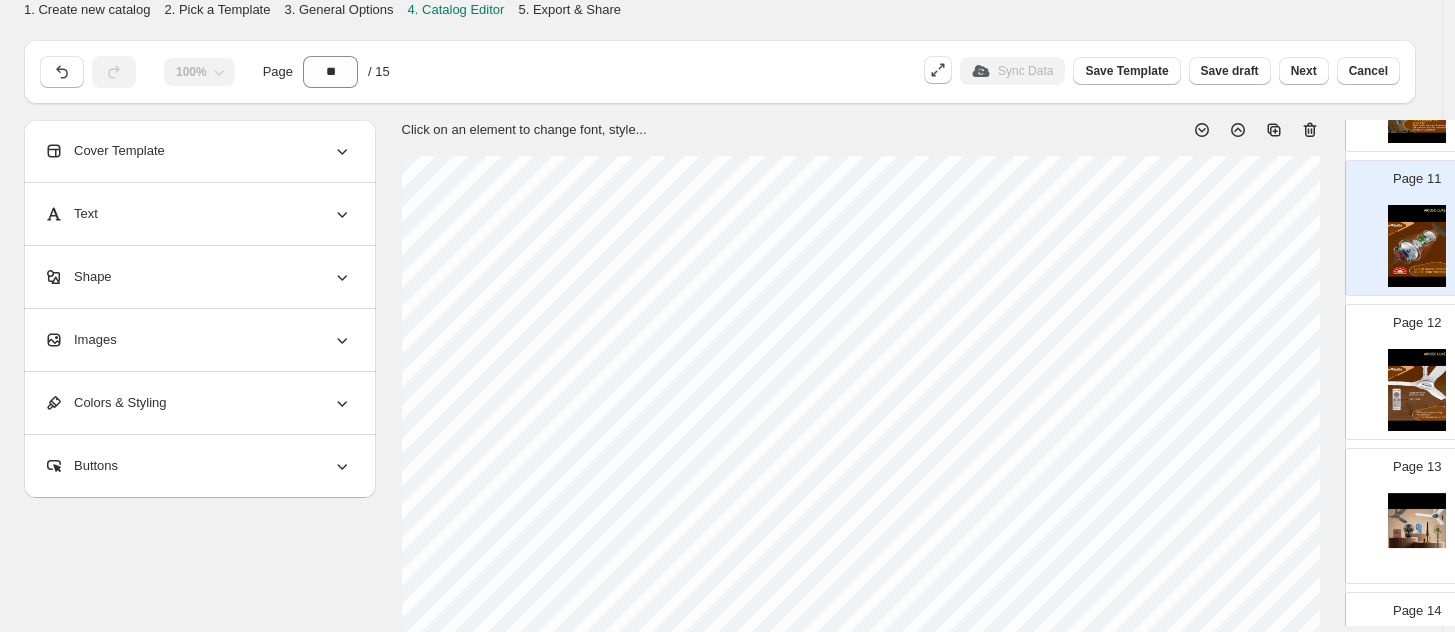 click at bounding box center [1417, 390] 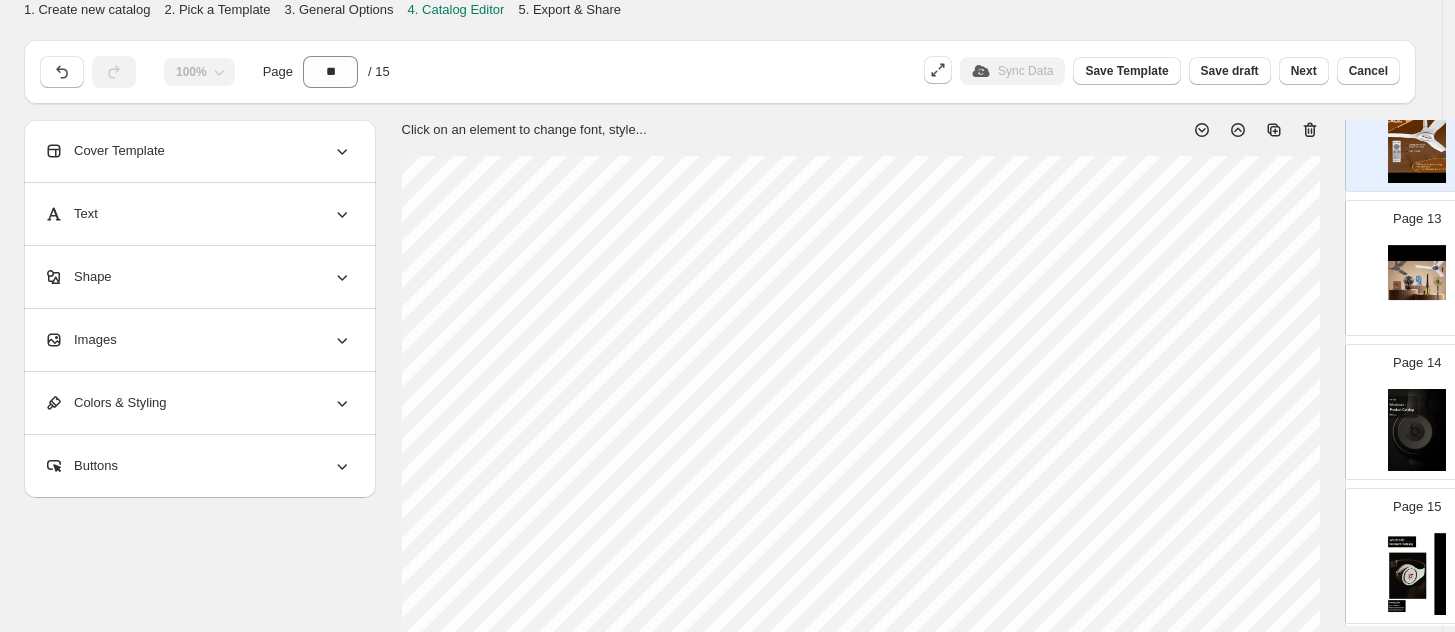 scroll, scrollTop: 1738, scrollLeft: 0, axis: vertical 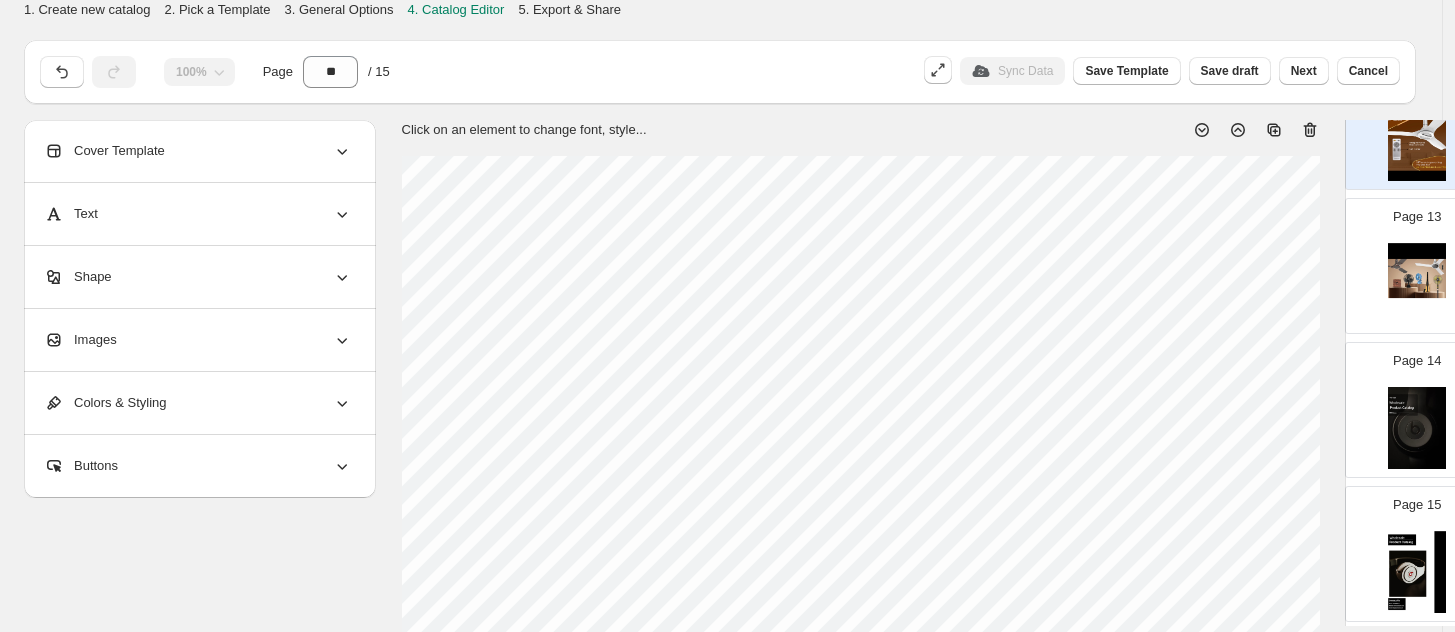 click at bounding box center [1417, 284] 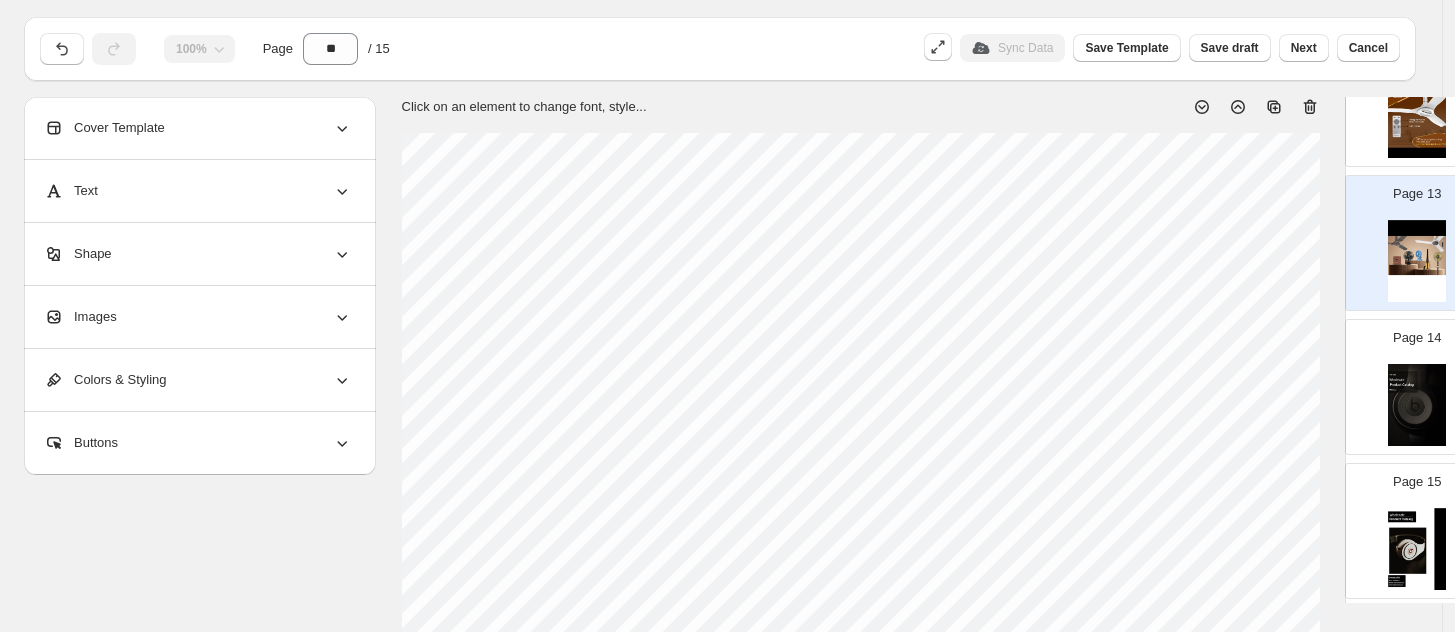 scroll, scrollTop: 0, scrollLeft: 0, axis: both 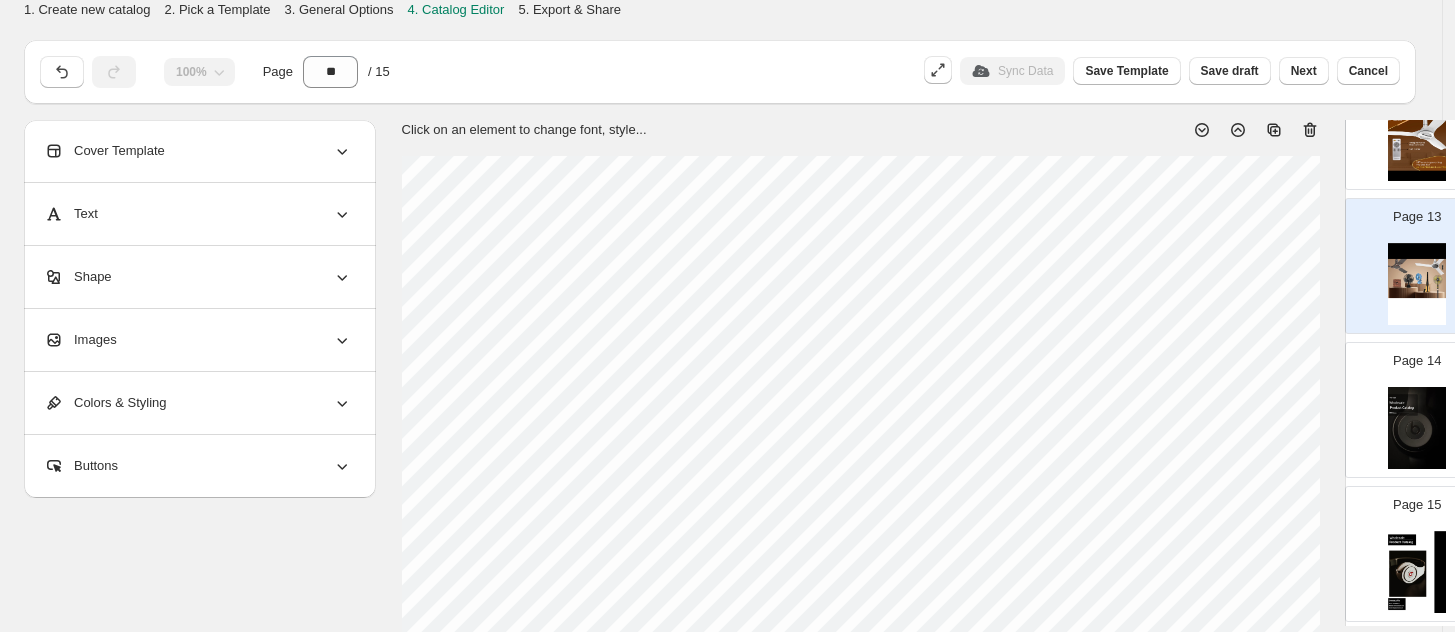 click 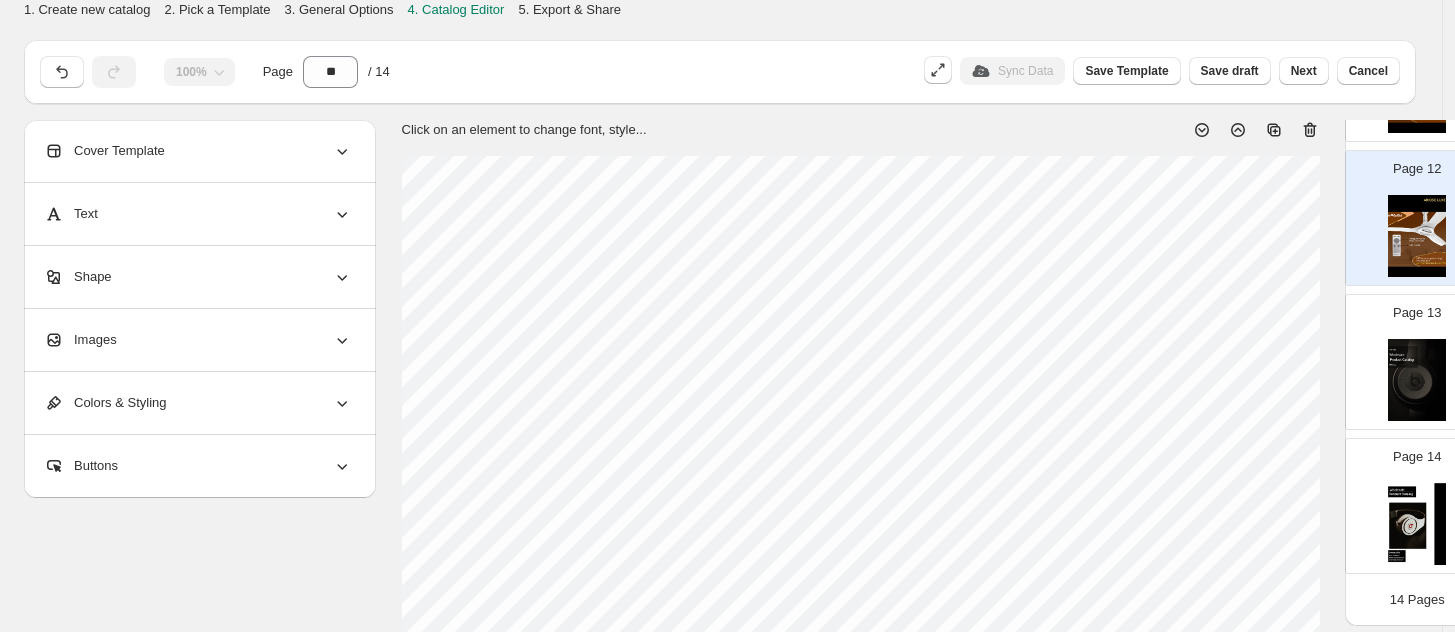 scroll, scrollTop: 1637, scrollLeft: 0, axis: vertical 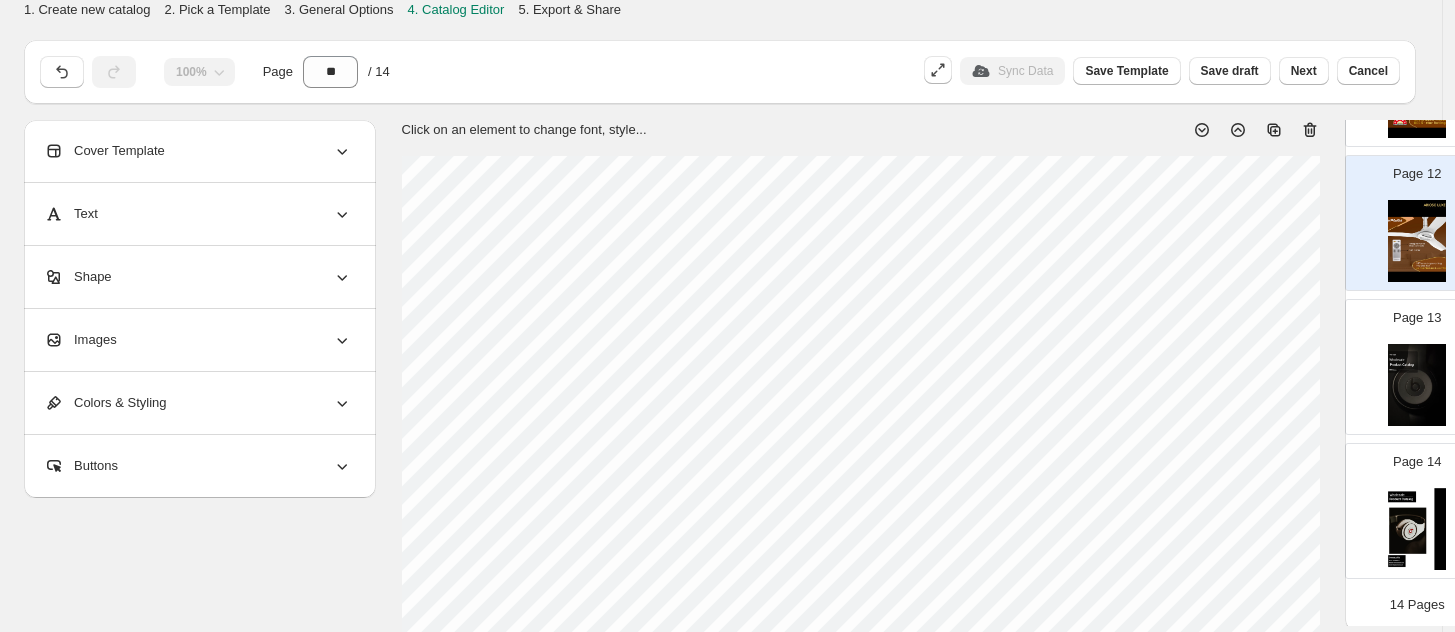 click at bounding box center [1417, 529] 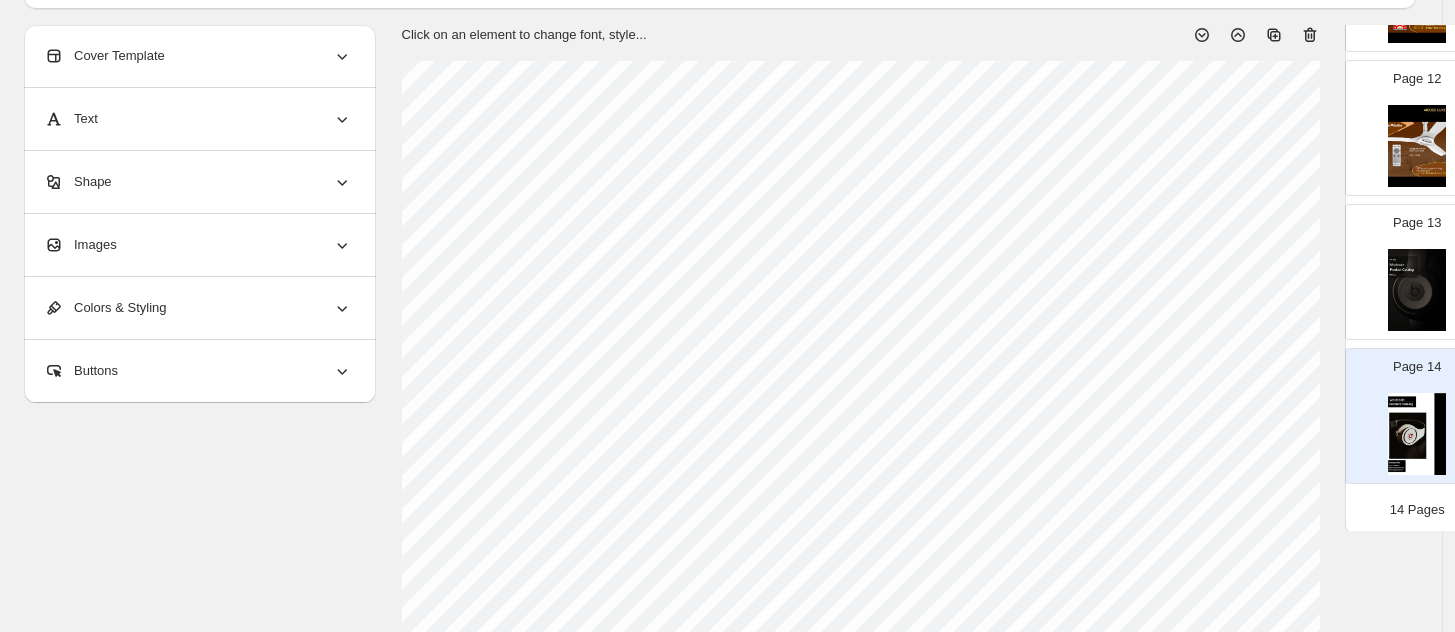 scroll, scrollTop: 93, scrollLeft: 0, axis: vertical 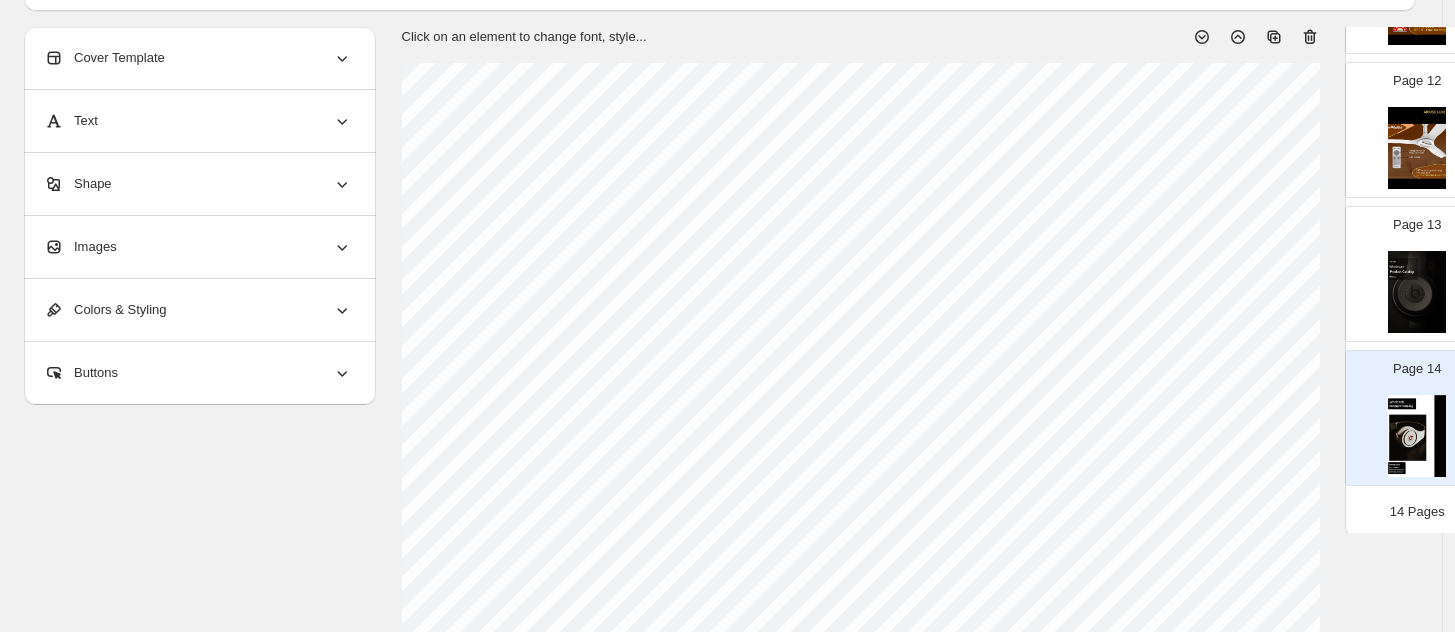 click at bounding box center (1417, 292) 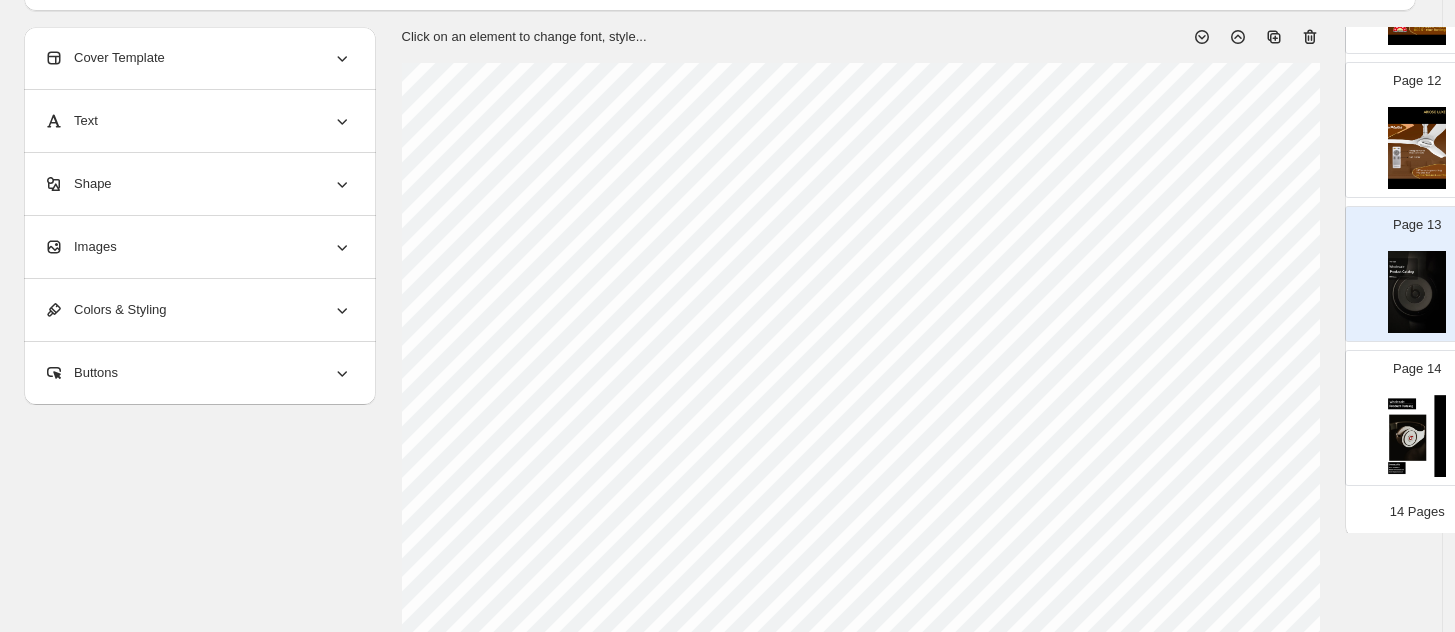 scroll, scrollTop: 0, scrollLeft: 0, axis: both 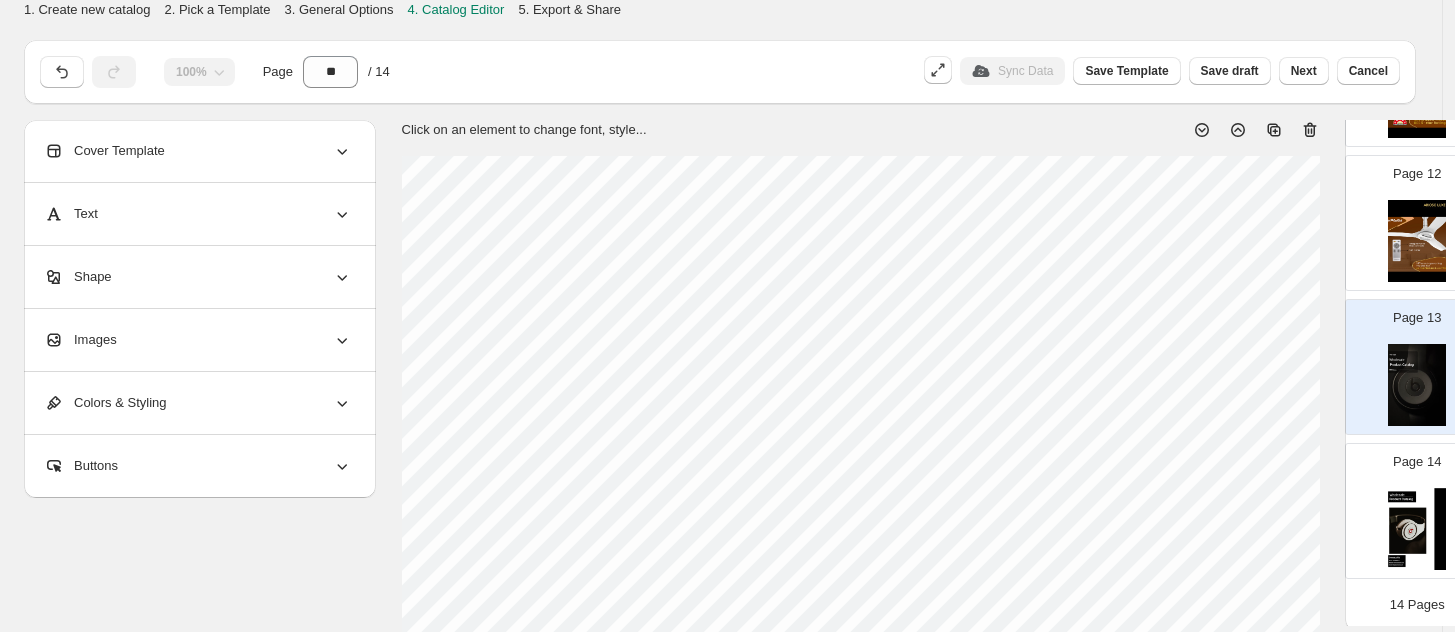 click 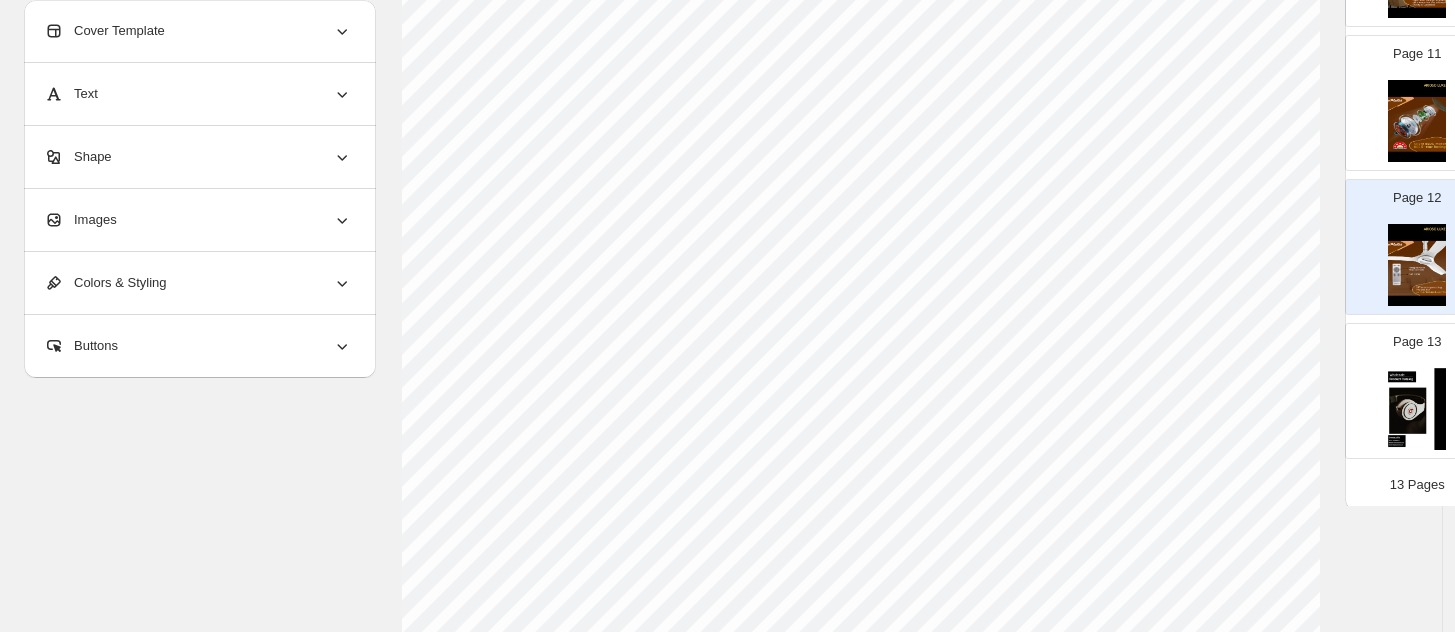 scroll, scrollTop: 625, scrollLeft: 0, axis: vertical 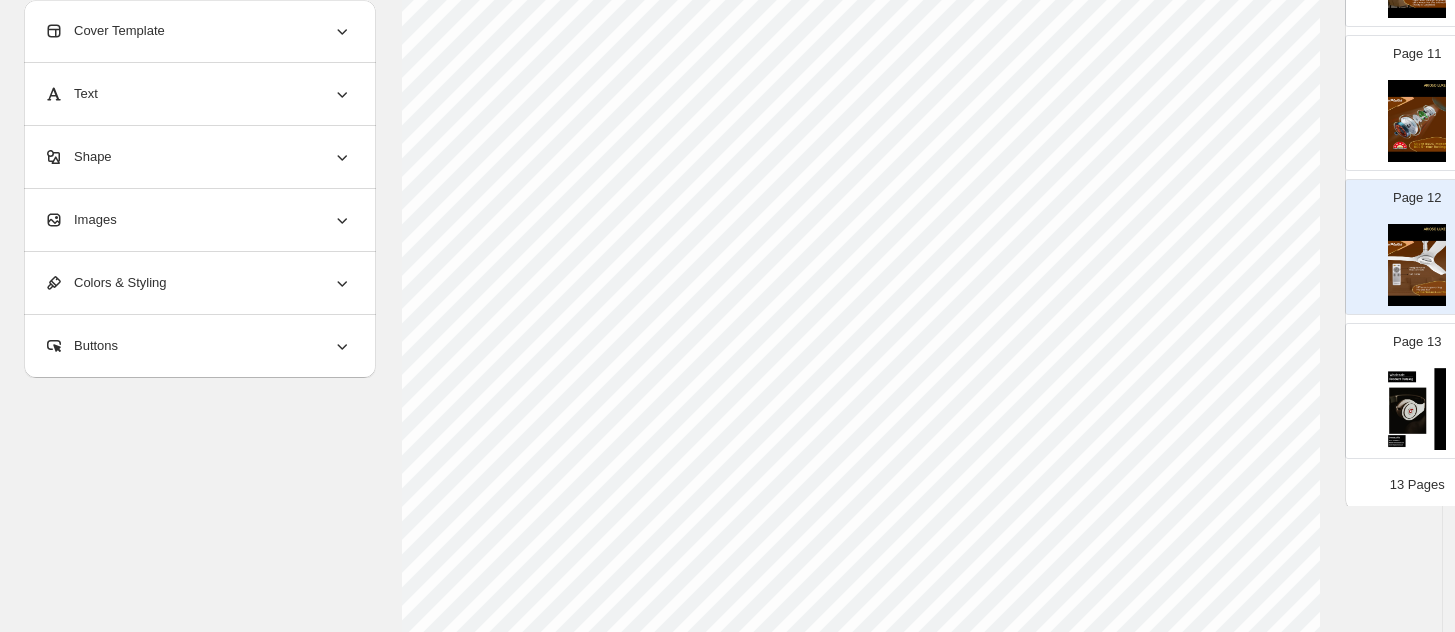 click at bounding box center [1417, 409] 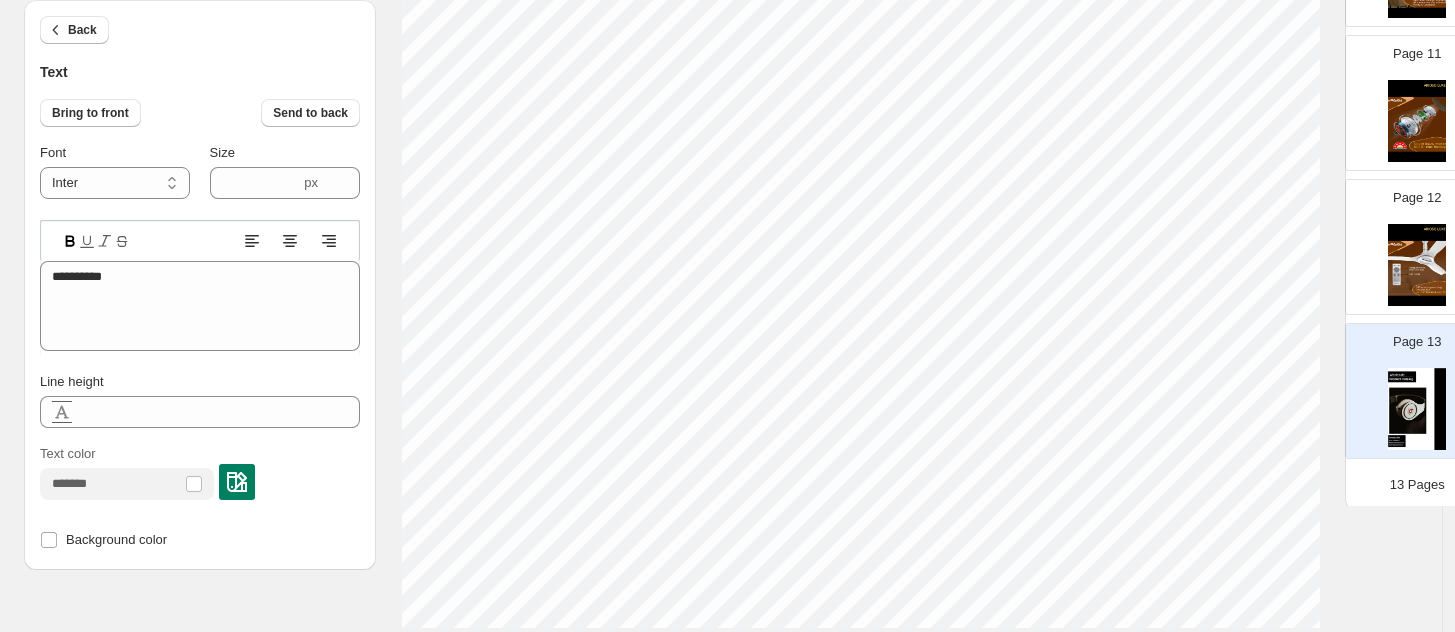 scroll, scrollTop: 750, scrollLeft: 0, axis: vertical 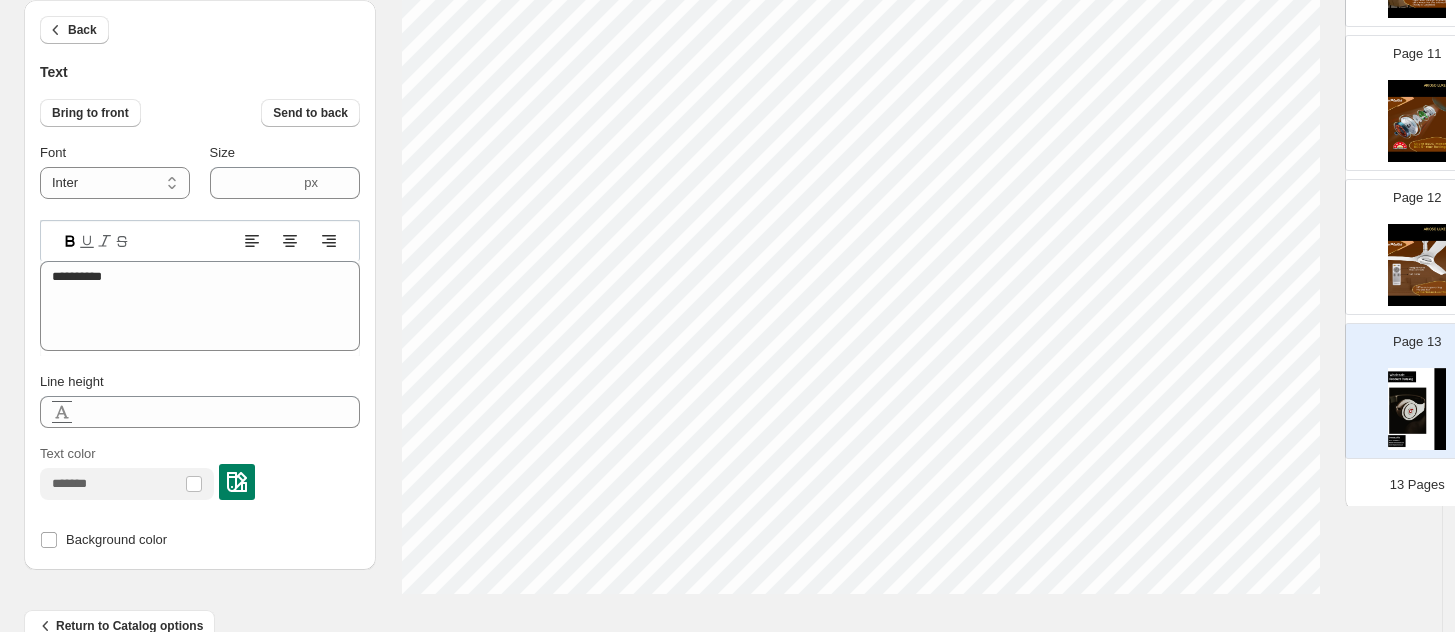 type on "****" 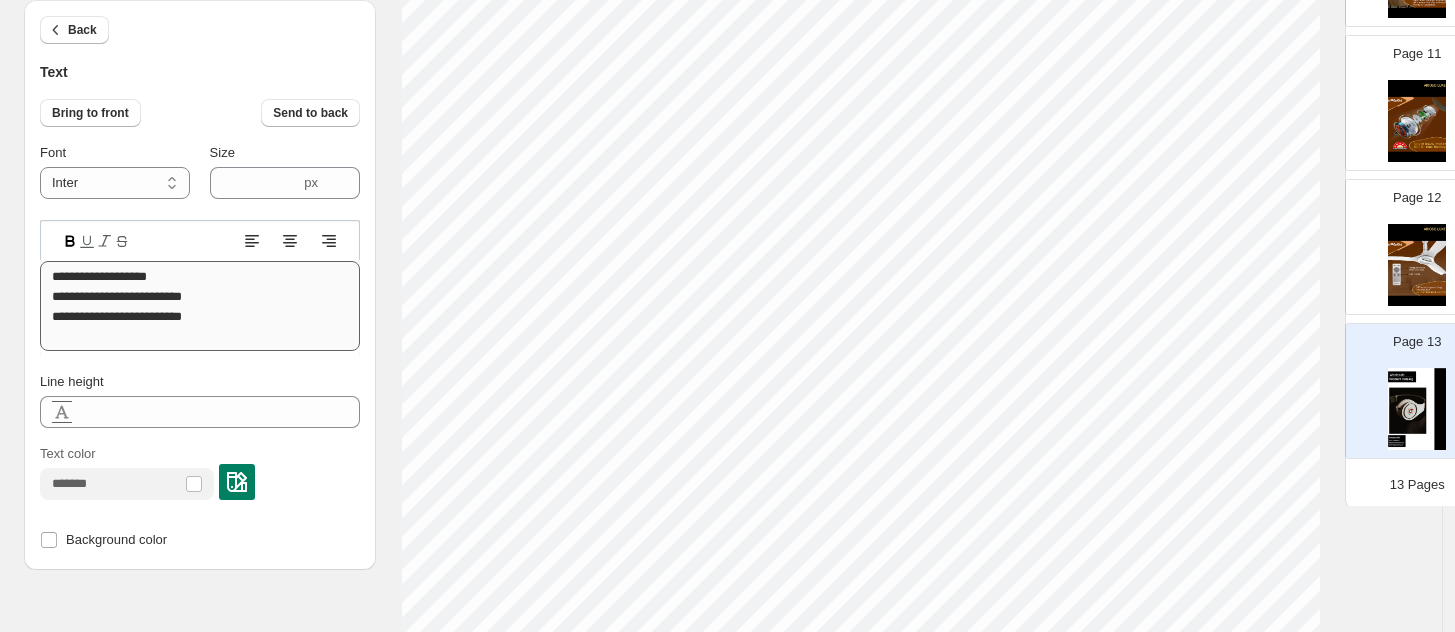 scroll, scrollTop: 250, scrollLeft: 0, axis: vertical 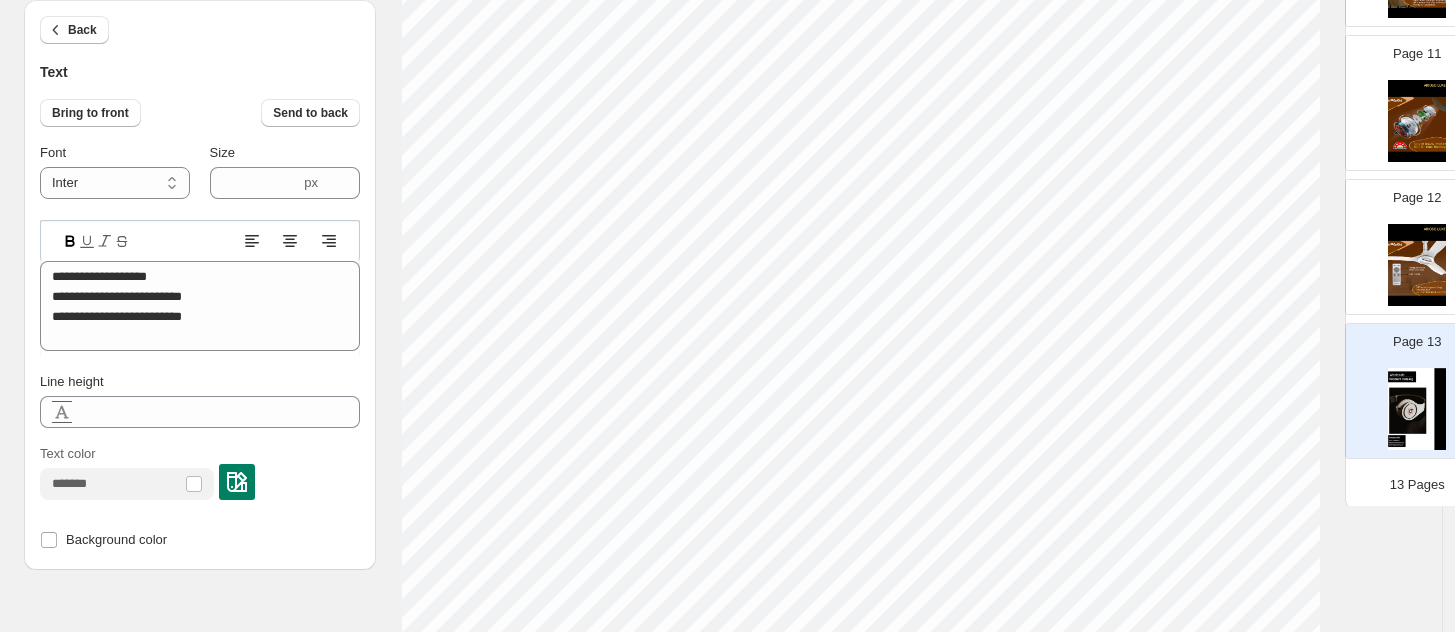 click at bounding box center [1417, 265] 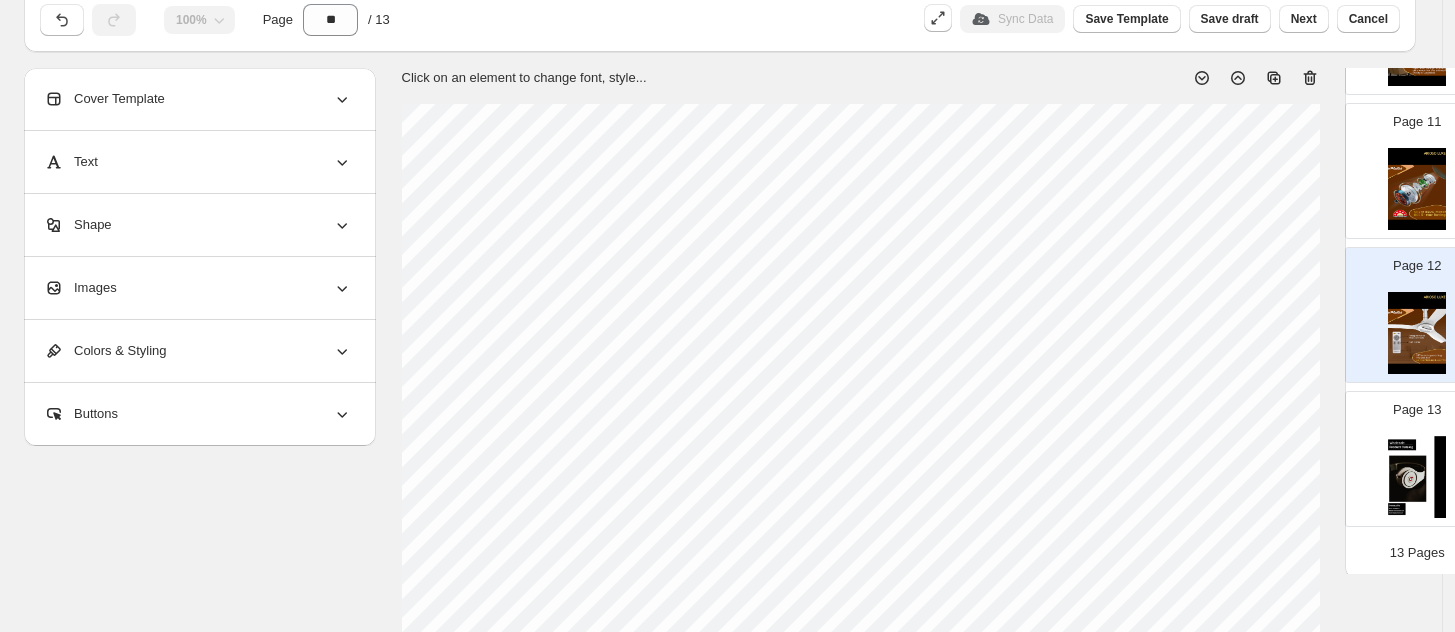 scroll, scrollTop: 0, scrollLeft: 0, axis: both 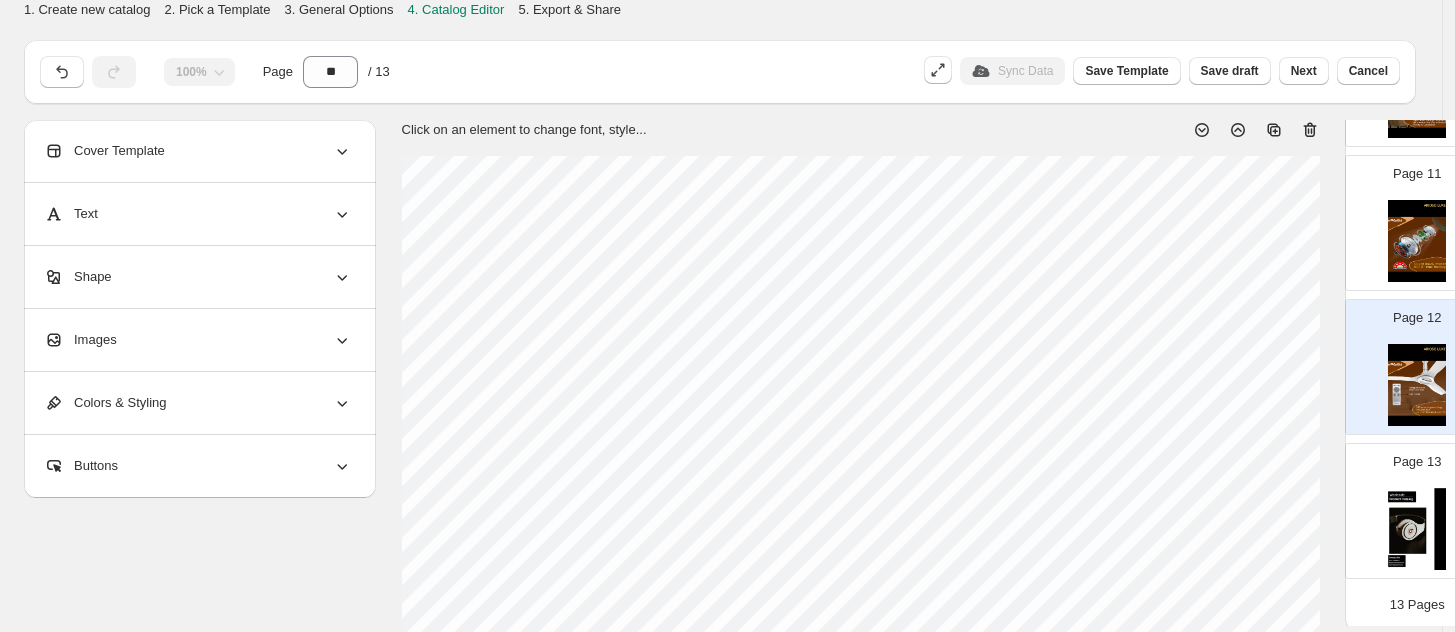 click 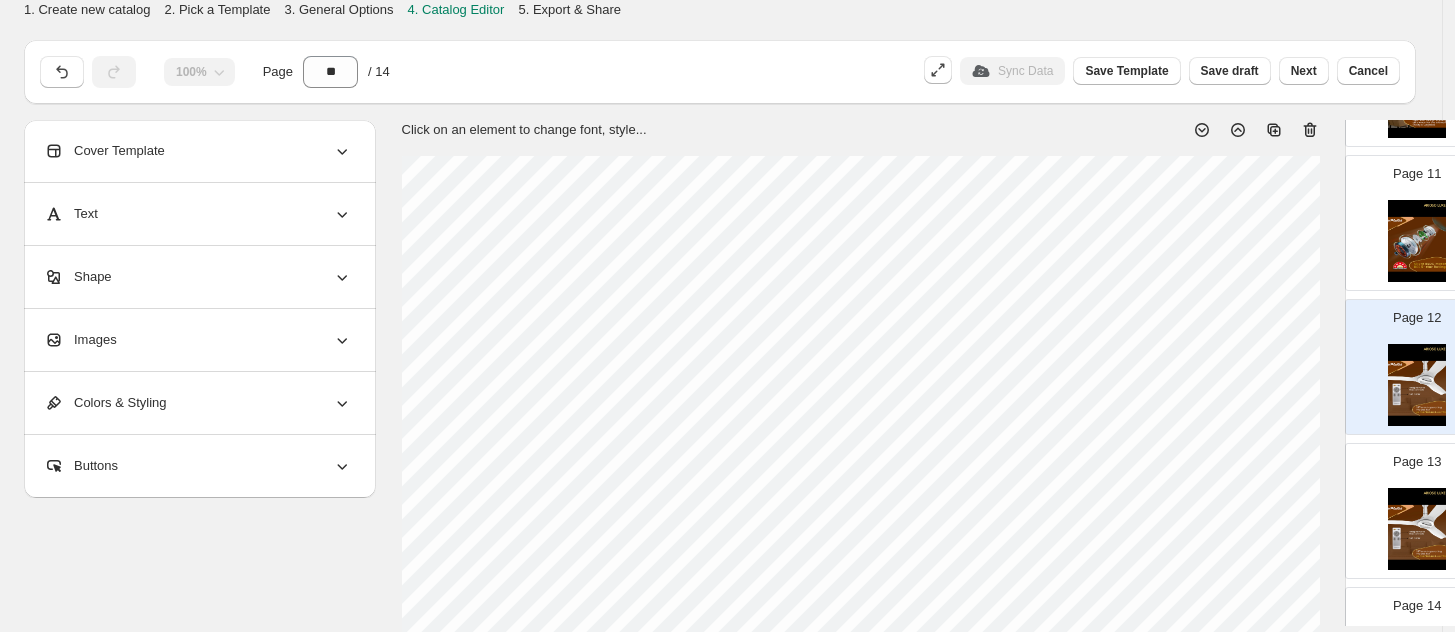 scroll, scrollTop: 1637, scrollLeft: 0, axis: vertical 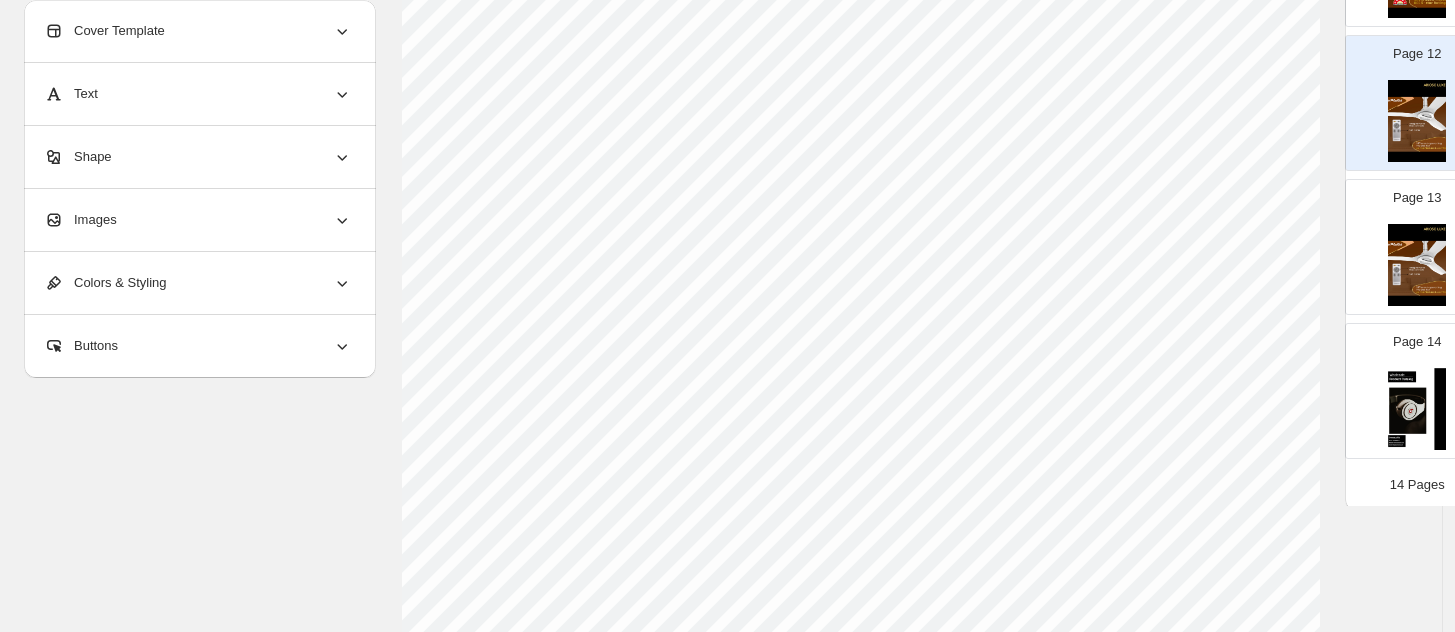 click at bounding box center [1417, 265] 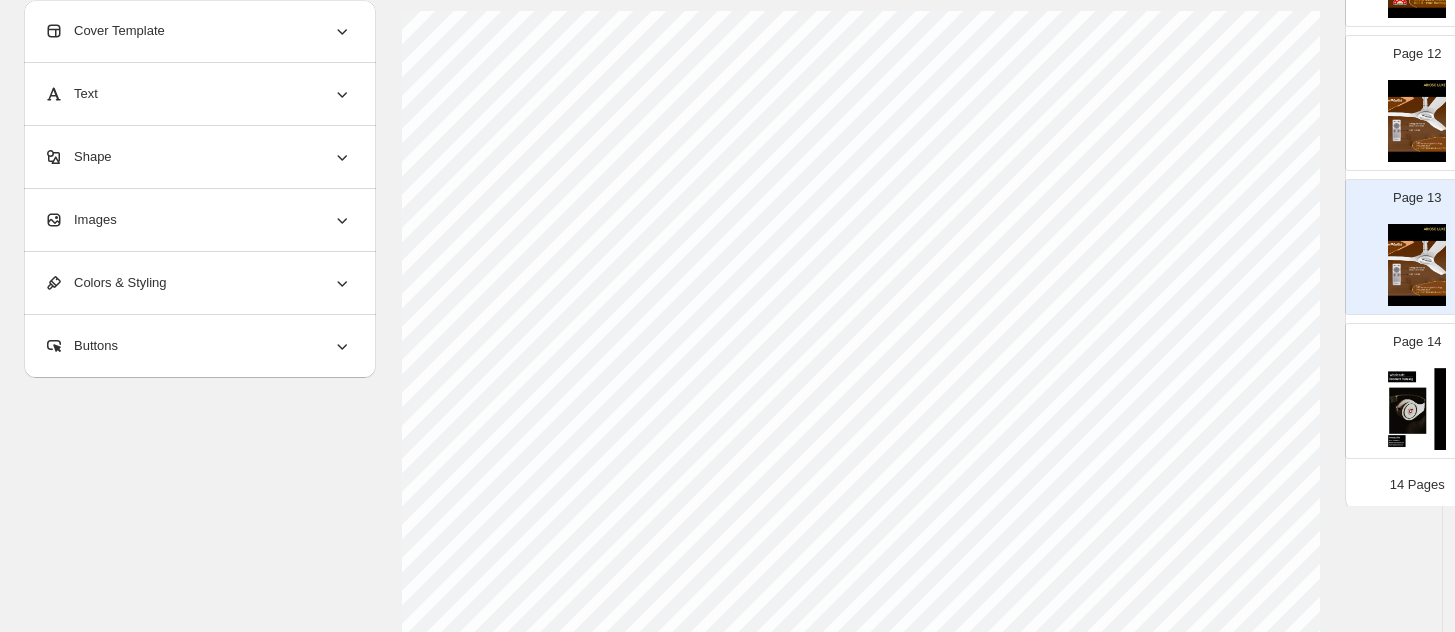 scroll, scrollTop: 125, scrollLeft: 0, axis: vertical 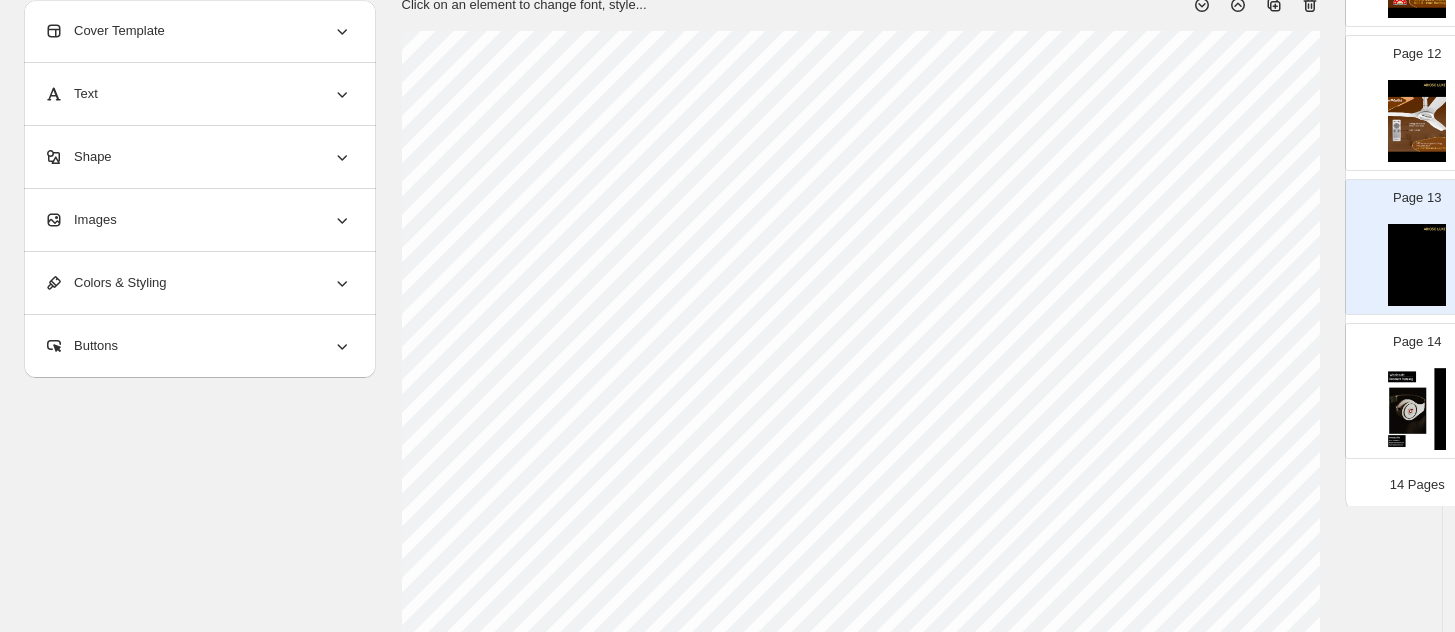 select on "********" 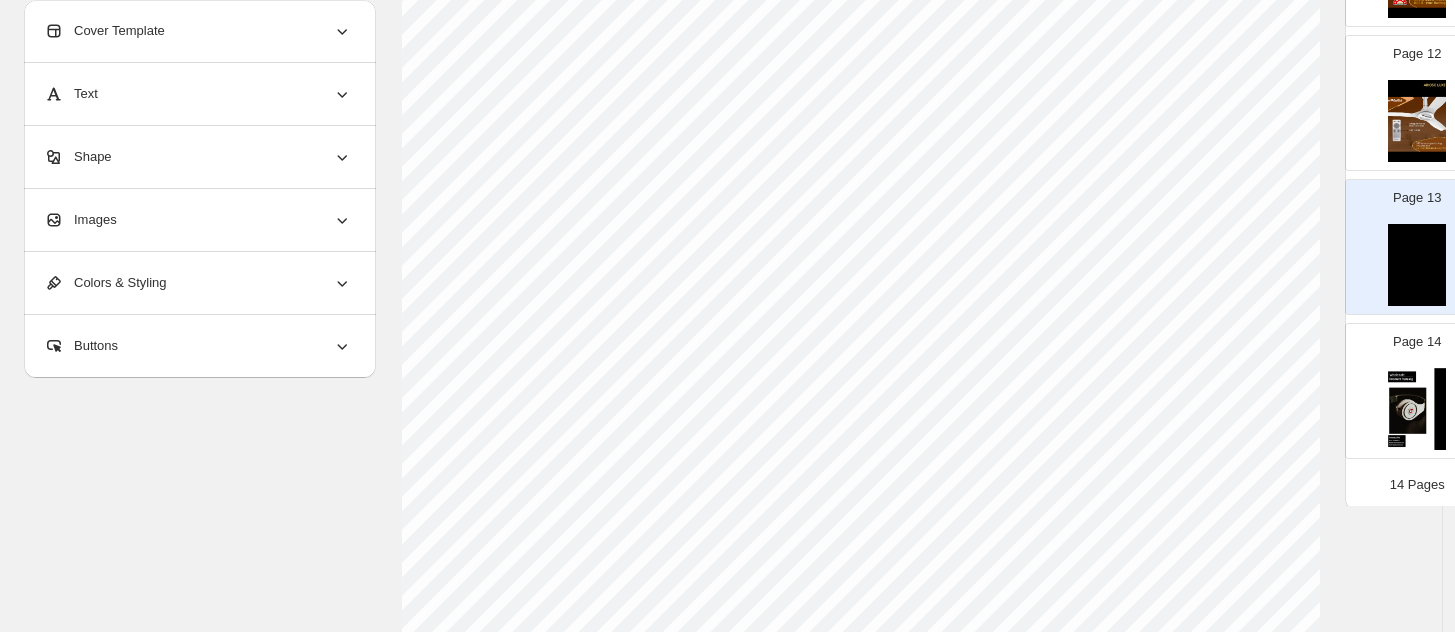 scroll, scrollTop: 667, scrollLeft: 0, axis: vertical 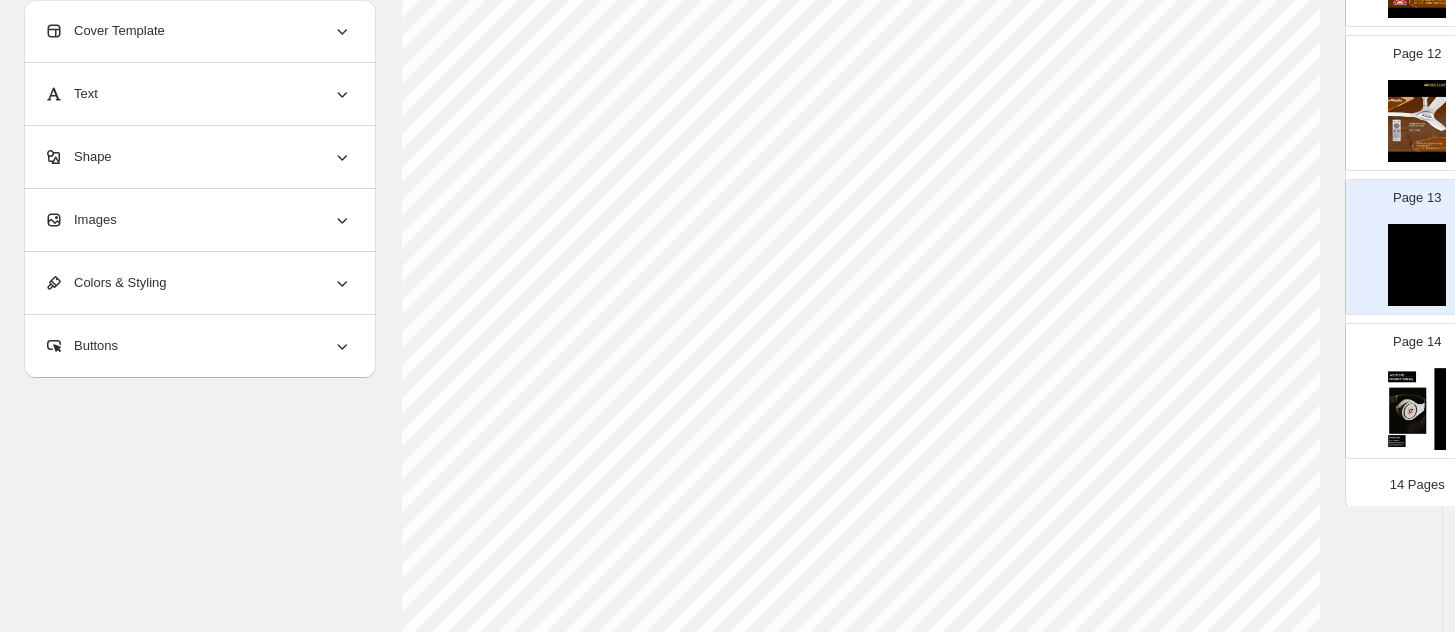 click at bounding box center [1417, 121] 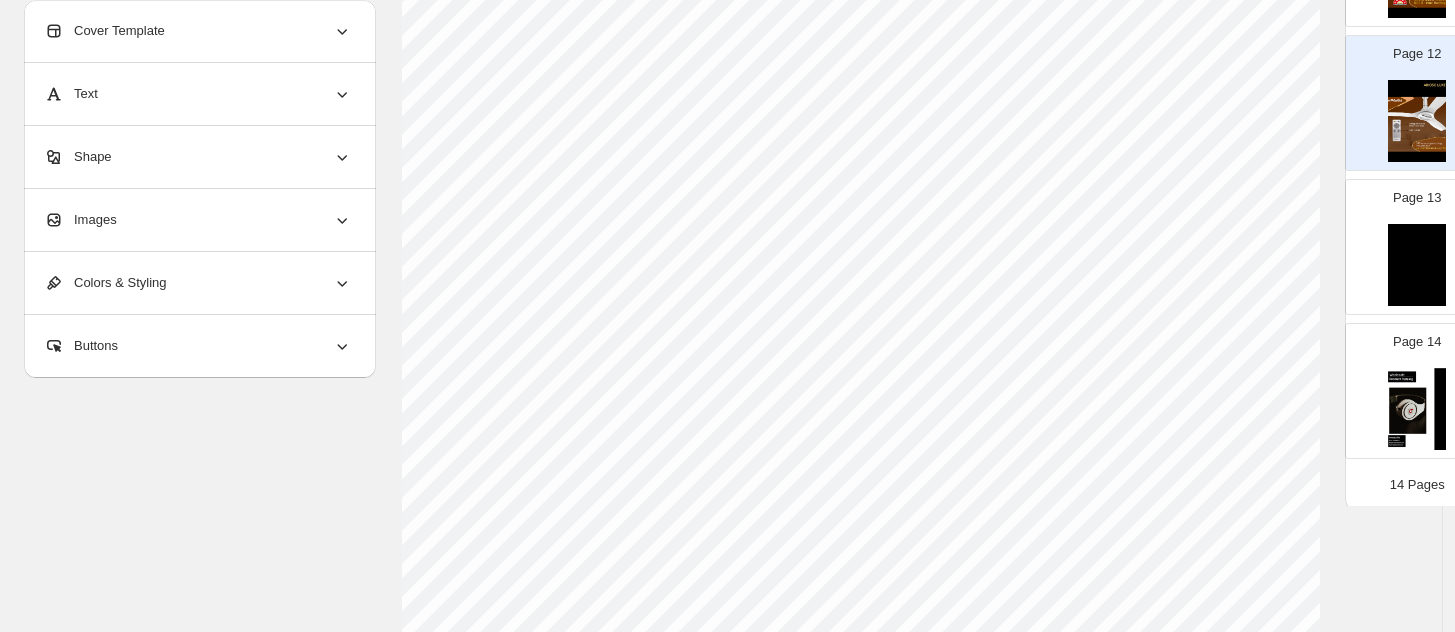 click at bounding box center (1417, 265) 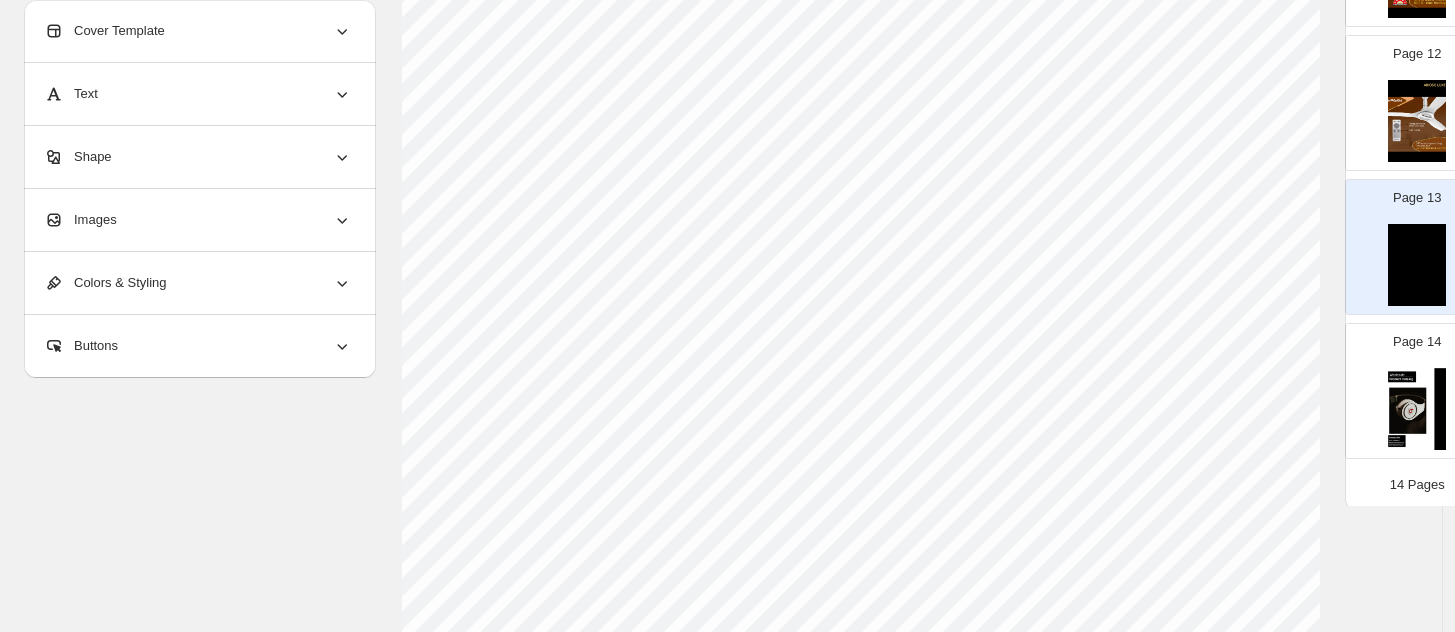 click at bounding box center [1417, 409] 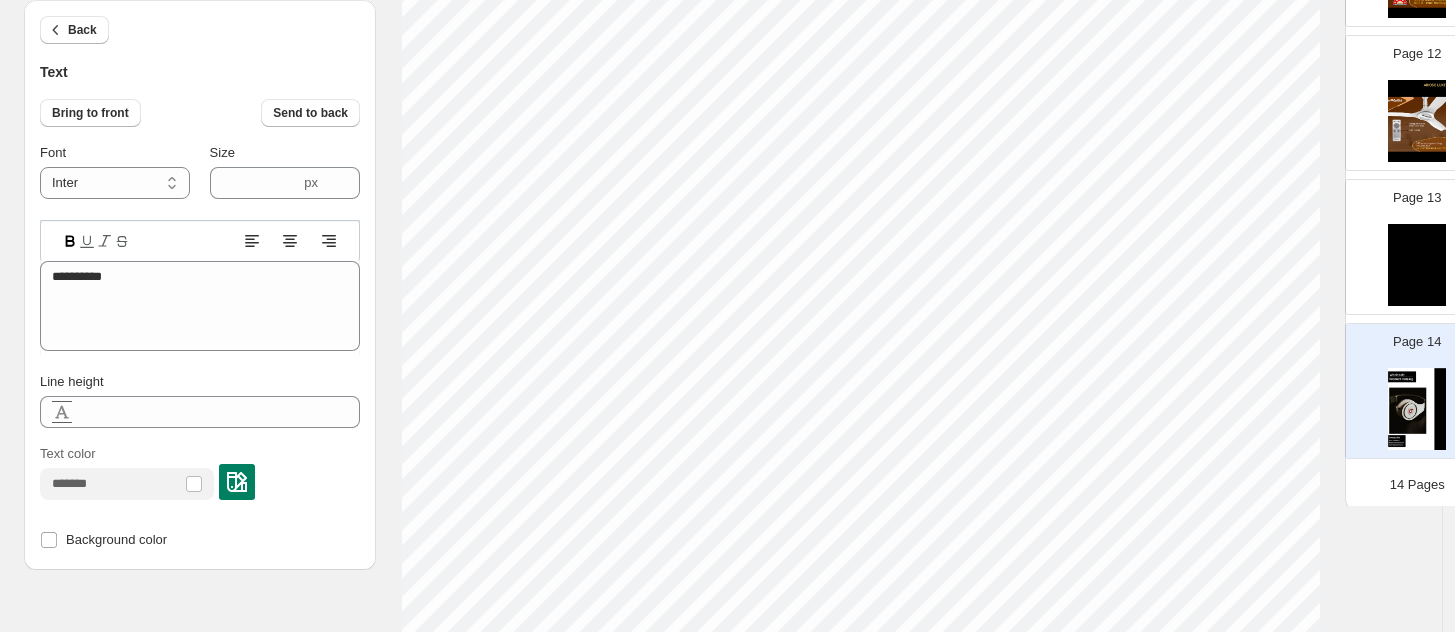 type on "****" 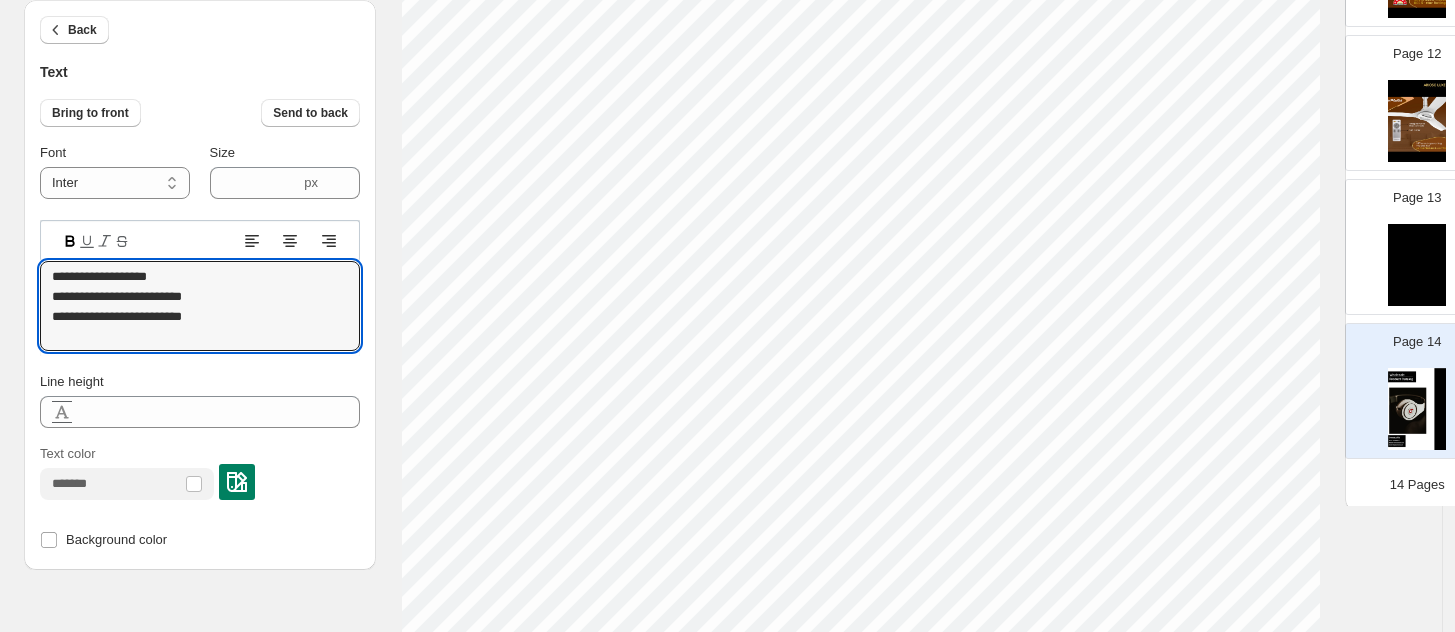 click at bounding box center [1417, 265] 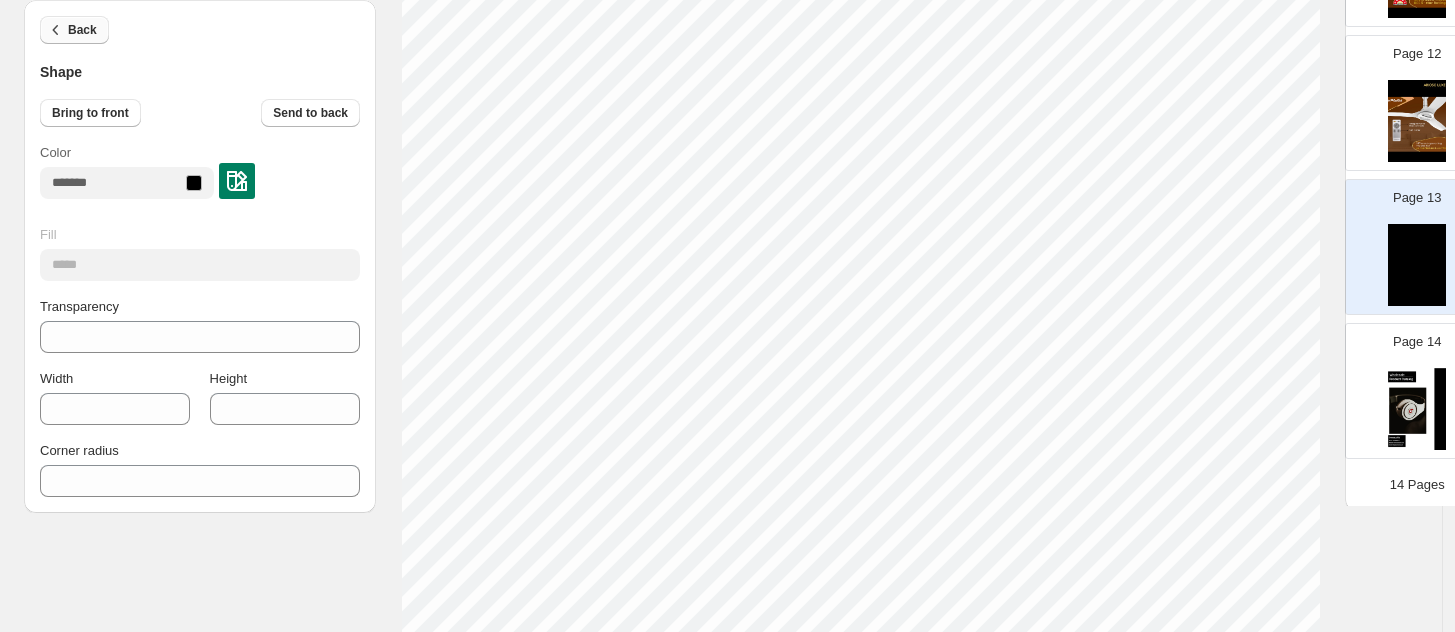click on "Back" at bounding box center [74, 30] 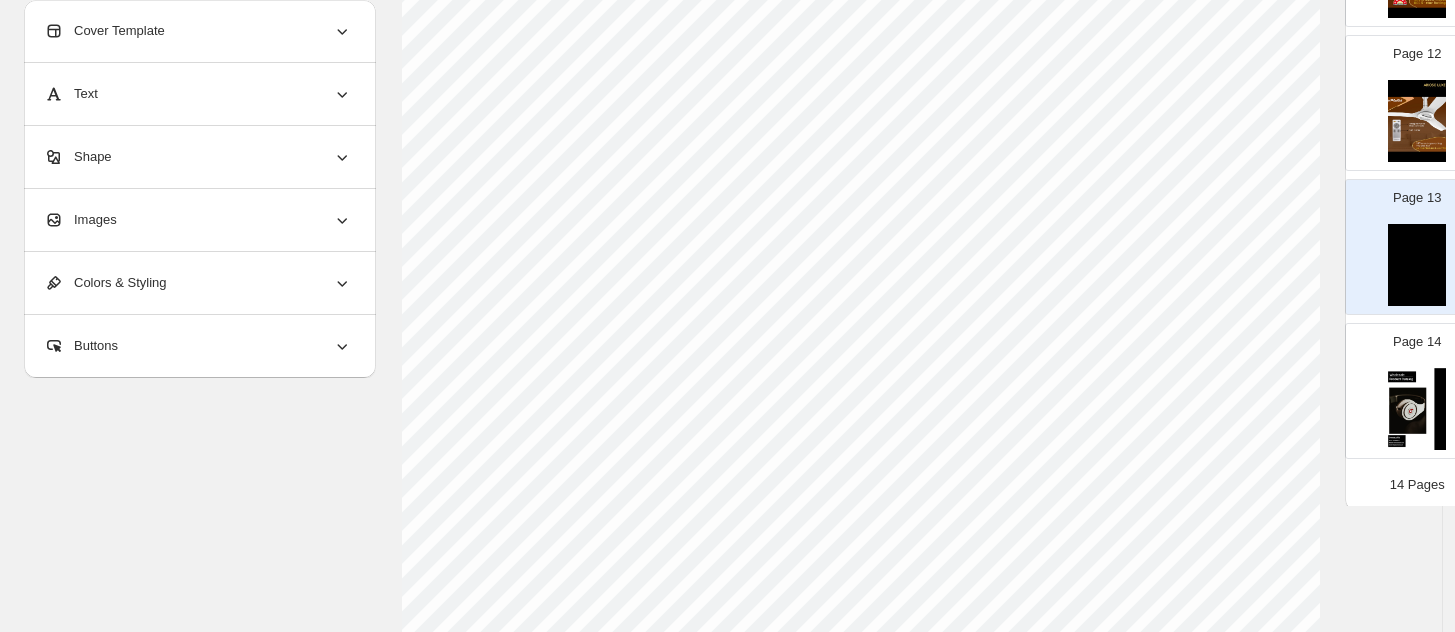 click on "Images" at bounding box center [80, 220] 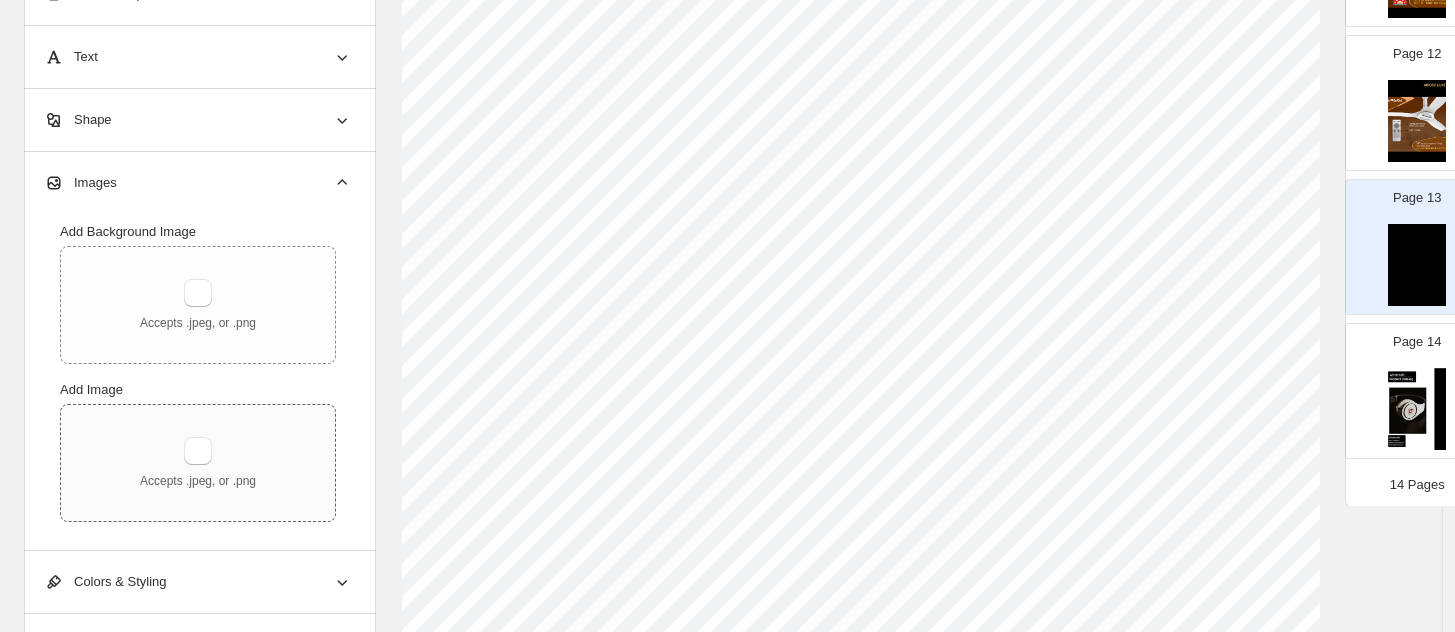 scroll, scrollTop: 792, scrollLeft: 0, axis: vertical 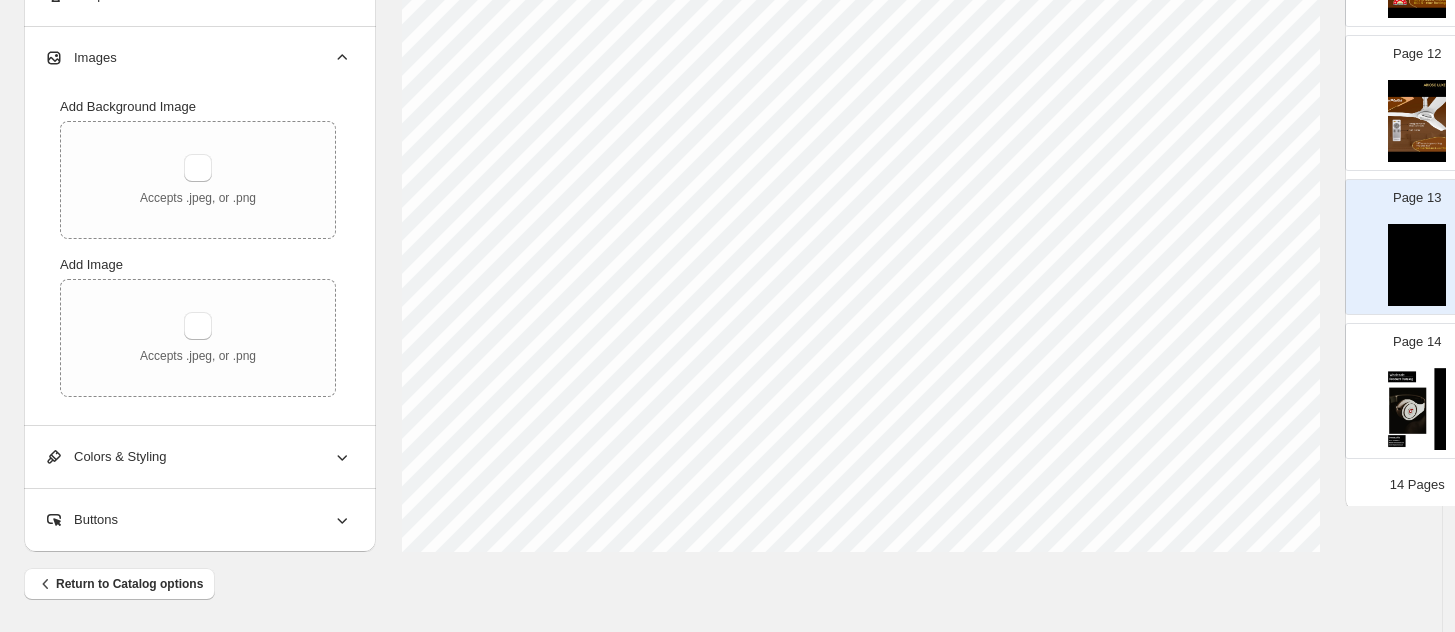 drag, startPoint x: 1050, startPoint y: 610, endPoint x: 948, endPoint y: 569, distance: 109.9318 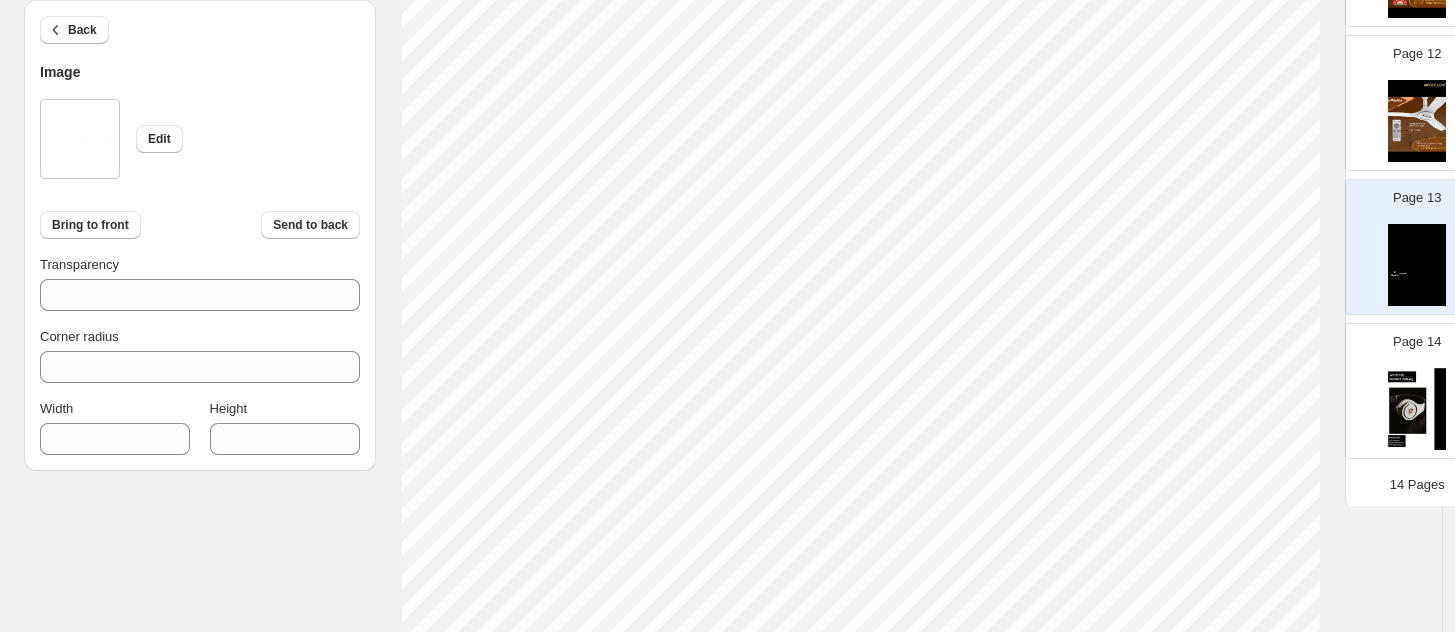 scroll, scrollTop: 645, scrollLeft: 0, axis: vertical 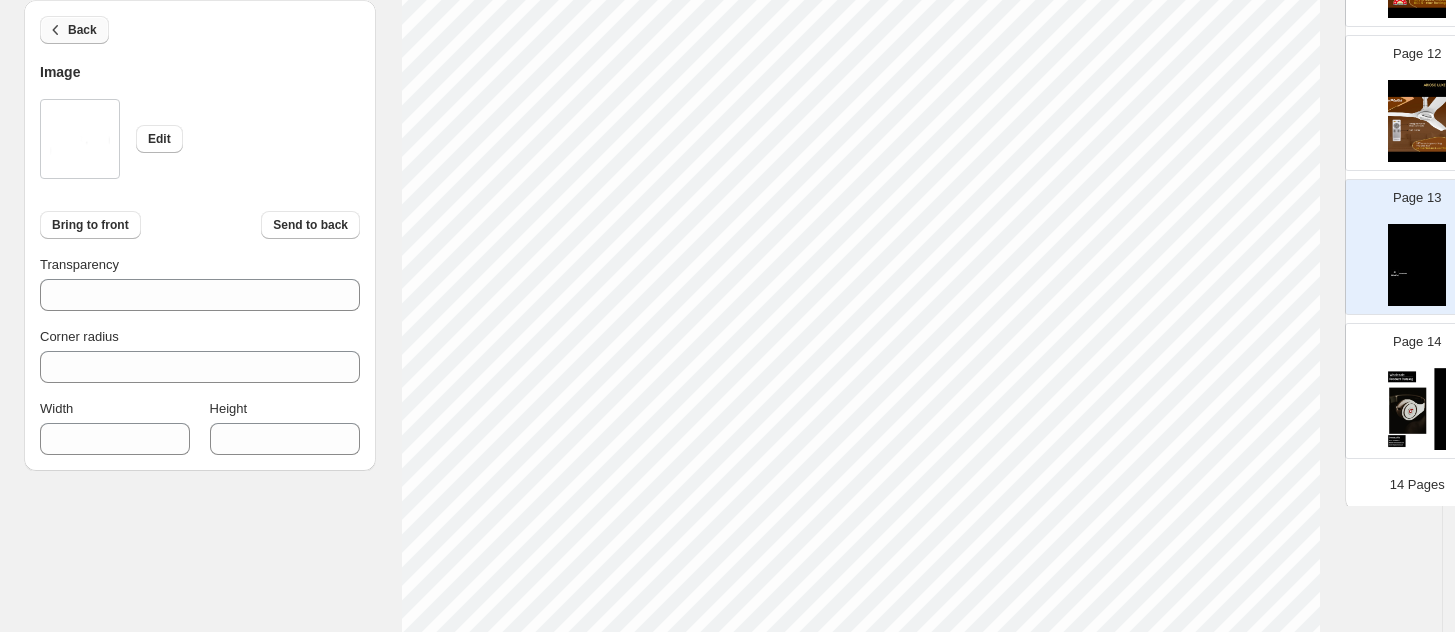 click 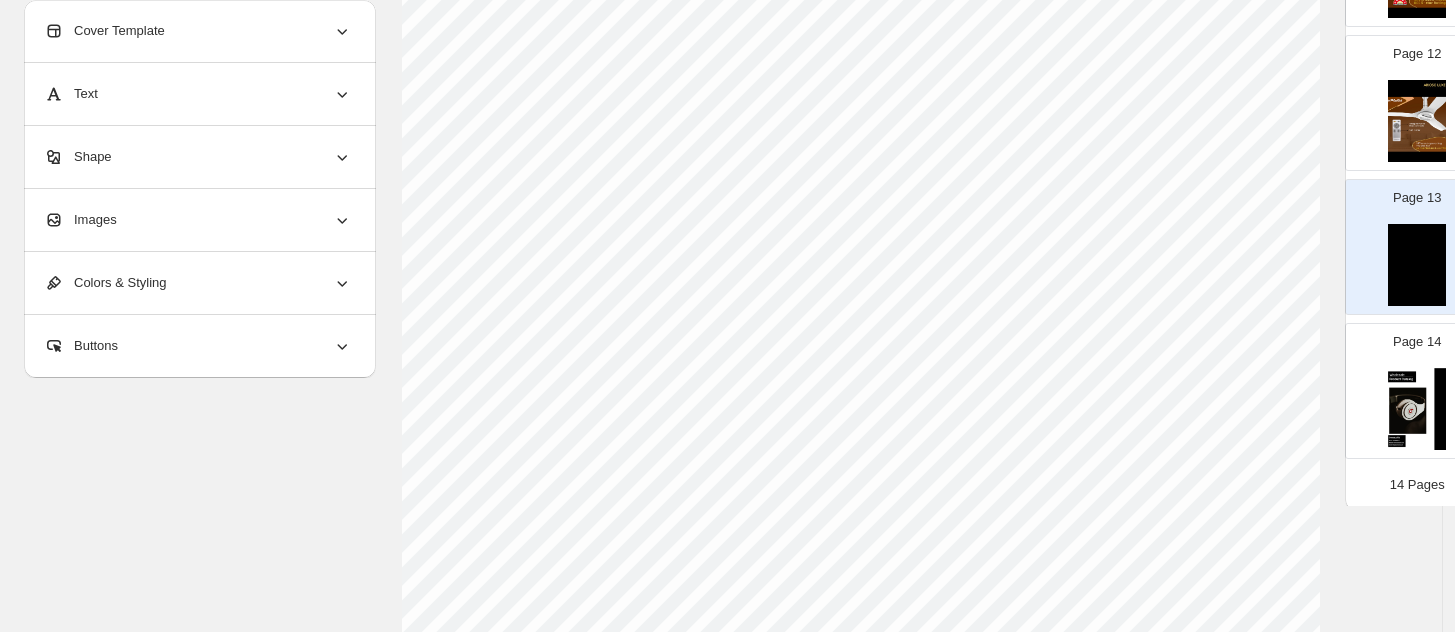 click on "Images" at bounding box center (80, 220) 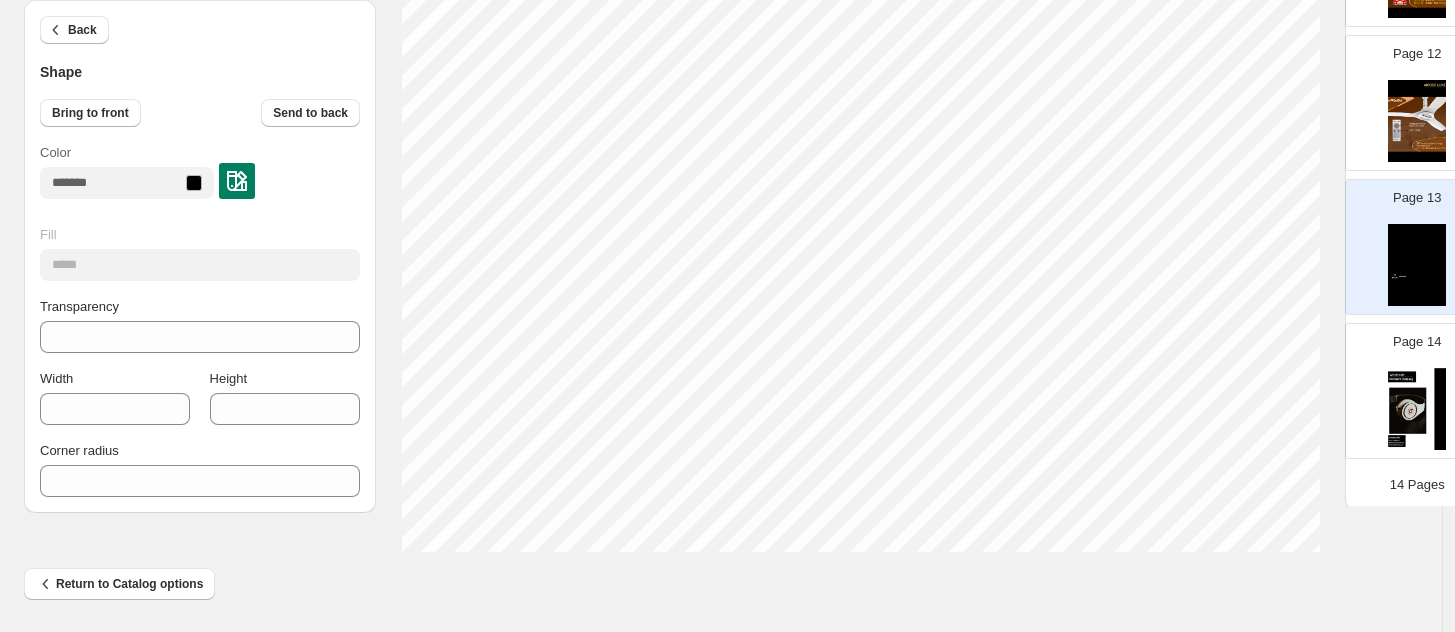 scroll, scrollTop: 492, scrollLeft: 0, axis: vertical 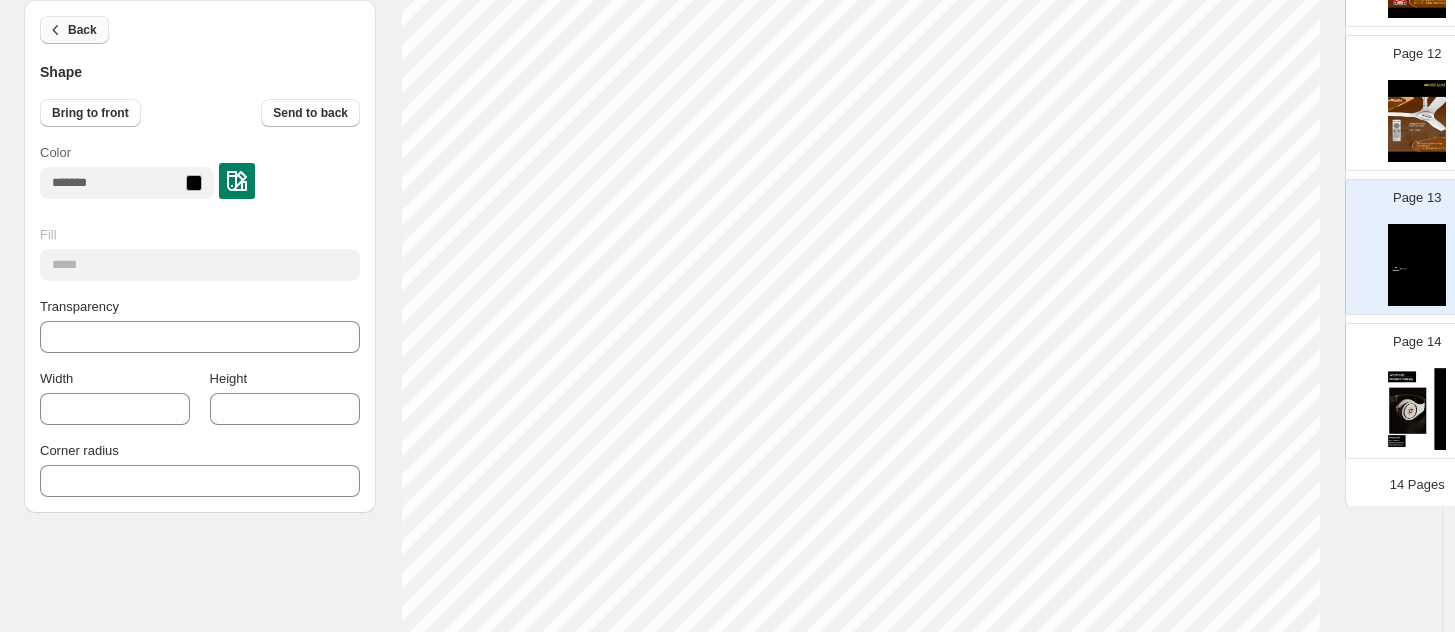 click on "Back" at bounding box center [82, 30] 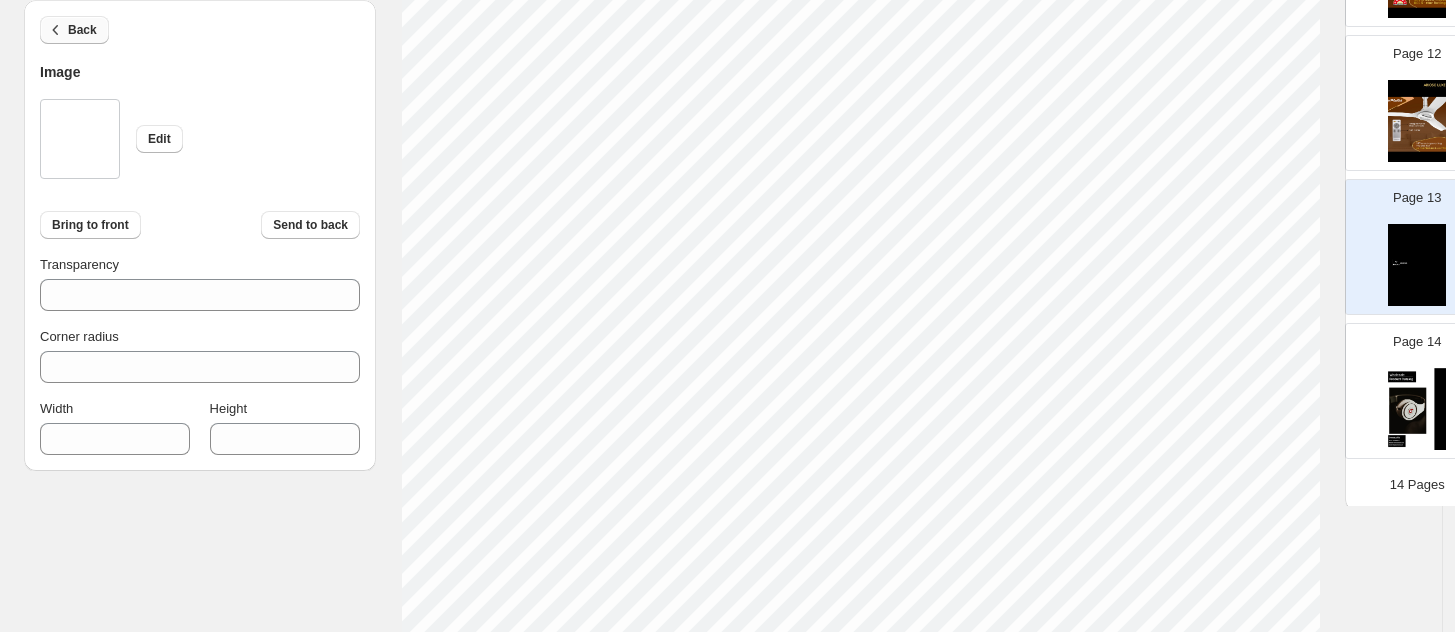 click on "Back" at bounding box center (82, 30) 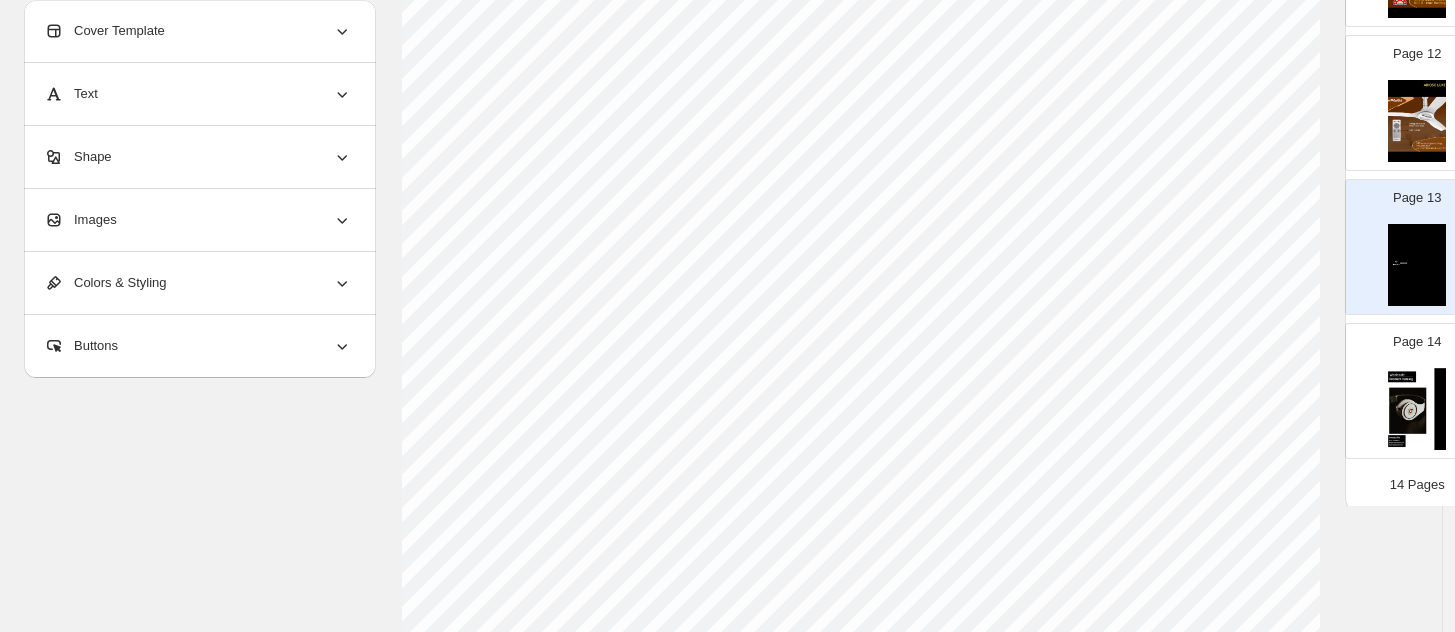 click on "Text" at bounding box center (198, 94) 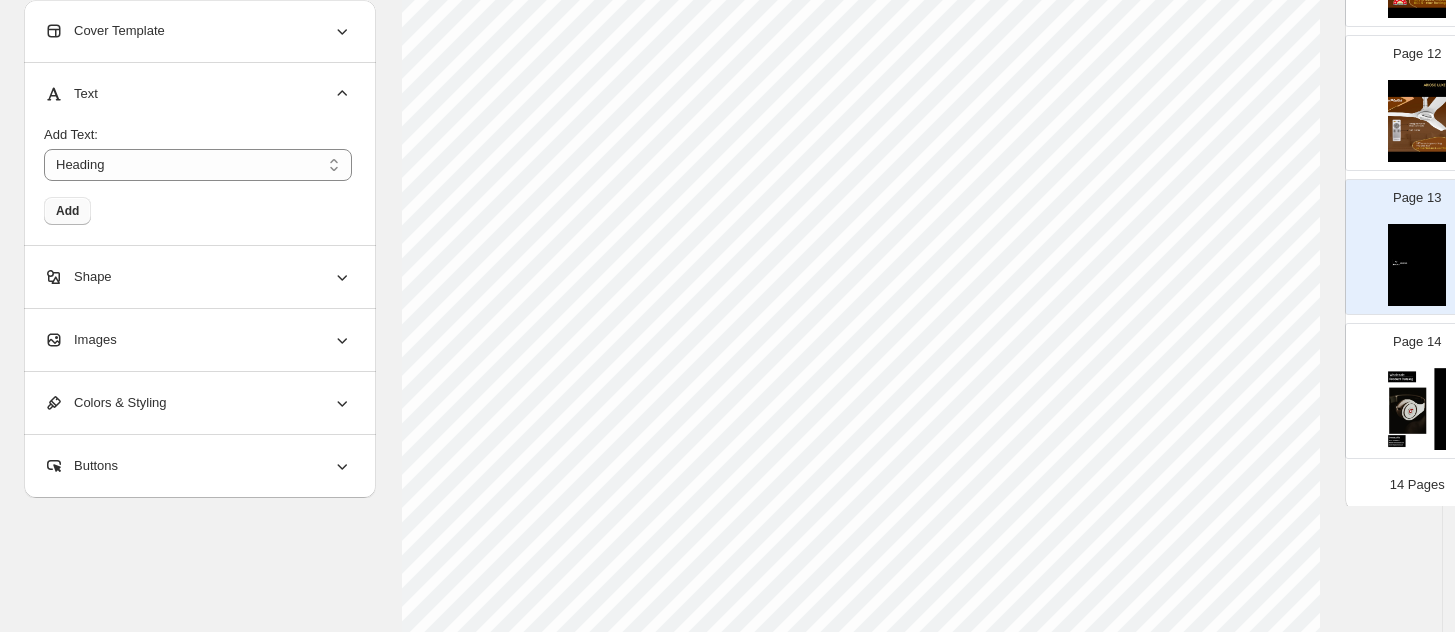 click on "Add" at bounding box center (67, 211) 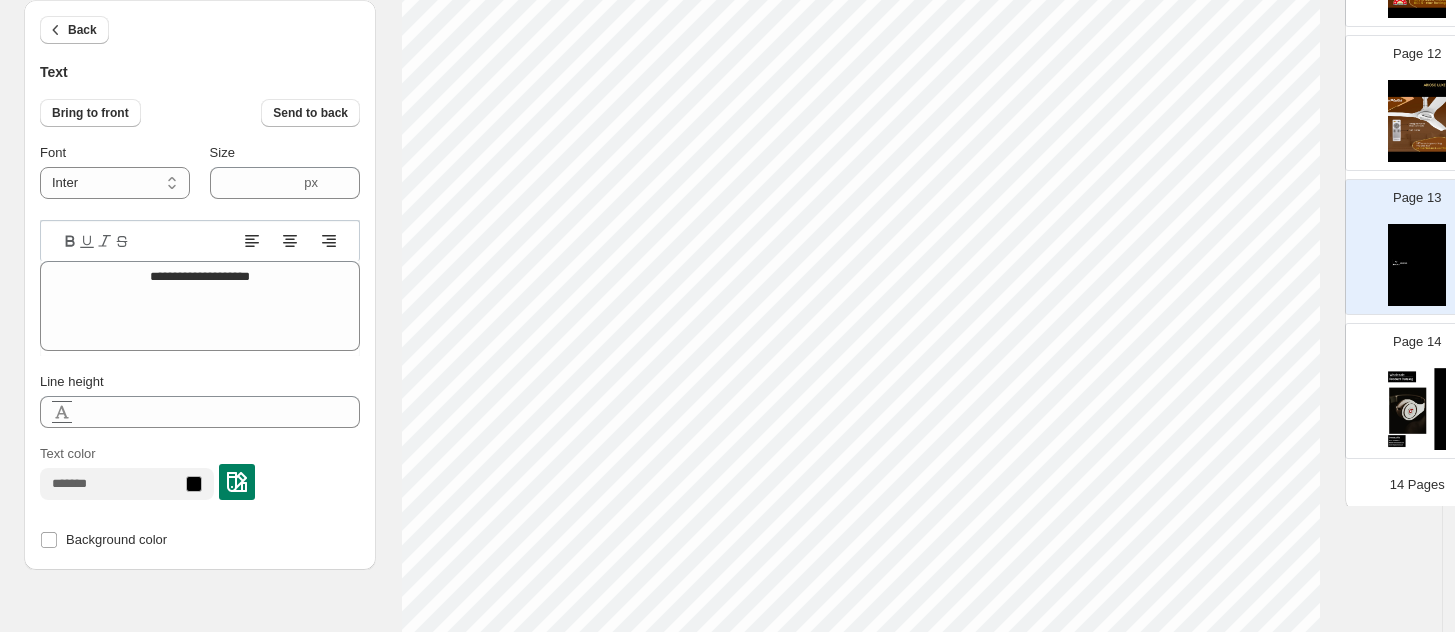 scroll, scrollTop: 503, scrollLeft: 0, axis: vertical 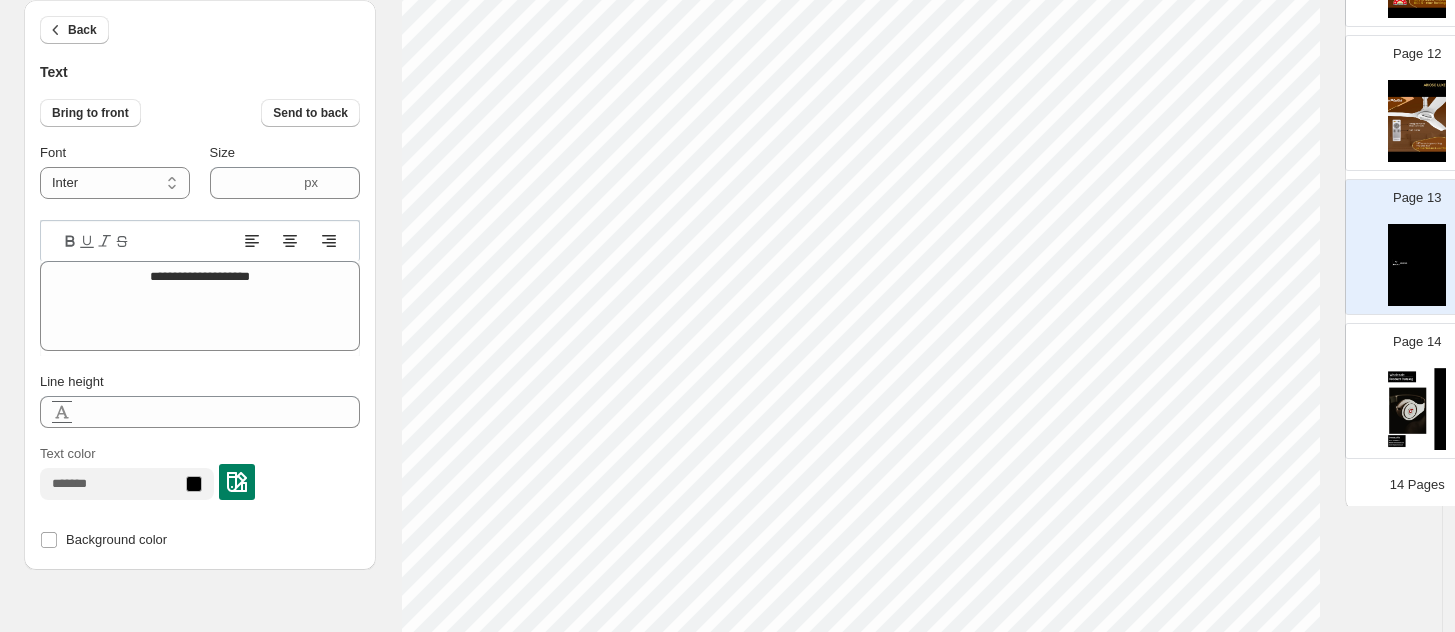 click at bounding box center [237, 482] 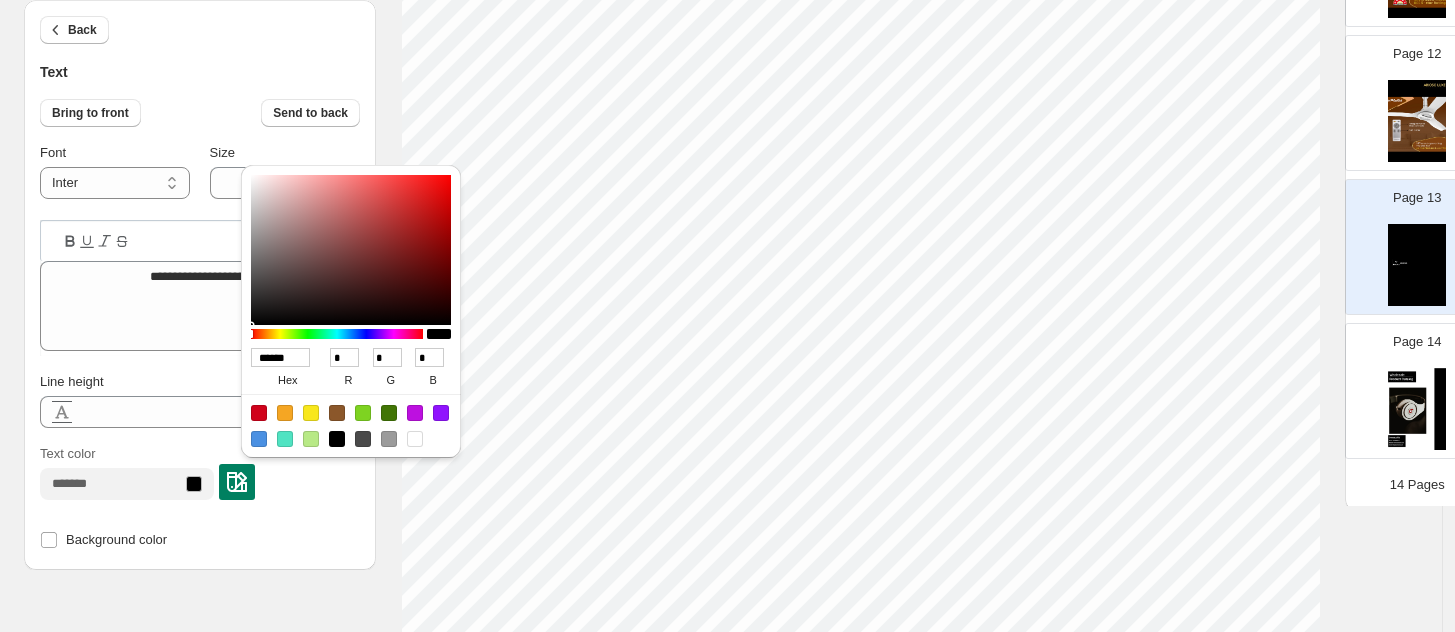 click at bounding box center (415, 439) 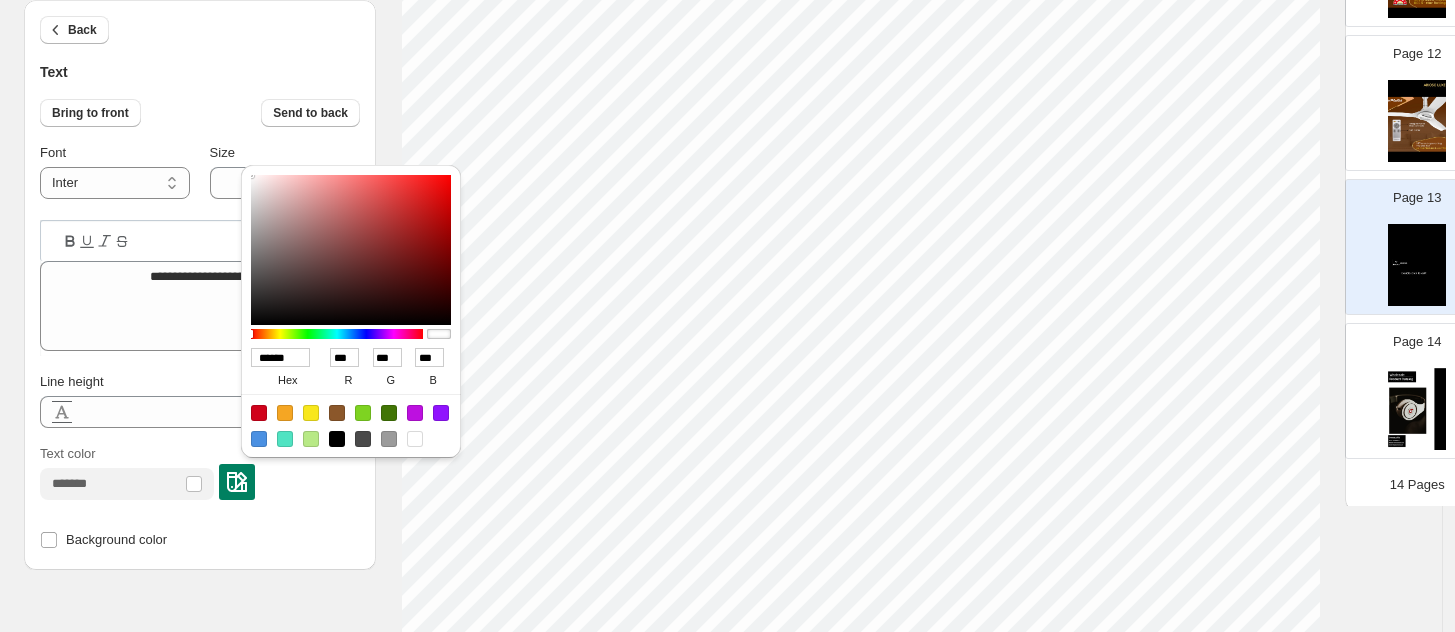 click on "Page 14" at bounding box center (1409, 383) 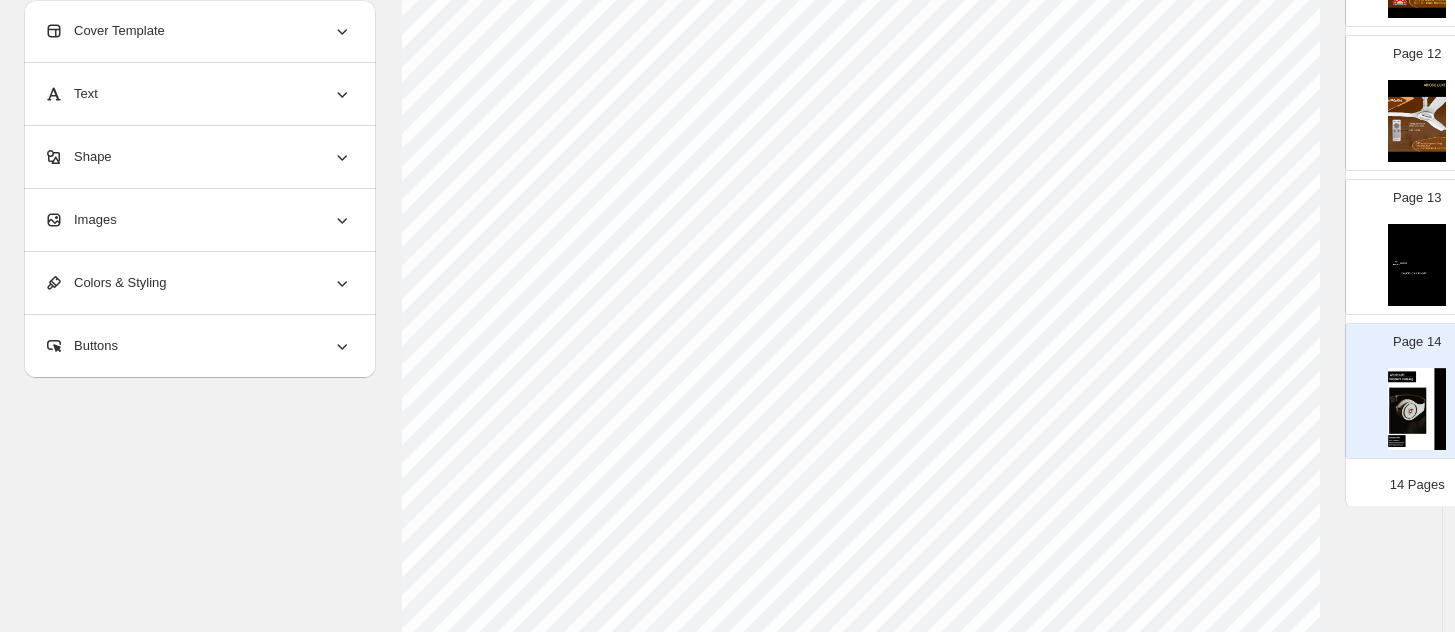 click at bounding box center [1417, 409] 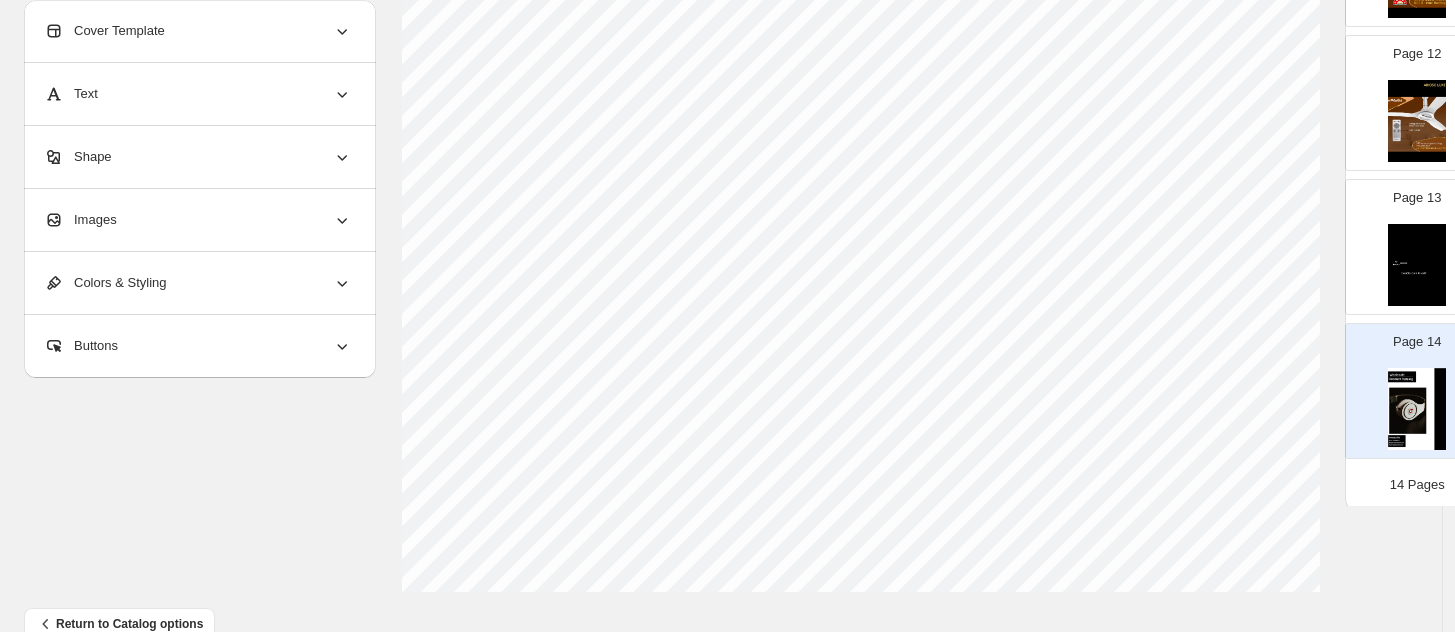scroll, scrollTop: 753, scrollLeft: 0, axis: vertical 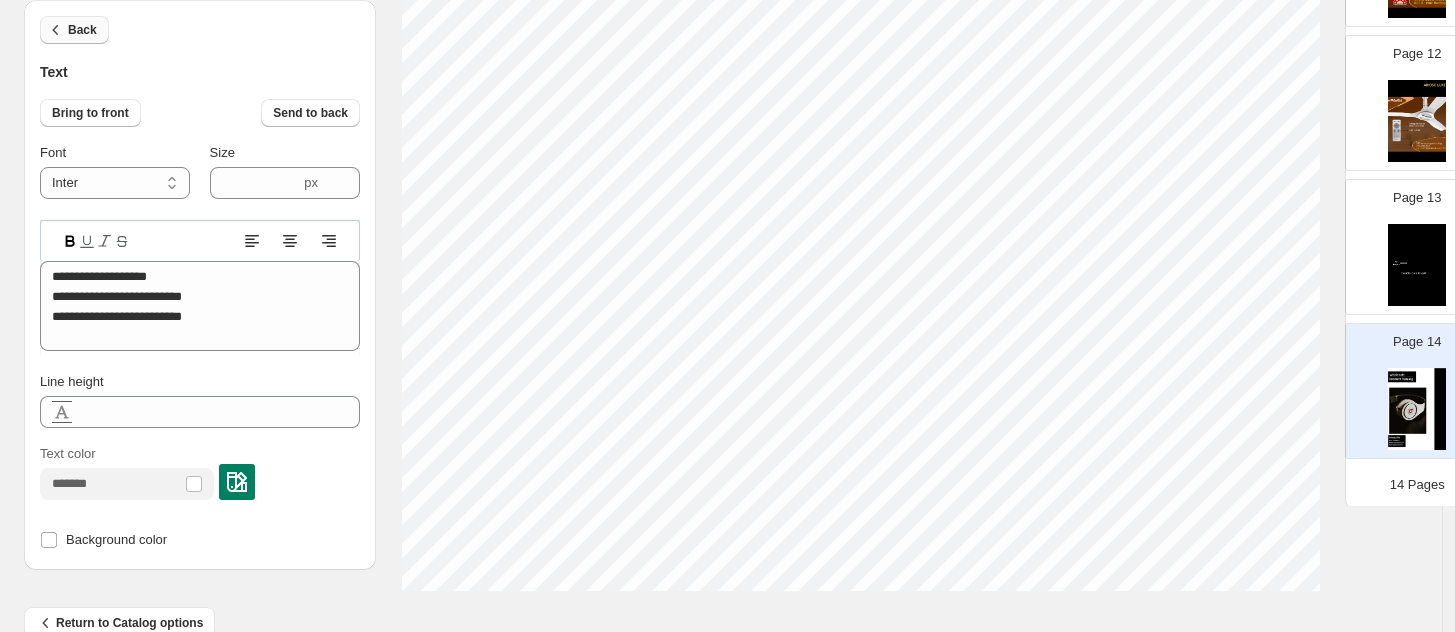 click on "Back" at bounding box center (82, 30) 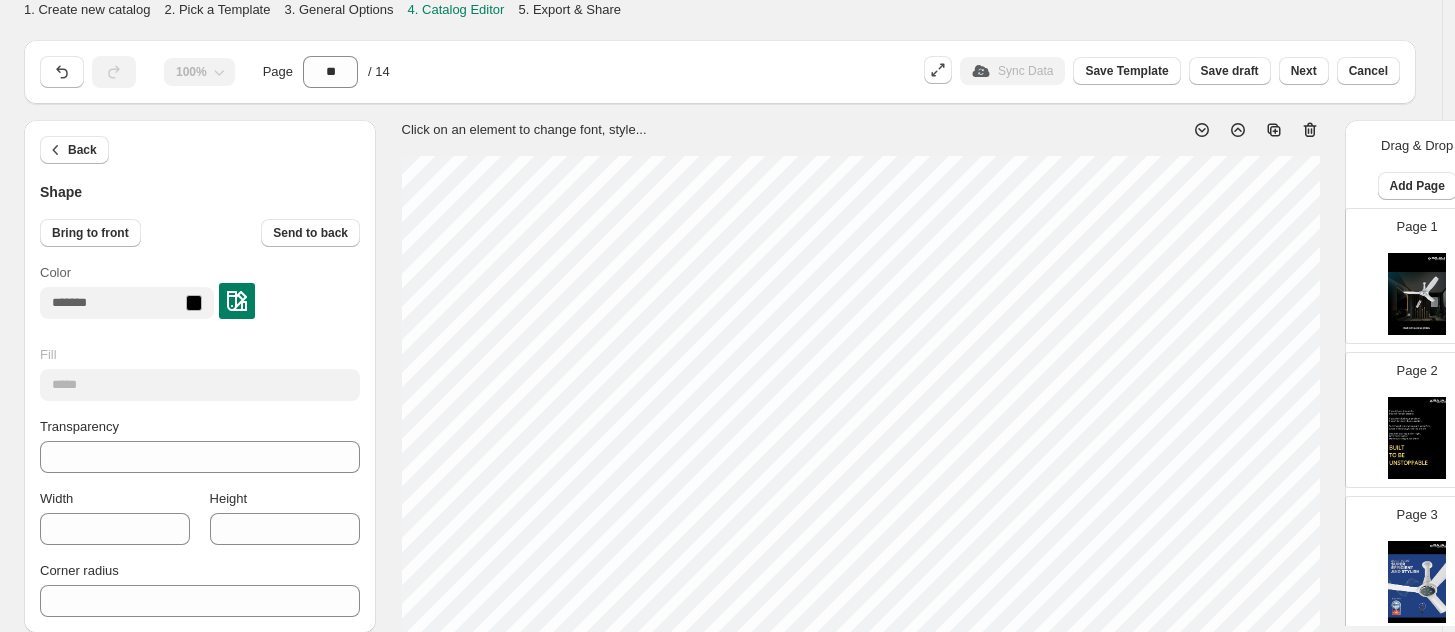 scroll, scrollTop: 753, scrollLeft: 0, axis: vertical 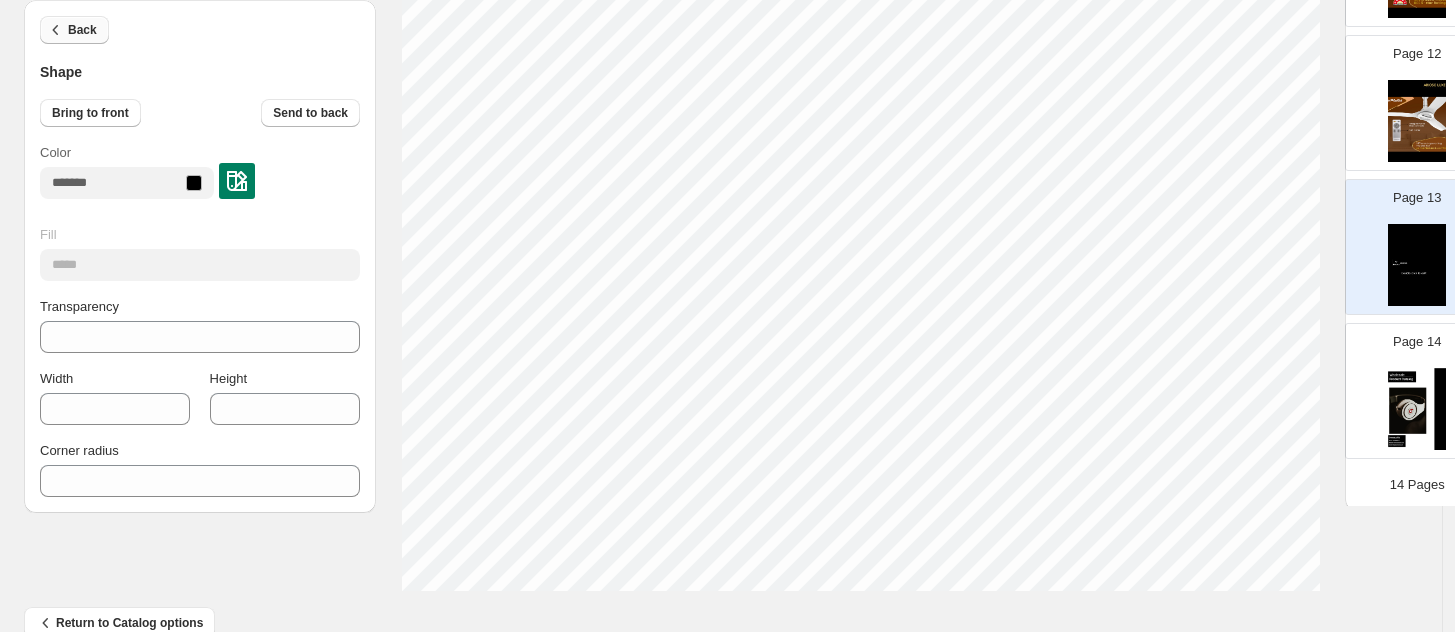 click on "Back" at bounding box center [82, 30] 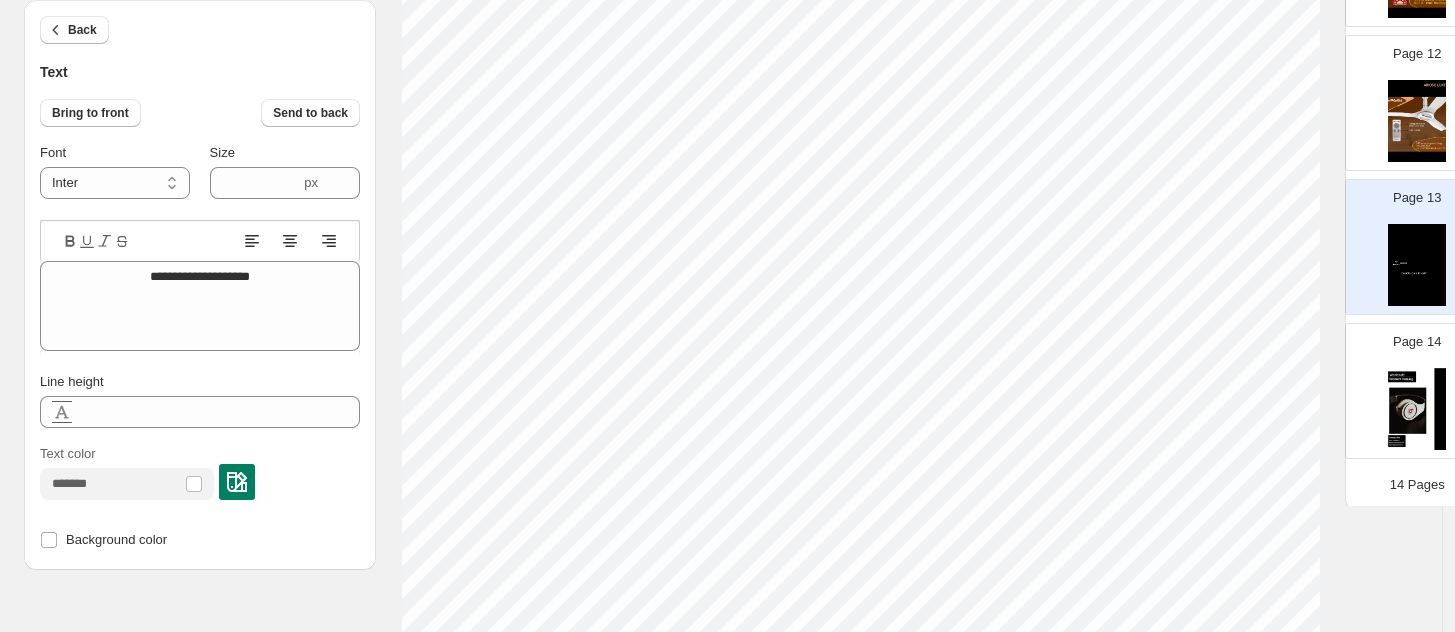 scroll, scrollTop: 503, scrollLeft: 0, axis: vertical 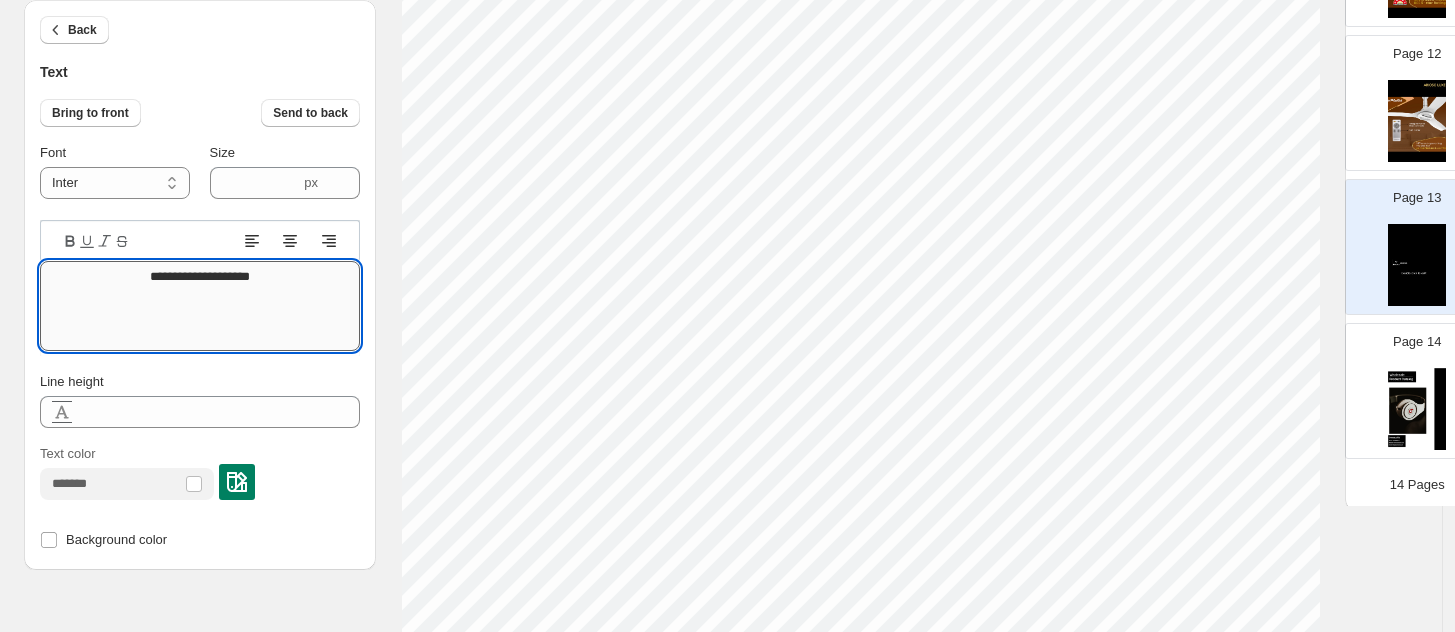 paste on "**********" 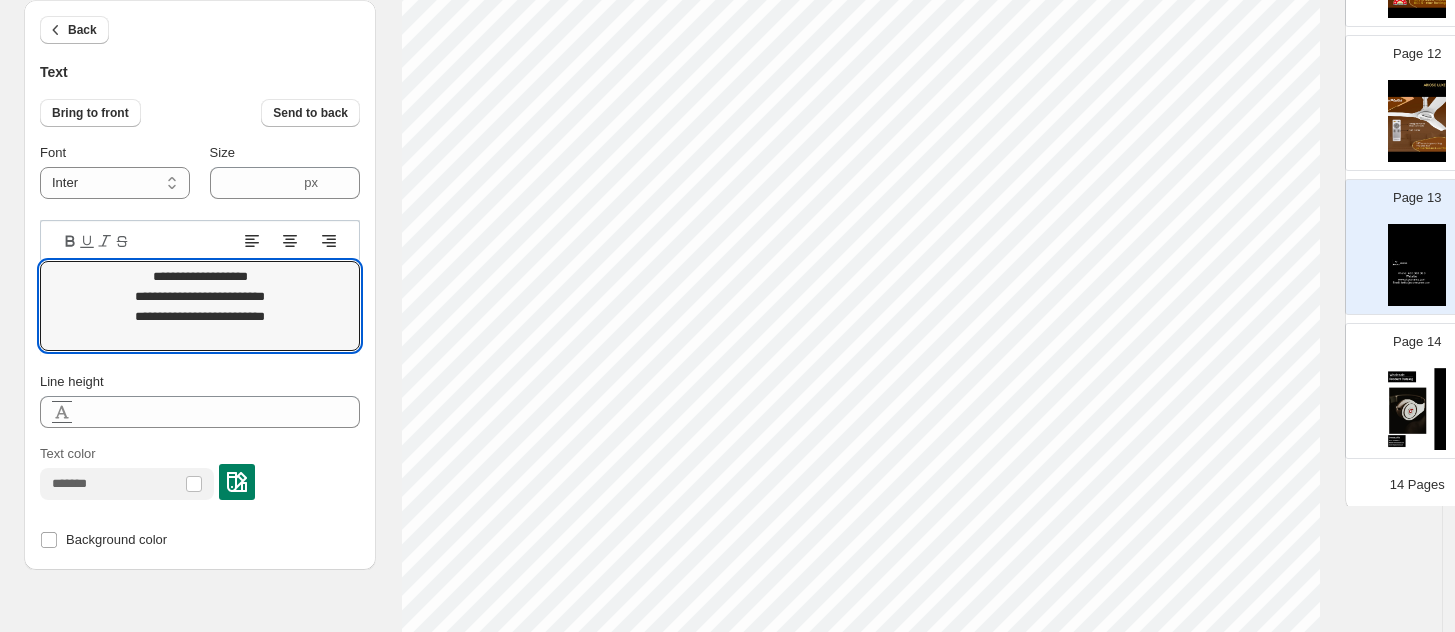 type on "**********" 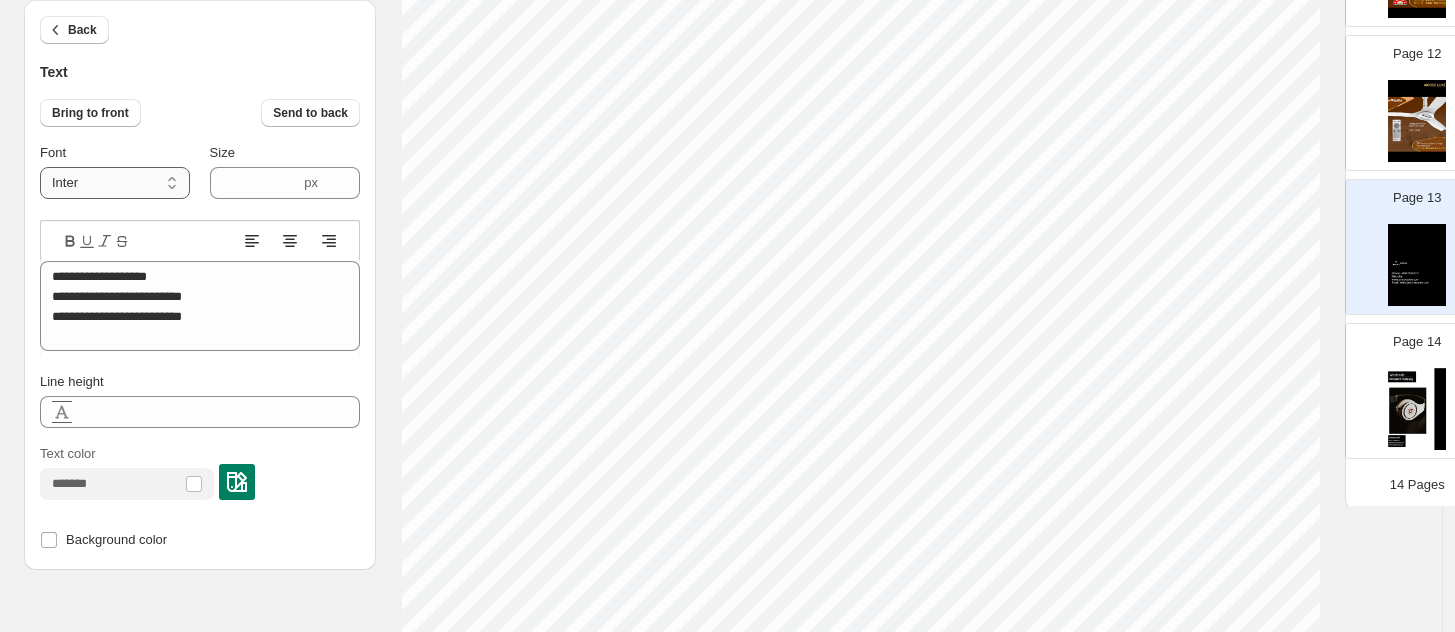drag, startPoint x: 96, startPoint y: 171, endPoint x: 98, endPoint y: 196, distance: 25.079872 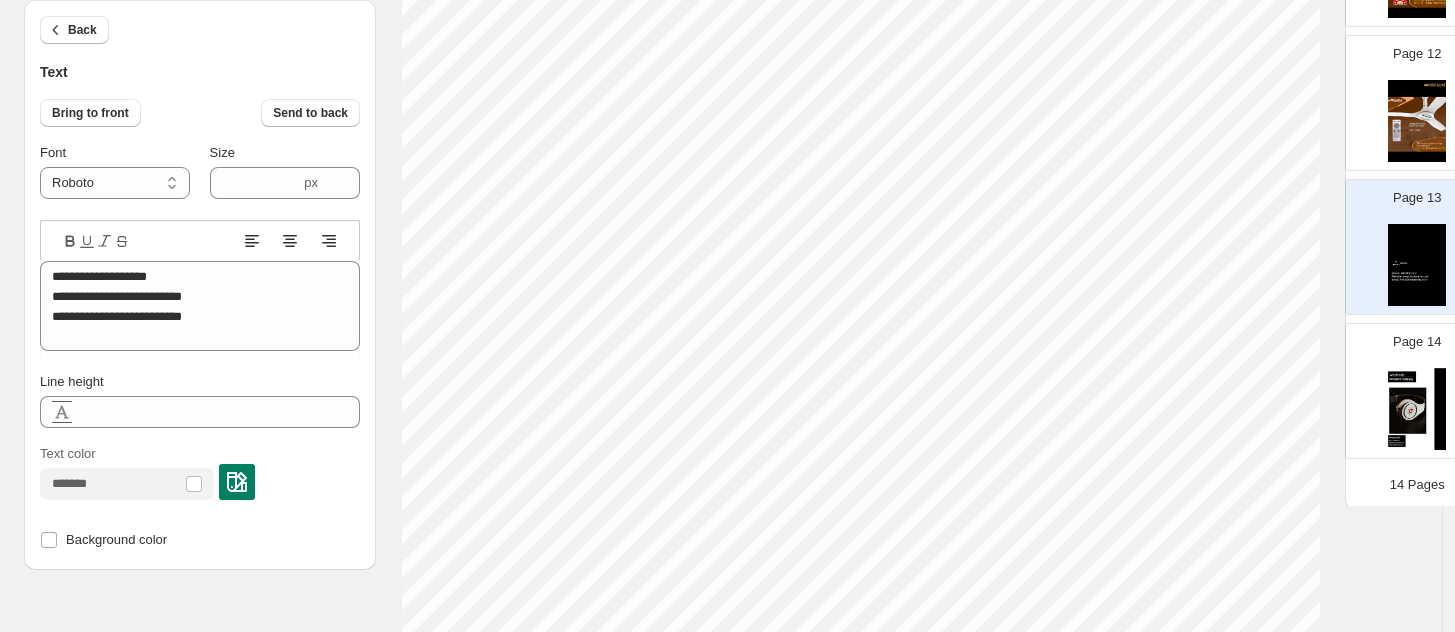 type on "****" 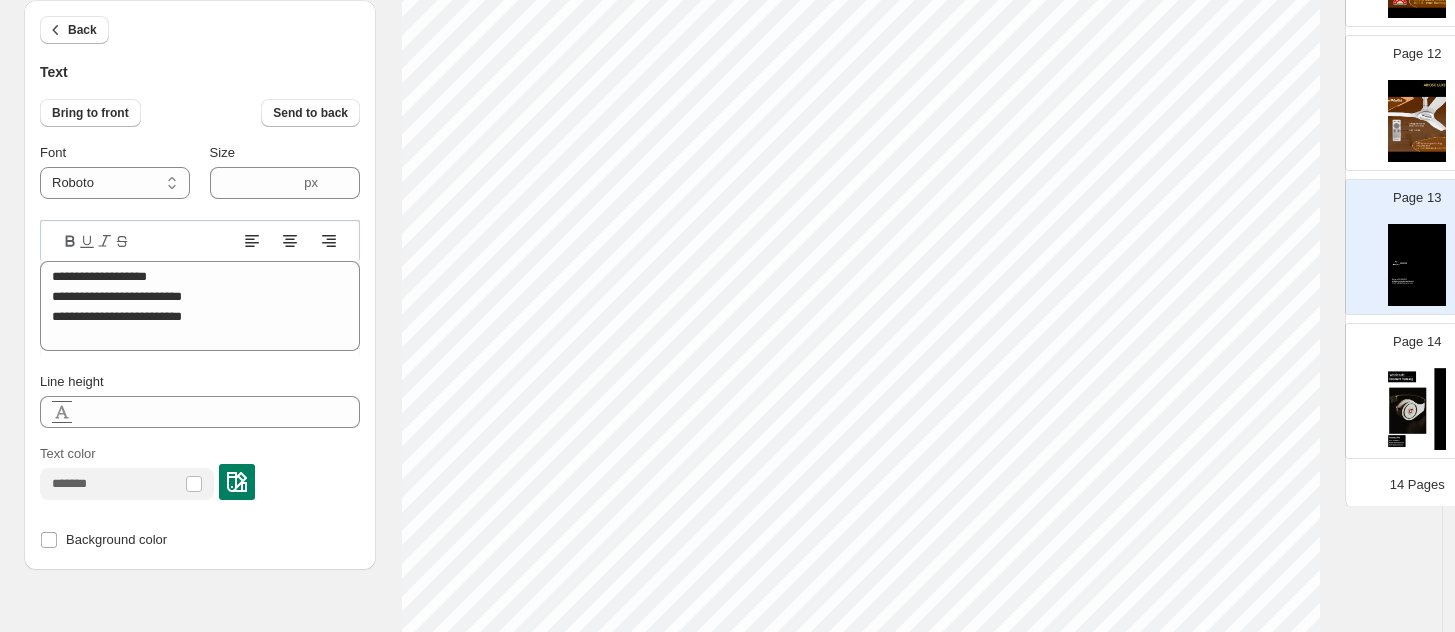 scroll, scrollTop: 666, scrollLeft: 0, axis: vertical 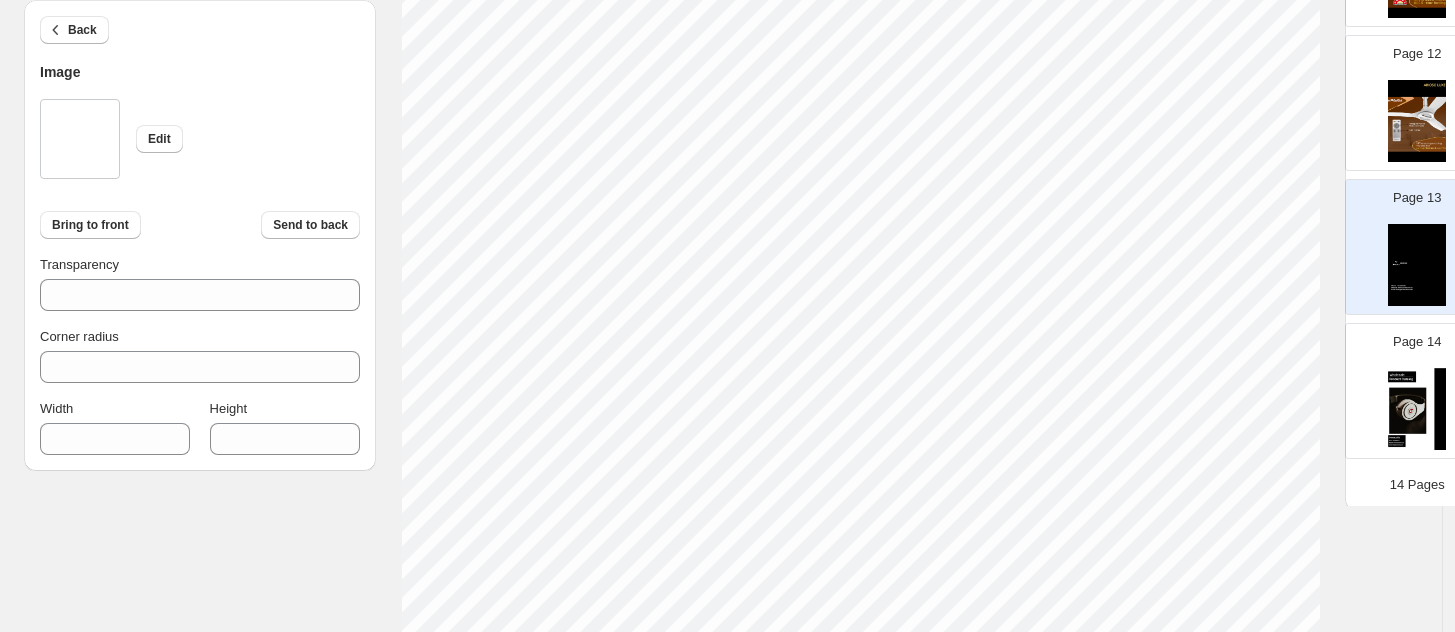 type on "***" 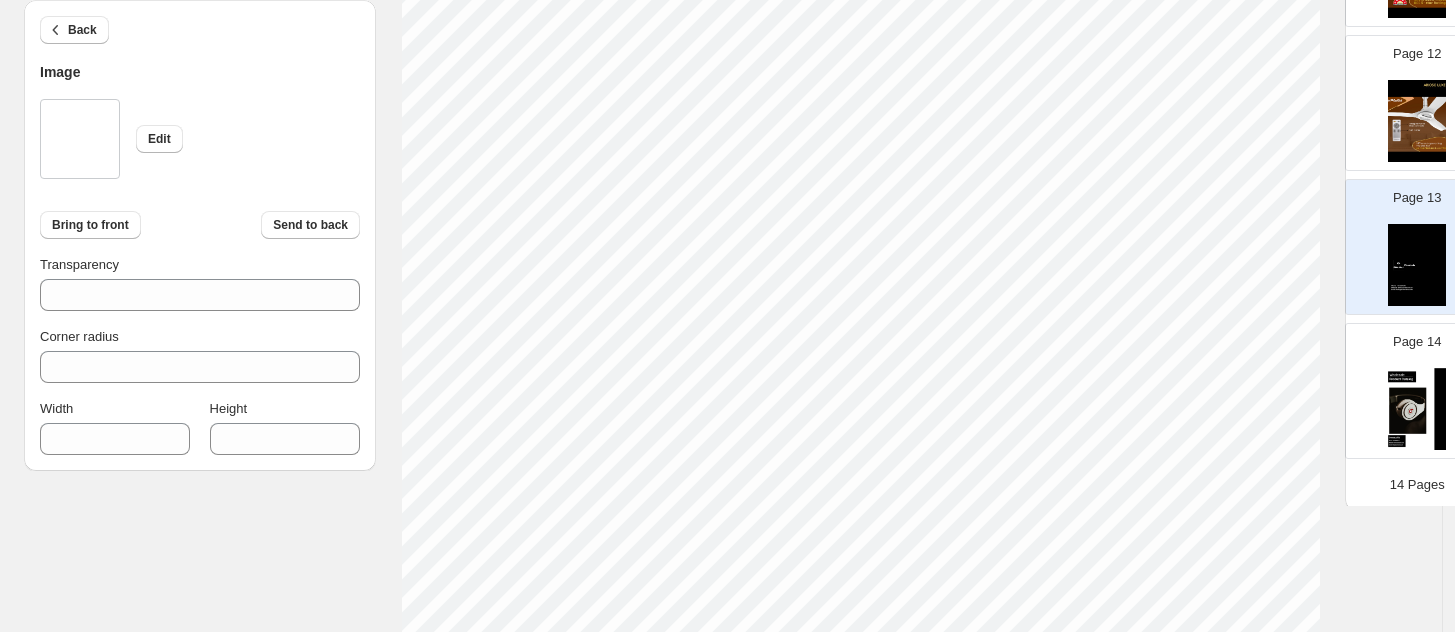 select on "******" 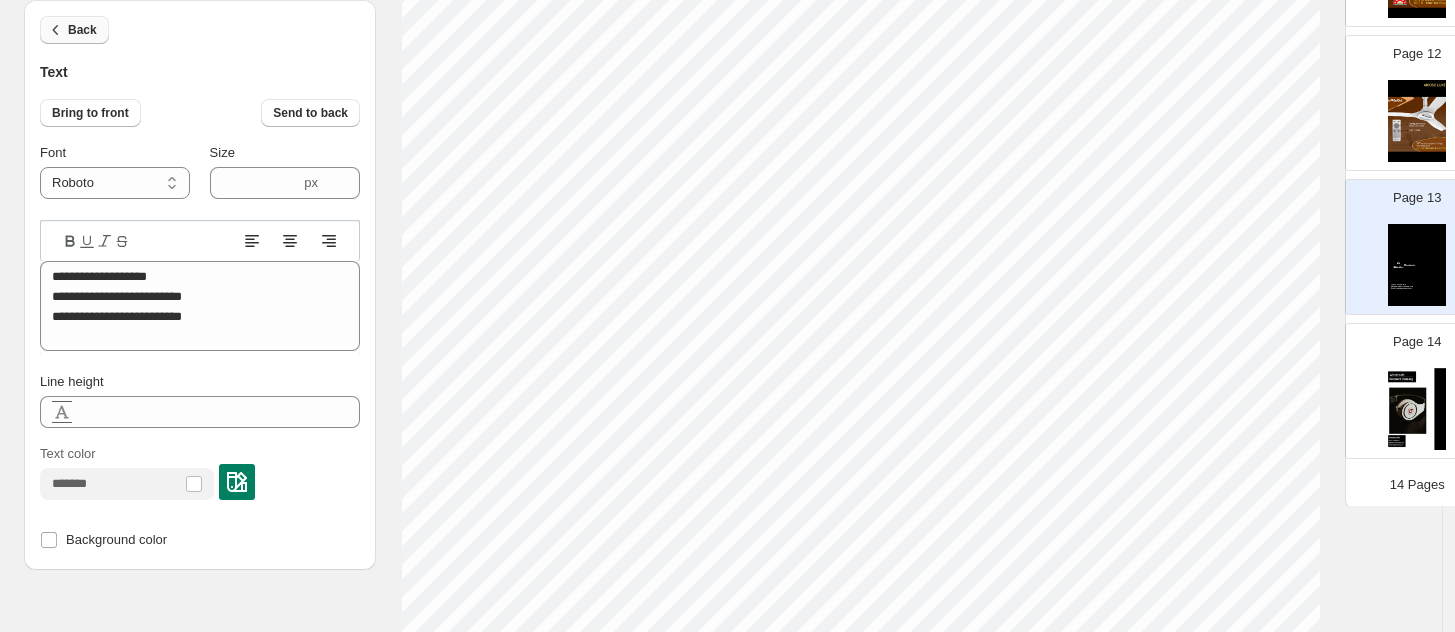 click on "Back" at bounding box center [82, 30] 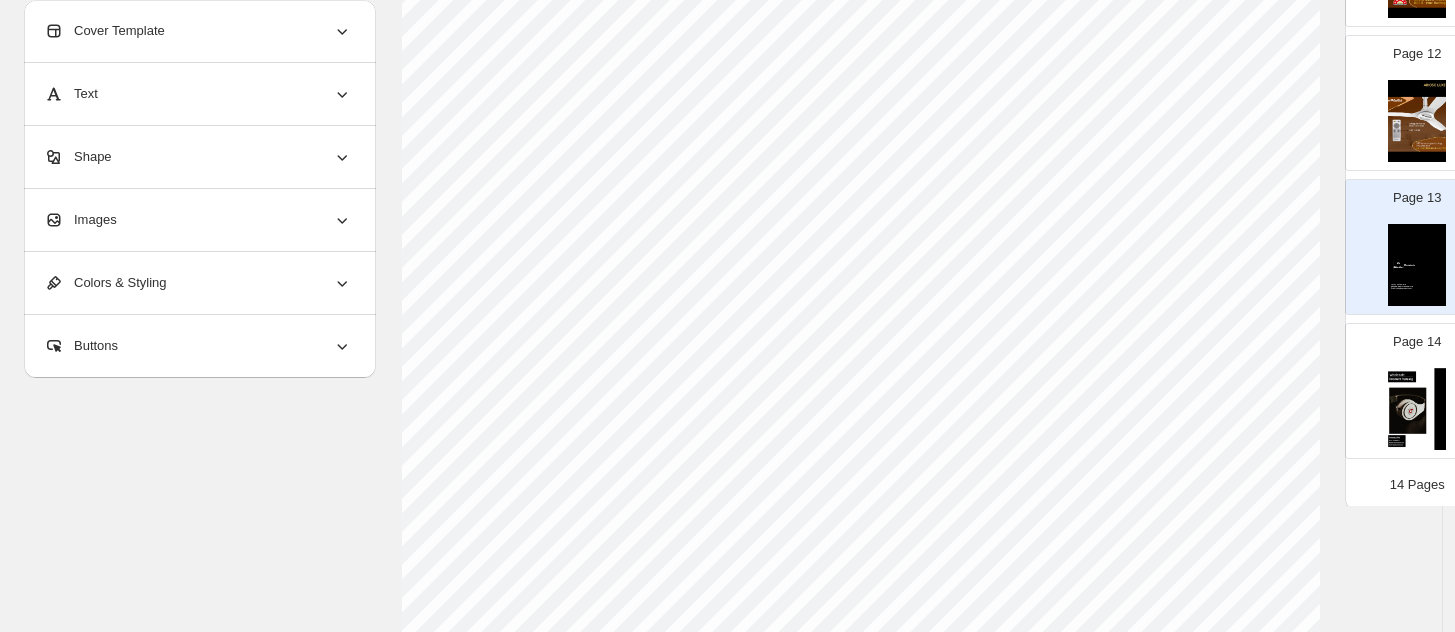 click on "Text" at bounding box center [71, 94] 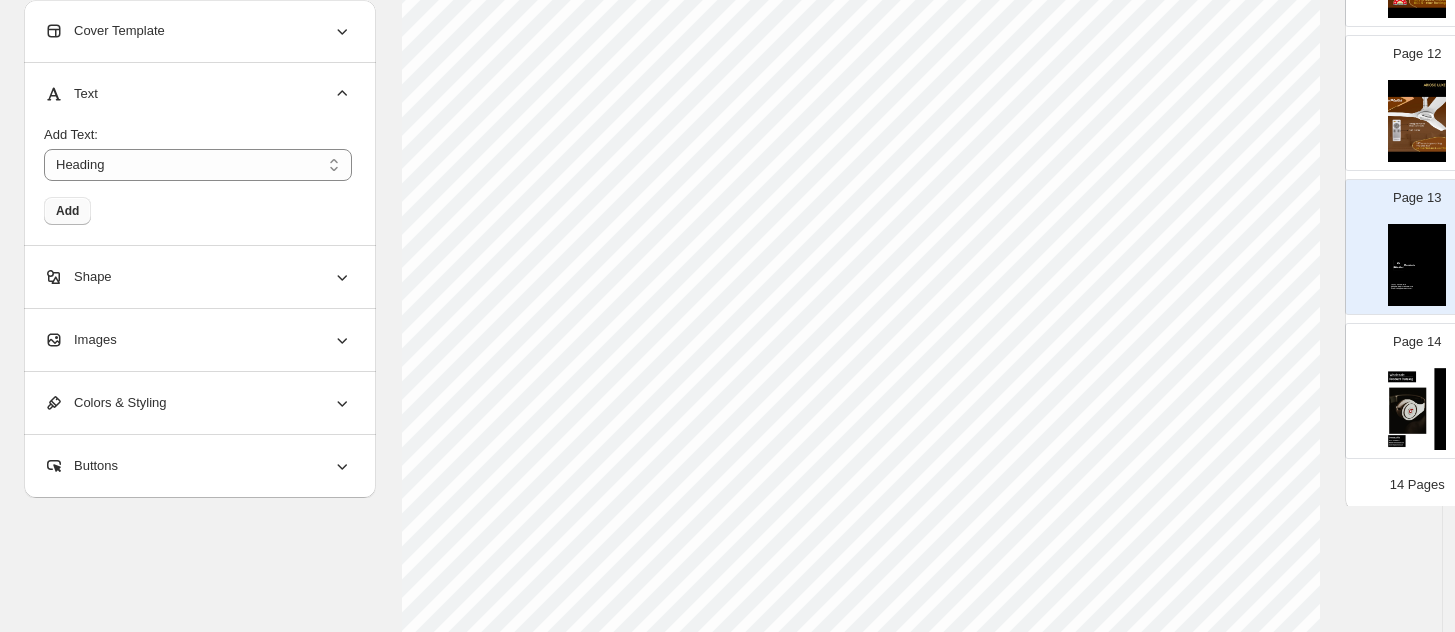 click on "Add" at bounding box center [67, 211] 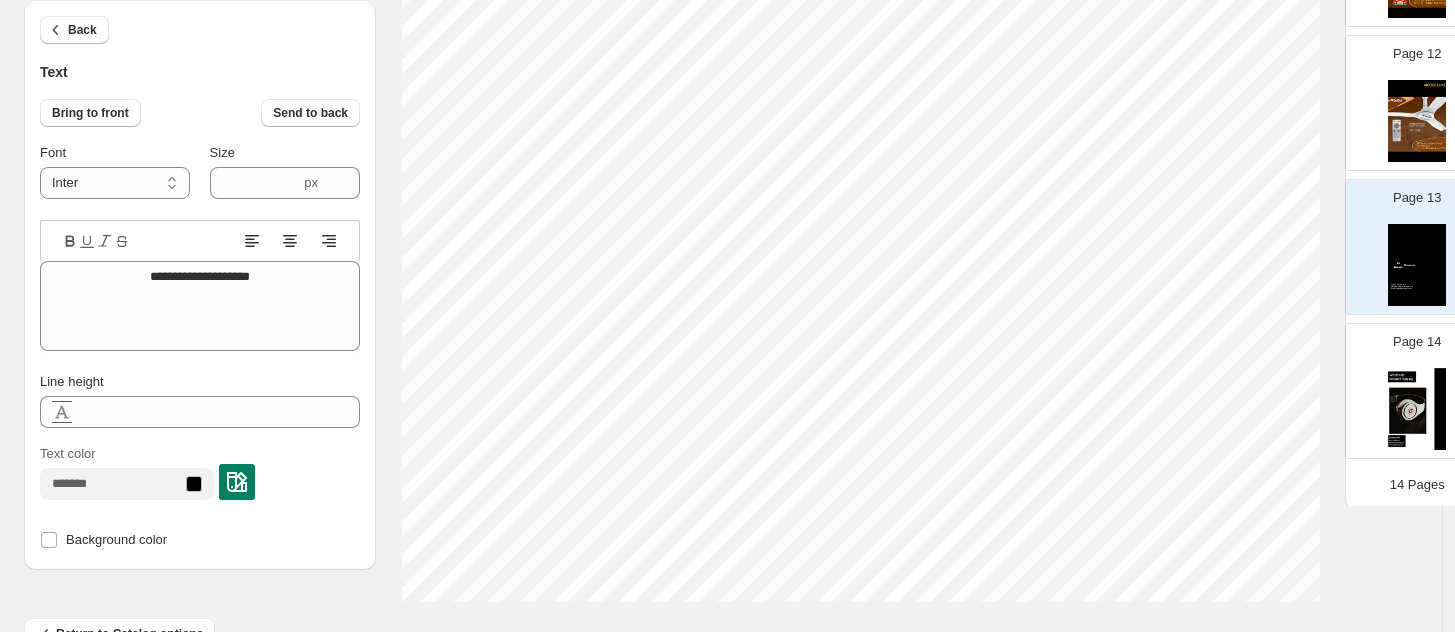 scroll, scrollTop: 743, scrollLeft: 0, axis: vertical 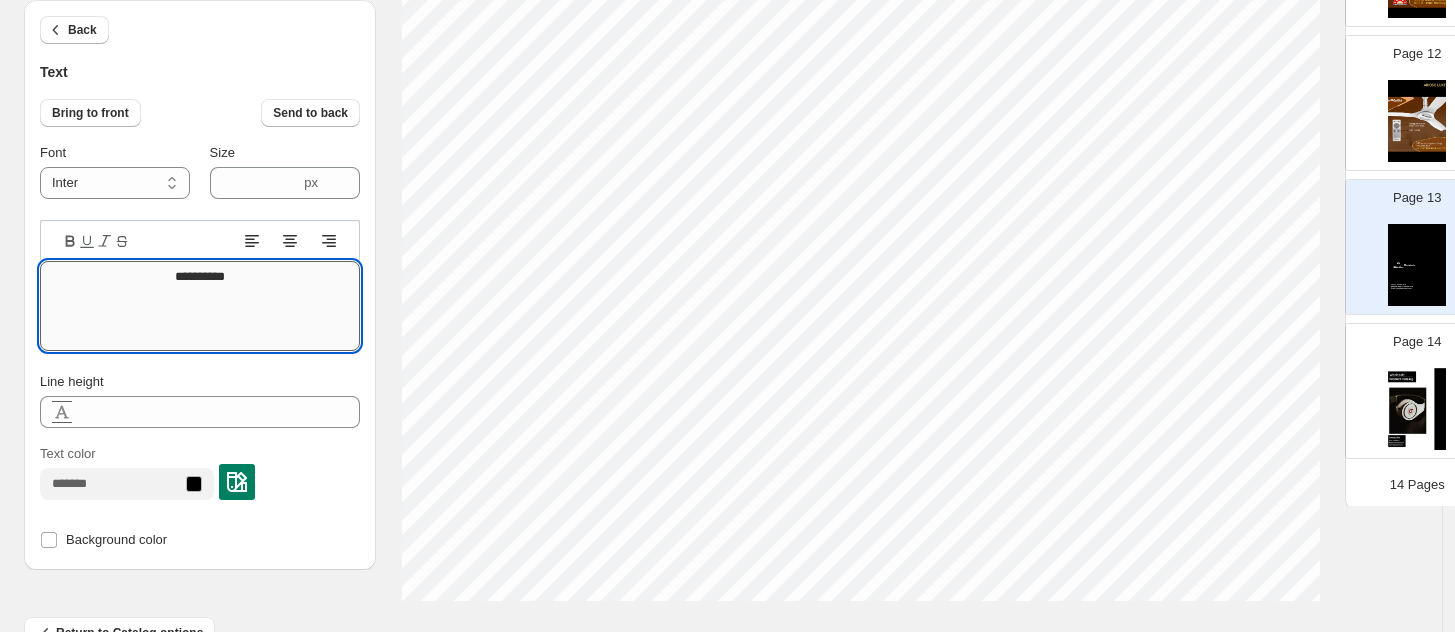 click on "**********" at bounding box center (200, 306) 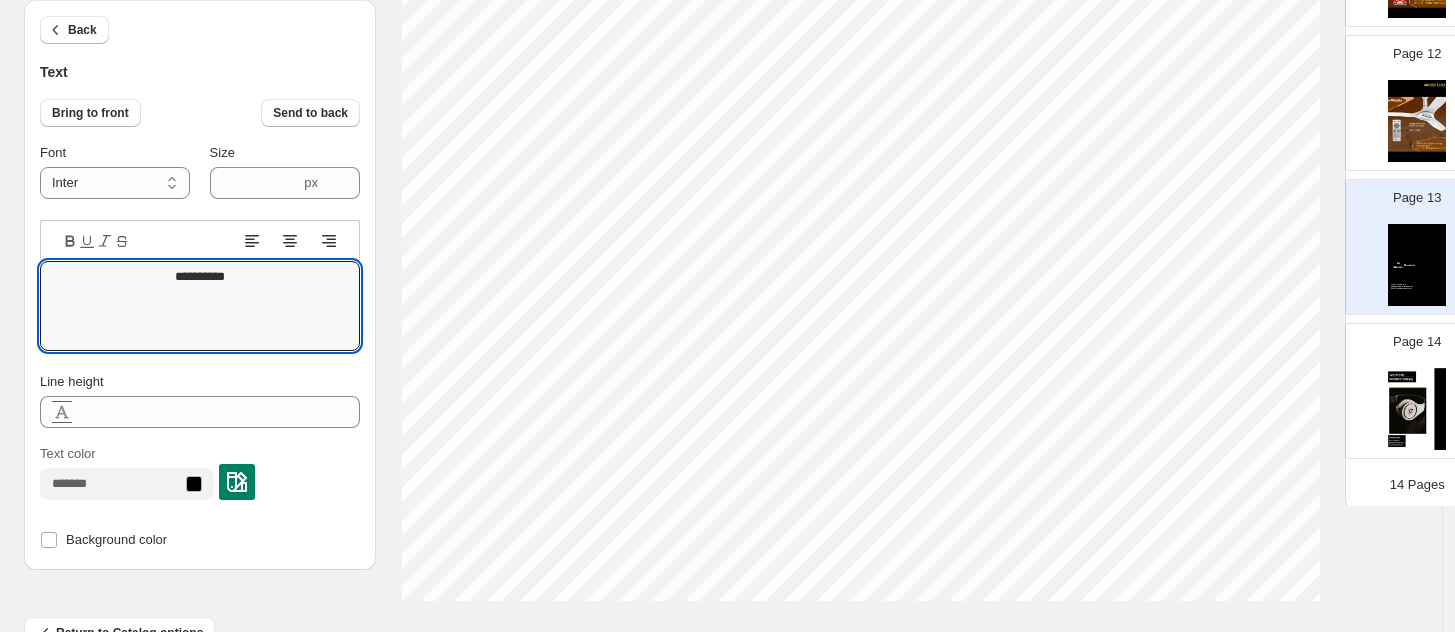 type on "**********" 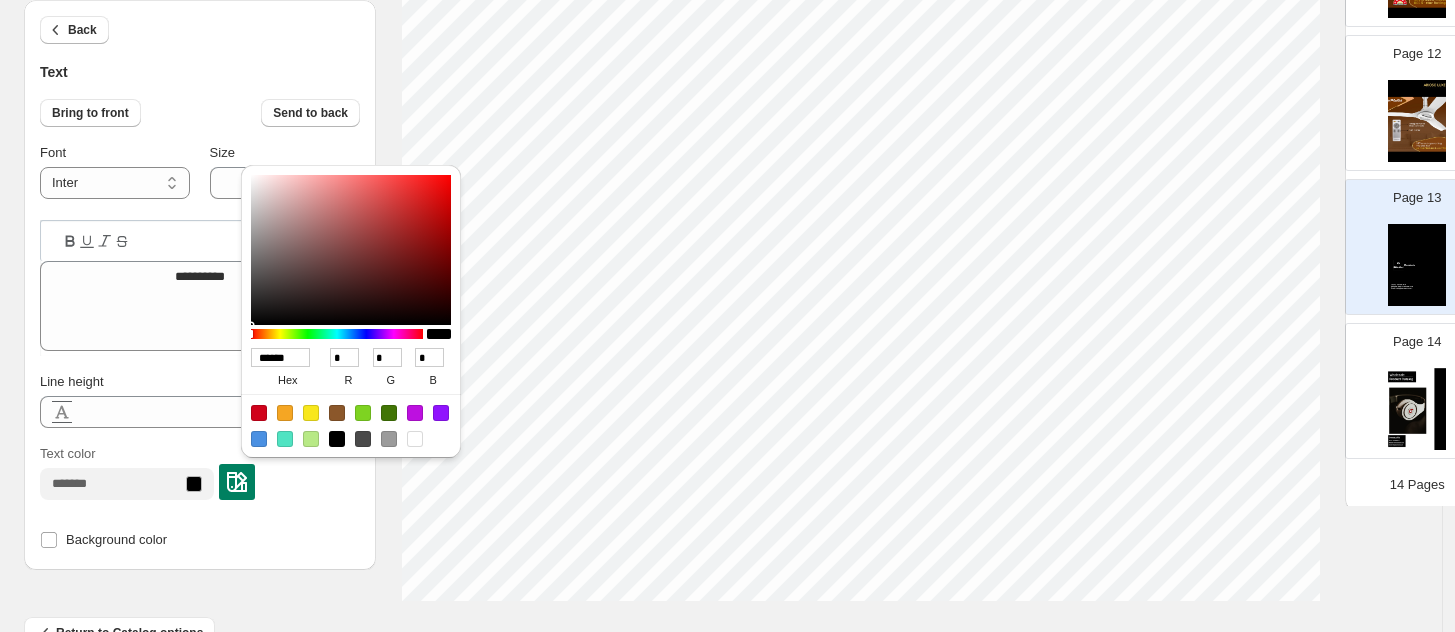 click at bounding box center [415, 439] 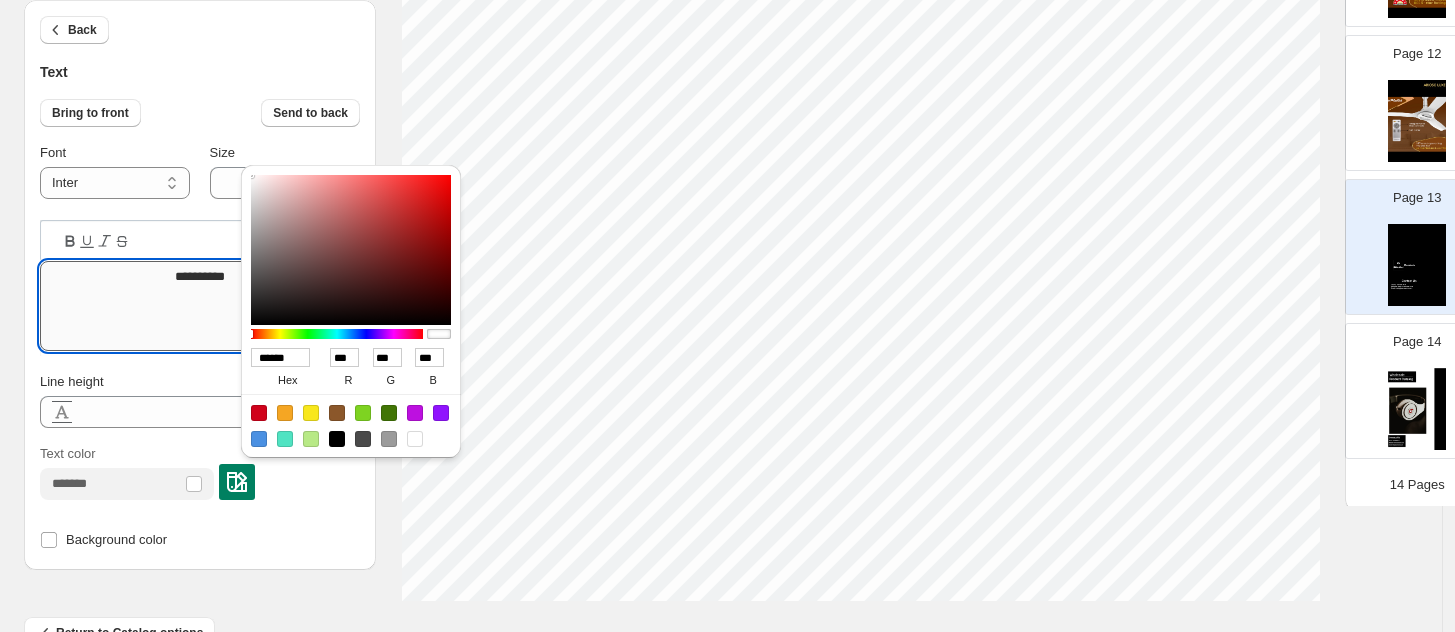 click on "**********" at bounding box center (200, 306) 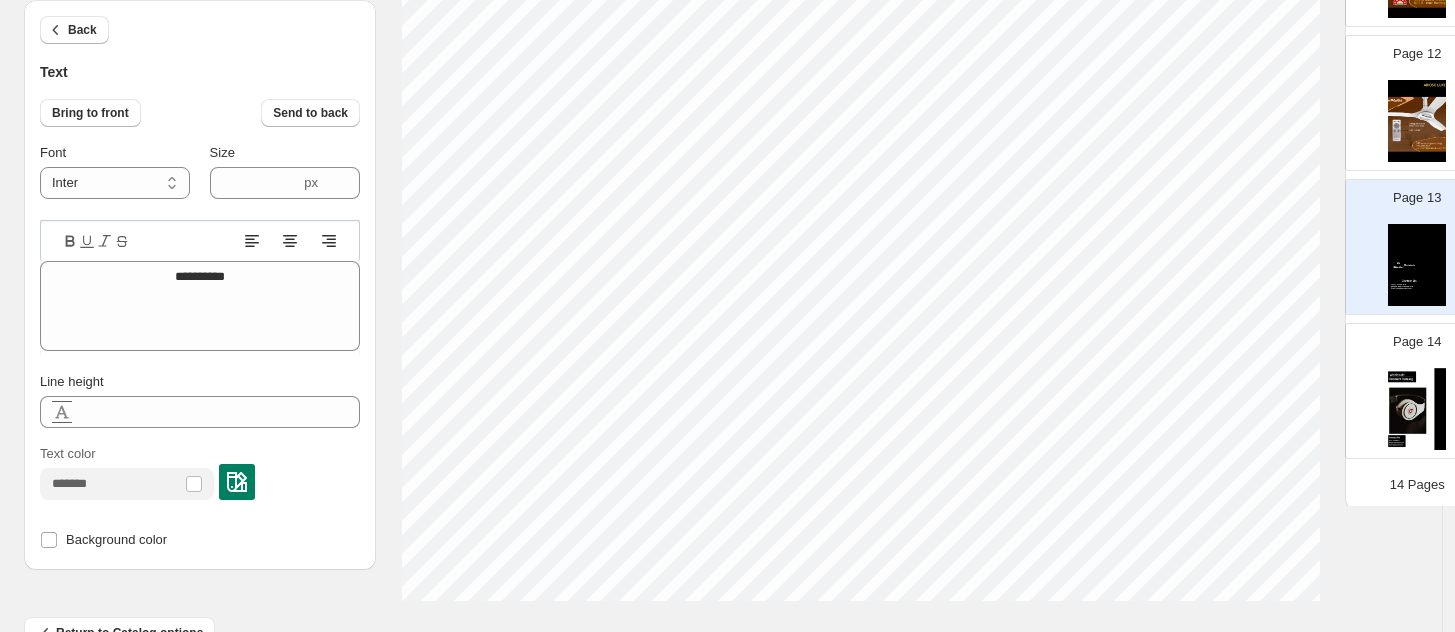 click 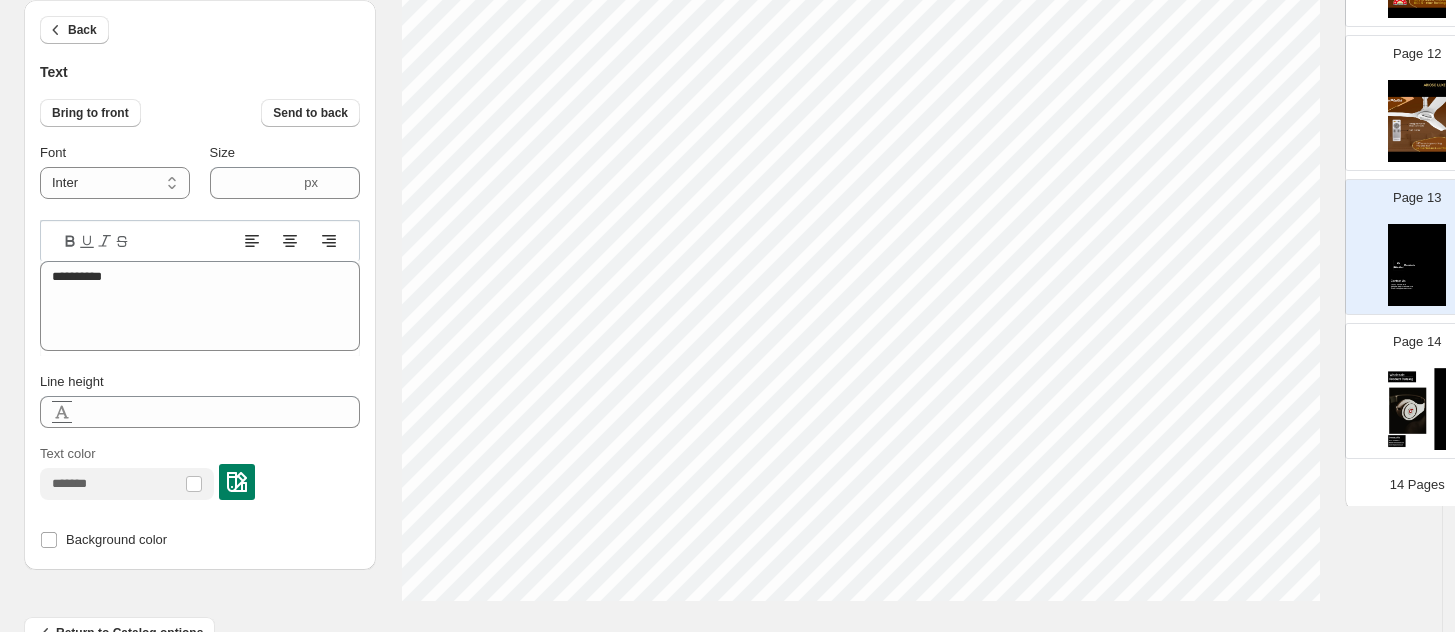 scroll, scrollTop: 618, scrollLeft: 0, axis: vertical 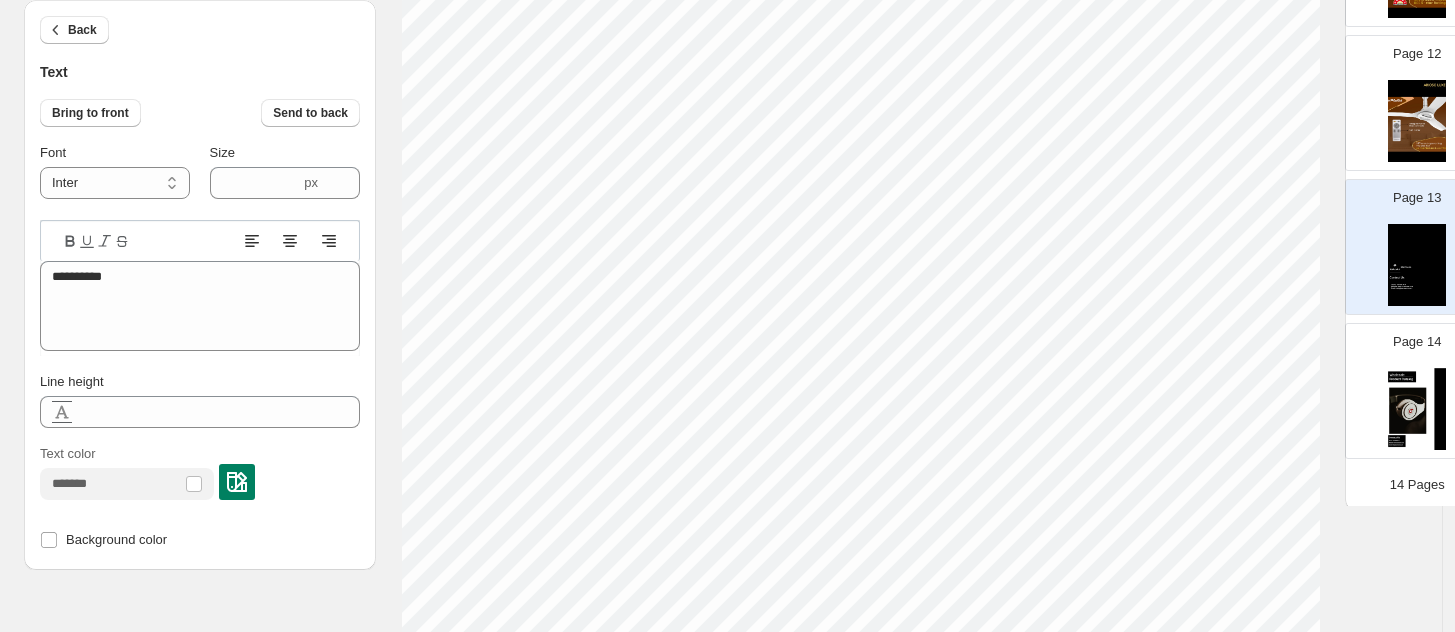 select on "******" 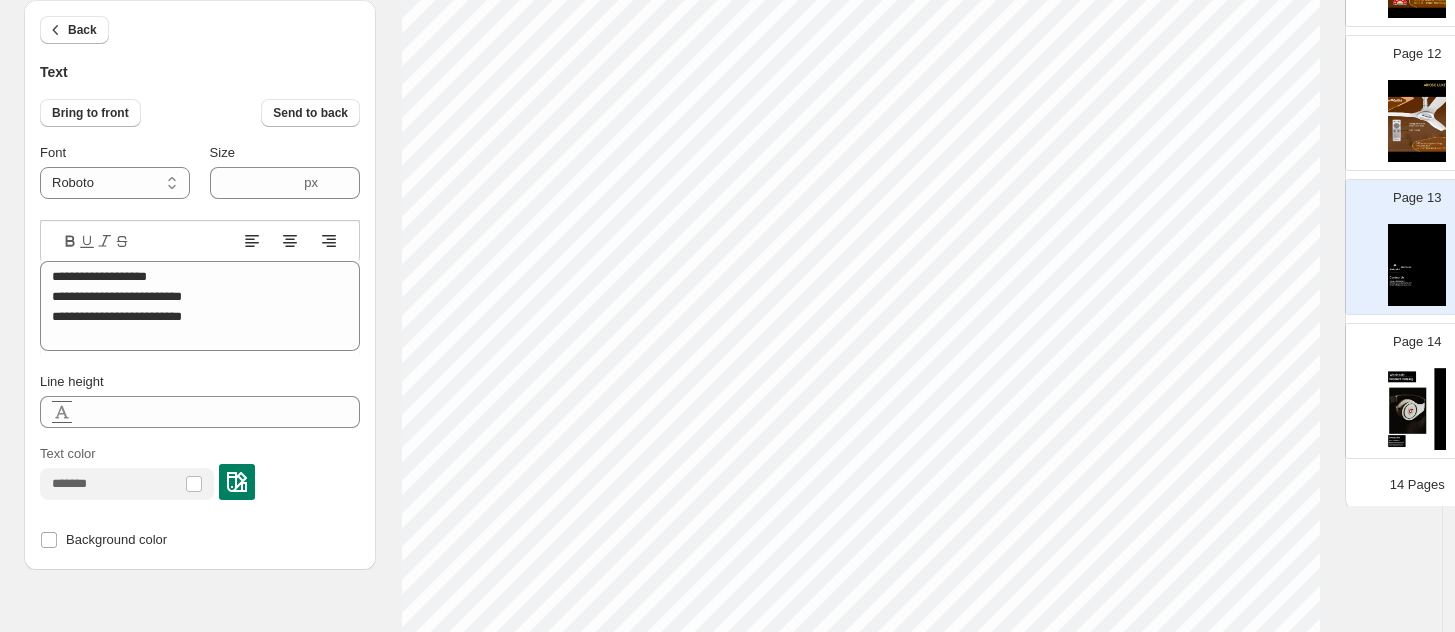click at bounding box center (1417, 409) 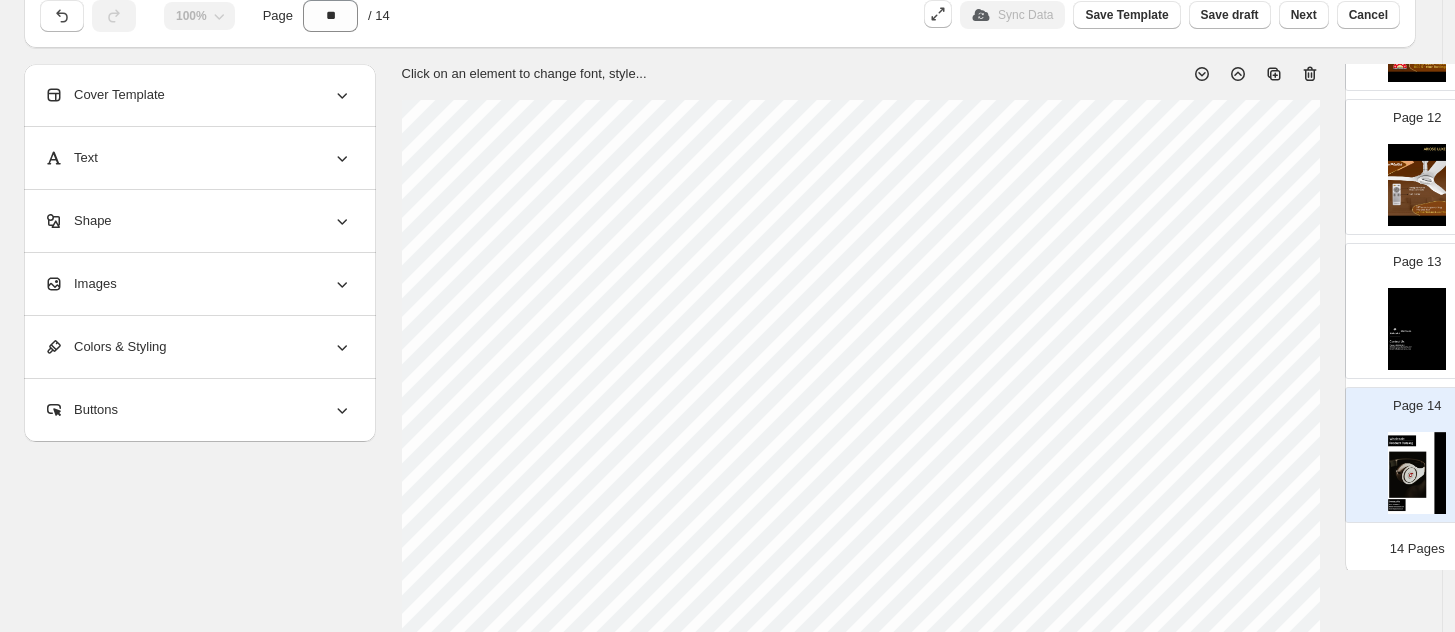 scroll, scrollTop: 0, scrollLeft: 0, axis: both 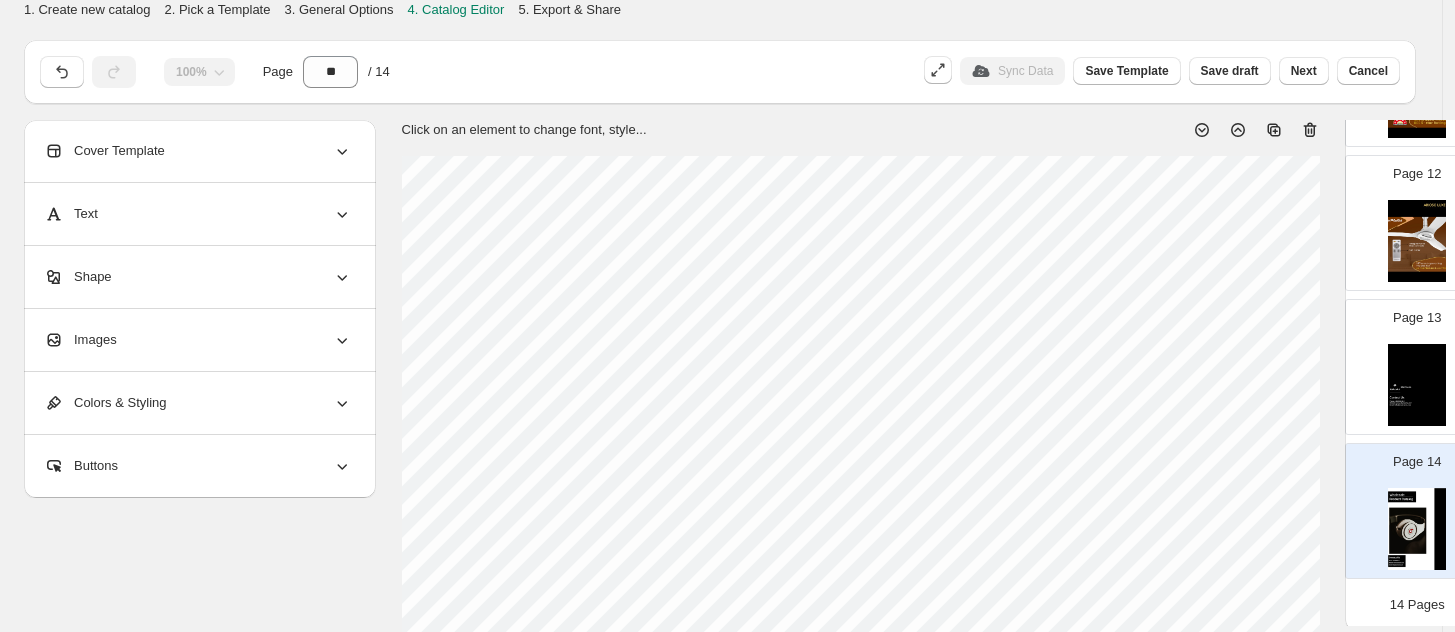 click 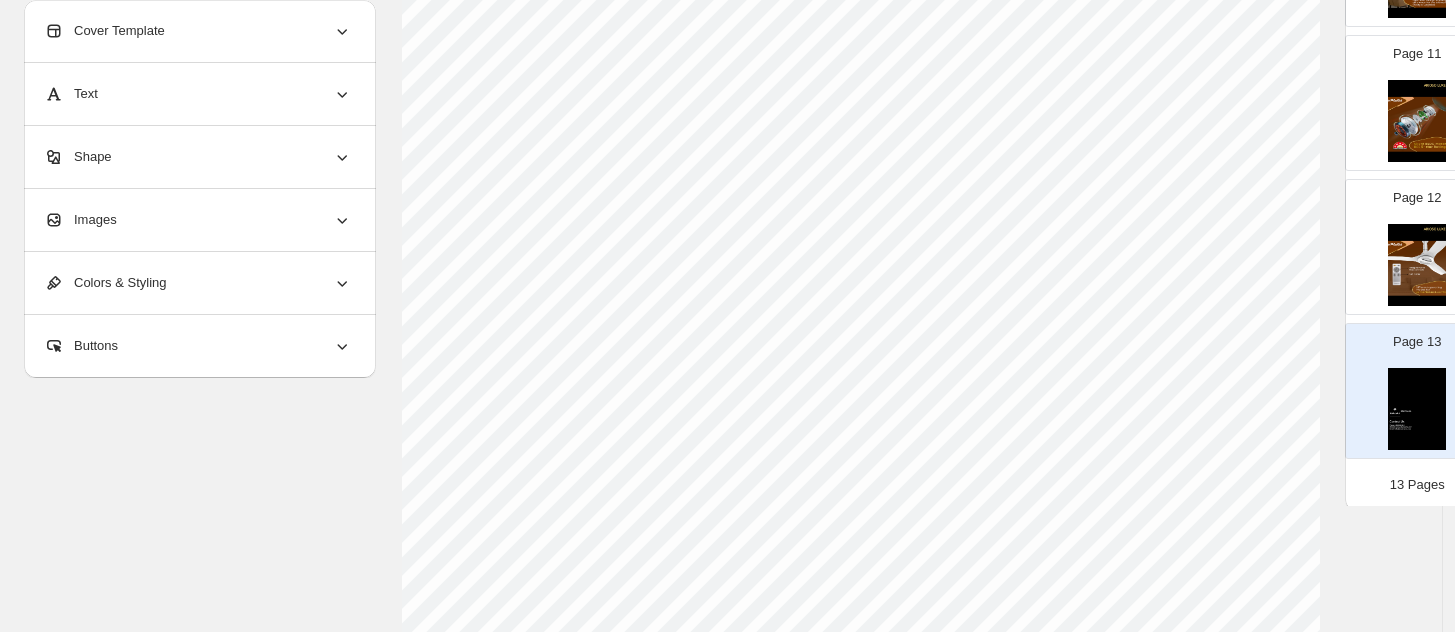 scroll, scrollTop: 500, scrollLeft: 0, axis: vertical 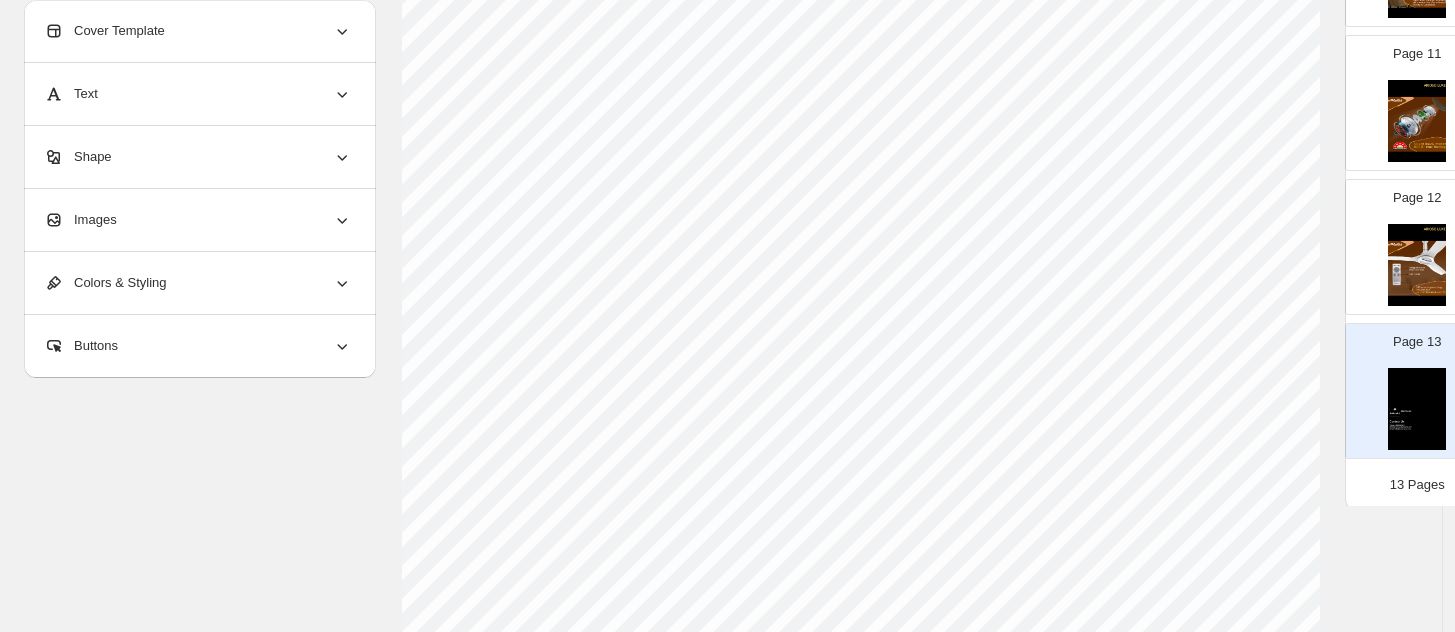 select on "******" 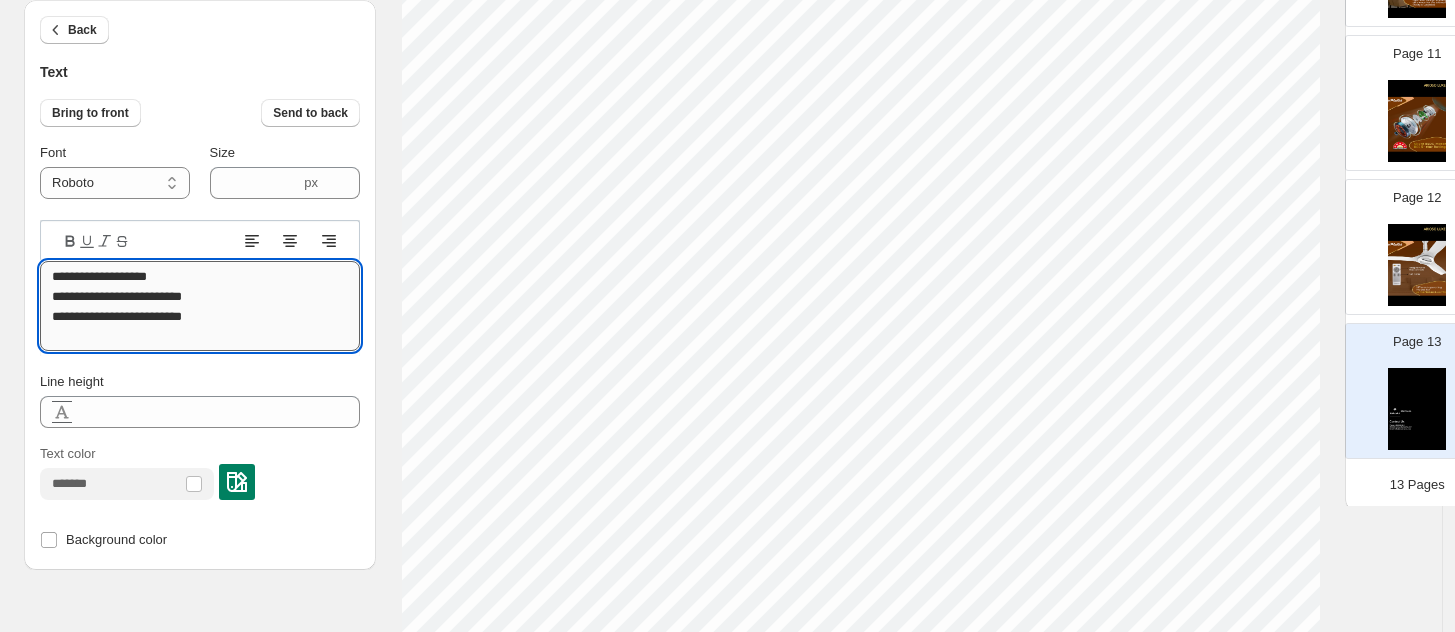 drag, startPoint x: 172, startPoint y: 278, endPoint x: 103, endPoint y: 275, distance: 69.065186 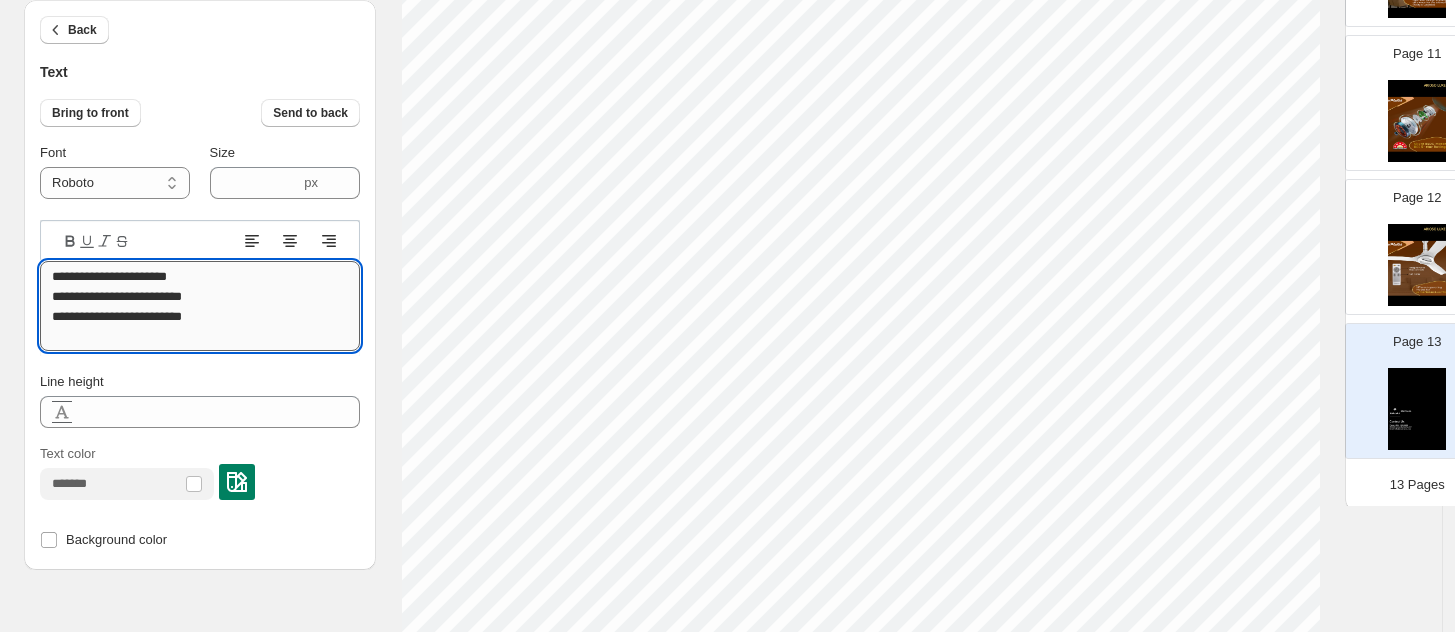 drag, startPoint x: 228, startPoint y: 300, endPoint x: 107, endPoint y: 297, distance: 121.037186 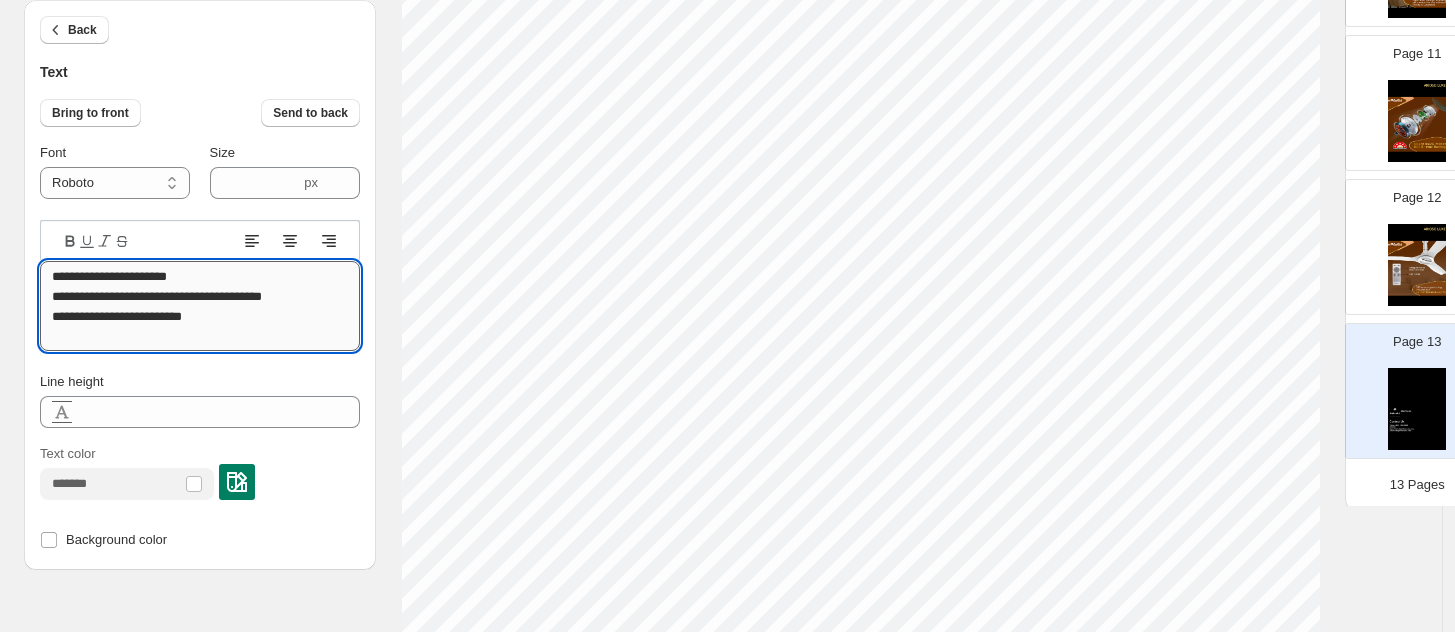 drag, startPoint x: 217, startPoint y: 316, endPoint x: 92, endPoint y: 315, distance: 125.004 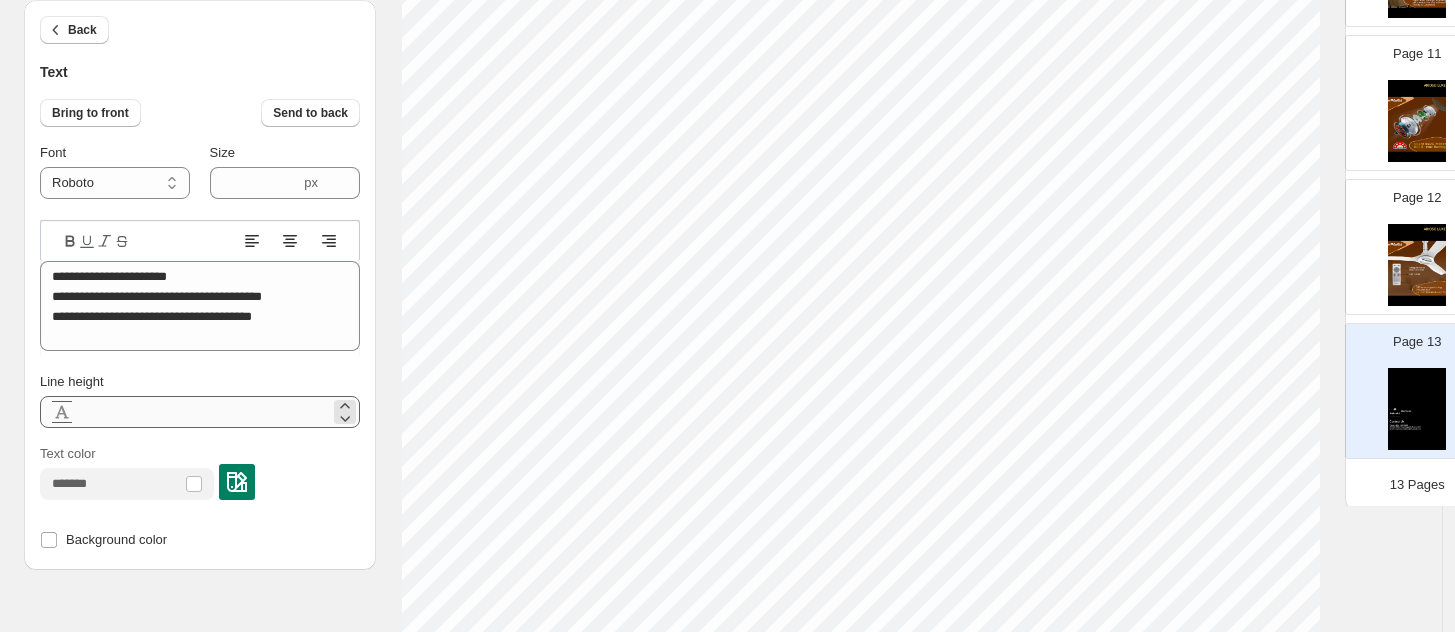 scroll, scrollTop: 20, scrollLeft: 2, axis: both 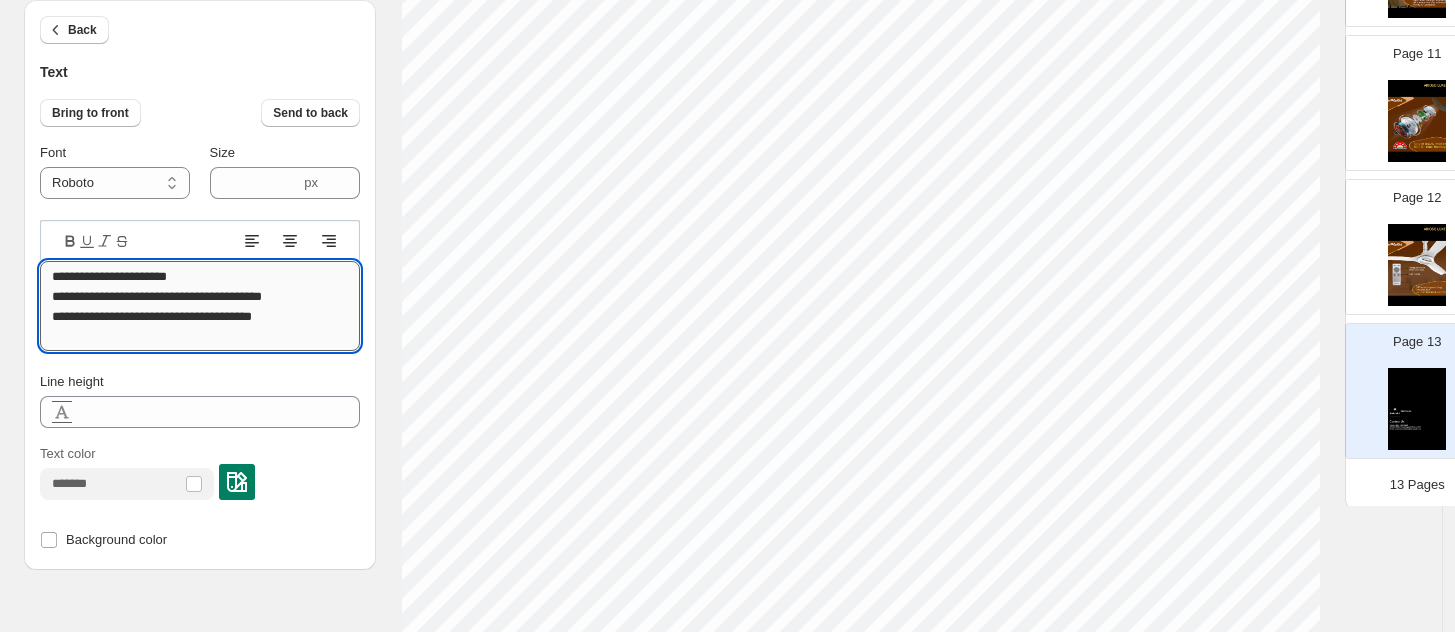 click on "**********" at bounding box center [200, 306] 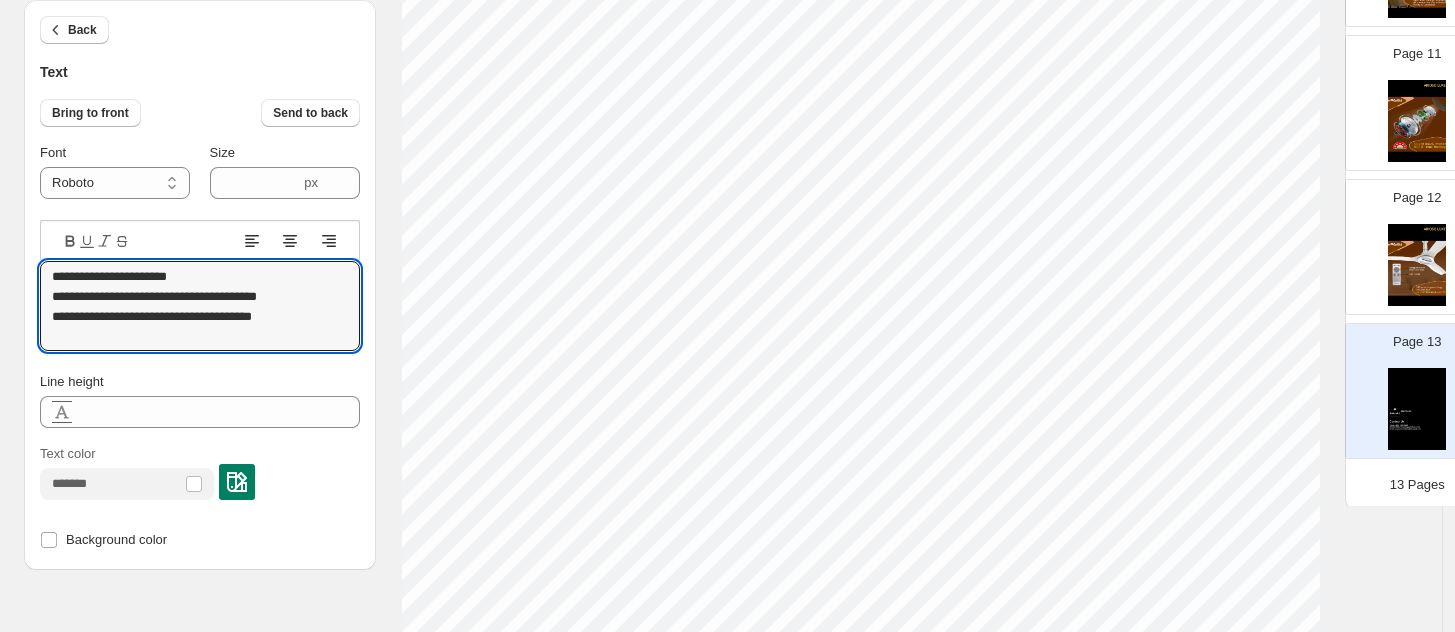 type on "**********" 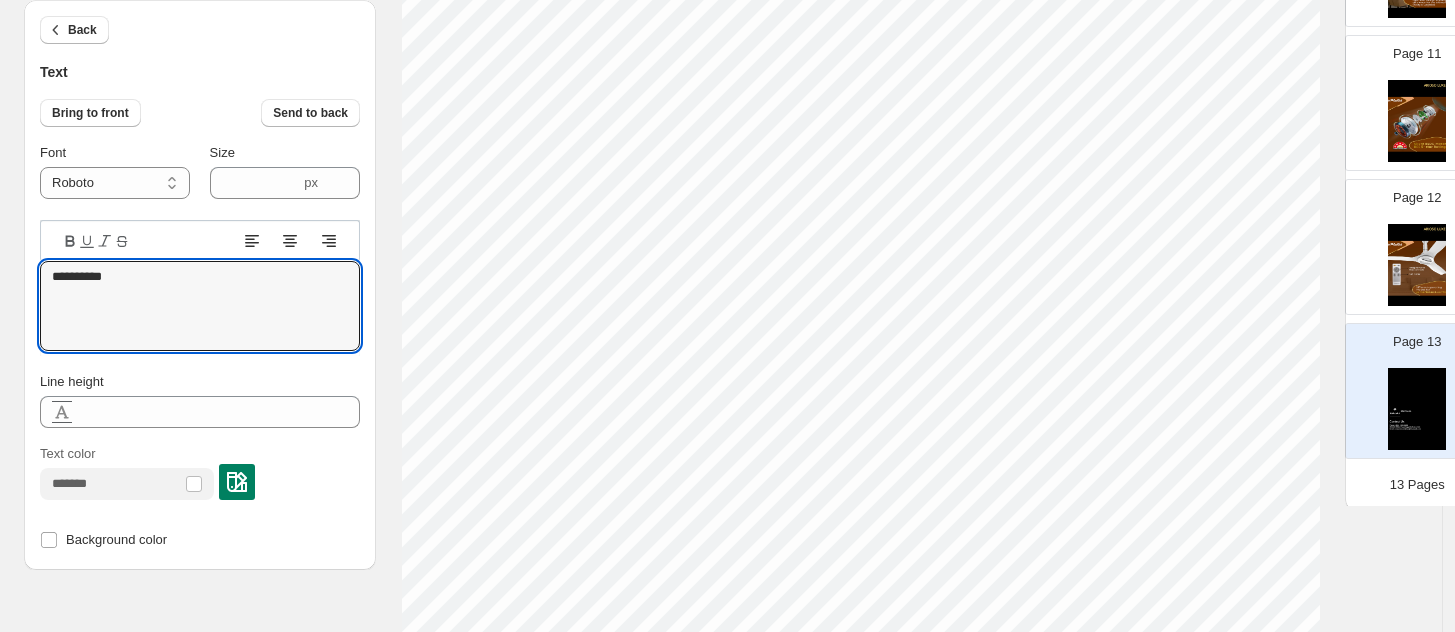 select on "*****" 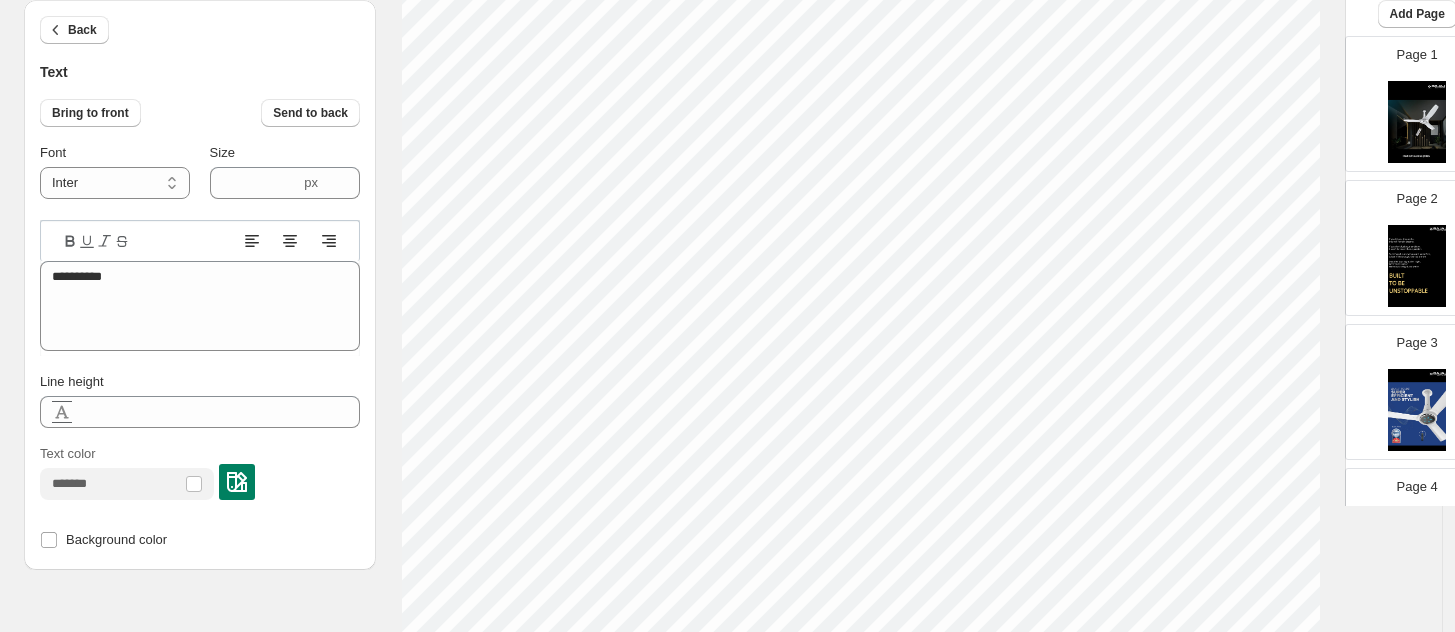 scroll, scrollTop: 0, scrollLeft: 0, axis: both 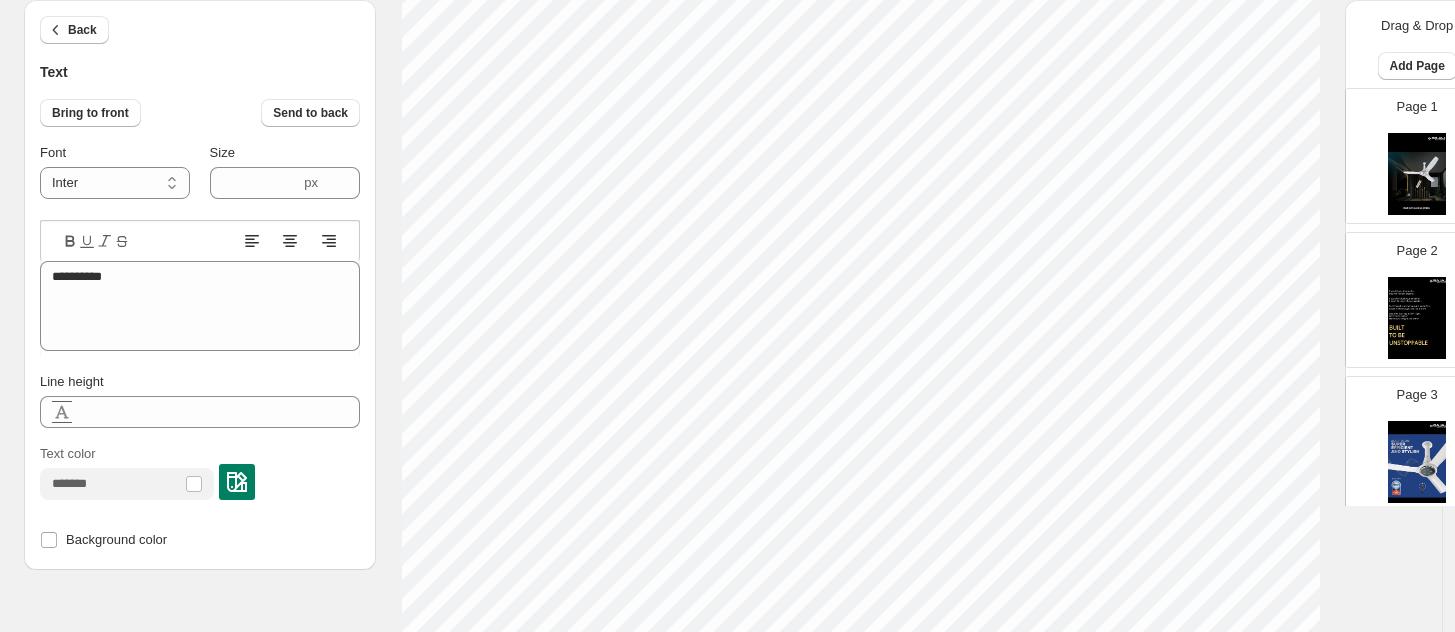 click at bounding box center [1417, 174] 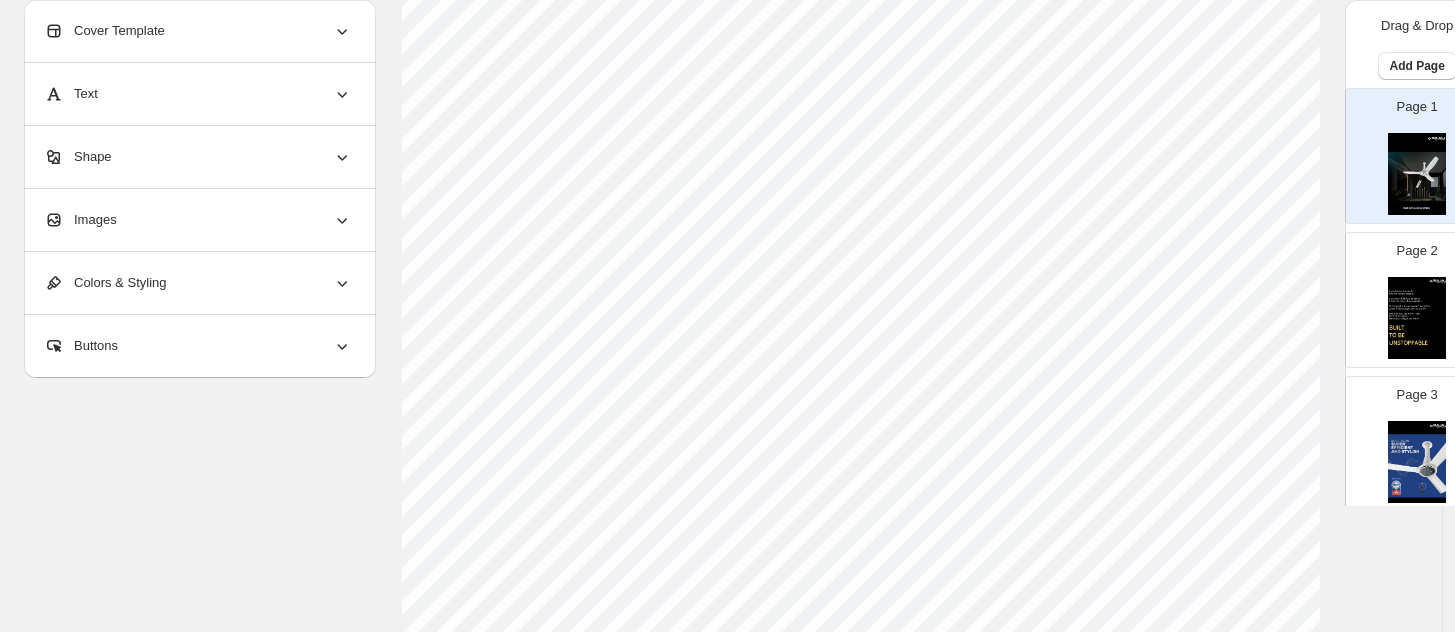 scroll, scrollTop: 167, scrollLeft: 0, axis: vertical 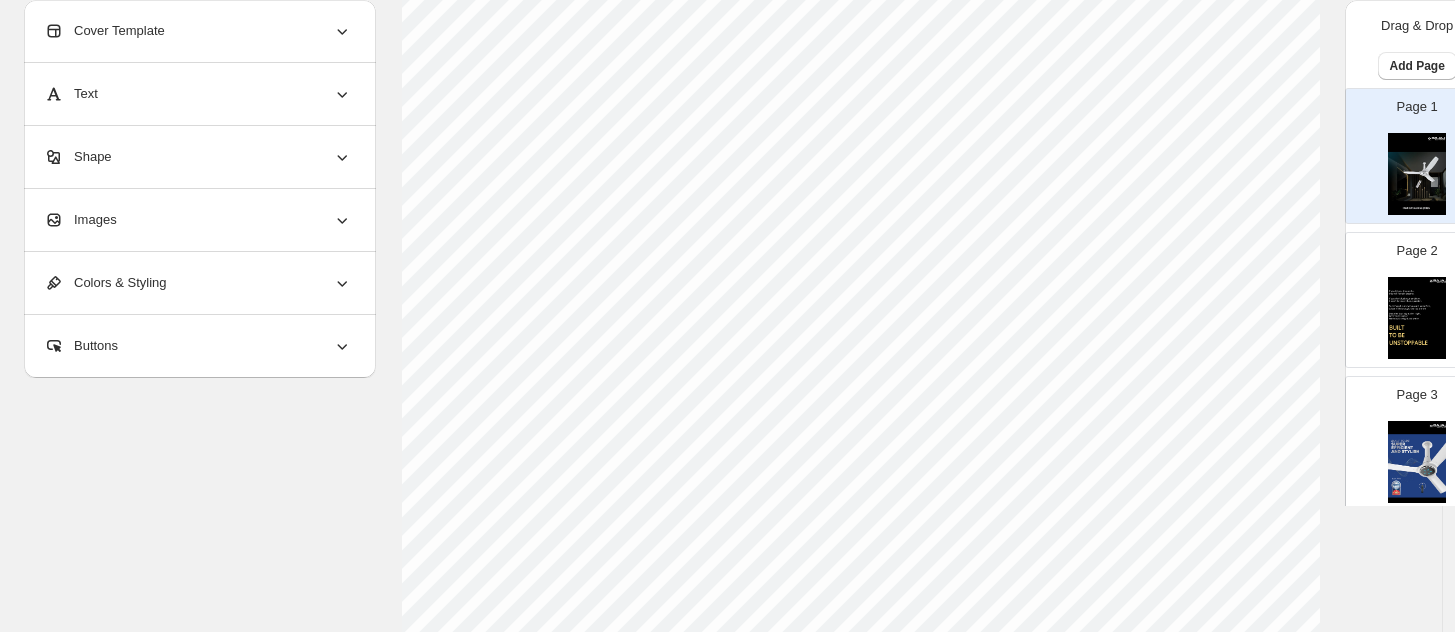 click at bounding box center (1417, 318) 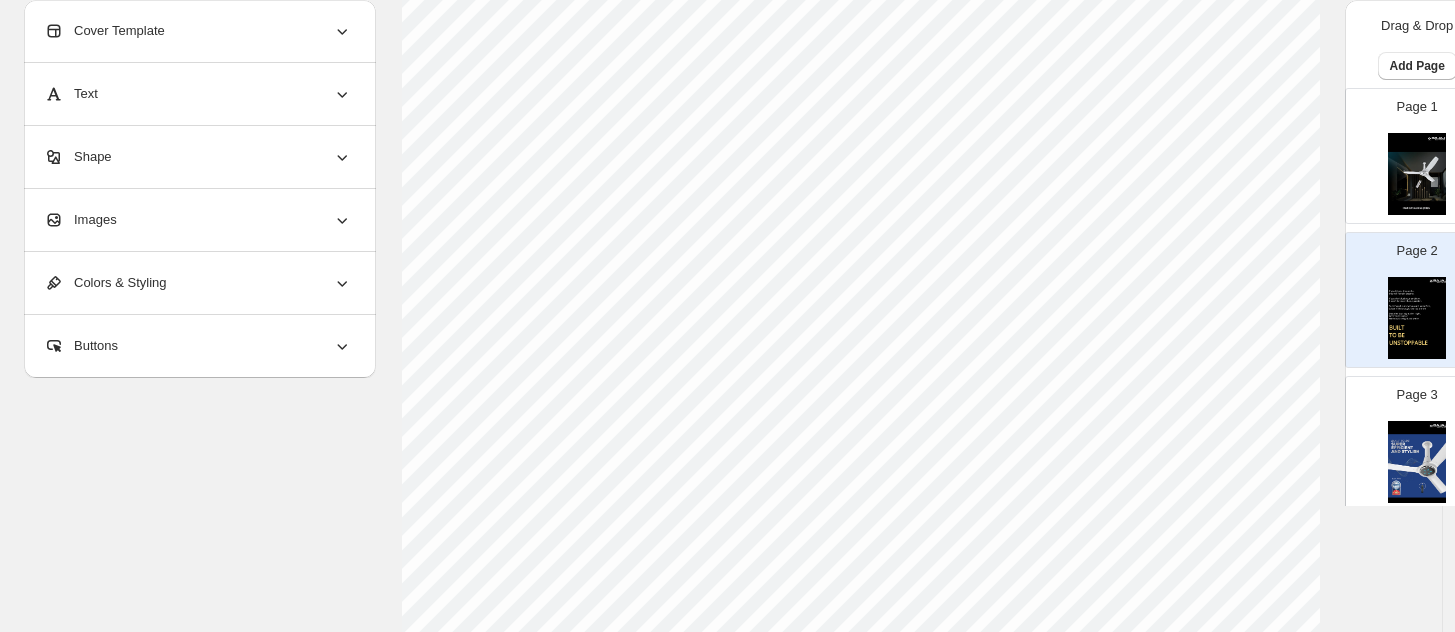 click at bounding box center [1417, 174] 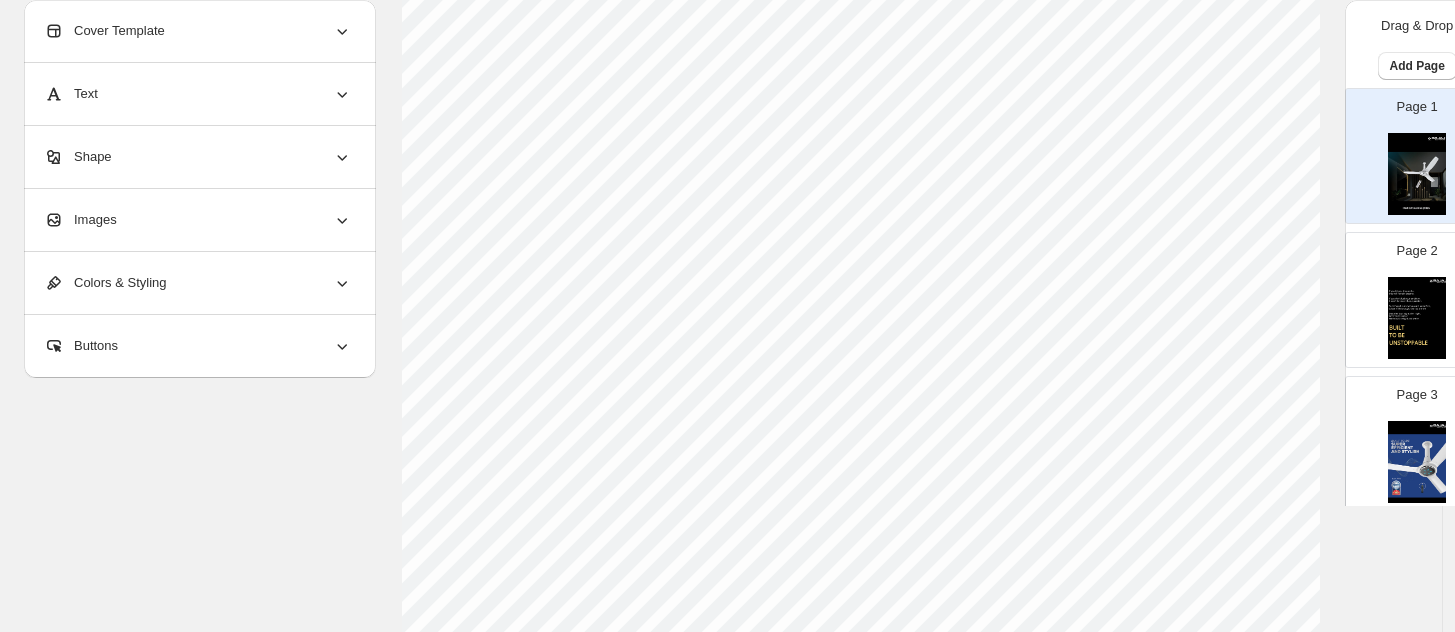 click on "Page 2" at bounding box center [1409, 292] 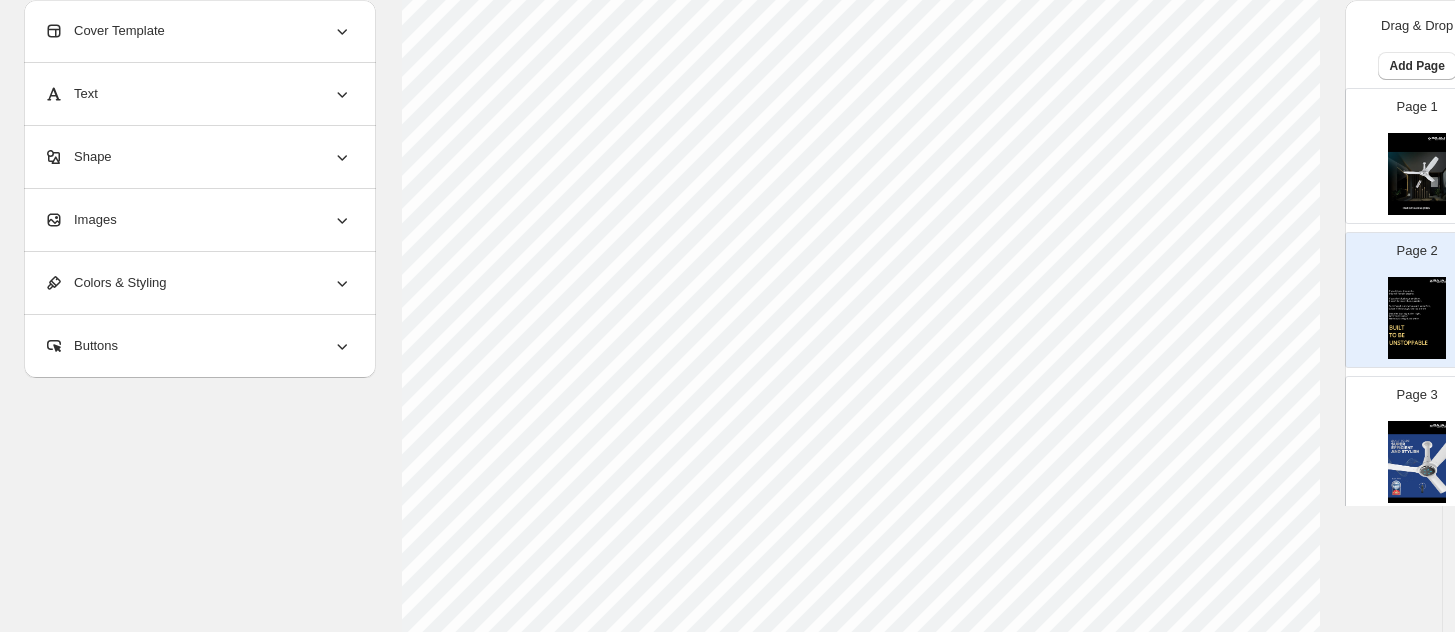 scroll, scrollTop: 456, scrollLeft: 0, axis: vertical 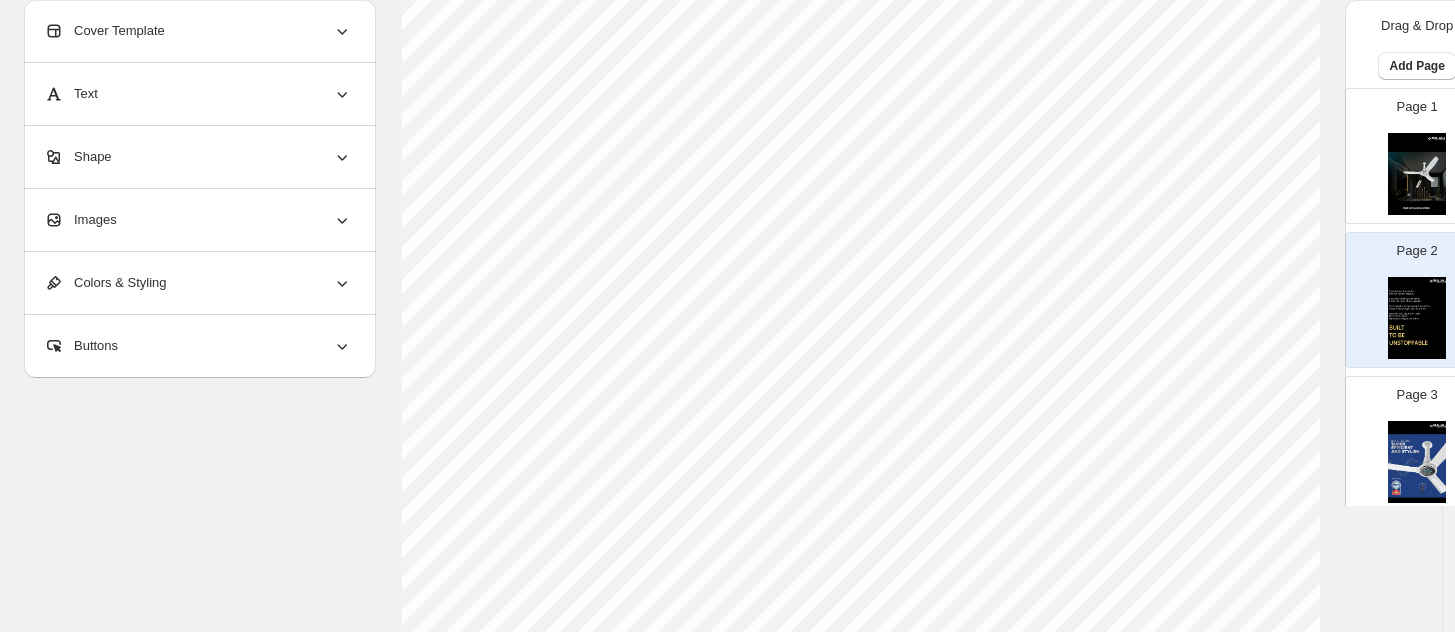 click at bounding box center [1417, 462] 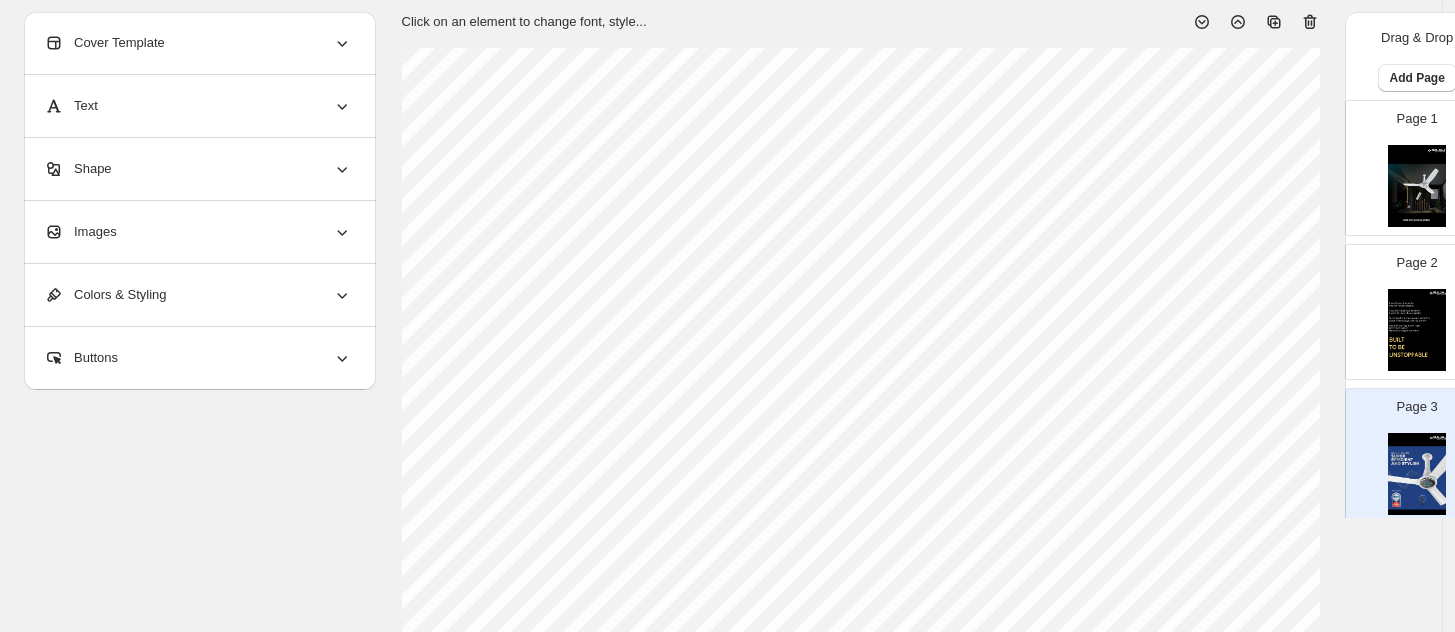 scroll, scrollTop: 100, scrollLeft: 0, axis: vertical 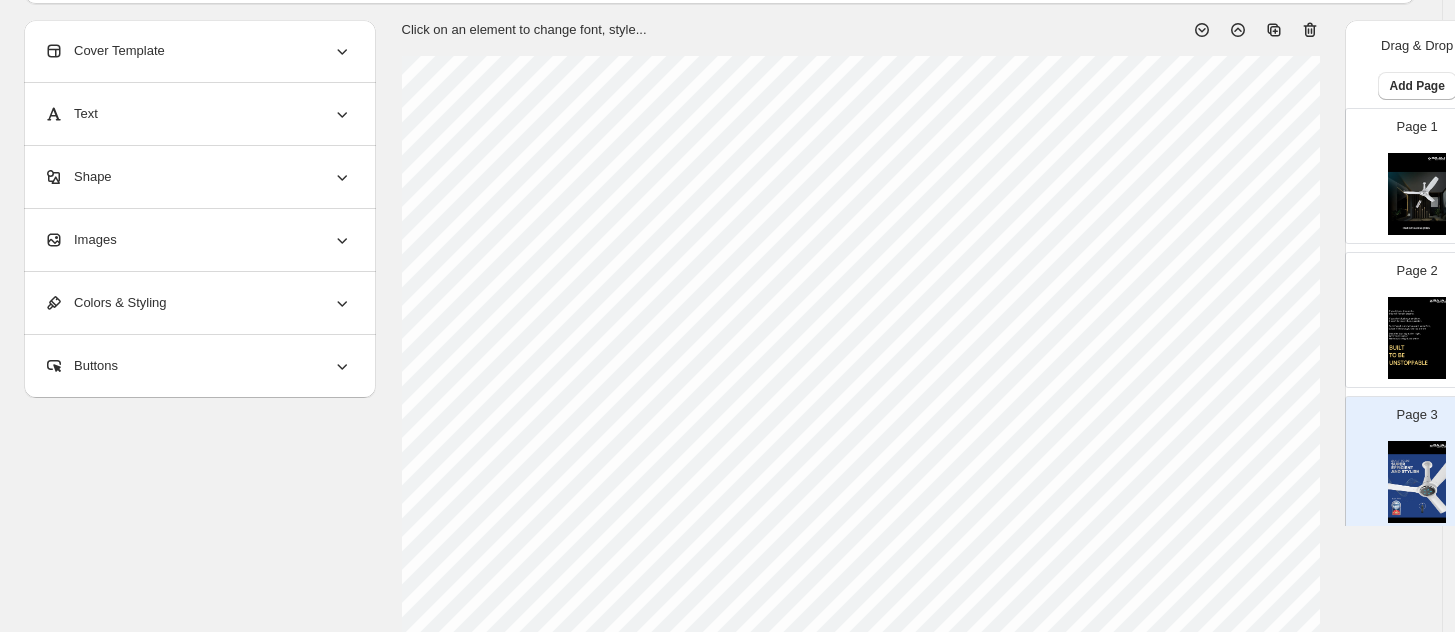 click at bounding box center [1417, 194] 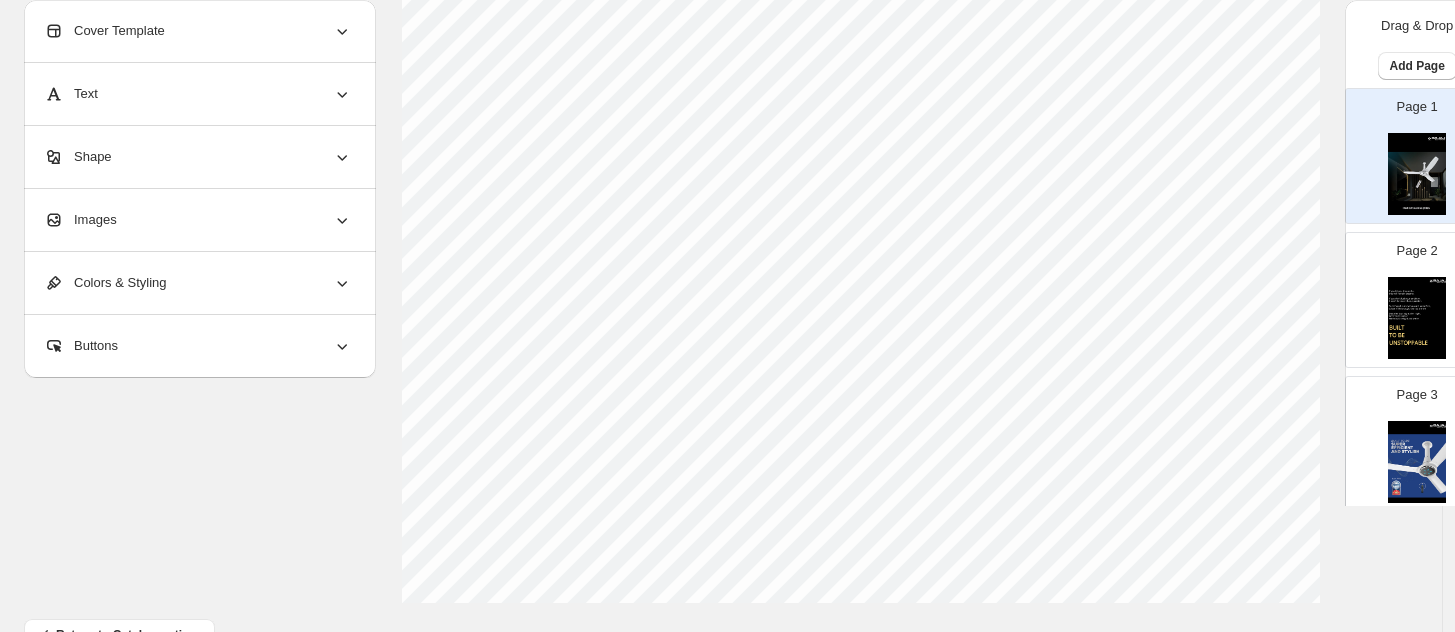 scroll, scrollTop: 745, scrollLeft: 0, axis: vertical 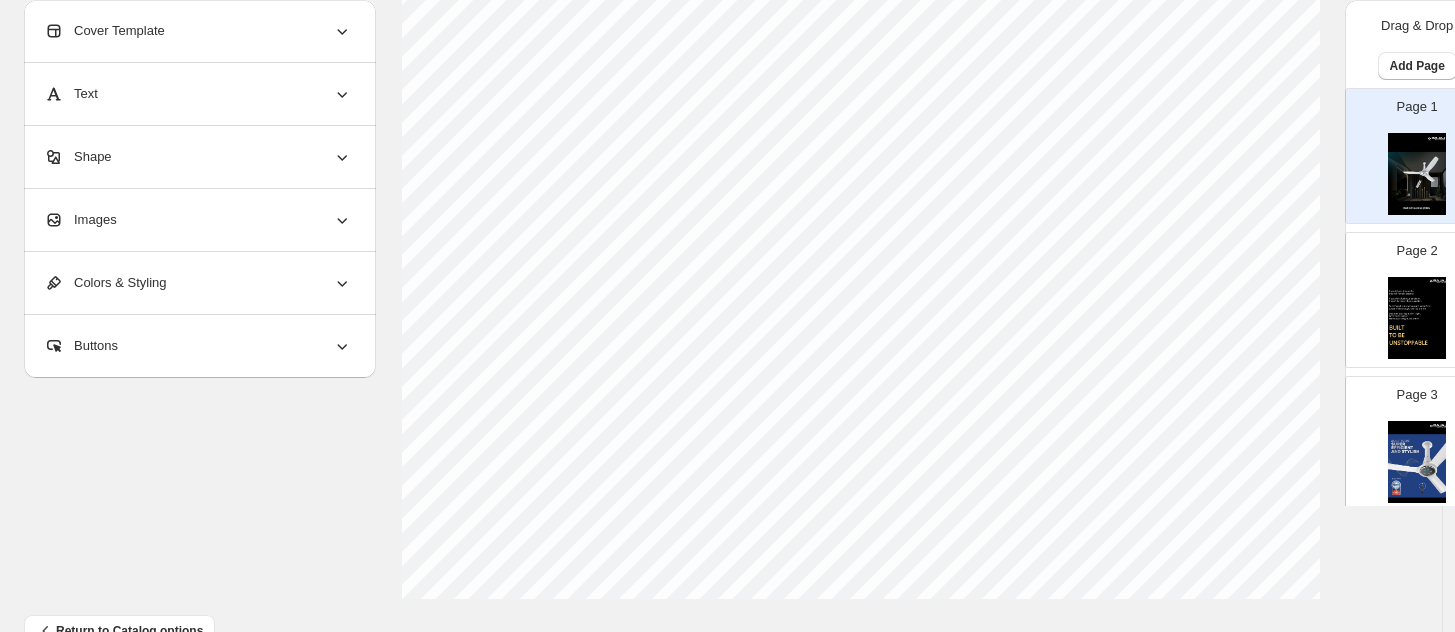 select on "******" 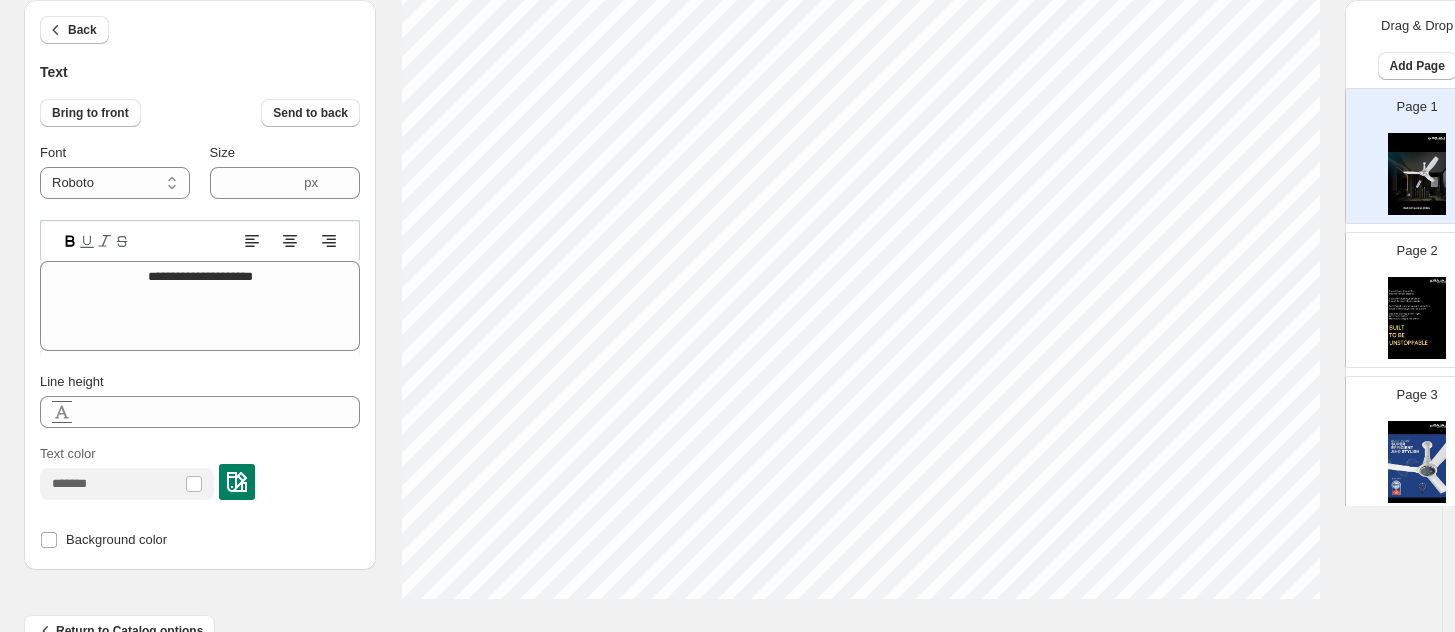 scroll, scrollTop: 20, scrollLeft: 2, axis: both 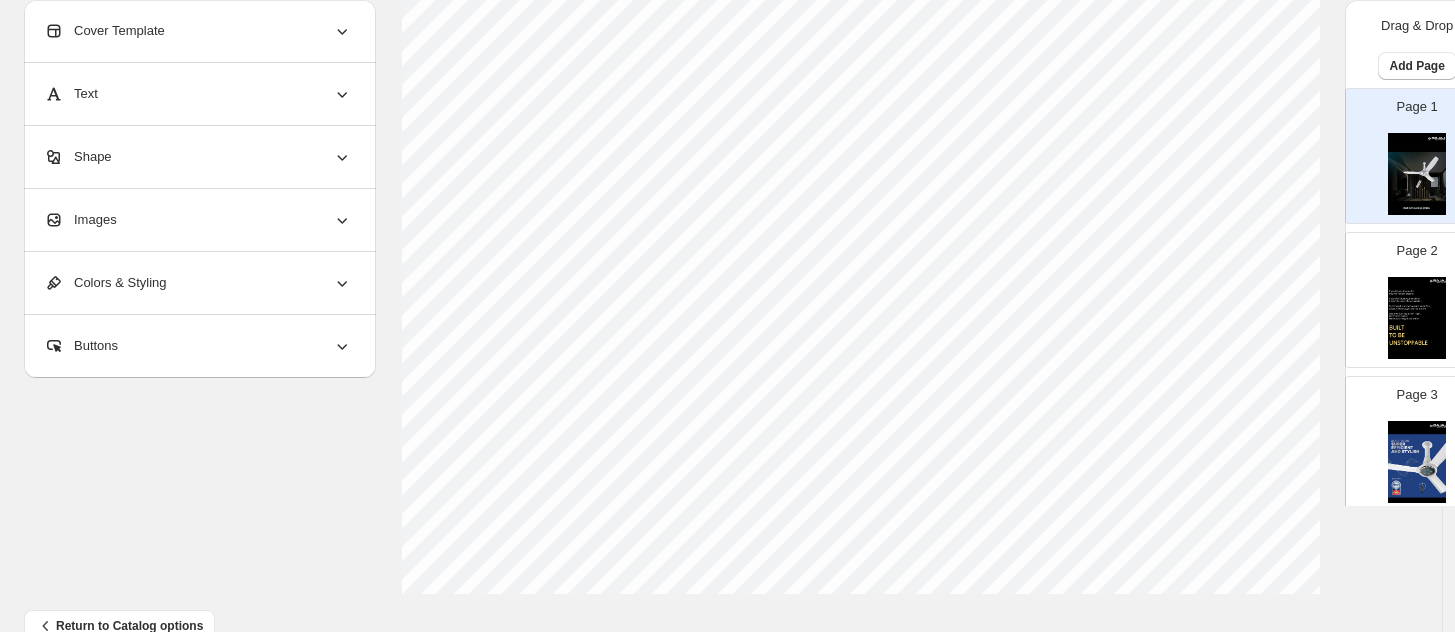select on "******" 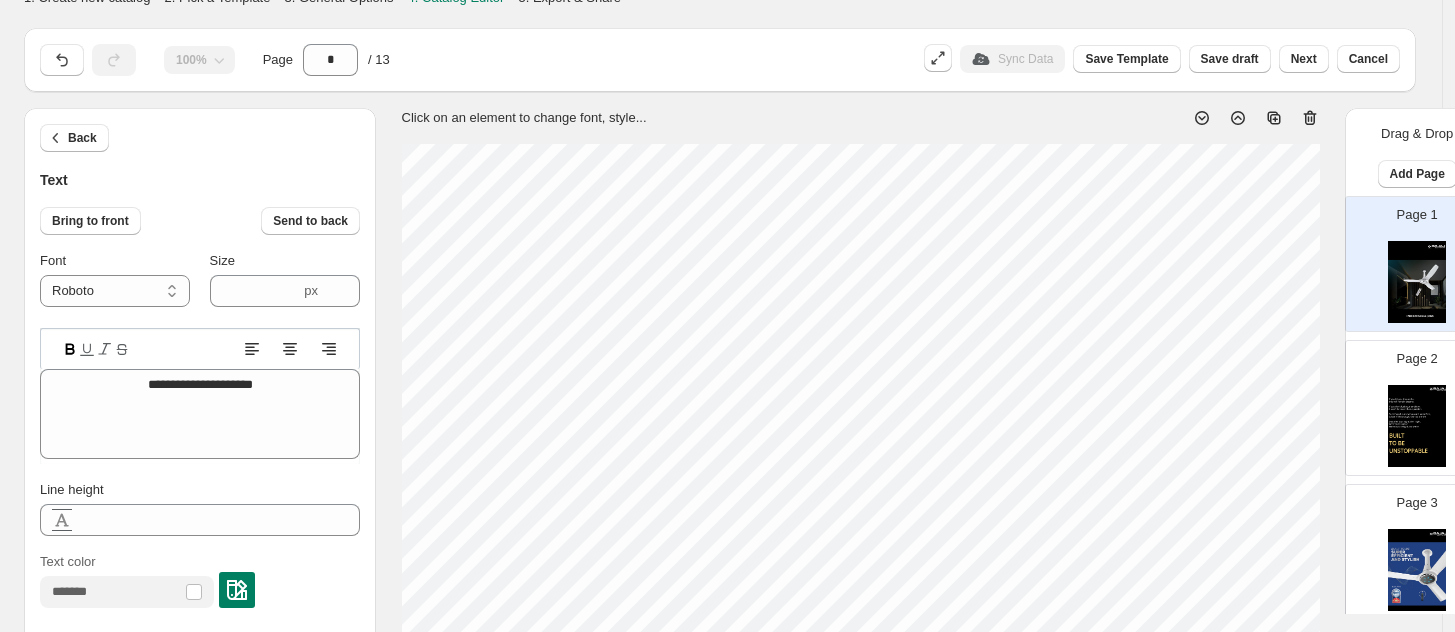 scroll, scrollTop: 0, scrollLeft: 0, axis: both 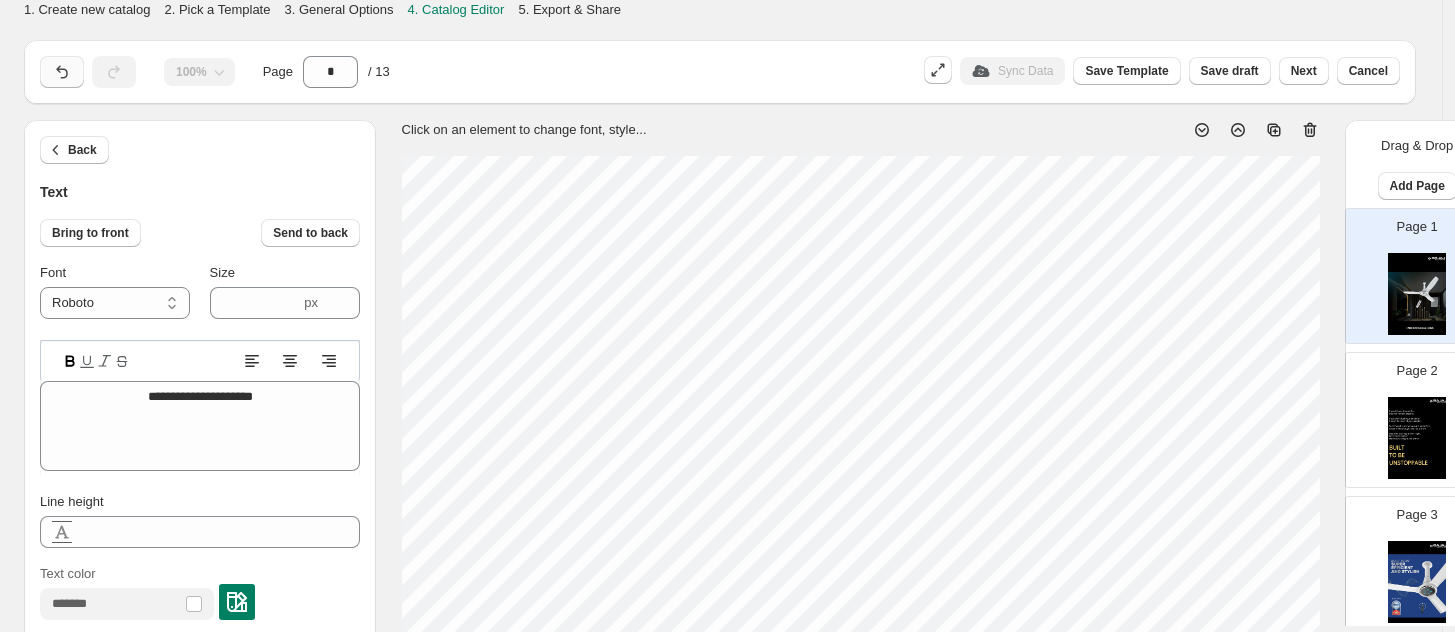 click 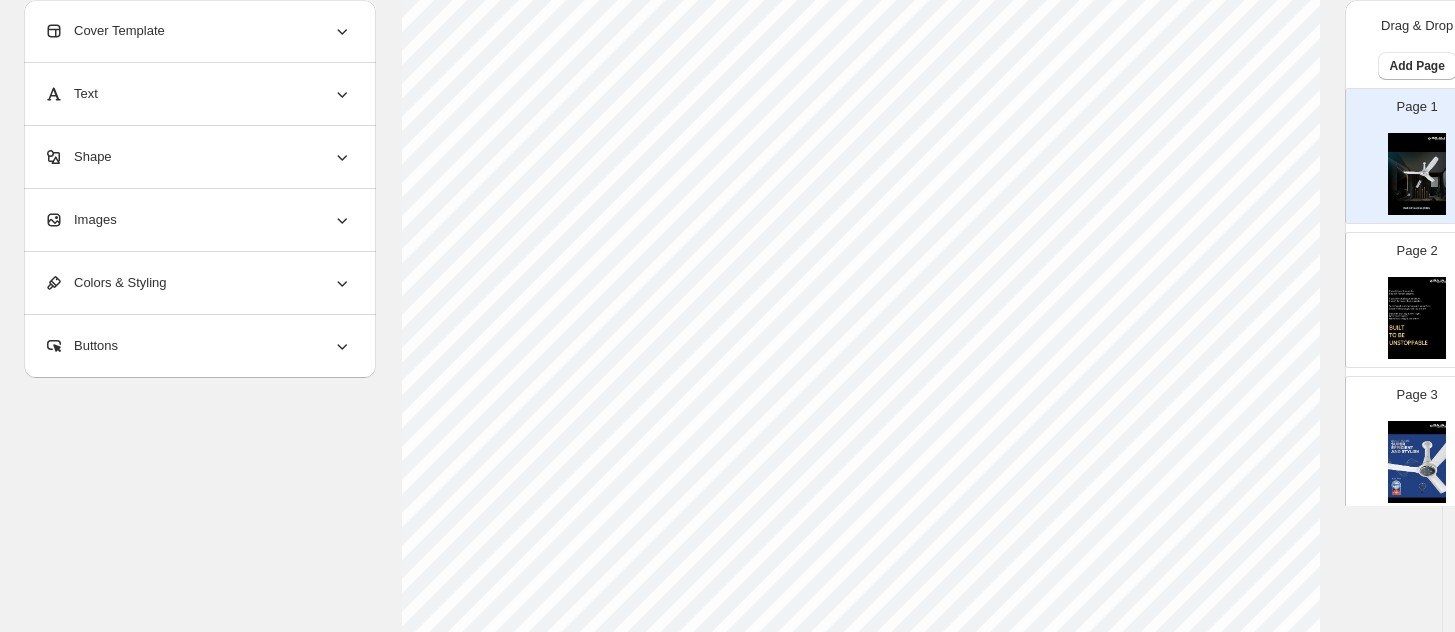 scroll, scrollTop: 750, scrollLeft: 0, axis: vertical 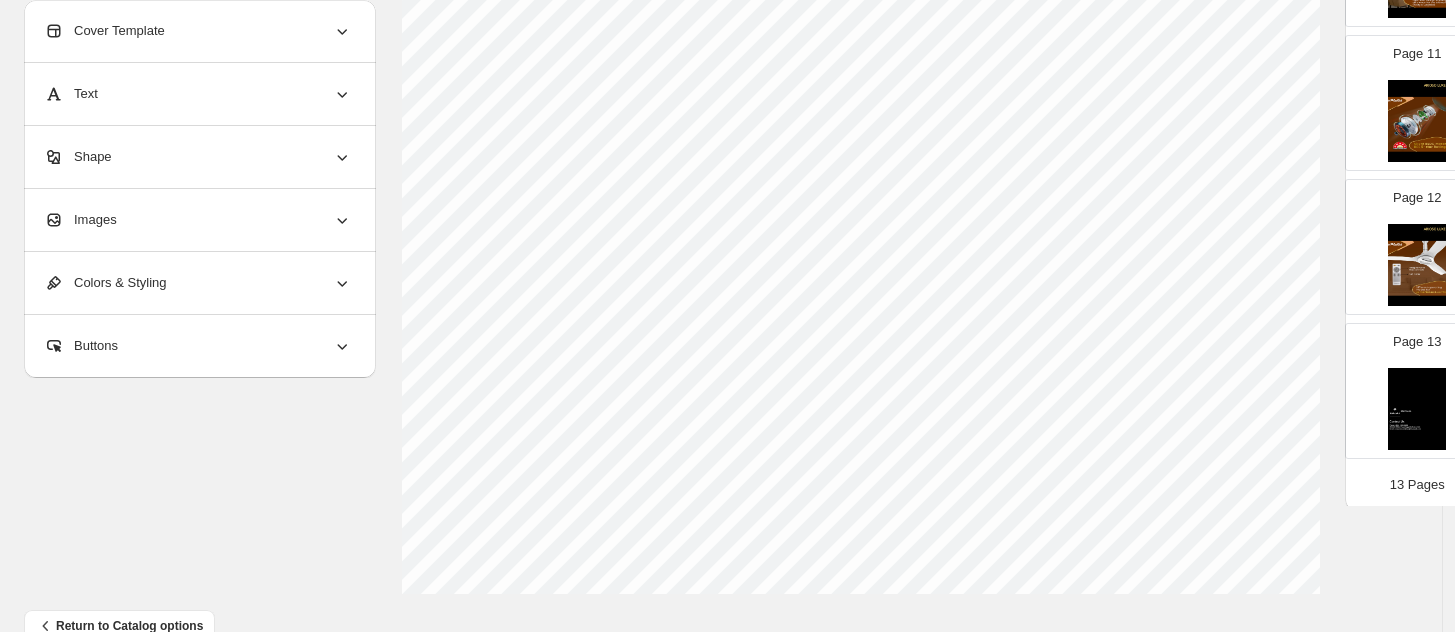 click at bounding box center (1417, 409) 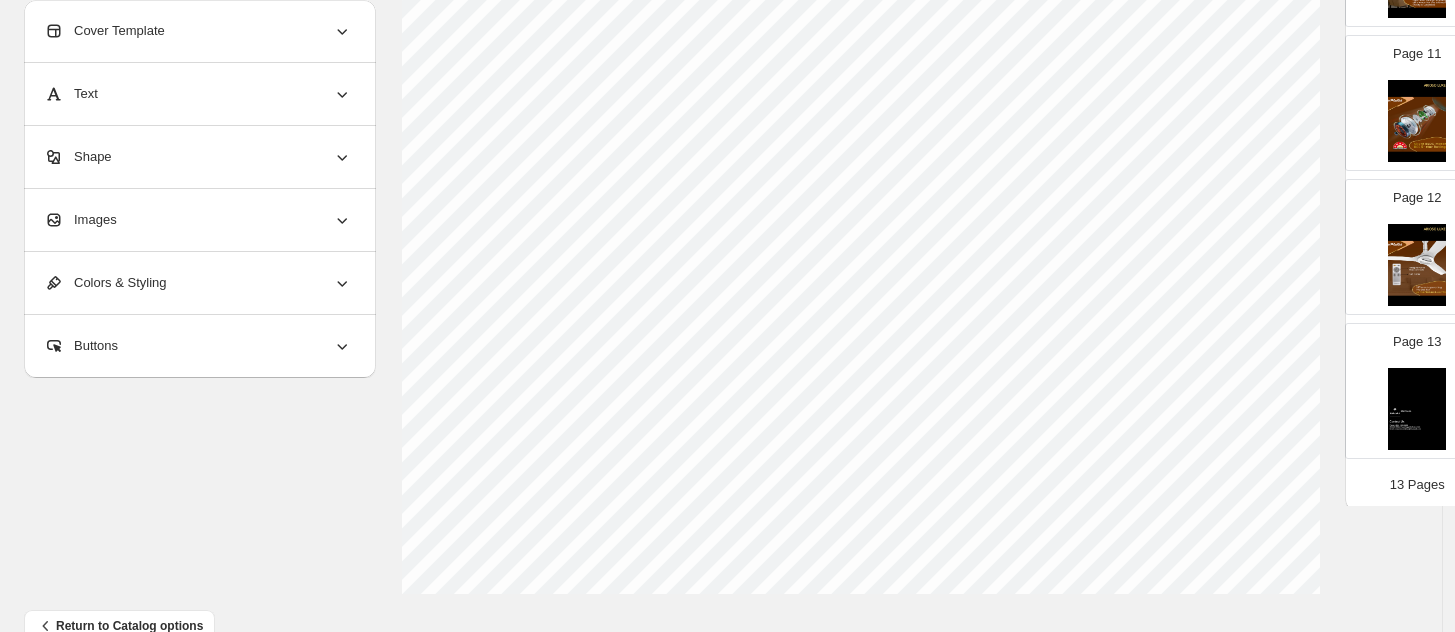 click at bounding box center [1417, 409] 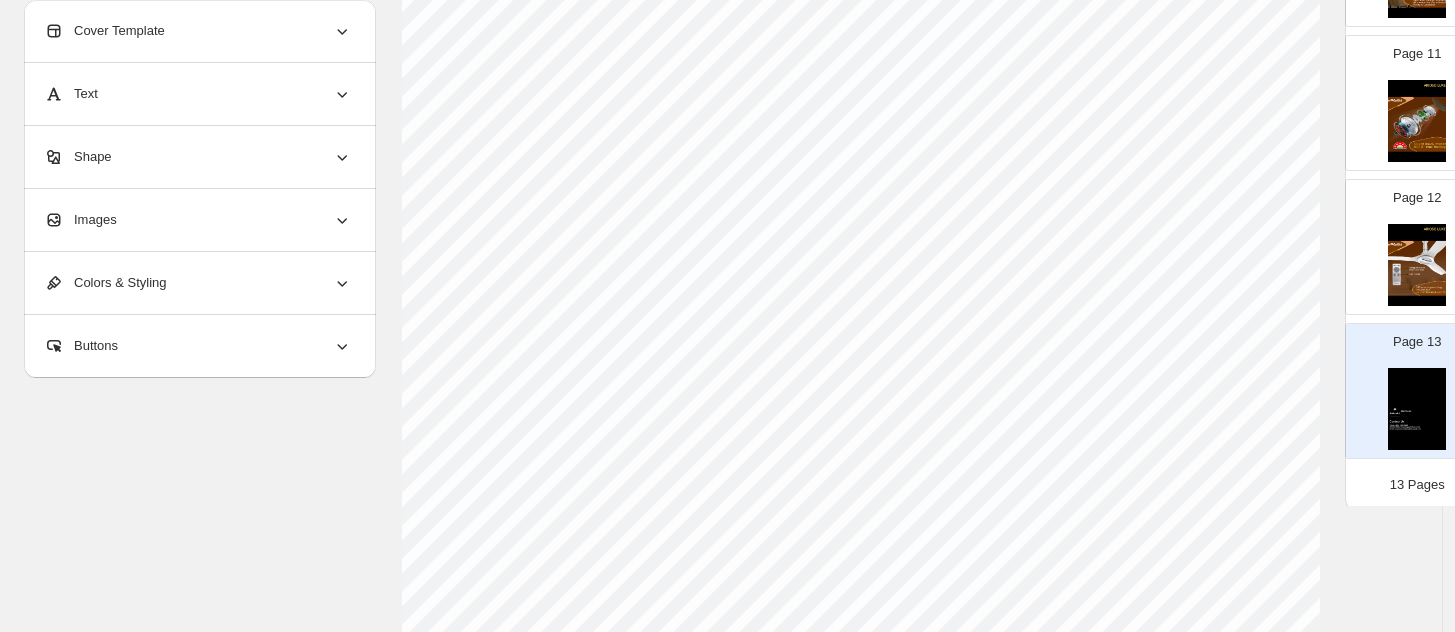 scroll, scrollTop: 0, scrollLeft: 0, axis: both 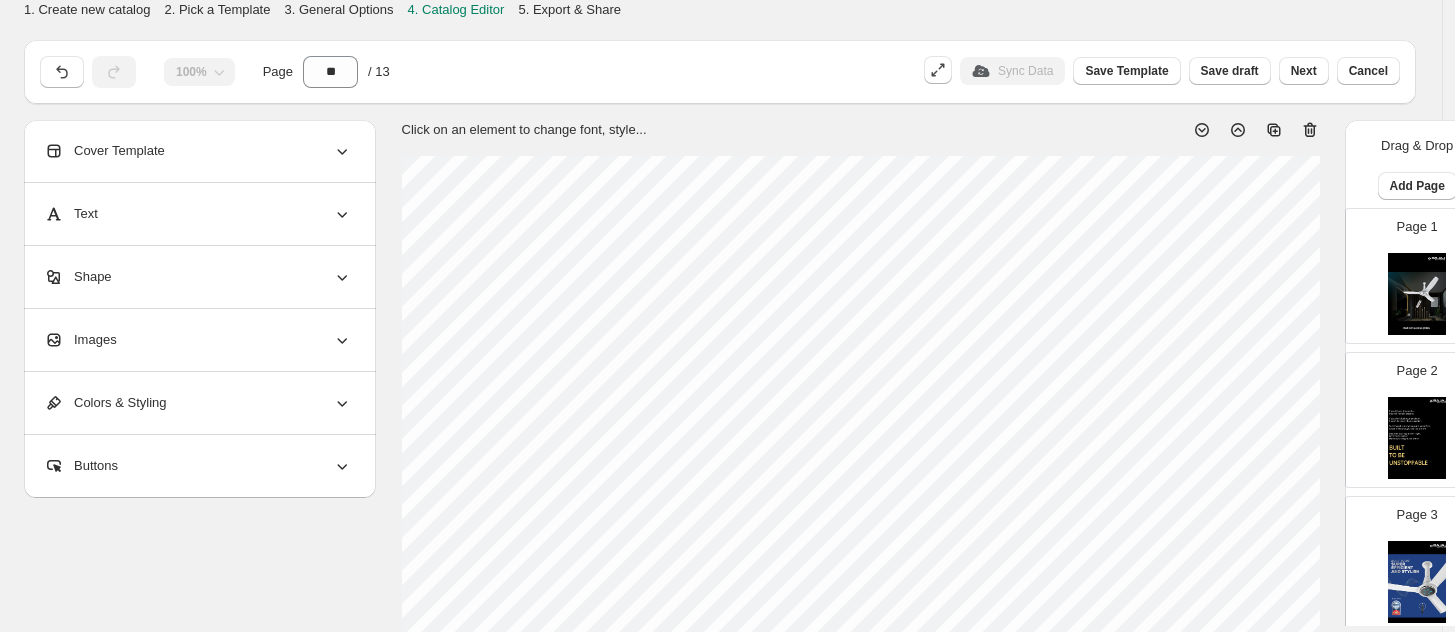 click at bounding box center [1417, 294] 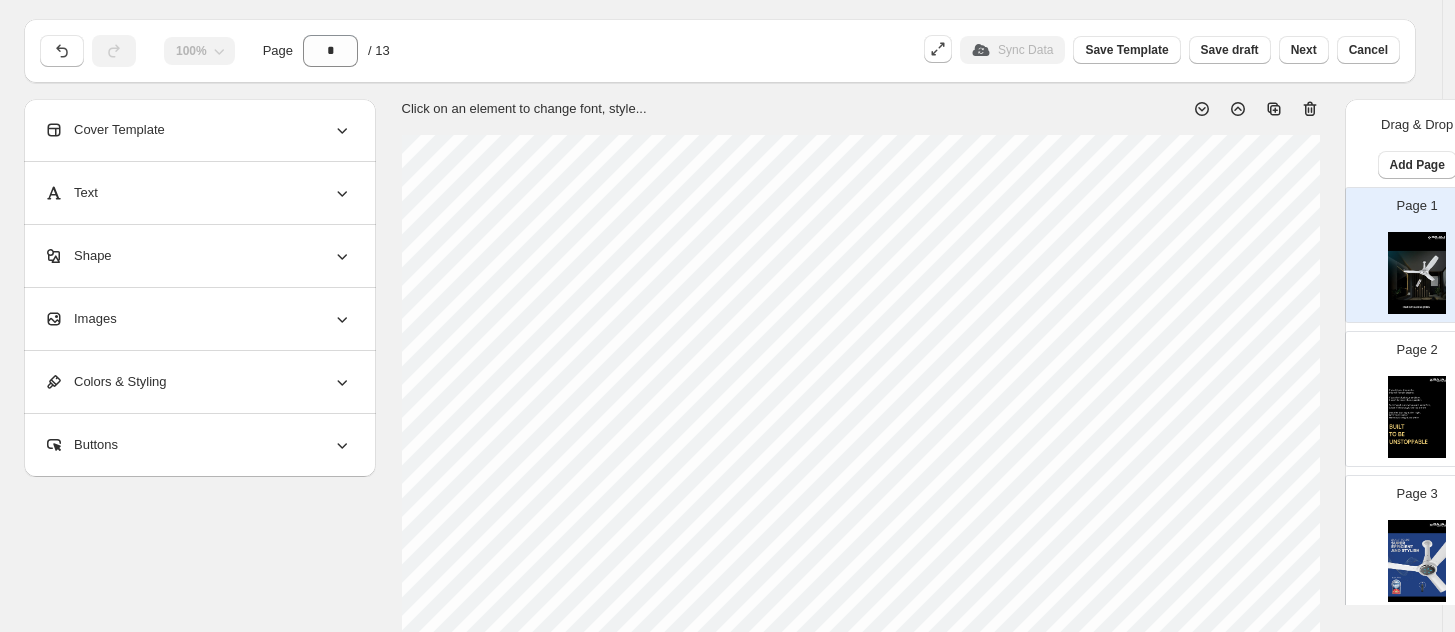 scroll, scrollTop: 20, scrollLeft: 0, axis: vertical 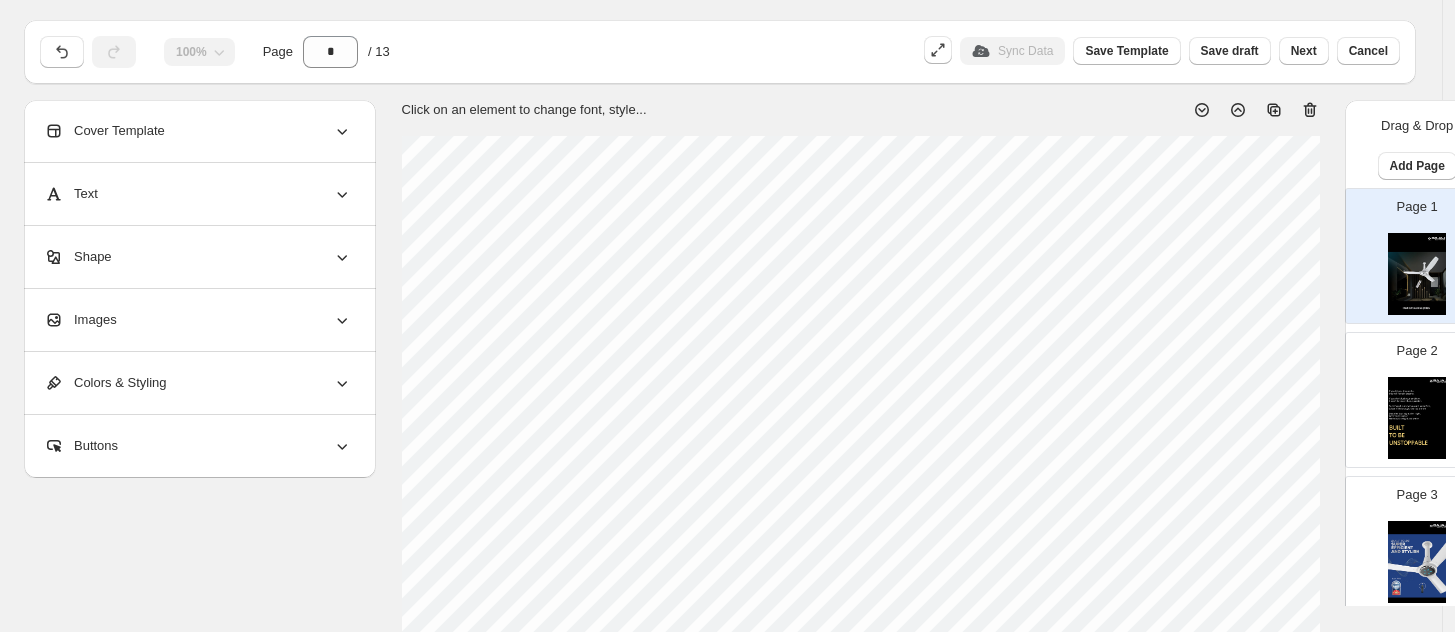 click at bounding box center [1417, 418] 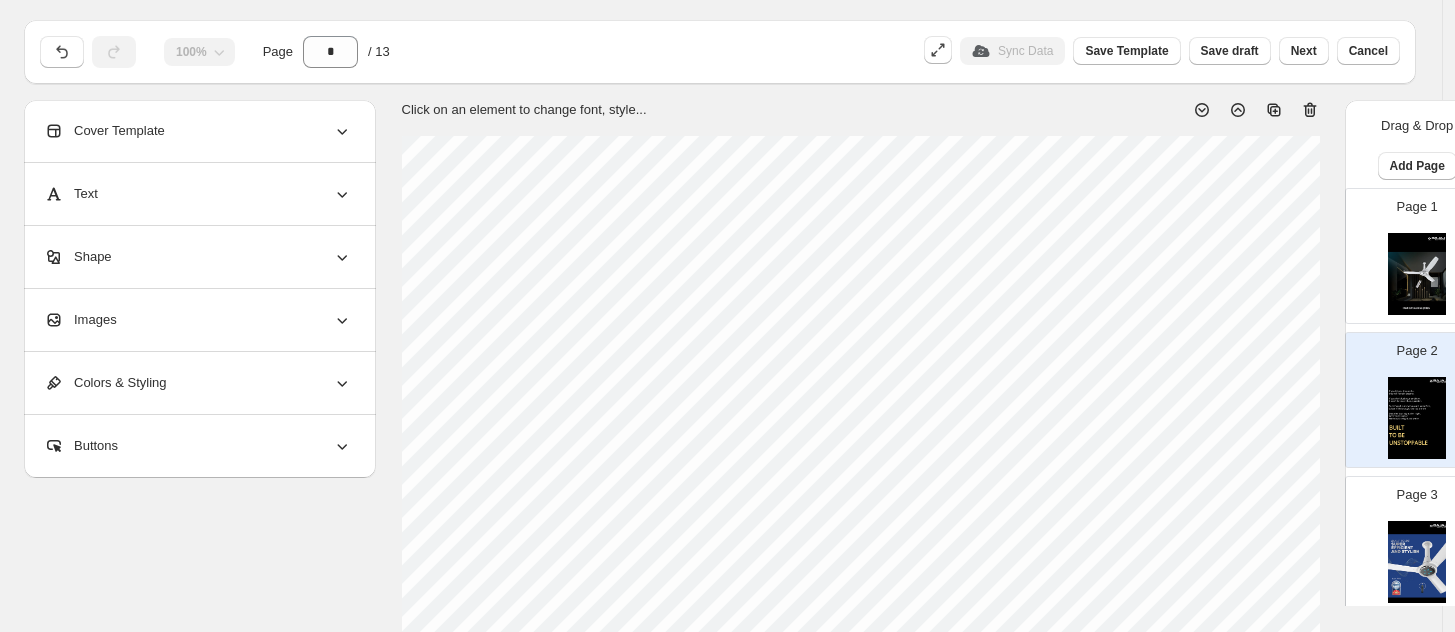 click 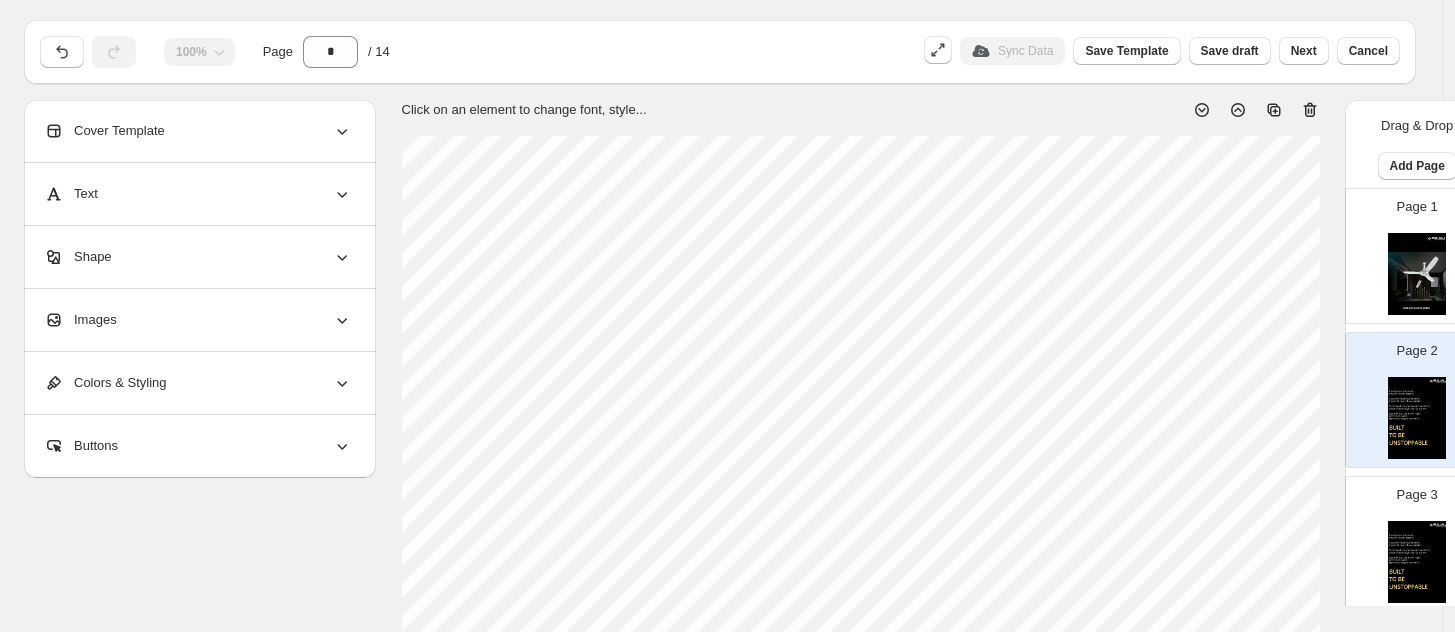 click at bounding box center (1417, 418) 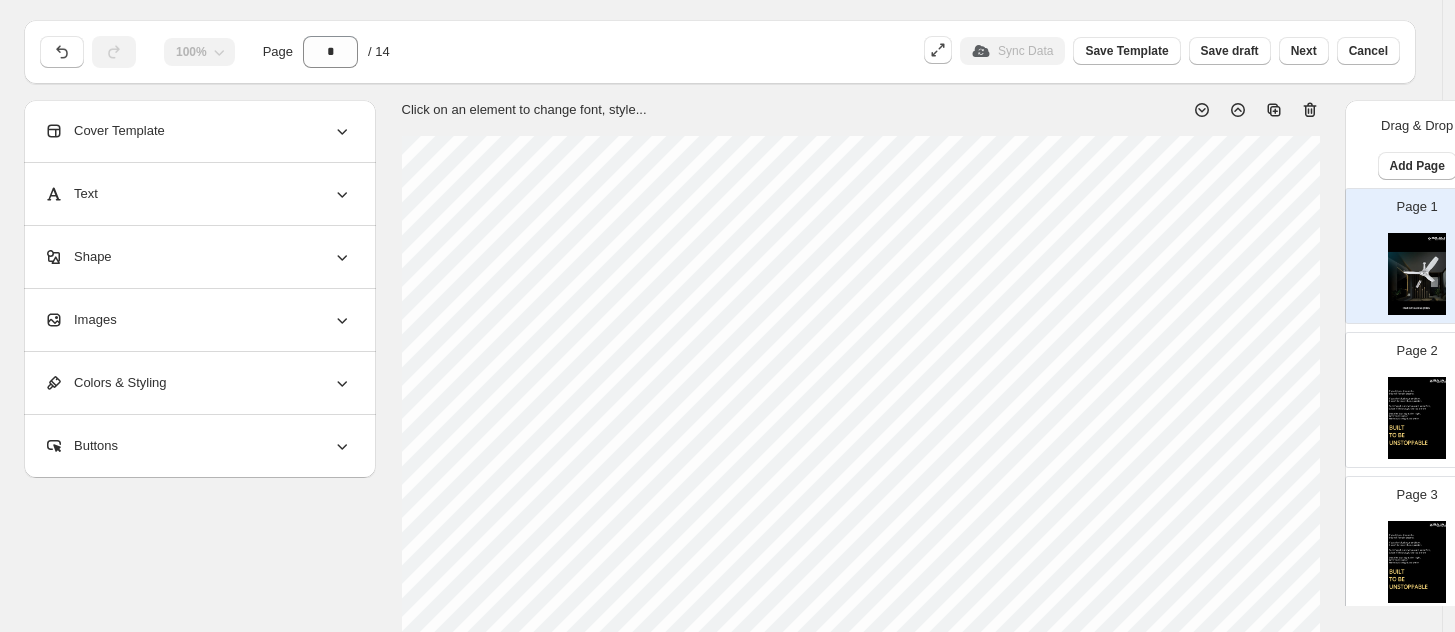 click at bounding box center (1417, 418) 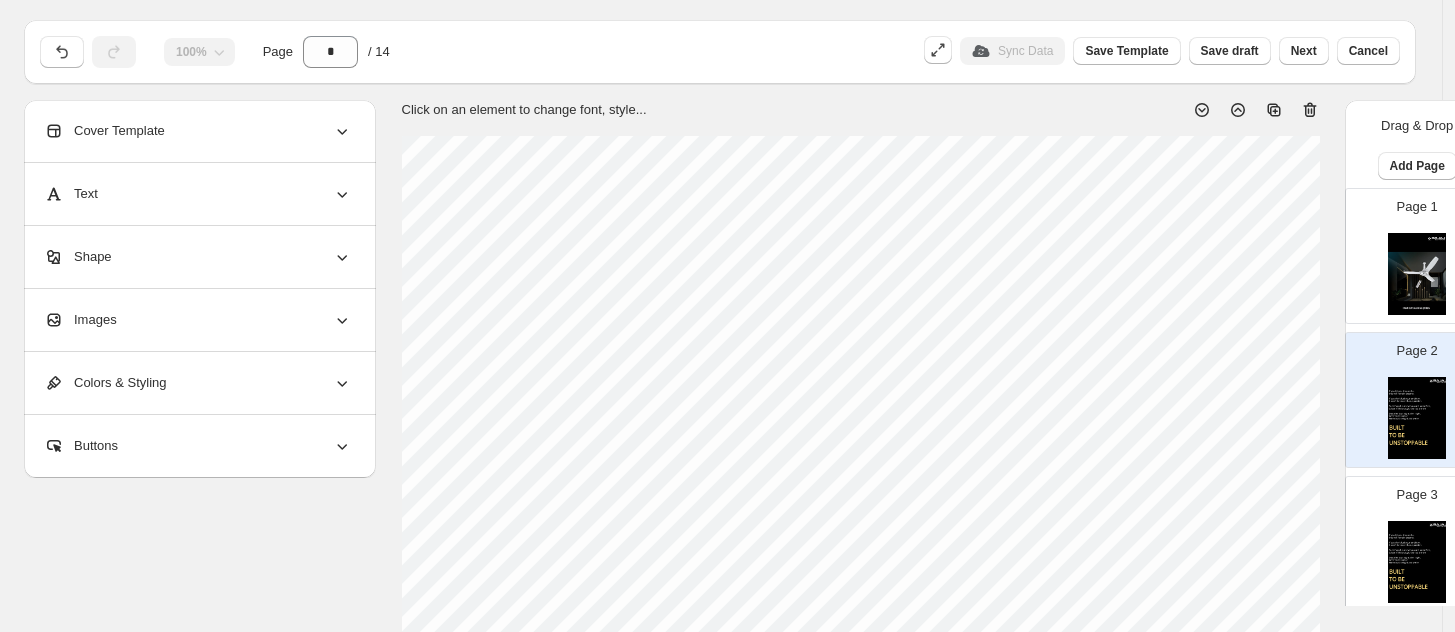 select on "********" 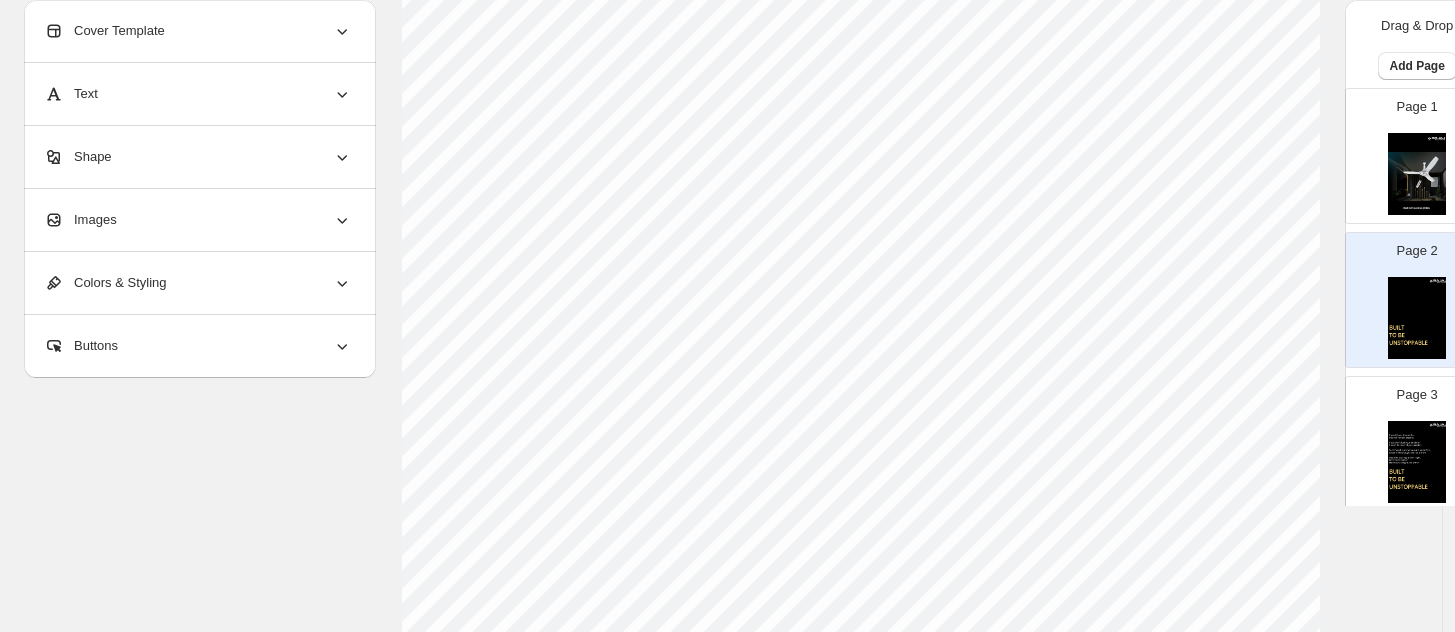 scroll, scrollTop: 520, scrollLeft: 0, axis: vertical 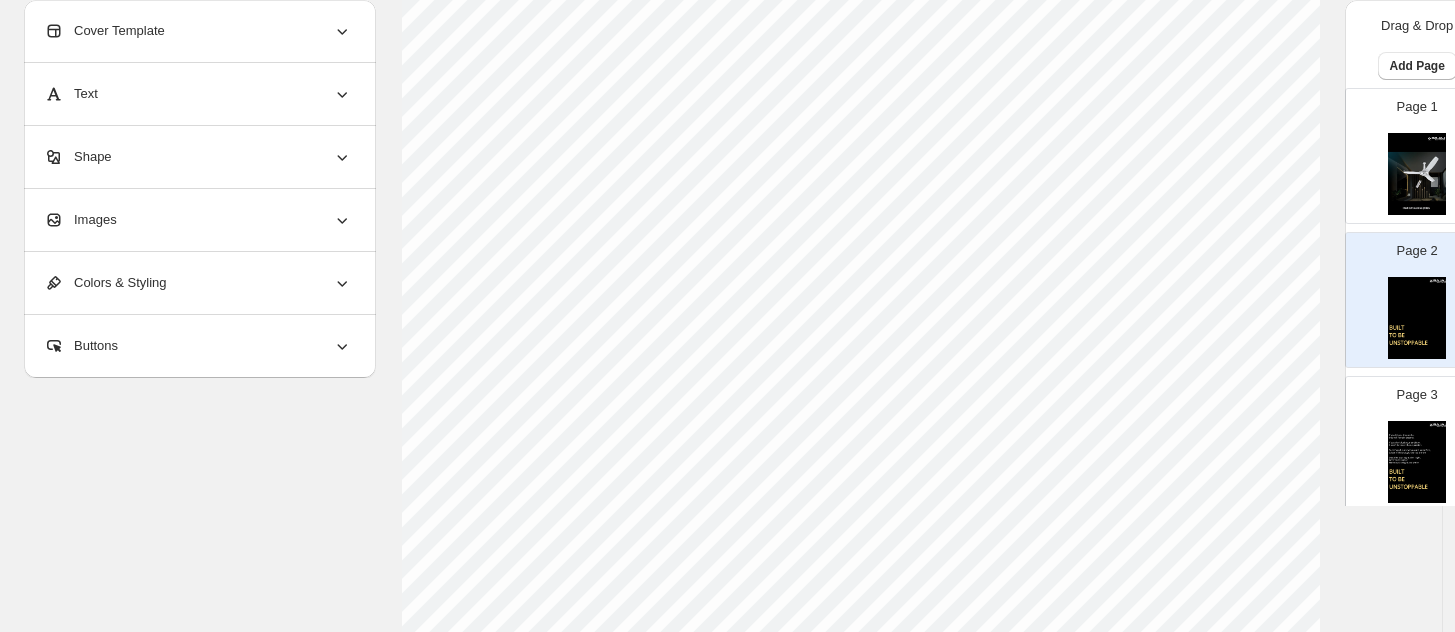 select on "********" 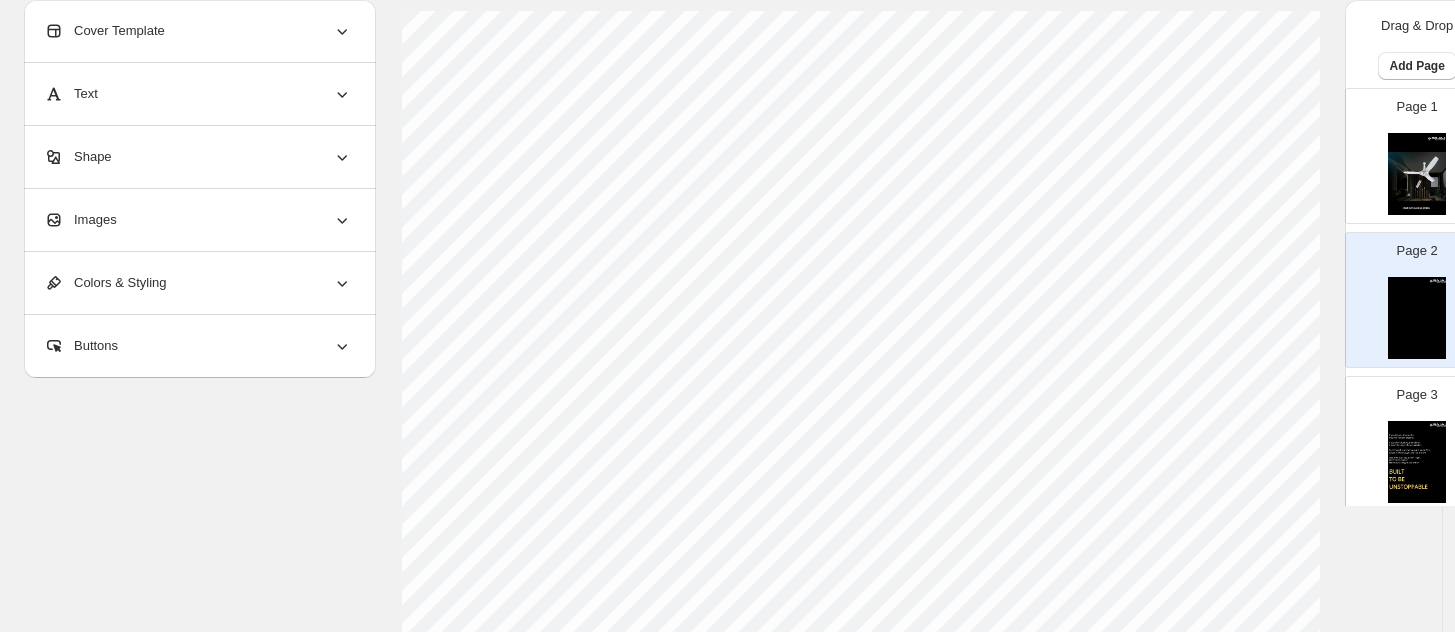 scroll, scrollTop: 20, scrollLeft: 0, axis: vertical 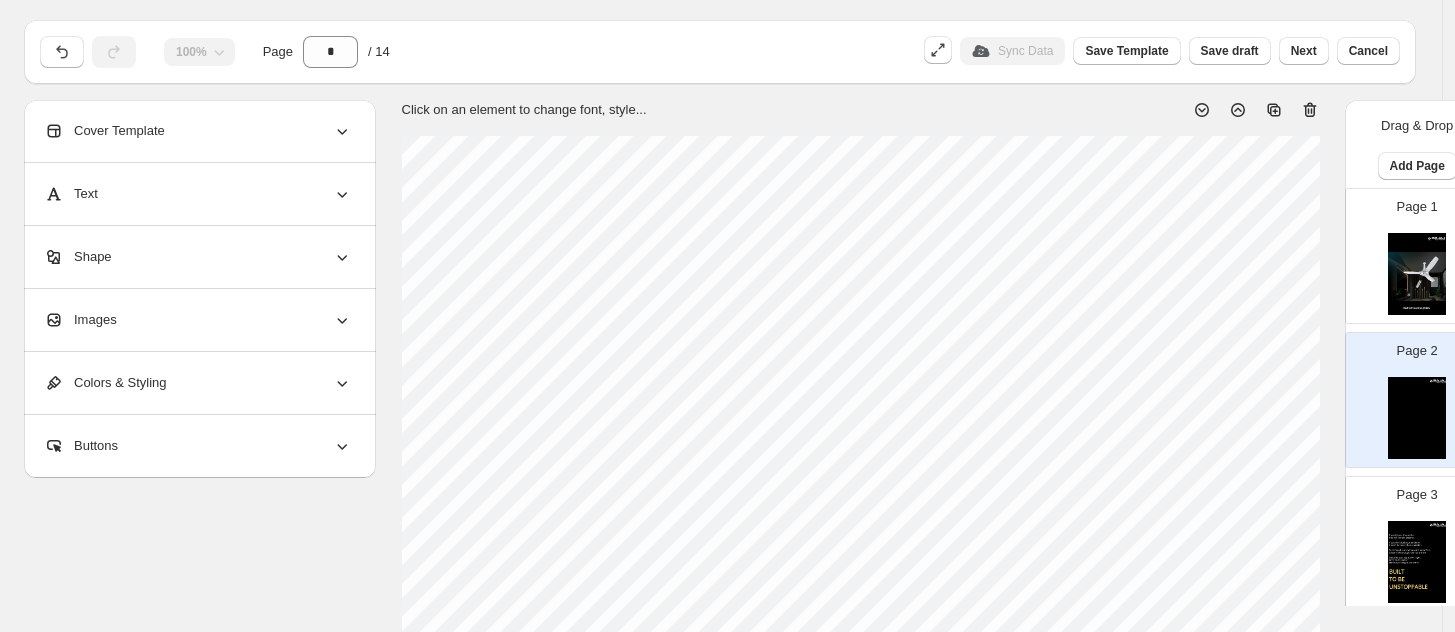 click at bounding box center (1417, 274) 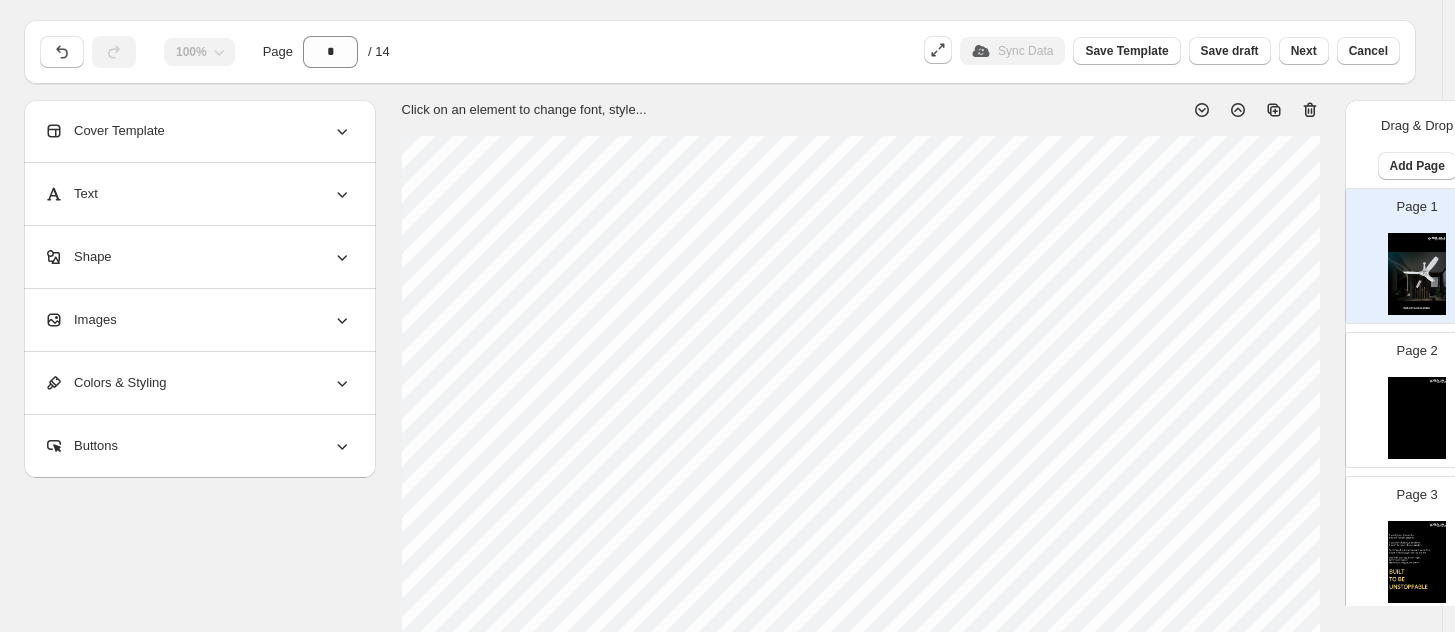 click at bounding box center [1417, 418] 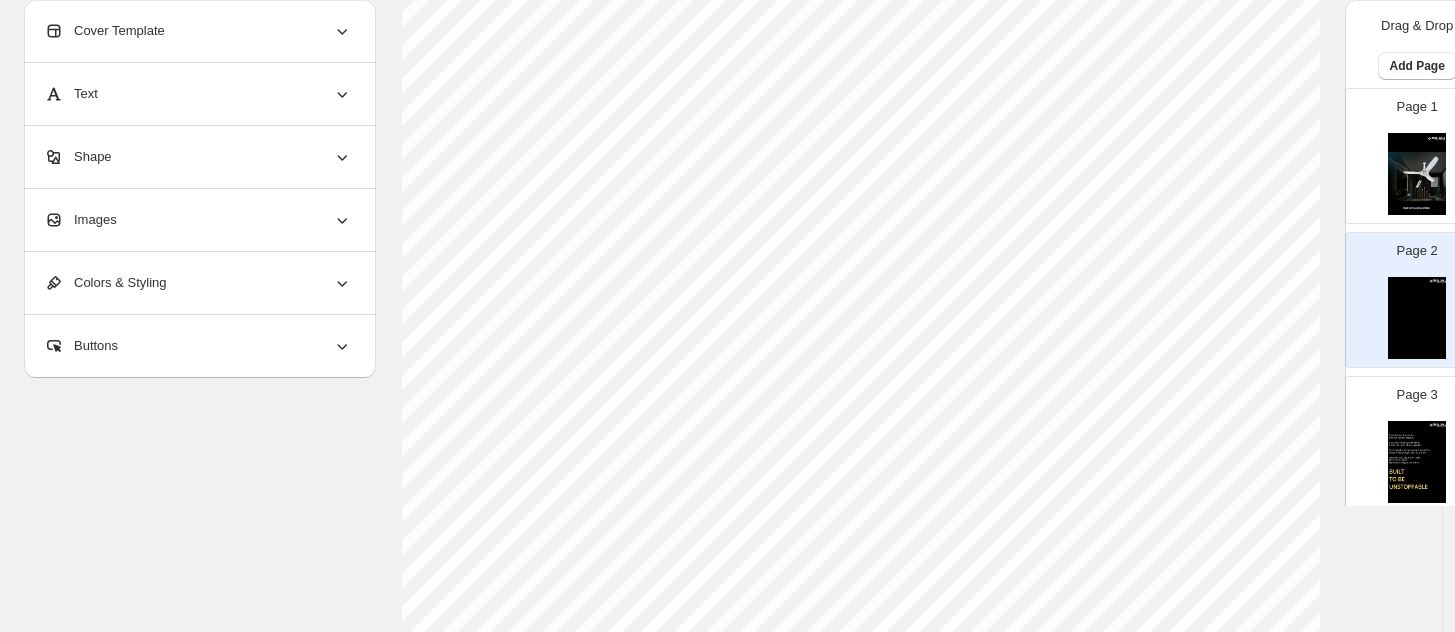 scroll, scrollTop: 395, scrollLeft: 0, axis: vertical 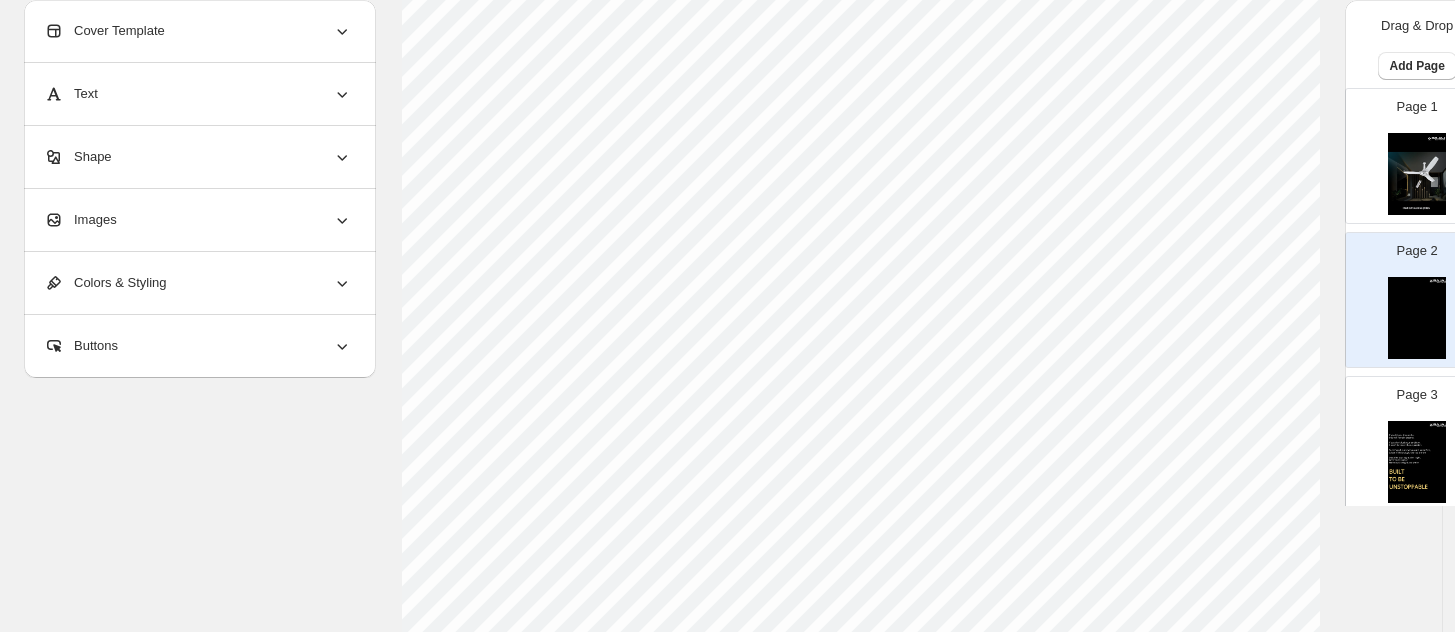 click at bounding box center [1417, 174] 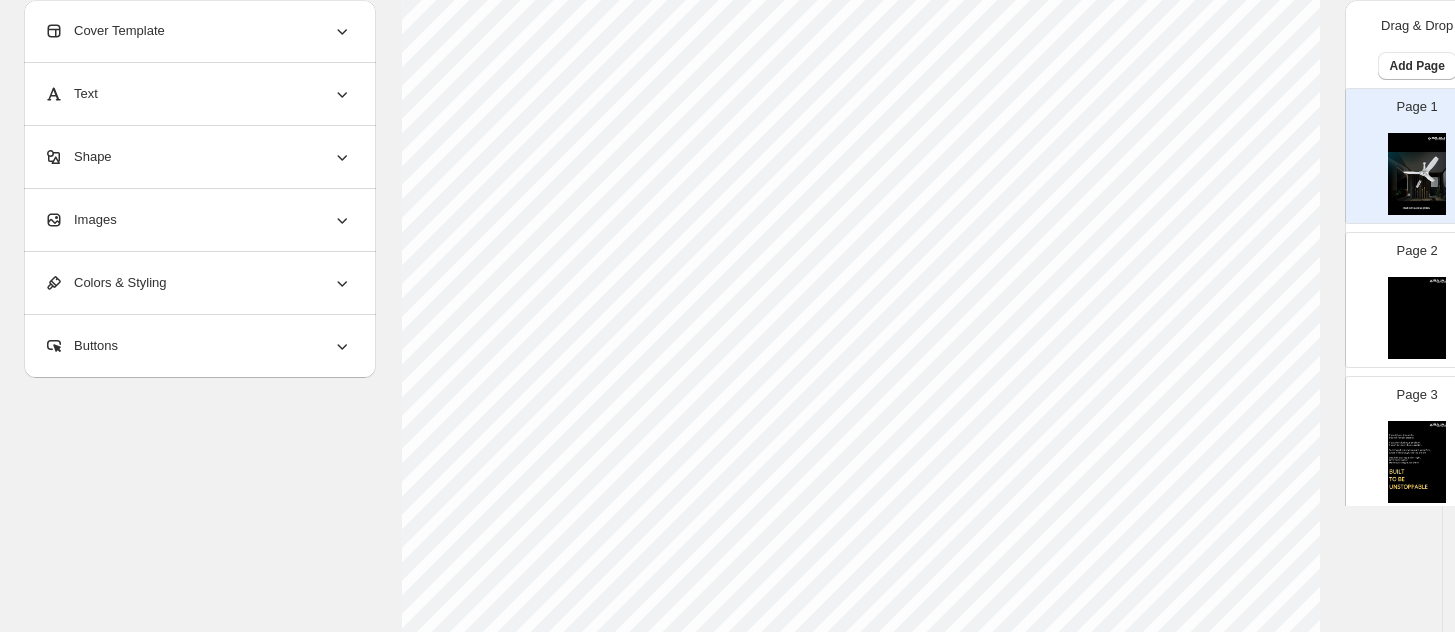 scroll, scrollTop: 270, scrollLeft: 0, axis: vertical 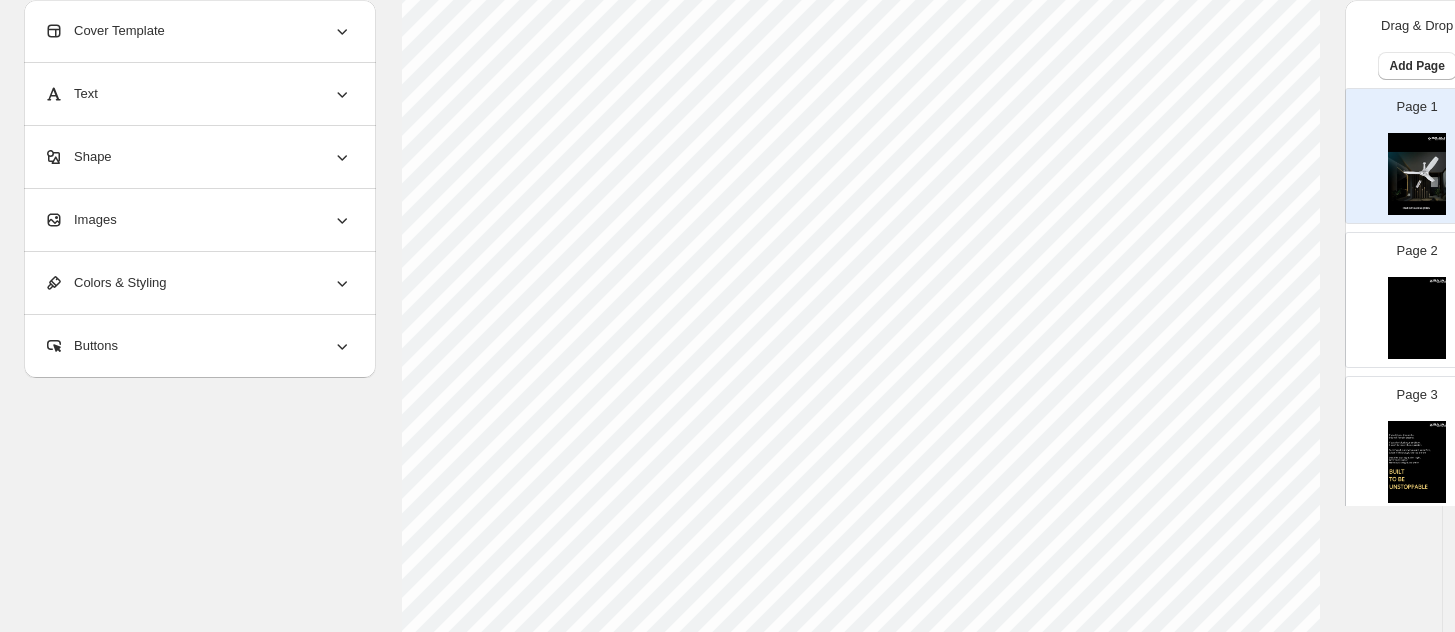 click at bounding box center (1417, 318) 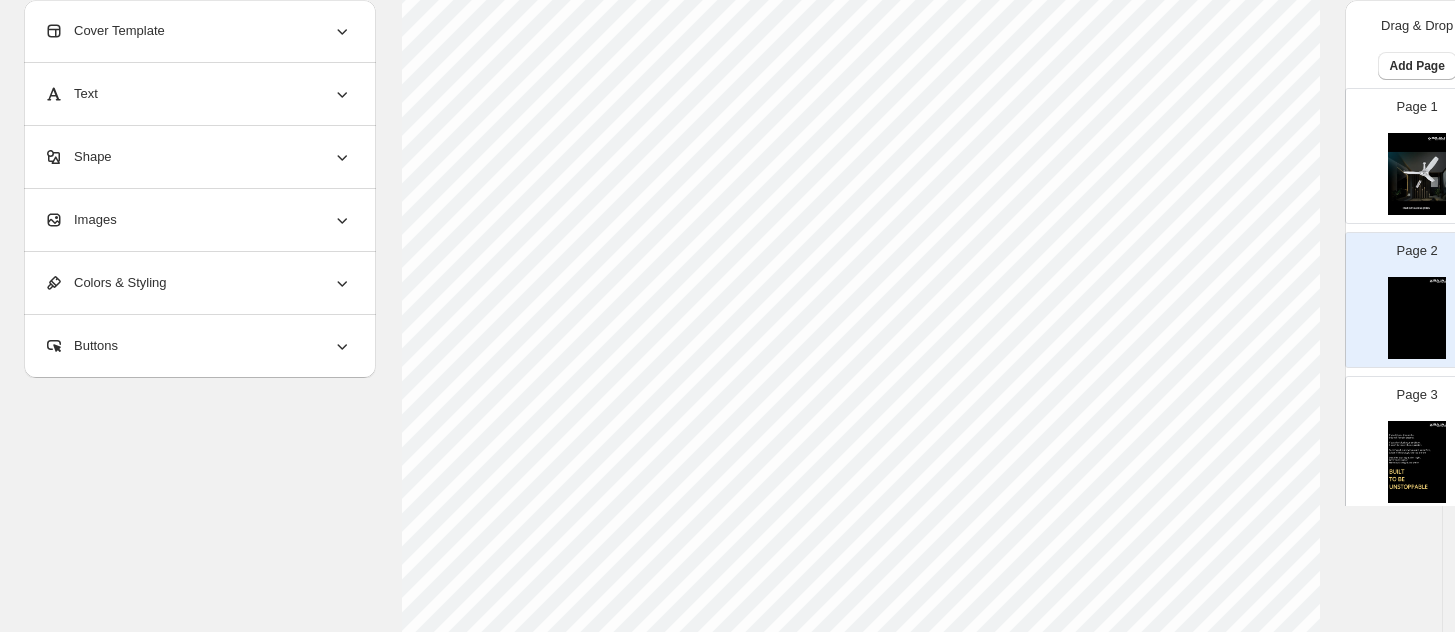 scroll, scrollTop: 520, scrollLeft: 0, axis: vertical 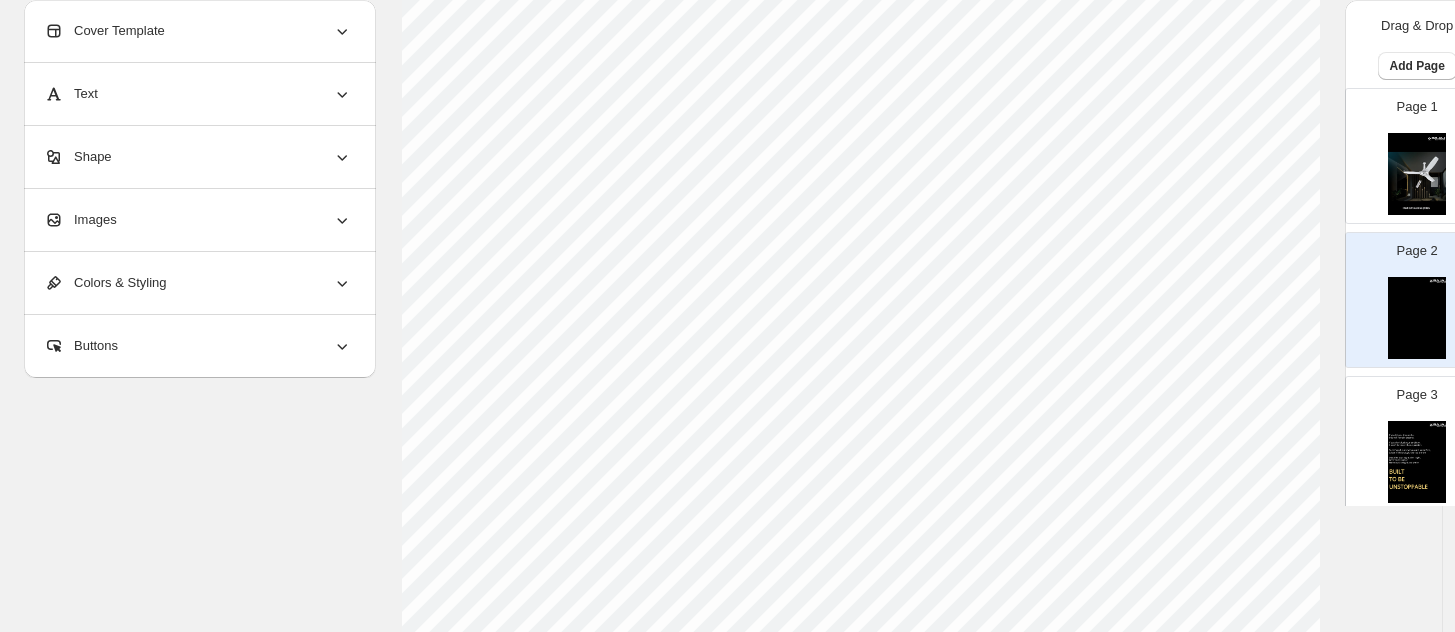 click on "Images" at bounding box center [80, 220] 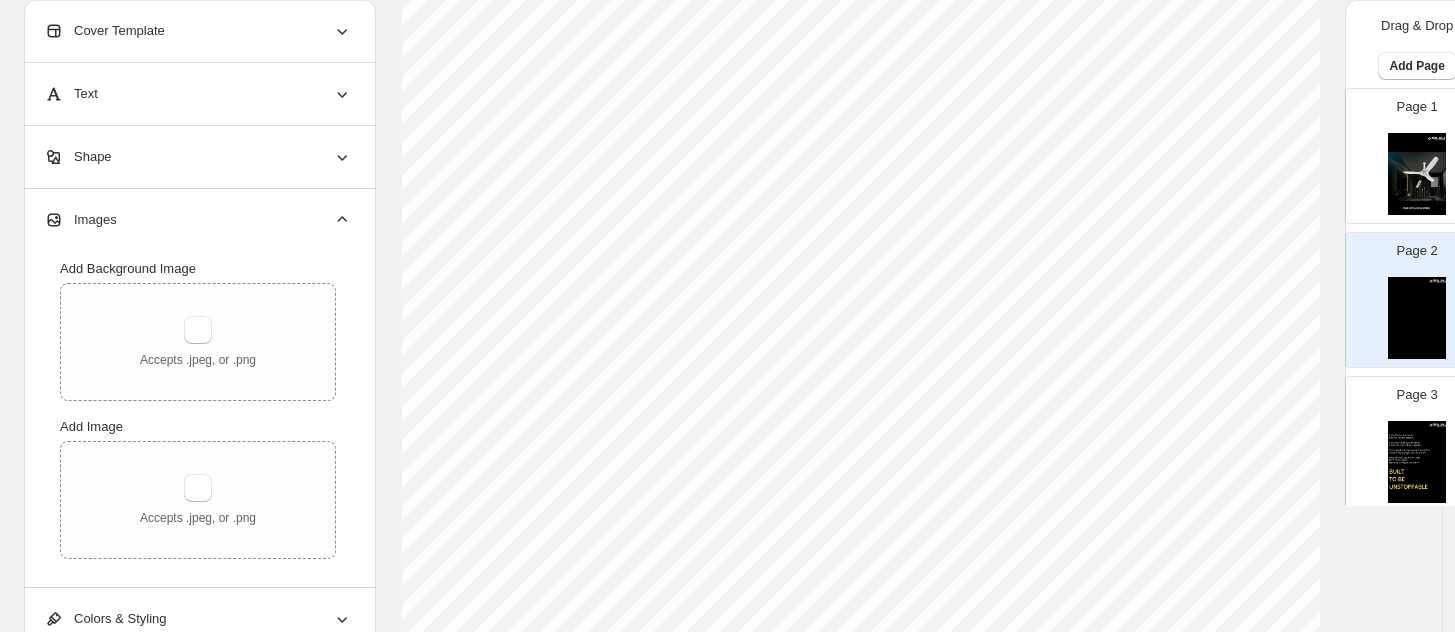 scroll, scrollTop: 270, scrollLeft: 0, axis: vertical 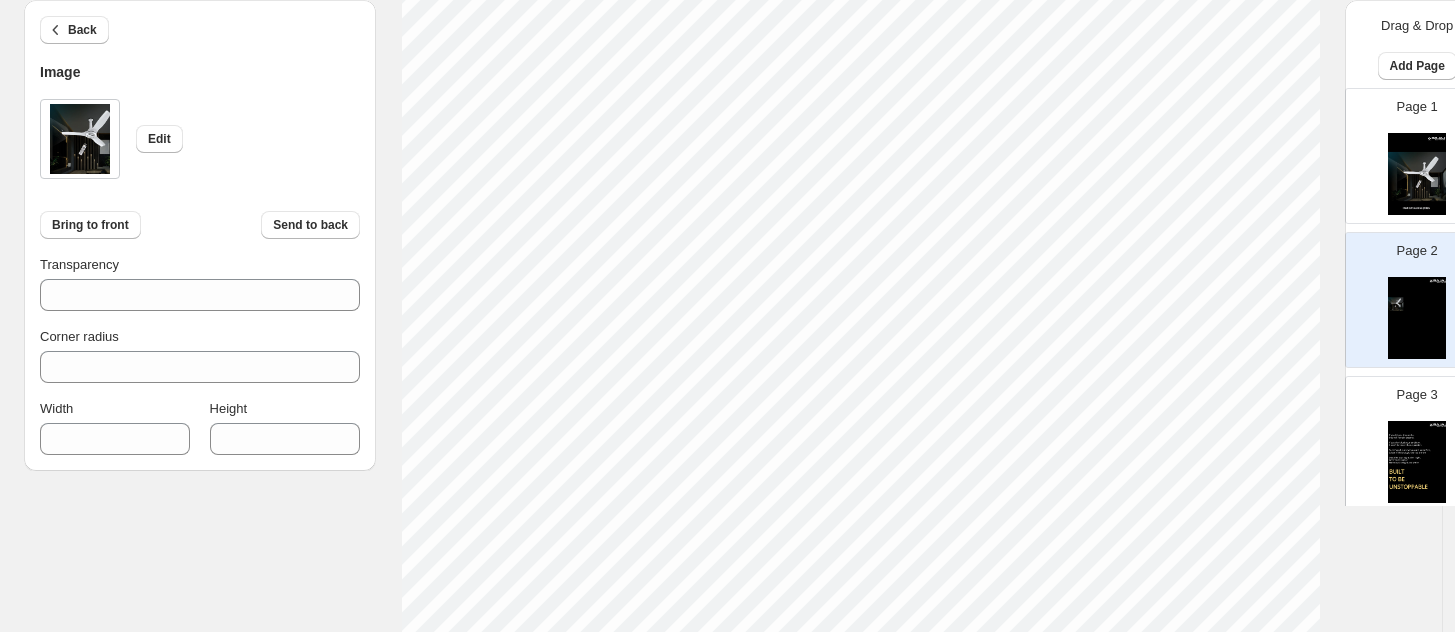 click on "1. Create new catalog 2. Pick a Template 3. General Options 4. Catalog Editor 5. Export & Share 100% Page *  / 14 Sync Data Save Template Save draft Next Cancel Back Image Edit Bring to front Send to back Transparency *** Corner radius * Width *** Height *** Click on an element to change font, style... Drag & Drop Add Page Page 1 Page 2 Page 3 Page 4 Page 5 Page 6 Page 7 Page 8 Page 9 Page 10 Page 11 Page 12 Page 13 Page 14 14 Pages Return to Catalog options Billing Help Center Get Support Suggestion box
Press space bar to start a drag.
When dragging you can use the arrow keys to move the item around and escape to cancel.
Some screen readers may require you to be in focus mode or to use your pass through key" at bounding box center [727, 46] 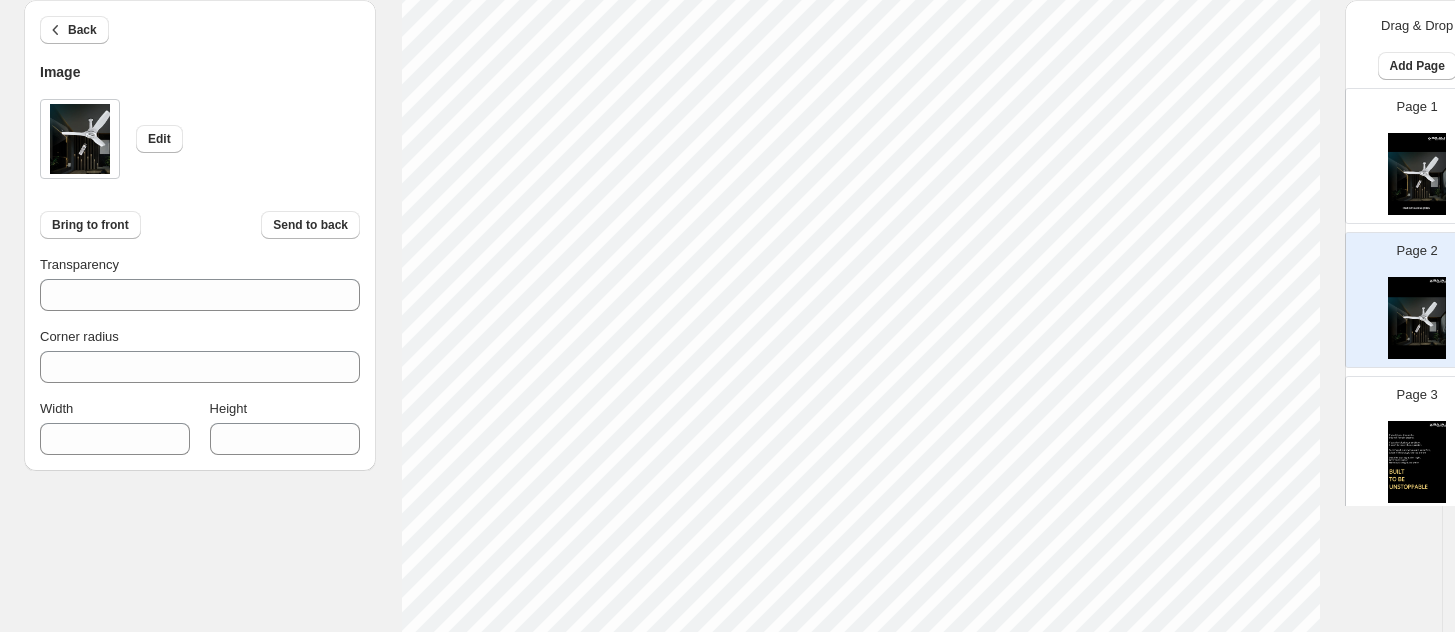 click at bounding box center (1417, 174) 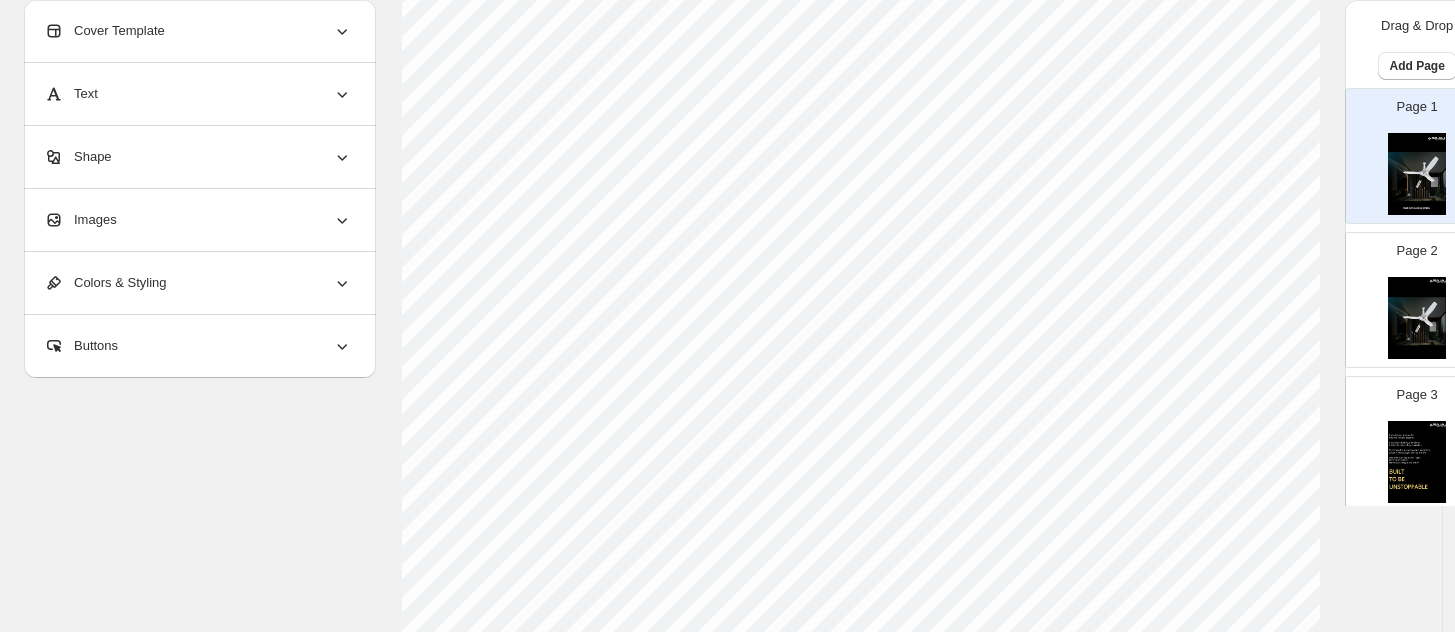 click at bounding box center [1417, 318] 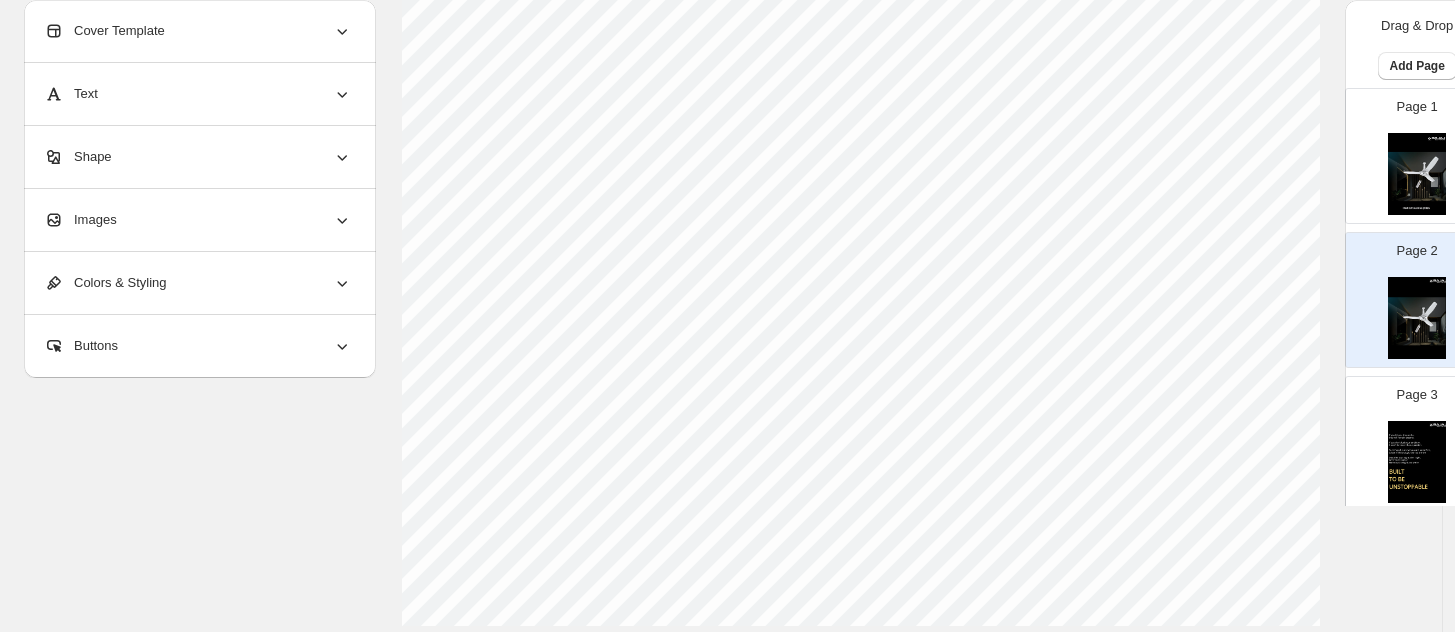 scroll, scrollTop: 770, scrollLeft: 0, axis: vertical 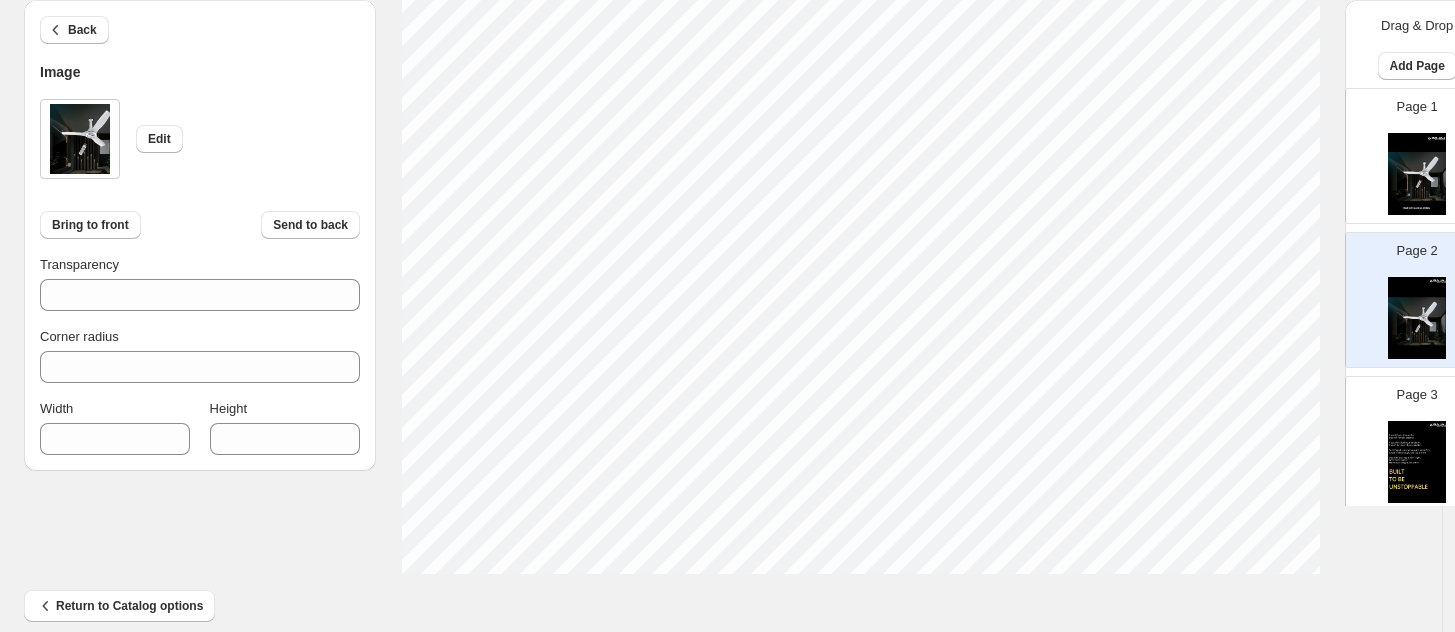 click on "Click on an element to change font, style..." at bounding box center (860, -38) 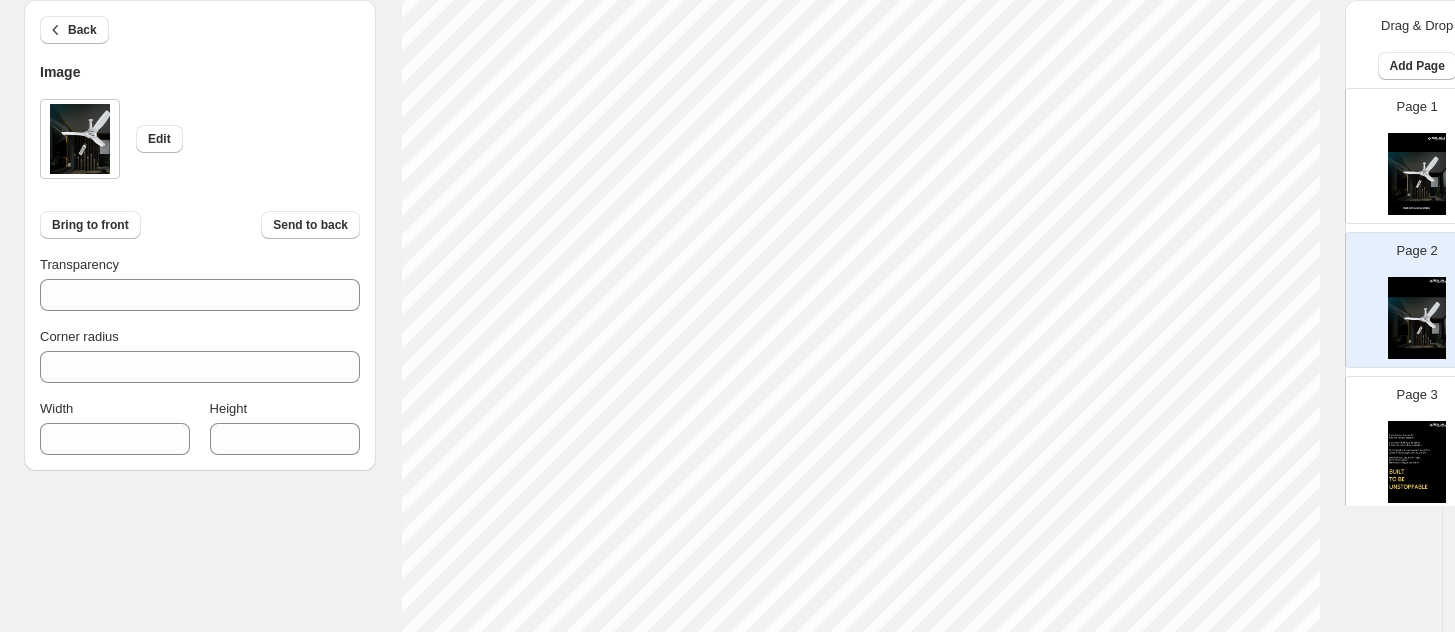 scroll, scrollTop: 395, scrollLeft: 0, axis: vertical 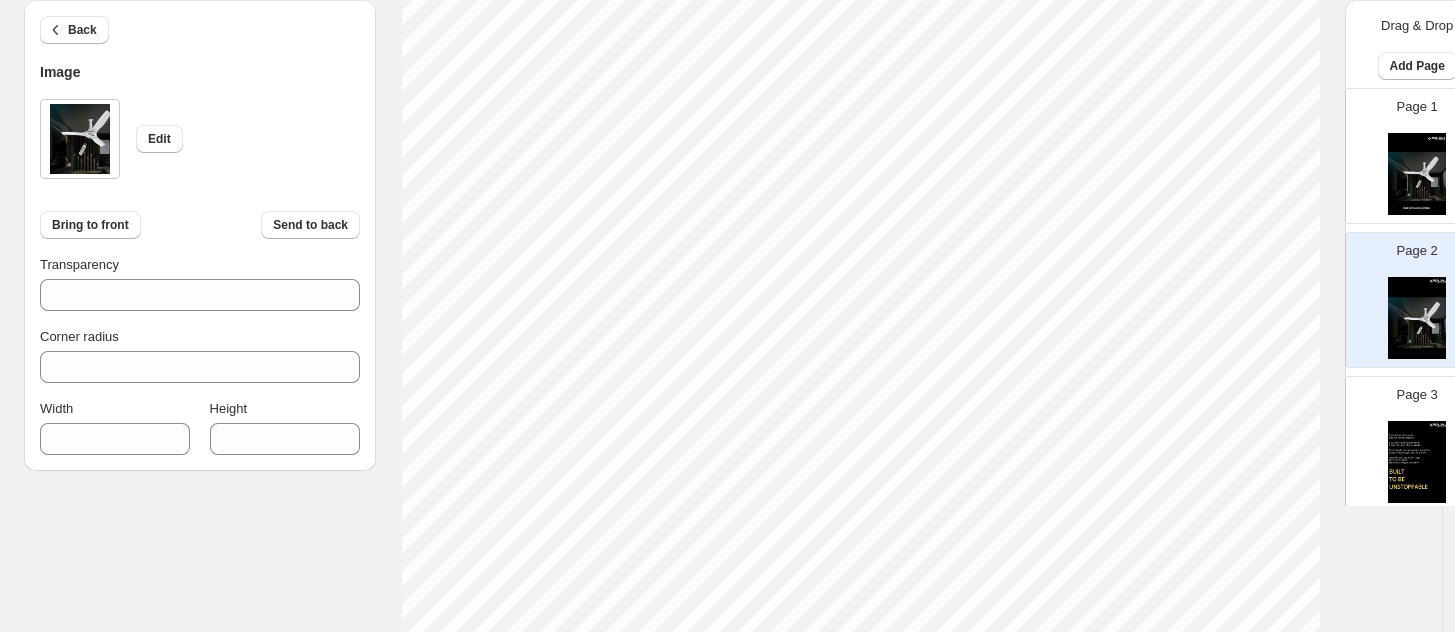 click at bounding box center (1417, 174) 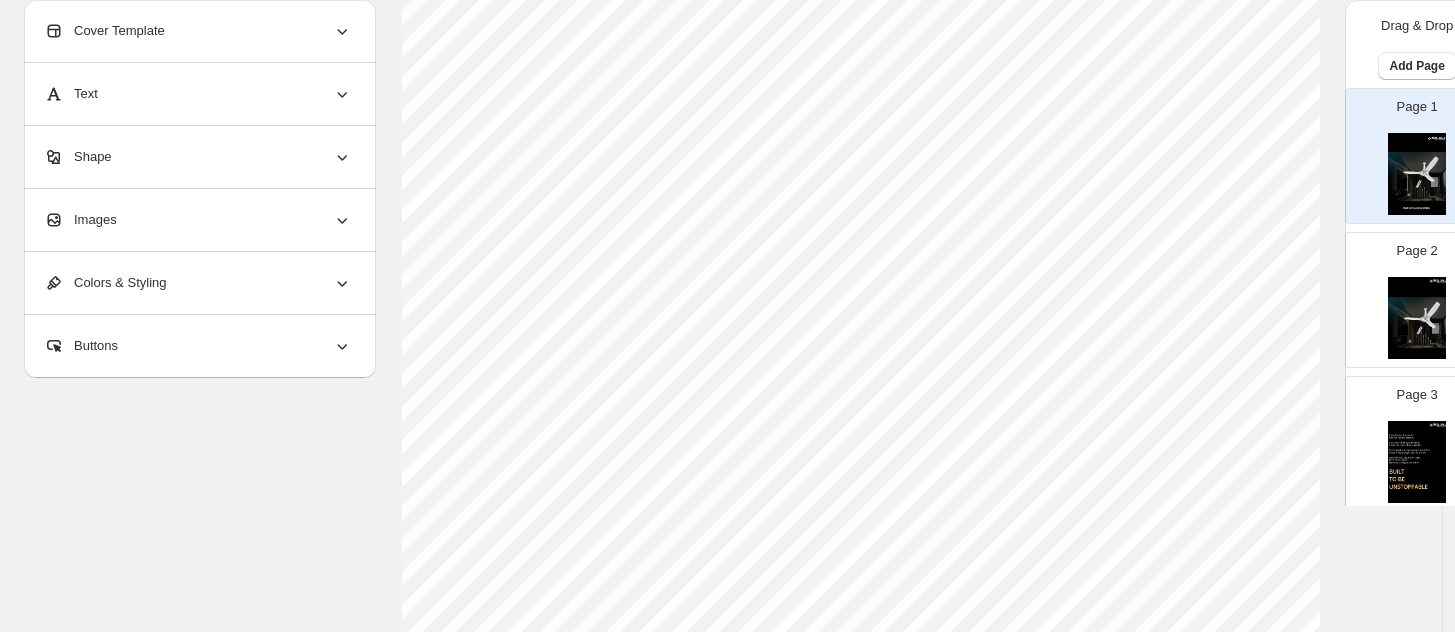 click at bounding box center (1417, 318) 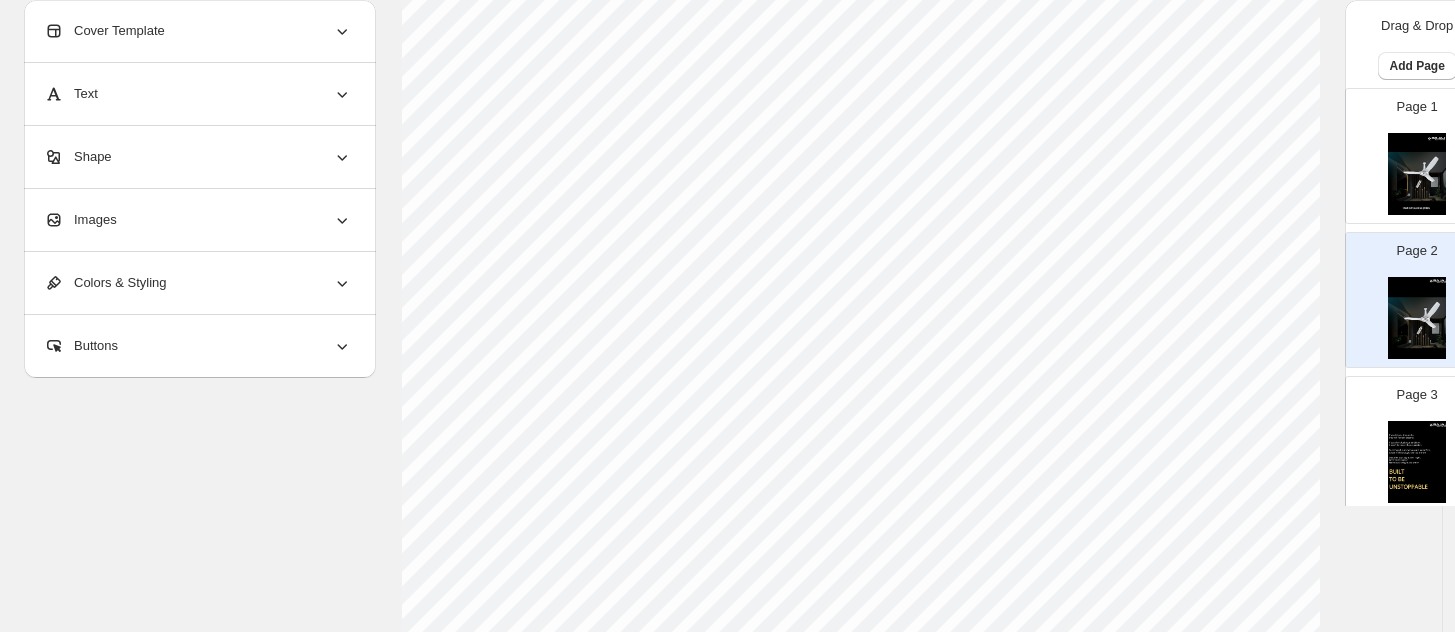 click at bounding box center [1417, 174] 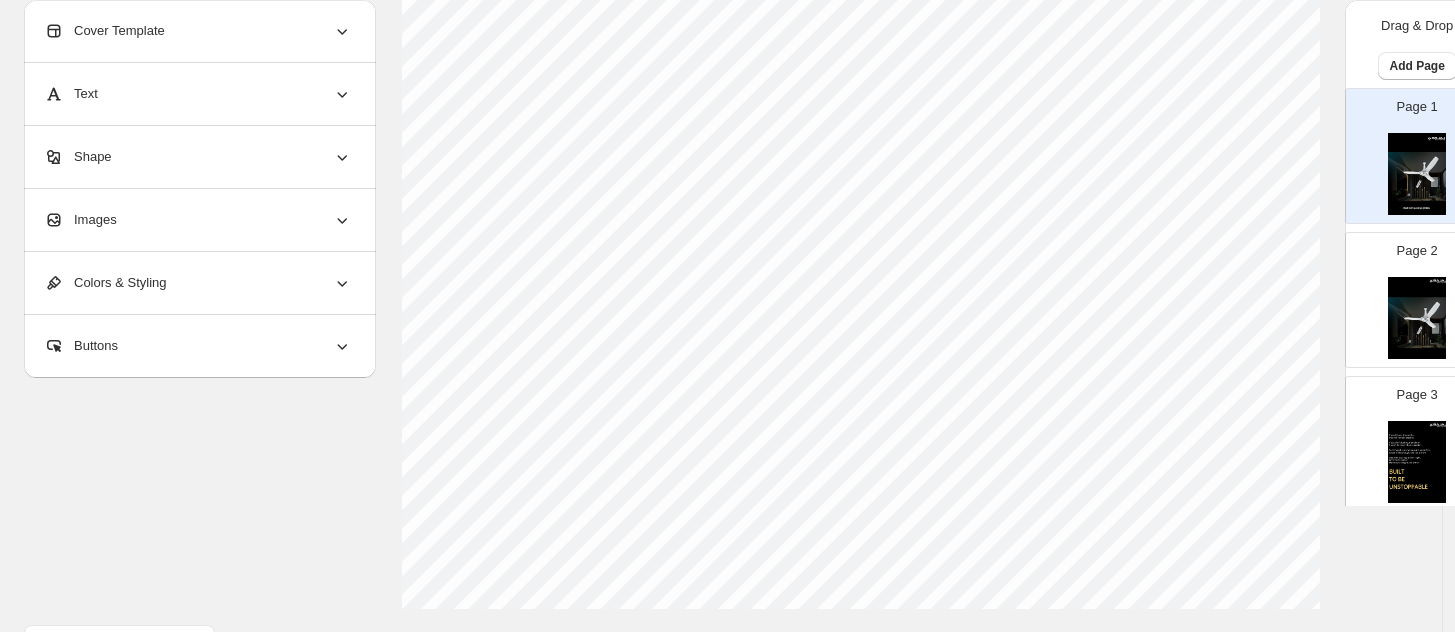 scroll, scrollTop: 770, scrollLeft: 0, axis: vertical 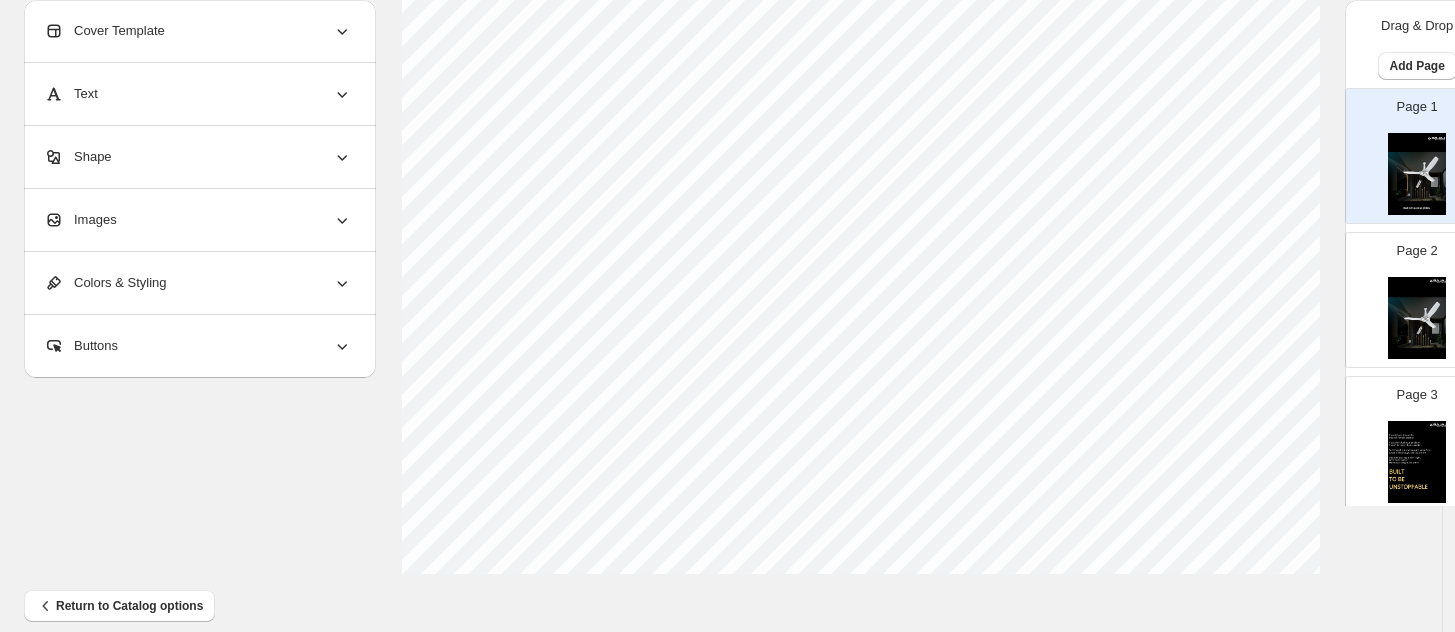 select on "******" 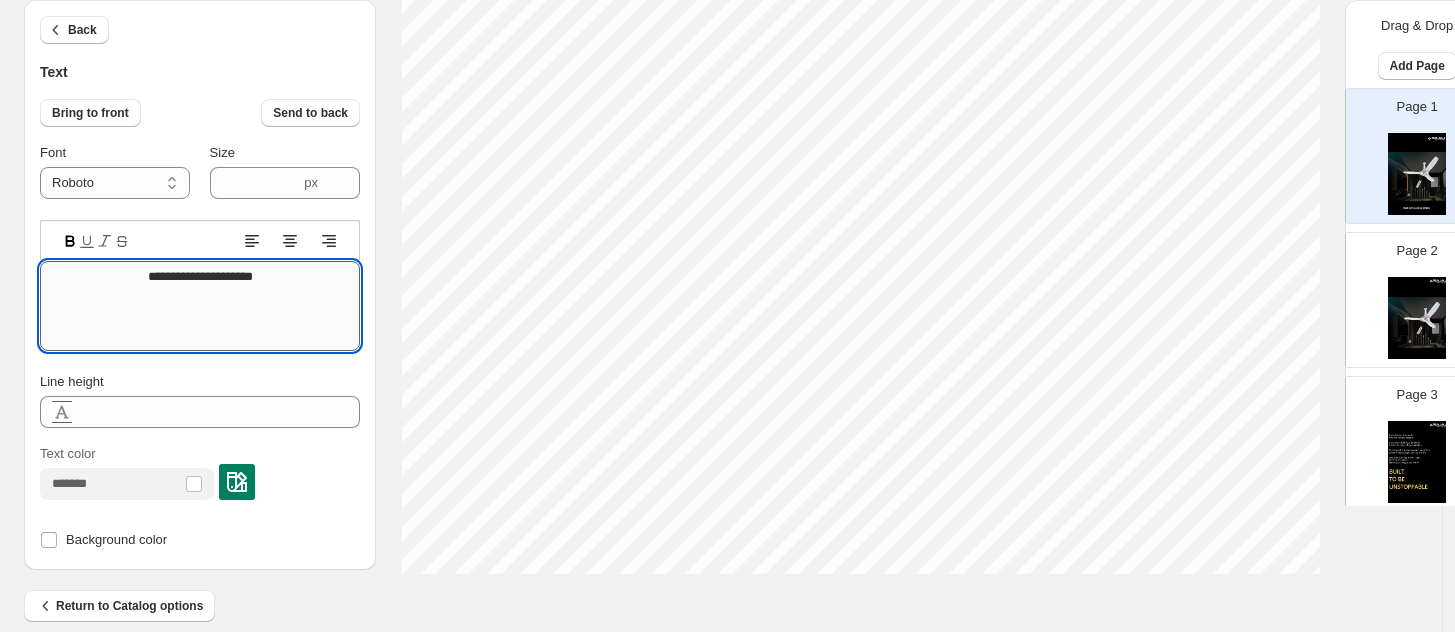 drag, startPoint x: 280, startPoint y: 275, endPoint x: 80, endPoint y: 283, distance: 200.15994 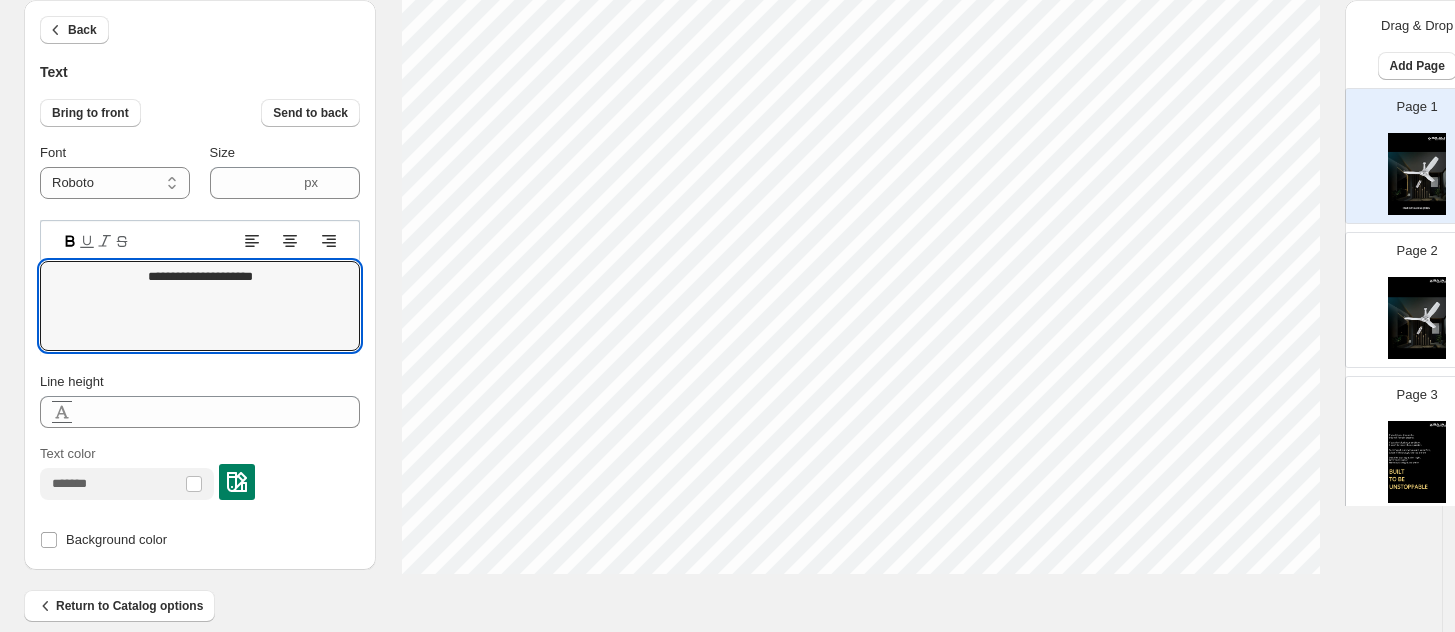 click at bounding box center (1417, 318) 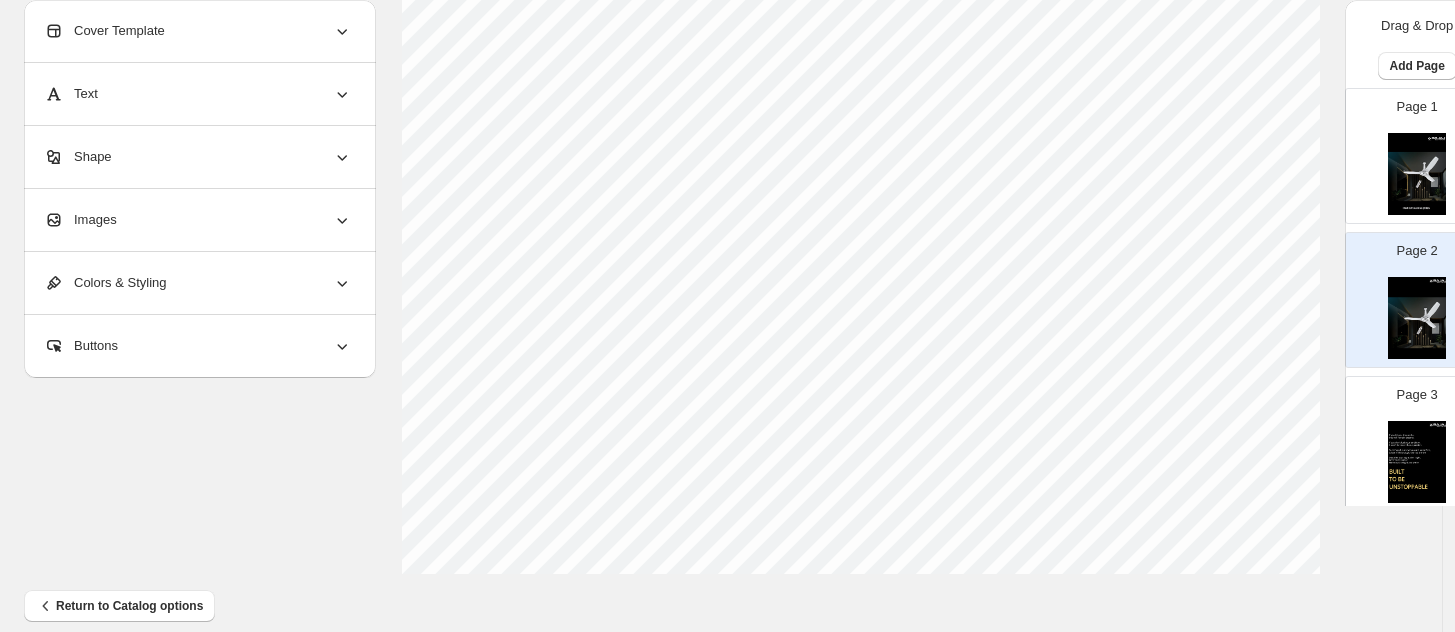 click on "Text" at bounding box center [198, 94] 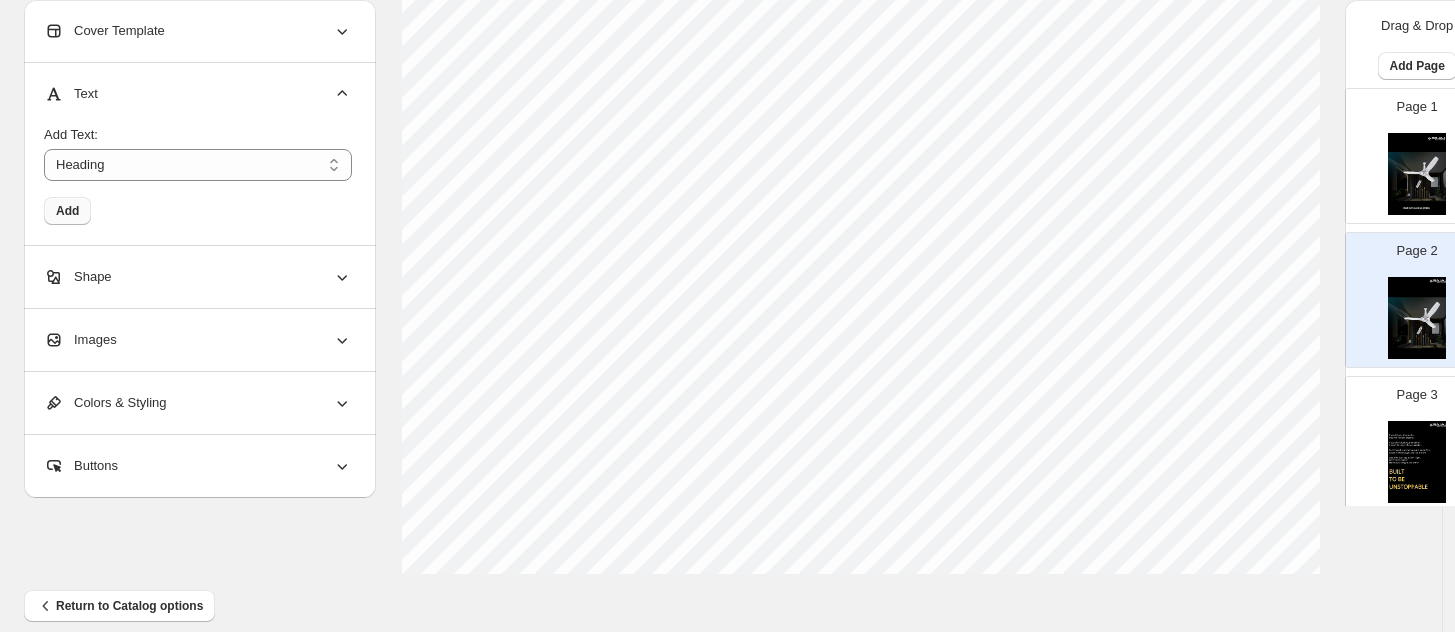 click on "Add" at bounding box center (67, 211) 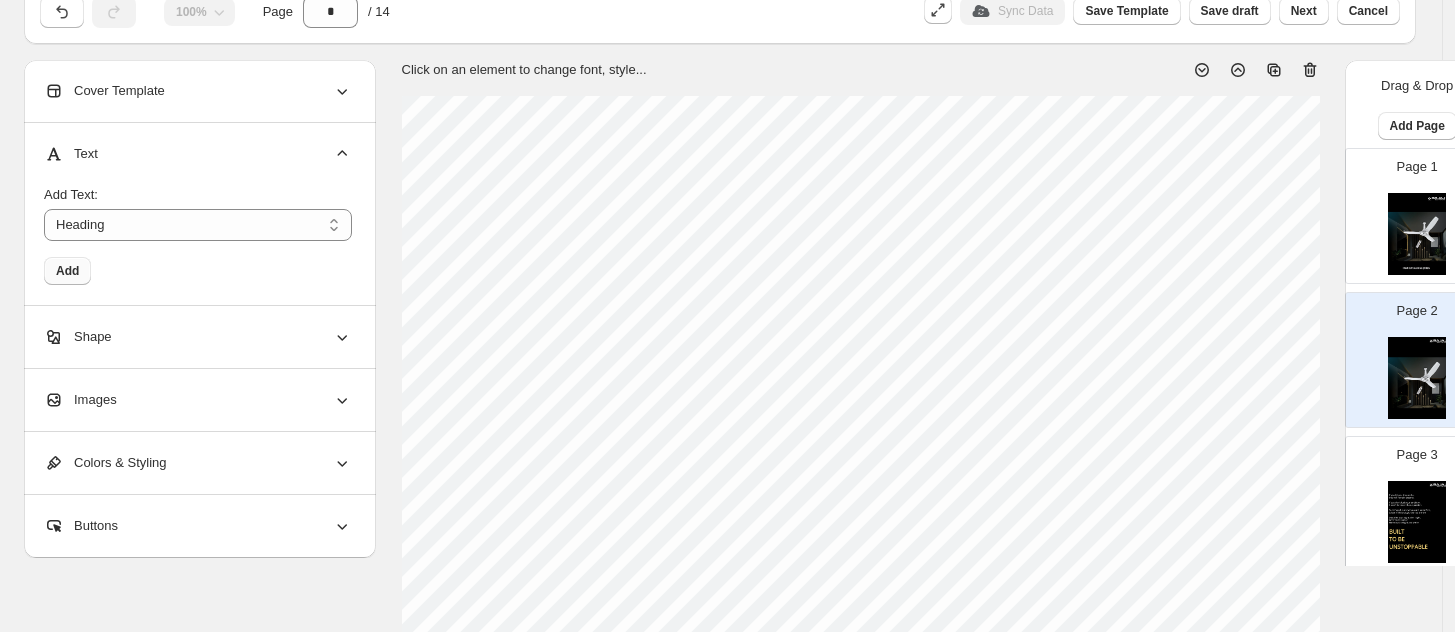 scroll, scrollTop: 20, scrollLeft: 0, axis: vertical 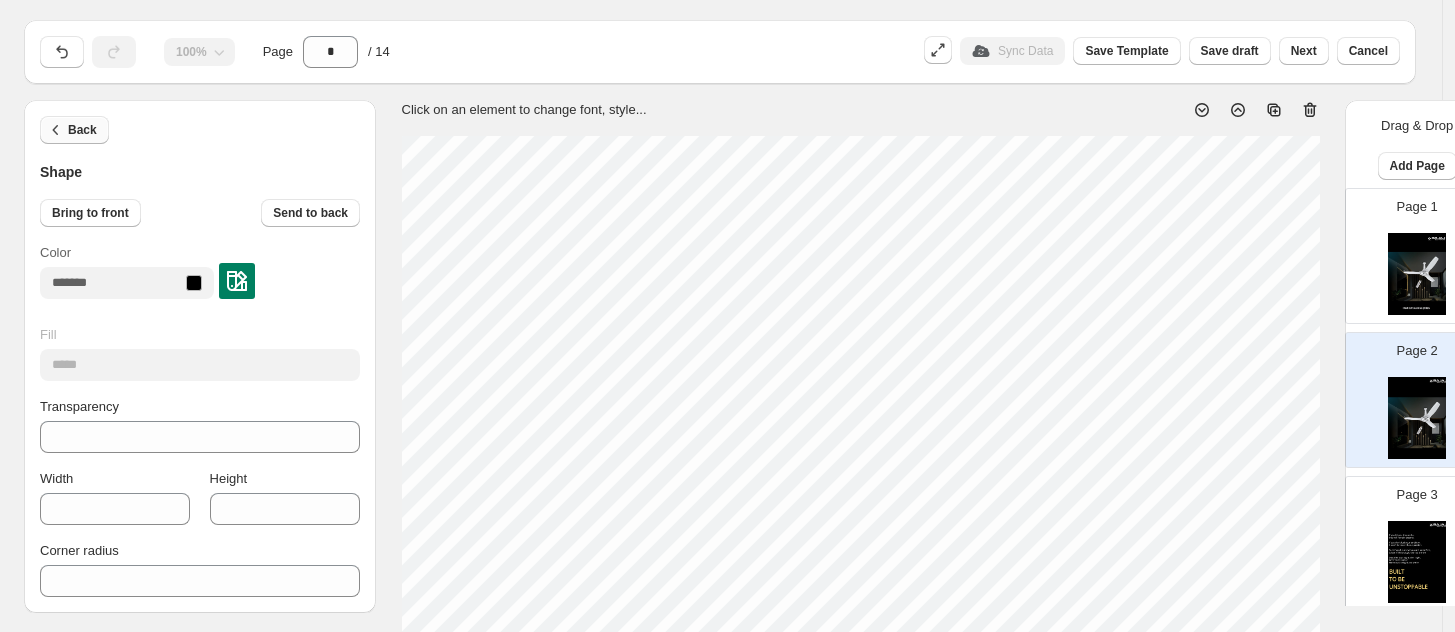 click on "Back" at bounding box center [82, 130] 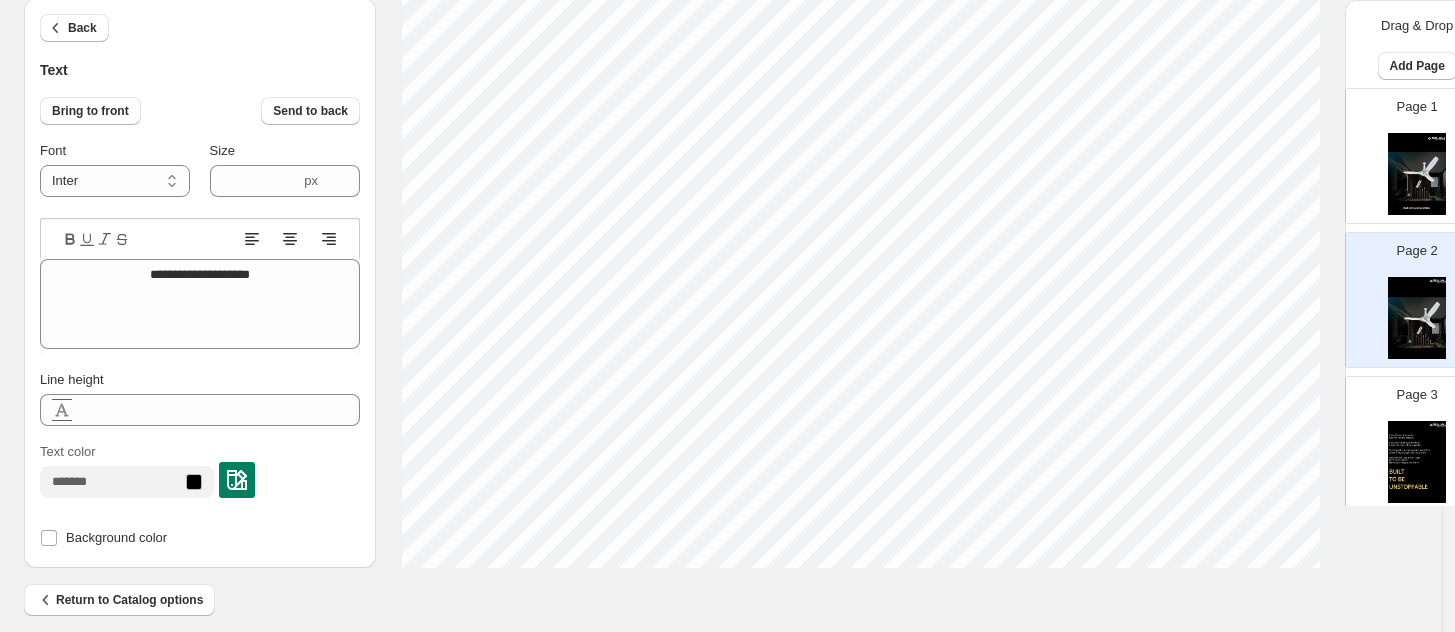 scroll, scrollTop: 792, scrollLeft: 0, axis: vertical 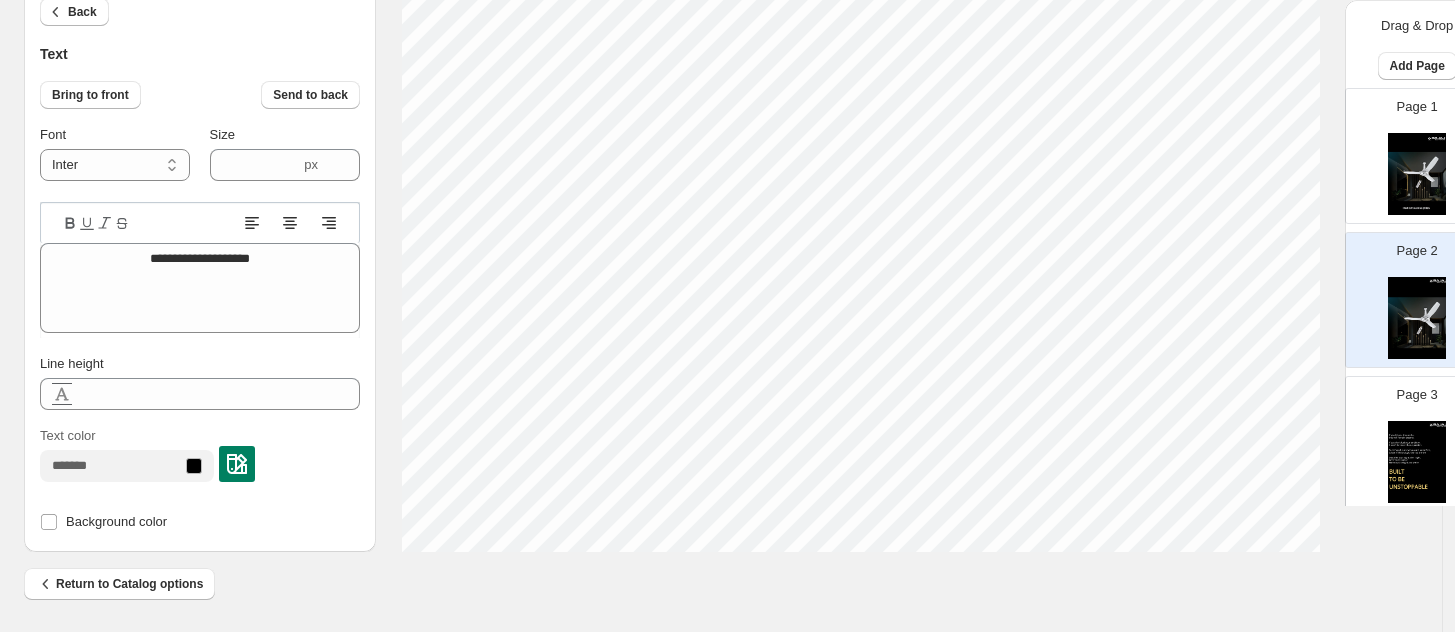 click at bounding box center [237, 464] 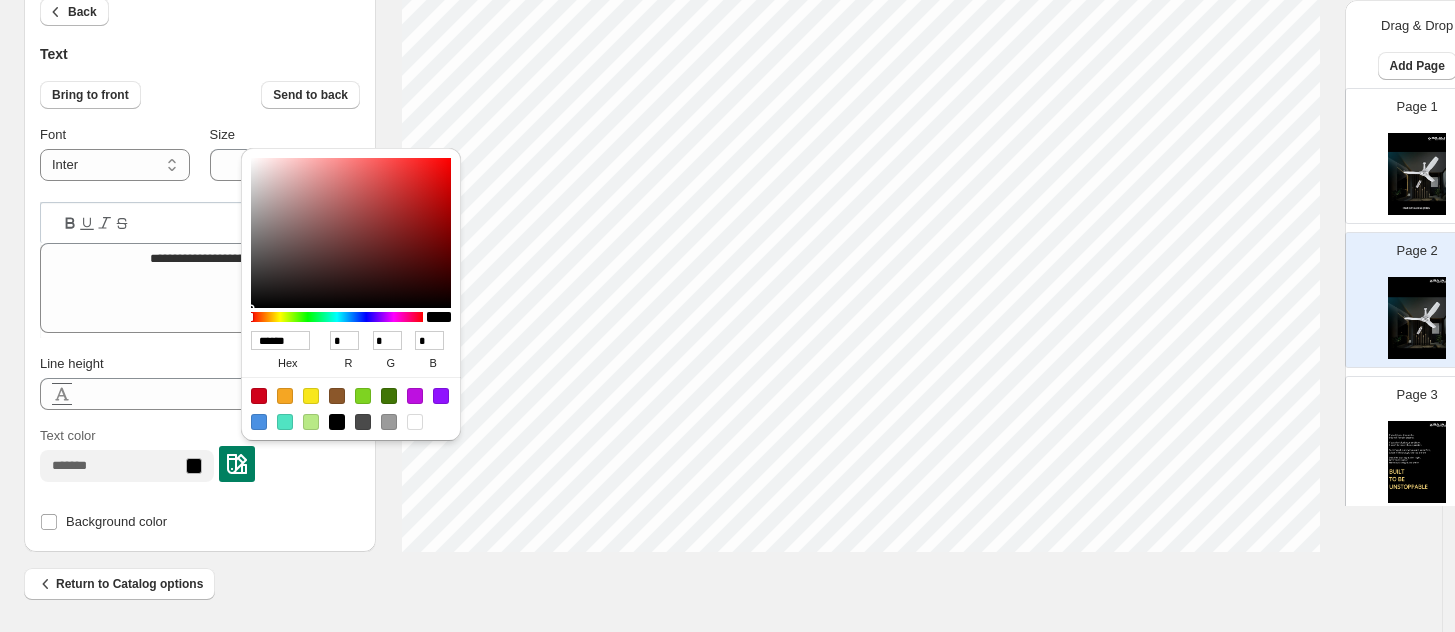 click at bounding box center (415, 422) 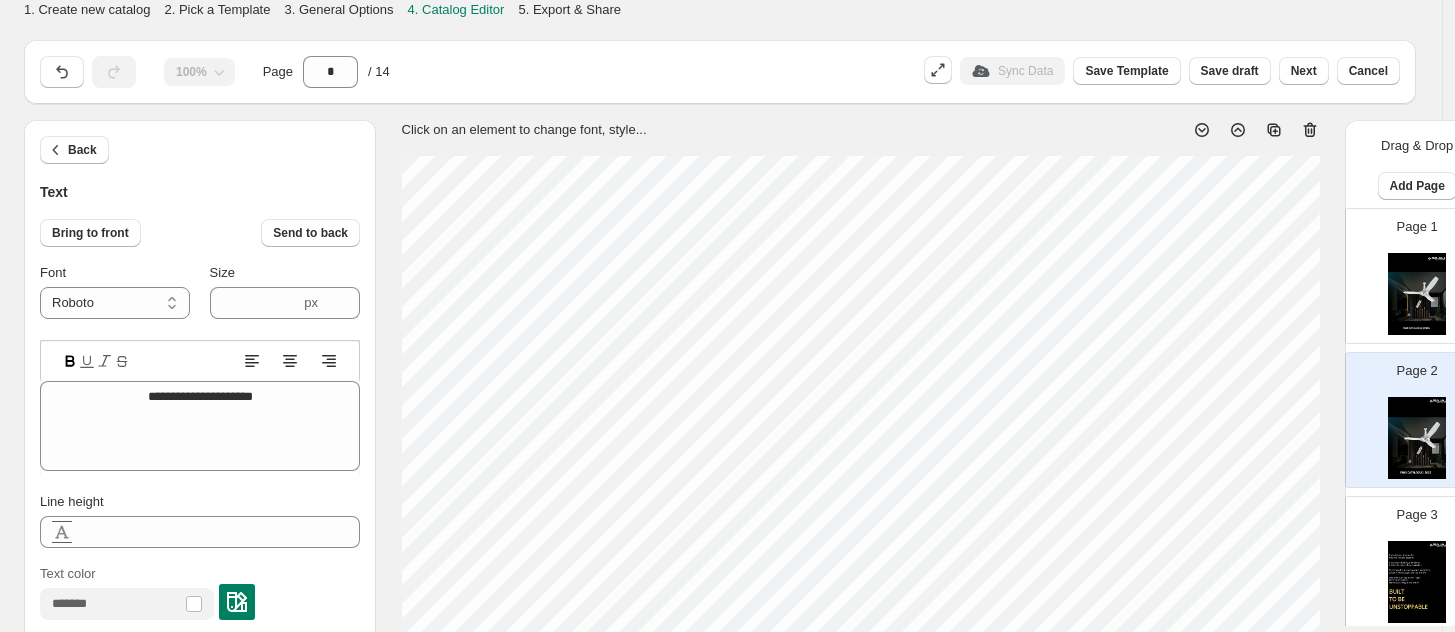 select on "******" 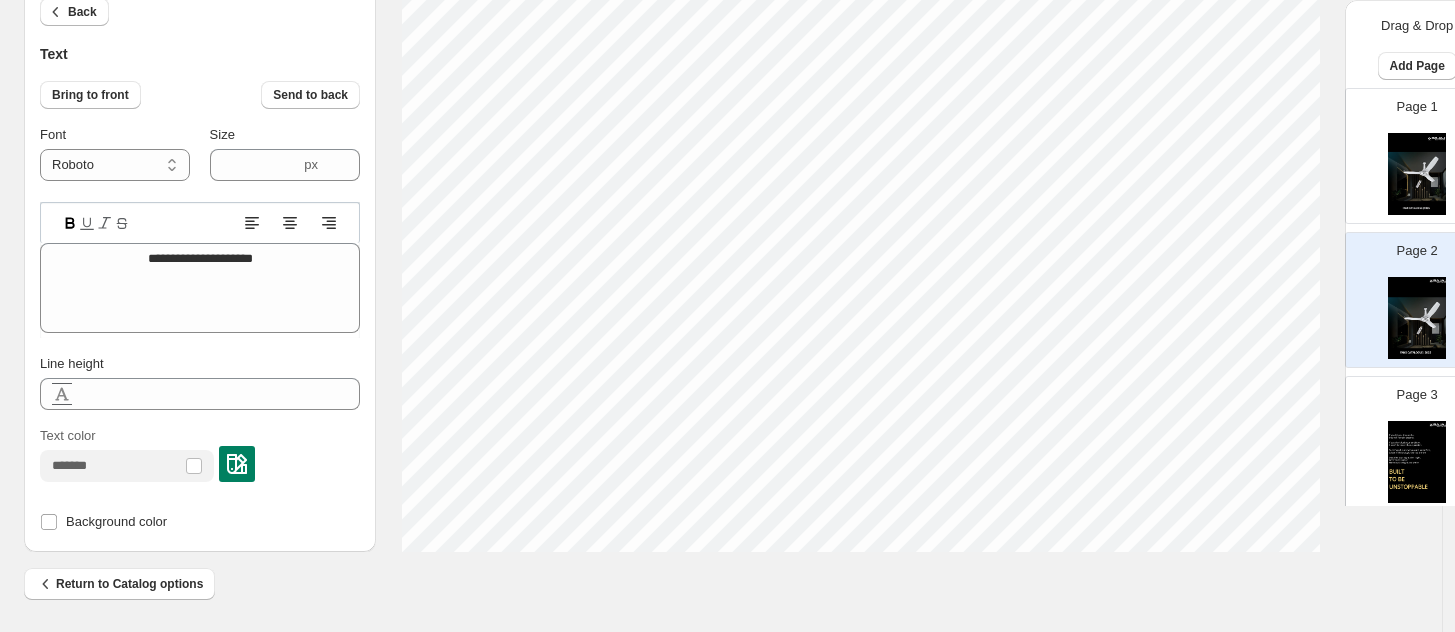 scroll, scrollTop: 20, scrollLeft: 2, axis: both 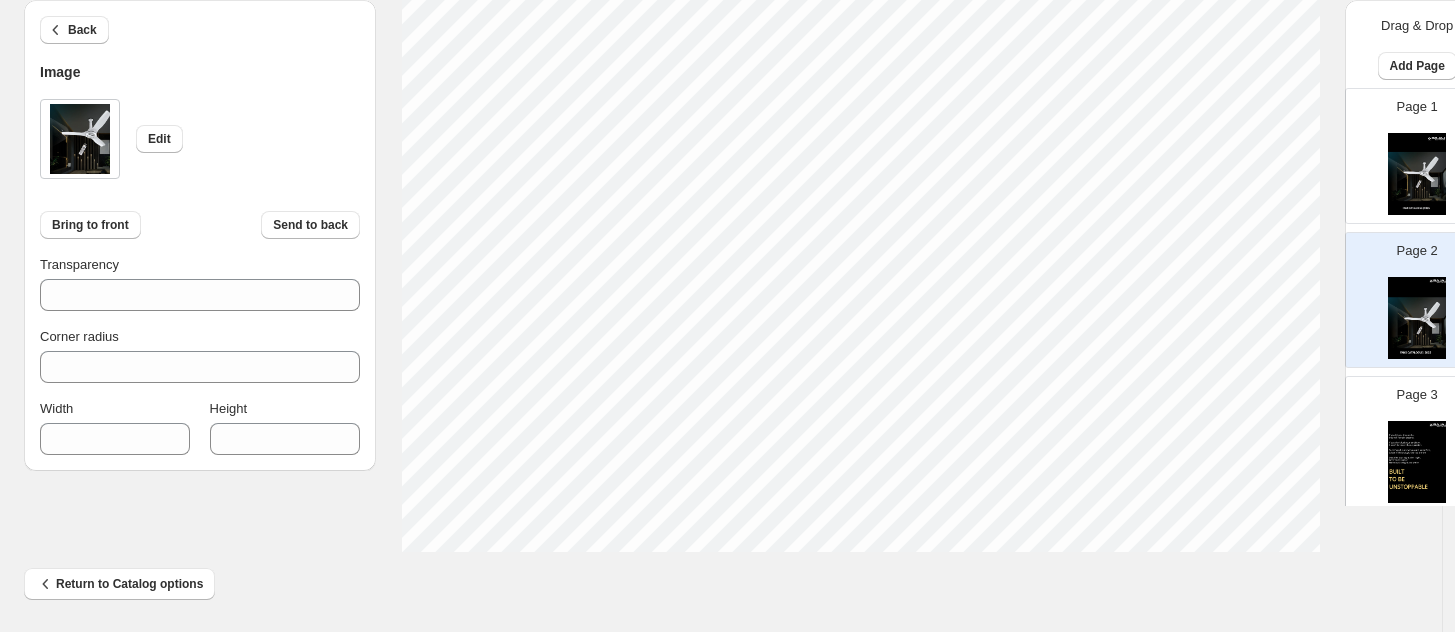 select on "******" 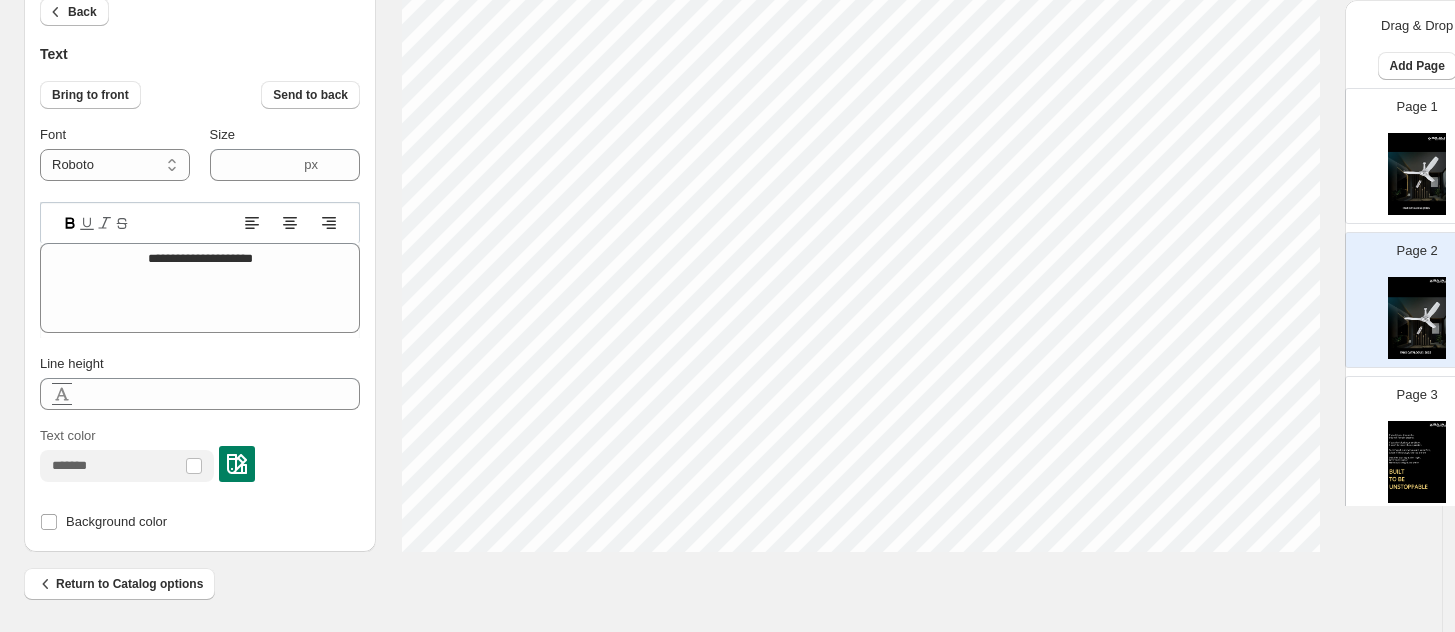 type on "****" 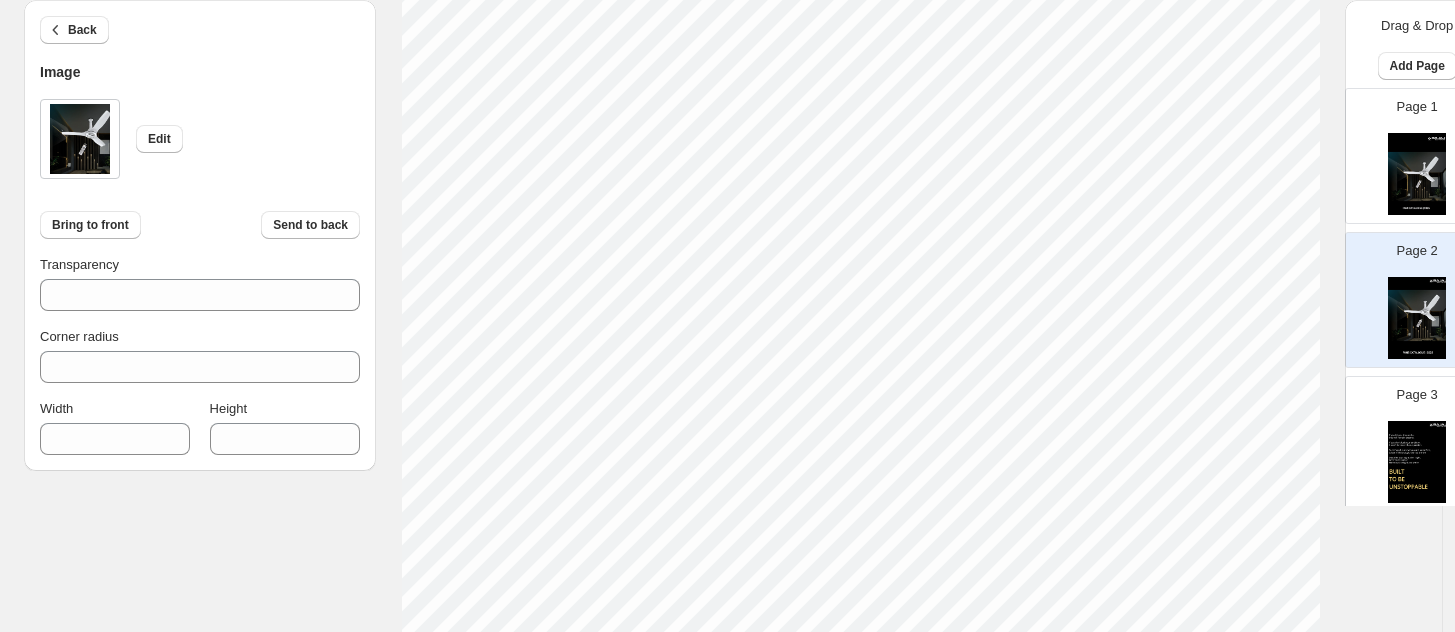 scroll, scrollTop: 542, scrollLeft: 0, axis: vertical 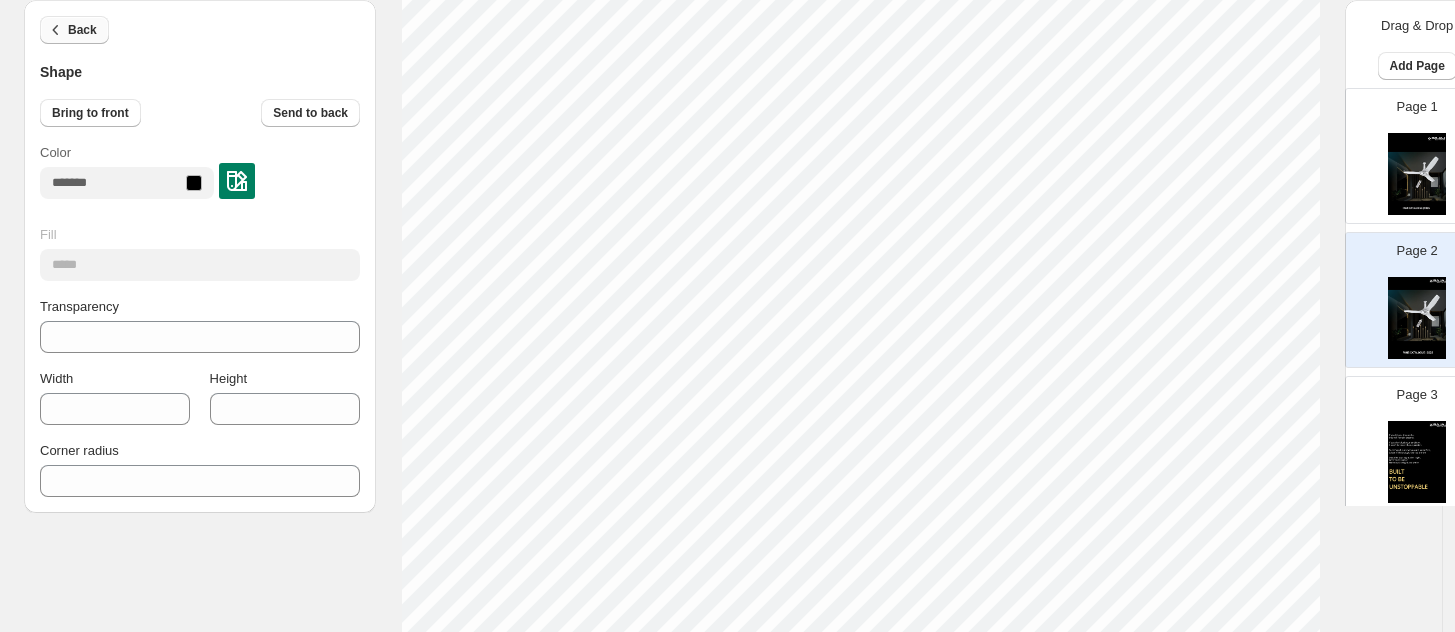 click on "Back" at bounding box center [82, 30] 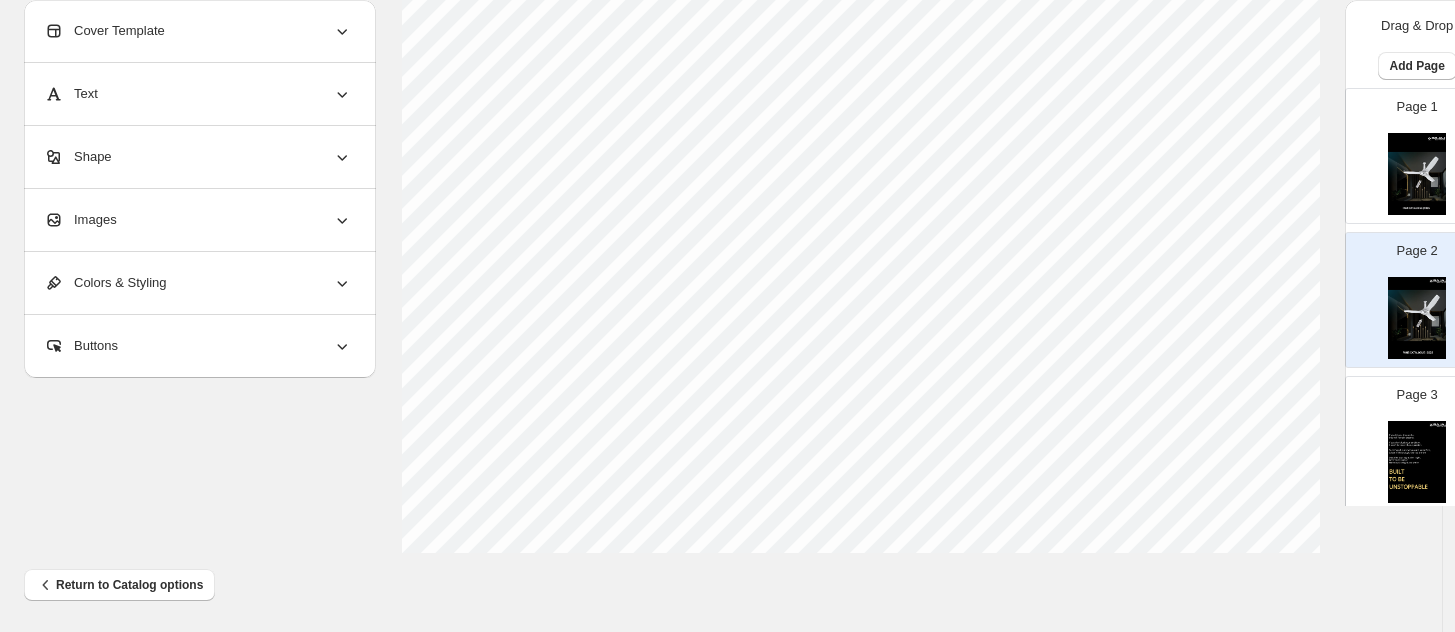 scroll, scrollTop: 792, scrollLeft: 0, axis: vertical 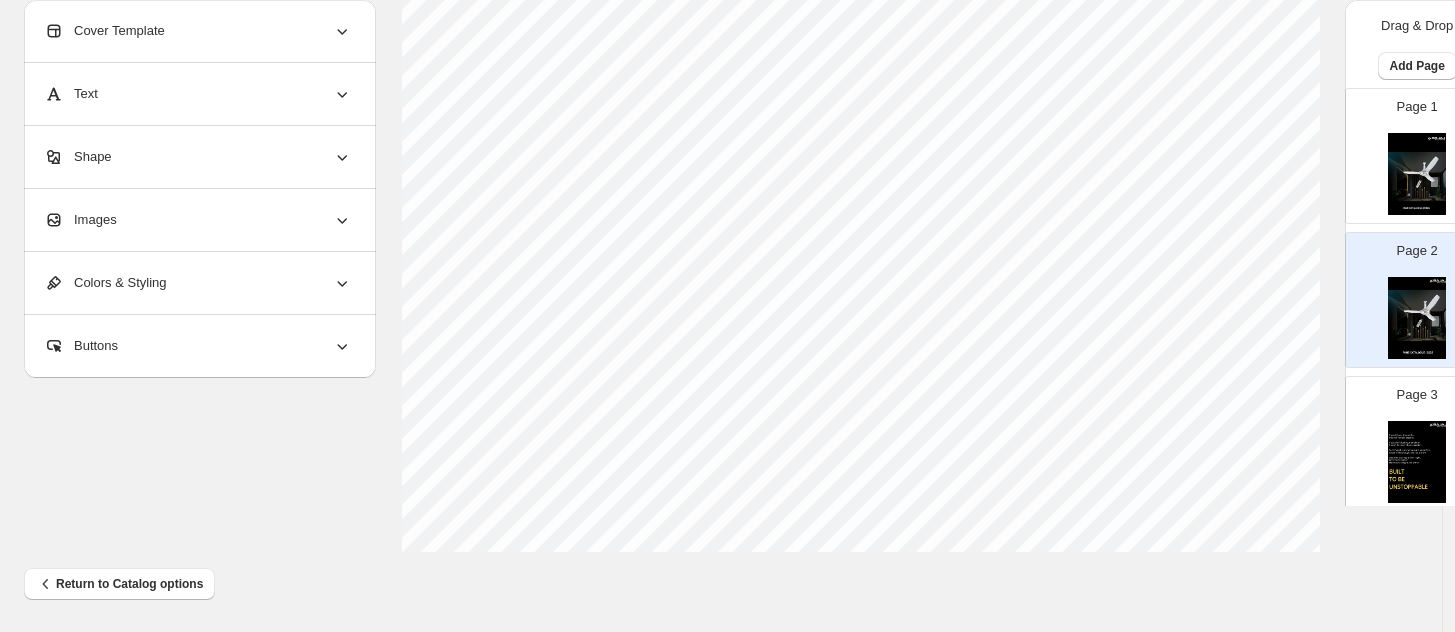 select on "******" 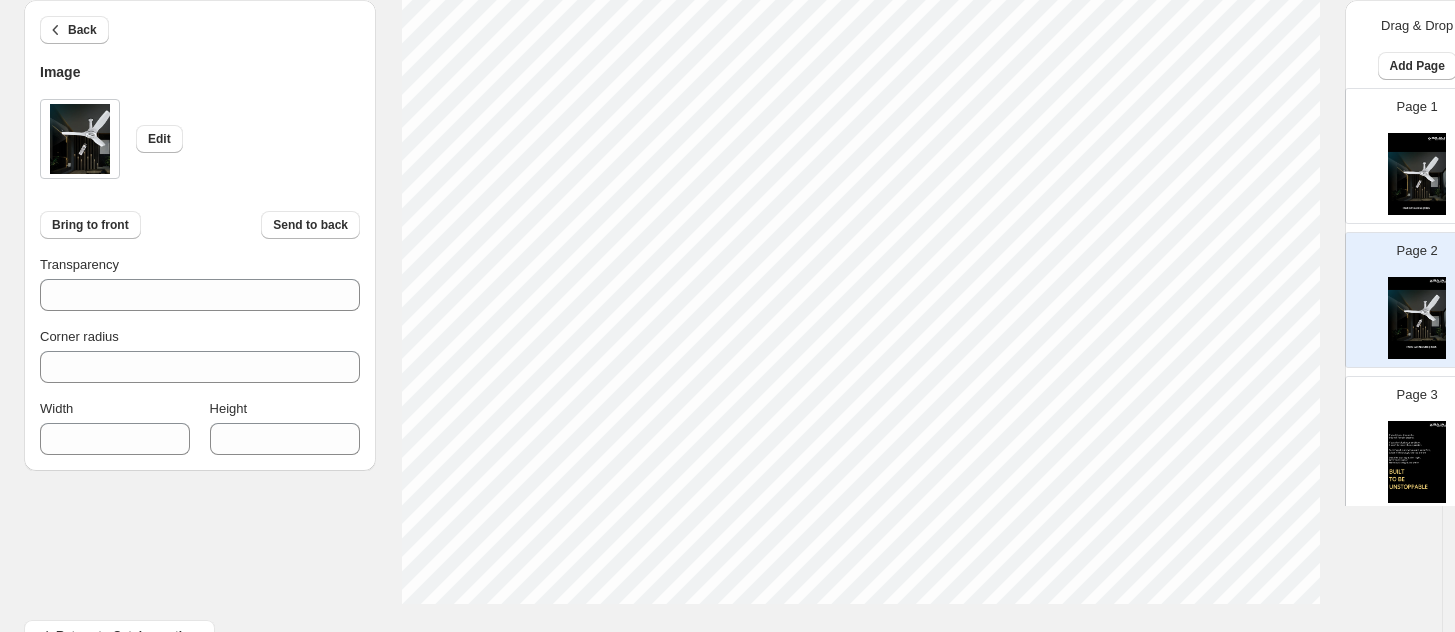 scroll, scrollTop: 792, scrollLeft: 0, axis: vertical 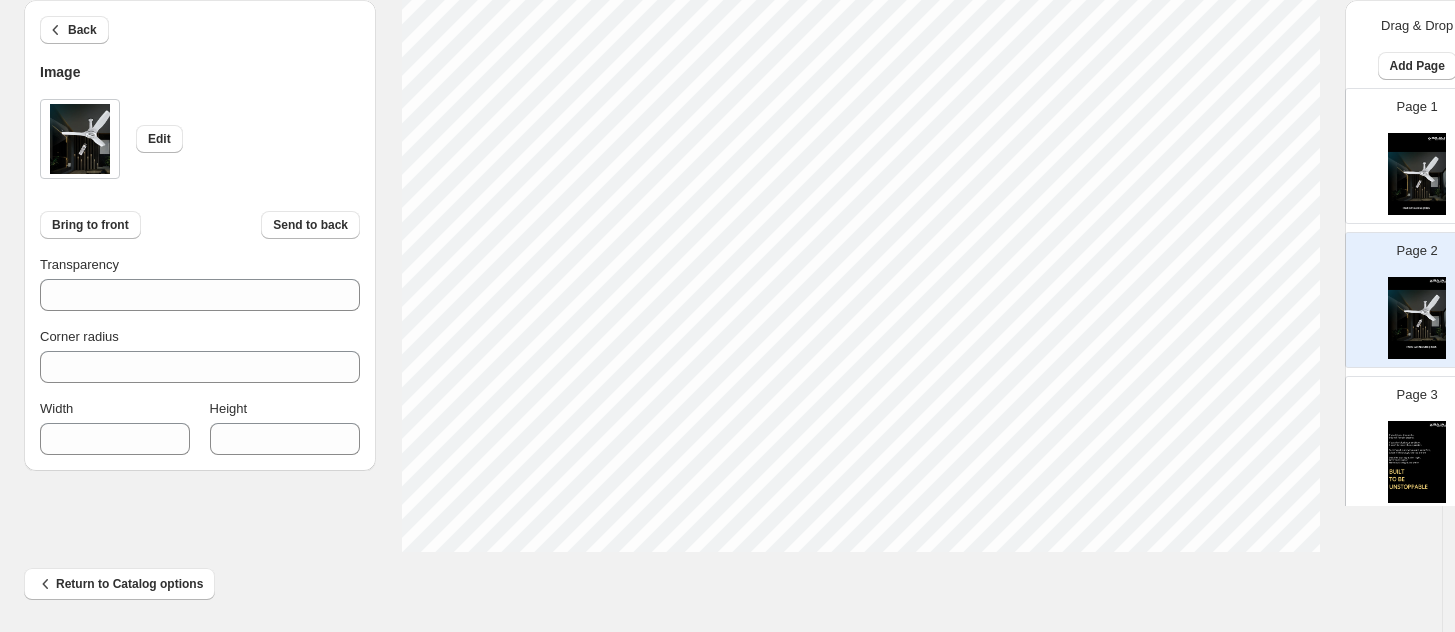 click on "Click on an element to change font, style..." at bounding box center [860, -60] 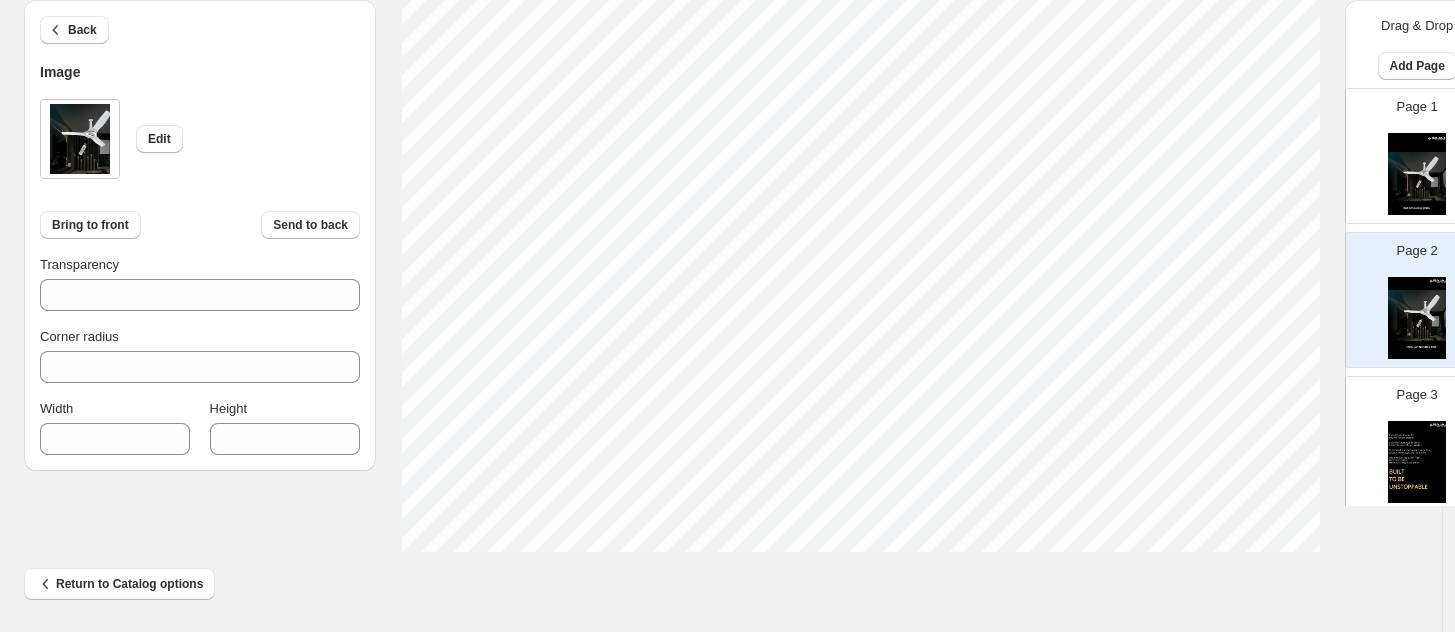 select on "******" 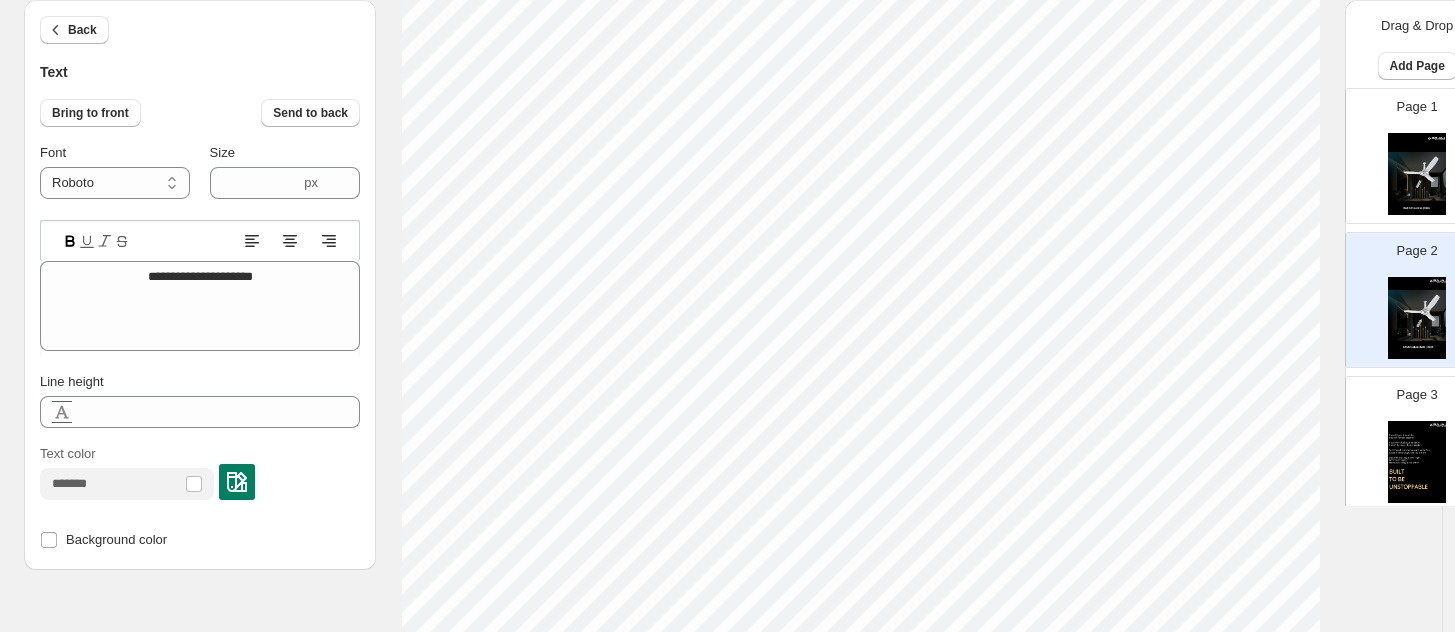 scroll, scrollTop: 167, scrollLeft: 0, axis: vertical 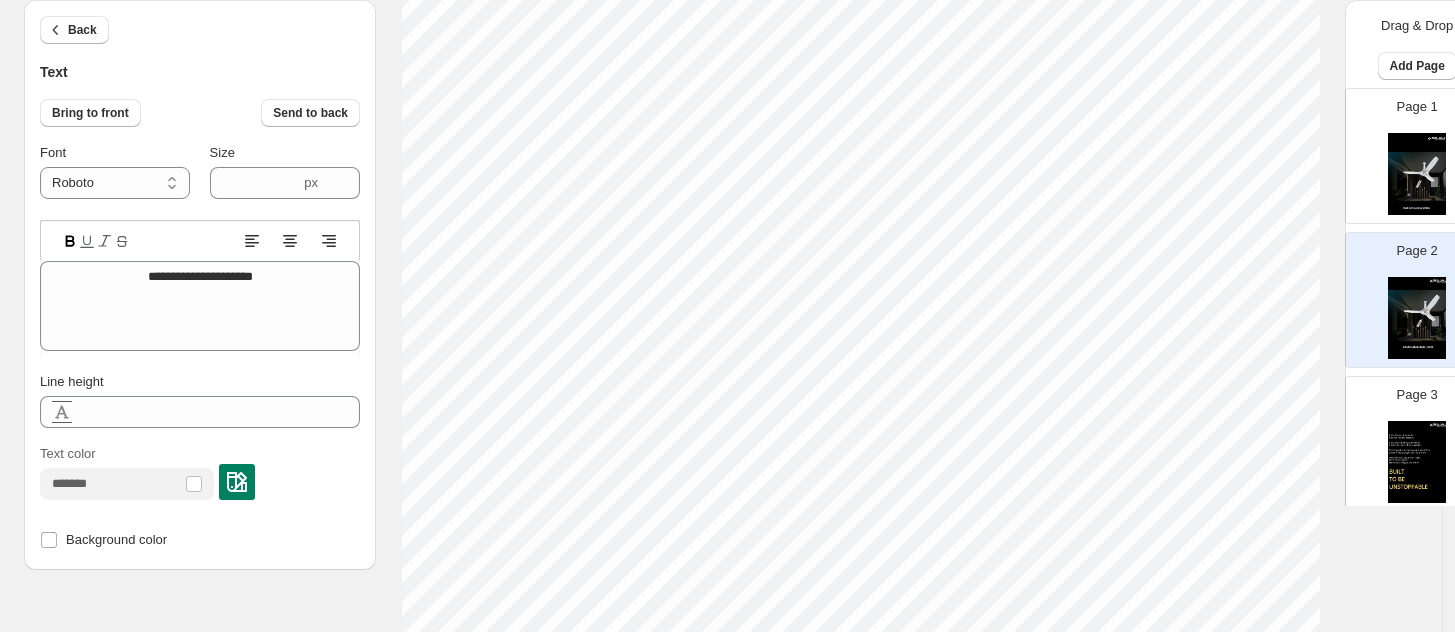 click at bounding box center [1417, 174] 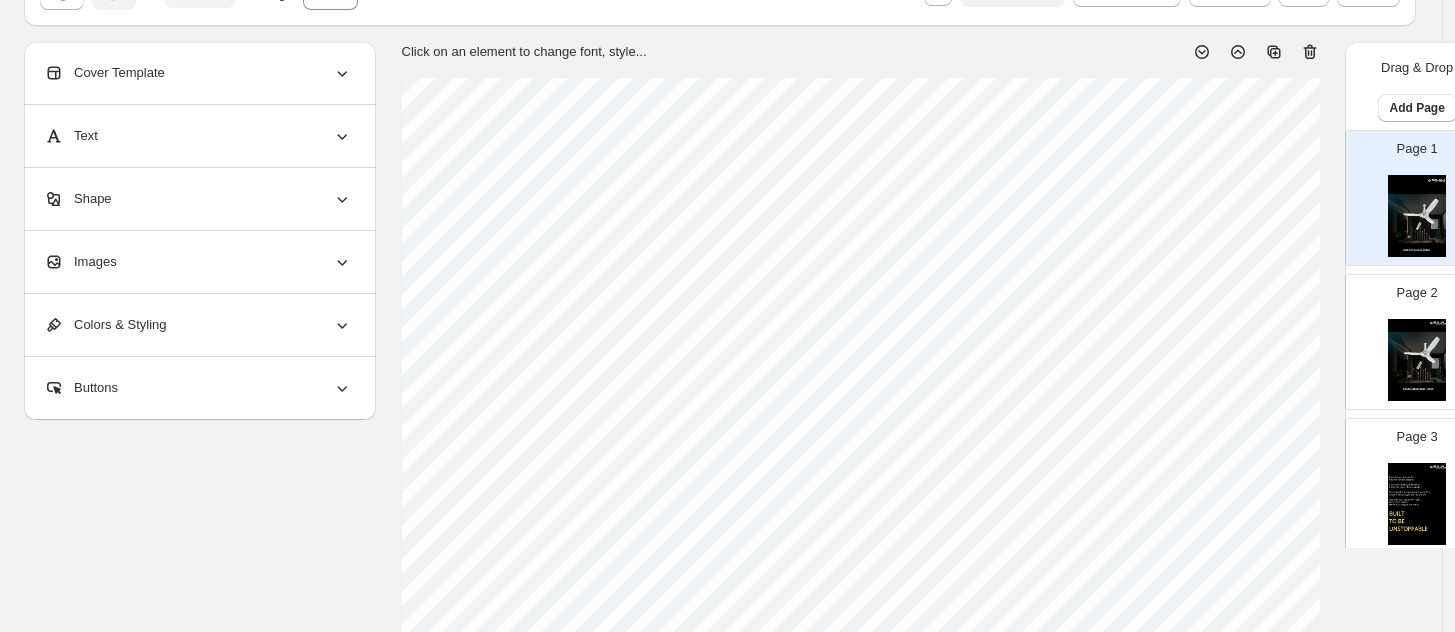 scroll, scrollTop: 0, scrollLeft: 0, axis: both 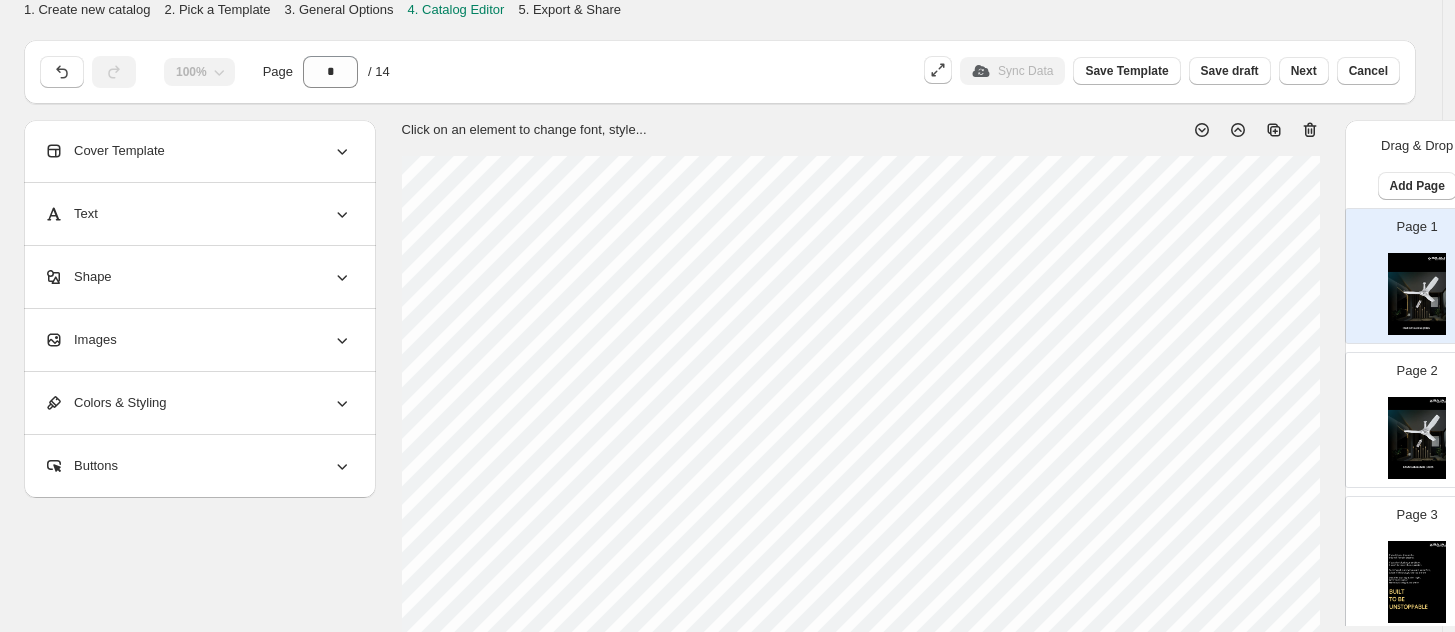 click 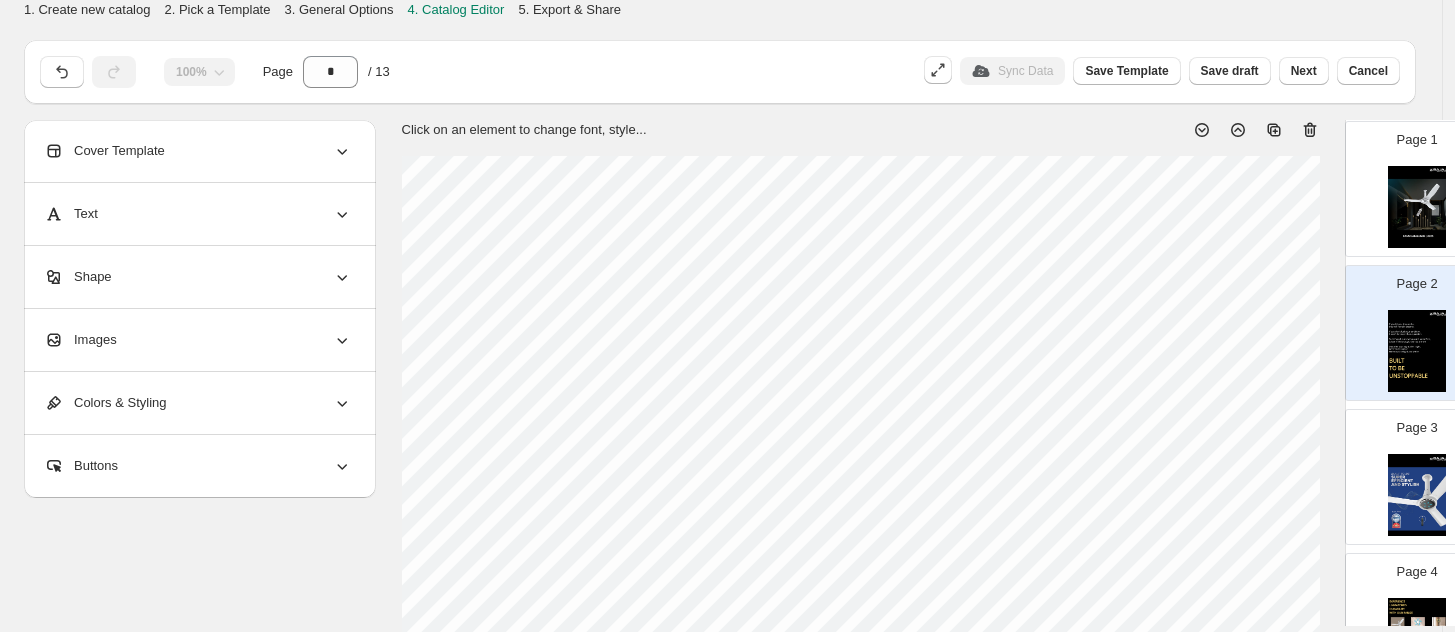 scroll, scrollTop: 125, scrollLeft: 0, axis: vertical 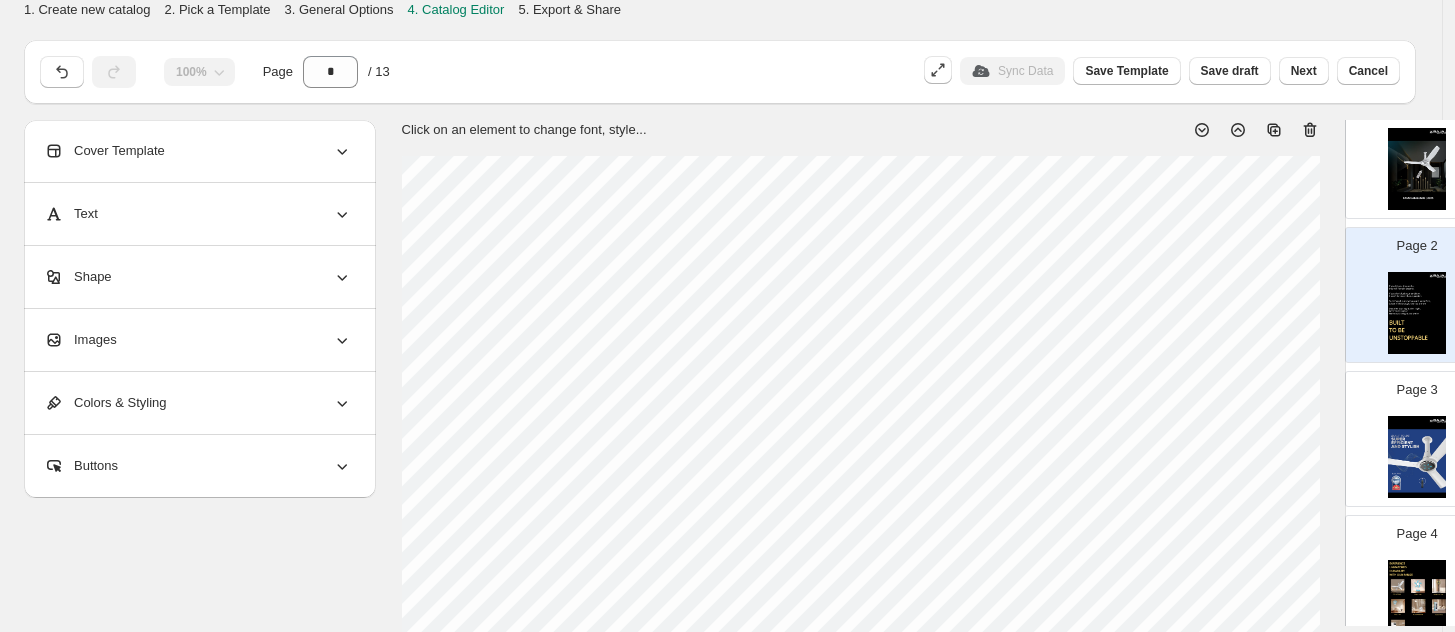 click at bounding box center (1417, 169) 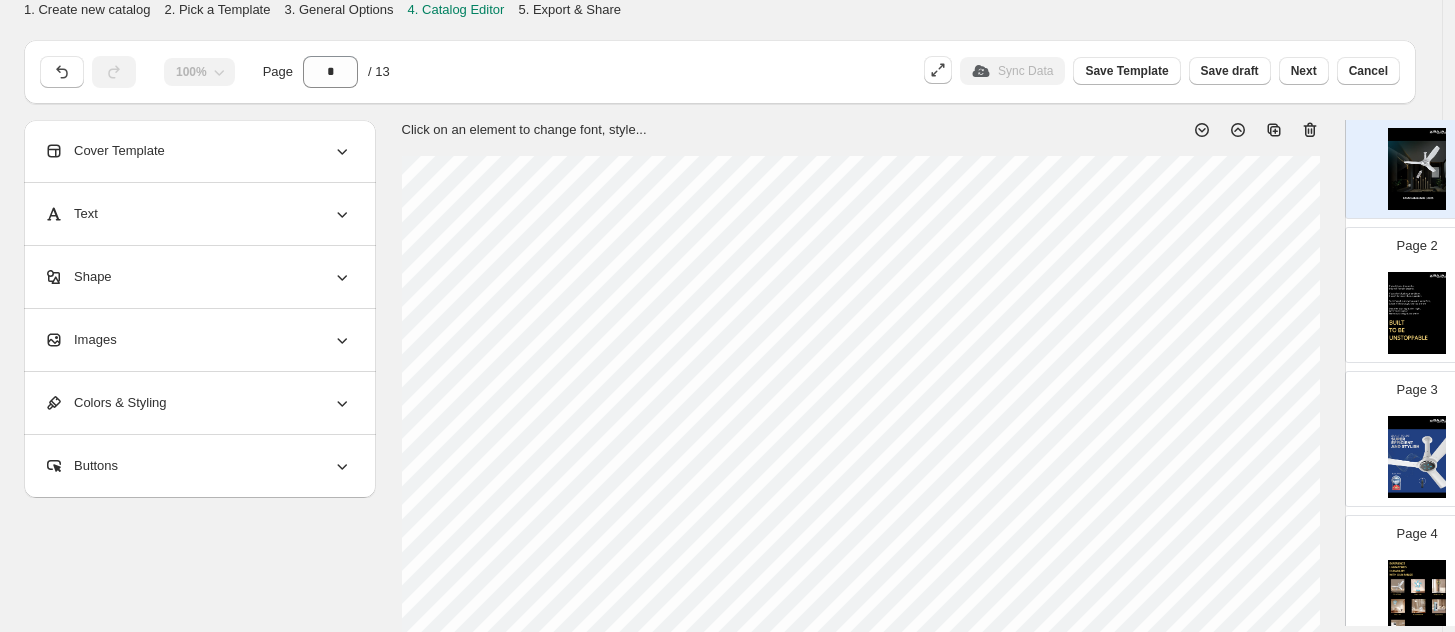 click at bounding box center [1417, 313] 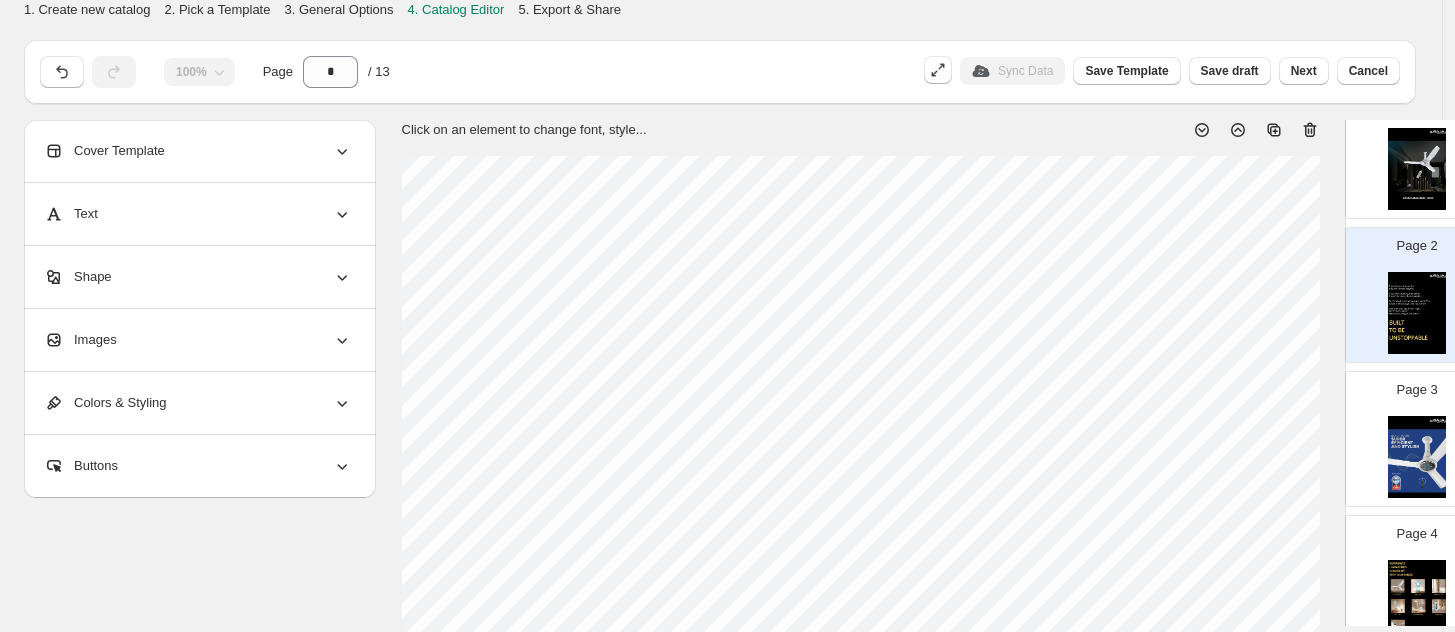 click at bounding box center [1417, 169] 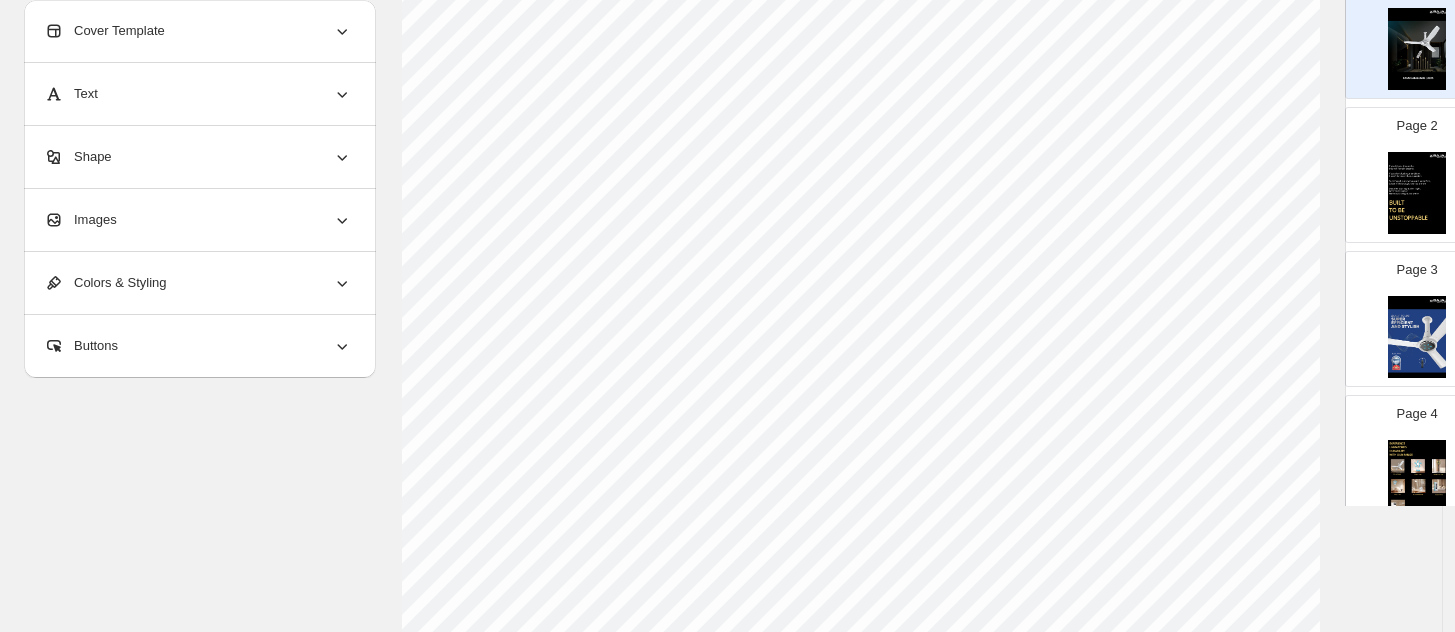 scroll, scrollTop: 625, scrollLeft: 0, axis: vertical 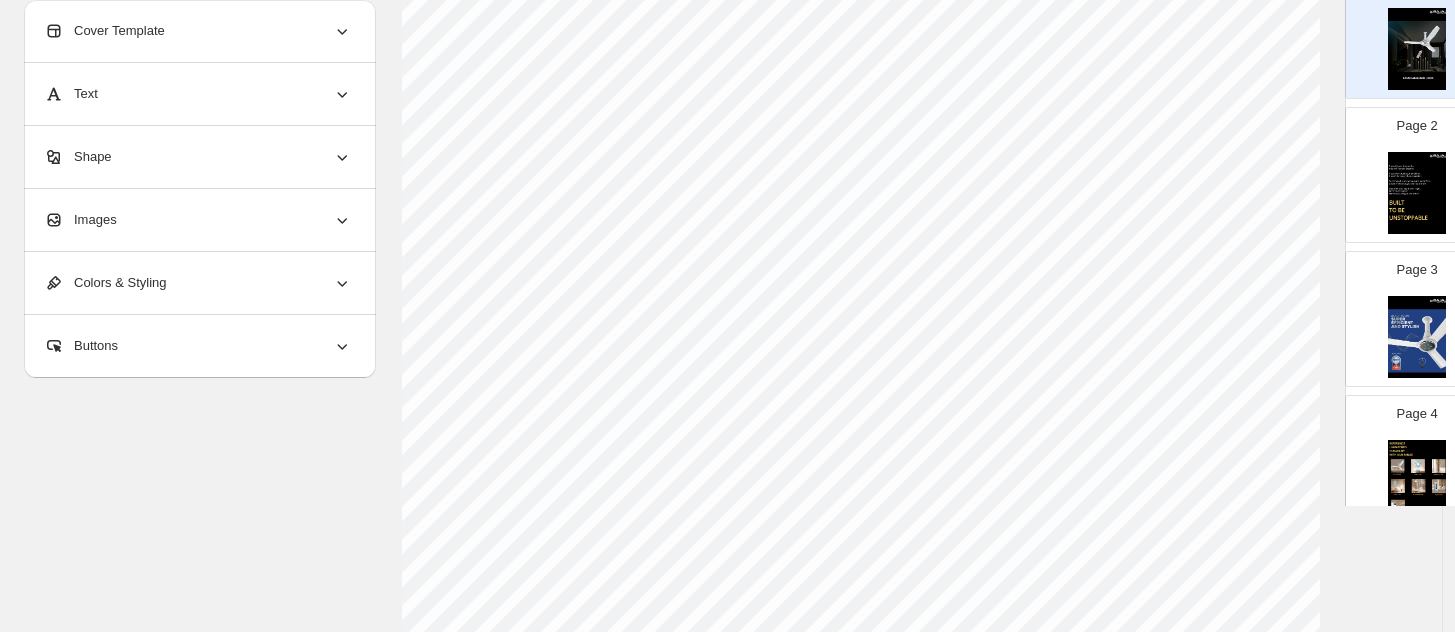 select on "******" 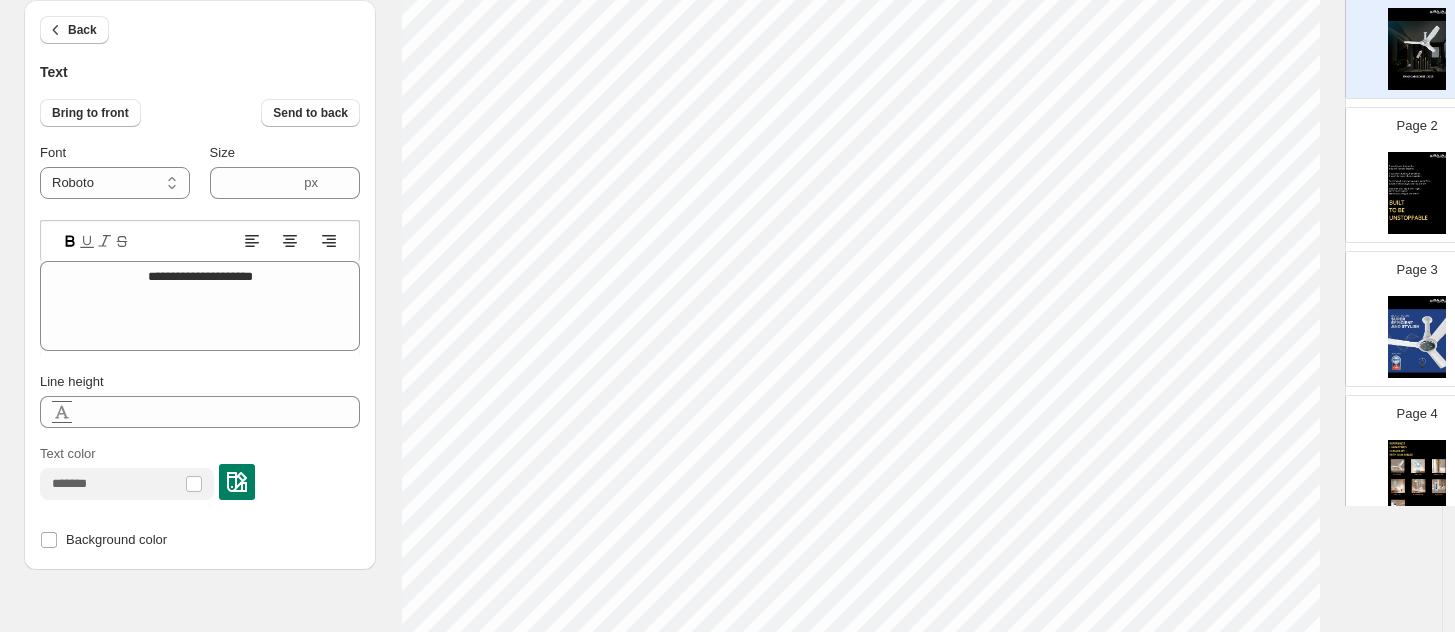 scroll, scrollTop: 625, scrollLeft: 0, axis: vertical 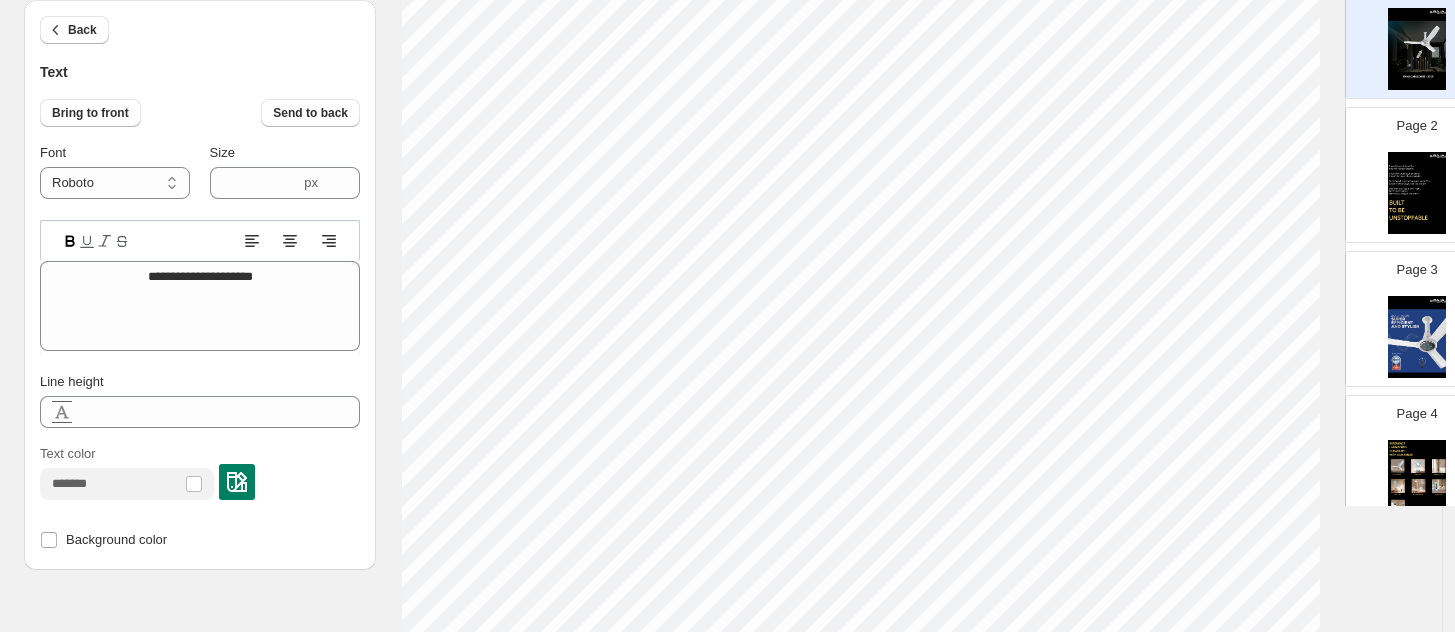 click at bounding box center (237, 482) 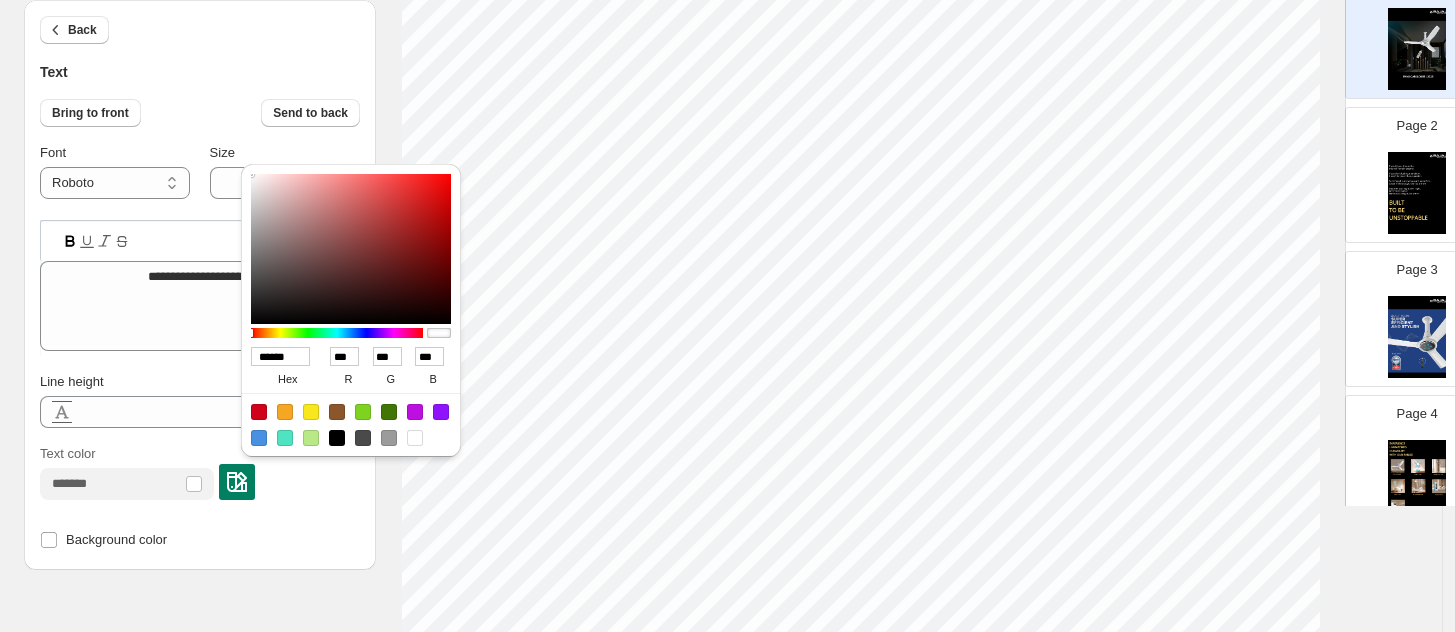 click on "******" at bounding box center [280, 356] 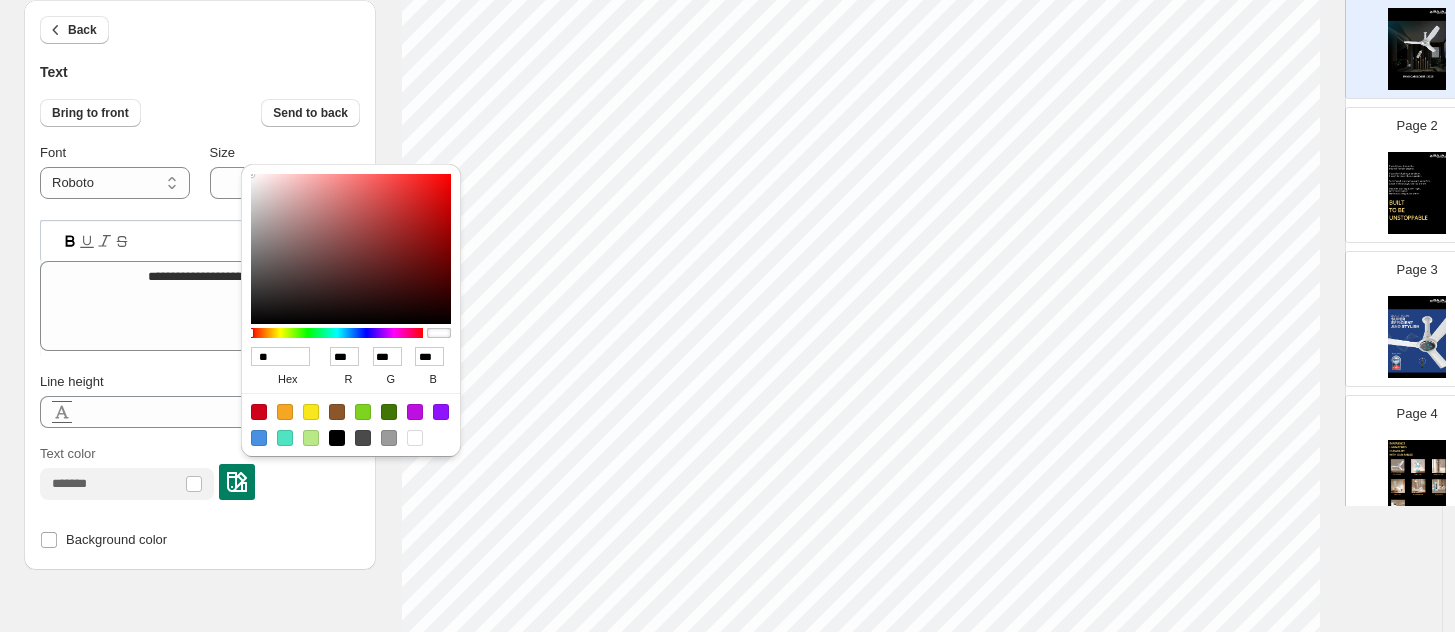 type on "***" 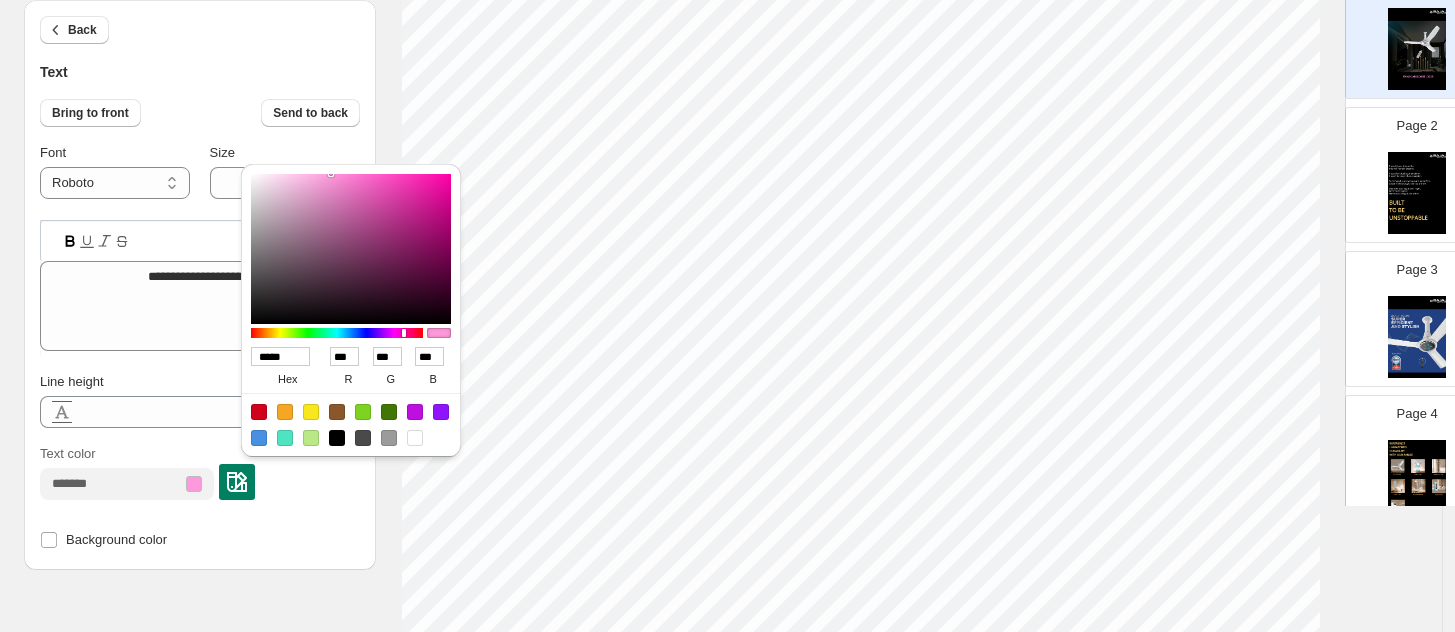 type on "******" 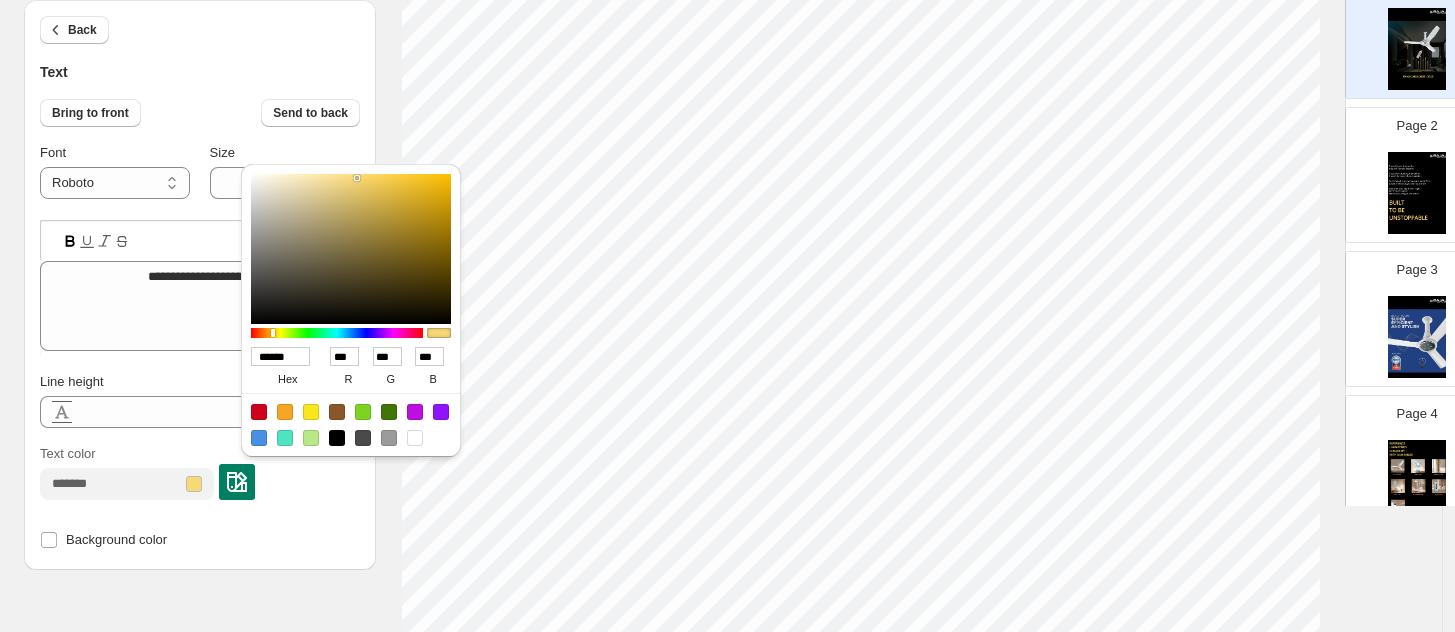 type on "******" 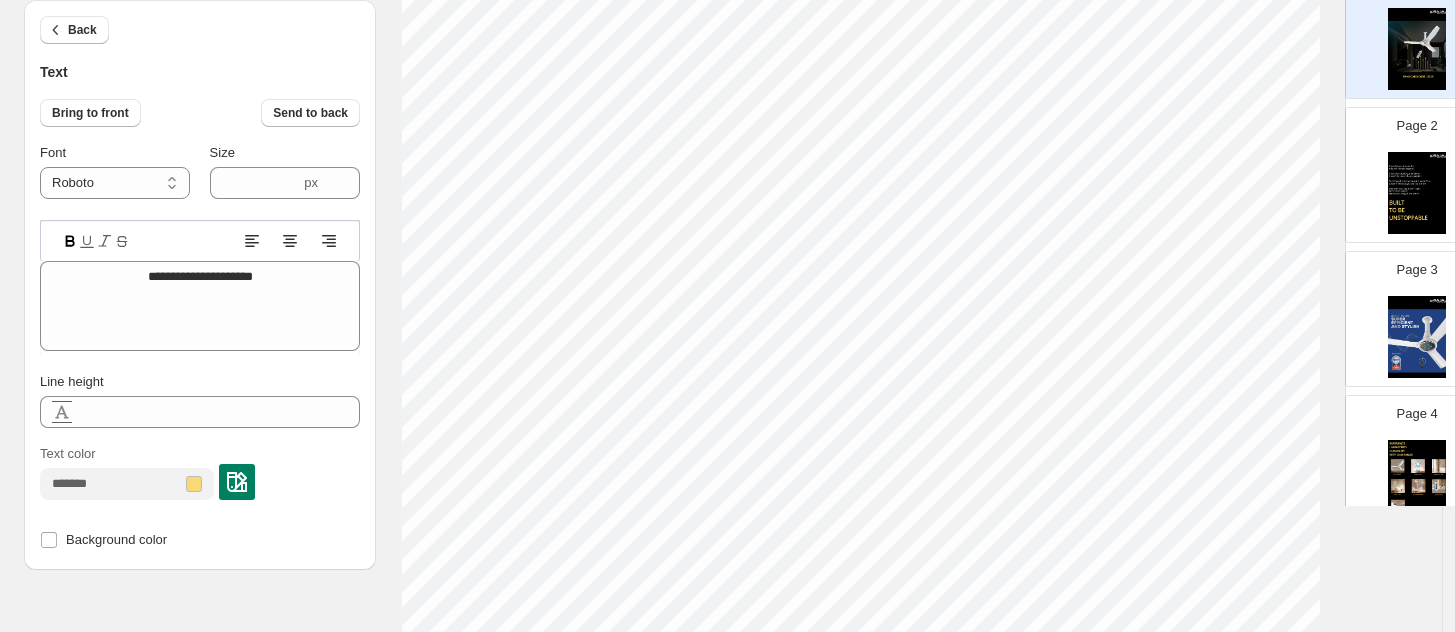 scroll, scrollTop: 125, scrollLeft: 0, axis: vertical 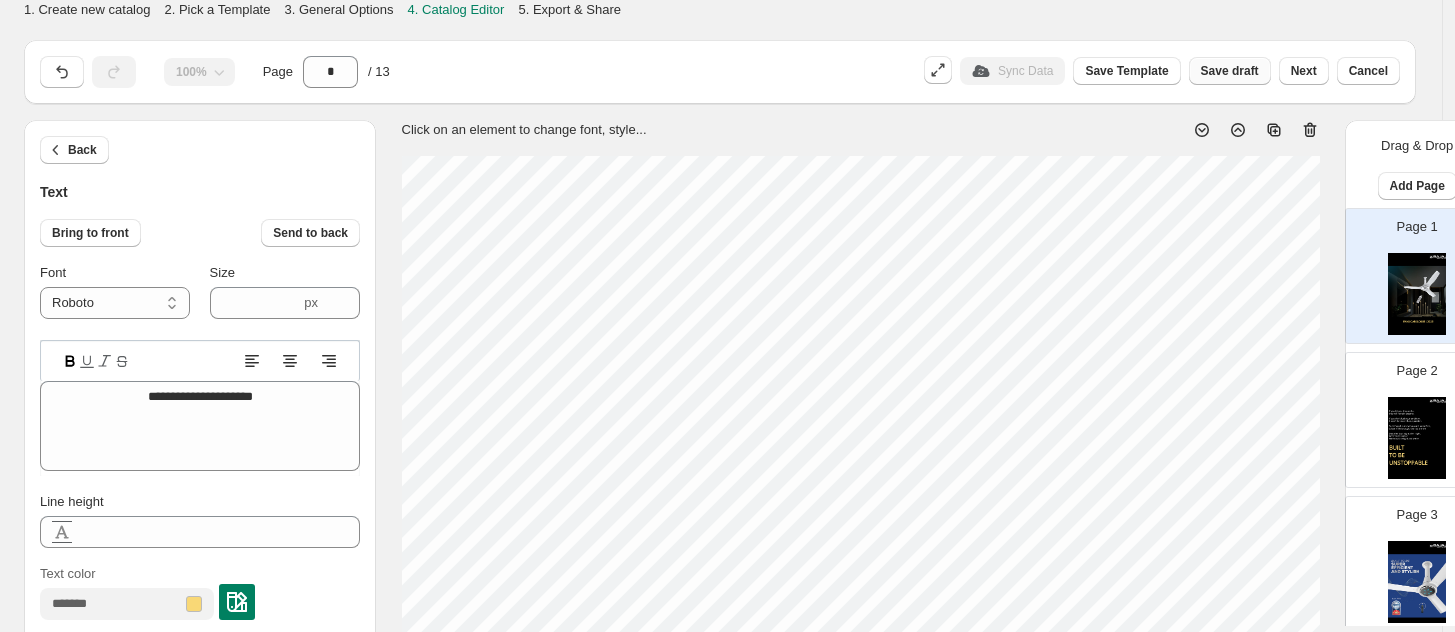 click on "Save draft" at bounding box center (1230, 71) 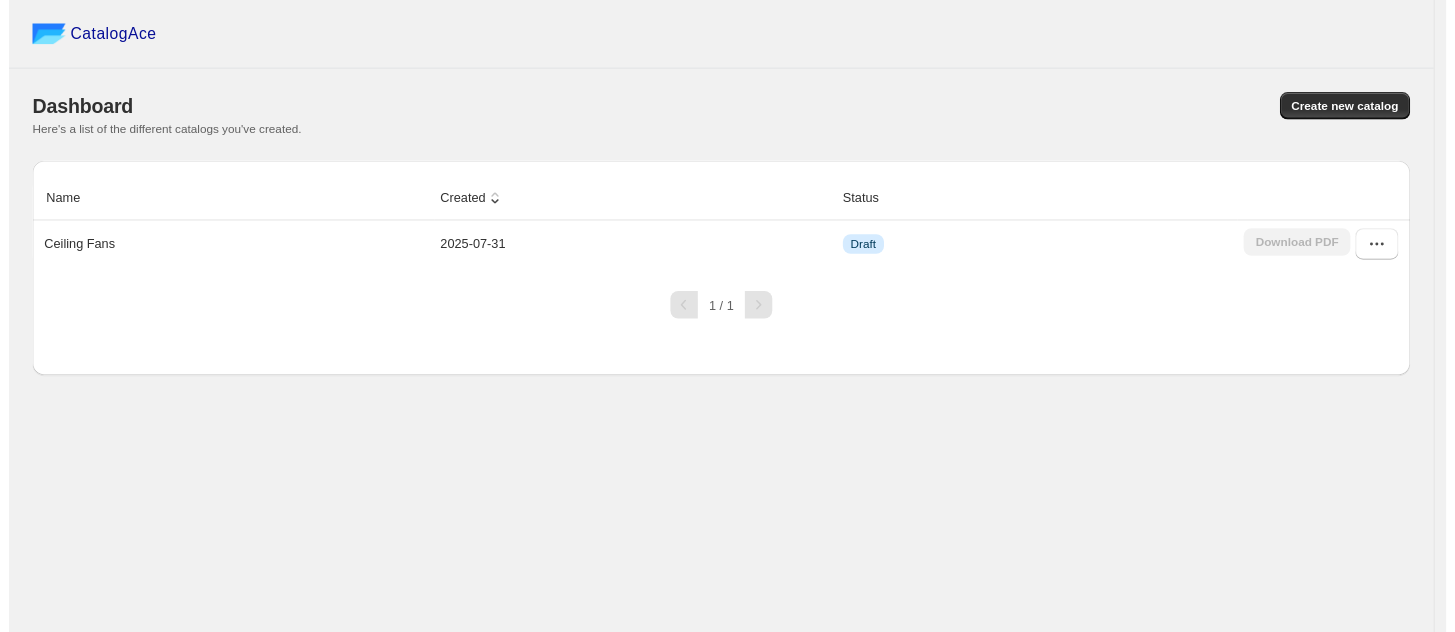 scroll, scrollTop: 0, scrollLeft: 0, axis: both 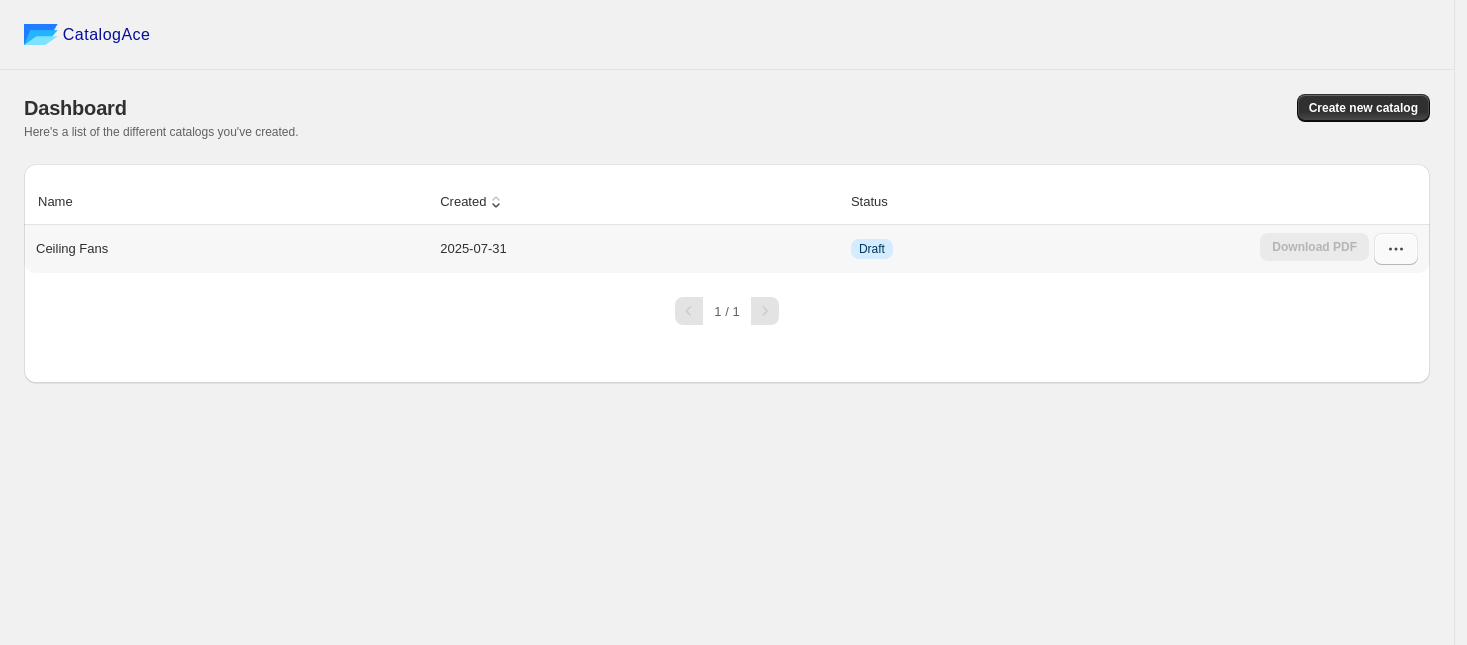 click at bounding box center [1396, 249] 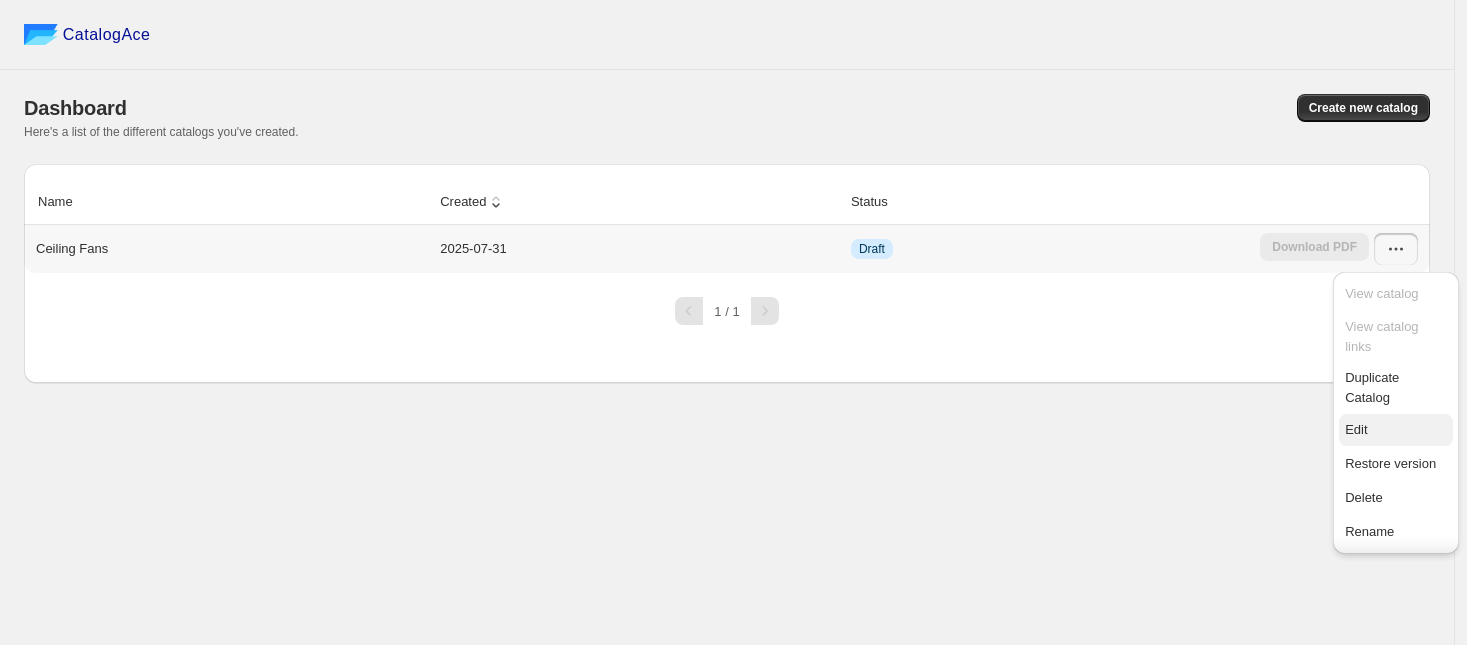 click on "Edit" at bounding box center (1396, 430) 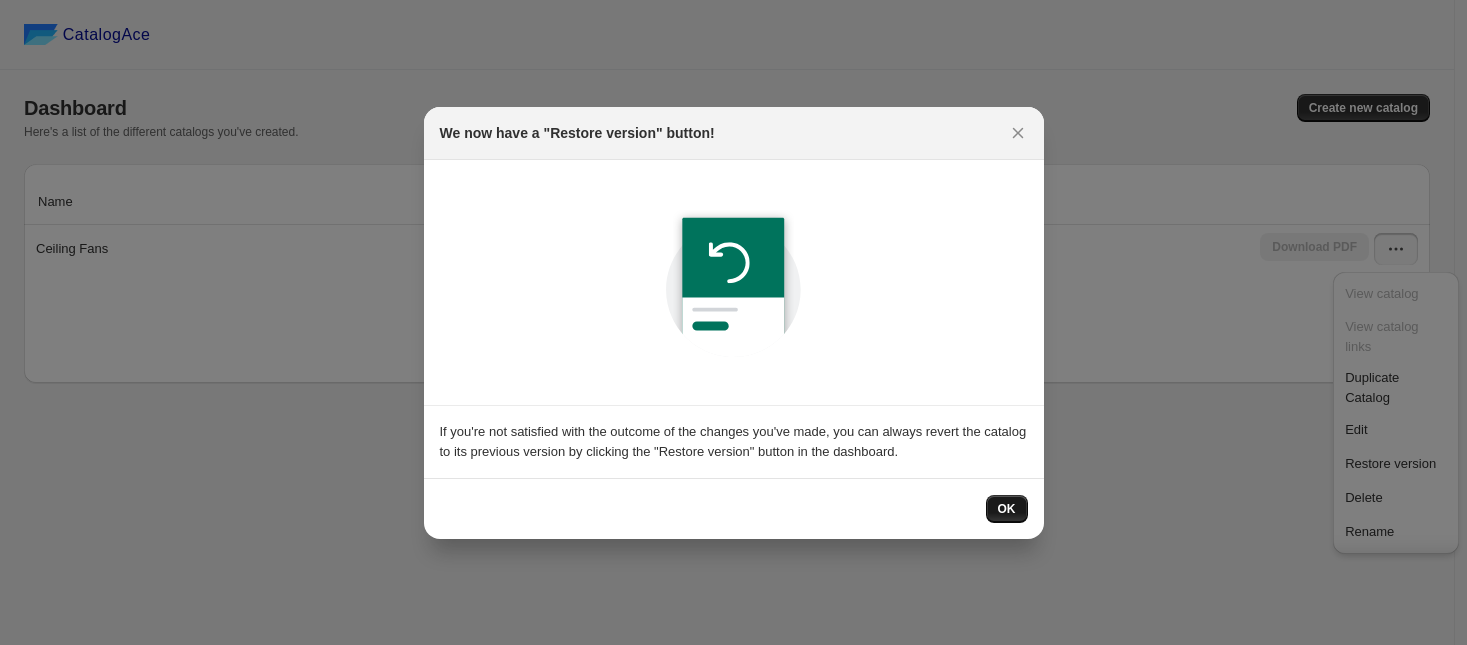 click on "OK" at bounding box center (1007, 509) 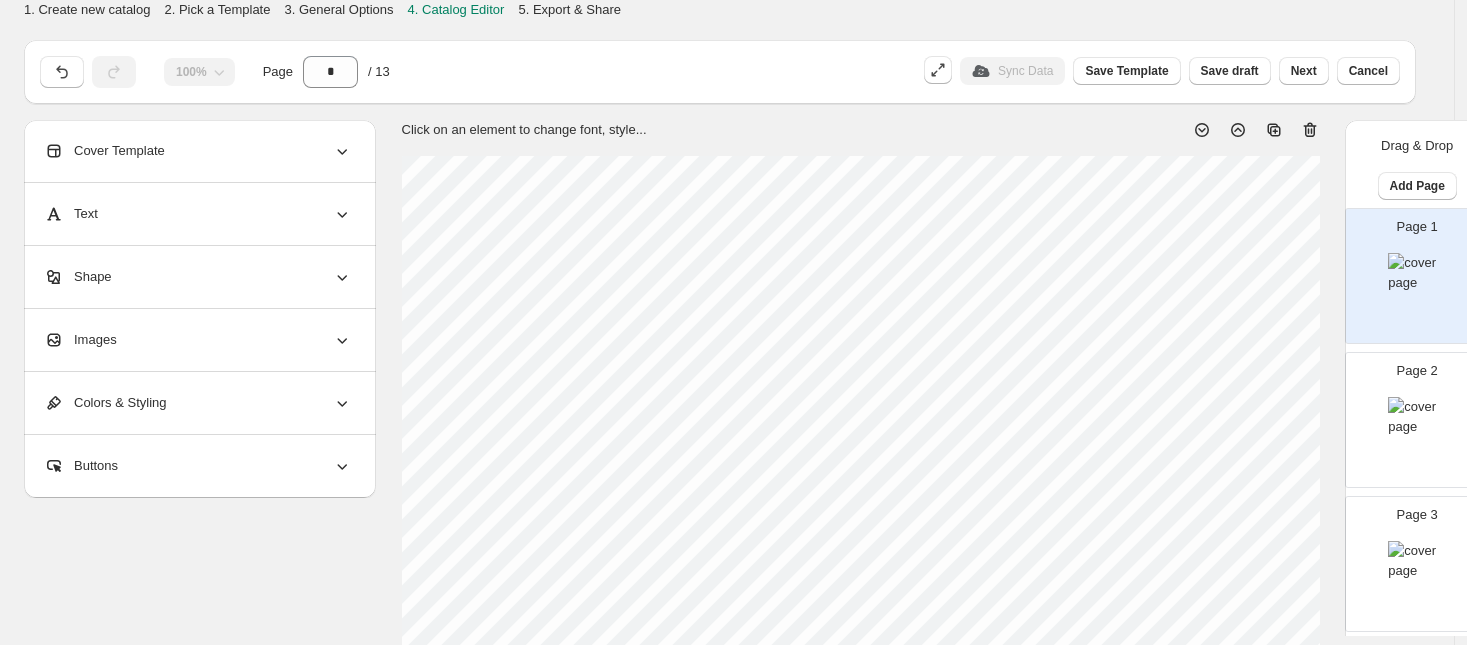 click on "Next" at bounding box center [1304, 71] 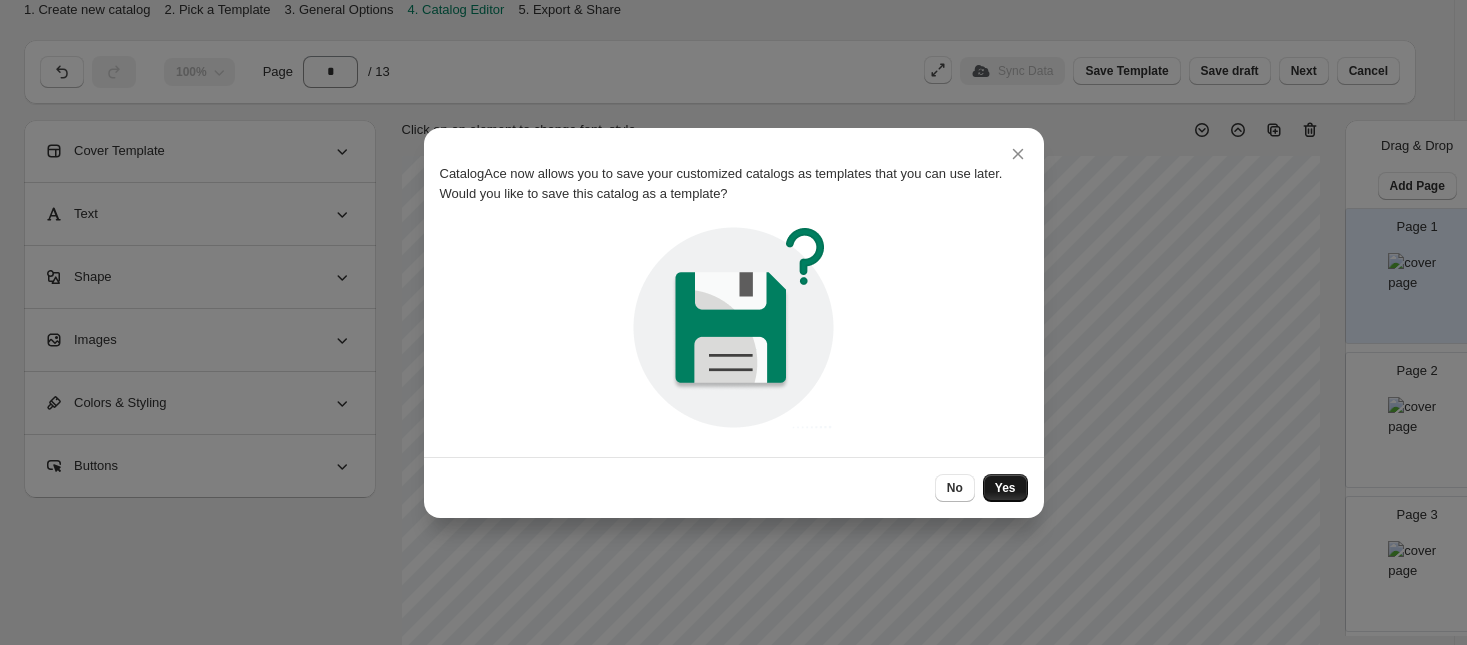 click on "Yes" at bounding box center (1005, 488) 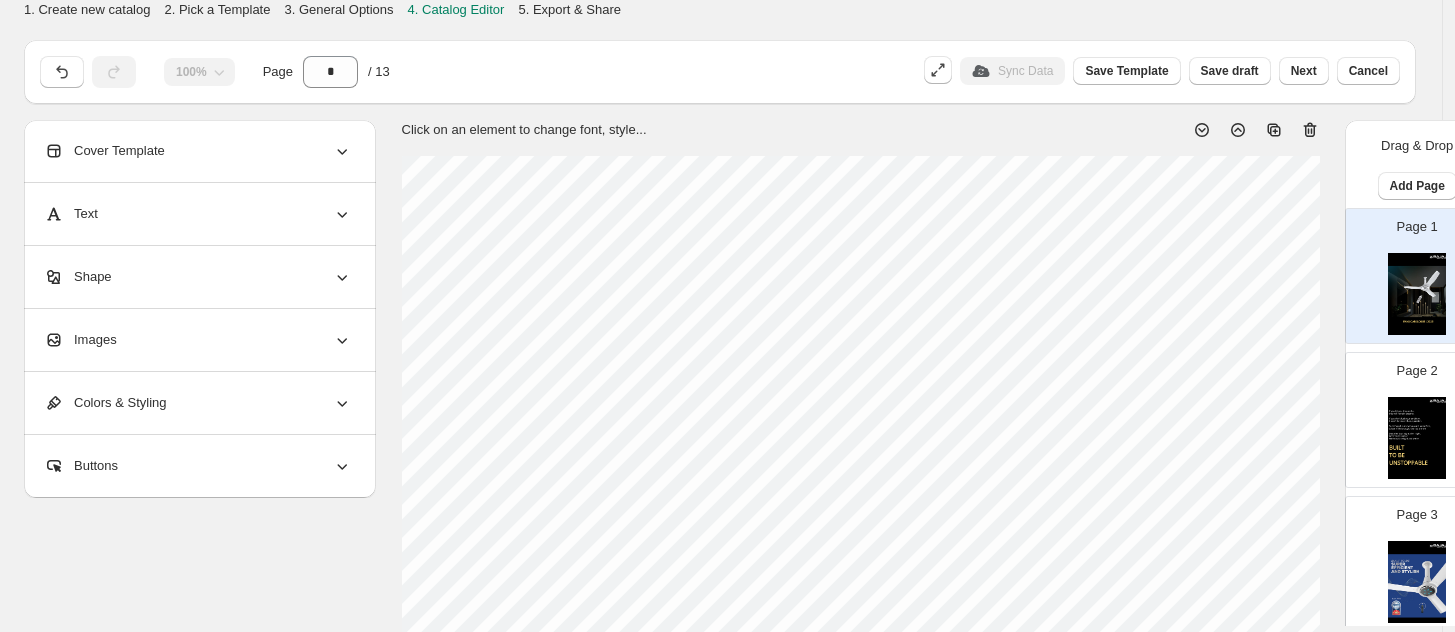 click at bounding box center [1417, 438] 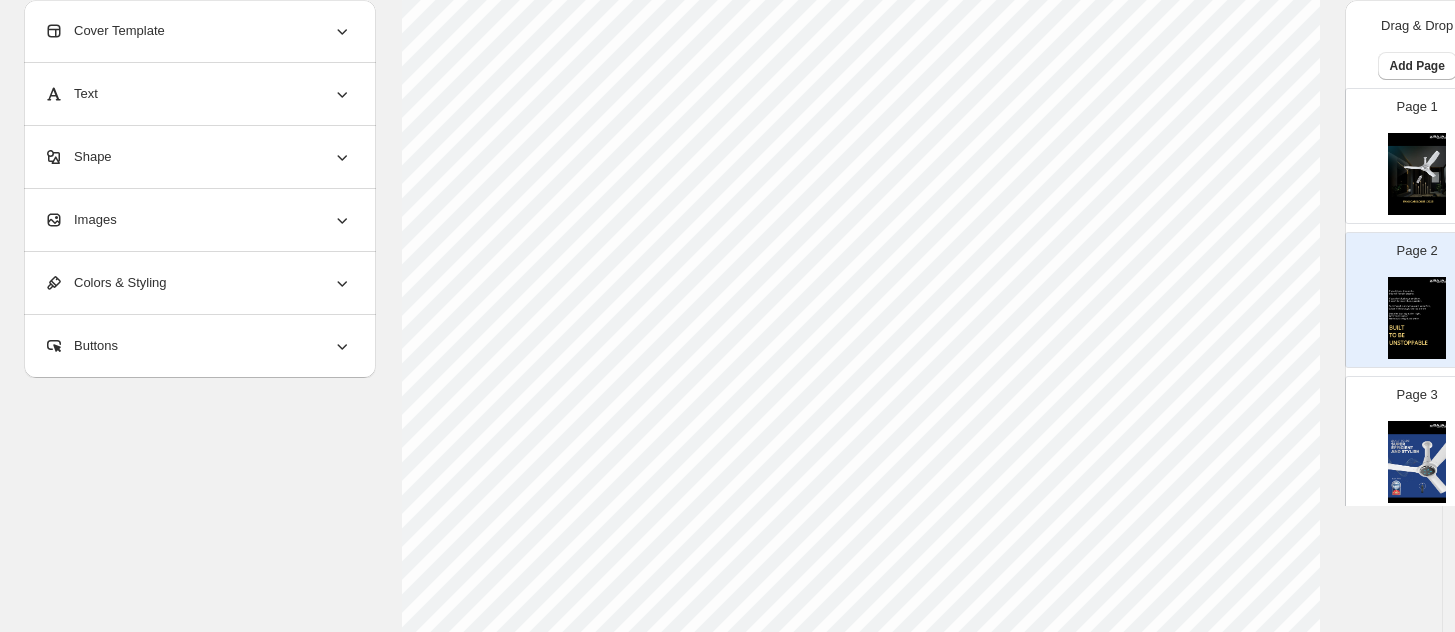 scroll, scrollTop: 750, scrollLeft: 0, axis: vertical 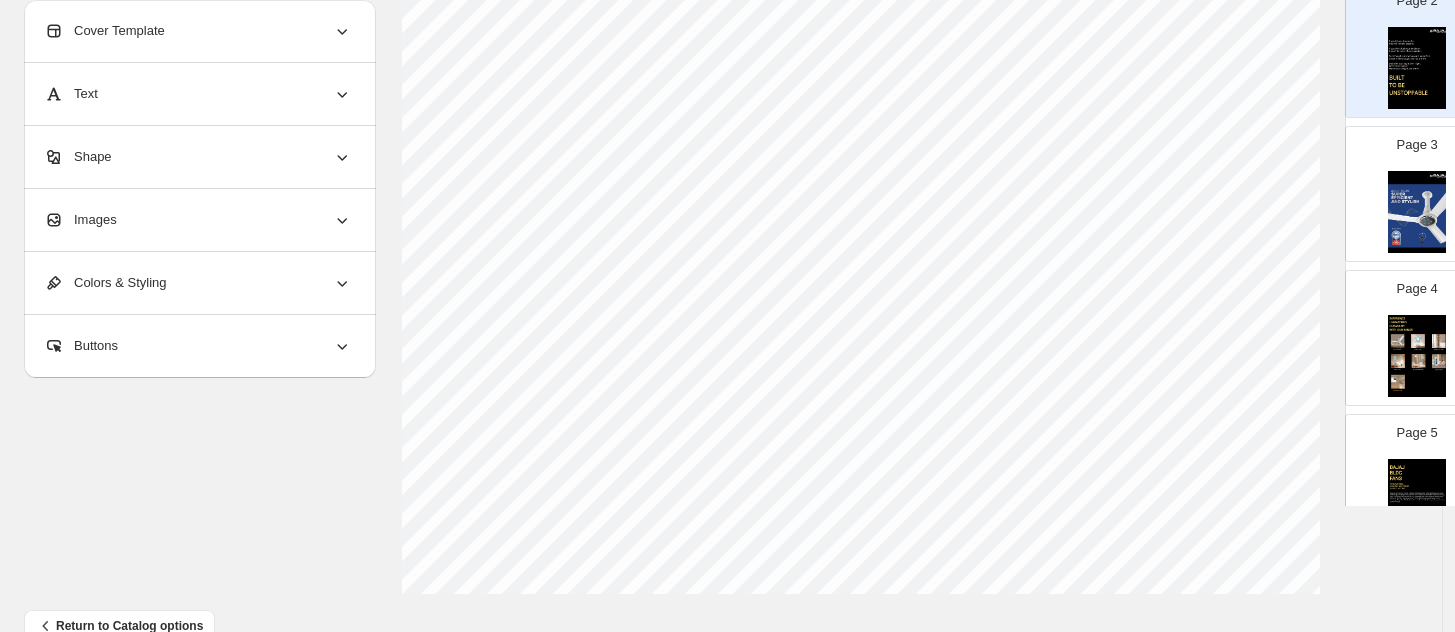 click at bounding box center (1417, 212) 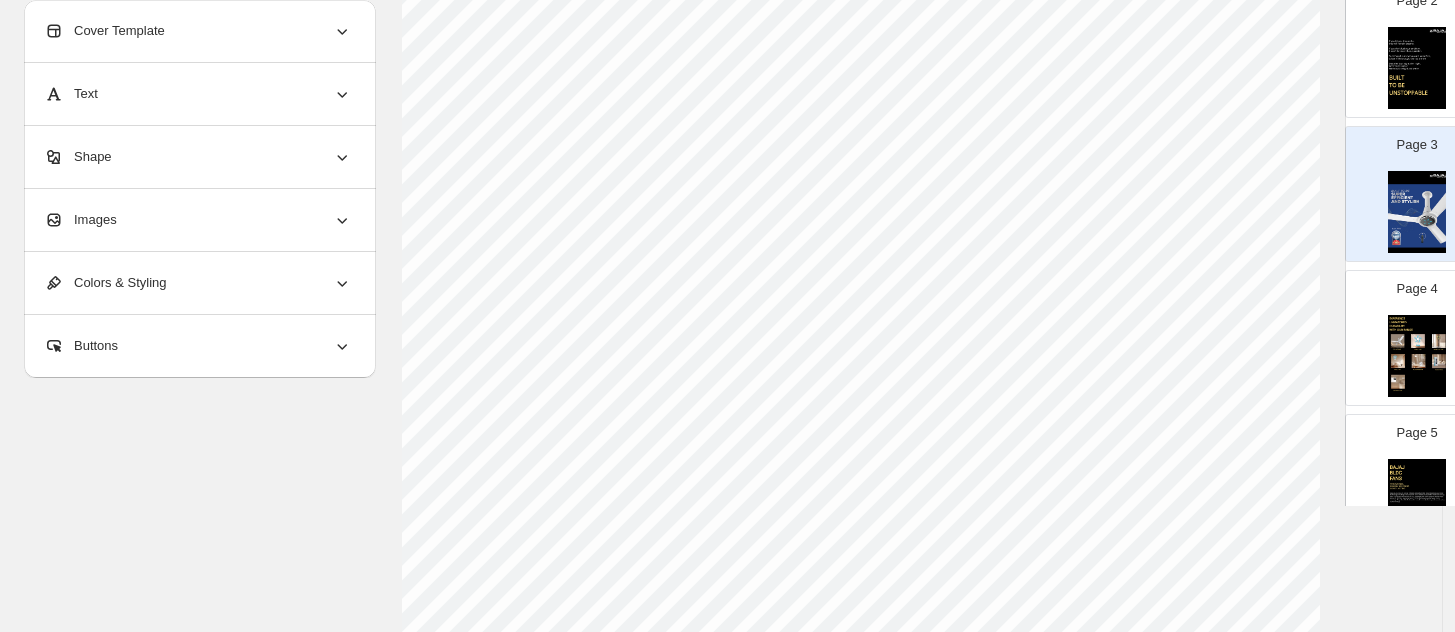 click at bounding box center [1417, 356] 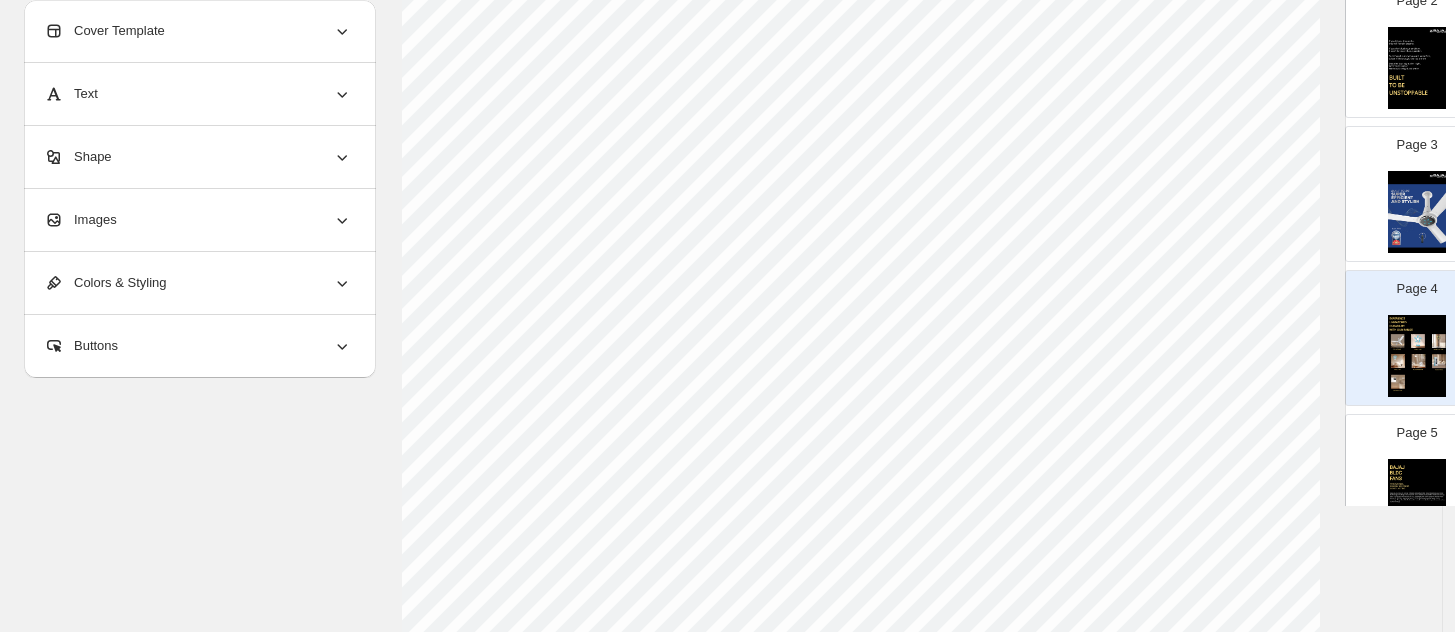 scroll, scrollTop: 500, scrollLeft: 0, axis: vertical 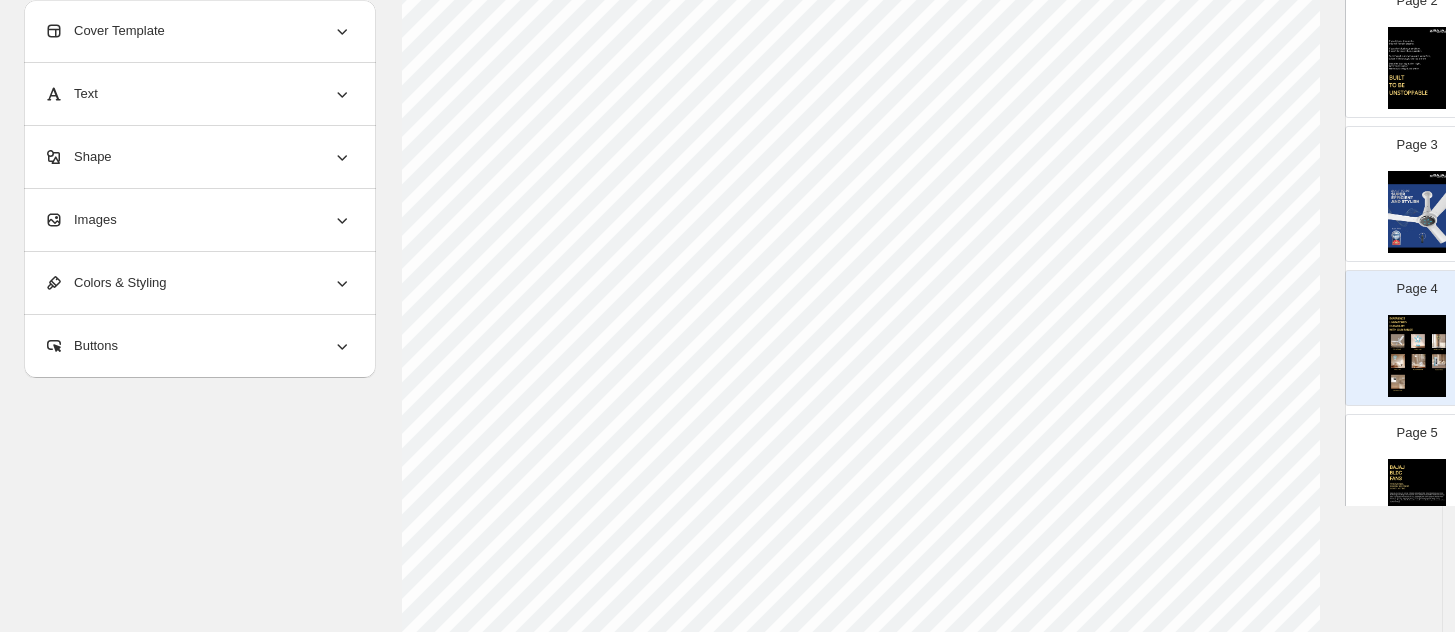 click at bounding box center [1417, 500] 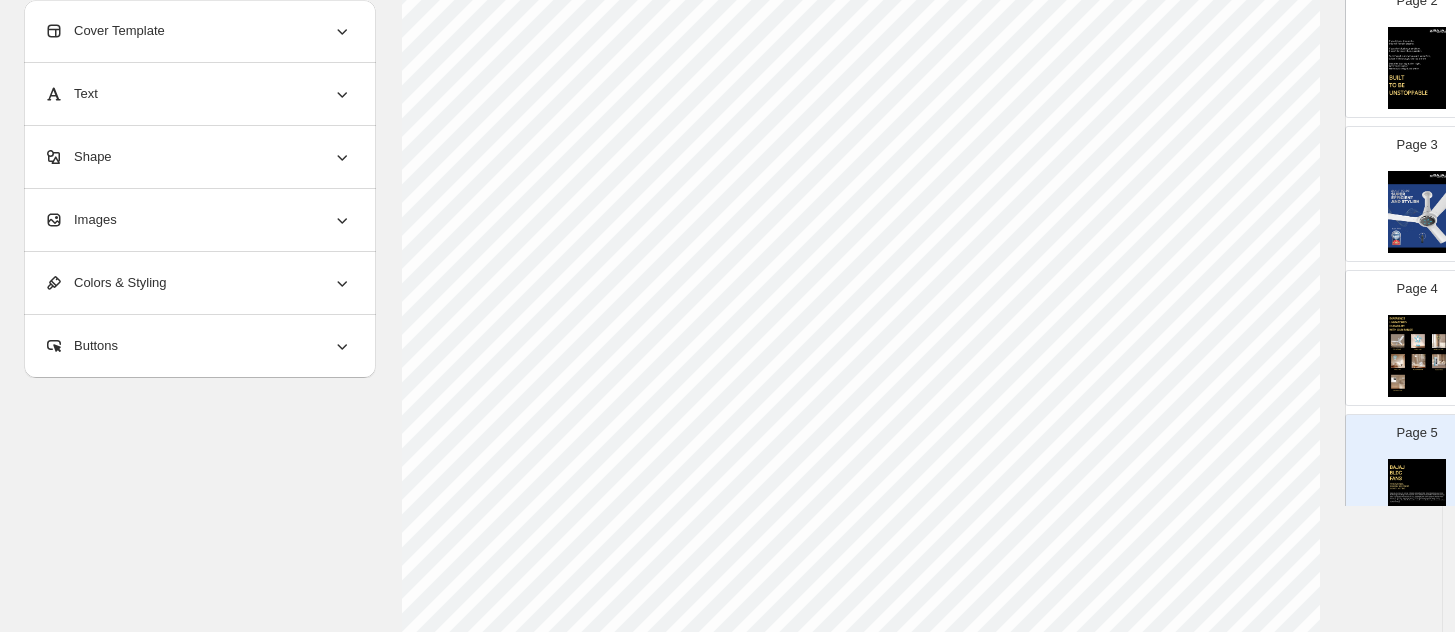 scroll, scrollTop: 750, scrollLeft: 0, axis: vertical 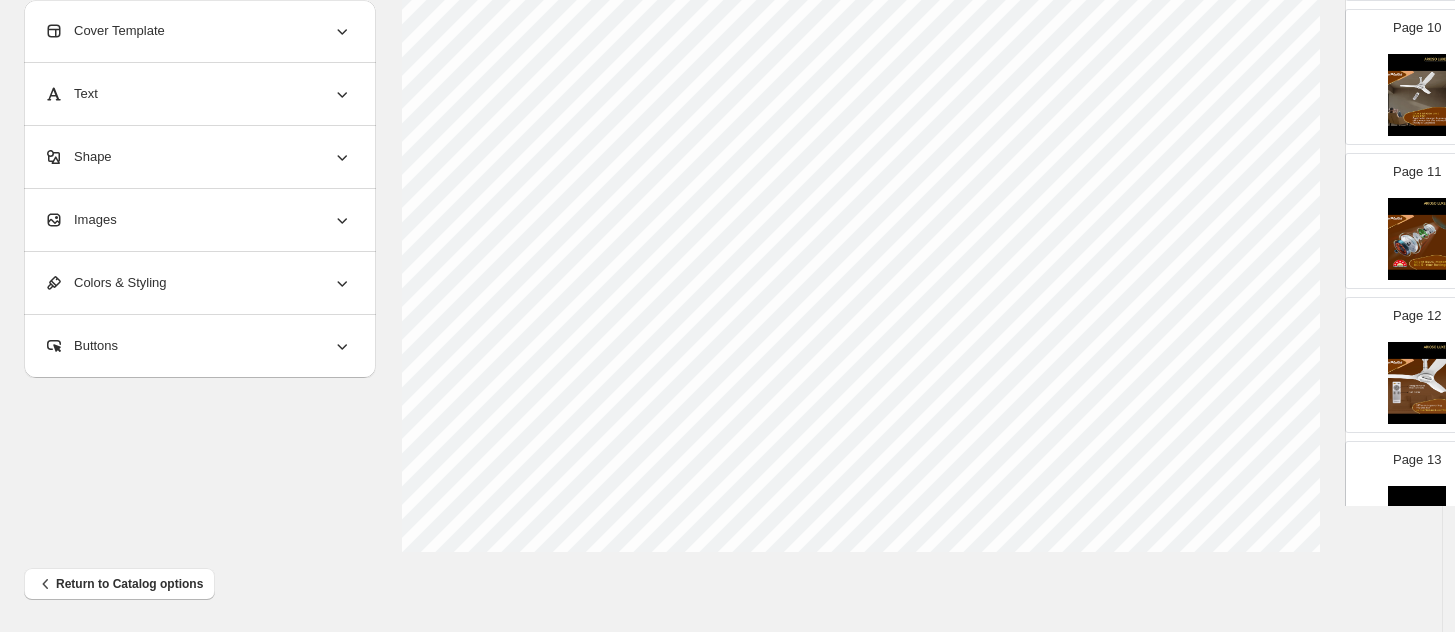 click at bounding box center [1417, 95] 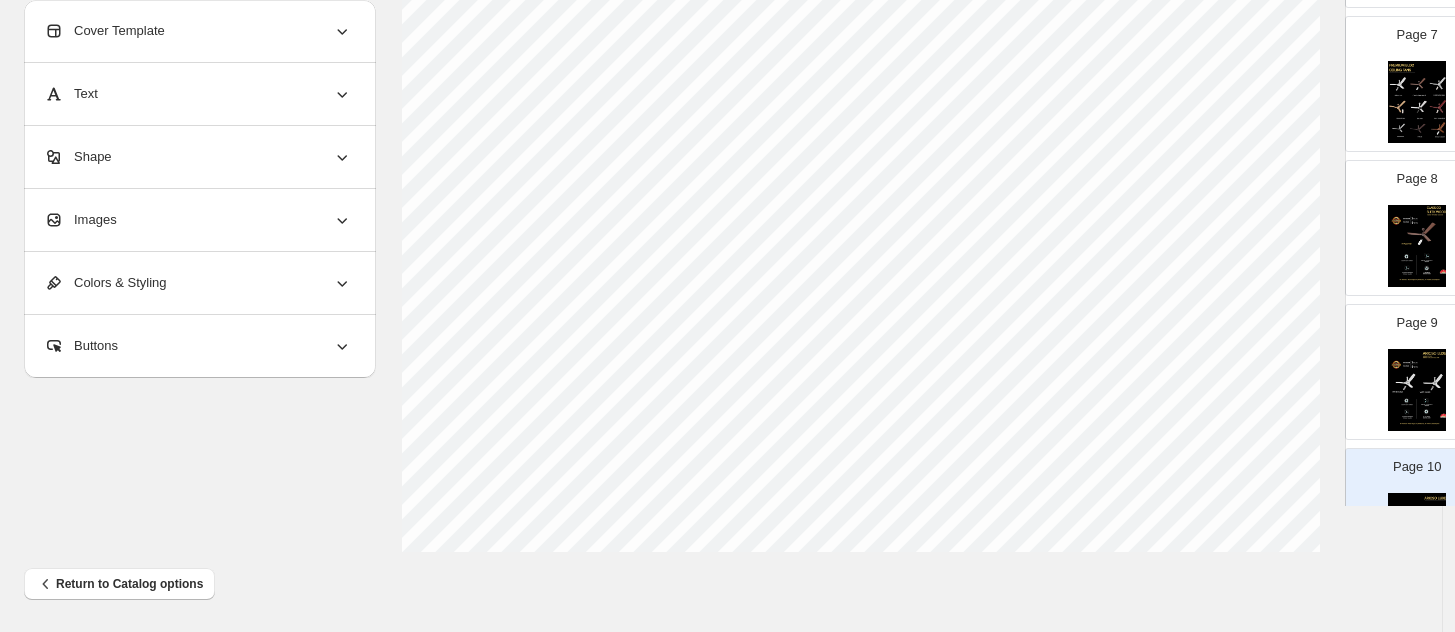 scroll, scrollTop: 875, scrollLeft: 0, axis: vertical 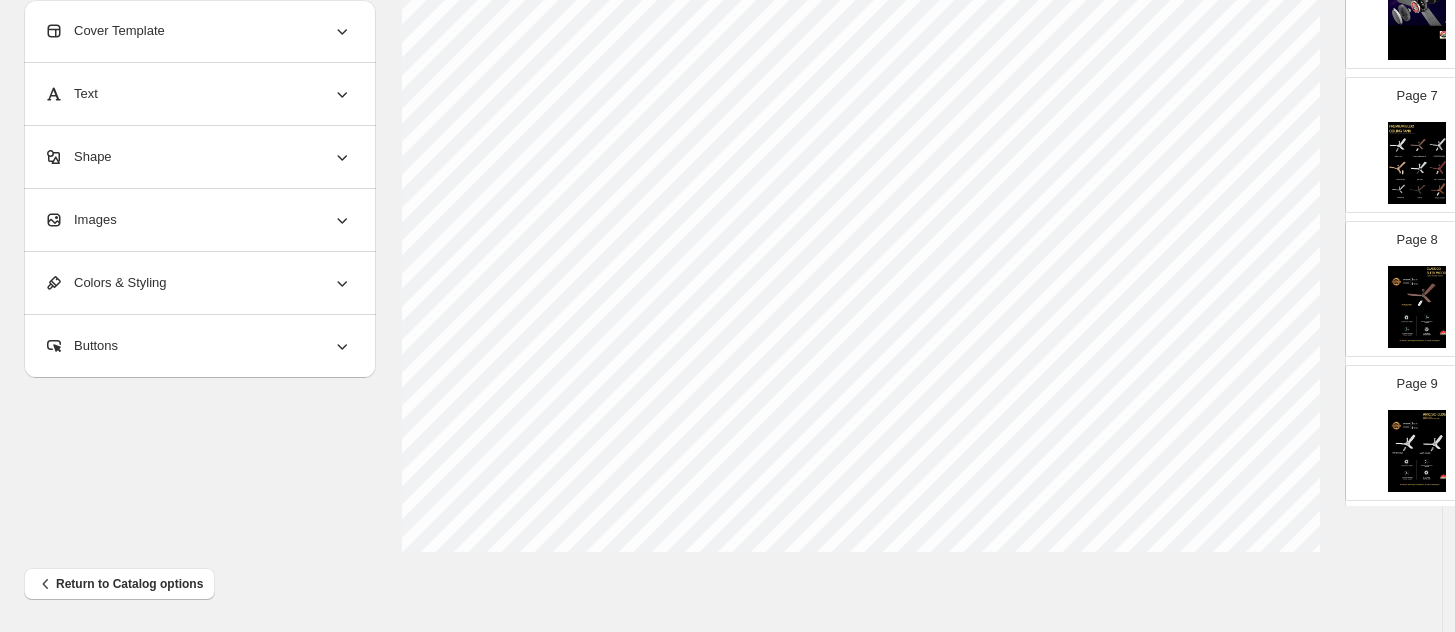click at bounding box center [1417, 307] 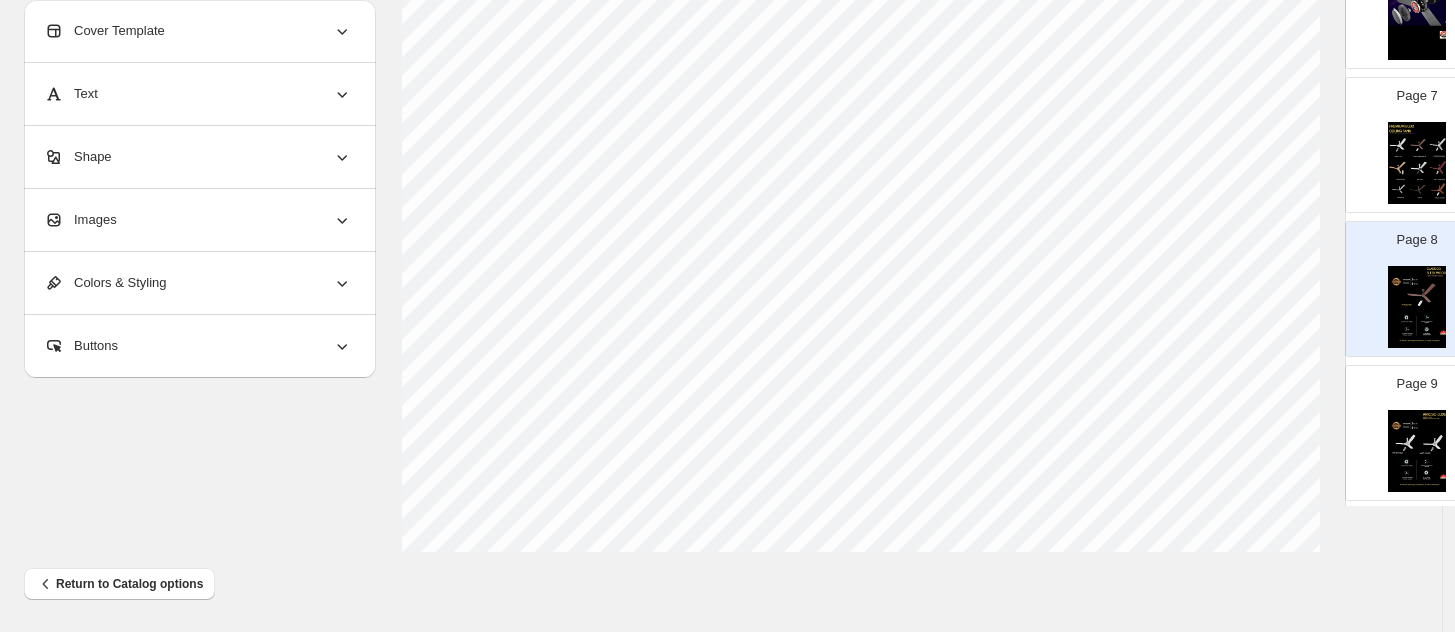 click at bounding box center (1417, 163) 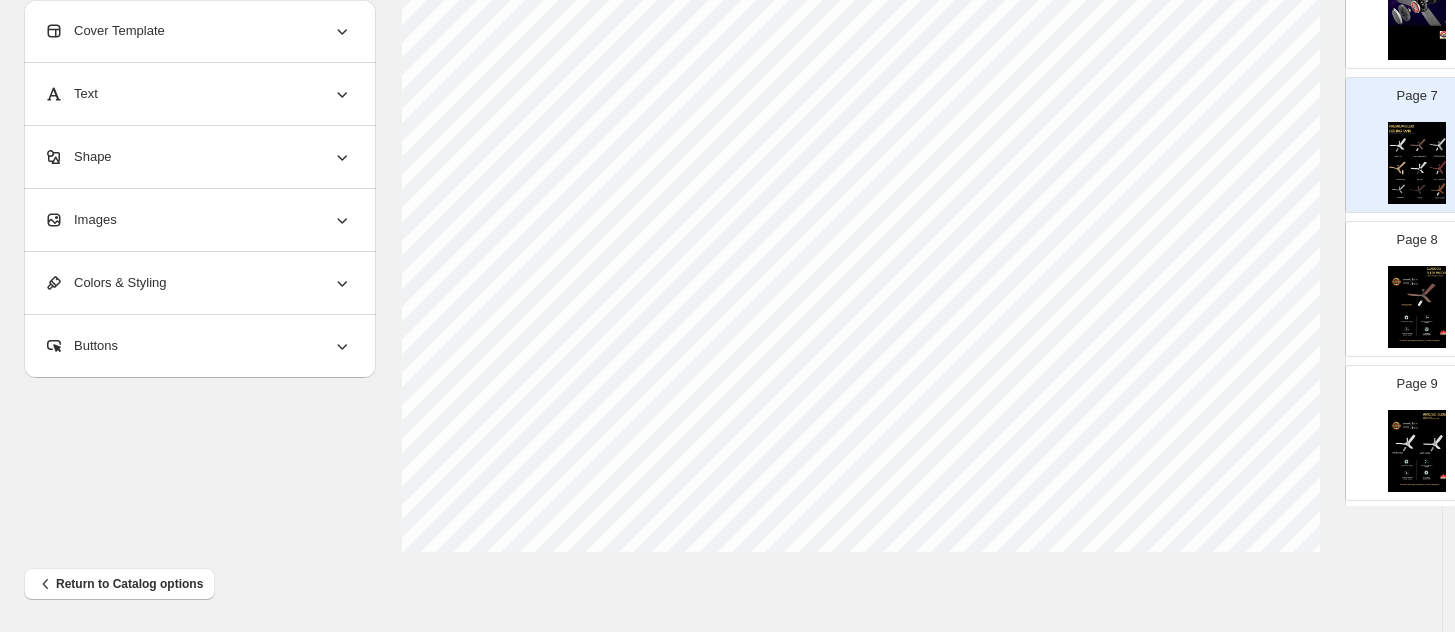 click at bounding box center (1417, 307) 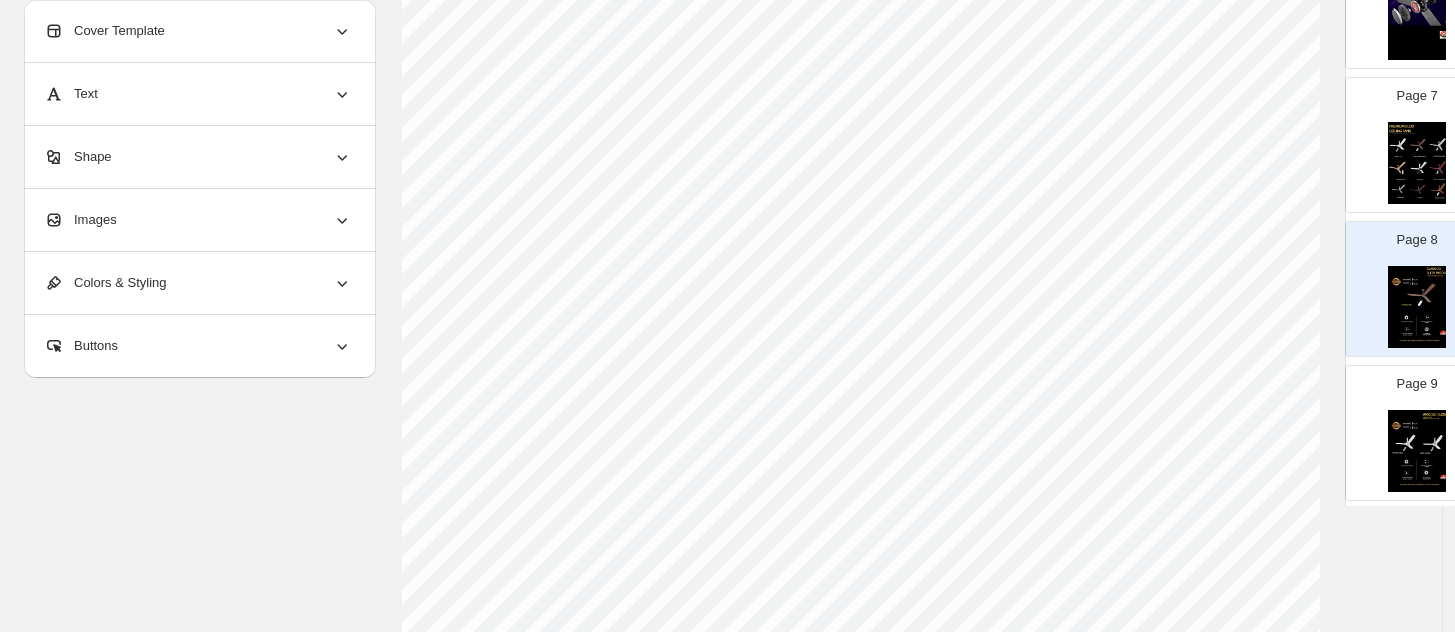 scroll, scrollTop: 792, scrollLeft: 0, axis: vertical 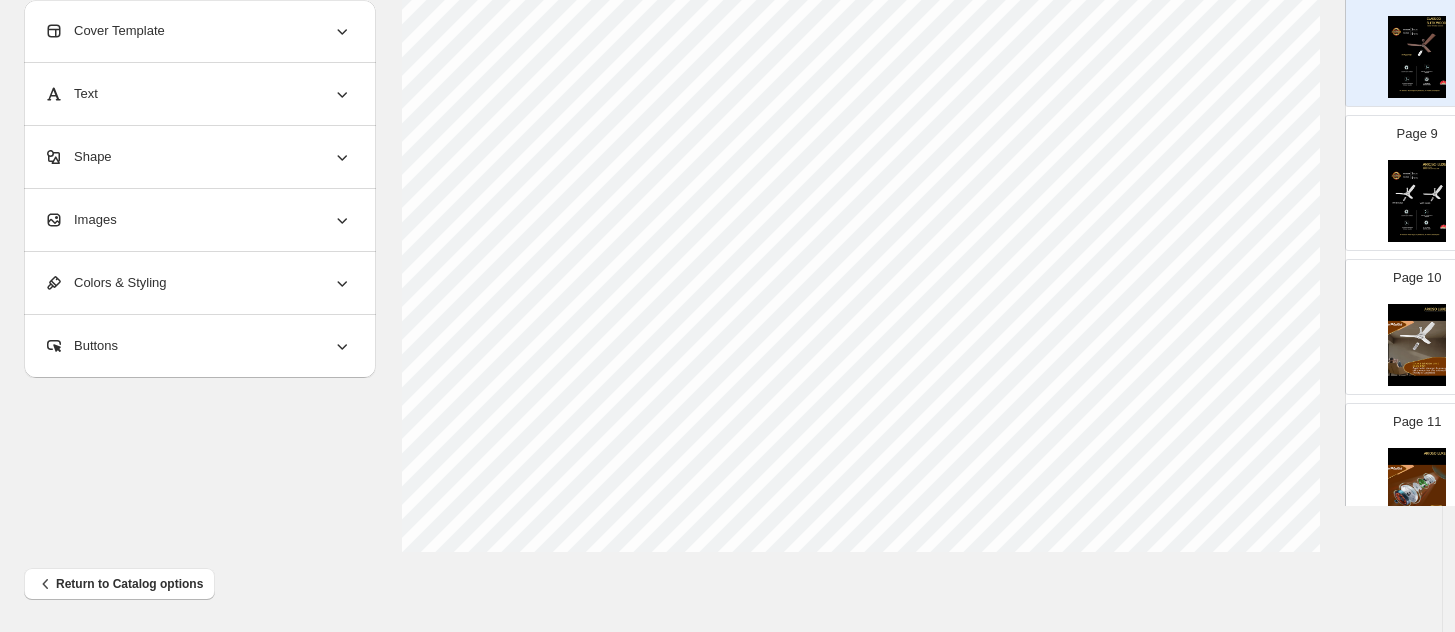 click at bounding box center (1417, 201) 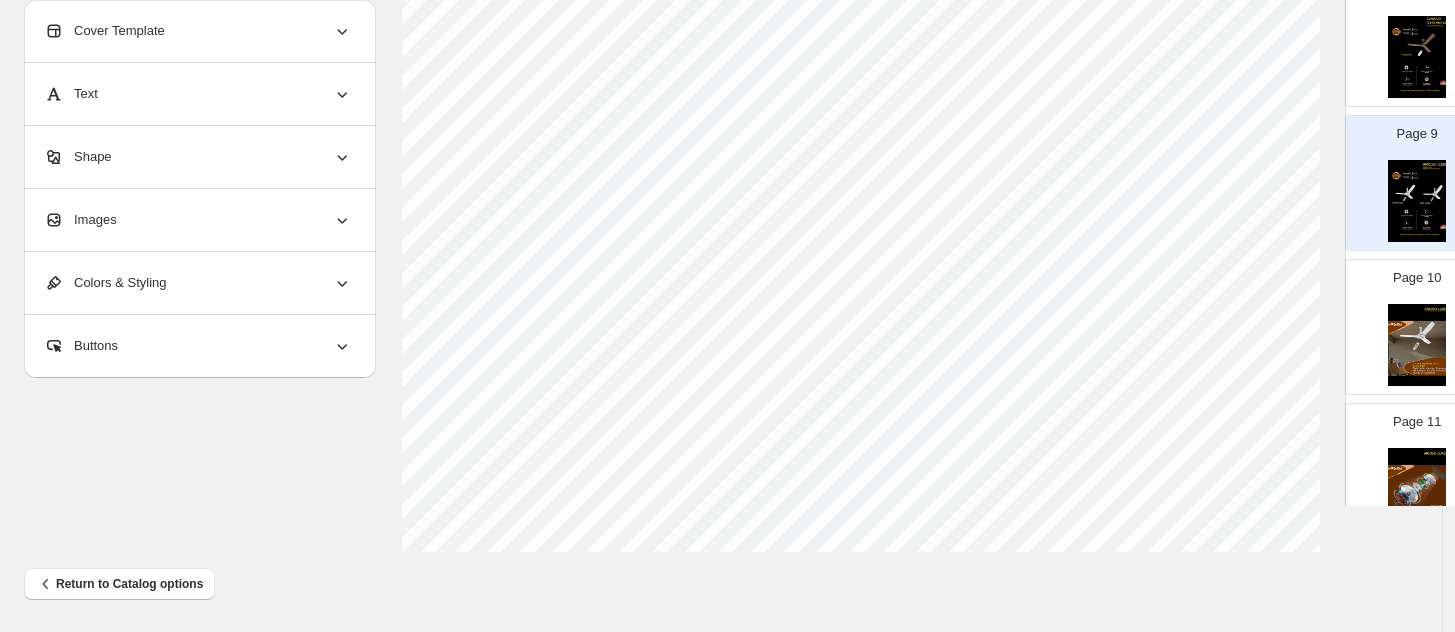 click at bounding box center (1417, 345) 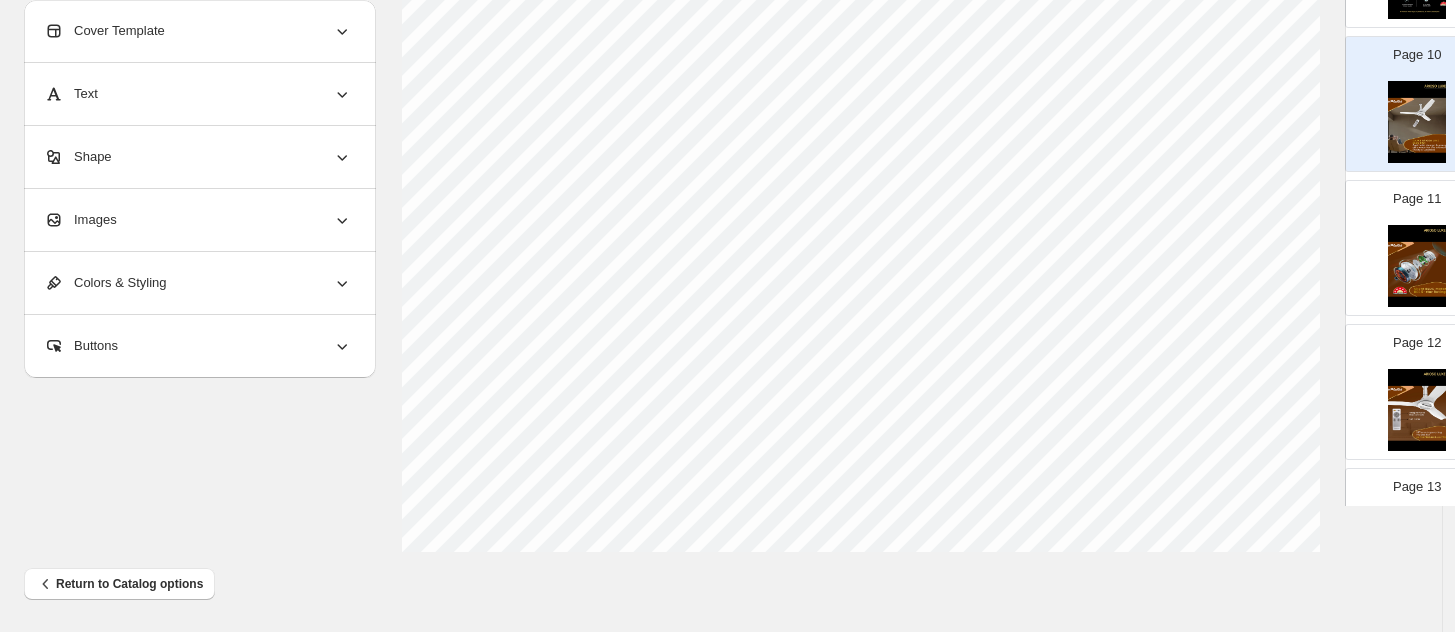 scroll, scrollTop: 1375, scrollLeft: 0, axis: vertical 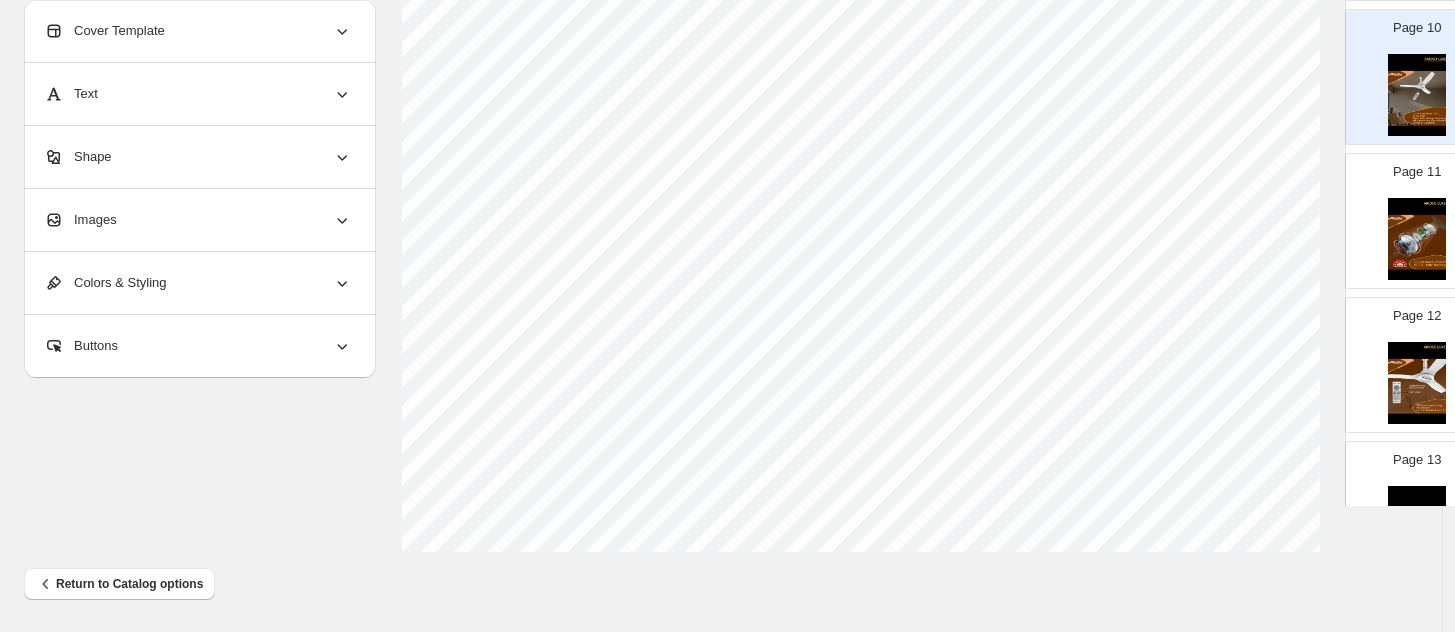 click at bounding box center (1417, 95) 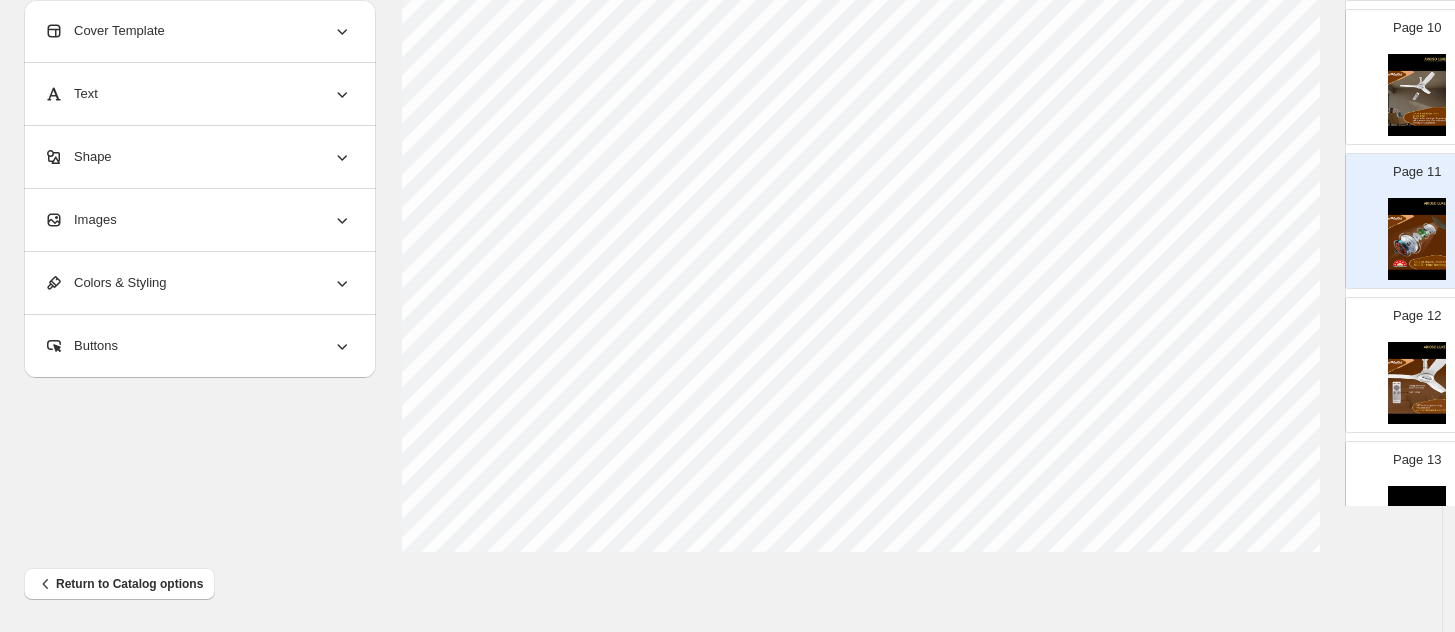 click at bounding box center [1417, 383] 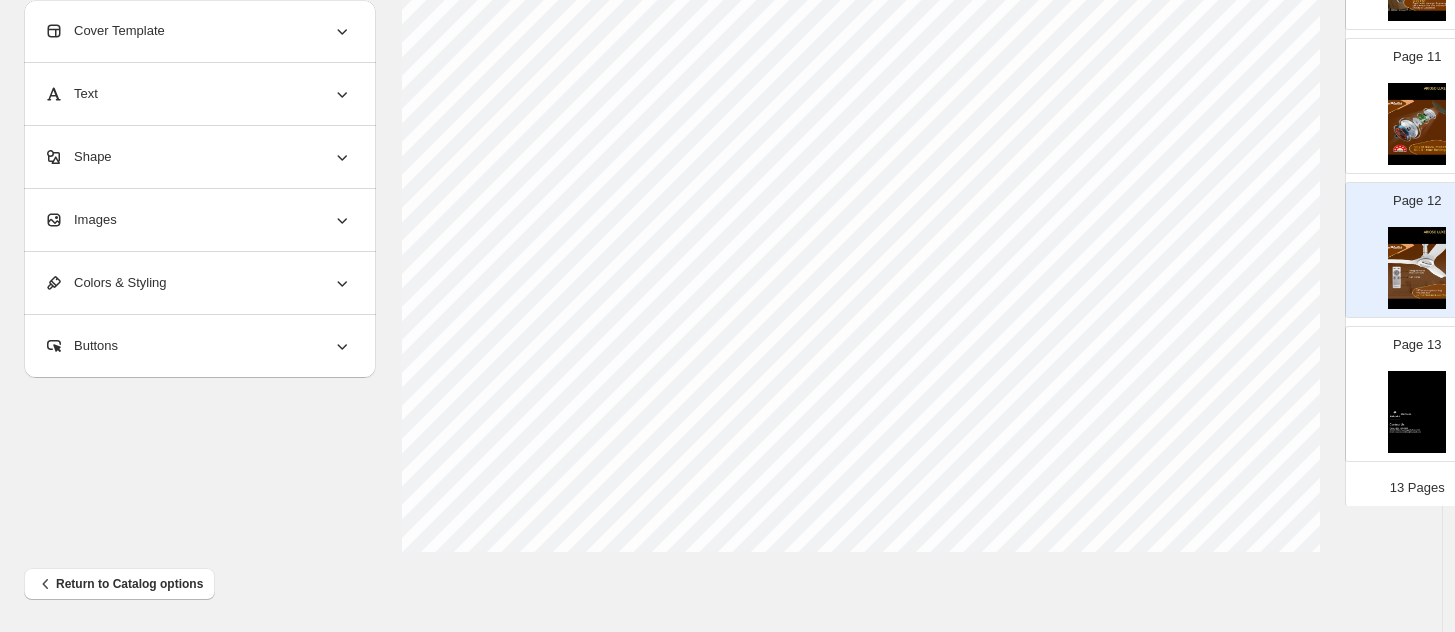 scroll, scrollTop: 1493, scrollLeft: 0, axis: vertical 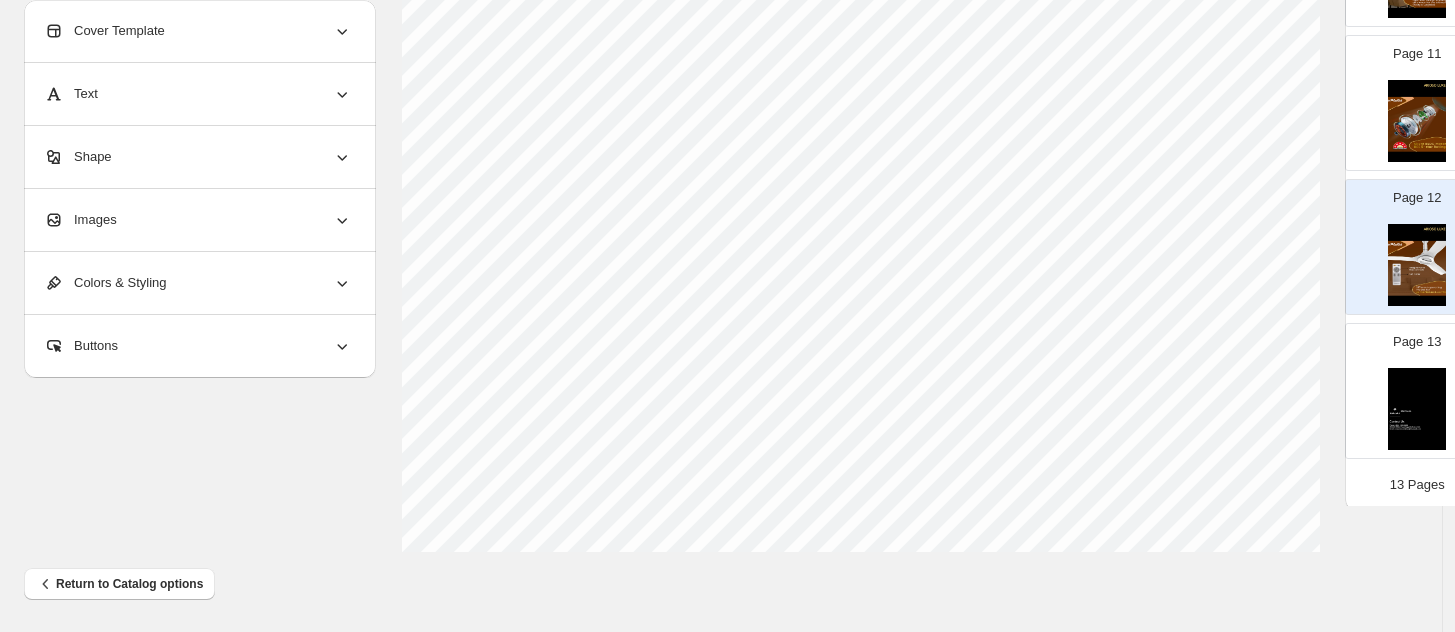 click at bounding box center [1417, 409] 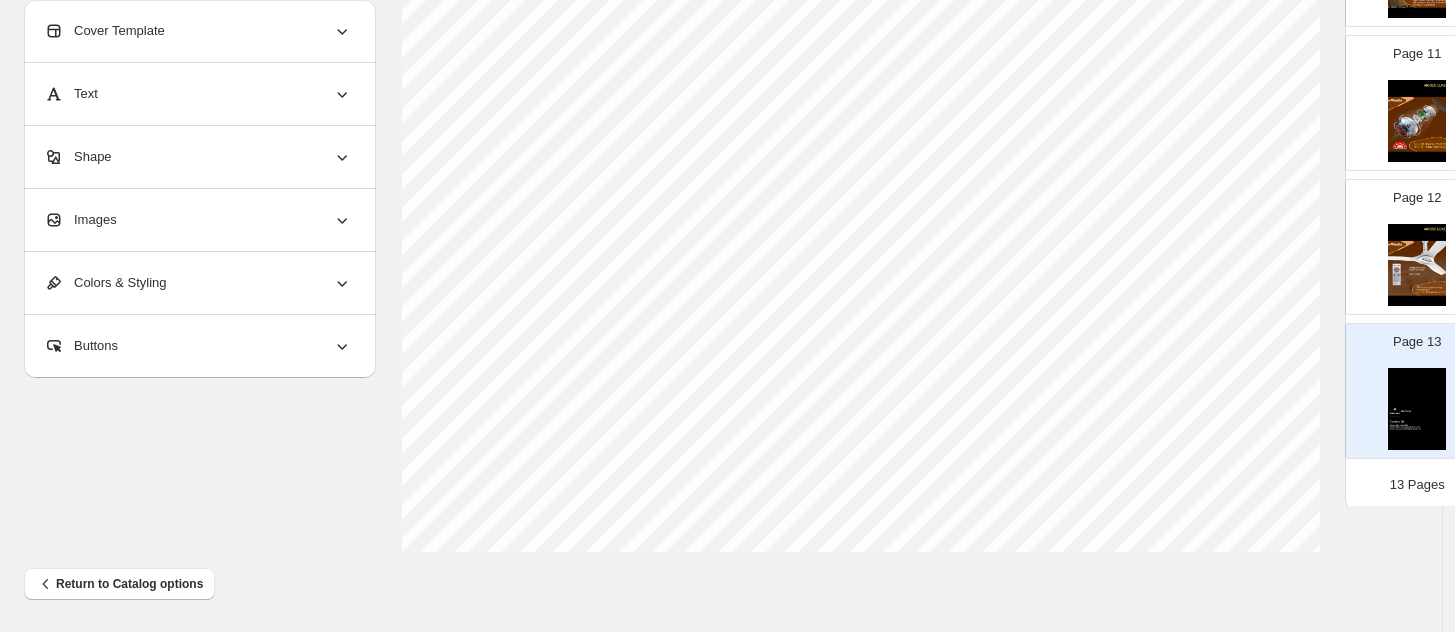 scroll, scrollTop: 0, scrollLeft: 0, axis: both 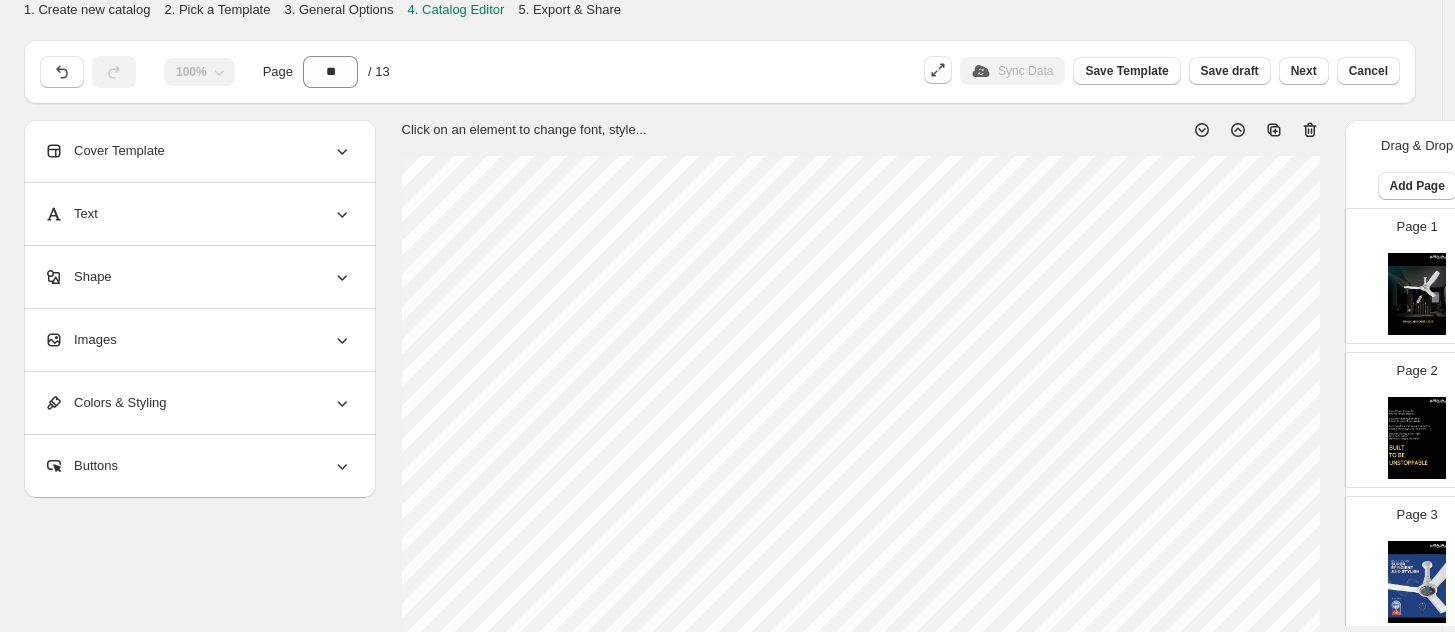 click at bounding box center [1417, 294] 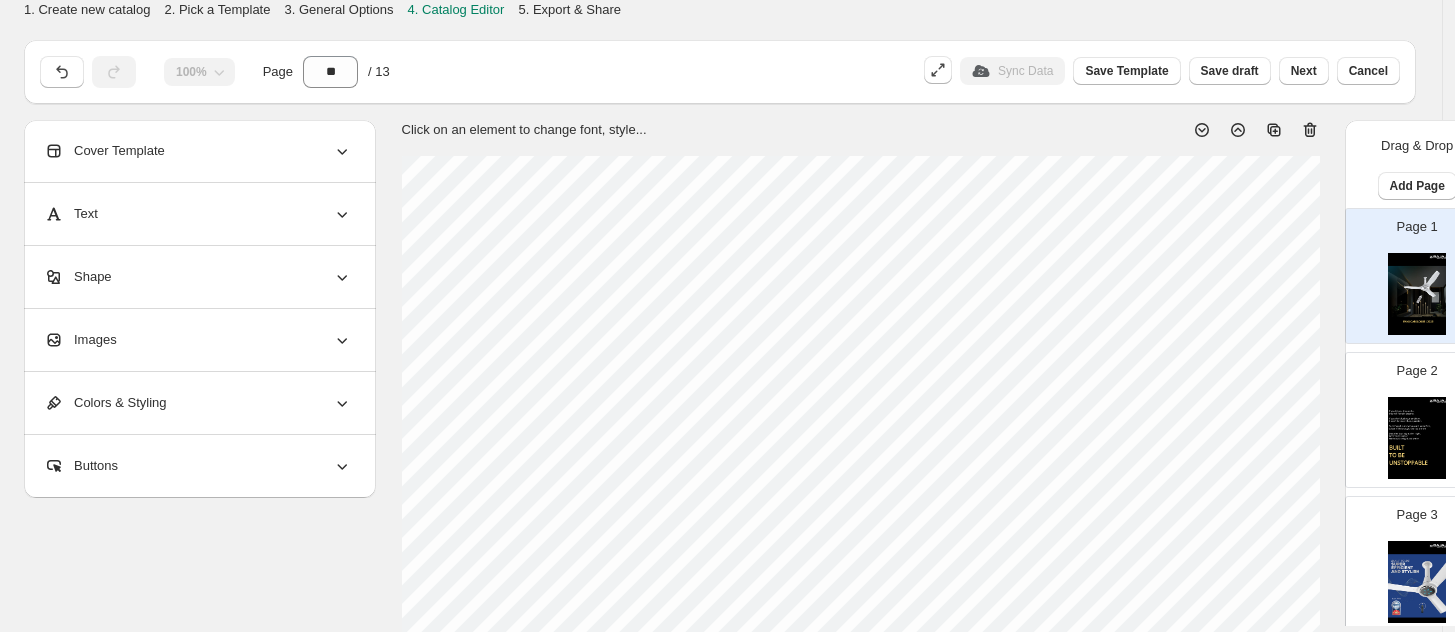 type on "*" 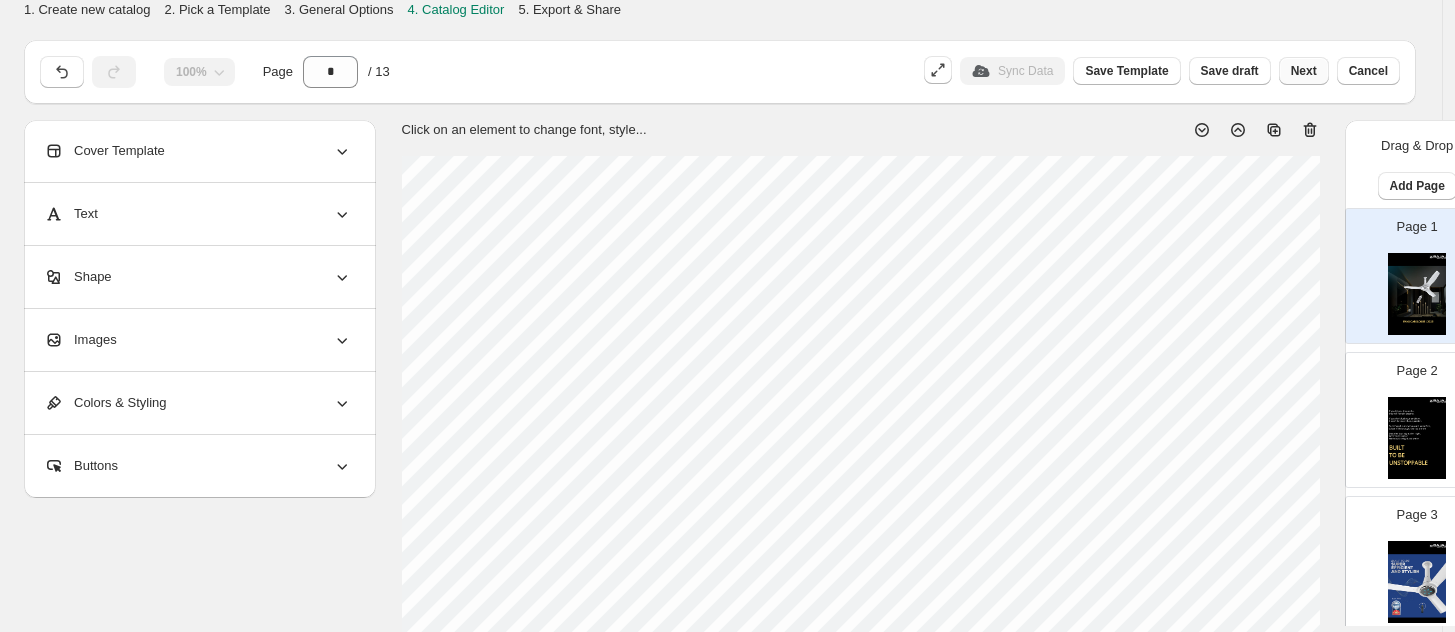 click on "Next" at bounding box center [1304, 71] 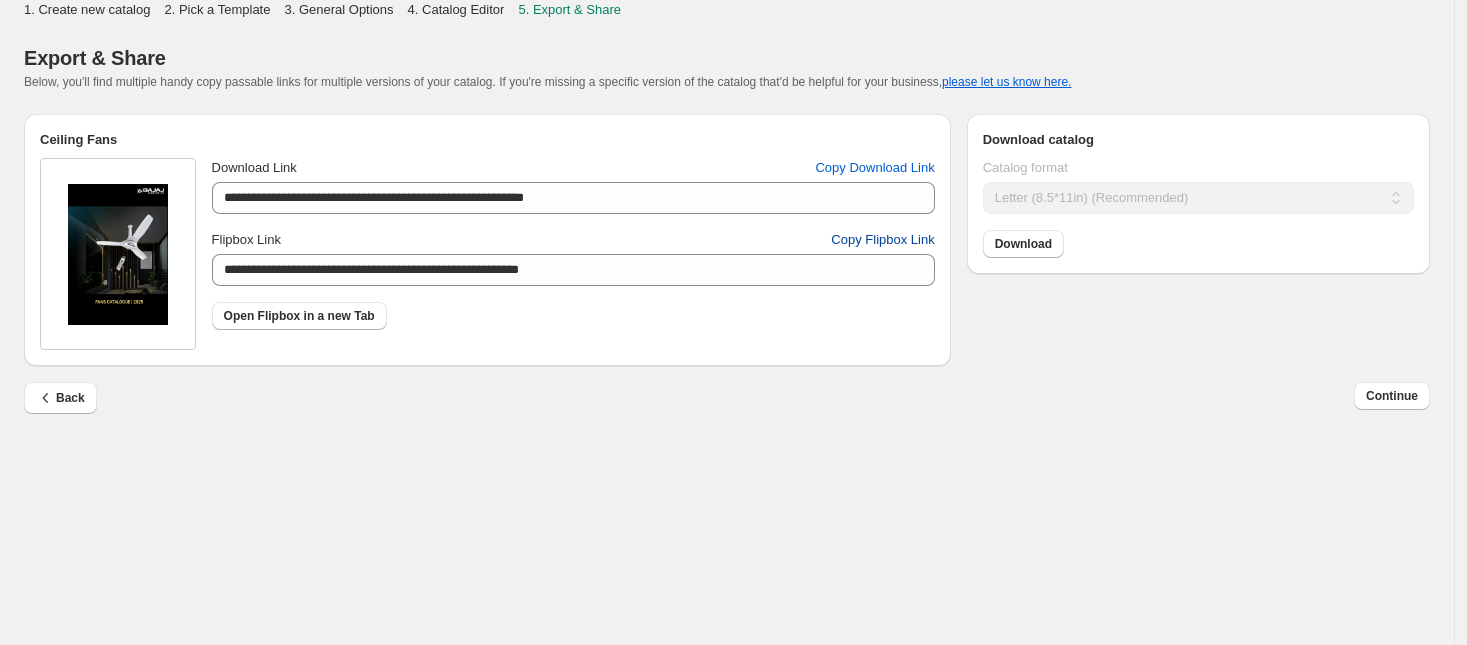 click on "Copy Flipbox Link" at bounding box center [882, 240] 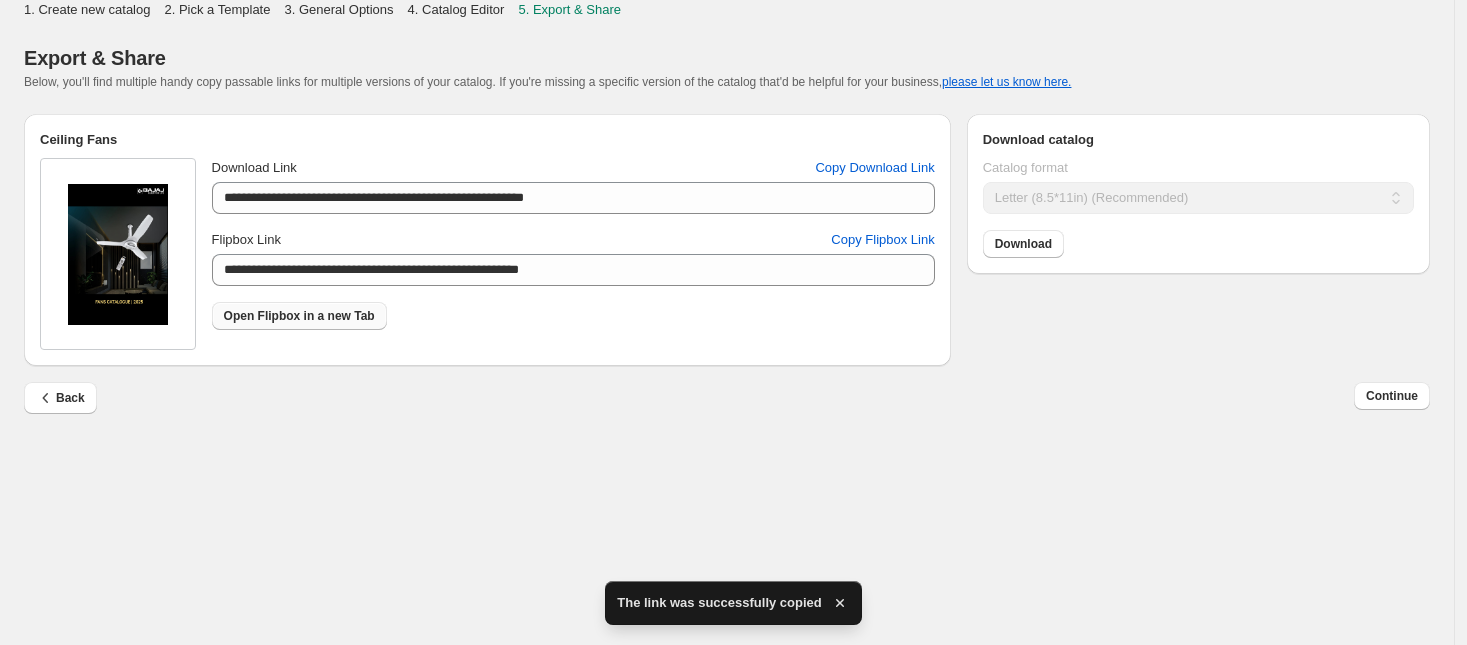 click on "Open Flipbox in a new Tab" at bounding box center (299, 316) 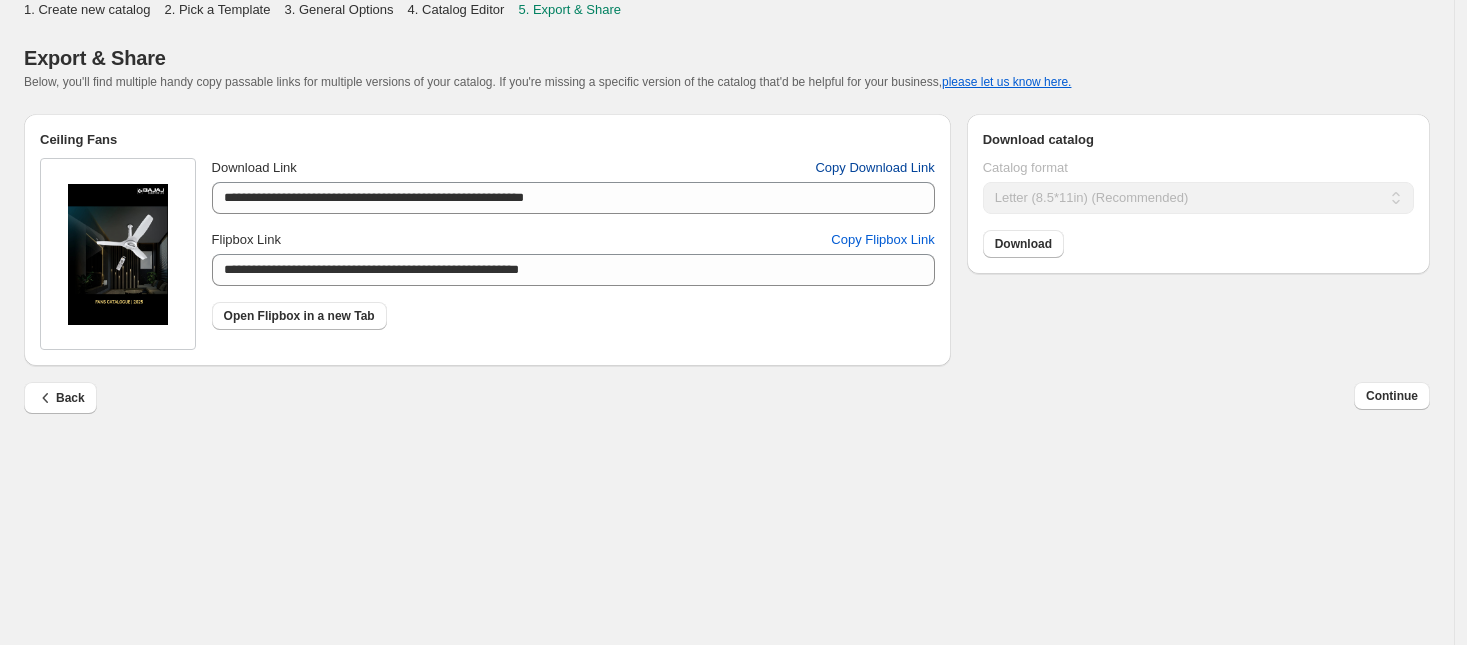 click on "Copy Download Link" at bounding box center (874, 168) 